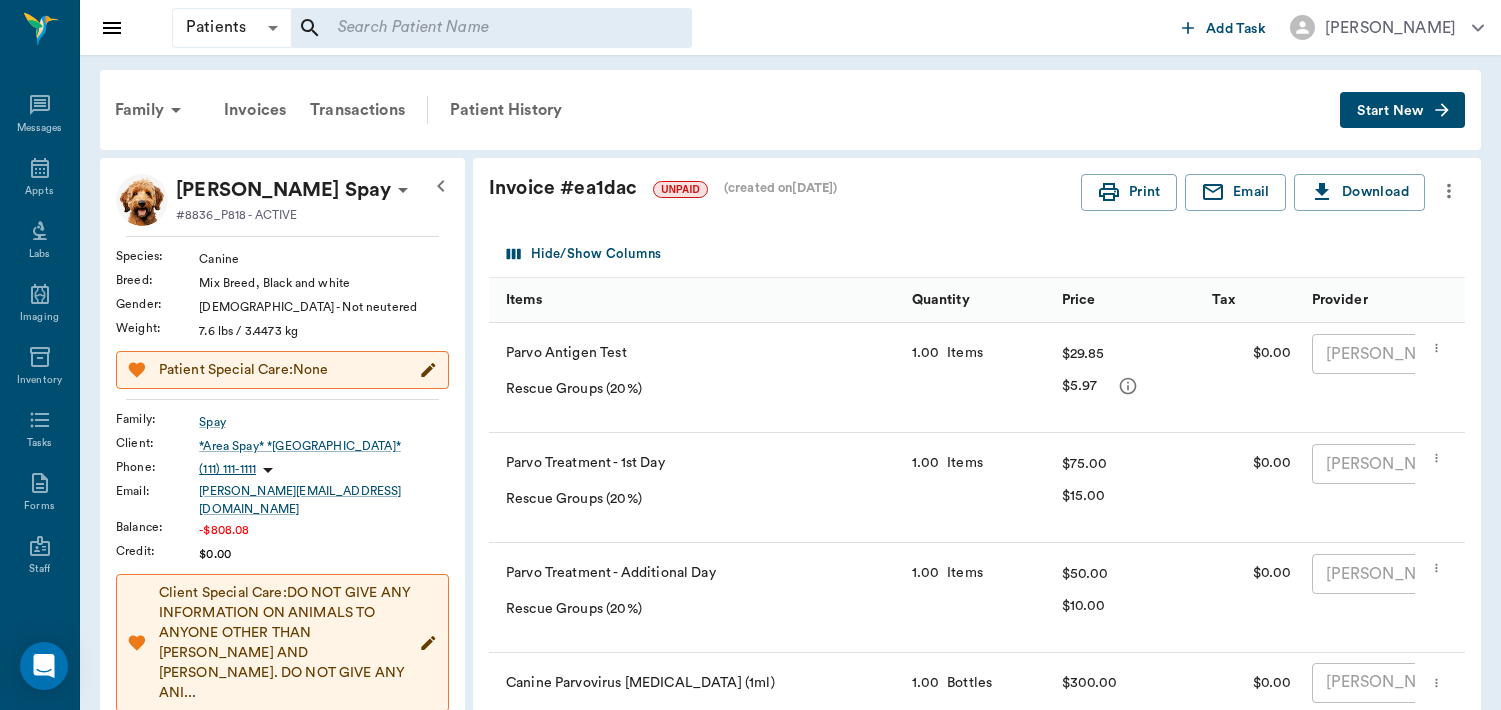 scroll, scrollTop: 754, scrollLeft: 0, axis: vertical 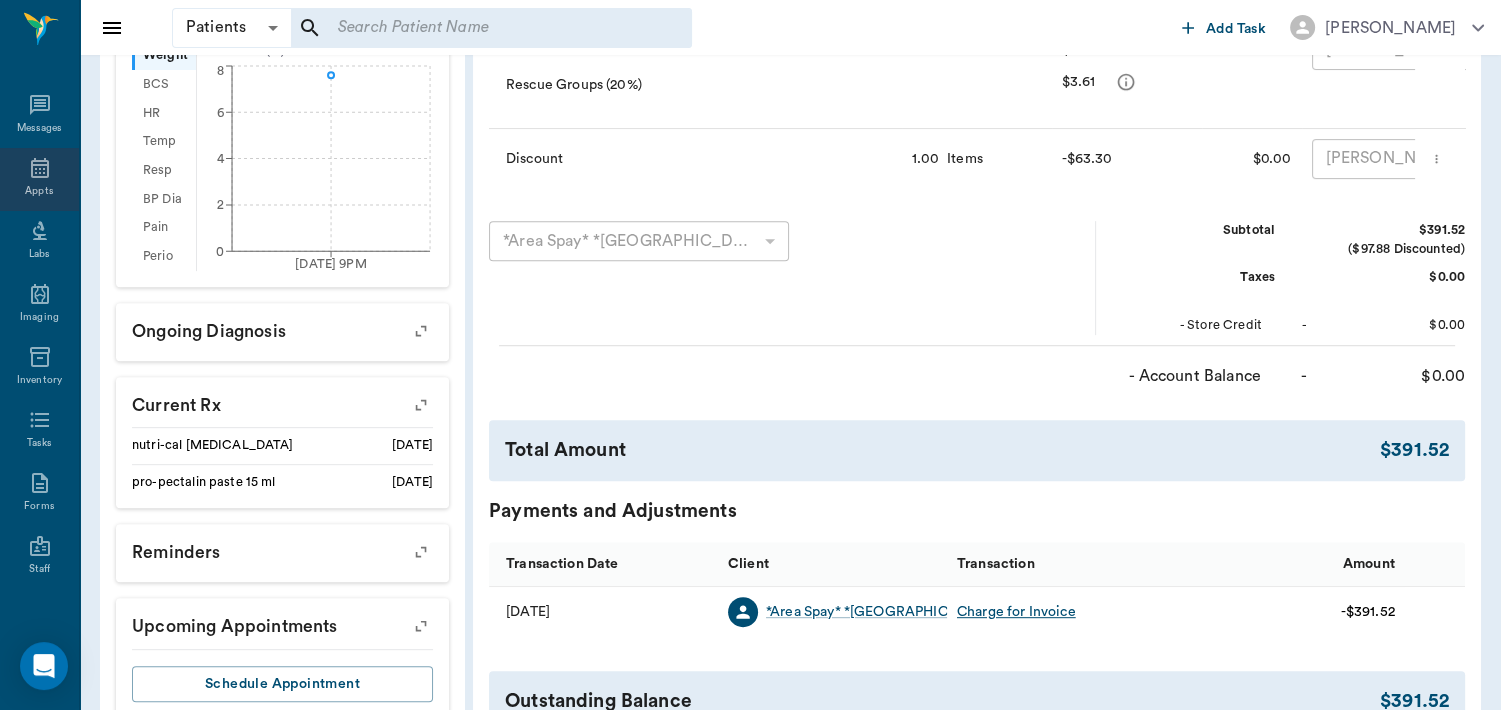 click 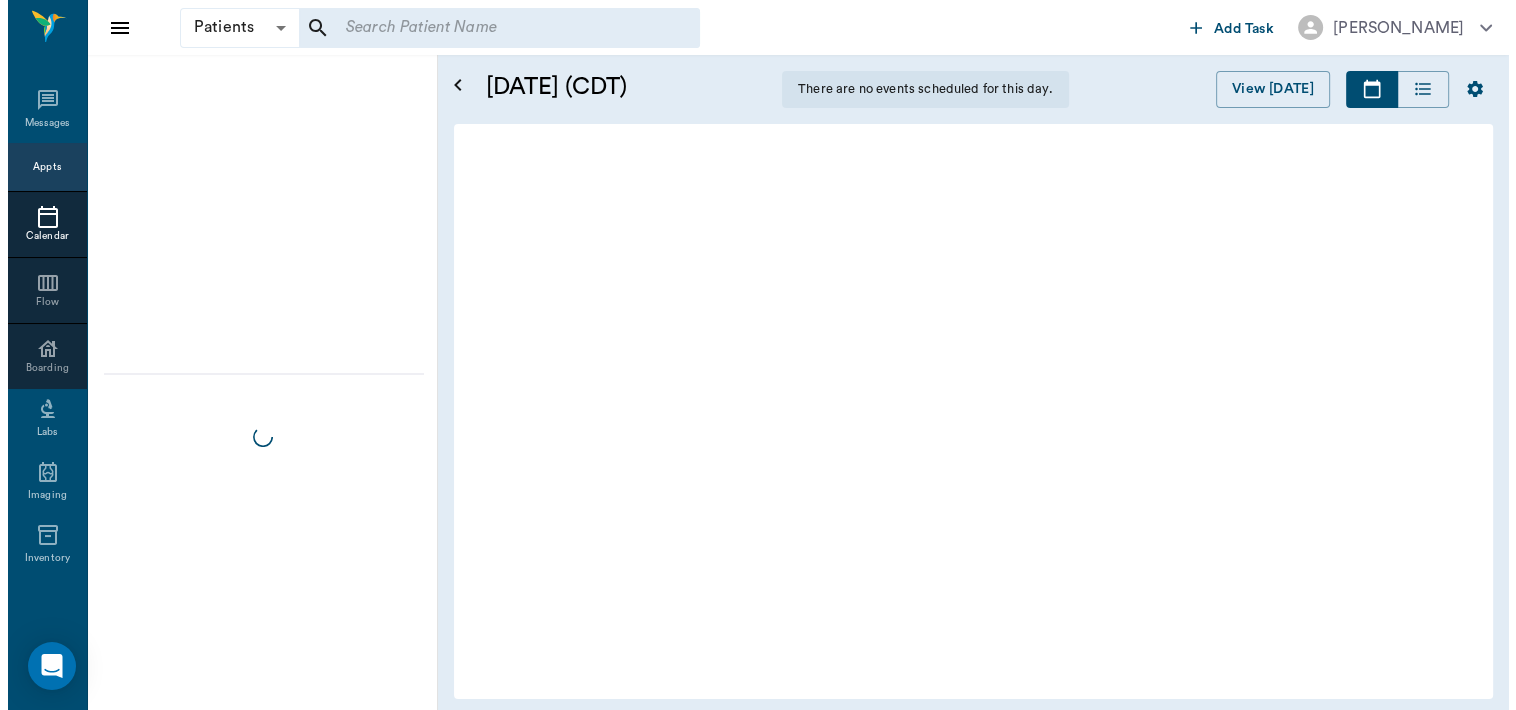 scroll, scrollTop: 0, scrollLeft: 0, axis: both 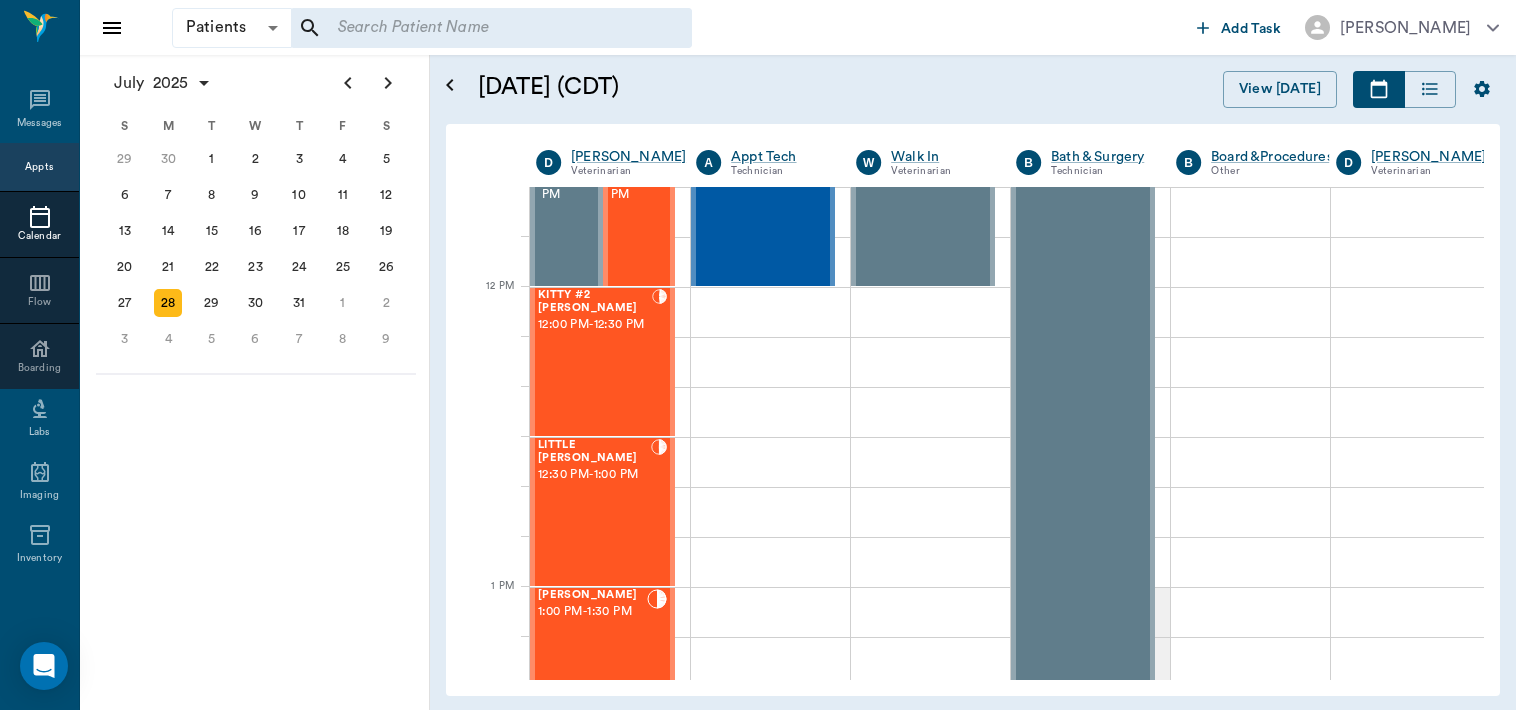 click on "KITTY #2 [PERSON_NAME] 12:00 PM  -  12:30 PM" at bounding box center [595, 362] 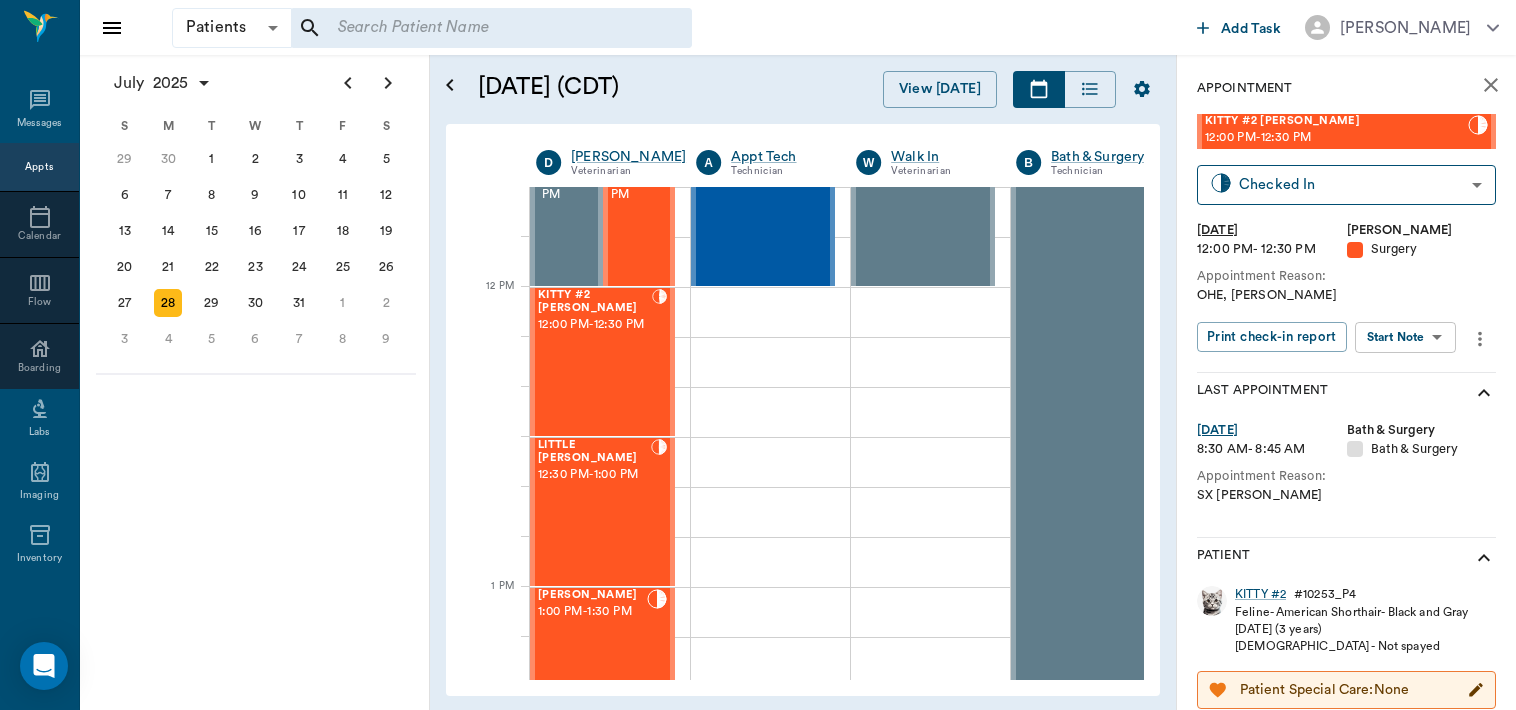 click on "Patients Patients ​ ​ Add Task Dr. Bert Ellsworth Nectar Messages Appts Calendar Flow Boarding Labs Imaging Inventory Tasks Forms Staff Reports Lookup Settings July 2025 S M T W T F S Jun 1 2 3 4 5 6 7 8 9 10 11 12 13 14 15 16 17 18 19 20 21 22 23 24 25 26 27 28 29 30 Jul 1 2 3 4 5 6 7 8 9 10 11 12 S M T W T F S 29 30 Jul 1 2 3 4 5 6 7 8 9 10 11 12 13 14 15 16 17 18 19 20 21 22 23 24 25 26 27 28 29 30 31 Aug 1 2 3 4 5 6 7 8 9 S M T W T F S 27 28 29 30 31 Aug 1 2 3 4 5 6 7 8 9 10 11 12 13 14 15 16 17 18 19 20 21 22 23 24 25 26 27 28 29 30 31 Sep 1 2 3 4 5 6 July 28, 2025 (CDT) View Today July 2025 Today 28 Mon Jul 2025 D Dr. Bert Ellsworth Veterinarian A Appt Tech Technician W Walk In Veterinarian B Bath & Surgery Technician B Board &Procedures Other D Dr. Kindall Jones Veterinarian 8 AM 9 AM 10 AM 11 AM 12 PM 1 PM 2 PM 3 PM 4 PM 5 PM 6 PM 7 PM 8 PM 11:16 AM Dream Ross 8:30 AM  -  9:00 AM NO APPOINTMENT! EMERGENCY ONLY! 9:00 AM  -  9:30 AM JAZZY Clayton 9:30 AM  -  10:00 AM D-O-G Malina 10:00 AM  -   -   -" at bounding box center (758, 355) 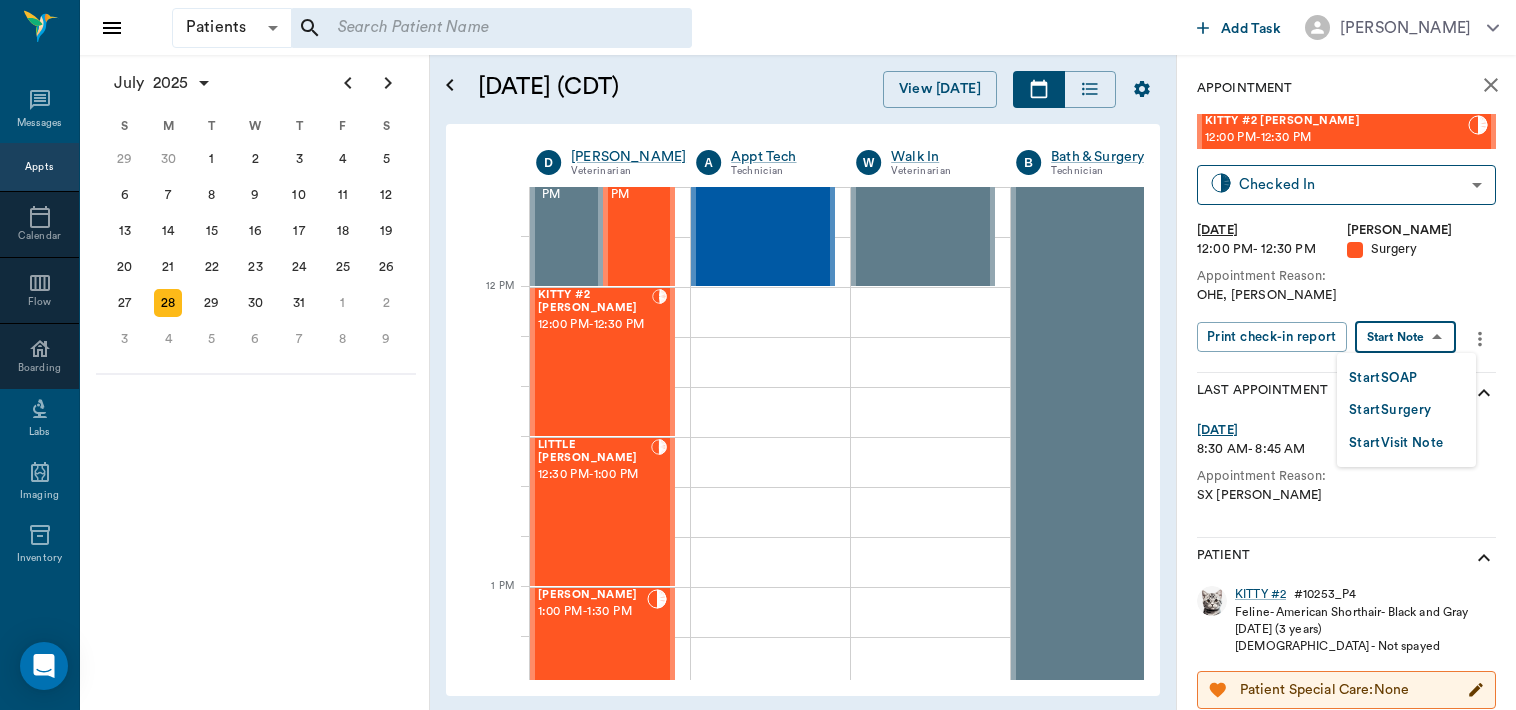 click on "Start  SOAP" at bounding box center (1383, 378) 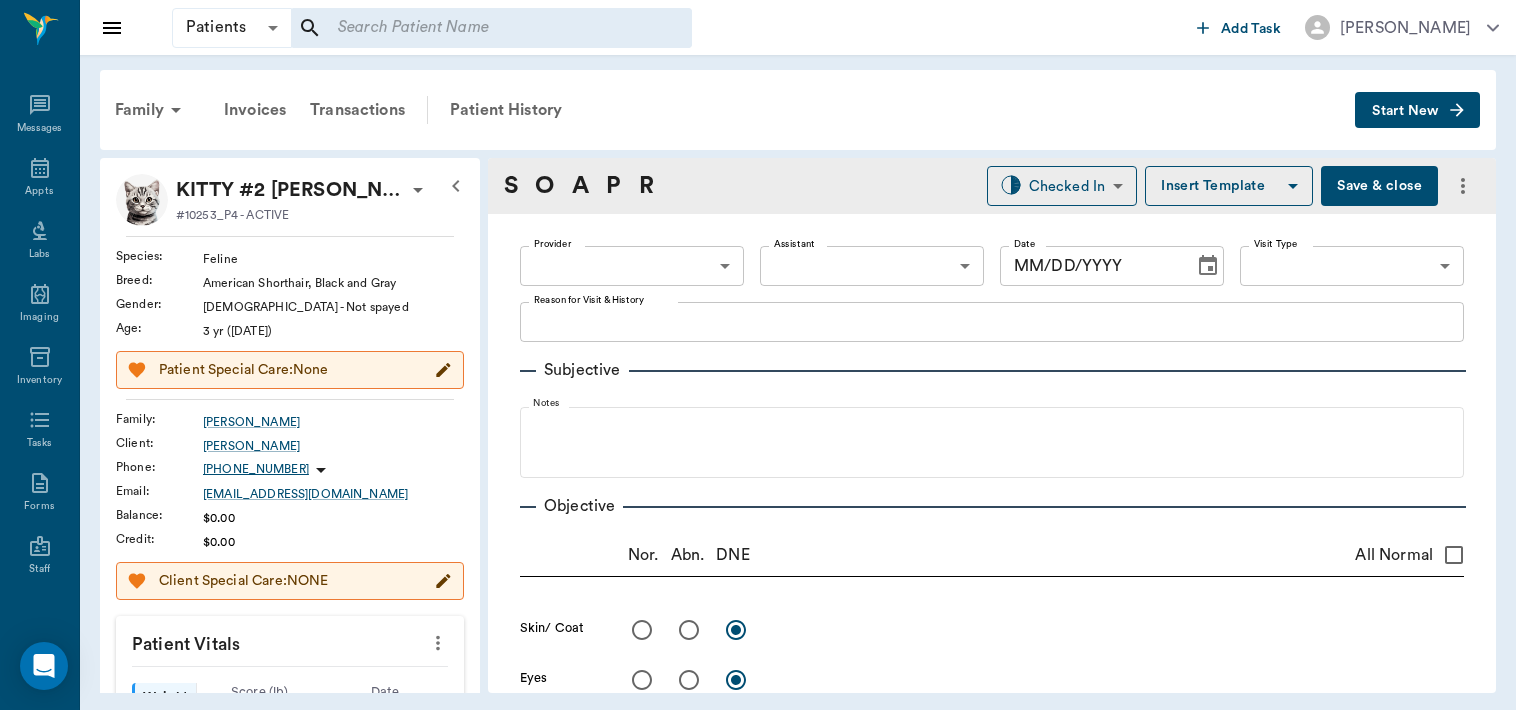 type on "63ec2f075fda476ae8351a4d" 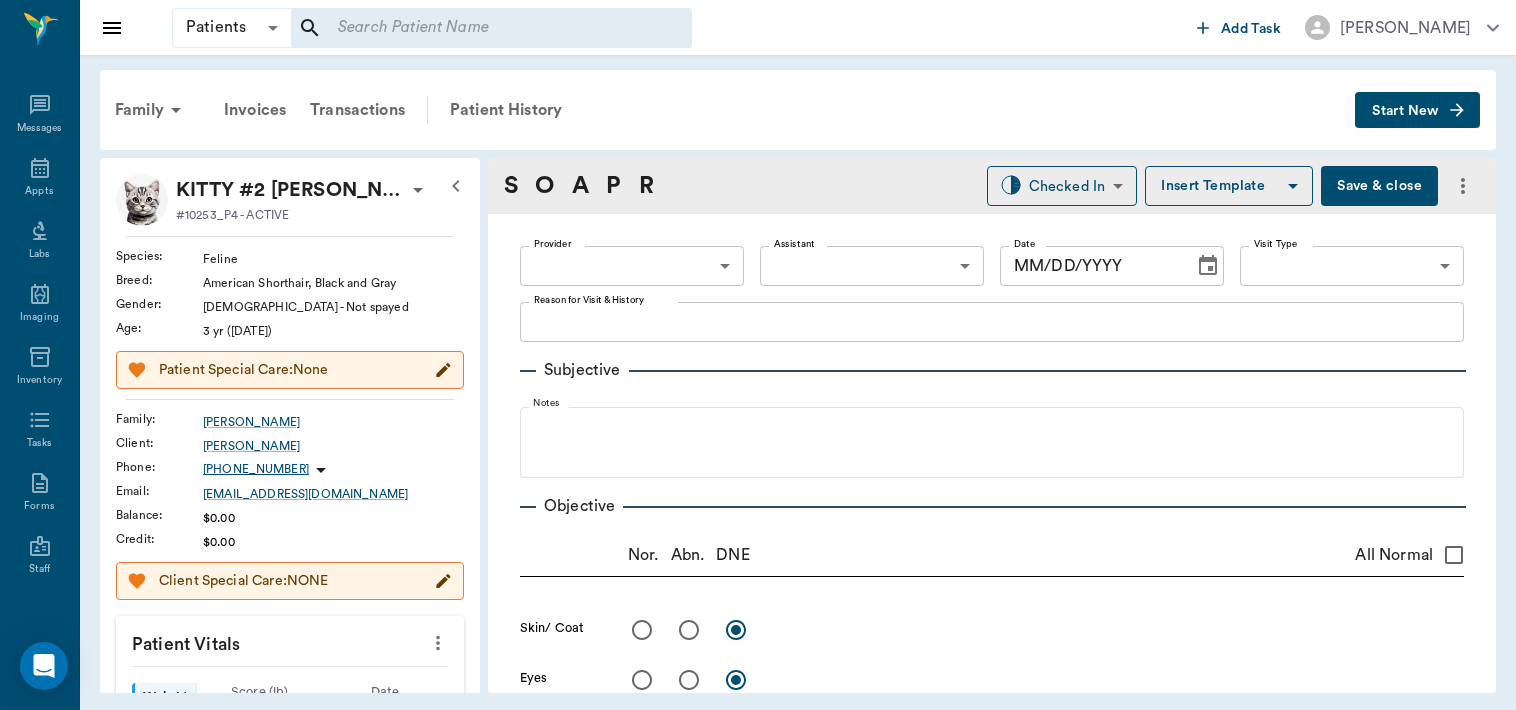 type on "65d2be4f46e3a538d89b8c18" 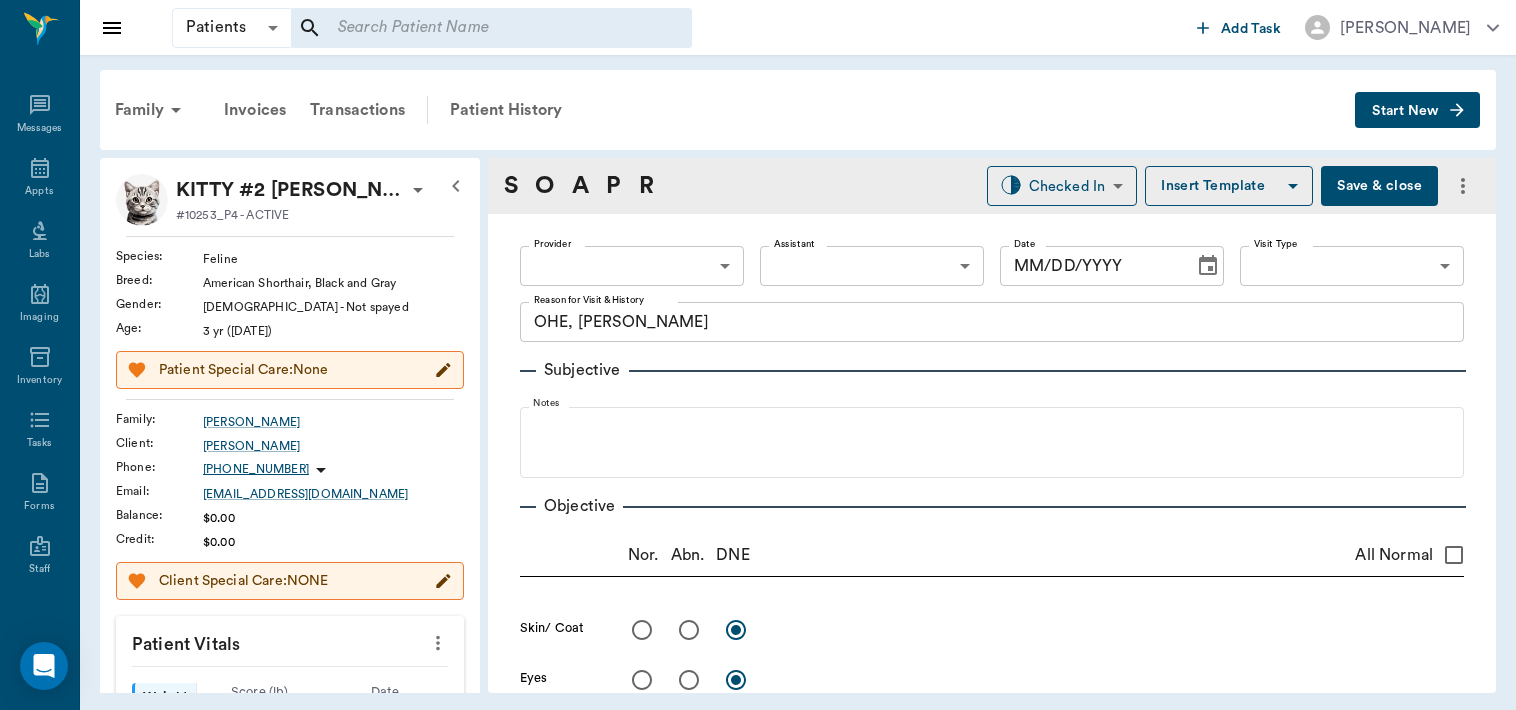 type on "[DATE]" 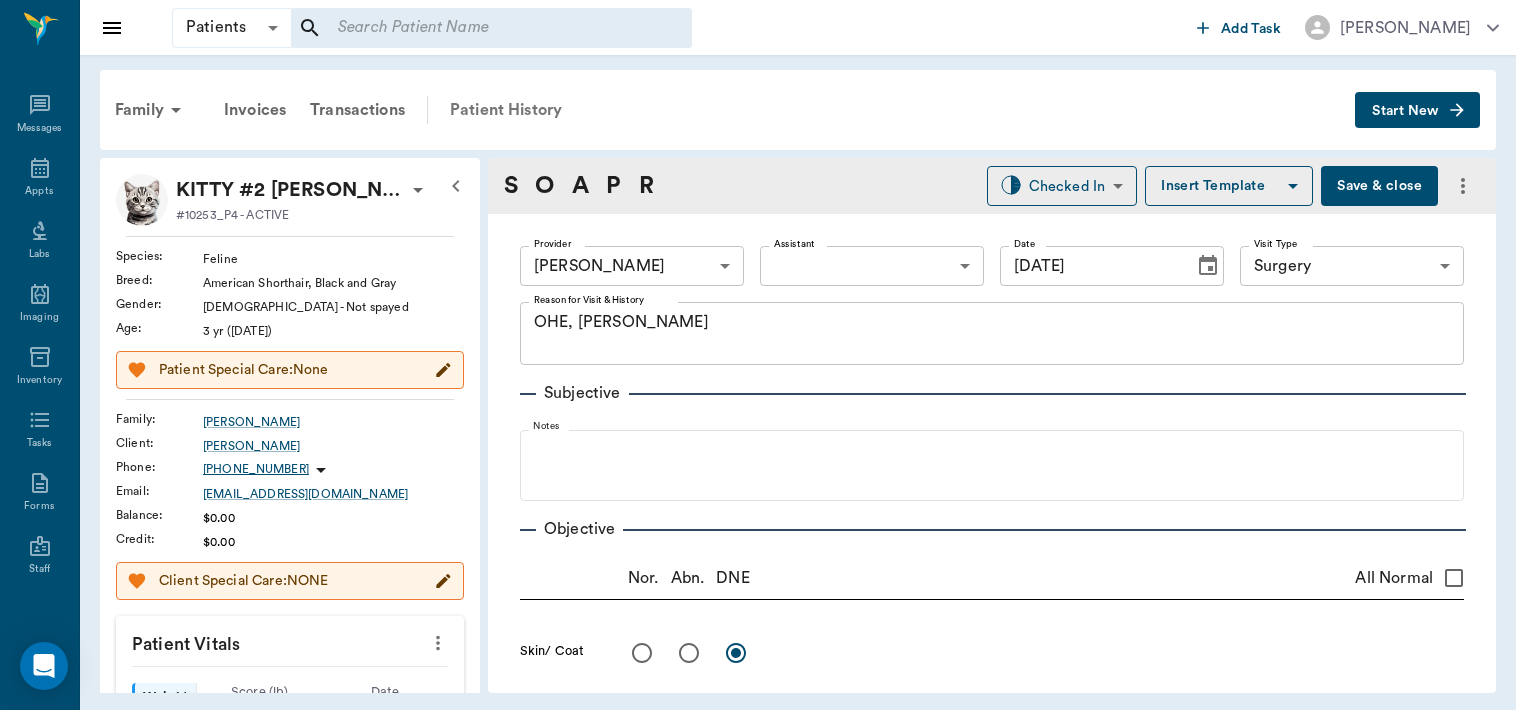 click on "Patient History" at bounding box center [506, 110] 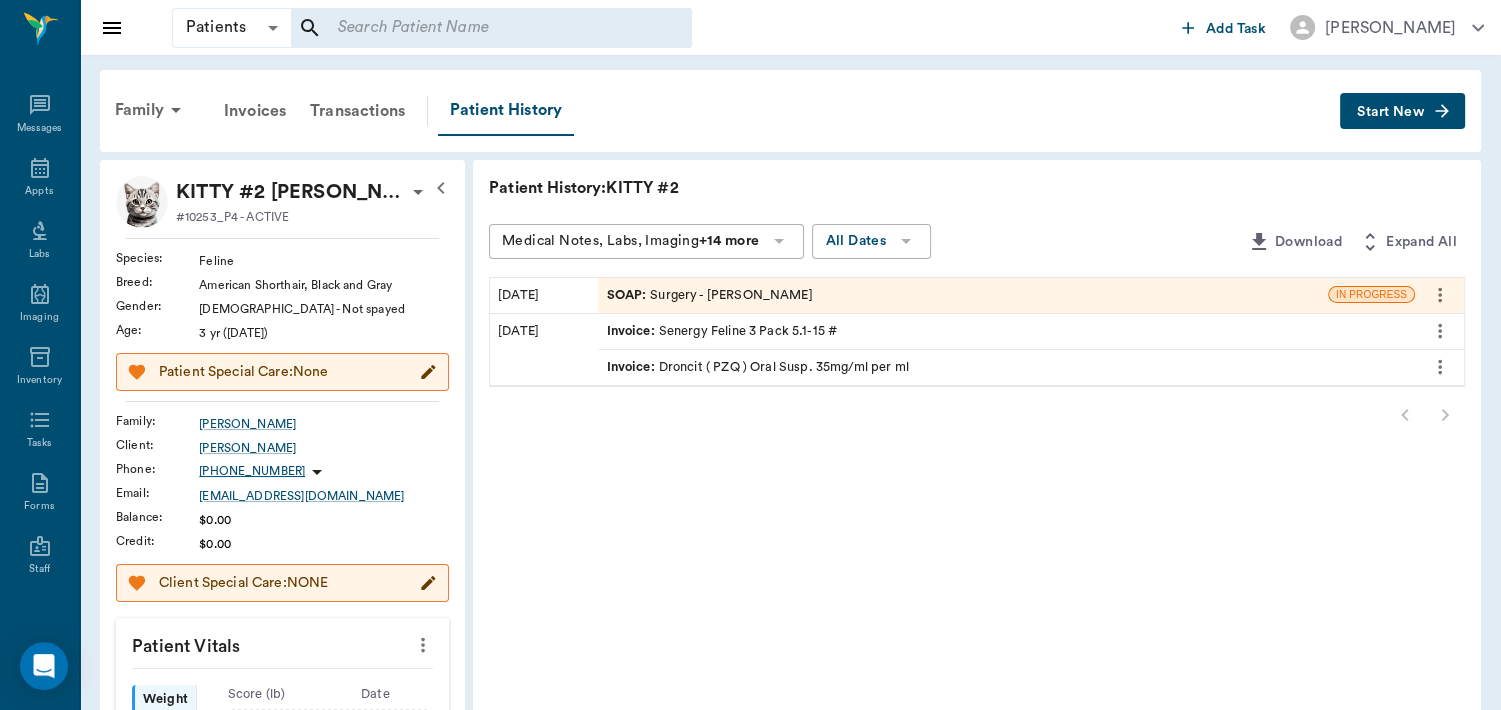 click 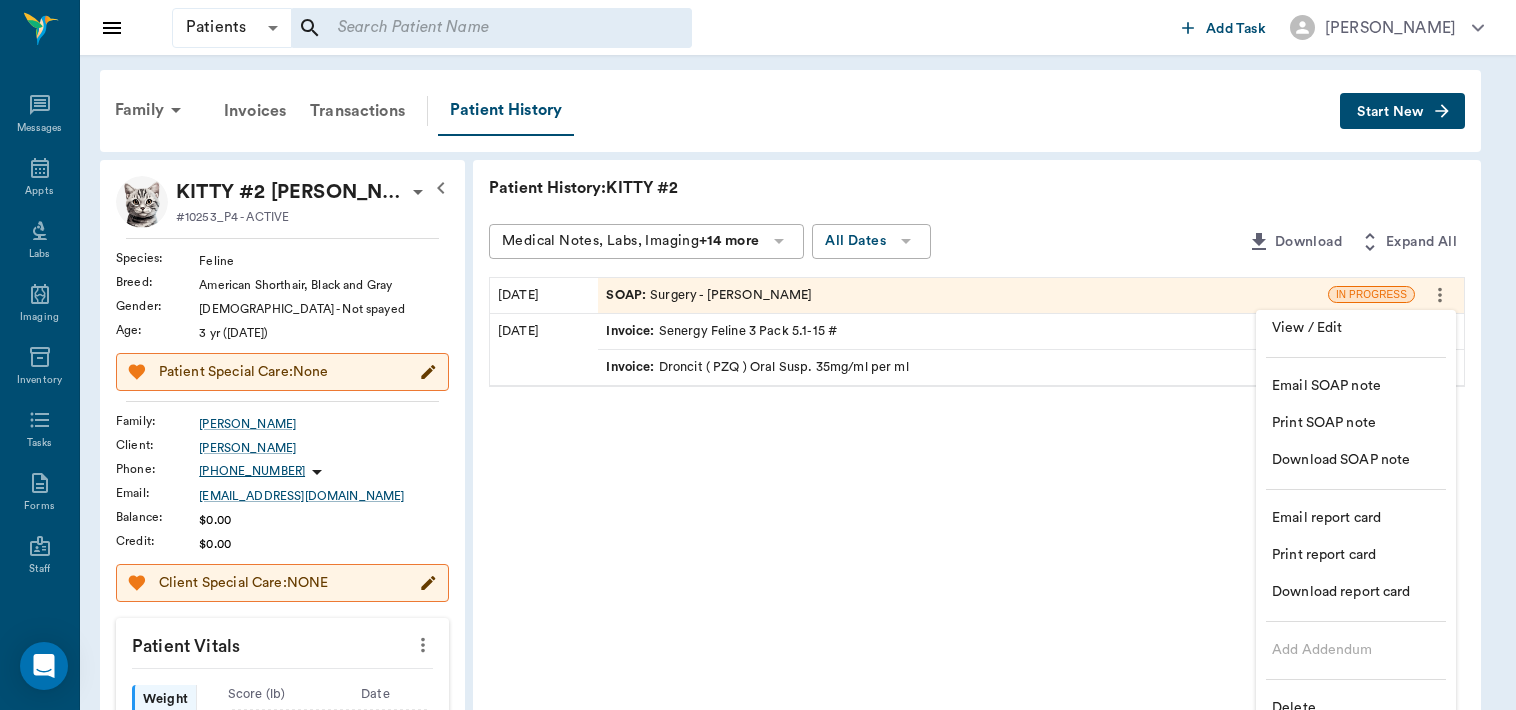 click on "Delete" at bounding box center [1356, 708] 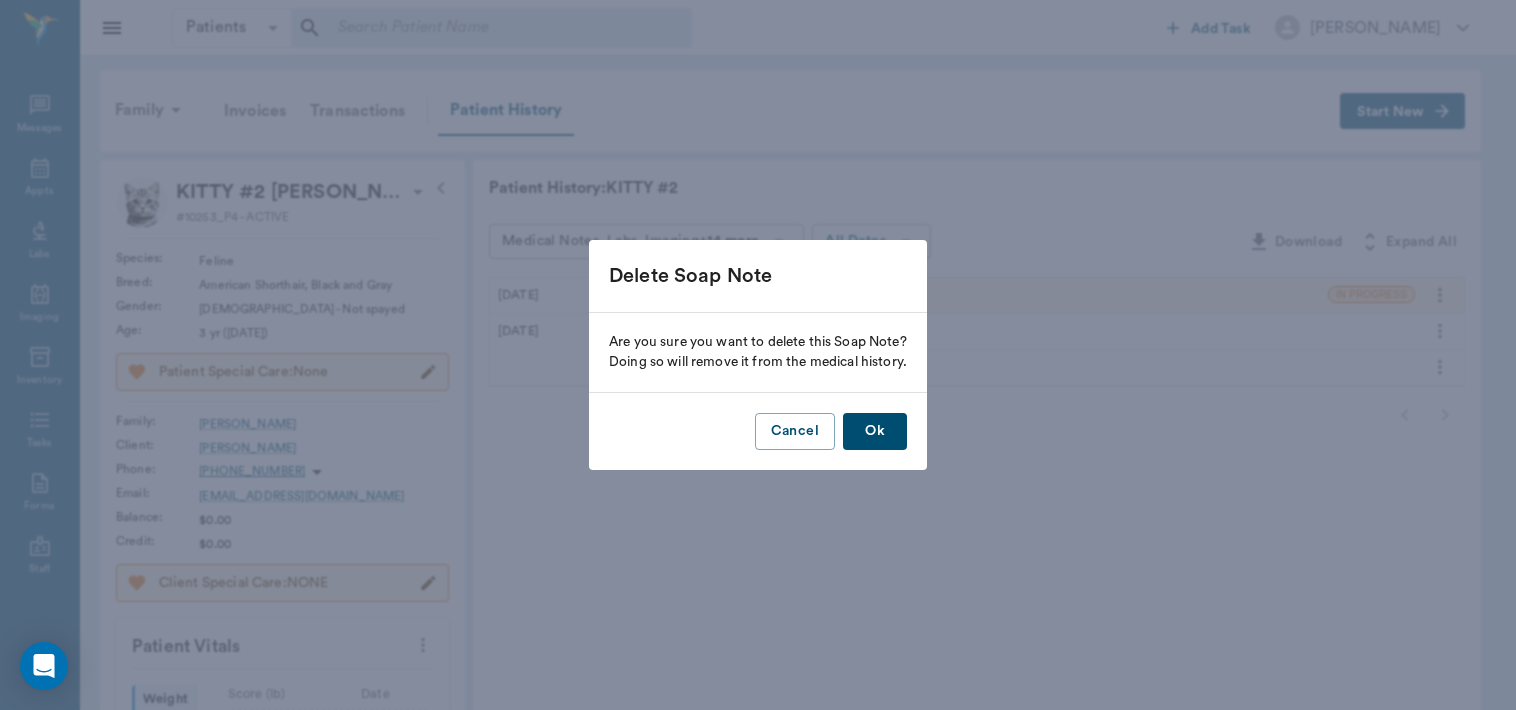 click on "Ok" at bounding box center [875, 431] 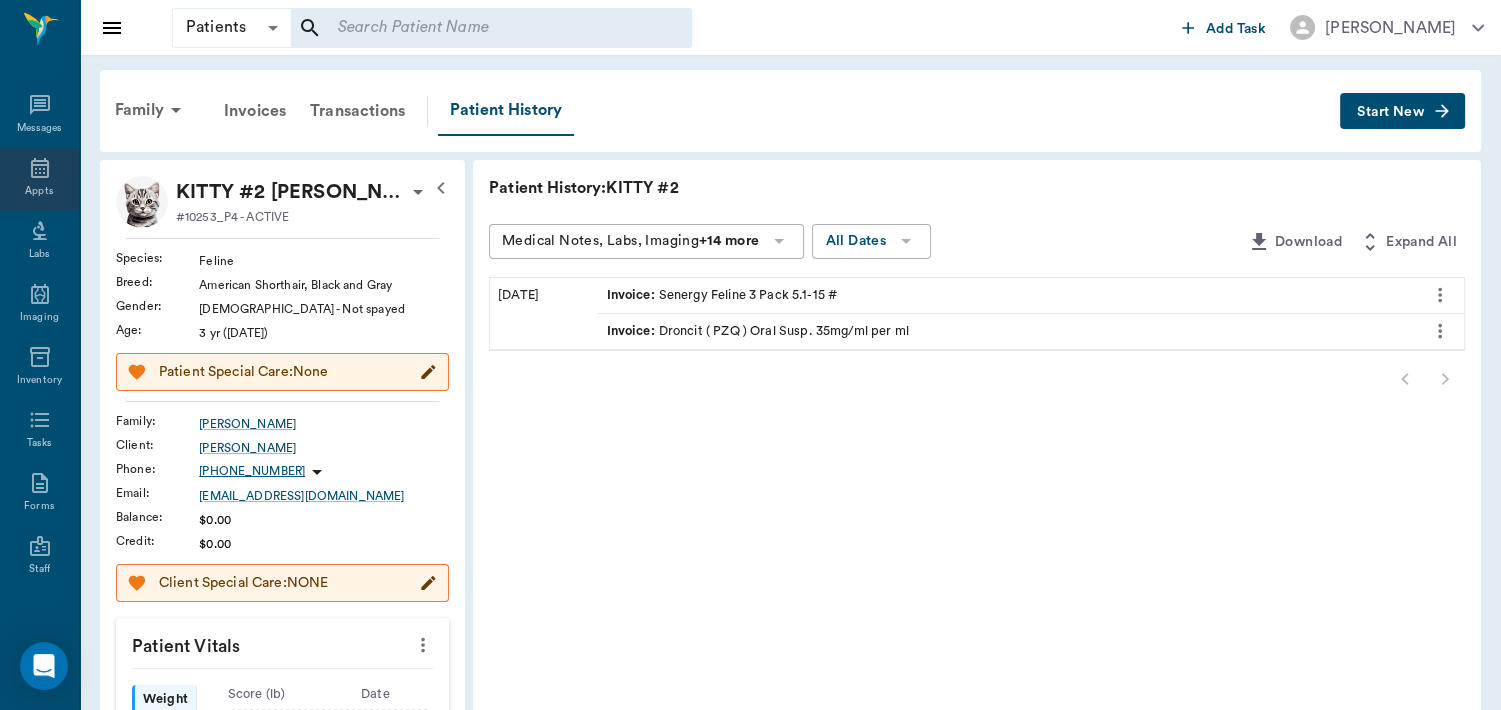 click on "Appts" at bounding box center [39, 191] 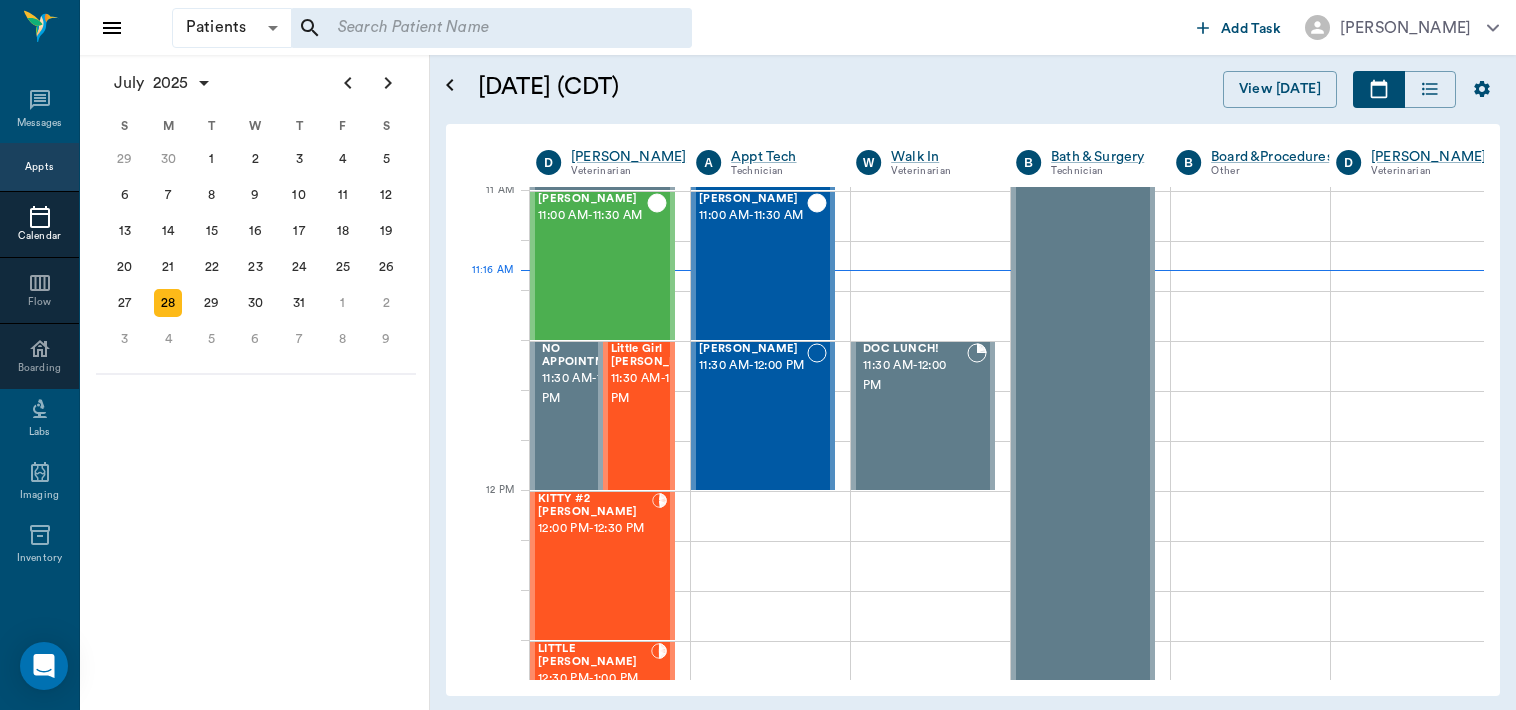 scroll, scrollTop: 904, scrollLeft: 0, axis: vertical 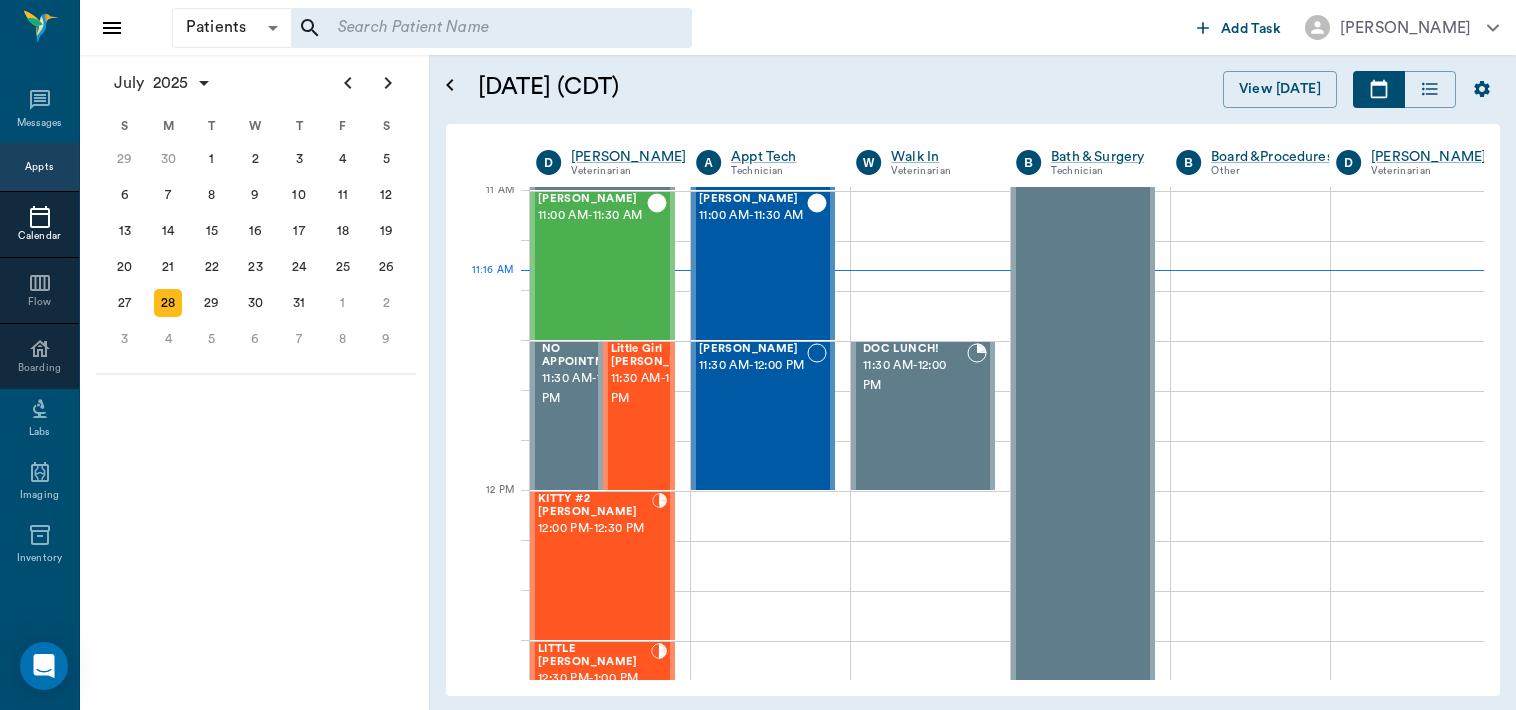 click on "KITTY #2 [PERSON_NAME] 12:00 PM  -  12:30 PM" at bounding box center [595, 566] 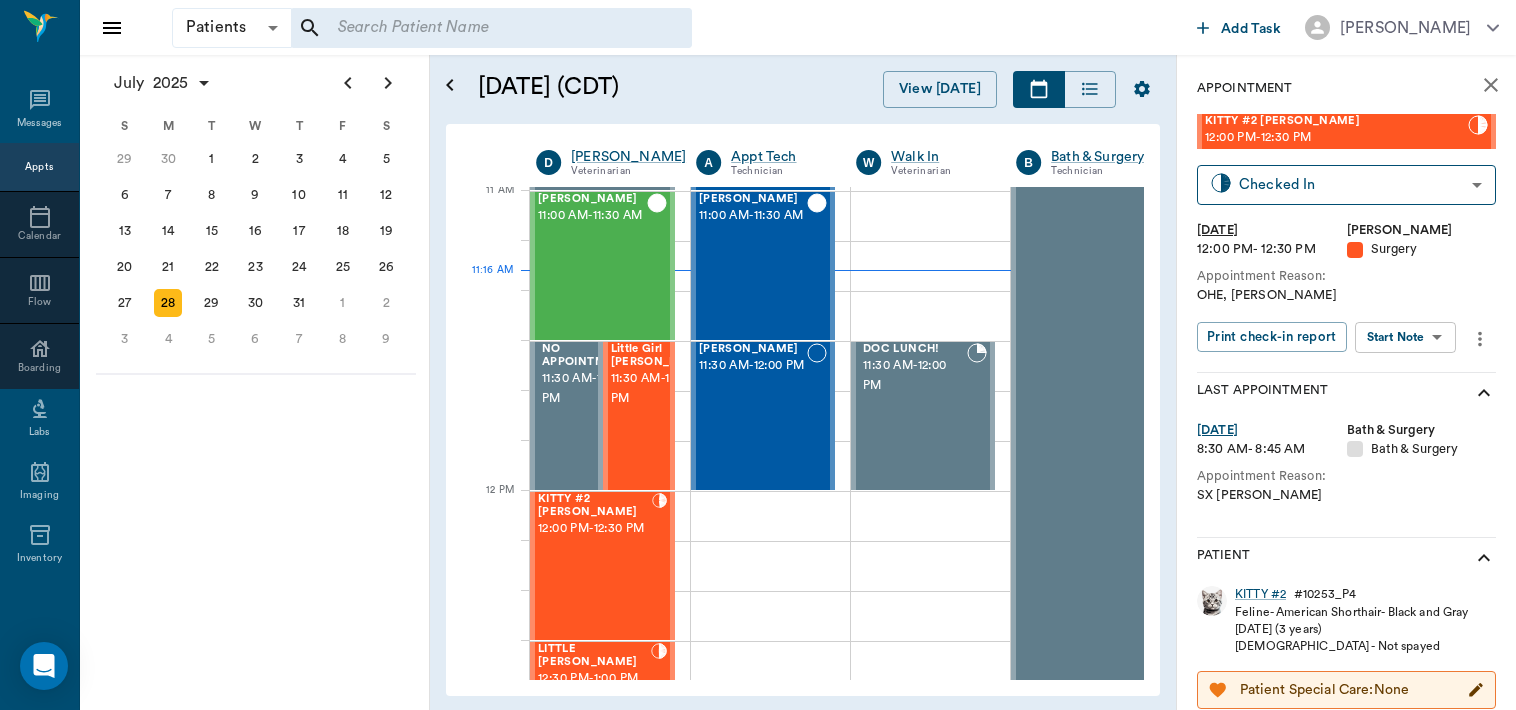 click on "Patients Patients ​ ​ Add Task Dr. Bert Ellsworth Nectar Messages Appts Calendar Flow Boarding Labs Imaging Inventory Tasks Forms Staff Reports Lookup Settings July 2025 S M T W T F S Jun 1 2 3 4 5 6 7 8 9 10 11 12 13 14 15 16 17 18 19 20 21 22 23 24 25 26 27 28 29 30 Jul 1 2 3 4 5 6 7 8 9 10 11 12 S M T W T F S 29 30 Jul 1 2 3 4 5 6 7 8 9 10 11 12 13 14 15 16 17 18 19 20 21 22 23 24 25 26 27 28 29 30 31 Aug 1 2 3 4 5 6 7 8 9 S M T W T F S 27 28 29 30 31 Aug 1 2 3 4 5 6 7 8 9 10 11 12 13 14 15 16 17 18 19 20 21 22 23 24 25 26 27 28 29 30 31 Sep 1 2 3 4 5 6 July 28, 2025 (CDT) View Today July 2025 Today 28 Mon Jul 2025 D Dr. Bert Ellsworth Veterinarian A Appt Tech Technician W Walk In Veterinarian B Bath & Surgery Technician B Board &Procedures Other D Dr. Kindall Jones Veterinarian 8 AM 9 AM 10 AM 11 AM 12 PM 1 PM 2 PM 3 PM 4 PM 5 PM 6 PM 7 PM 8 PM 11:16 AM Dream Ross 8:30 AM  -  9:00 AM NO APPOINTMENT! EMERGENCY ONLY! 9:00 AM  -  9:30 AM JAZZY Clayton 9:30 AM  -  10:00 AM D-O-G Malina 10:00 AM  -   -   -" at bounding box center (758, 355) 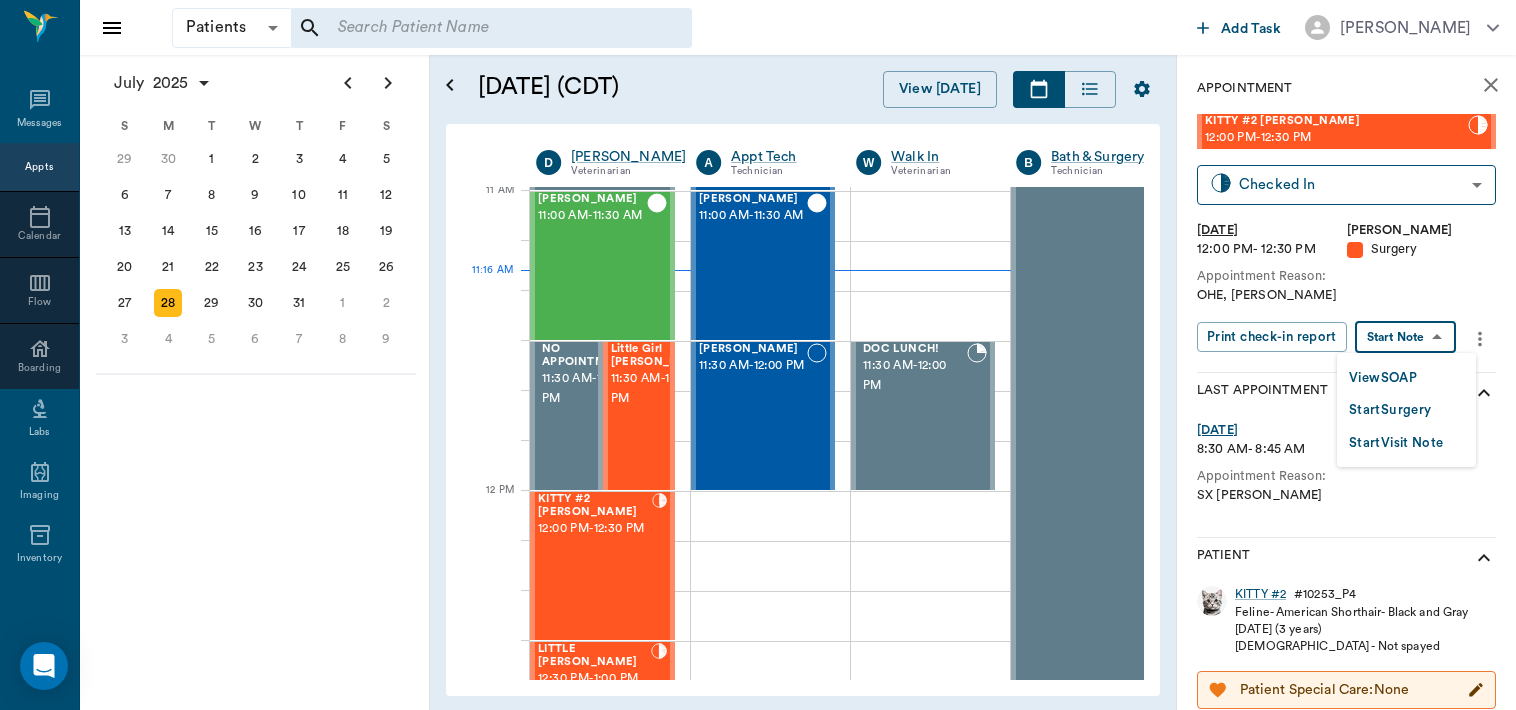 click on "Start  Surgery" at bounding box center [1390, 410] 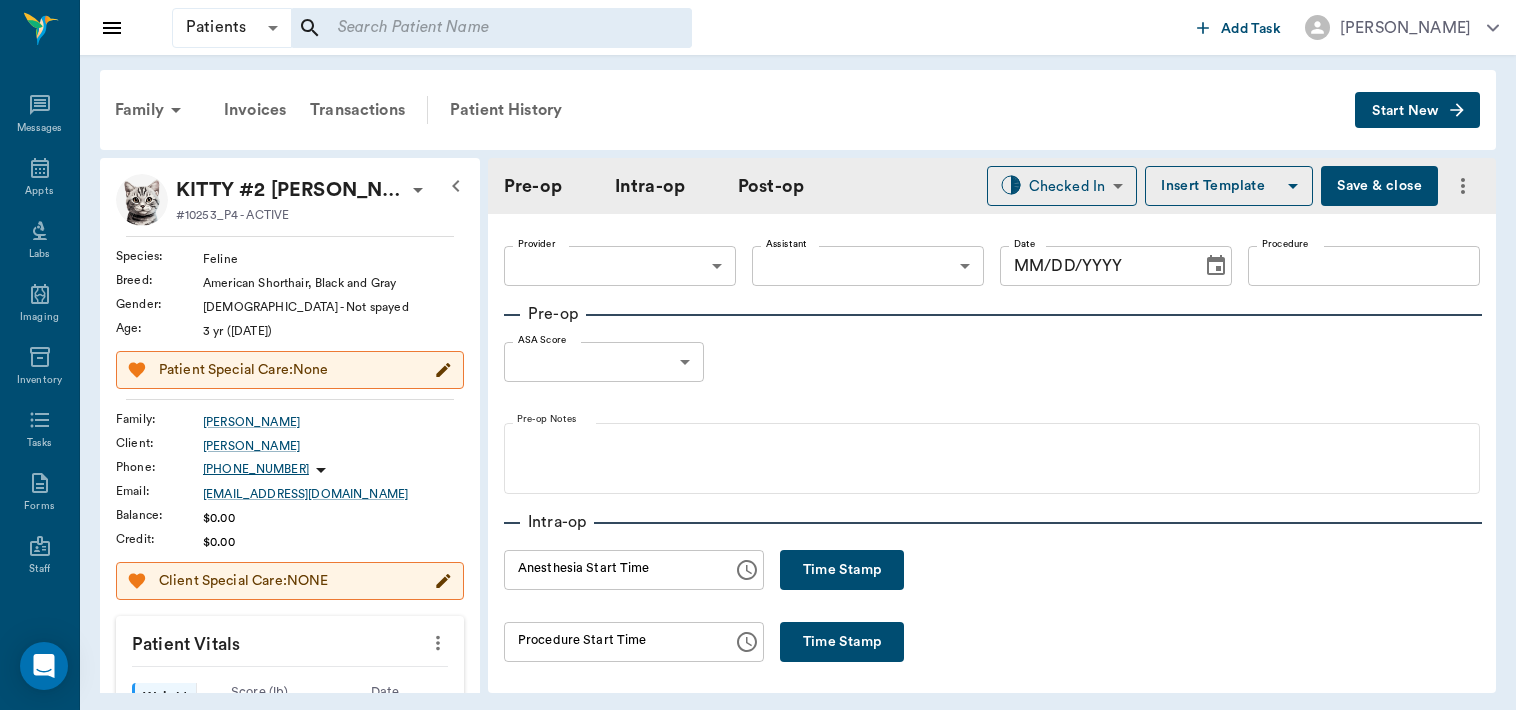 type on "63ec2f075fda476ae8351a4d" 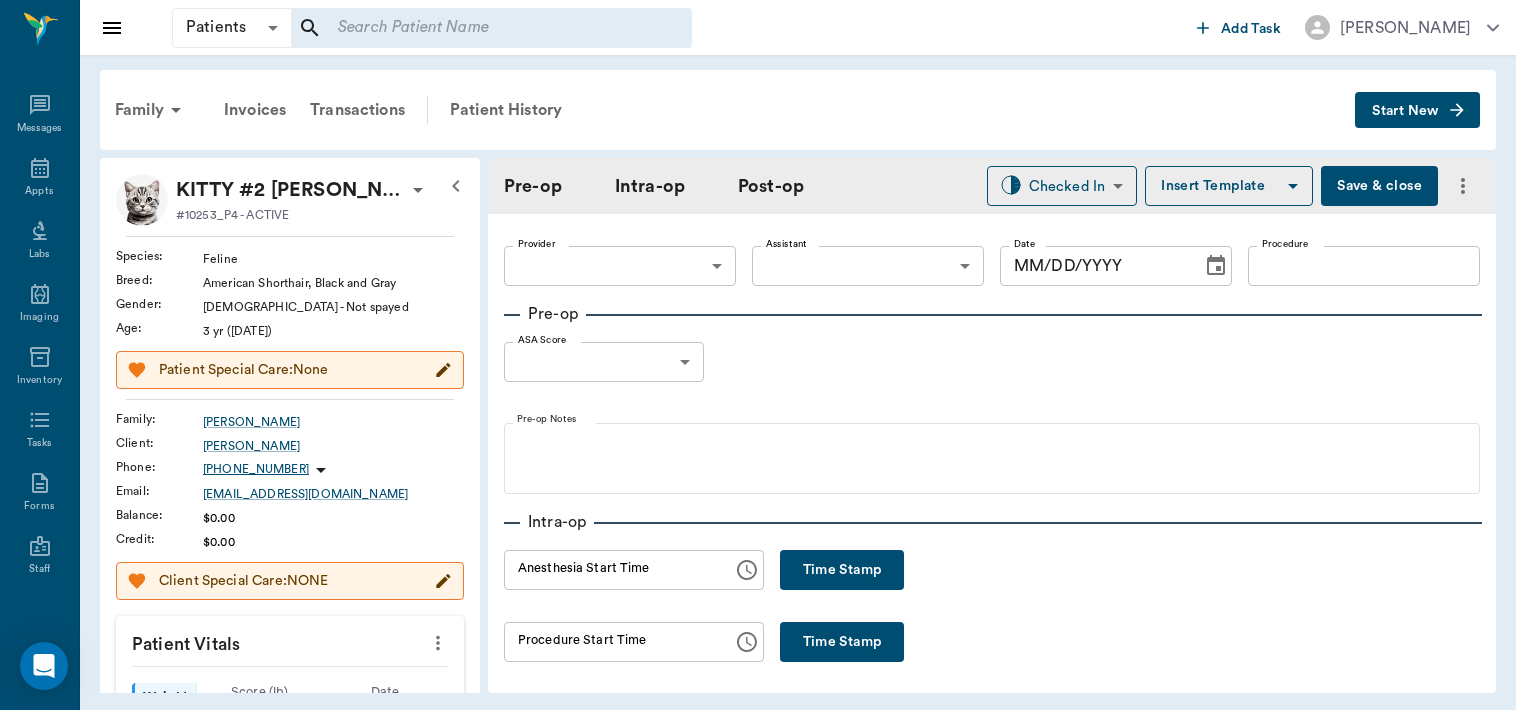 type on "[DATE]" 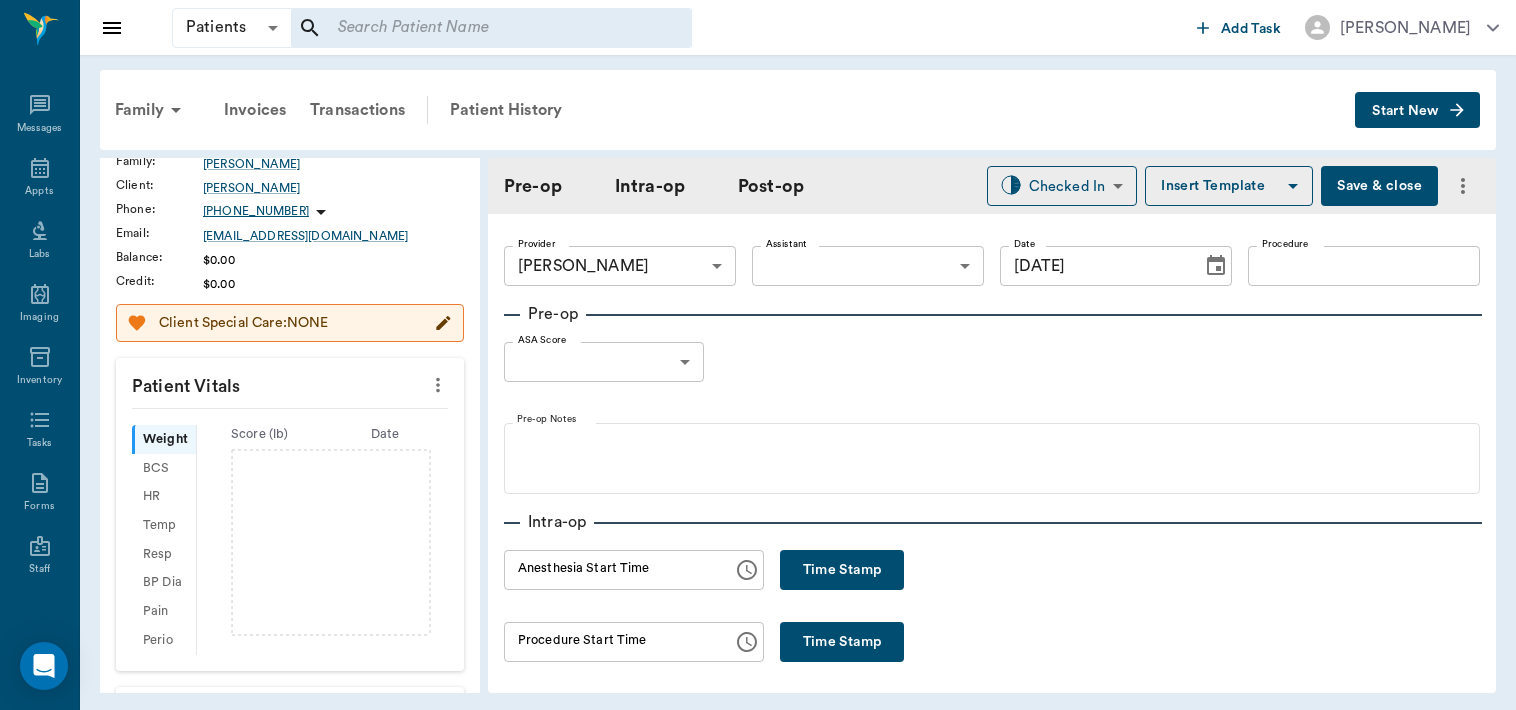 scroll, scrollTop: 284, scrollLeft: 0, axis: vertical 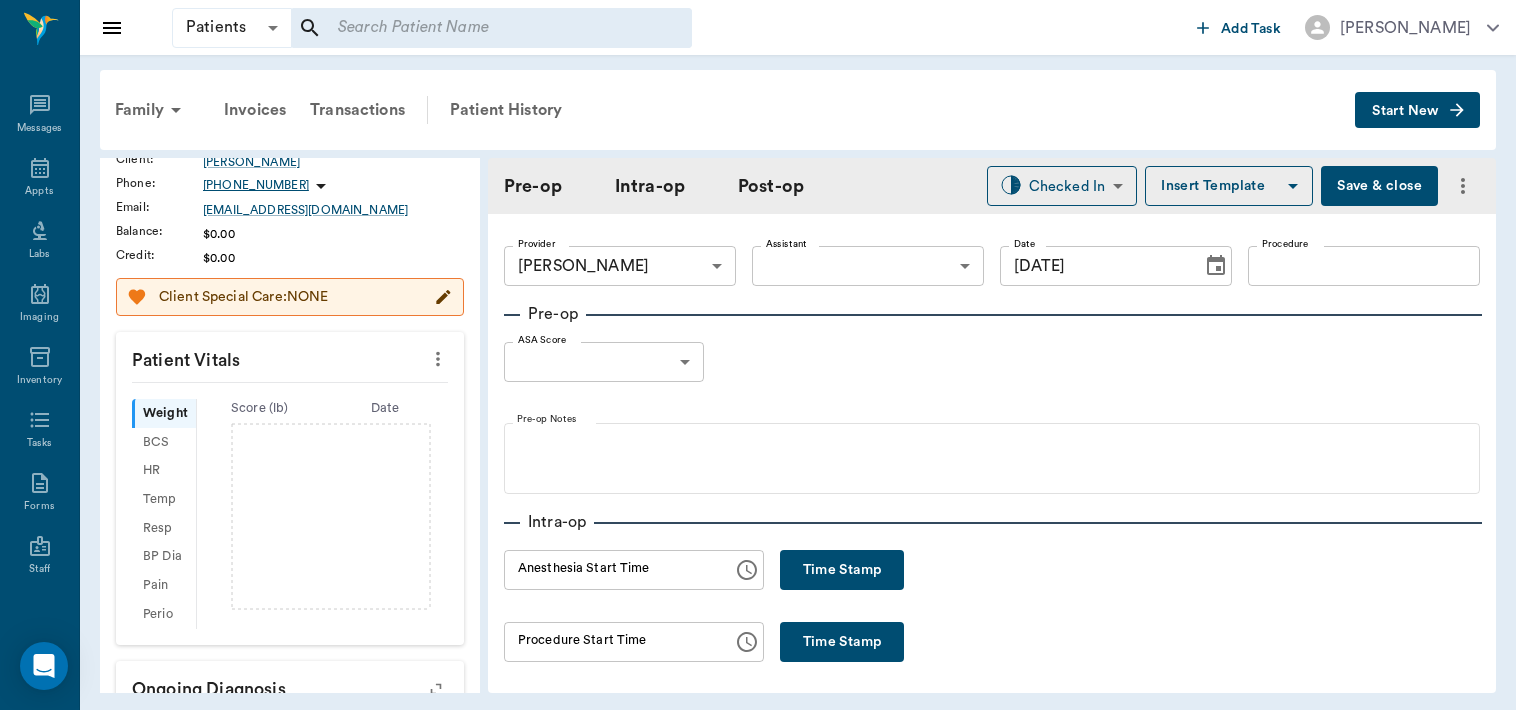 click 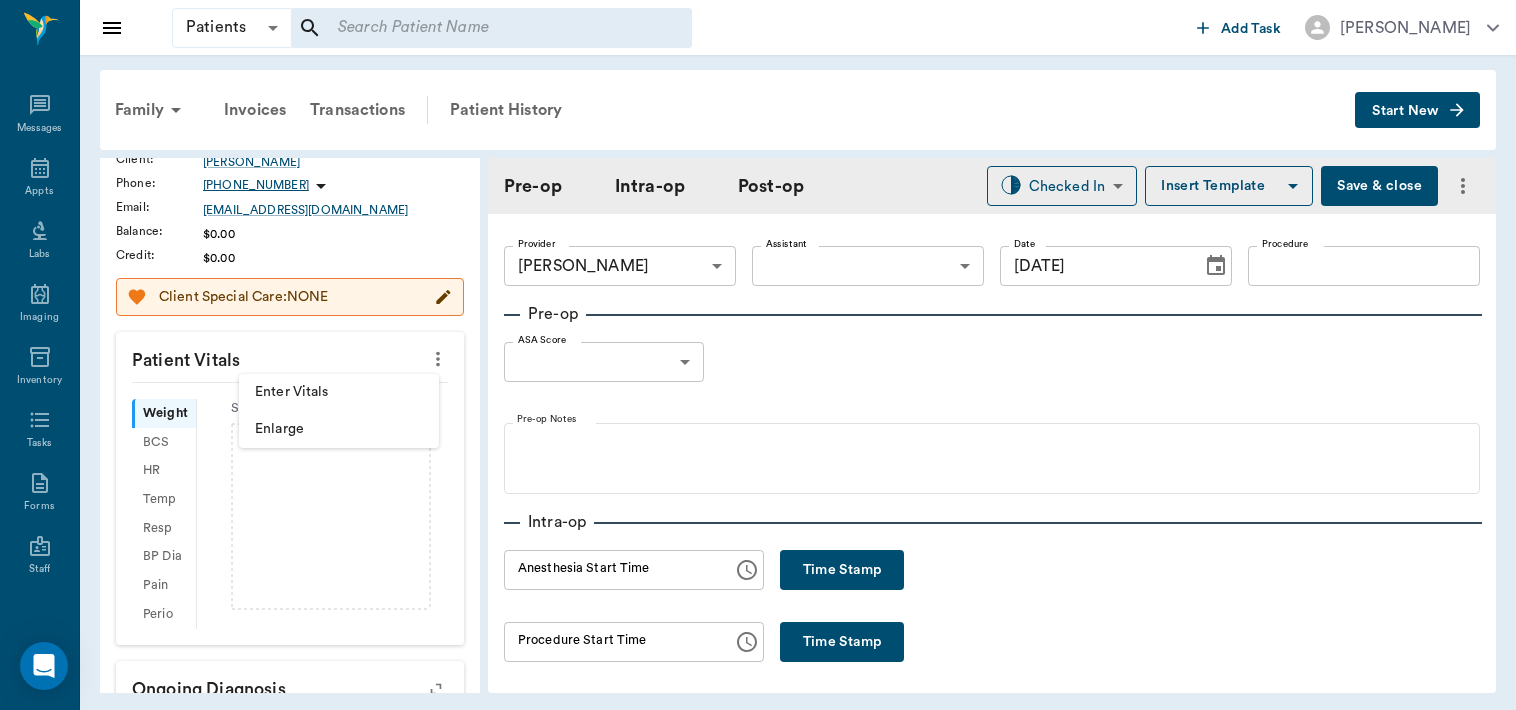 click on "Enter Vitals" at bounding box center (339, 392) 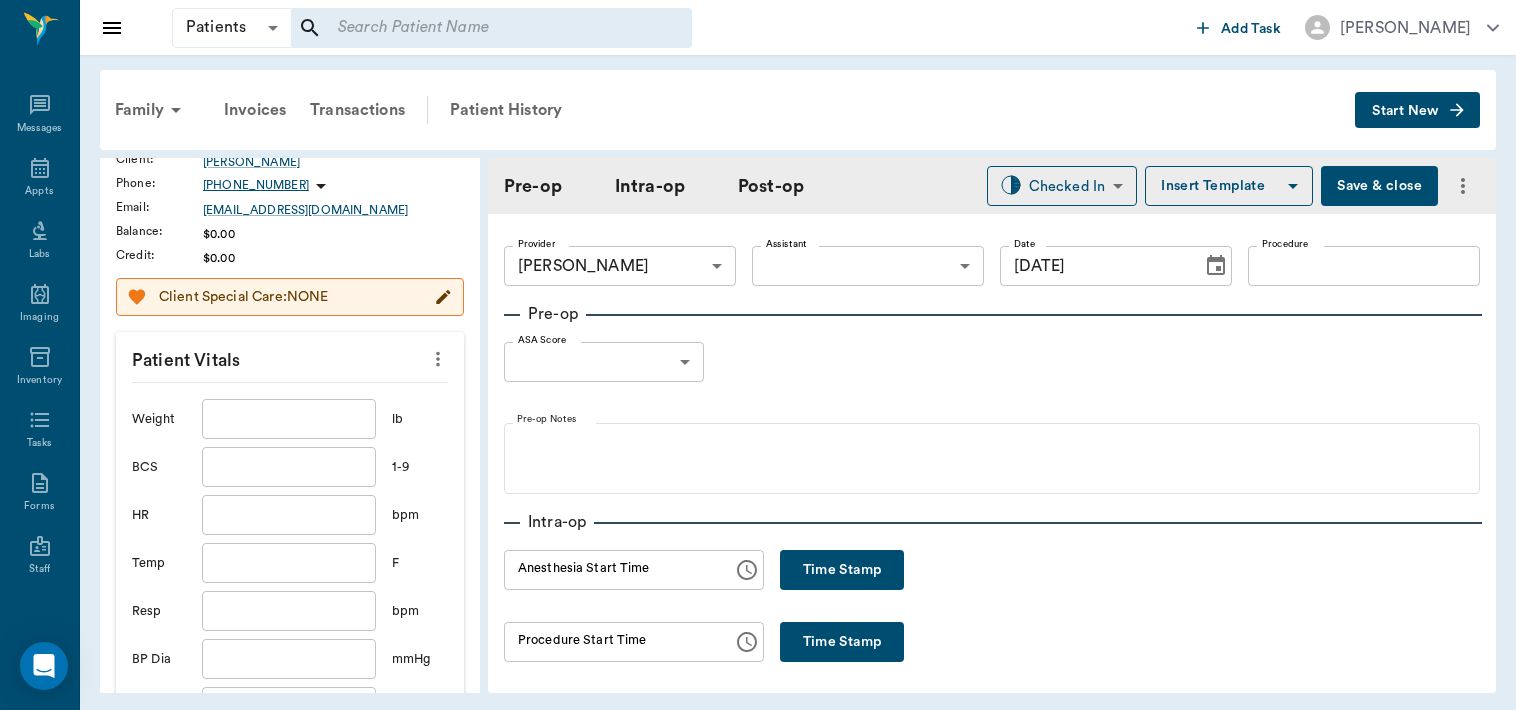 click at bounding box center [289, 419] 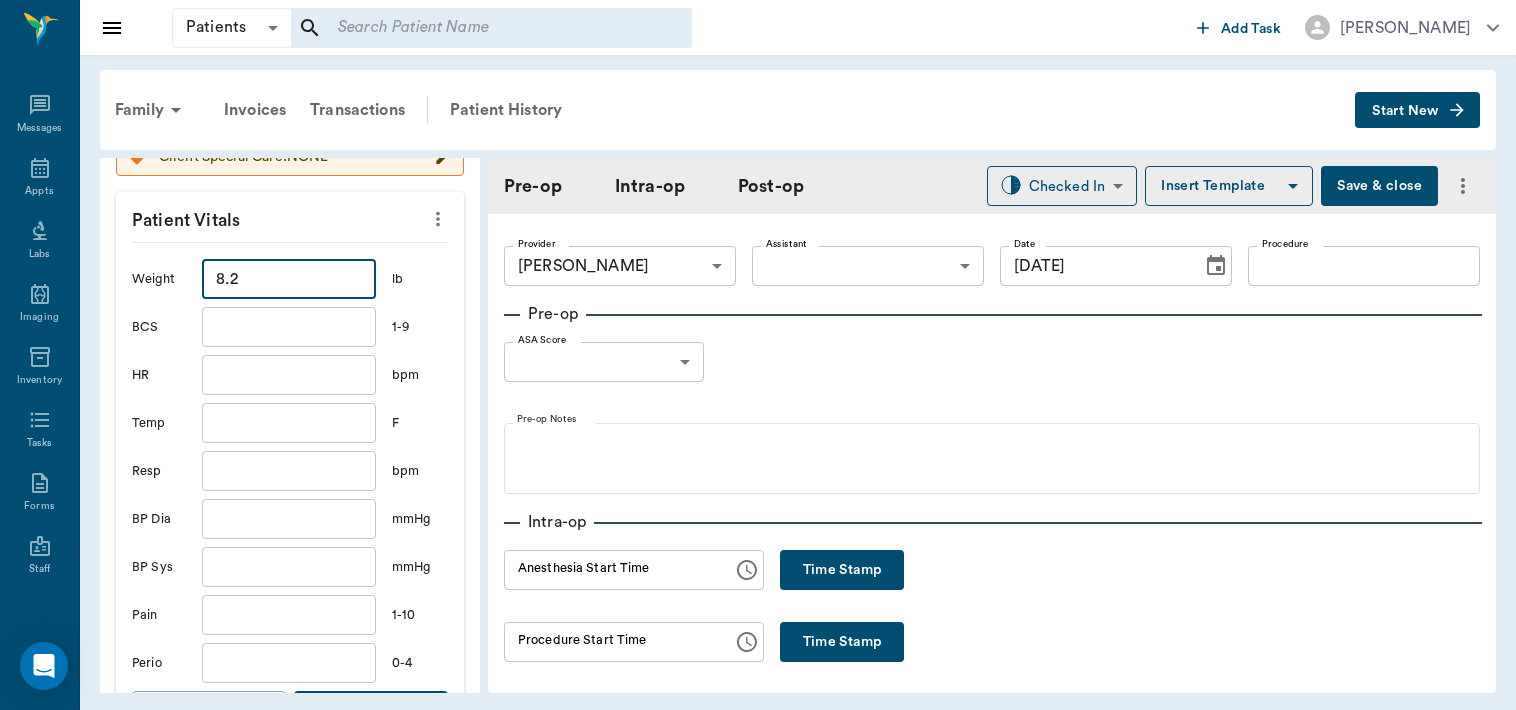 scroll, scrollTop: 539, scrollLeft: 0, axis: vertical 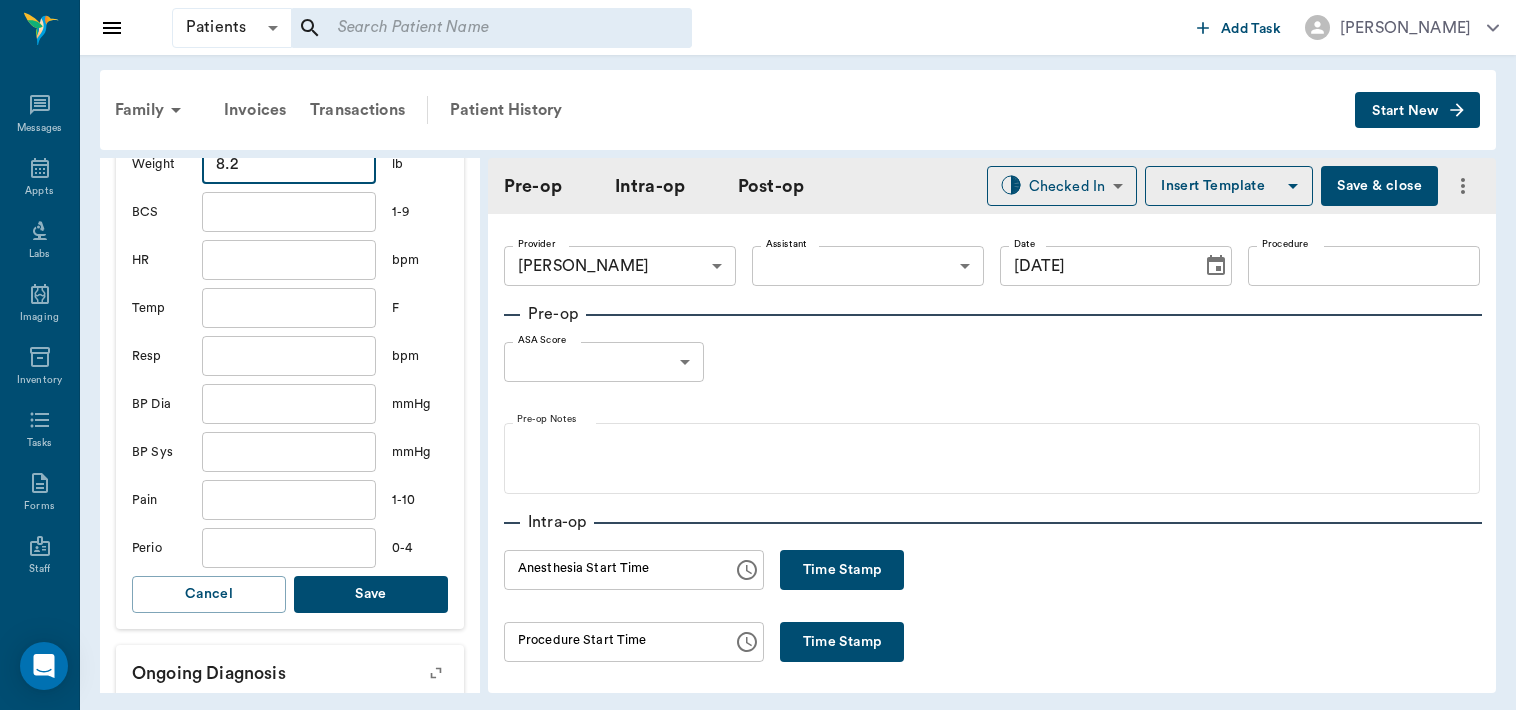type on "8.2" 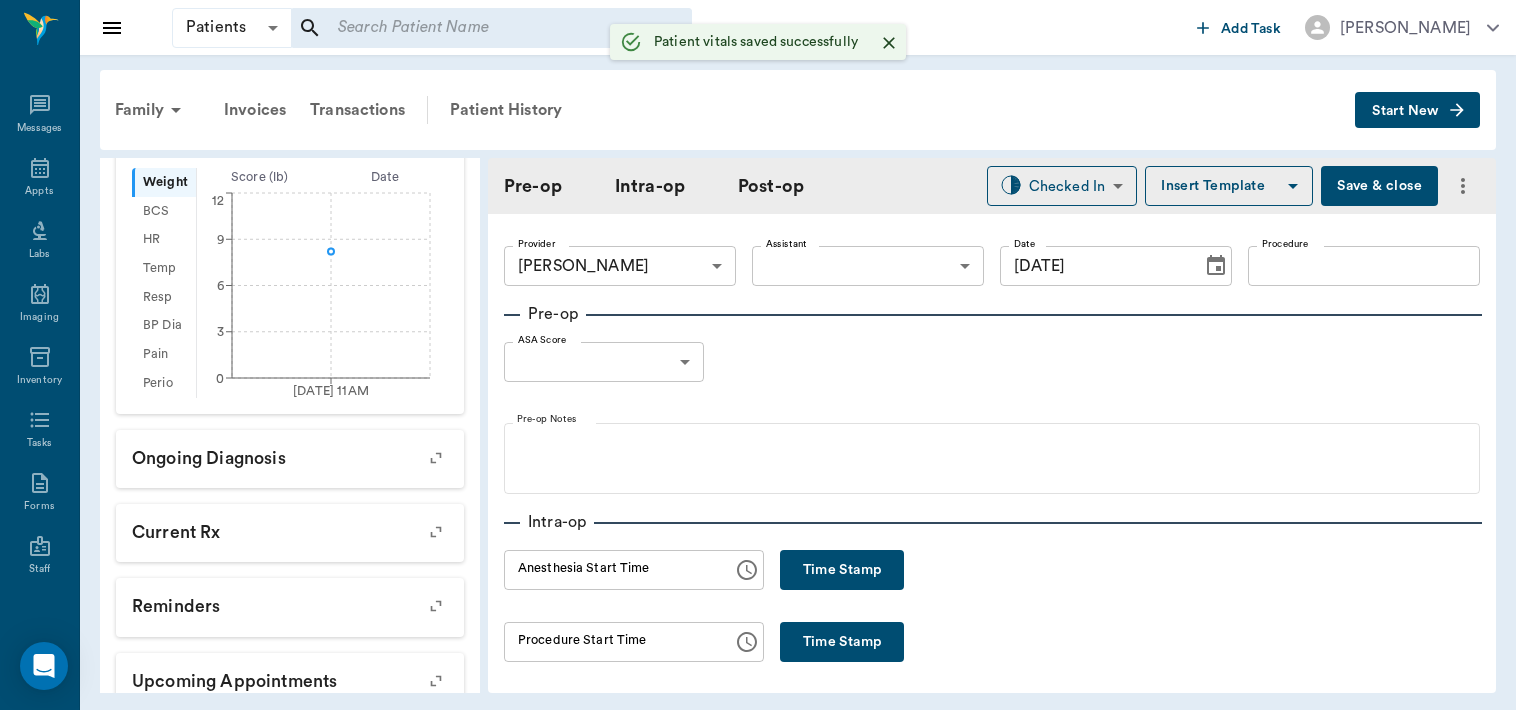 scroll, scrollTop: 563, scrollLeft: 0, axis: vertical 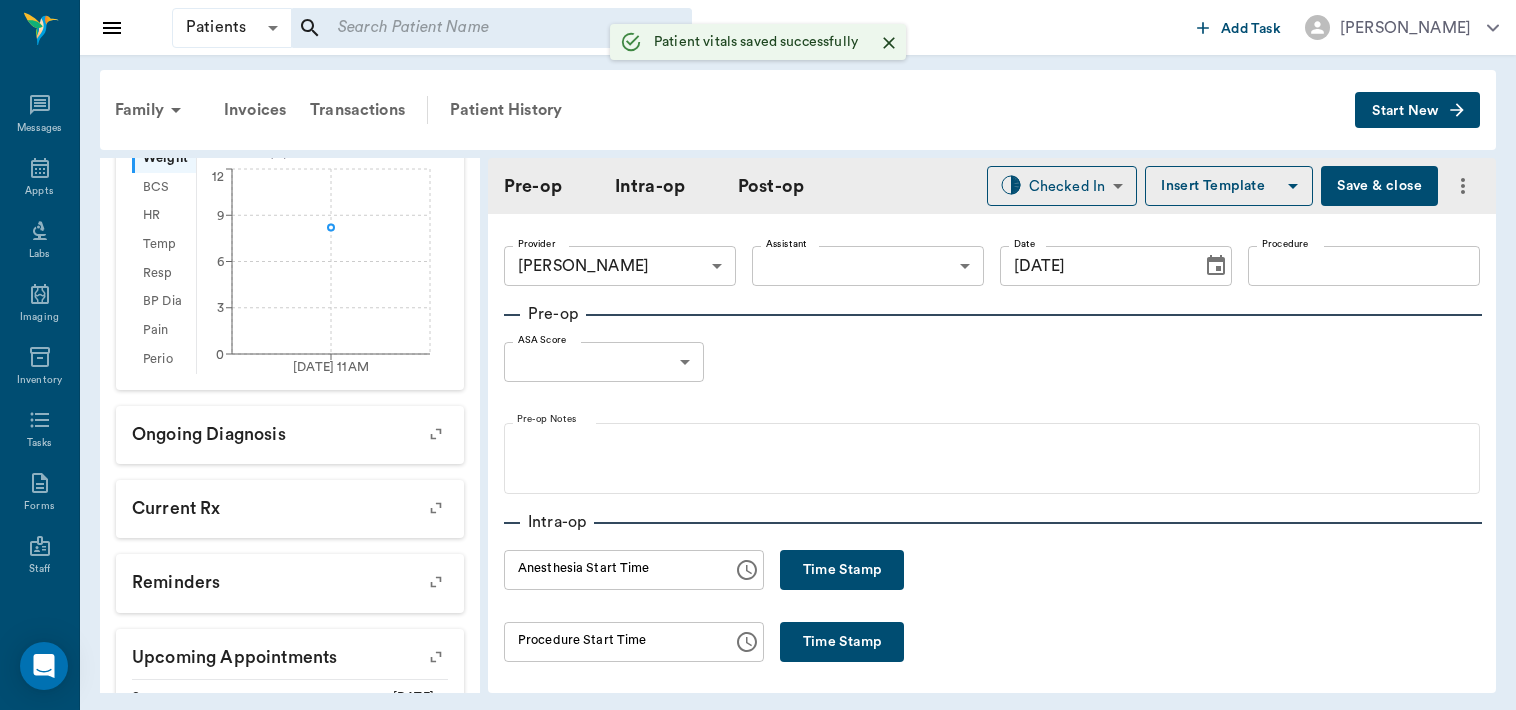click on "Patients Patients ​ ​ Add Task Dr. Bert Ellsworth Nectar Messages Appts Labs Imaging Inventory Tasks Forms Staff Reports Lookup Settings Family Invoices Transactions Patient History Start New KITTY #2 Cano #10253_P4    -    ACTIVE   Species : Feline Breed : American Shorthair, Black and Gray Gender : Female - Not spayed Age : 3 yr (07/15/2022) Weight : 8.2 lbs / 3.7195 kg Patient Special Care:  None Family : Cano Client : Marybell Cano Phone : (469) 491-6401 Email : 76marybel@gmail.com Balance : $0.00 Credit : $0.00 Client Special Care:  NONE Patient Vitals Weight BCS HR Temp Resp BP Dia Pain Perio Score ( lb ) Date 07/28/25 11AM 0 3 6 9 12 Ongoing diagnosis Current Rx Reminders Upcoming appointments Surgery 07/28/25 Schedule Appointment Pre-op Intra-op Post-op Checked In CHECKED_IN ​ Insert Template  Save & close Provider Dr. Bert Ellsworth 63ec2f075fda476ae8351a4d Provider Assistant ​ Assistant Date 07/28/2025 Date Procedure Procedure Pre-op ASA Score ​ null ASA Score Pre-op Notes Intra-op Time" at bounding box center (758, 355) 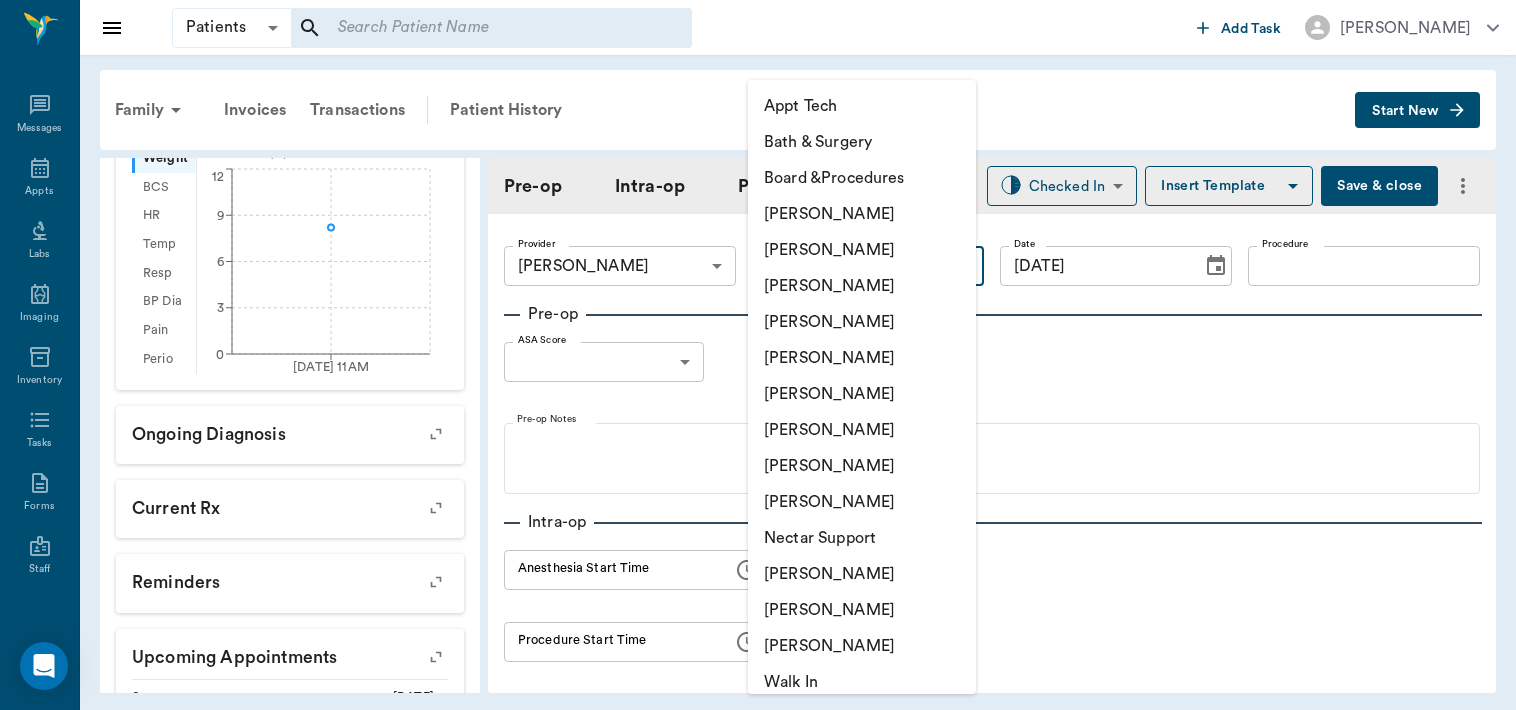 click on "[PERSON_NAME]" at bounding box center (862, 430) 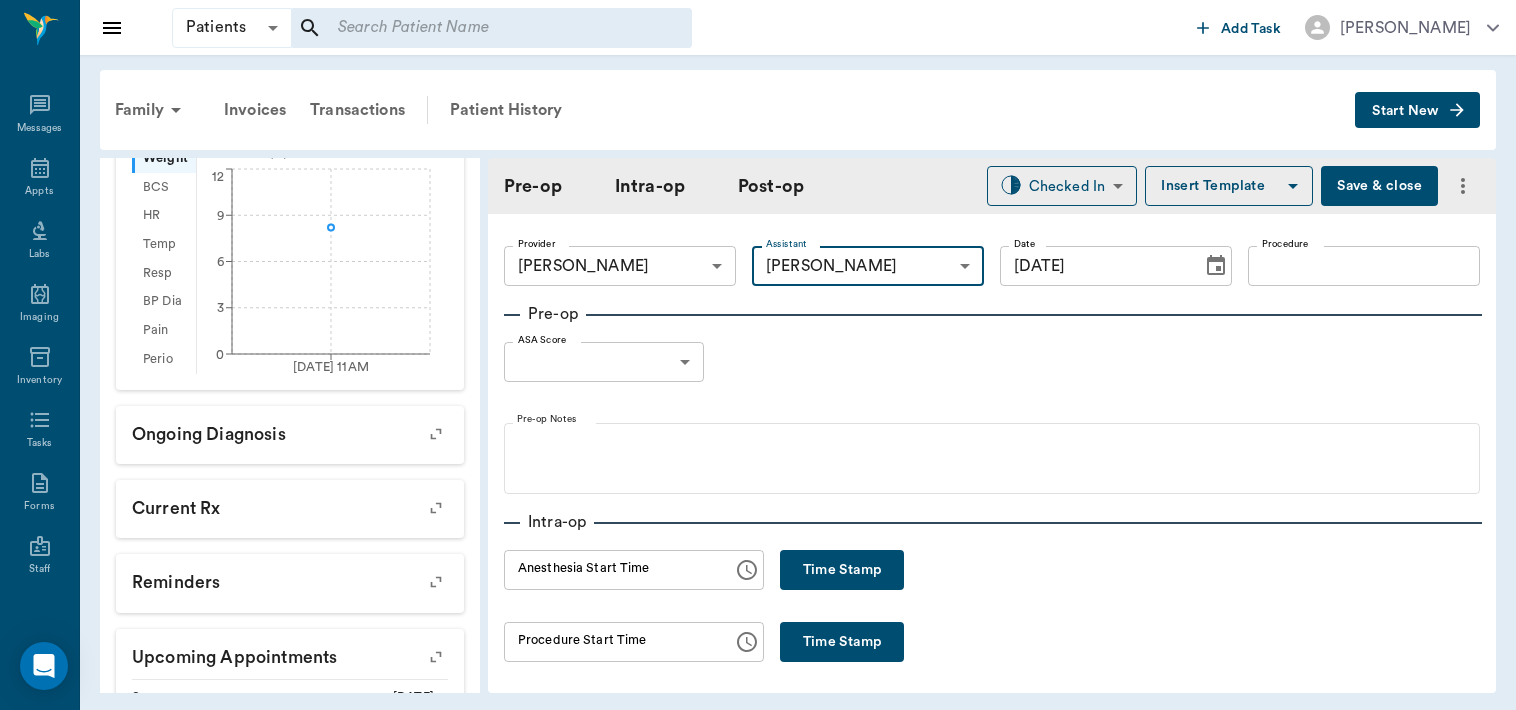 click on "Procedure" at bounding box center [1364, 266] 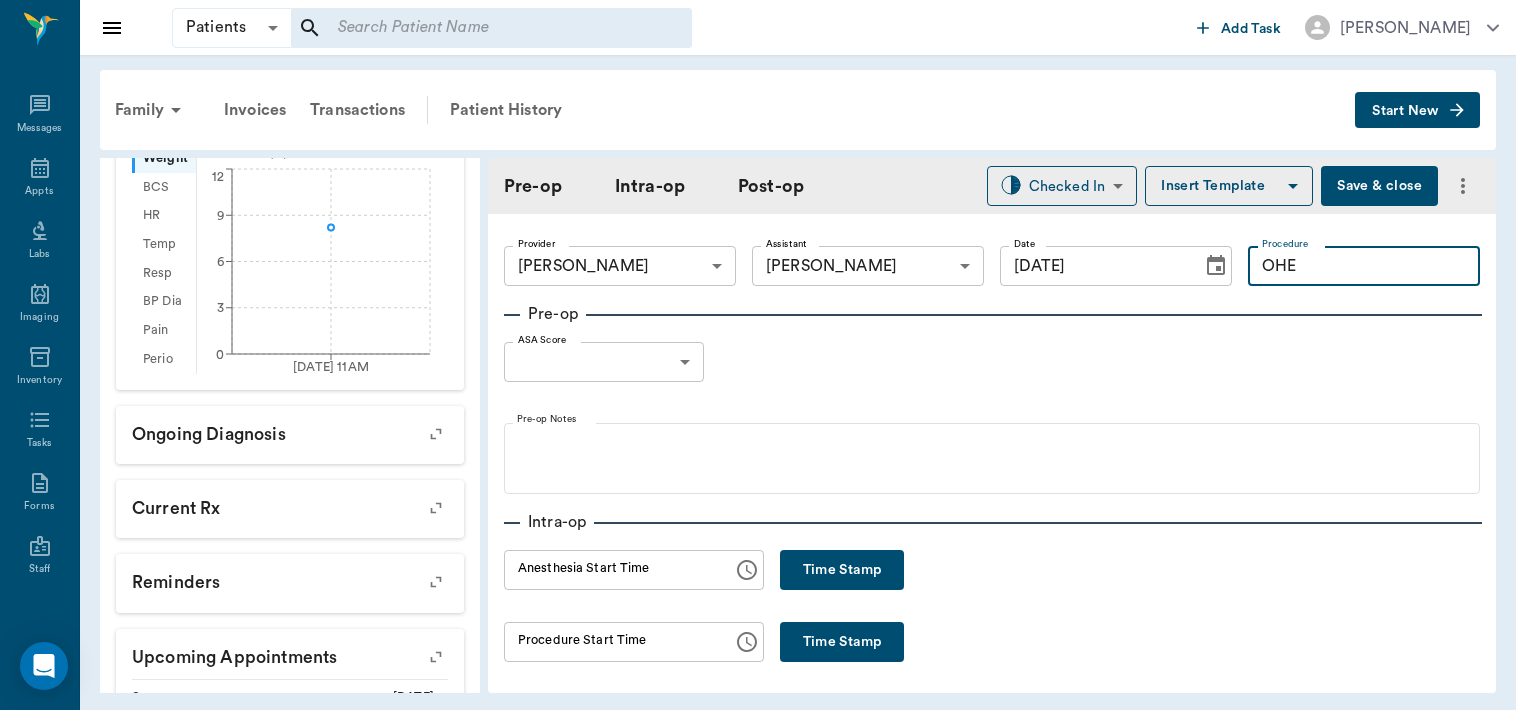 type on "OHE" 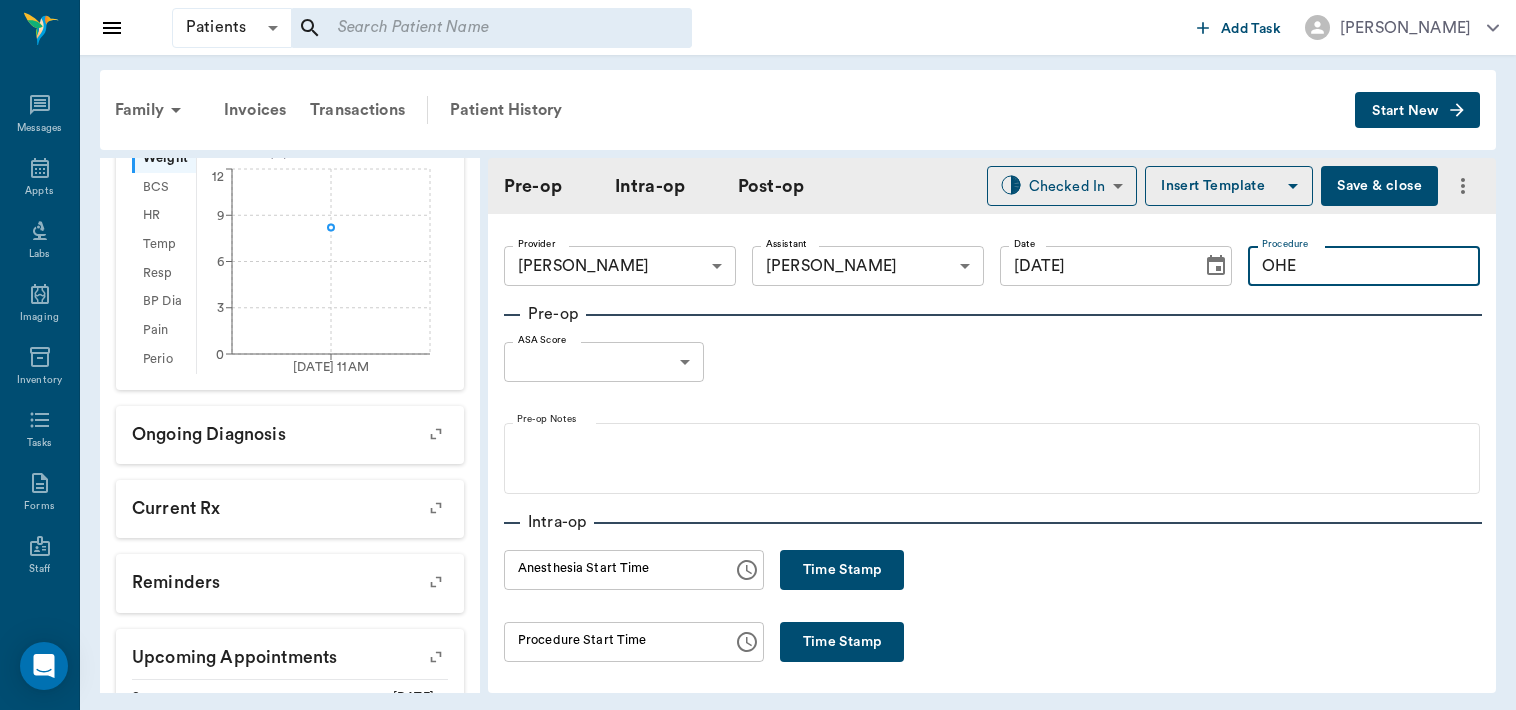 click on "Insert Template" at bounding box center [1229, 186] 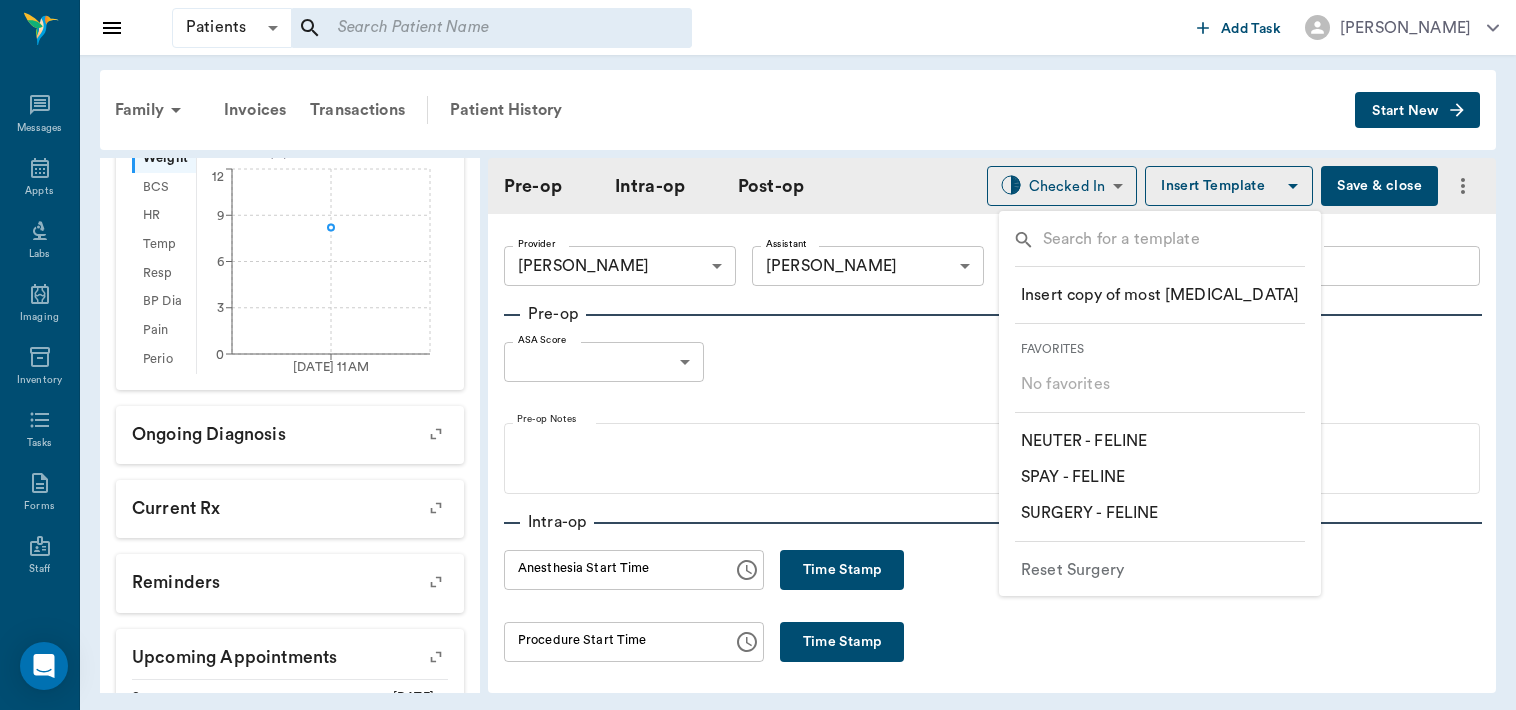 click on "​ SPAY - FELINE" at bounding box center [1073, 477] 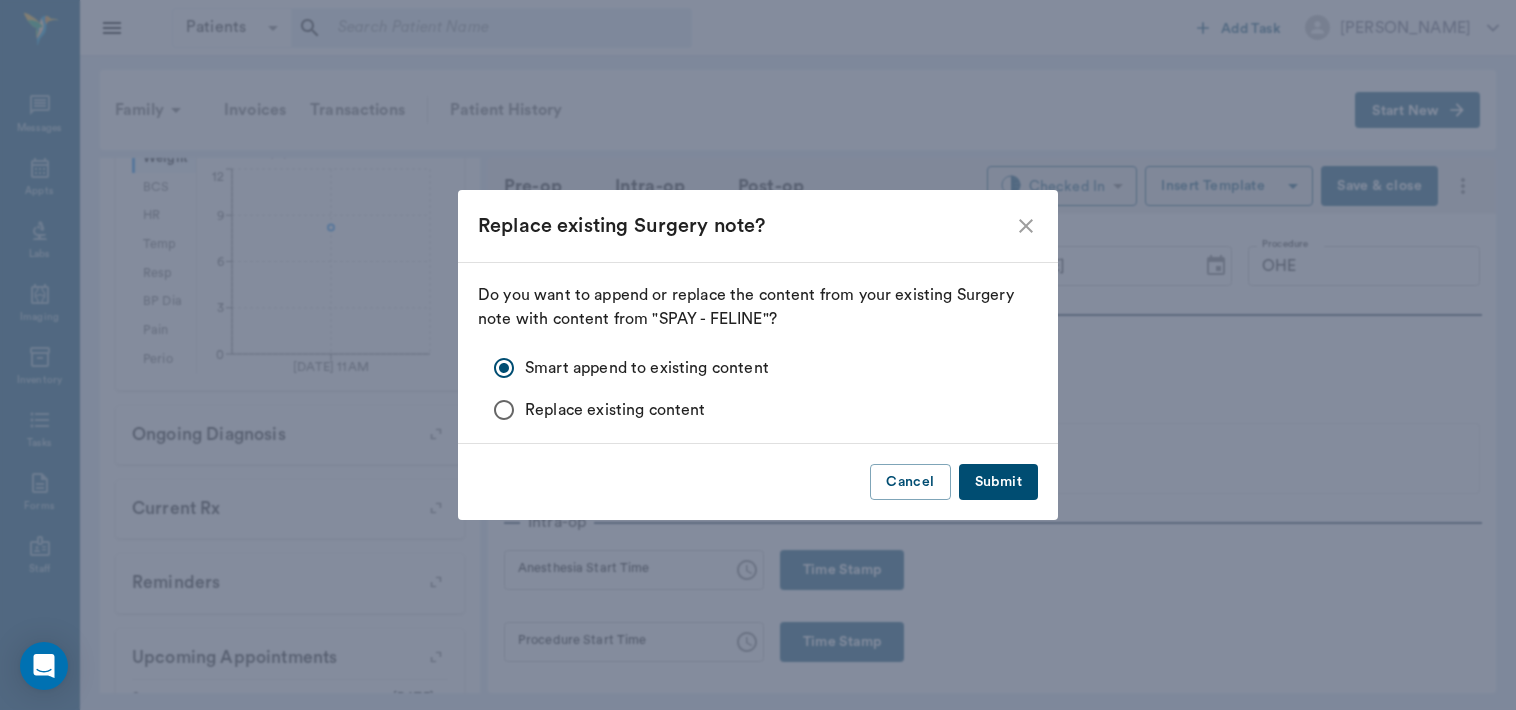 click on "Submit" at bounding box center (998, 482) 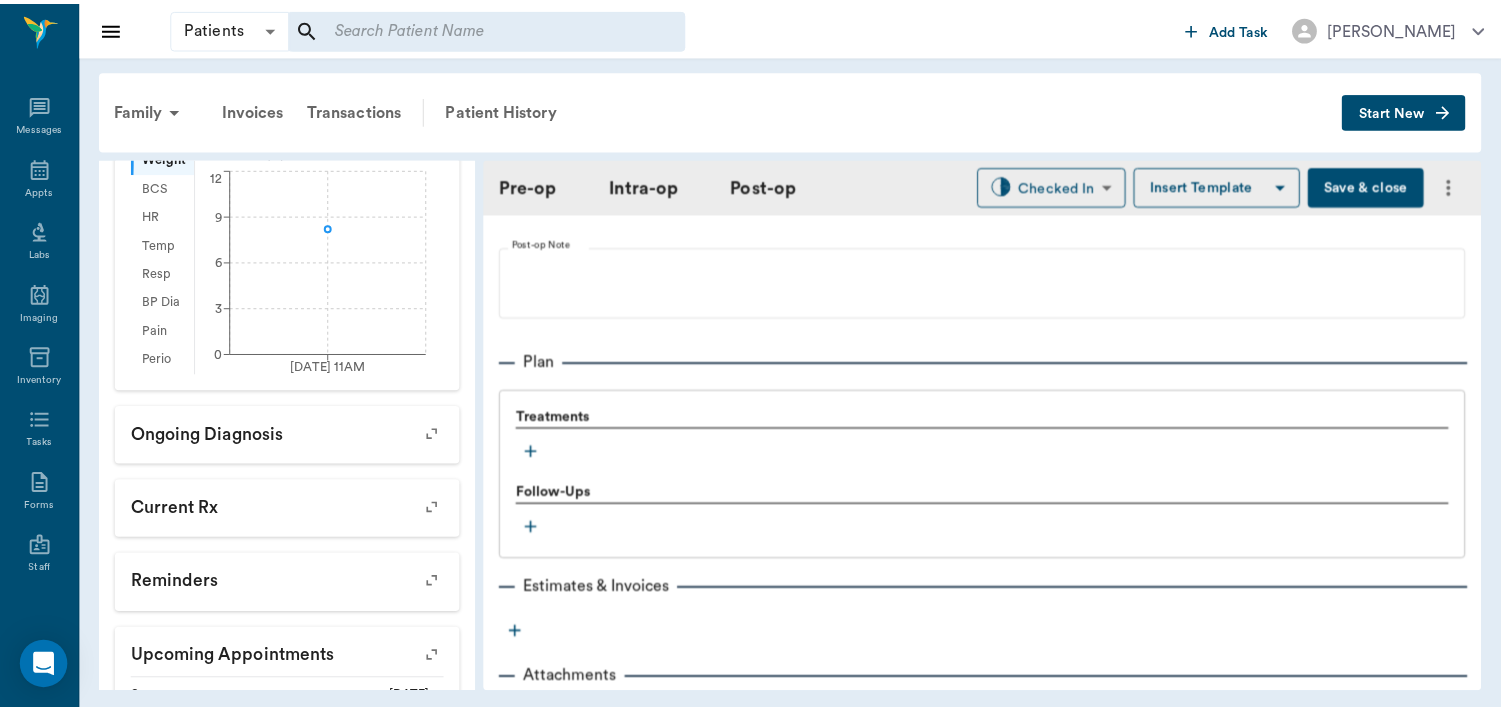 scroll, scrollTop: 1600, scrollLeft: 0, axis: vertical 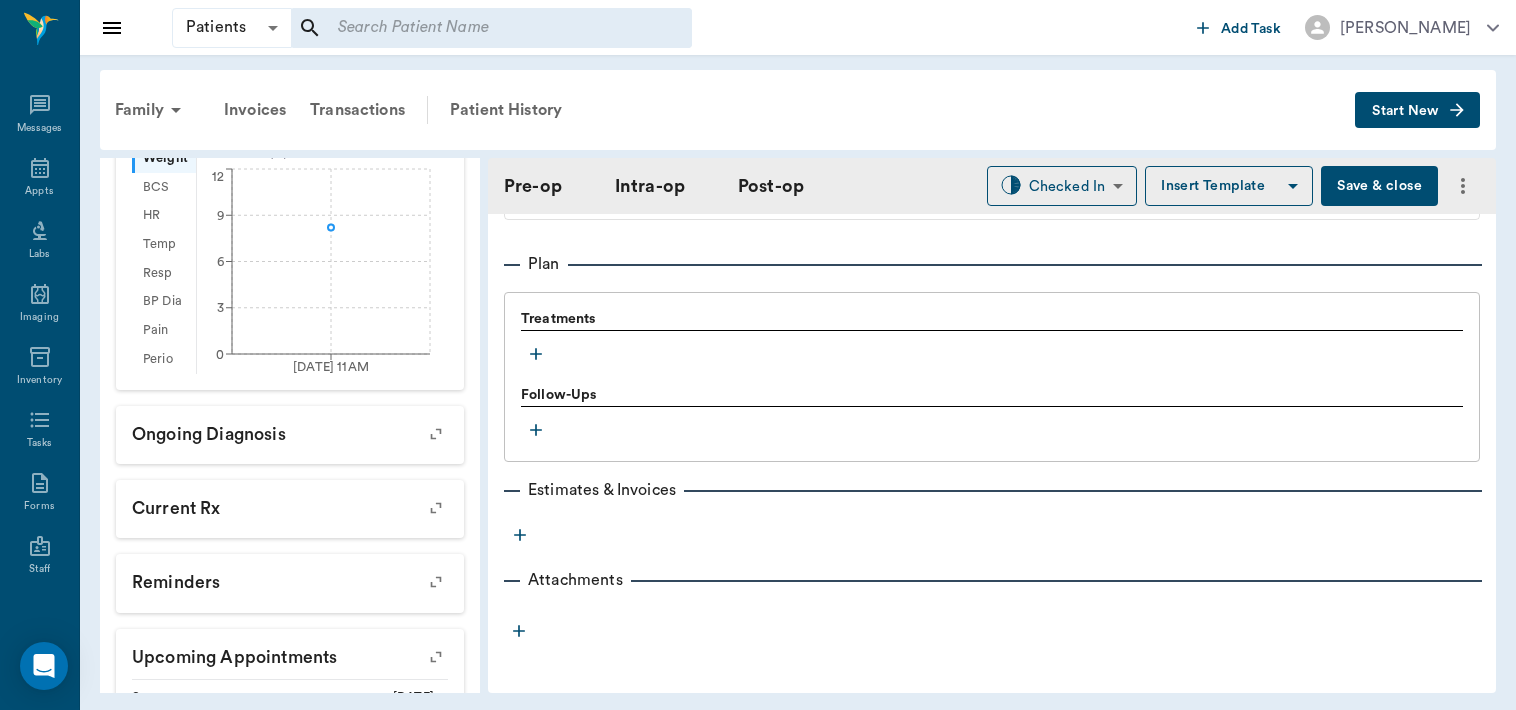 click on "Save & close" at bounding box center (1379, 186) 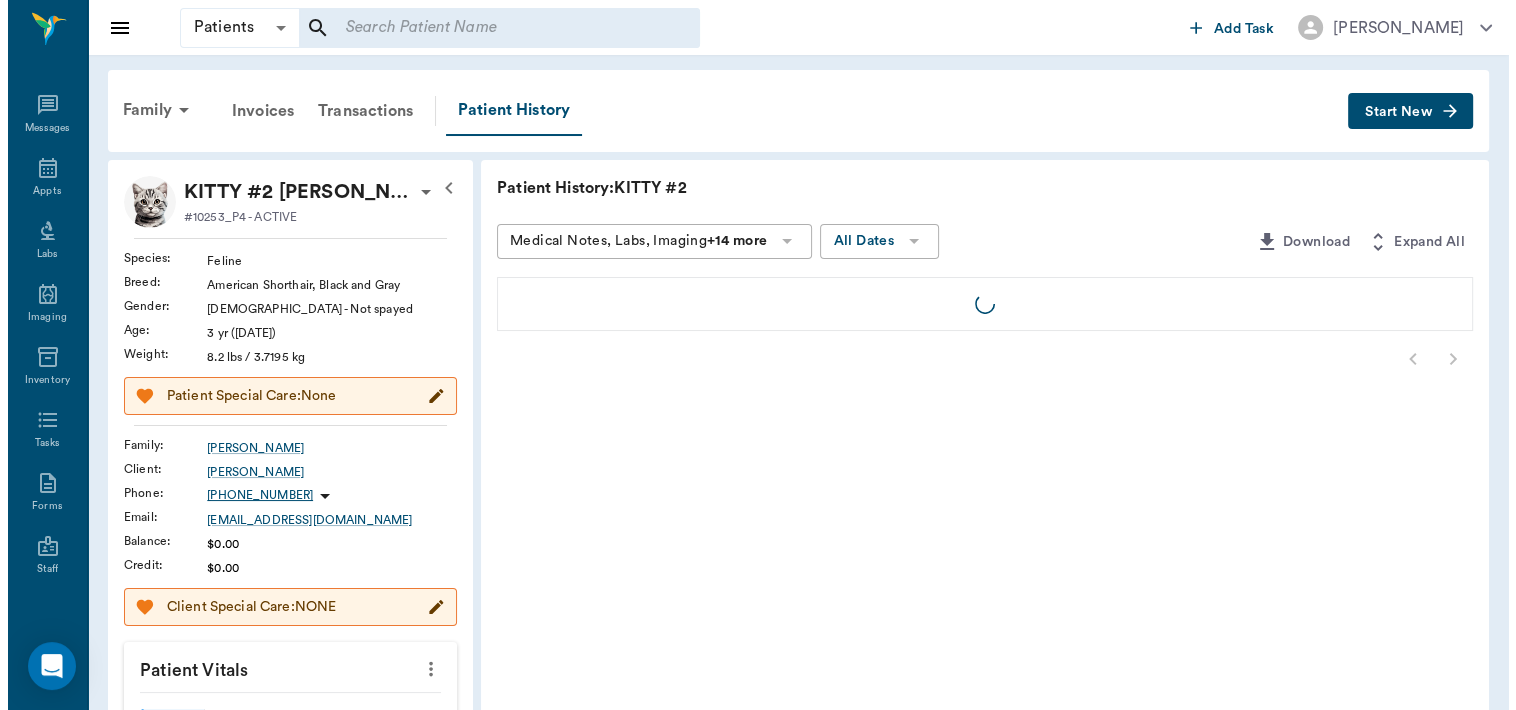 scroll, scrollTop: 0, scrollLeft: 0, axis: both 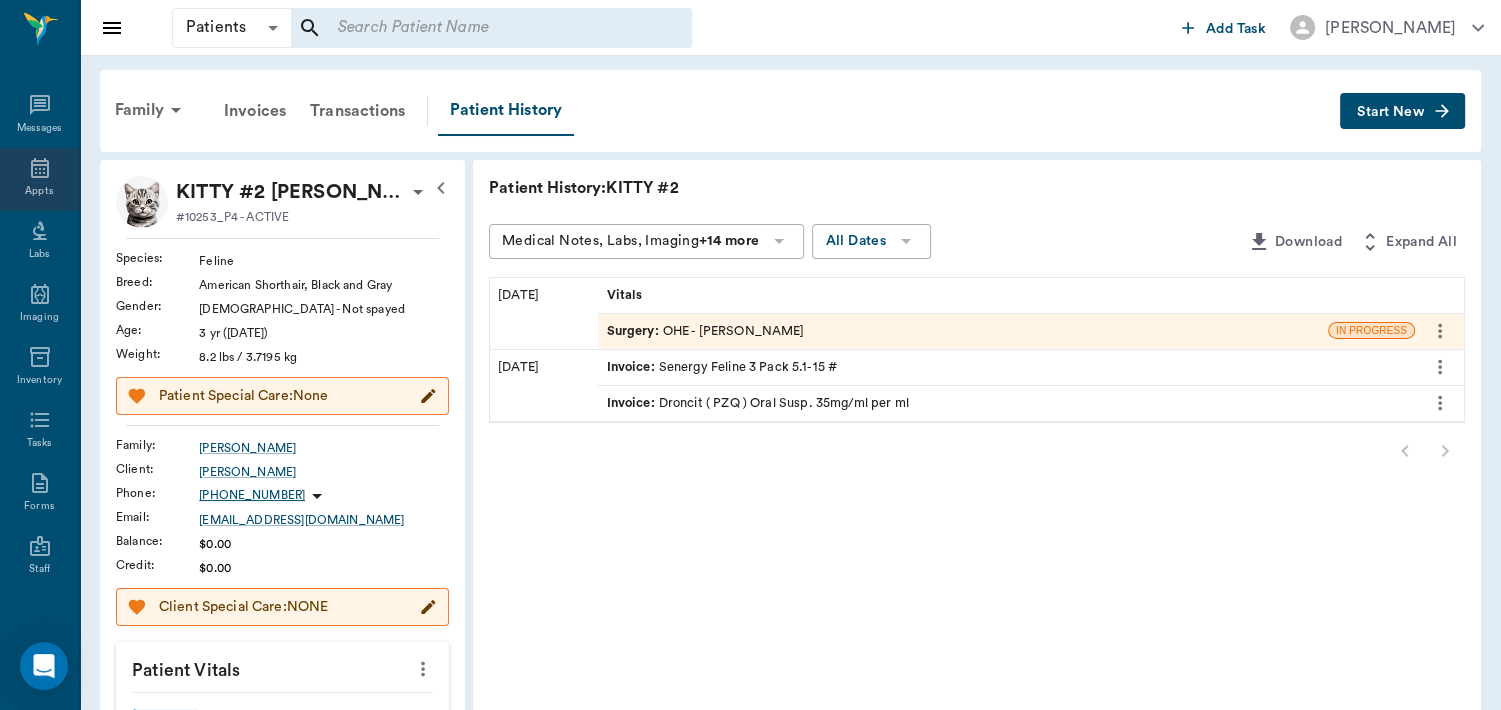 click 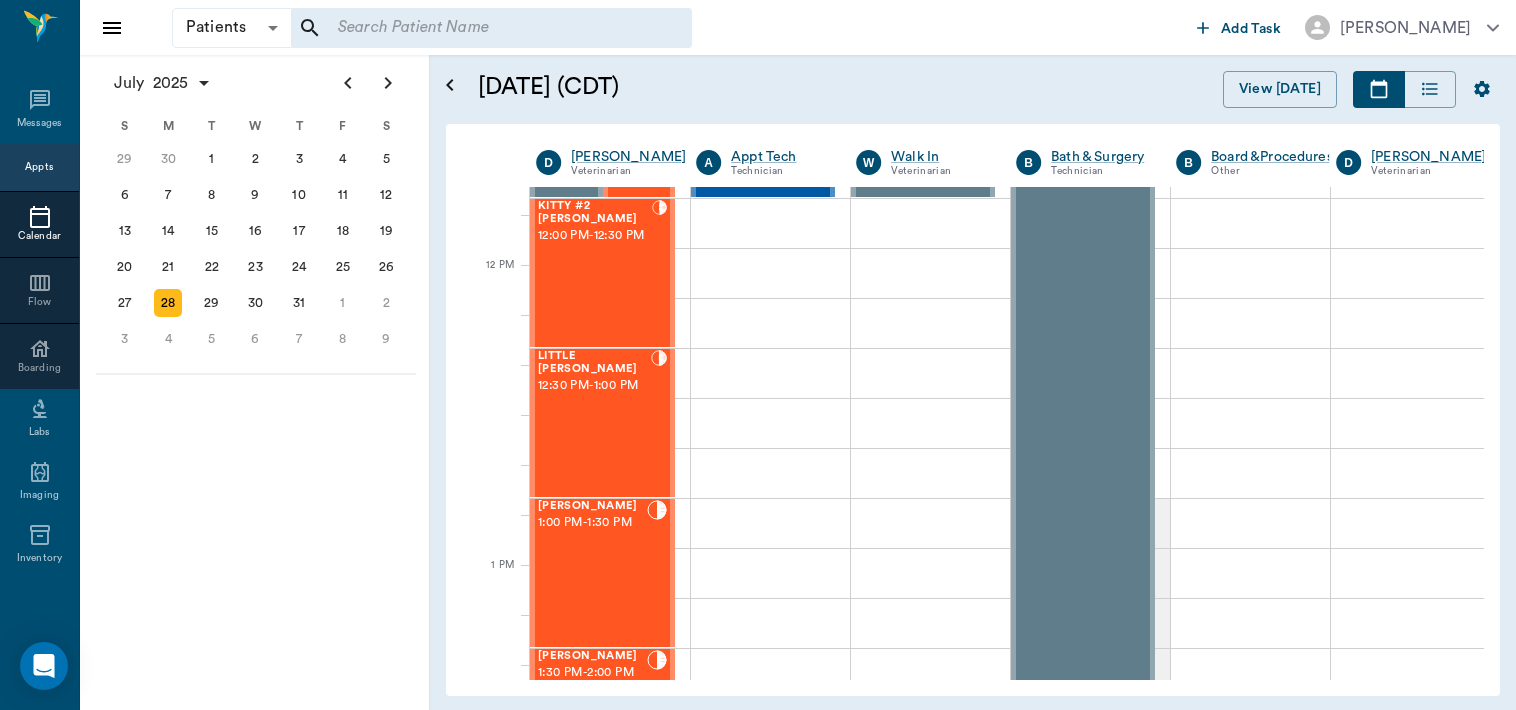 scroll, scrollTop: 1206, scrollLeft: 0, axis: vertical 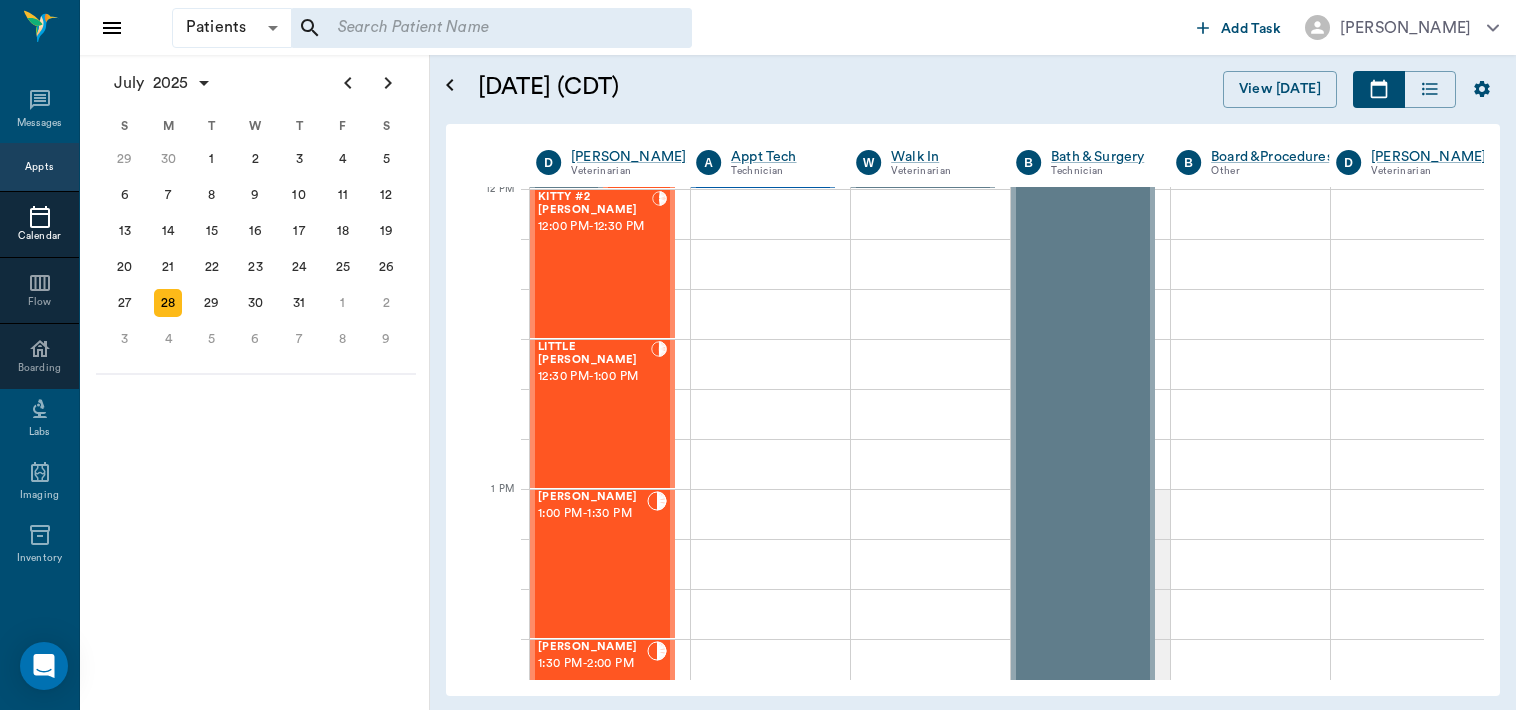 click on "12:30 PM  -  1:00 PM" at bounding box center [594, 377] 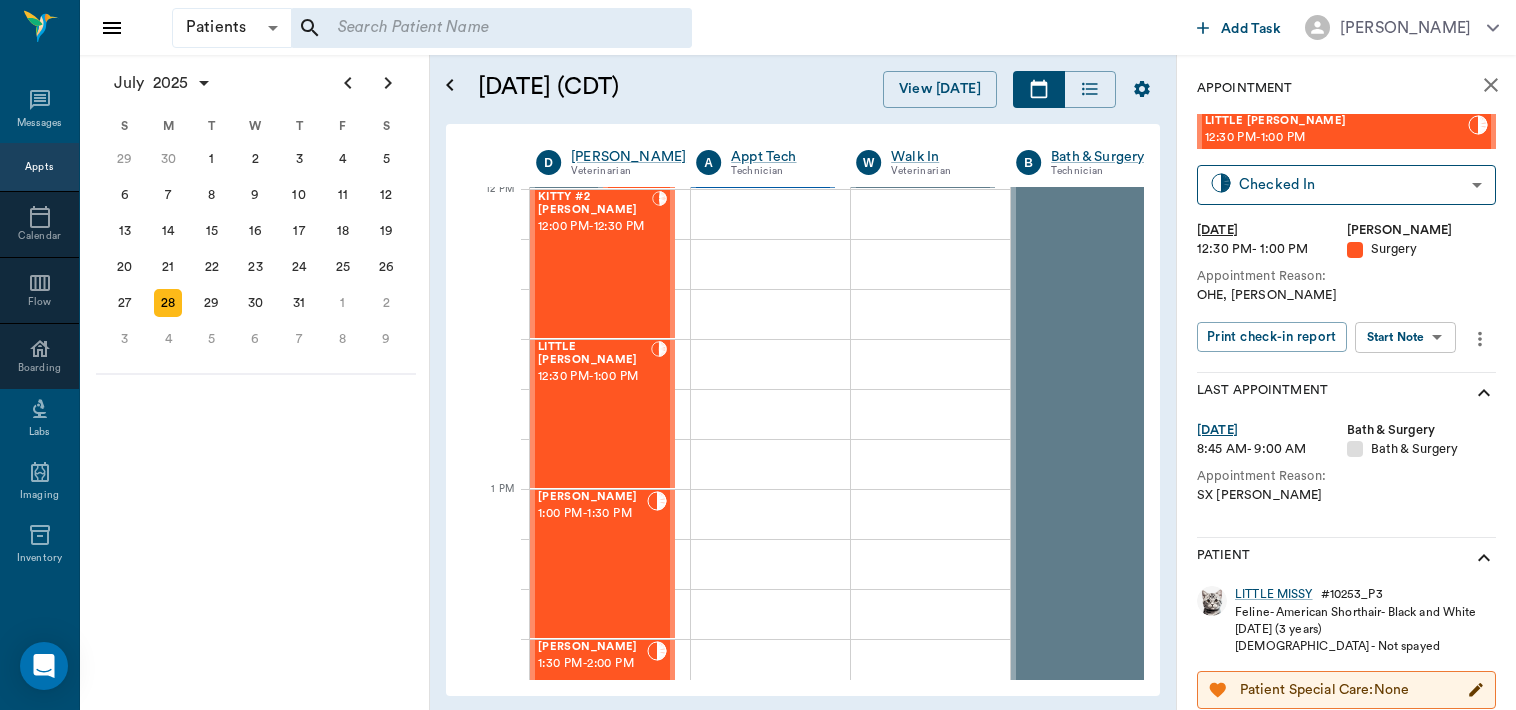 click on "Patients Patients ​ ​ Add Task Dr. Bert Ellsworth Nectar Messages Appts Calendar Flow Boarding Labs Imaging Inventory Tasks Forms Staff Reports Lookup Settings July 2025 S M T W T F S Jun 1 2 3 4 5 6 7 8 9 10 11 12 13 14 15 16 17 18 19 20 21 22 23 24 25 26 27 28 29 30 Jul 1 2 3 4 5 6 7 8 9 10 11 12 S M T W T F S 29 30 Jul 1 2 3 4 5 6 7 8 9 10 11 12 13 14 15 16 17 18 19 20 21 22 23 24 25 26 27 28 29 30 31 Aug 1 2 3 4 5 6 7 8 9 S M T W T F S 27 28 29 30 31 Aug 1 2 3 4 5 6 7 8 9 10 11 12 13 14 15 16 17 18 19 20 21 22 23 24 25 26 27 28 29 30 31 Sep 1 2 3 4 5 6 July 28, 2025 (CDT) View Today July 2025 Today 28 Mon Jul 2025 D Dr. Bert Ellsworth Veterinarian A Appt Tech Technician W Walk In Veterinarian B Bath & Surgery Technician B Board &Procedures Other D Dr. Kindall Jones Veterinarian 8 AM 9 AM 10 AM 11 AM 12 PM 1 PM 2 PM 3 PM 4 PM 5 PM 6 PM 7 PM 8 PM 11:17 AM Dream Ross 8:30 AM  -  9:00 AM NO APPOINTMENT! EMERGENCY ONLY! 9:00 AM  -  9:30 AM JAZZY Clayton 9:30 AM  -  10:00 AM D-O-G Malina 10:00 AM  -   -   -" at bounding box center [758, 355] 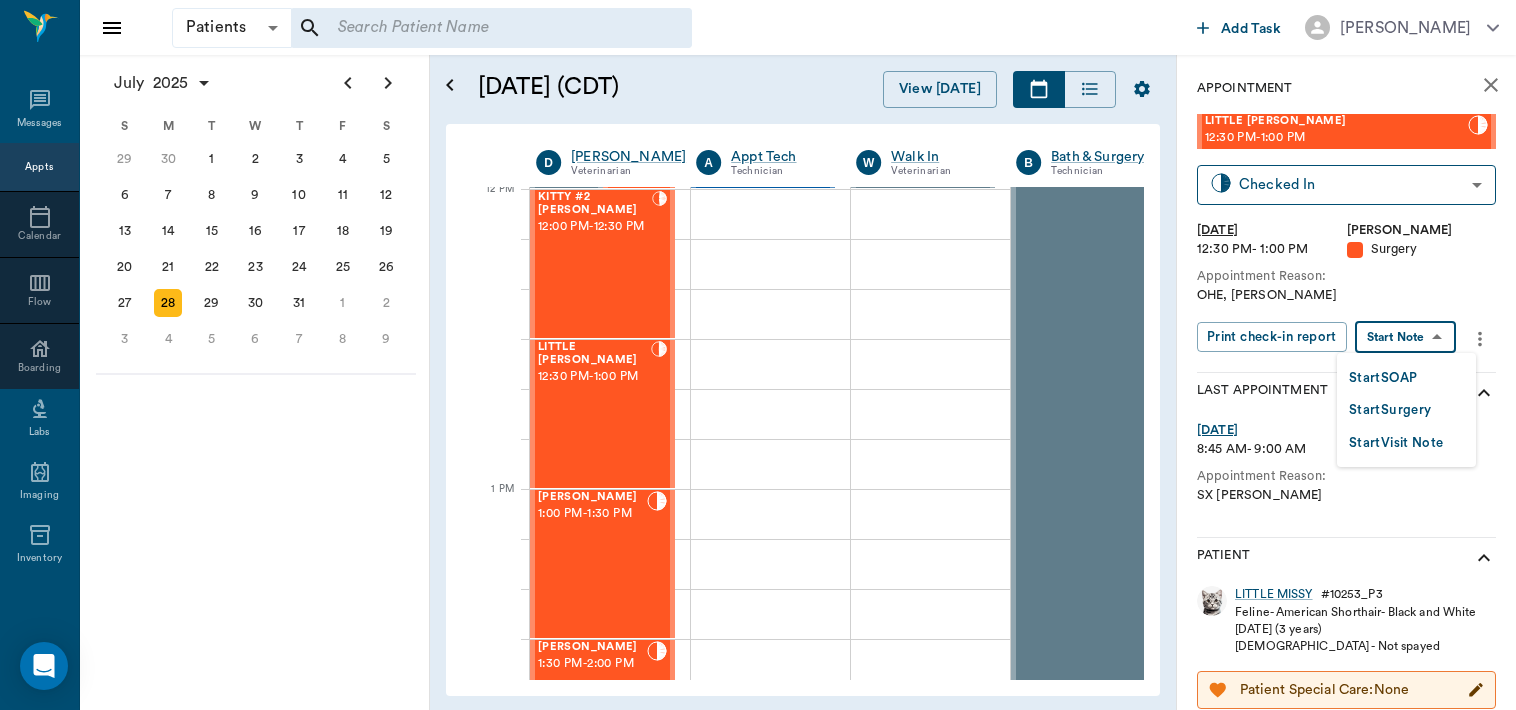click on "Start  Surgery" at bounding box center (1390, 410) 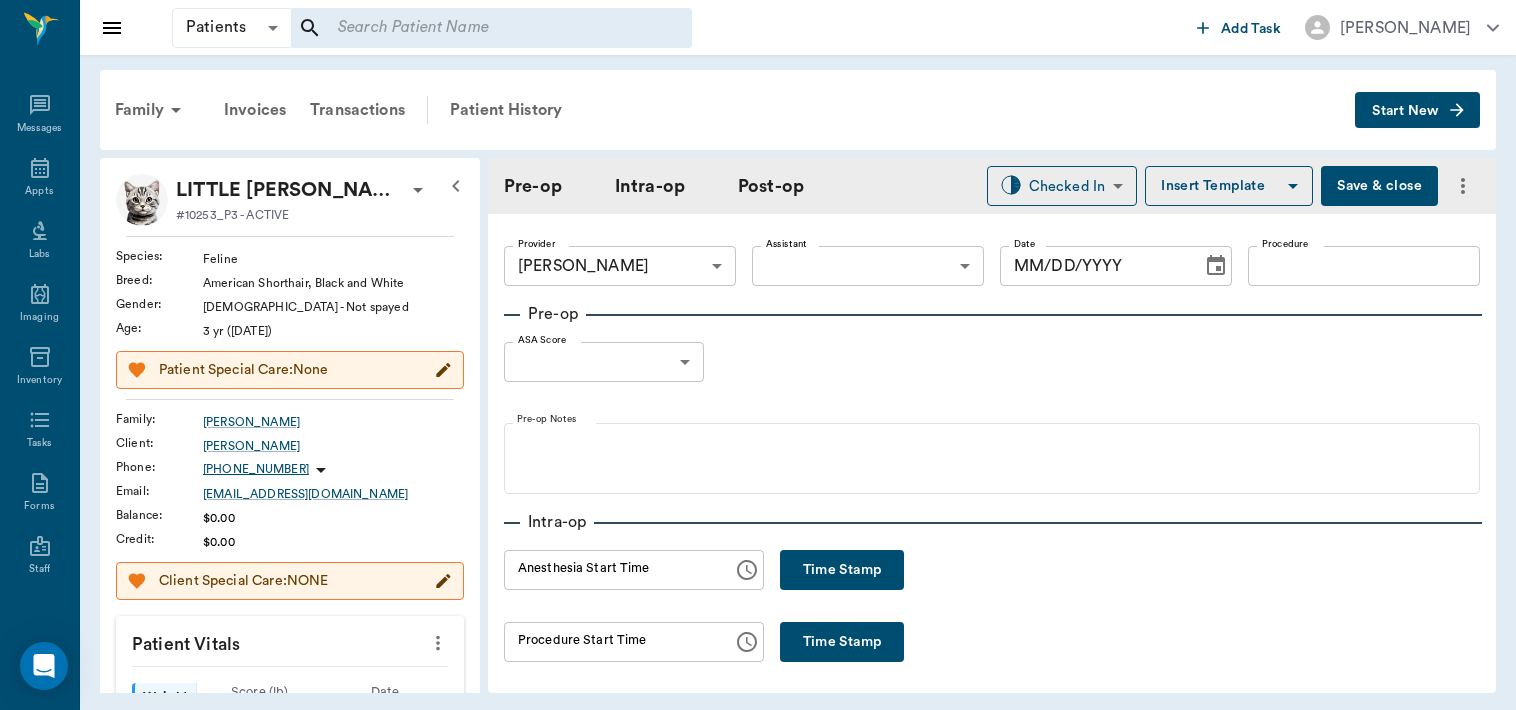 type on "63ec2f075fda476ae8351a4d" 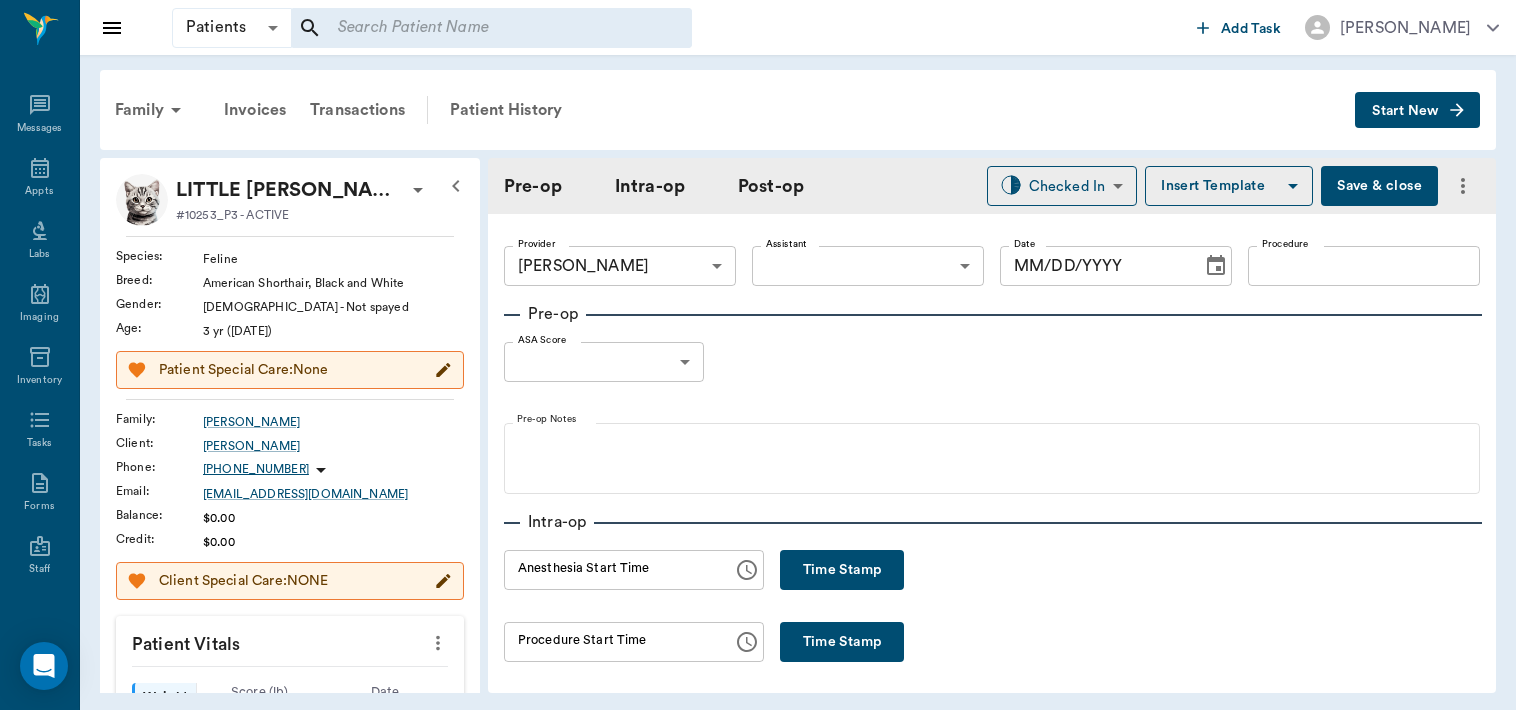 type on "[DATE]" 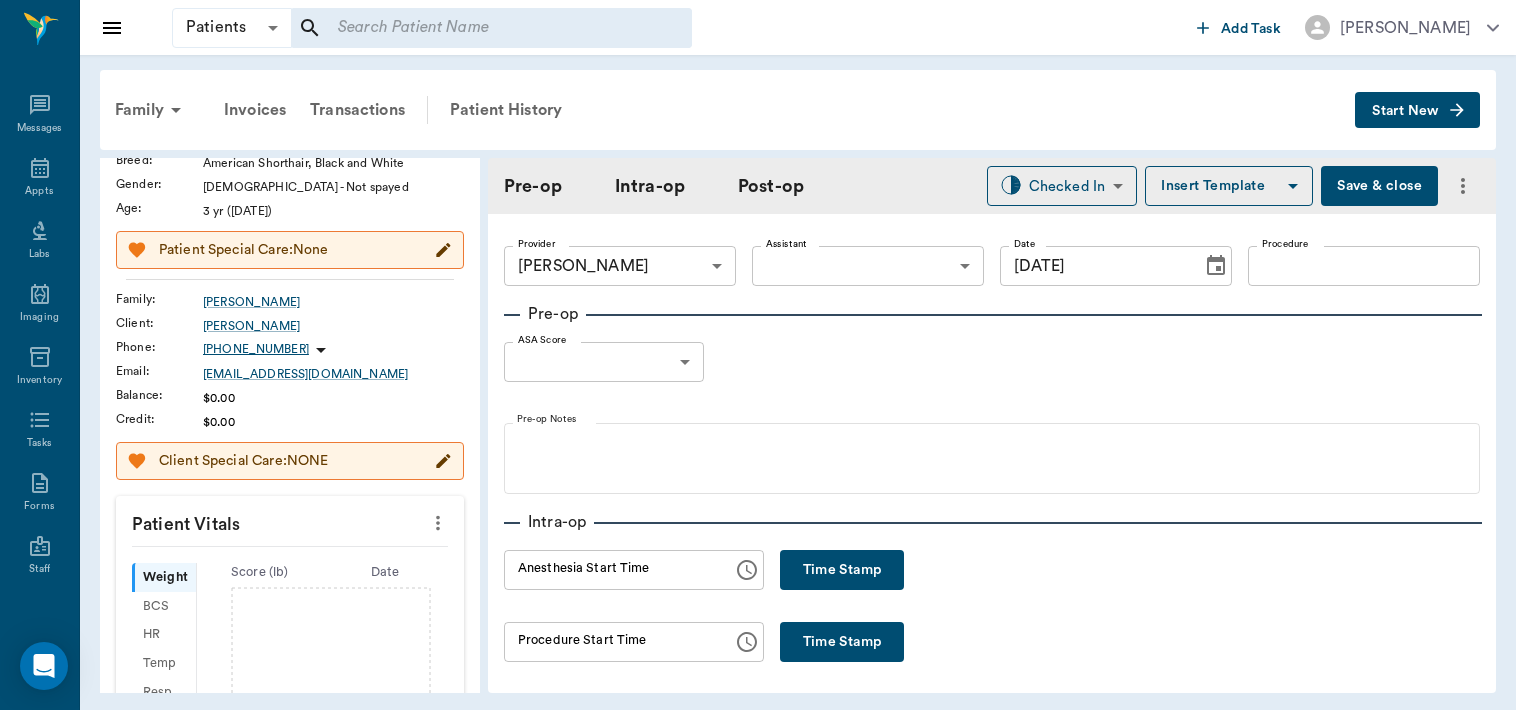 scroll, scrollTop: 170, scrollLeft: 0, axis: vertical 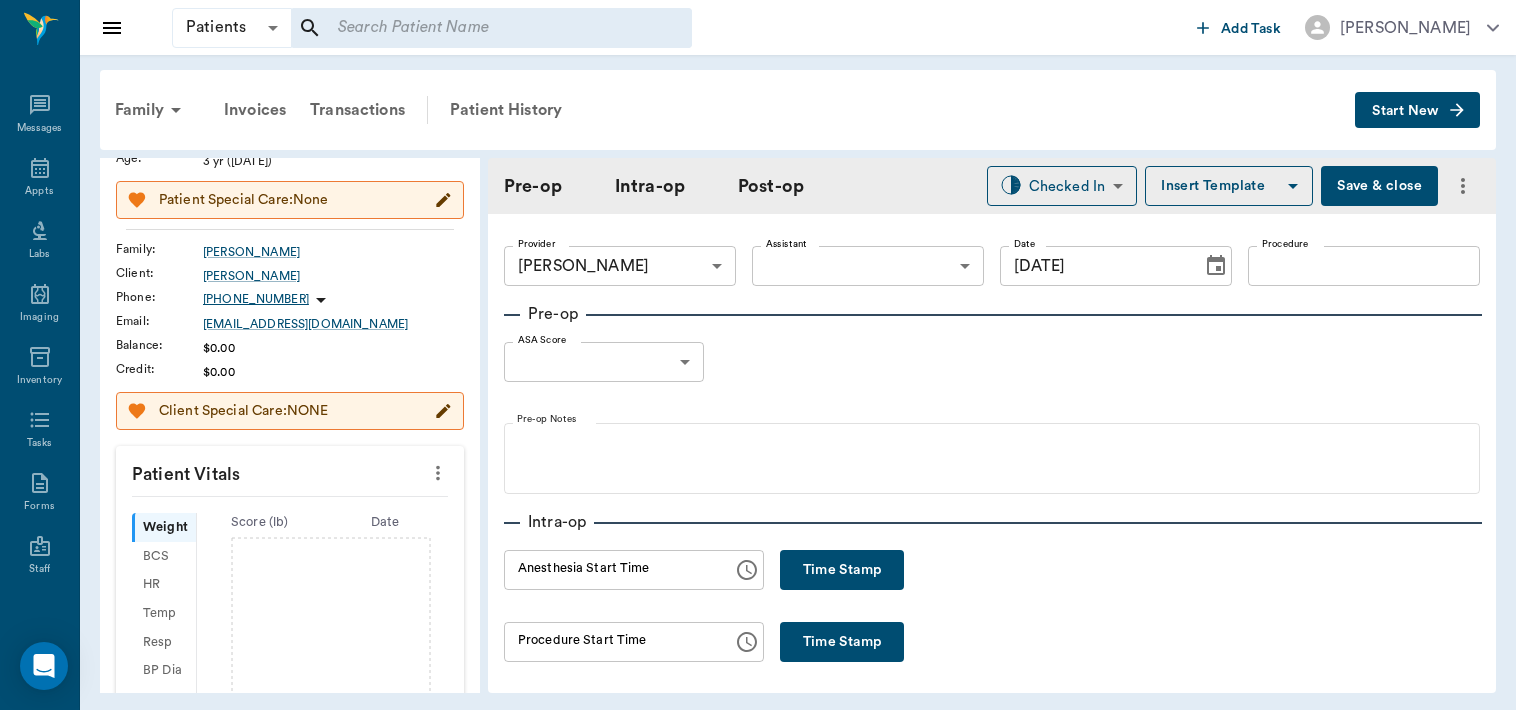 click 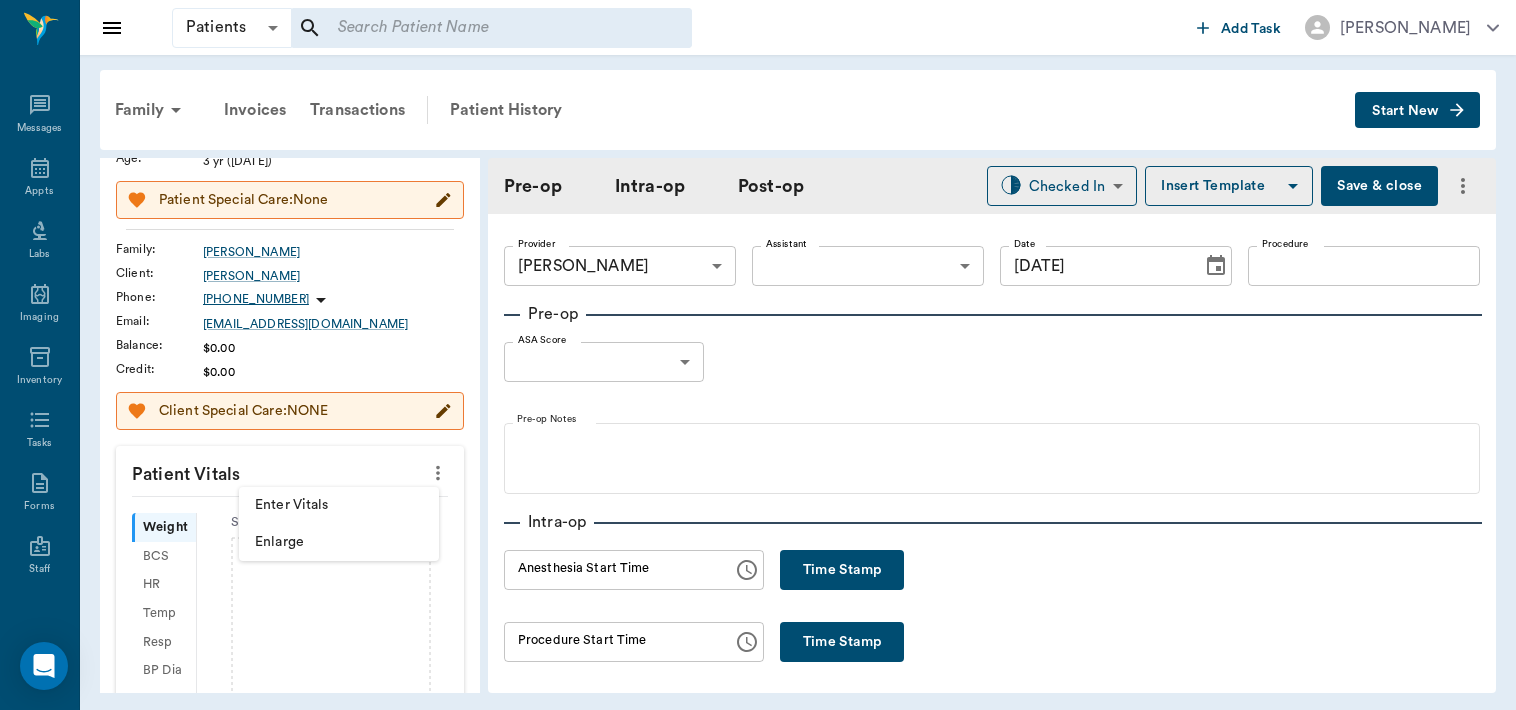 click on "Enlarge" at bounding box center [339, 542] 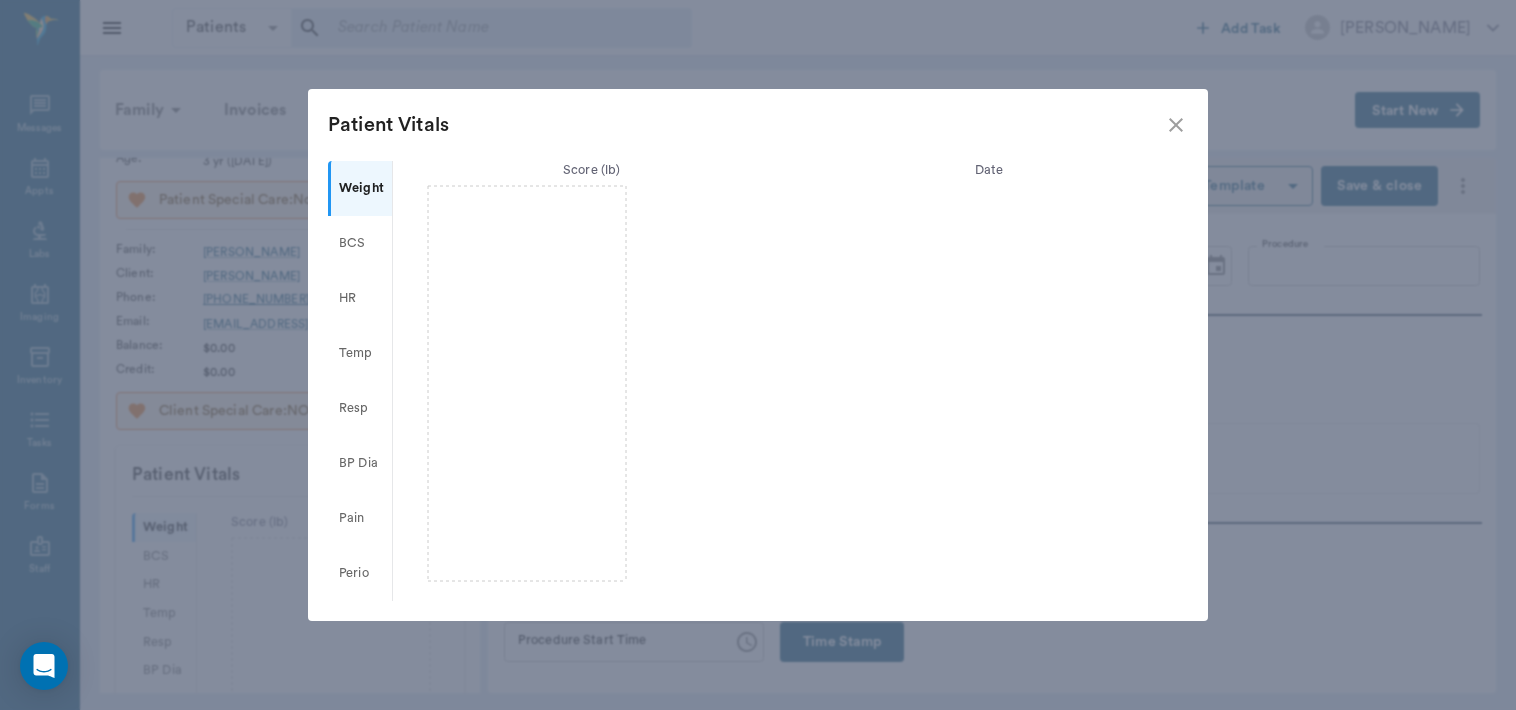 click 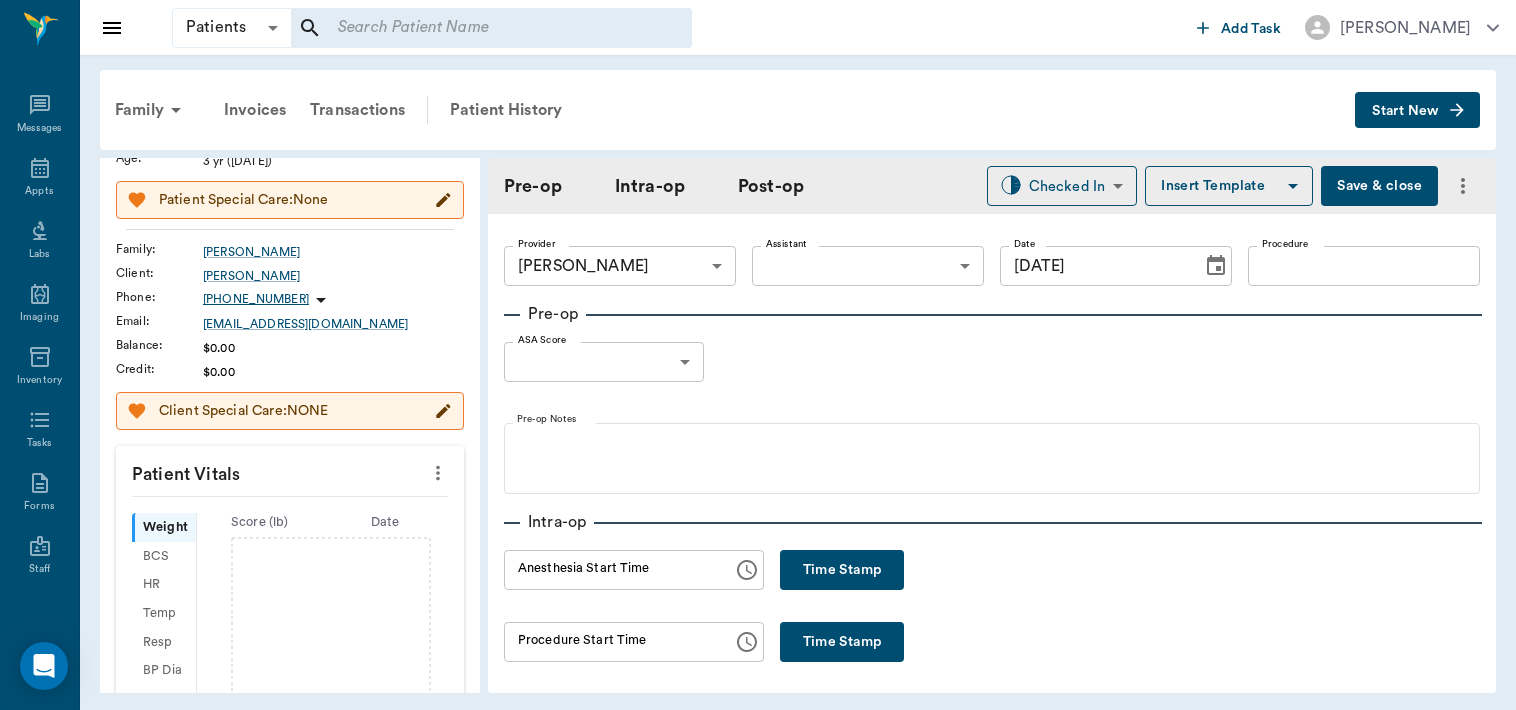 click 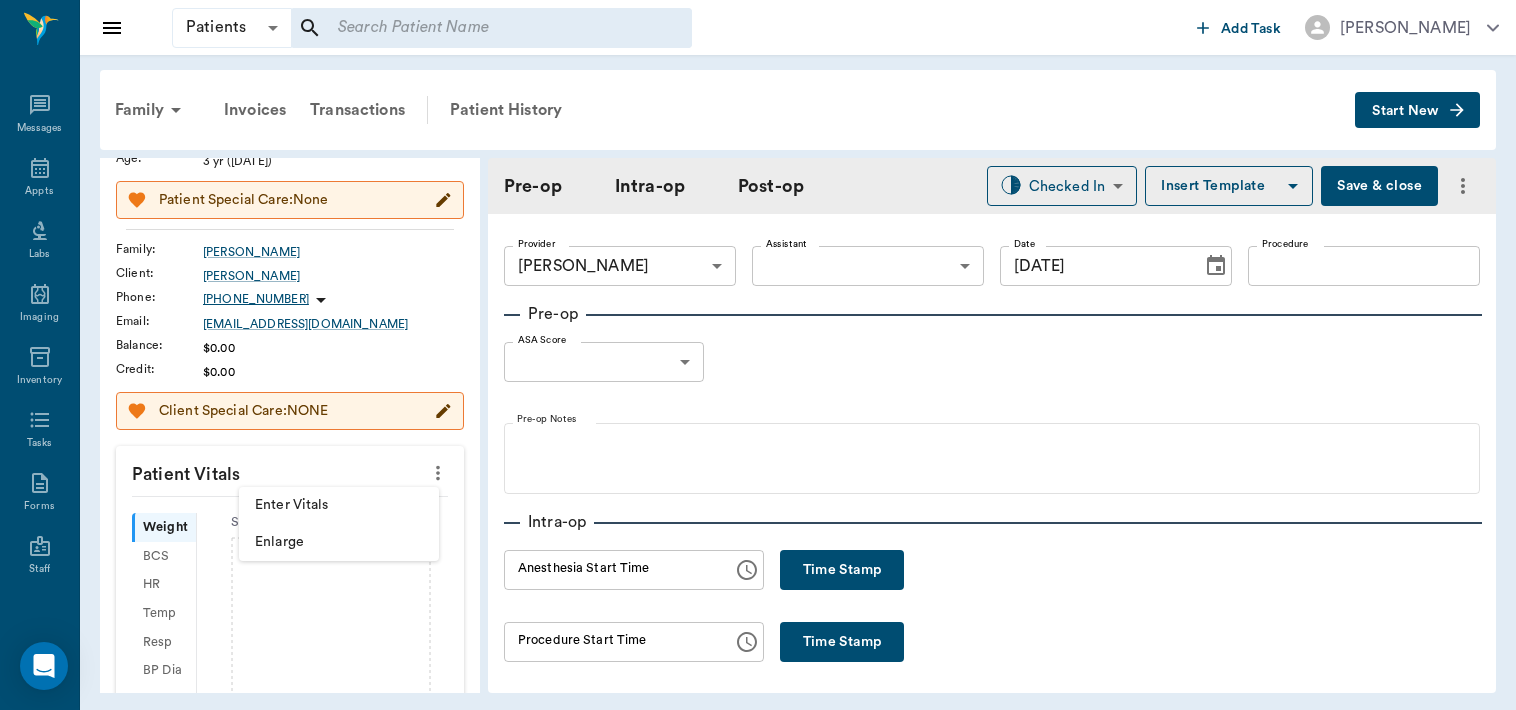click on "Enter Vitals" at bounding box center [339, 505] 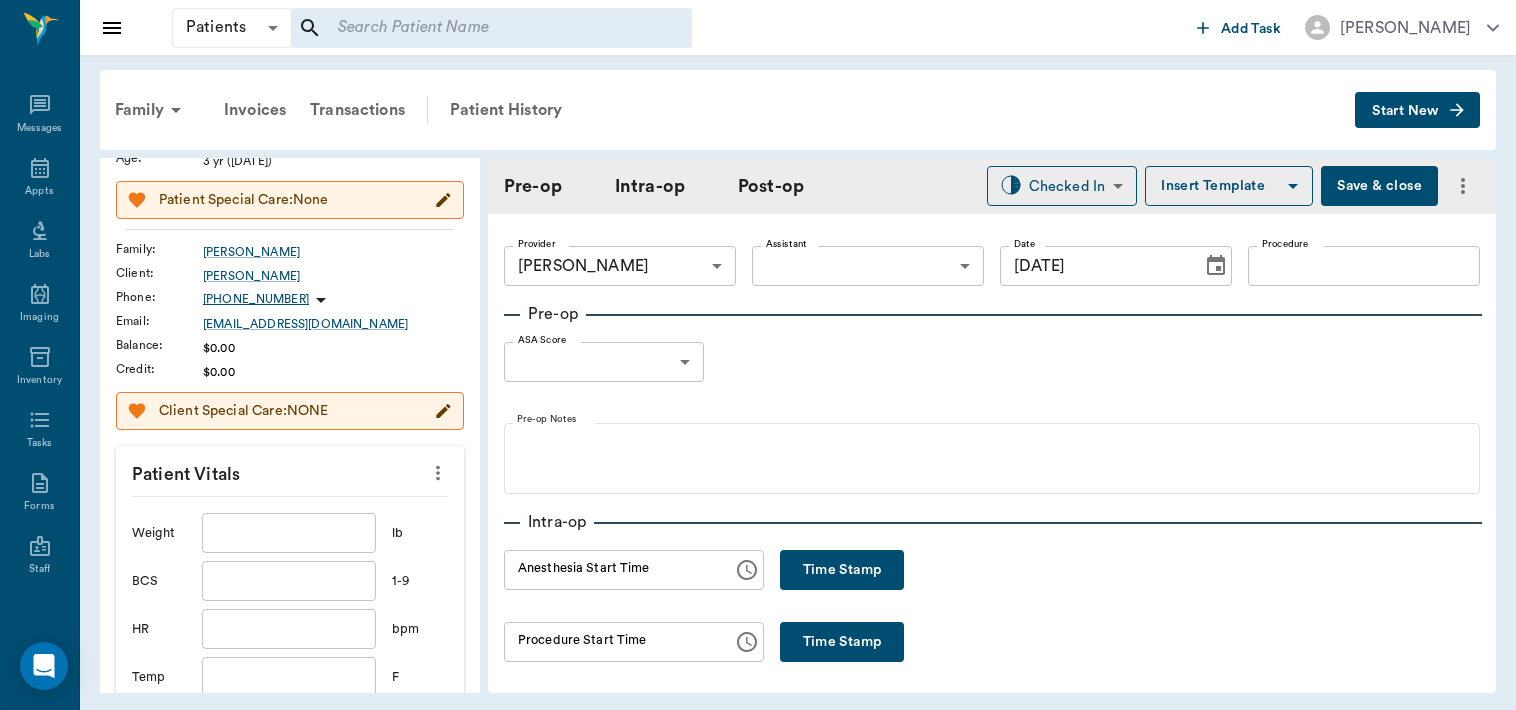 click at bounding box center (289, 533) 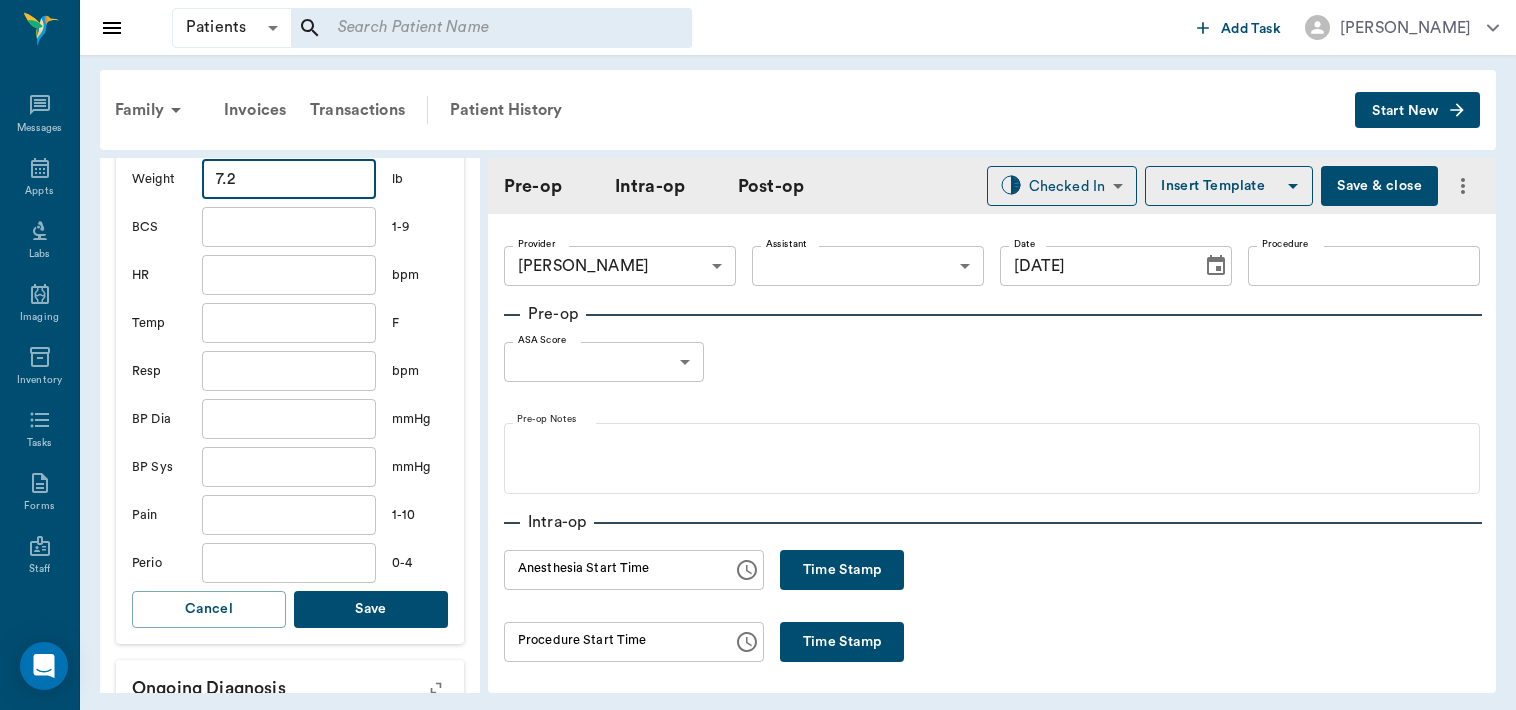 scroll, scrollTop: 527, scrollLeft: 0, axis: vertical 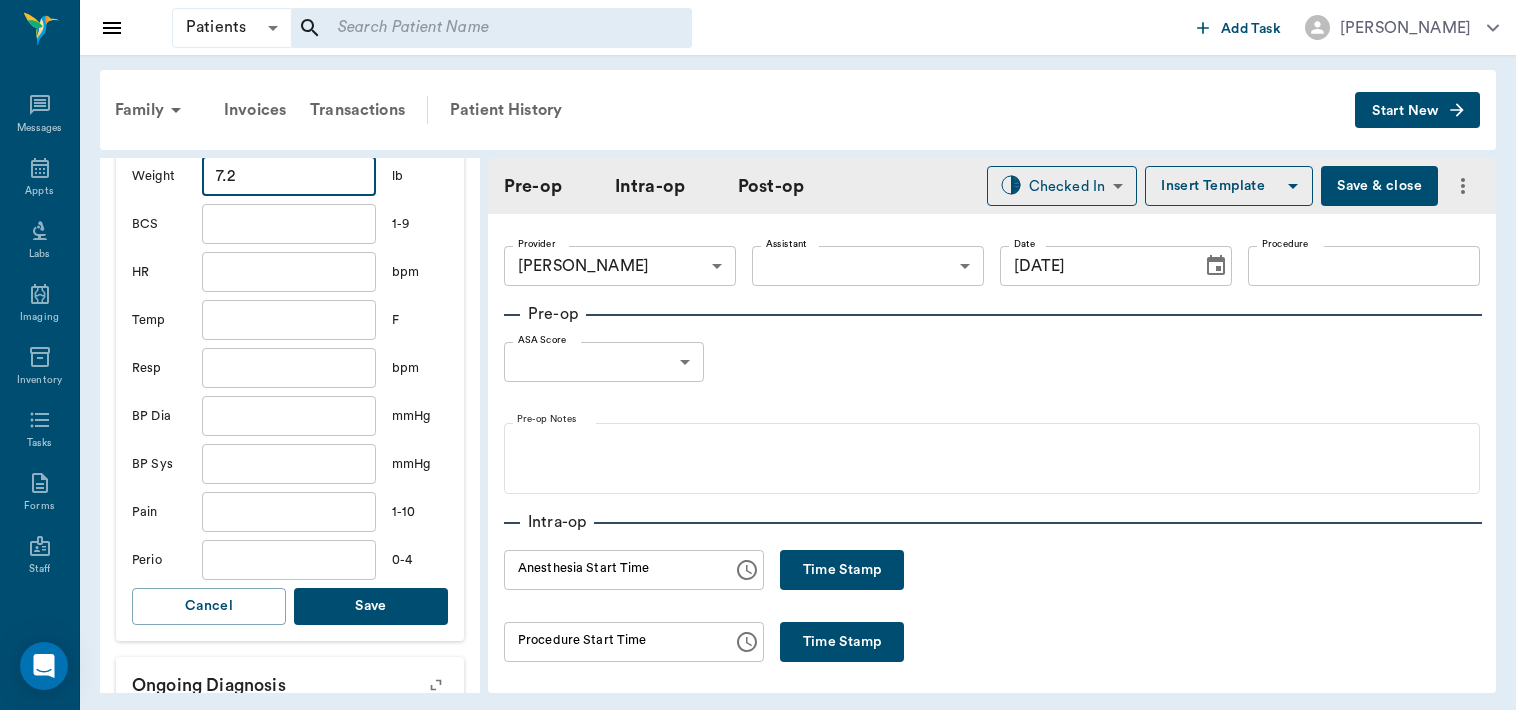 type on "7.2" 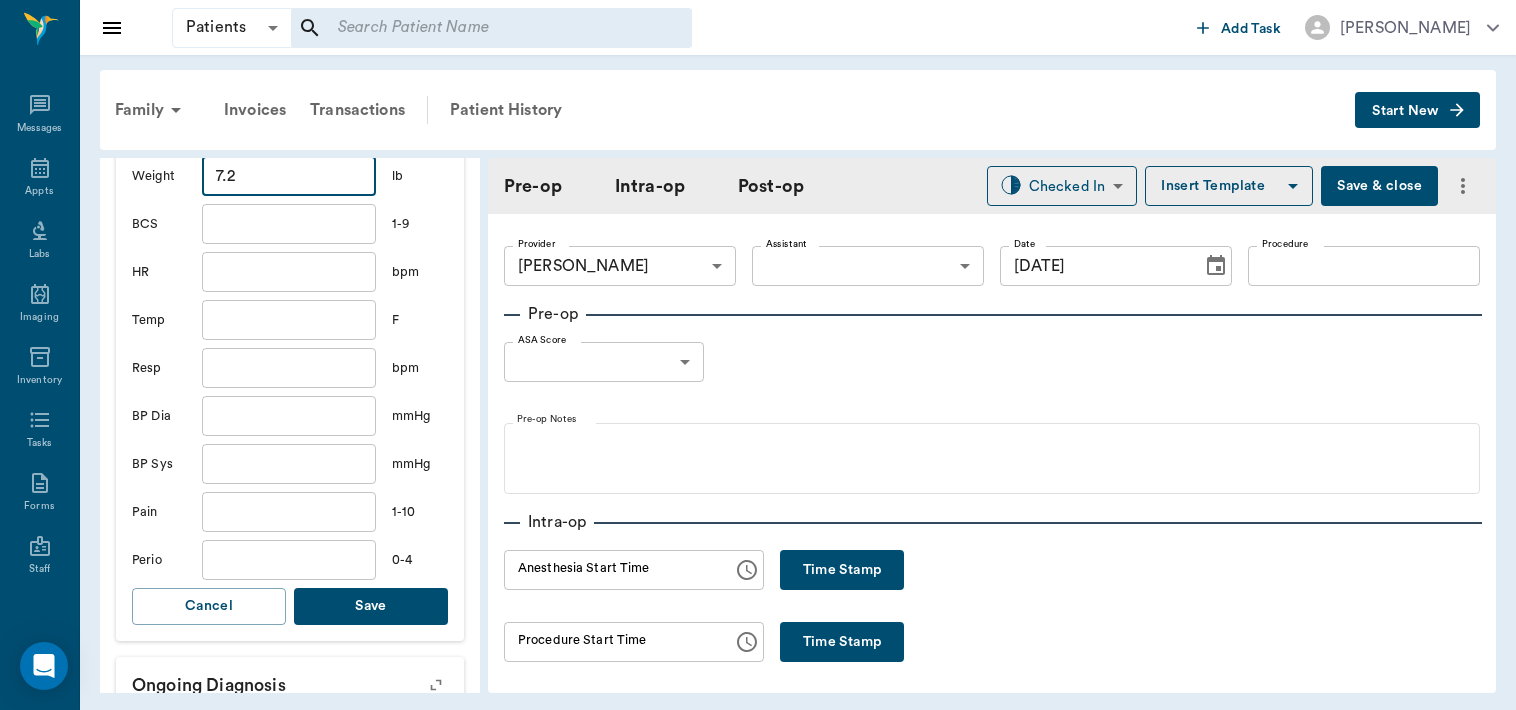 click on "Save" at bounding box center (371, 606) 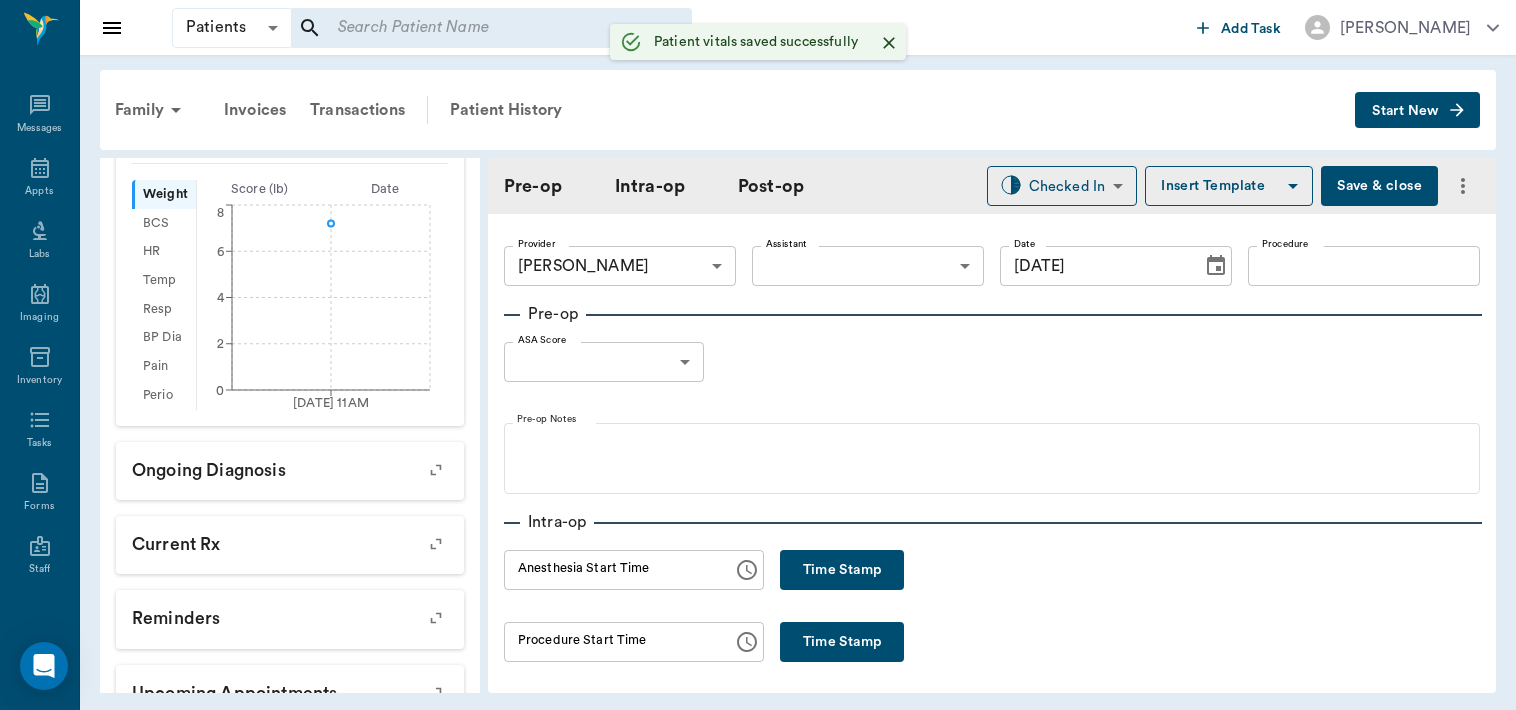 scroll, scrollTop: 551, scrollLeft: 0, axis: vertical 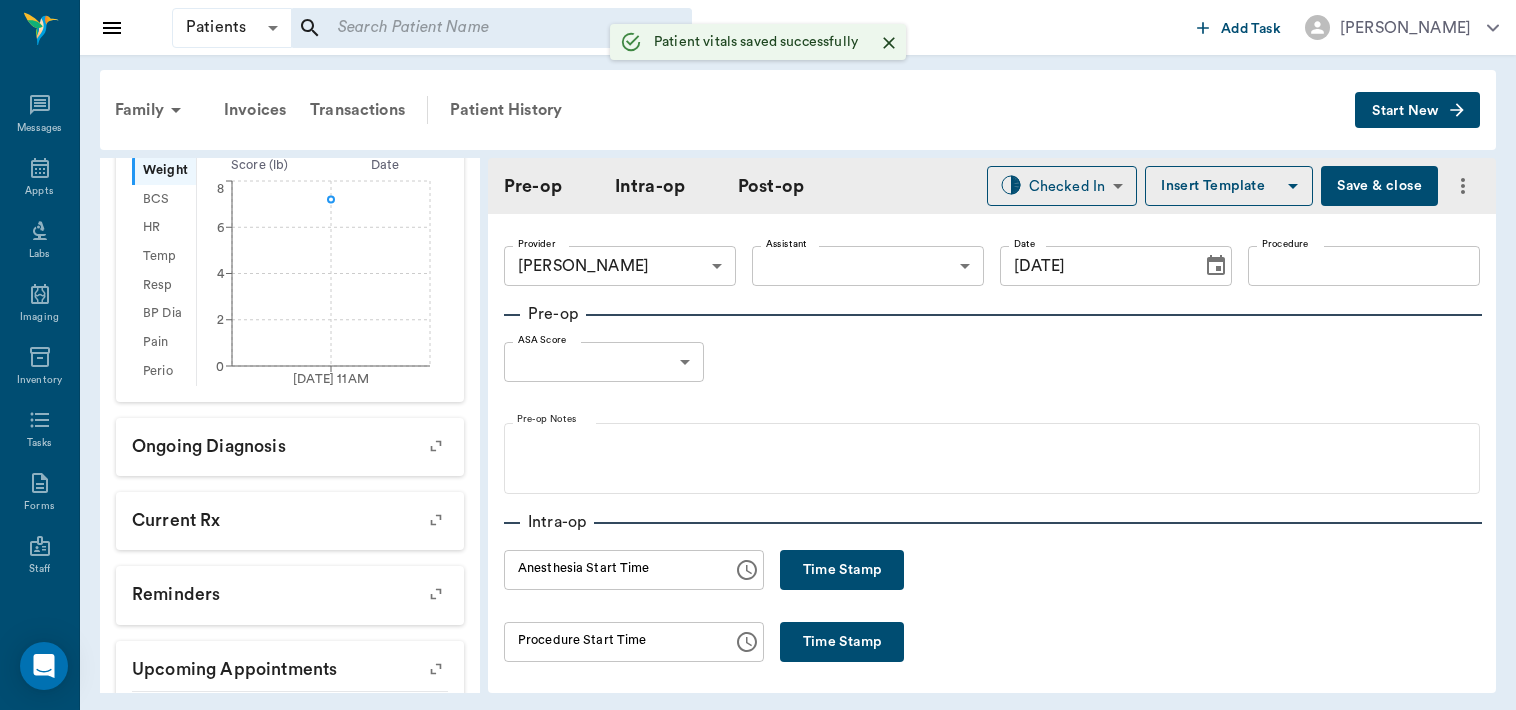 click on "Patients Patients ​ ​ Add Task Dr. Bert Ellsworth Nectar Messages Appts Labs Imaging Inventory Tasks Forms Staff Reports Lookup Settings Family Invoices Transactions Patient History Start New LITTLE MISSY Cano #10253_P3    -    ACTIVE   Species : Feline Breed : American Shorthair, Black and White Gender : Female - Not spayed Age : 3 yr (07/15/2022) Weight : 7.2 lbs / 3.2659 kg Patient Special Care:  None Family : Cano Client : Marybell Cano Phone : (469) 491-6401 Email : 76marybel@gmail.com Balance : $0.00 Credit : $0.00 Client Special Care:  NONE Patient Vitals Weight BCS HR Temp Resp BP Dia Pain Perio Score ( lb ) Date 07/28/25 11AM 0 2 4 6 8 Ongoing diagnosis Current Rx Reminders Upcoming appointments Surgery 07/28/25 Schedule Appointment Pre-op Intra-op Post-op Checked In CHECKED_IN ​ Insert Template  Save & close Provider Dr. Bert Ellsworth 63ec2f075fda476ae8351a4d Provider Assistant ​ Assistant Date 07/28/2025 Date Procedure Procedure Pre-op ASA Score ​ null ASA Score Pre-op Notes Intra-op" at bounding box center (758, 355) 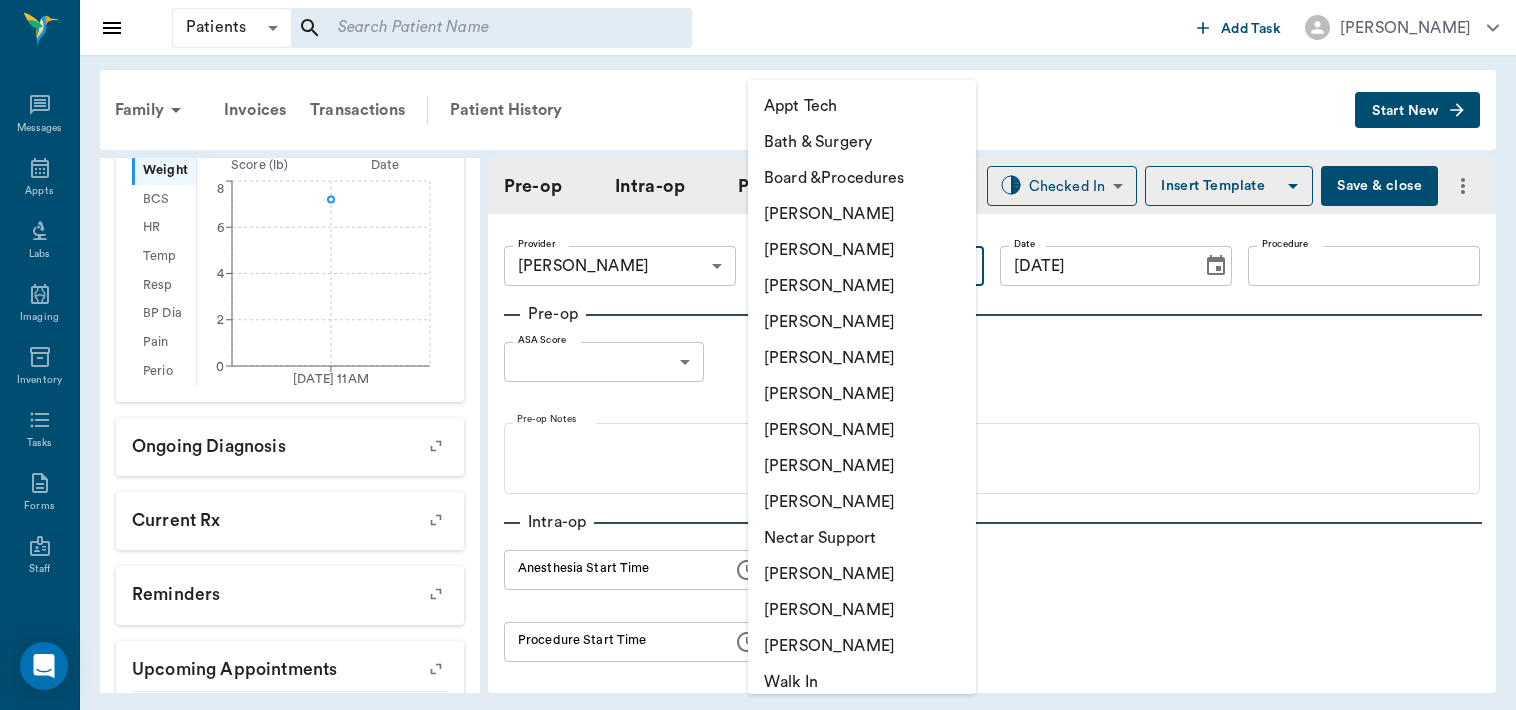 click on "[PERSON_NAME]" at bounding box center [862, 430] 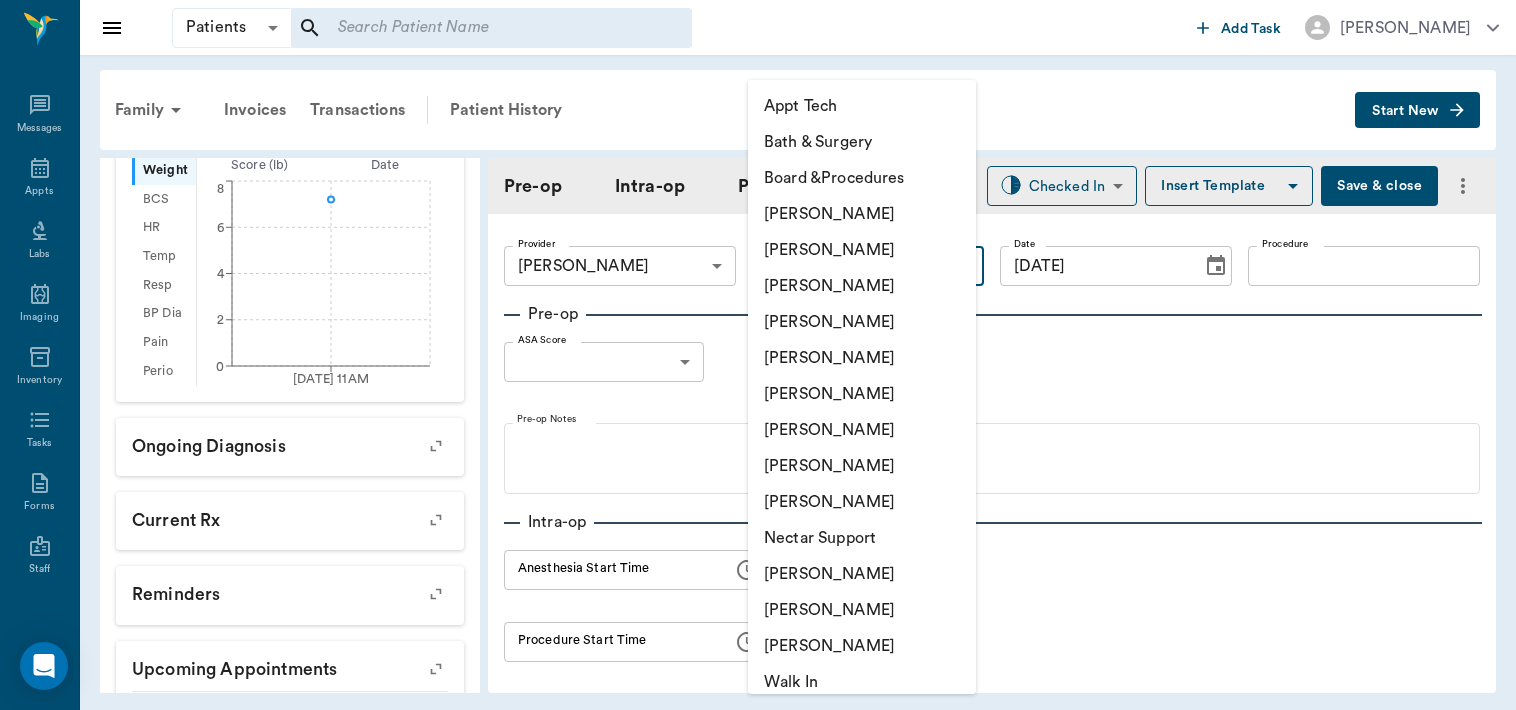 type on "63ec2e7e52e12b0ba117b124" 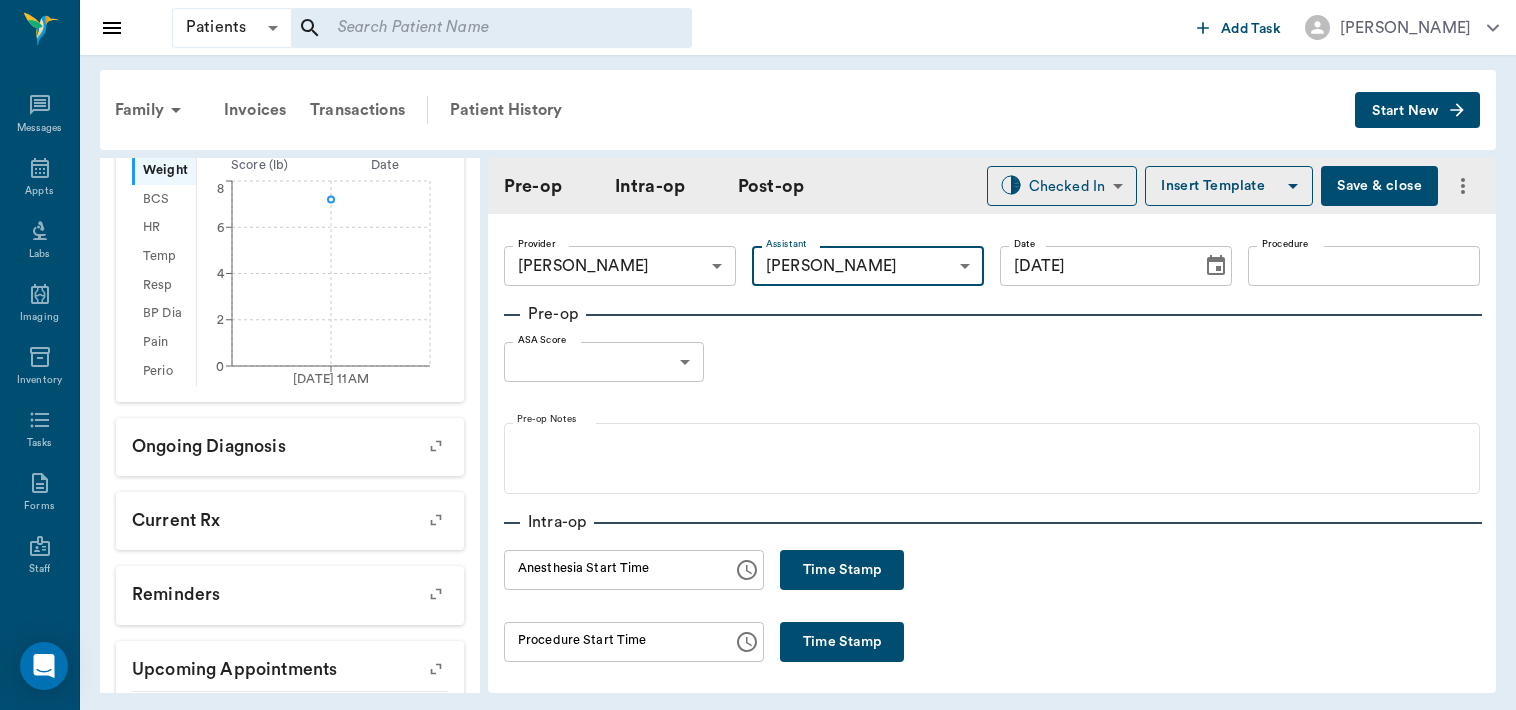 click on "Procedure" at bounding box center (1364, 266) 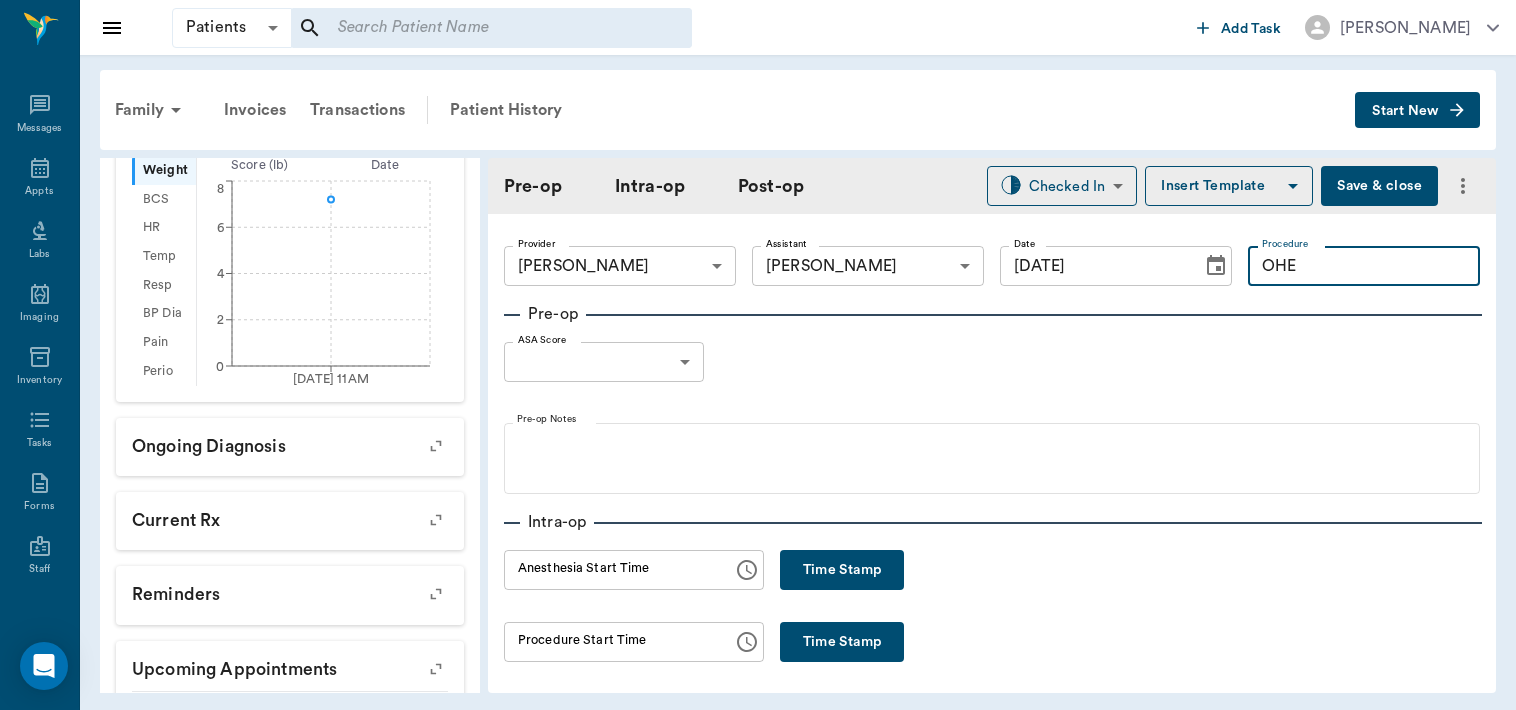 type on "OHE" 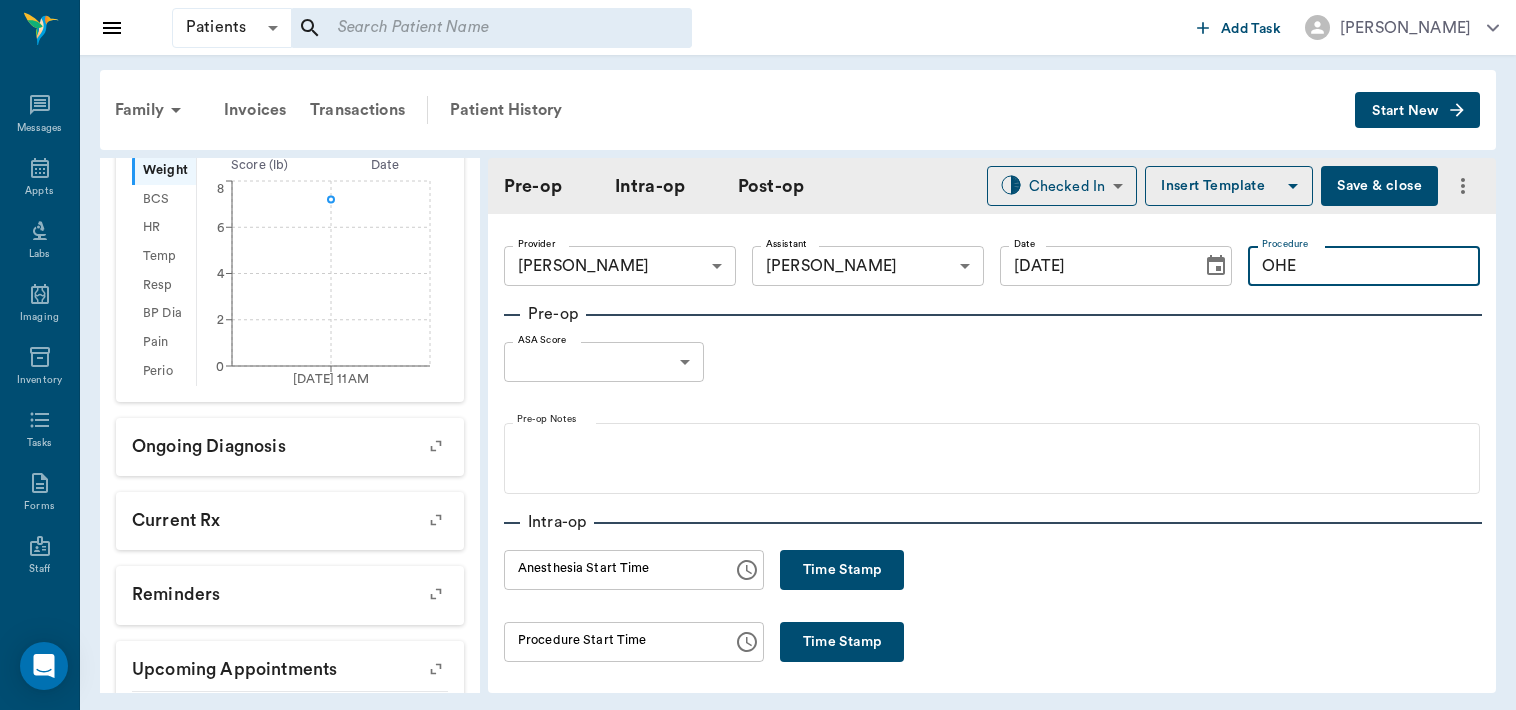 click on "Insert Template" at bounding box center [1229, 186] 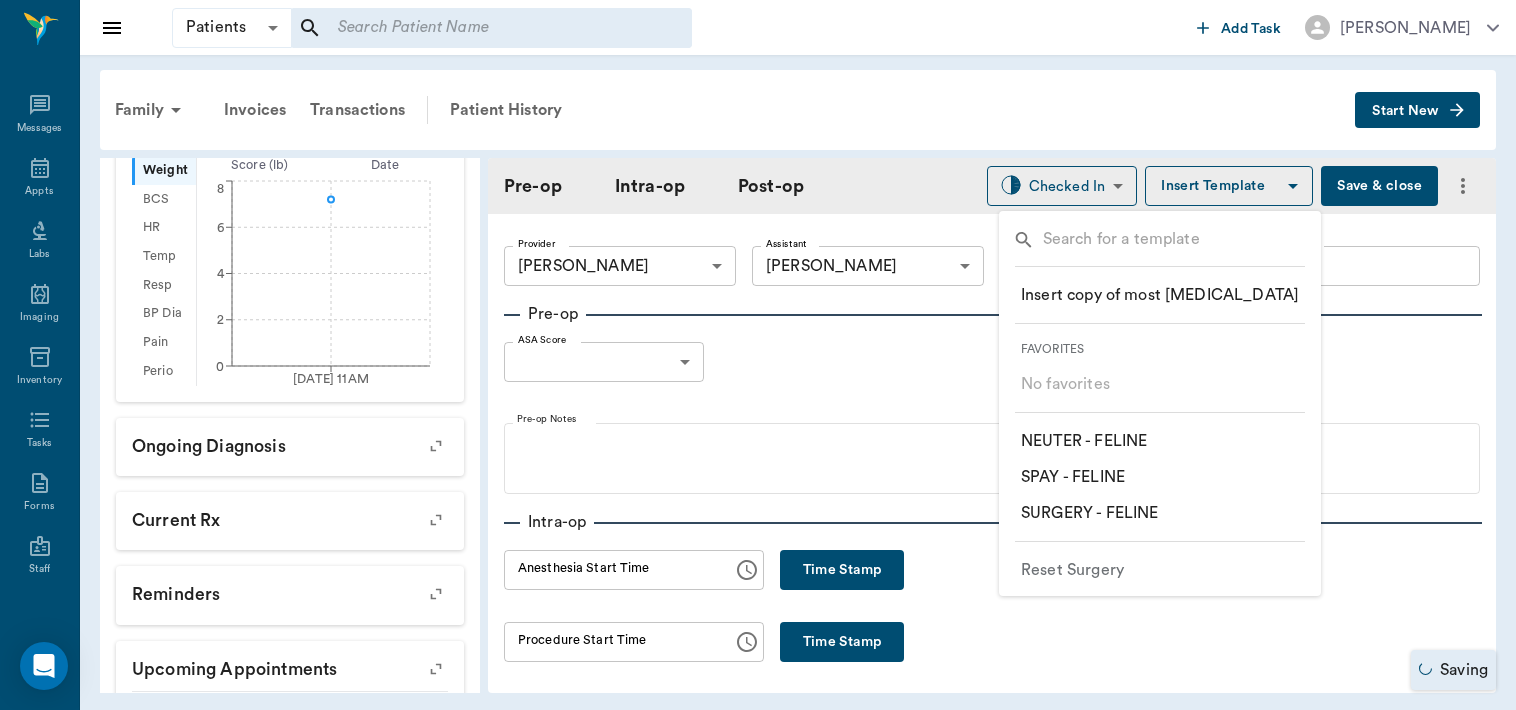 click on "​ SPAY - FELINE" at bounding box center (1073, 477) 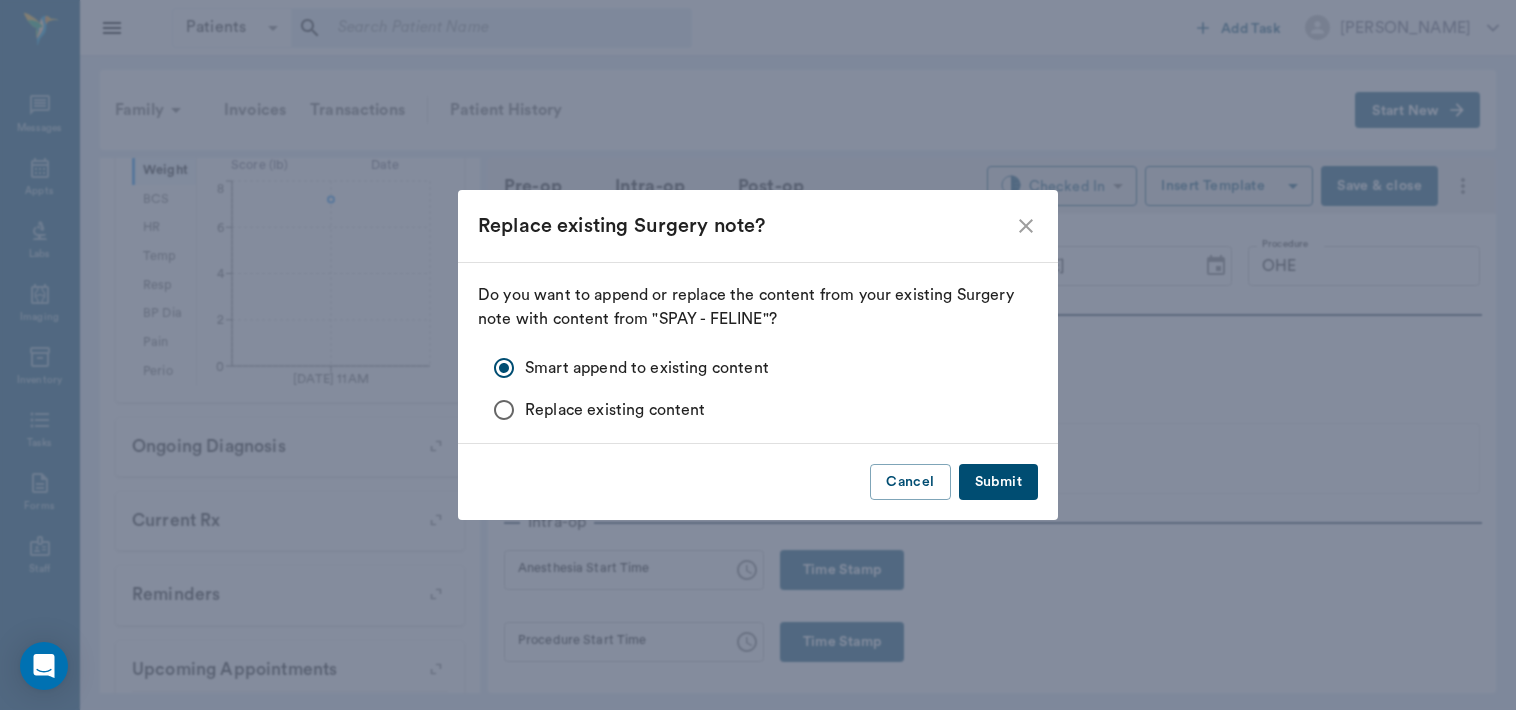 click on "Submit" at bounding box center (998, 482) 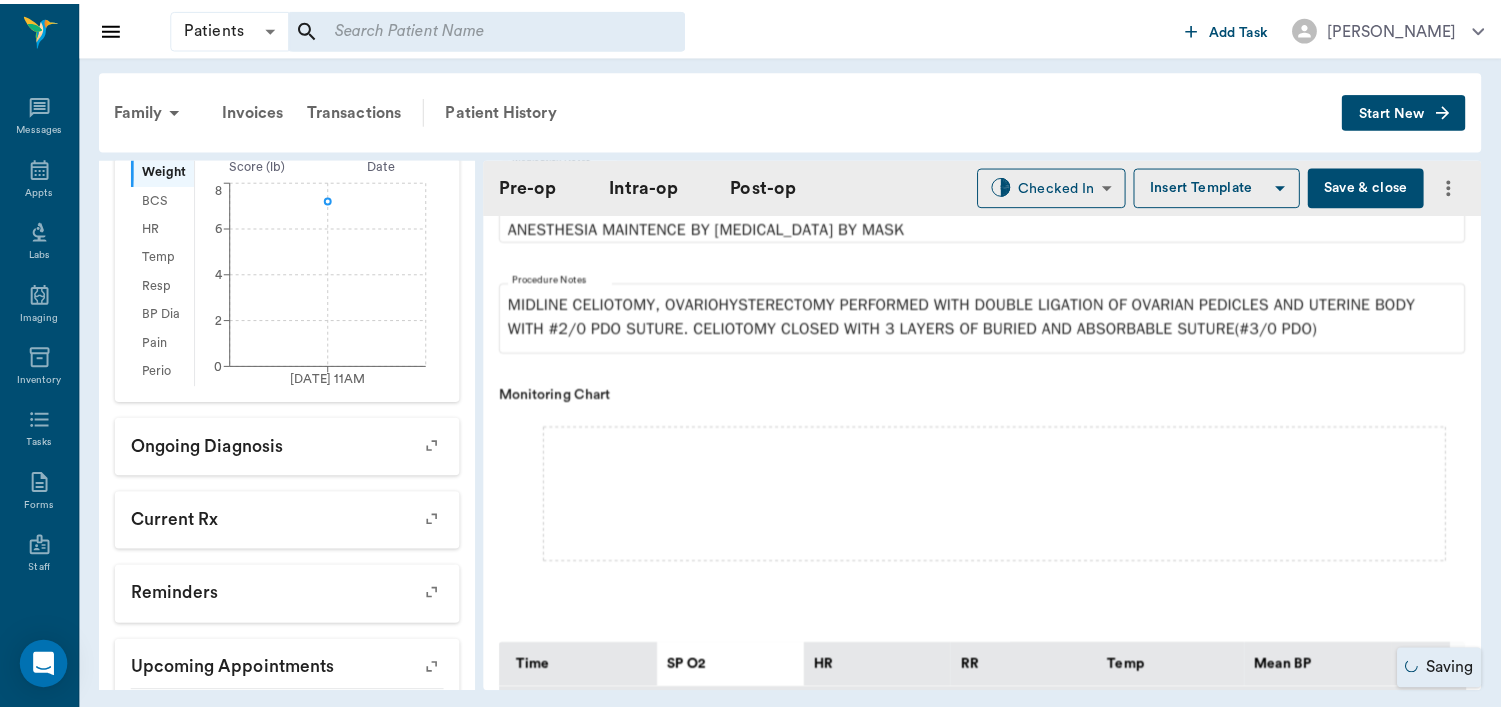 scroll, scrollTop: 562, scrollLeft: 0, axis: vertical 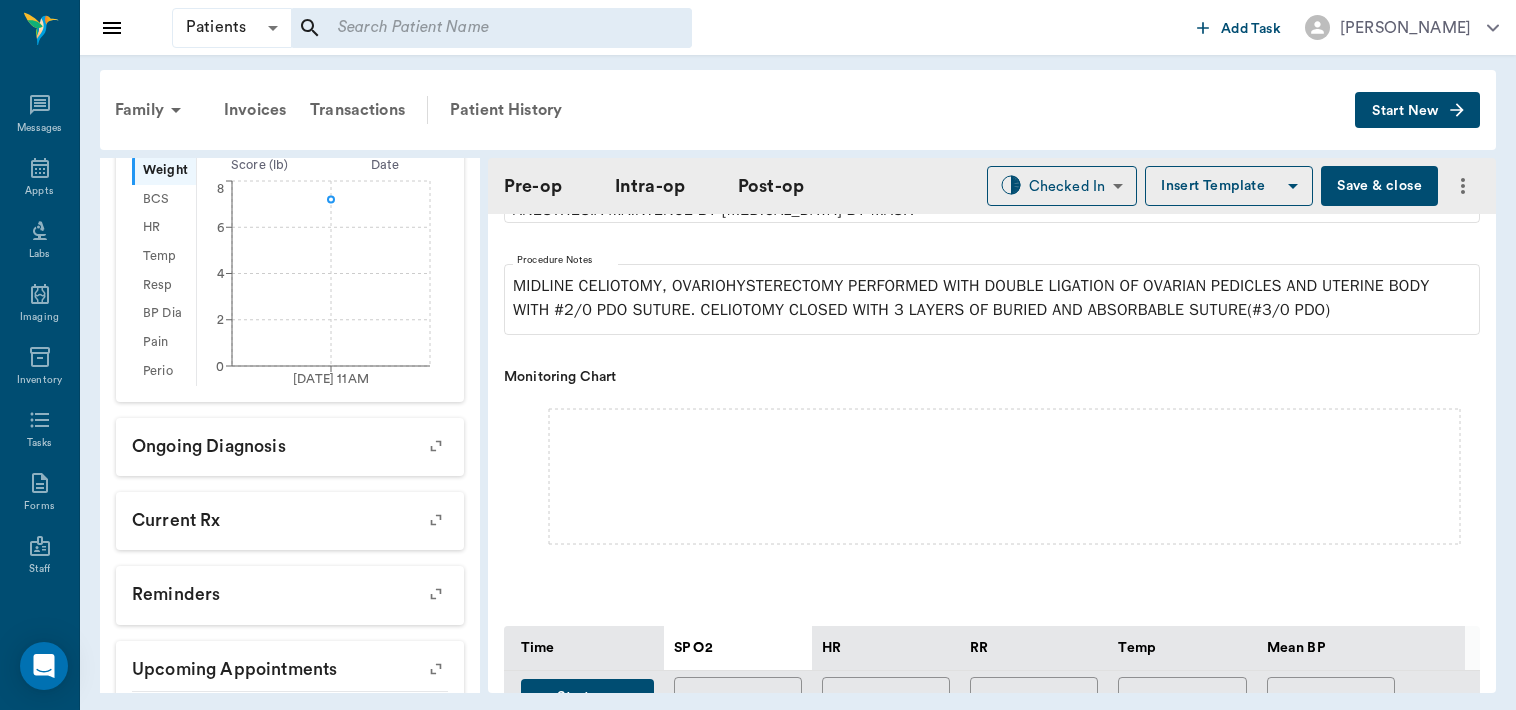 click on "Save & close" at bounding box center [1379, 186] 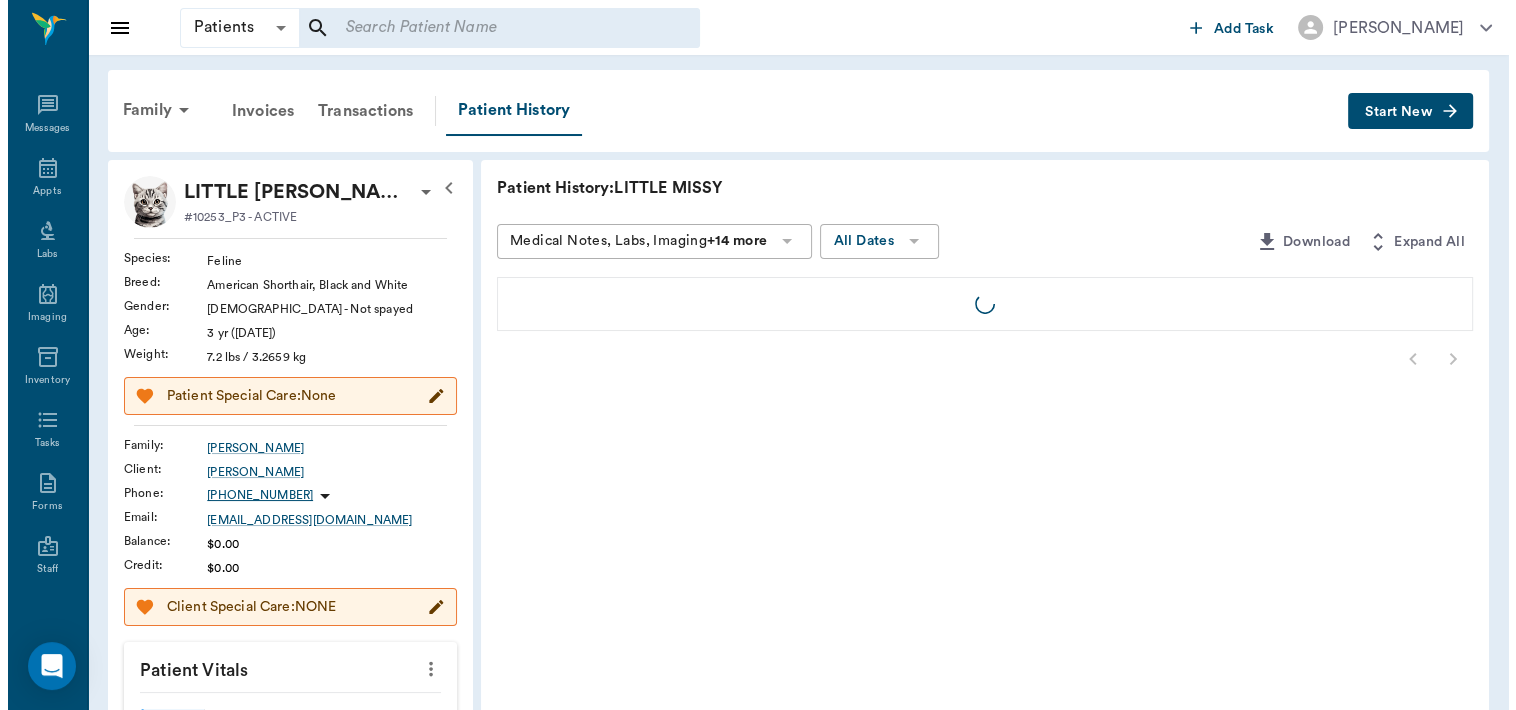 scroll, scrollTop: 0, scrollLeft: 0, axis: both 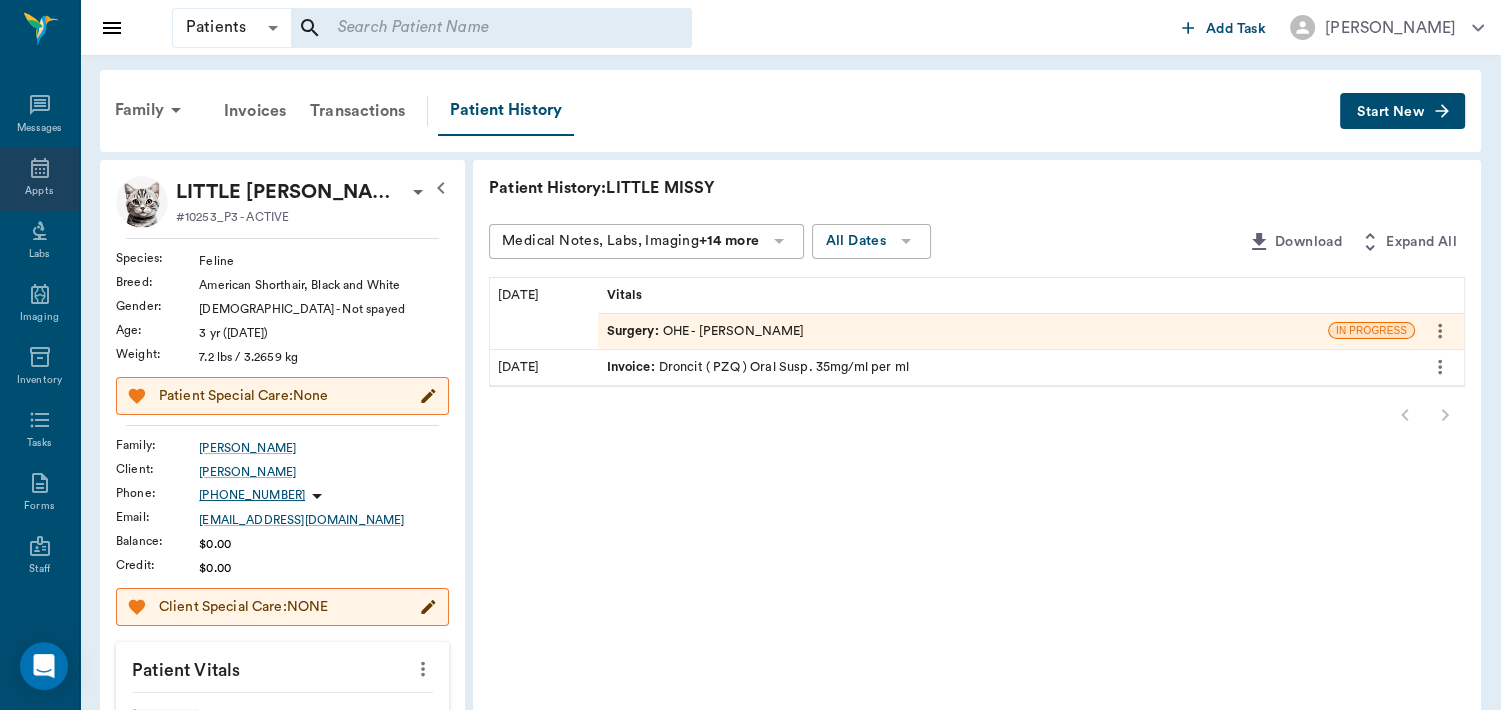 click 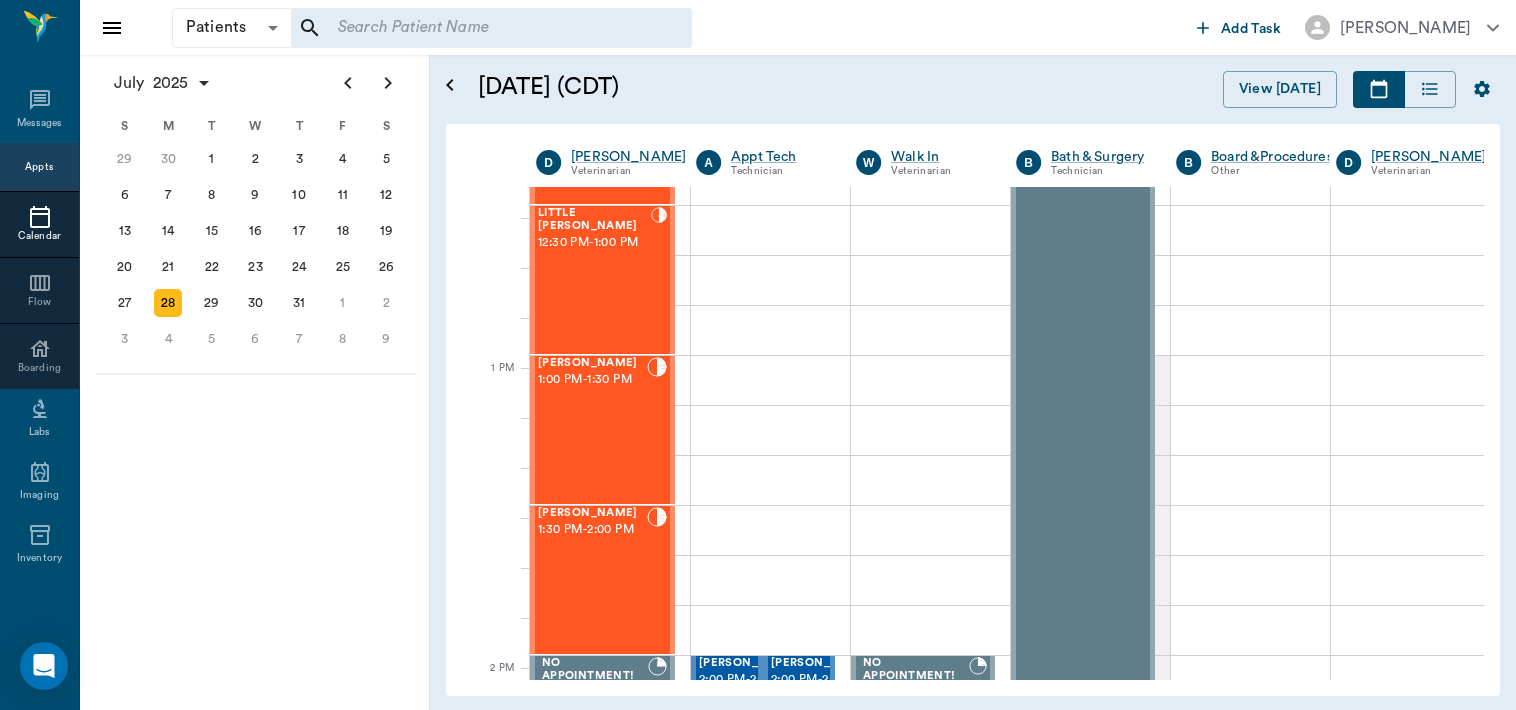 scroll, scrollTop: 1349, scrollLeft: 0, axis: vertical 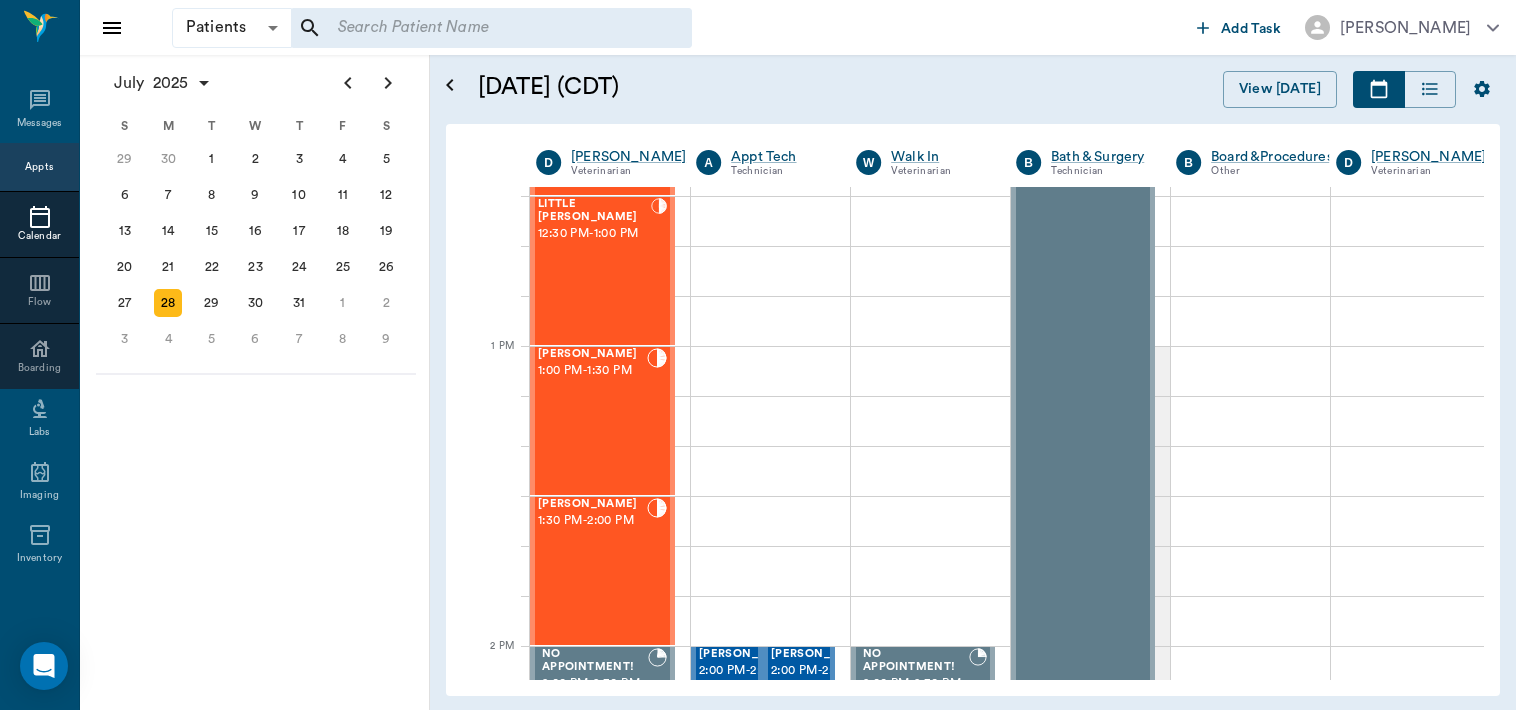 click on "[PERSON_NAME] 1:00 PM  -  1:30 PM" at bounding box center [592, 421] 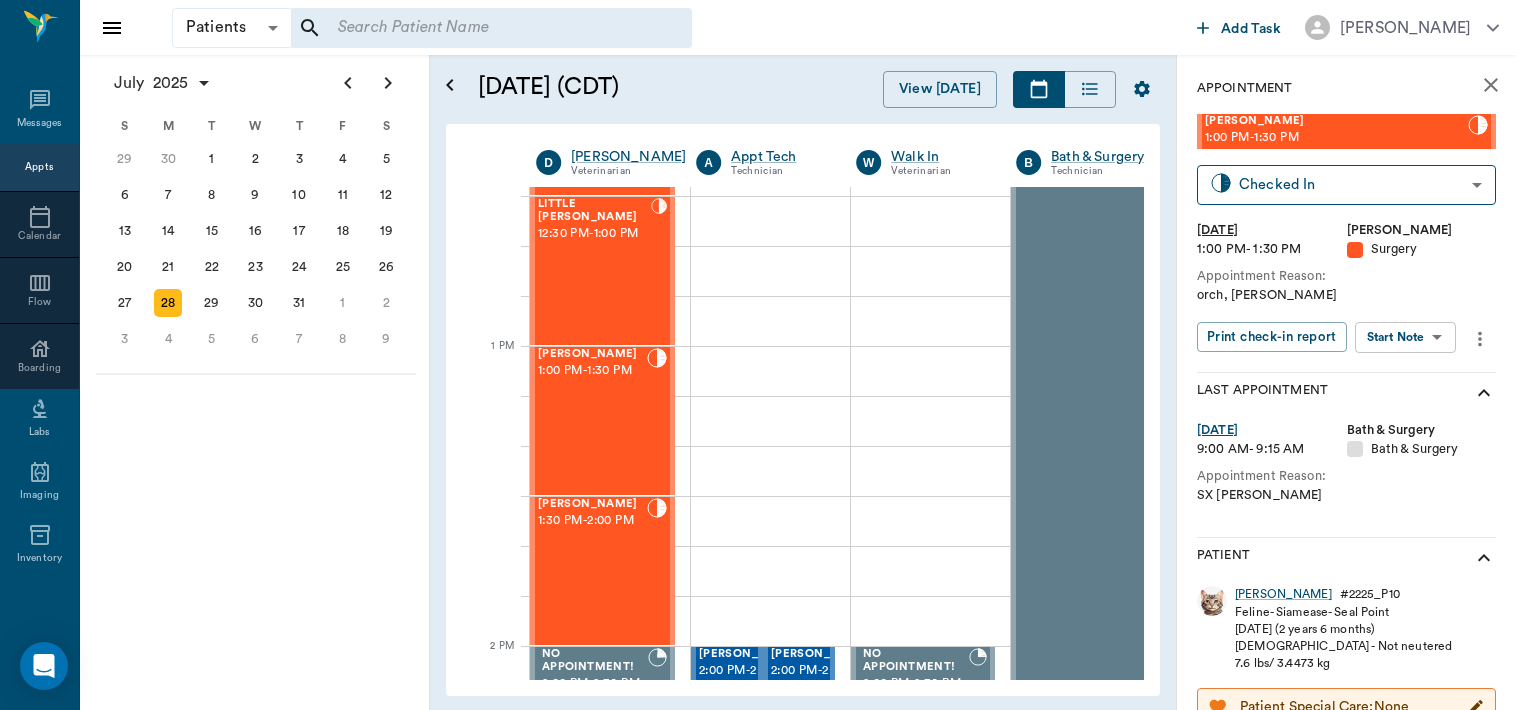 click on "Patients Patients ​ ​ Add Task Dr. Bert Ellsworth Nectar Messages Appts Calendar Flow Boarding Labs Imaging Inventory Tasks Forms Staff Reports Lookup Settings July 2025 S M T W T F S Jun 1 2 3 4 5 6 7 8 9 10 11 12 13 14 15 16 17 18 19 20 21 22 23 24 25 26 27 28 29 30 Jul 1 2 3 4 5 6 7 8 9 10 11 12 S M T W T F S 29 30 Jul 1 2 3 4 5 6 7 8 9 10 11 12 13 14 15 16 17 18 19 20 21 22 23 24 25 26 27 28 29 30 31 Aug 1 2 3 4 5 6 7 8 9 S M T W T F S 27 28 29 30 31 Aug 1 2 3 4 5 6 7 8 9 10 11 12 13 14 15 16 17 18 19 20 21 22 23 24 25 26 27 28 29 30 31 Sep 1 2 3 4 5 6 July 28, 2025 (CDT) View Today July 2025 Today 28 Mon Jul 2025 D Dr. Bert Ellsworth Veterinarian A Appt Tech Technician W Walk In Veterinarian B Bath & Surgery Technician B Board &Procedures Other D Dr. Kindall Jones Veterinarian 8 AM 9 AM 10 AM 11 AM 12 PM 1 PM 2 PM 3 PM 4 PM 5 PM 6 PM 7 PM 8 PM 11:18 AM Dream Ross 8:30 AM  -  9:00 AM NO APPOINTMENT! EMERGENCY ONLY! 9:00 AM  -  9:30 AM JAZZY Clayton 9:30 AM  -  10:00 AM D-O-G Malina 10:00 AM  -   -   -" at bounding box center [758, 355] 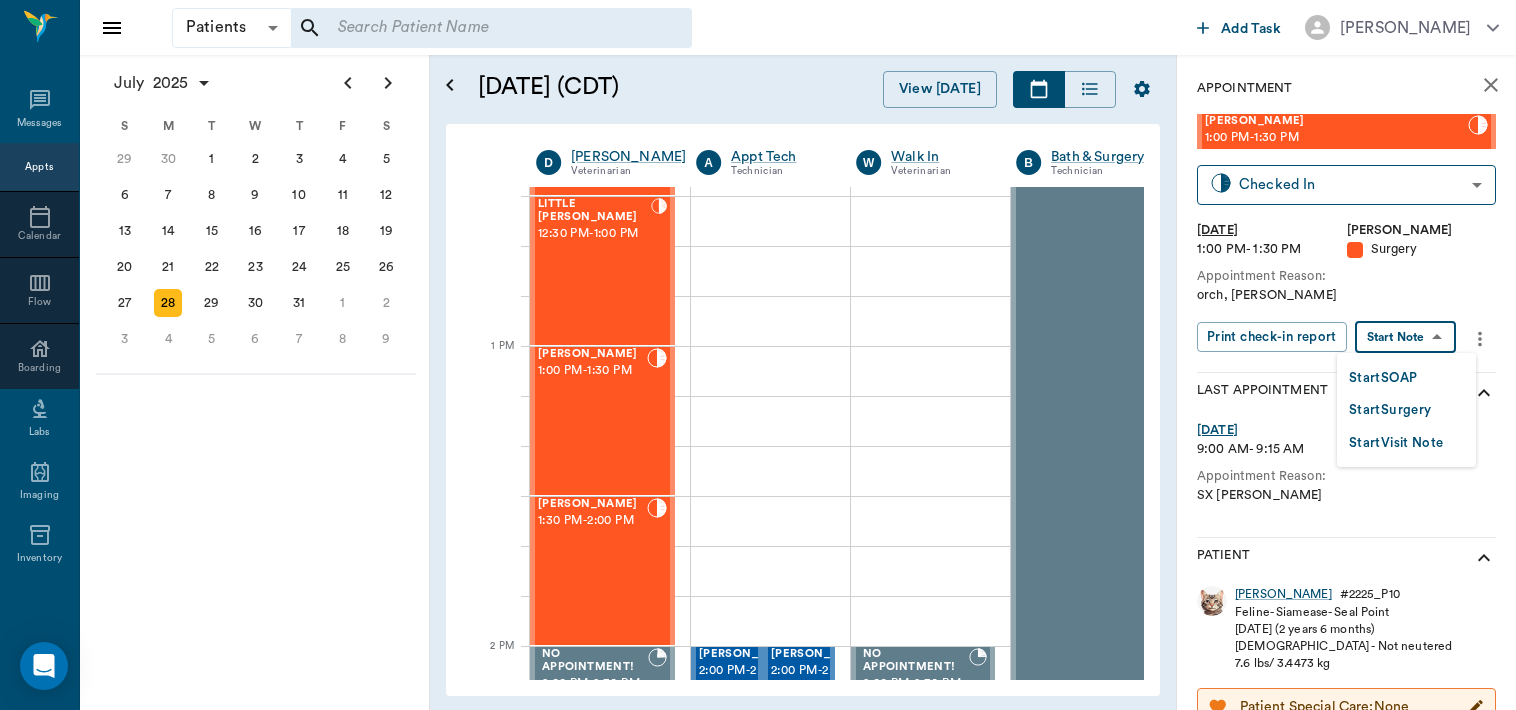 click on "Start  Surgery" at bounding box center (1390, 410) 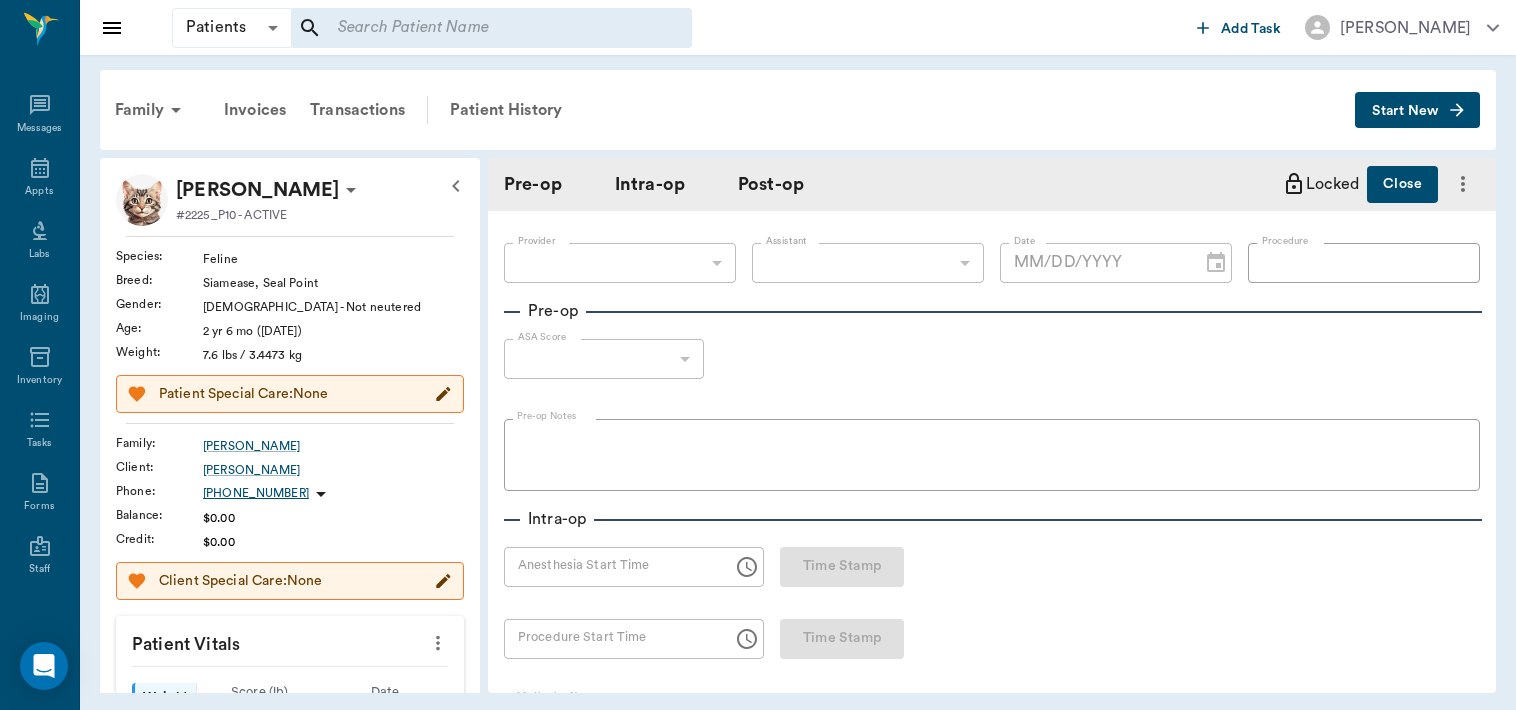 type on "63ec2f075fda476ae8351a4d" 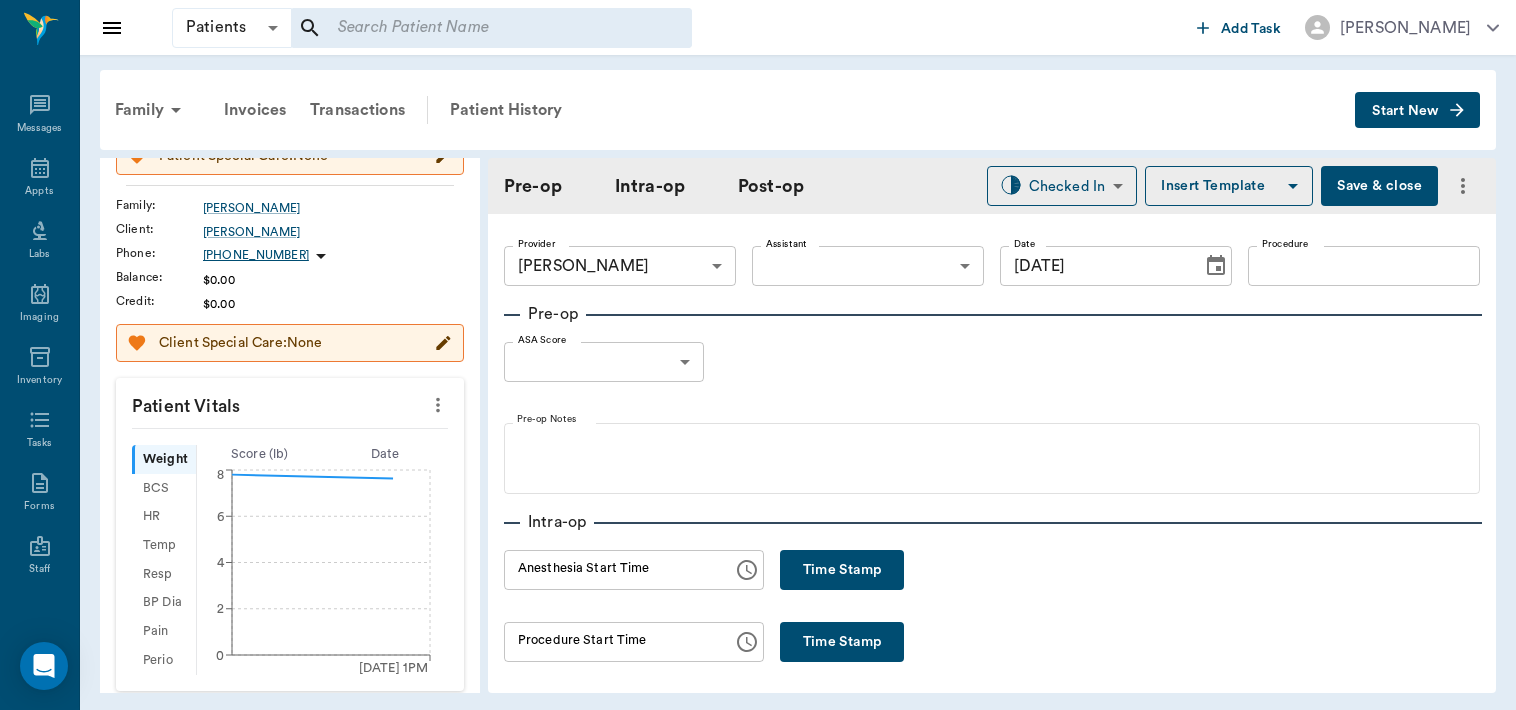 scroll, scrollTop: 239, scrollLeft: 0, axis: vertical 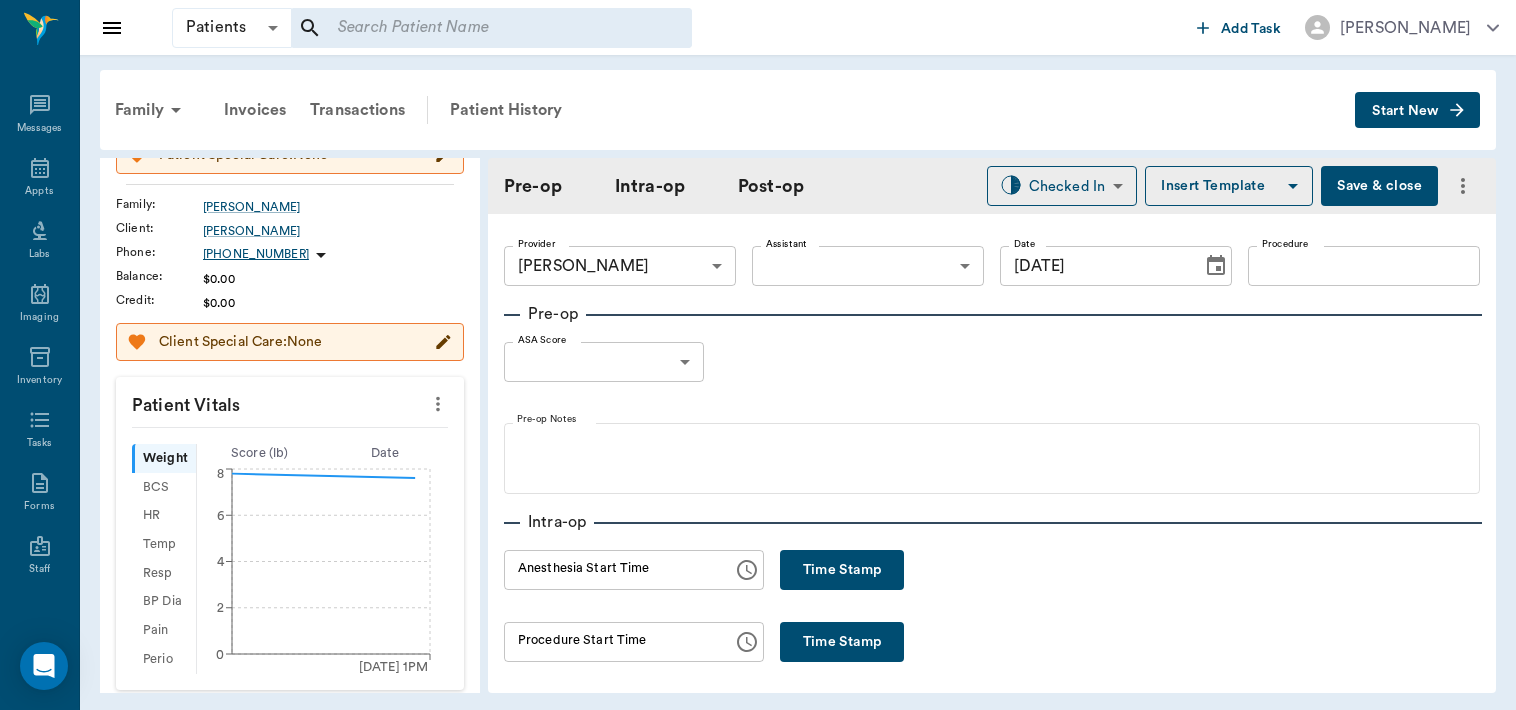 click 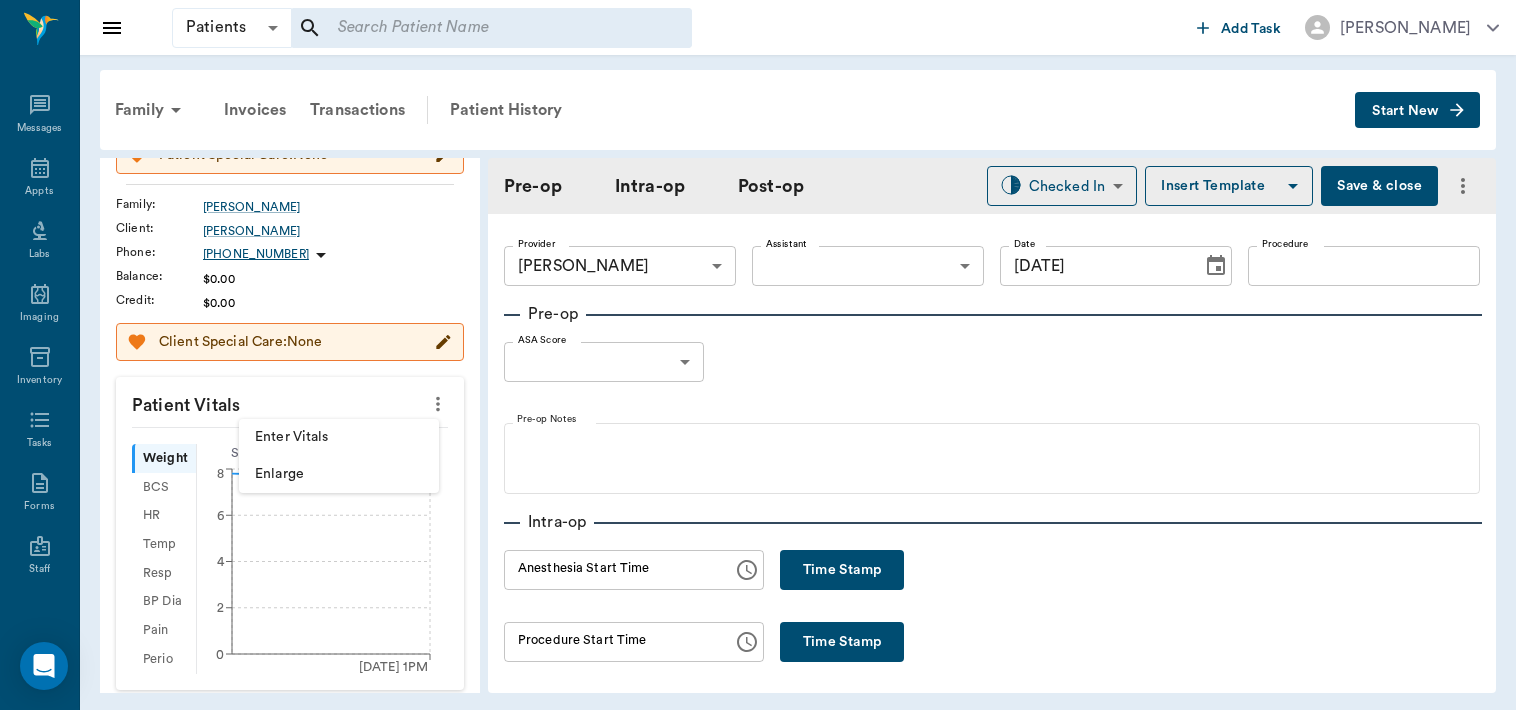 click on "Enter Vitals" at bounding box center [339, 437] 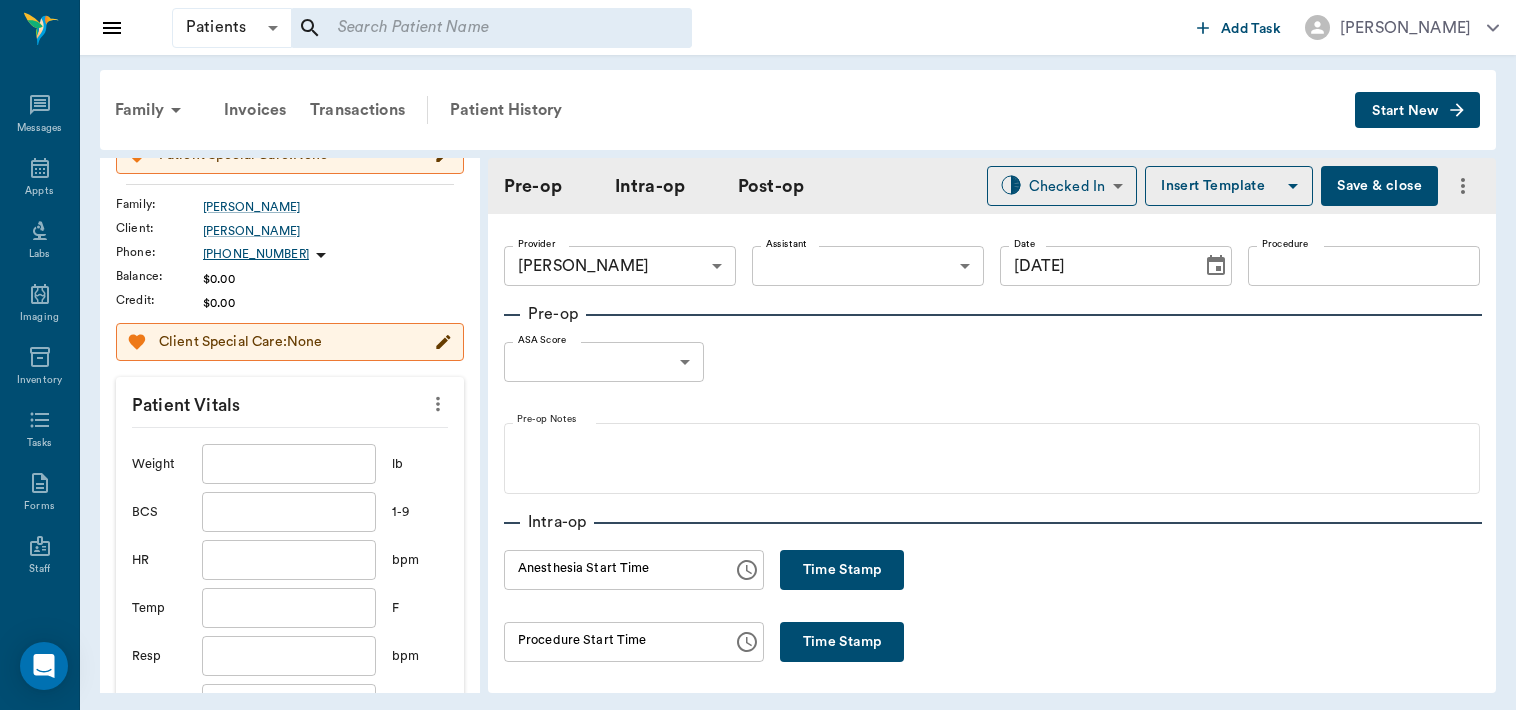 click at bounding box center (289, 464) 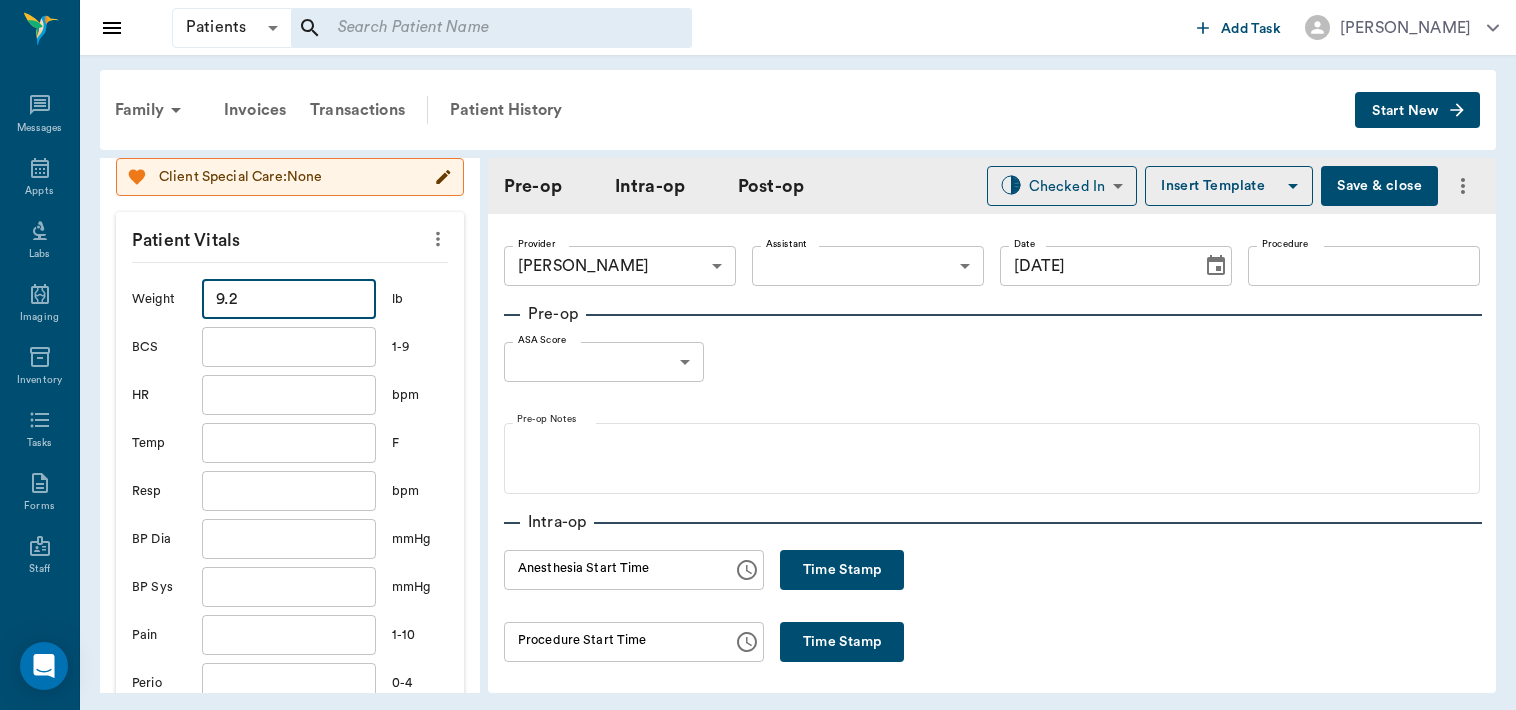 scroll, scrollTop: 548, scrollLeft: 0, axis: vertical 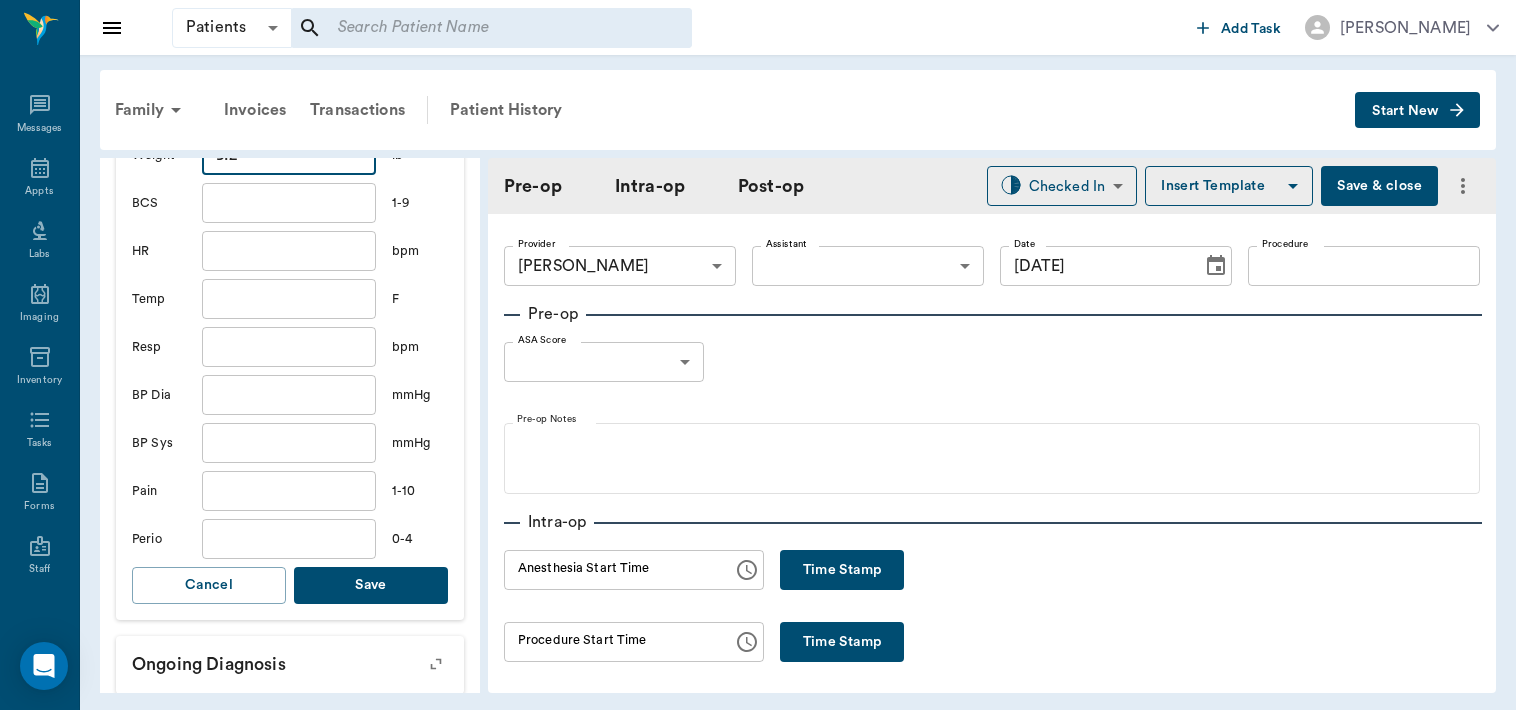 type on "9.2" 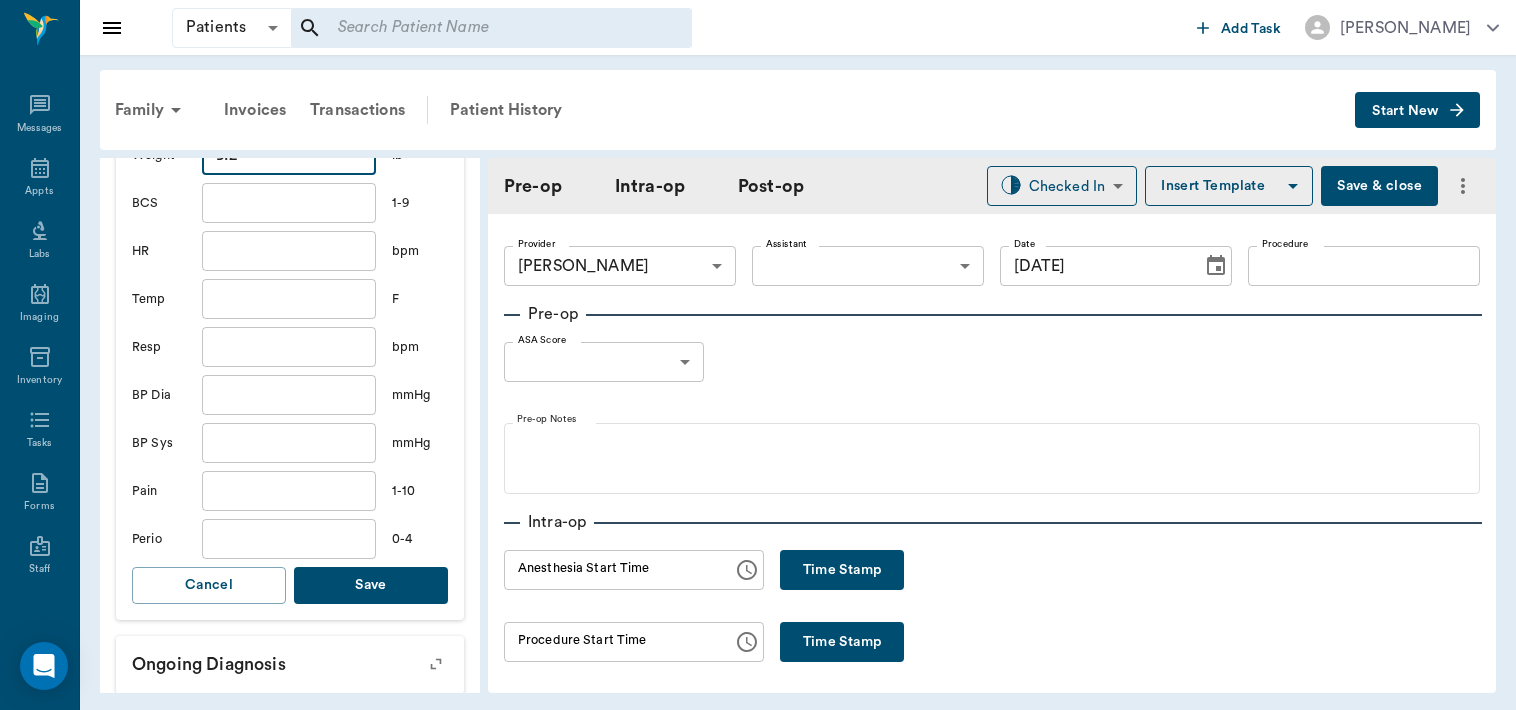 click on "Save" at bounding box center [371, 585] 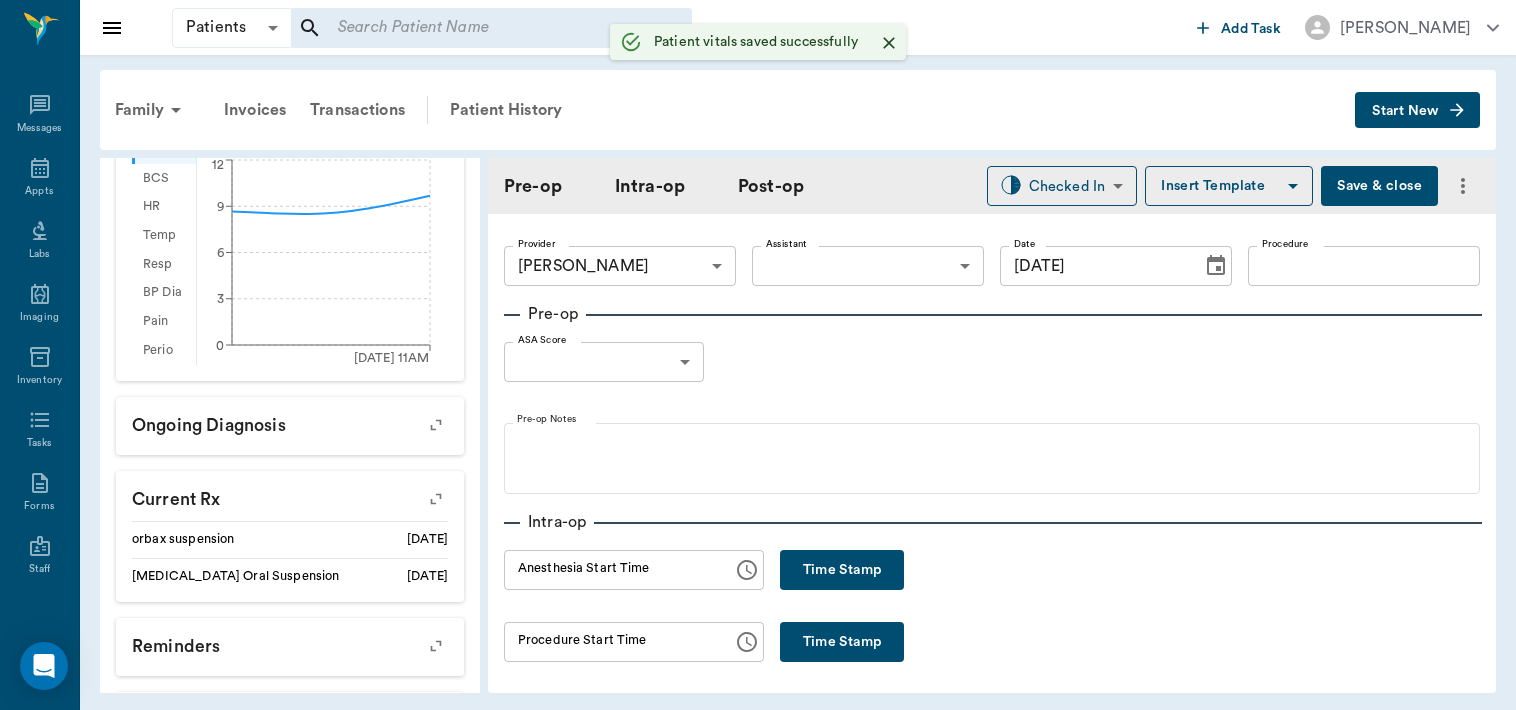 click on "Patients Patients ​ ​ Add Task Dr. Bert Ellsworth Nectar Messages Appts Labs Imaging Inventory Tasks Forms Staff Reports Lookup Settings Family Invoices Transactions Patient History Start New Charlie Davis #2225_P10    -    ACTIVE   Species : Feline Breed : Siamease, Seal Point Gender : Male - Not neutered Age : 2 yr 6 mo (01/28/2023) Weight : 9.2 lbs / 4.173 kg Patient Special Care:  None Family : Davis Client : Sandy Davis Phone : (903) 835-5577 Balance : $0.00 Credit : $0.00 Client Special Care:  None Patient Vitals Weight BCS HR Temp Resp BP Dia Pain Perio Score ( lb ) Date 07/28/25 11AM 0 3 6 9 12 Ongoing diagnosis Current Rx orbax suspension 06/16/26 Azithromycin Oral Suspension 05/30/26 Reminders Upcoming appointments Surgery 07/28/25 Schedule Appointment Pre-op Intra-op Post-op Checked In CHECKED_IN ​ Insert Template  Save & close Provider Dr. Bert Ellsworth 63ec2f075fda476ae8351a4d Provider Assistant ​ Assistant Date 07/28/2025 Date Procedure Procedure Pre-op ASA Score ​ null ASA Score" at bounding box center (758, 355) 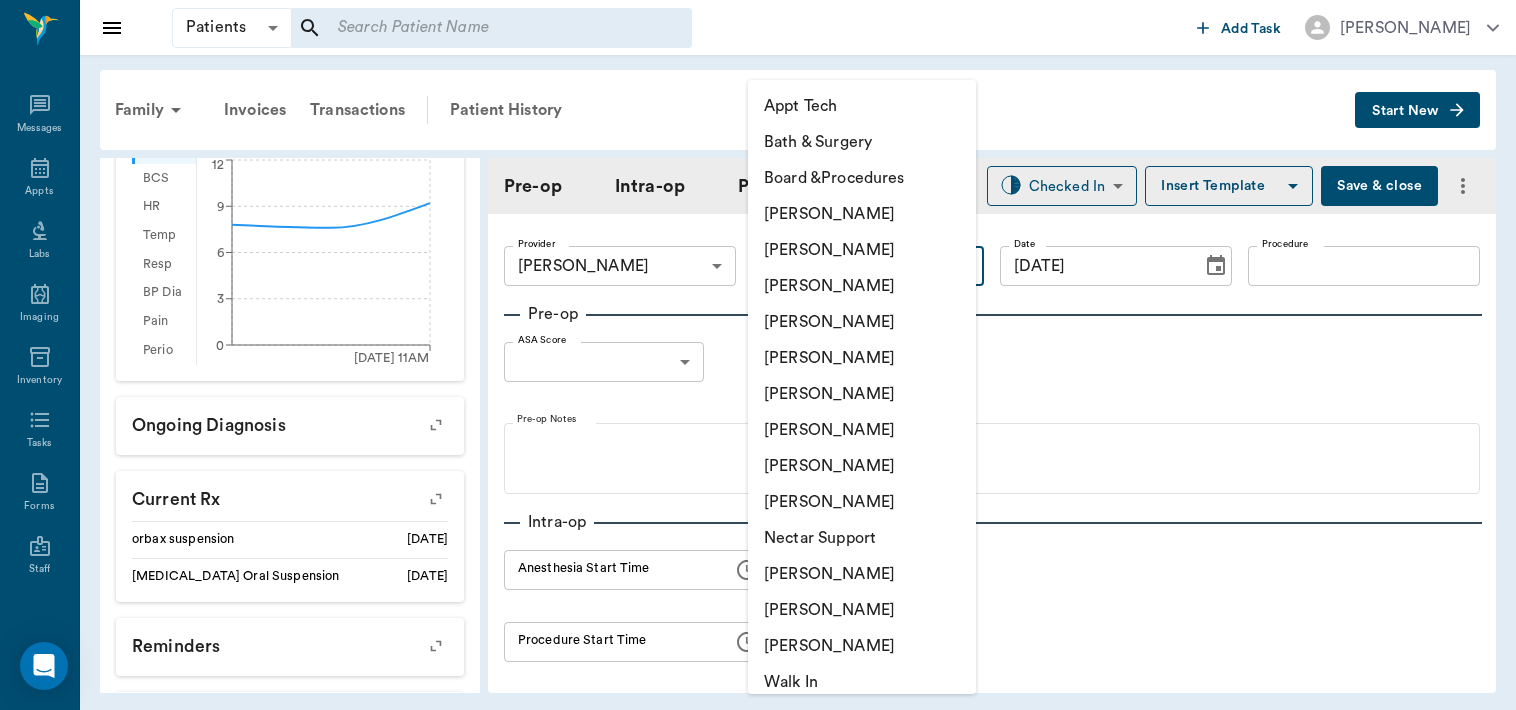 click on "[PERSON_NAME]" at bounding box center [862, 430] 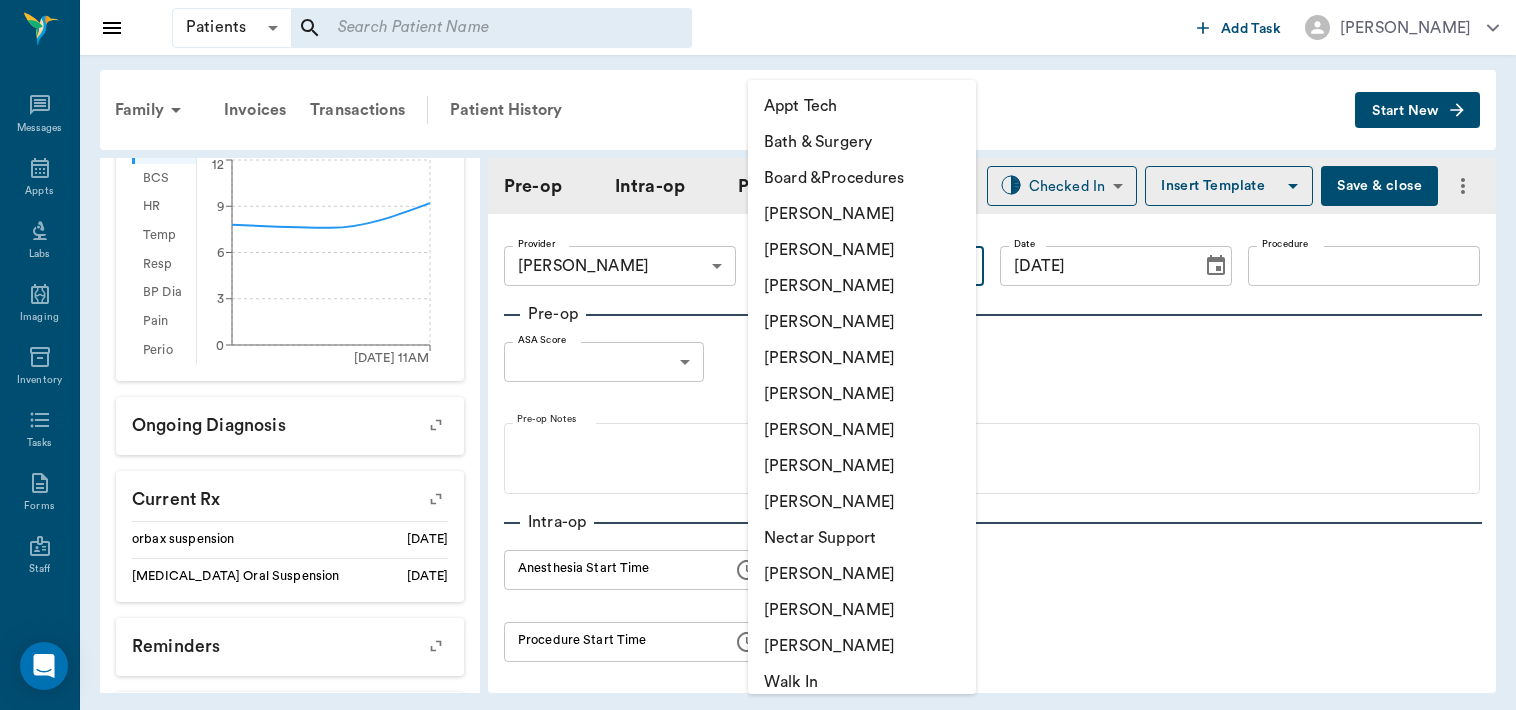type on "63ec2e7e52e12b0ba117b124" 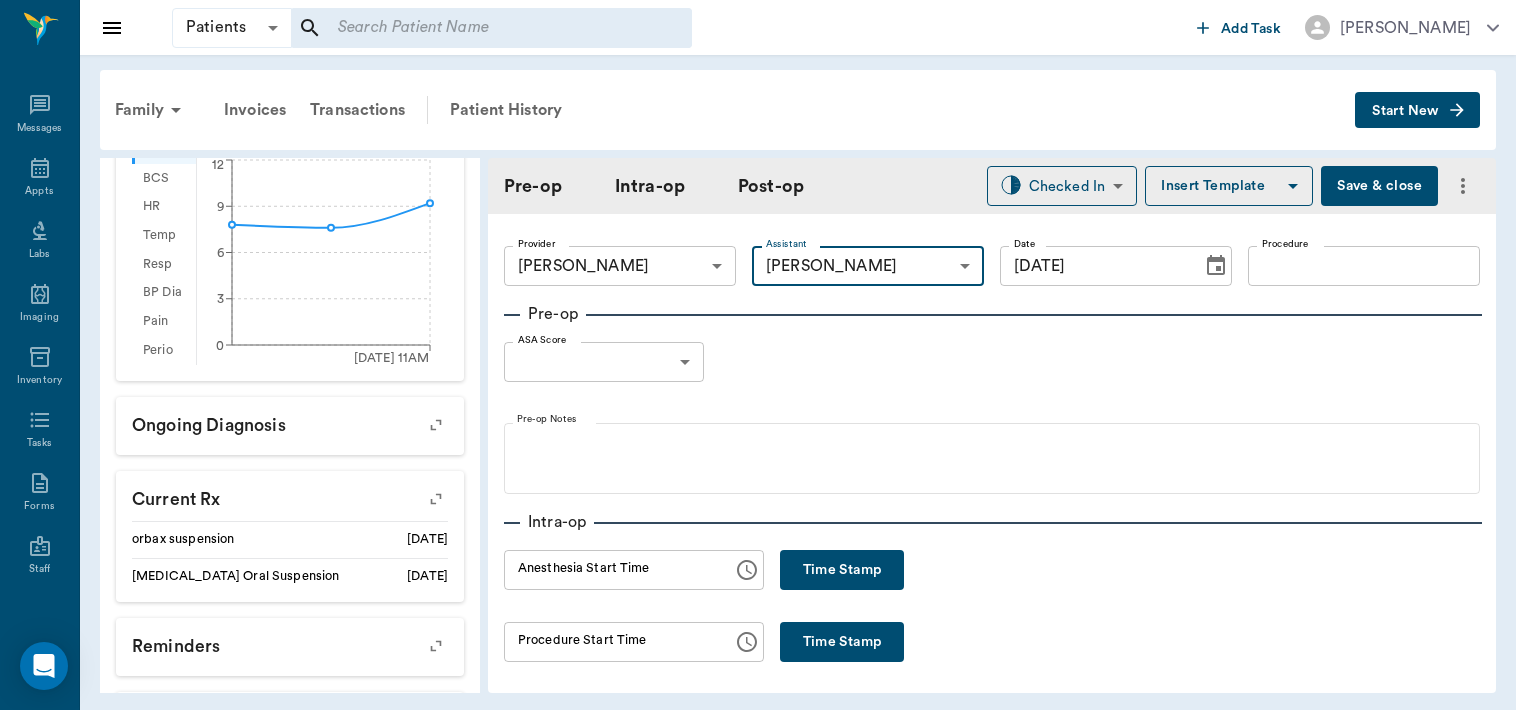 click on "Procedure" at bounding box center [1364, 266] 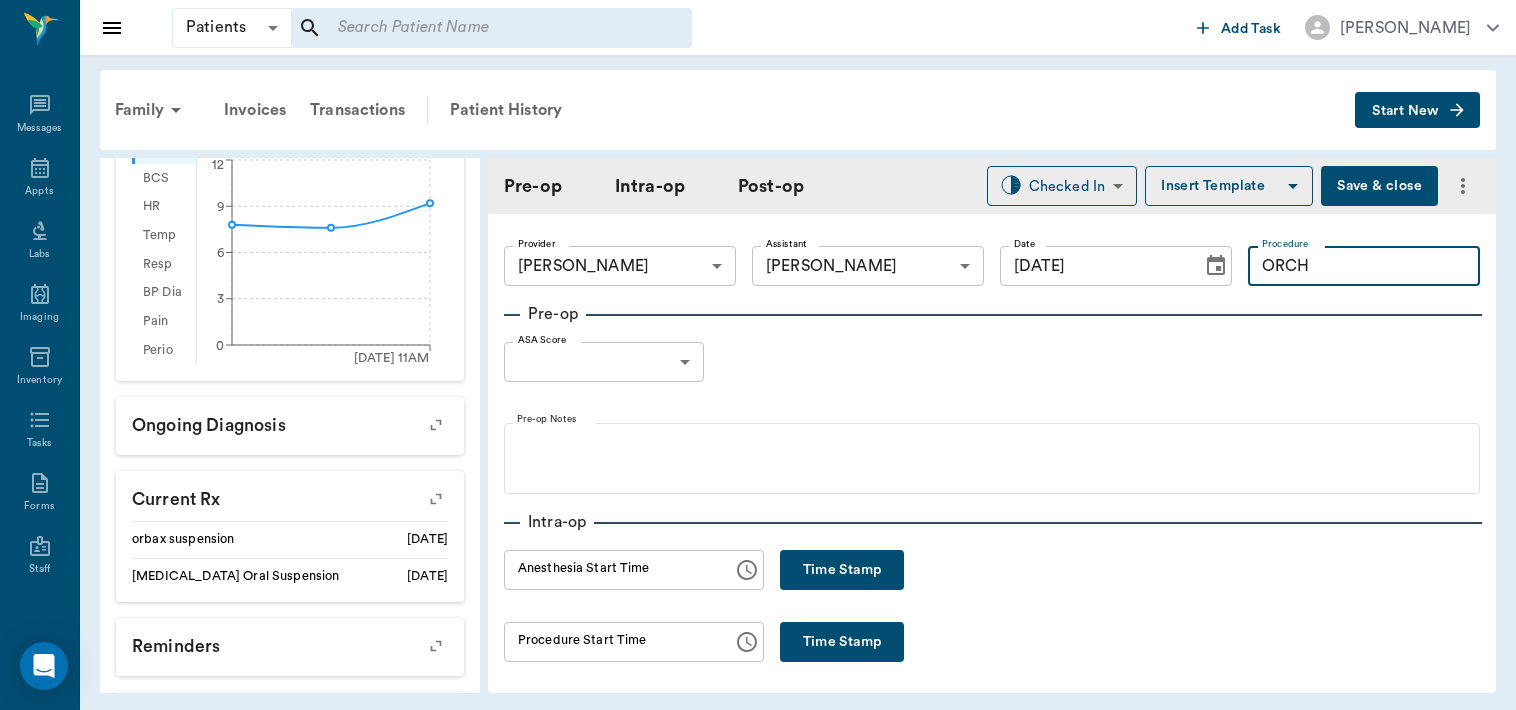 type on "ORCH" 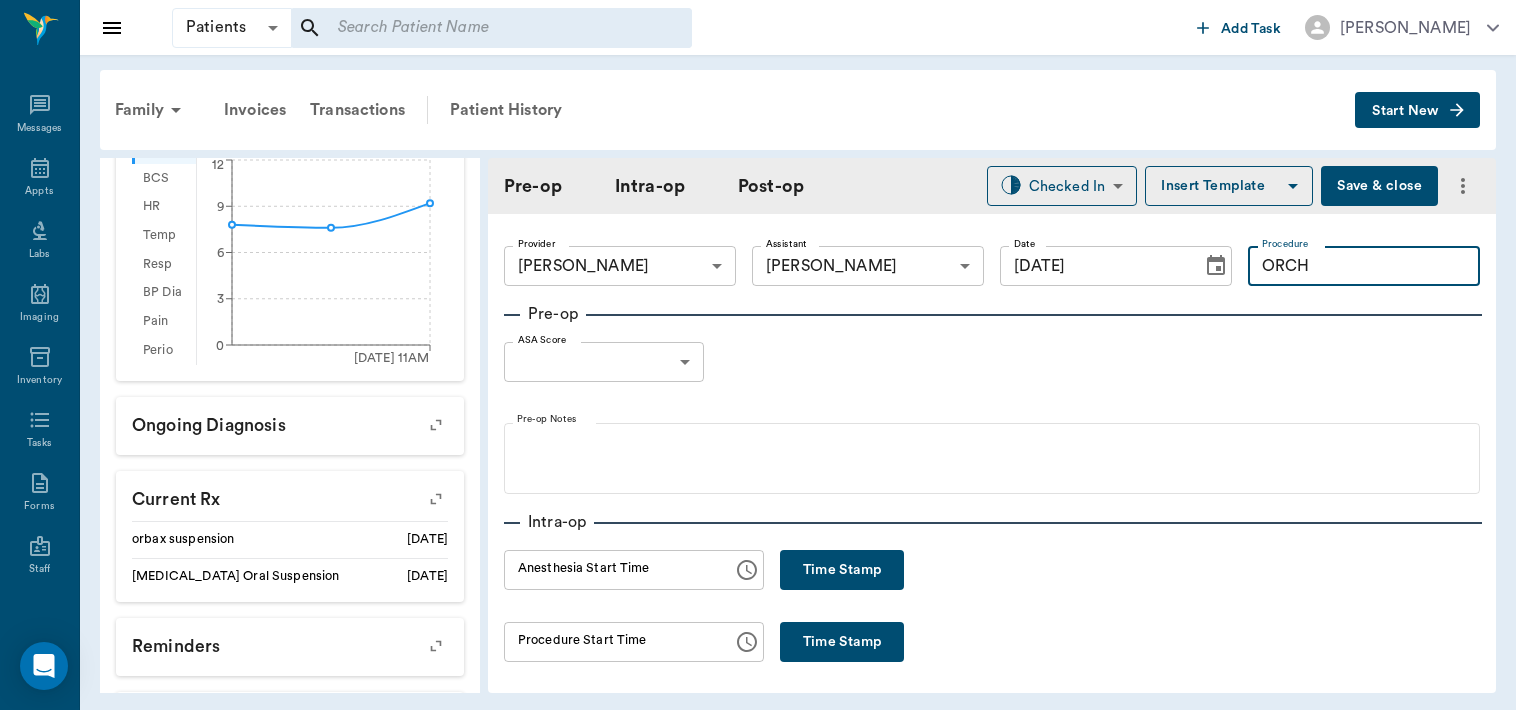 click on "Insert Template" at bounding box center (1229, 186) 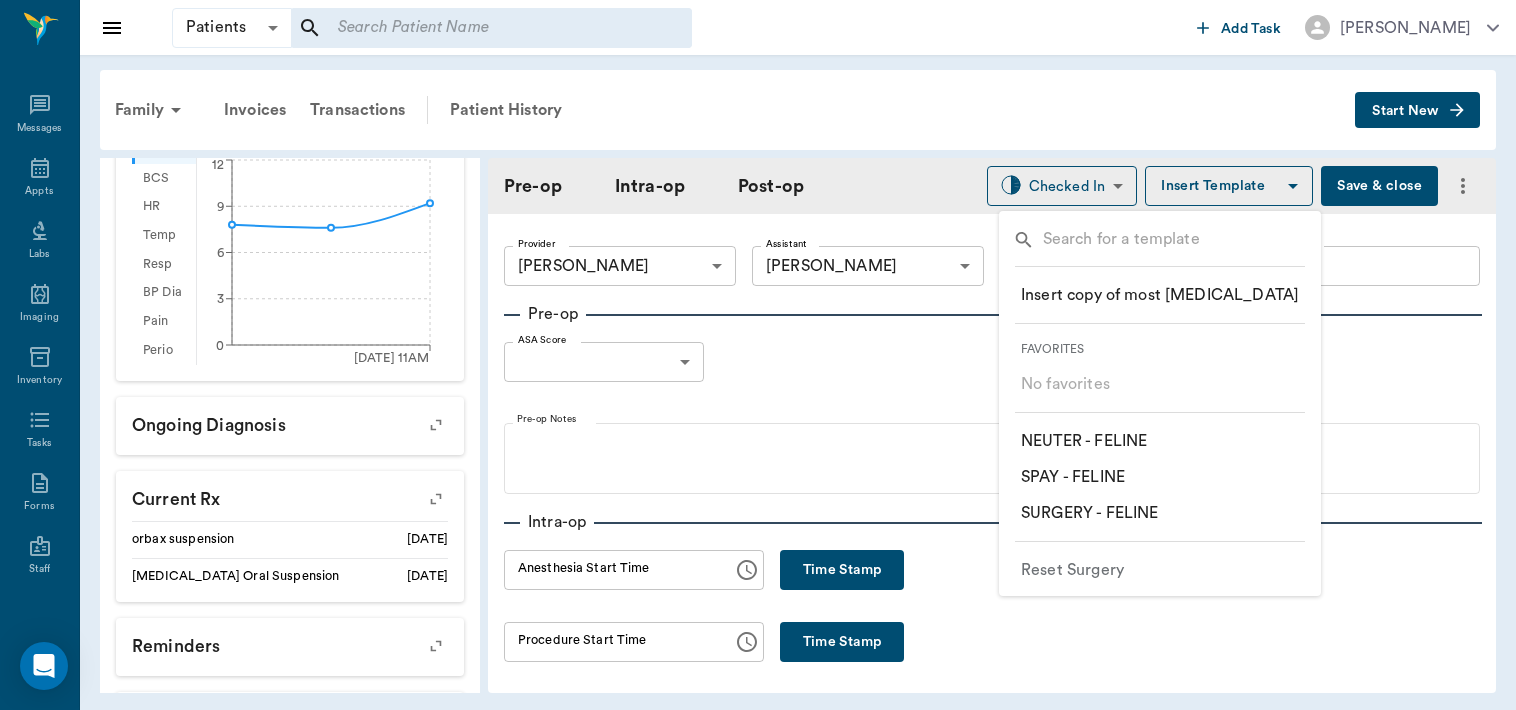 click on "​ NEUTER - FELINE" at bounding box center [1160, 441] 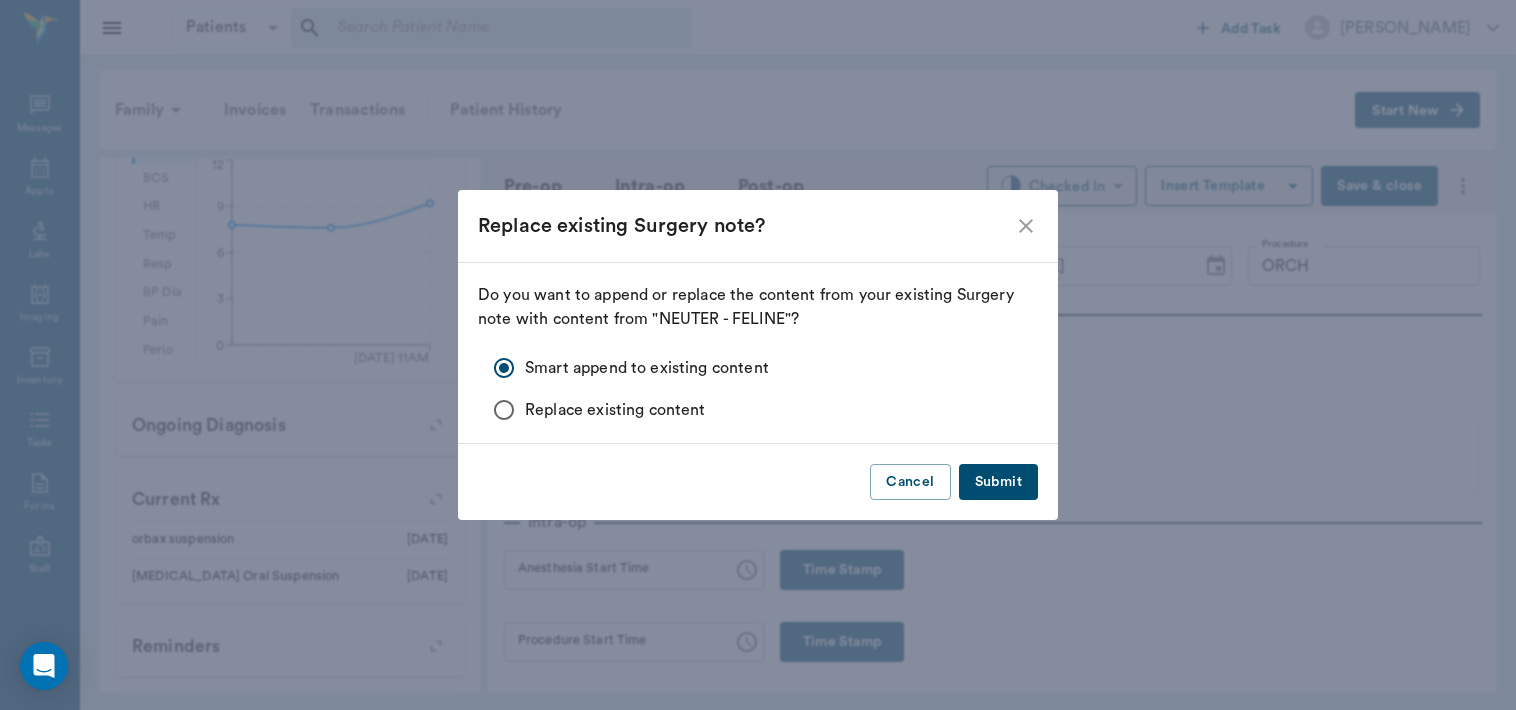 click on "Submit" at bounding box center [998, 482] 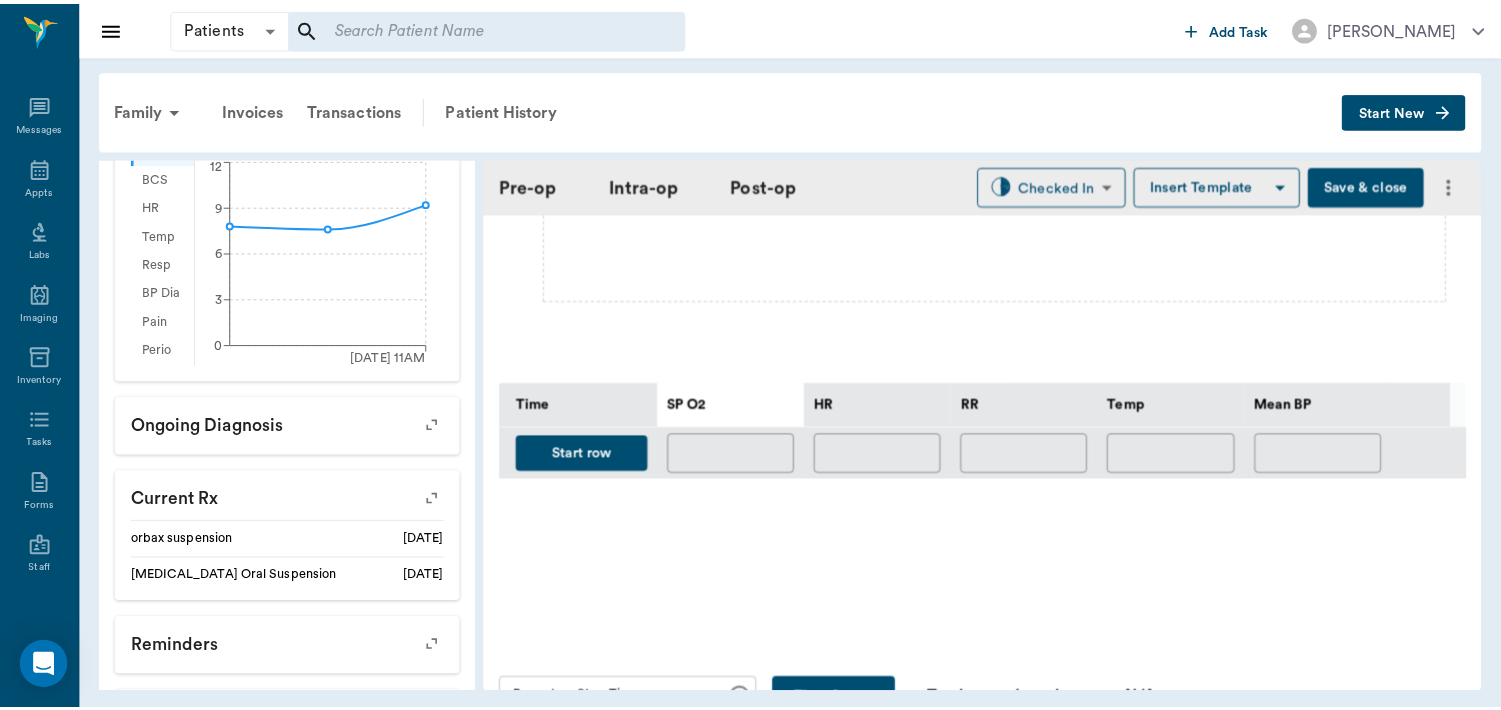 scroll, scrollTop: 806, scrollLeft: 0, axis: vertical 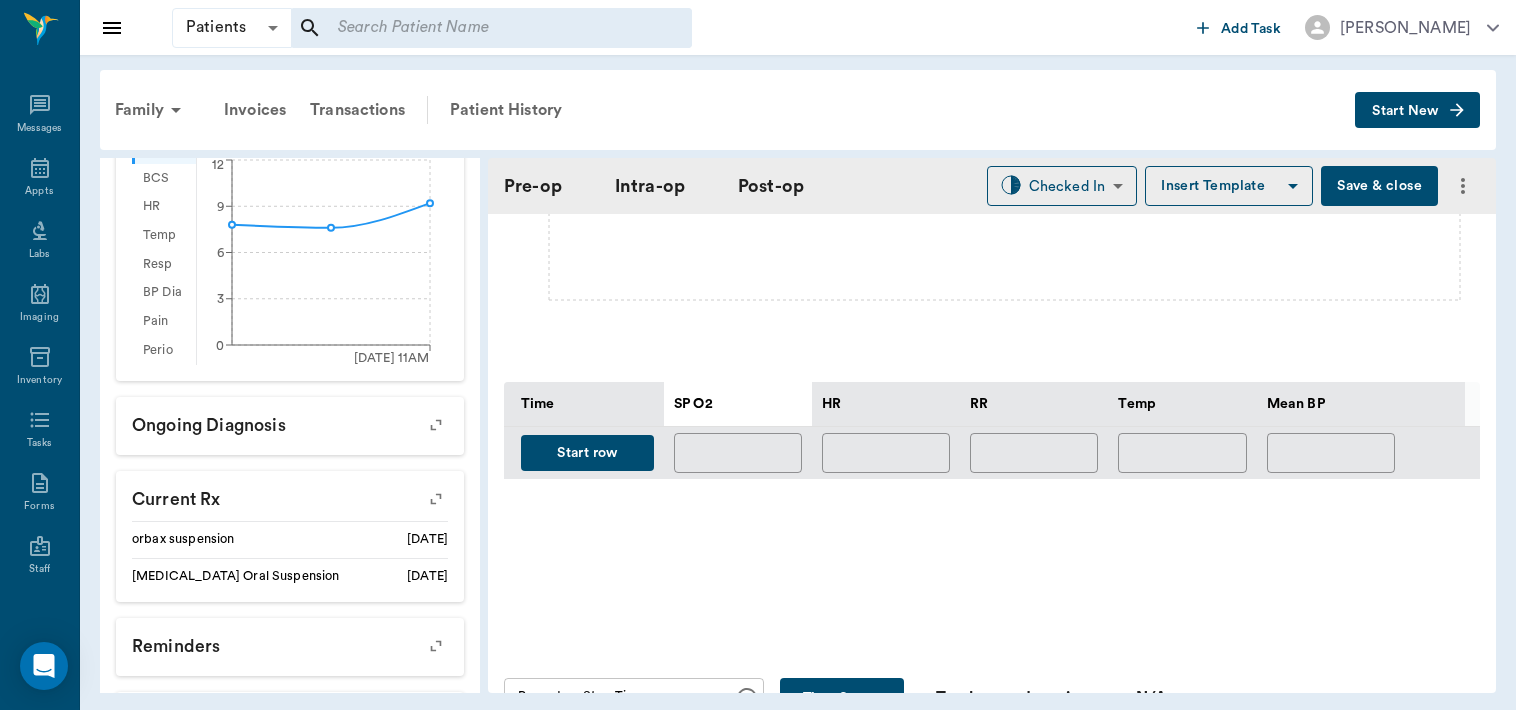 click on "Save & close" at bounding box center (1379, 186) 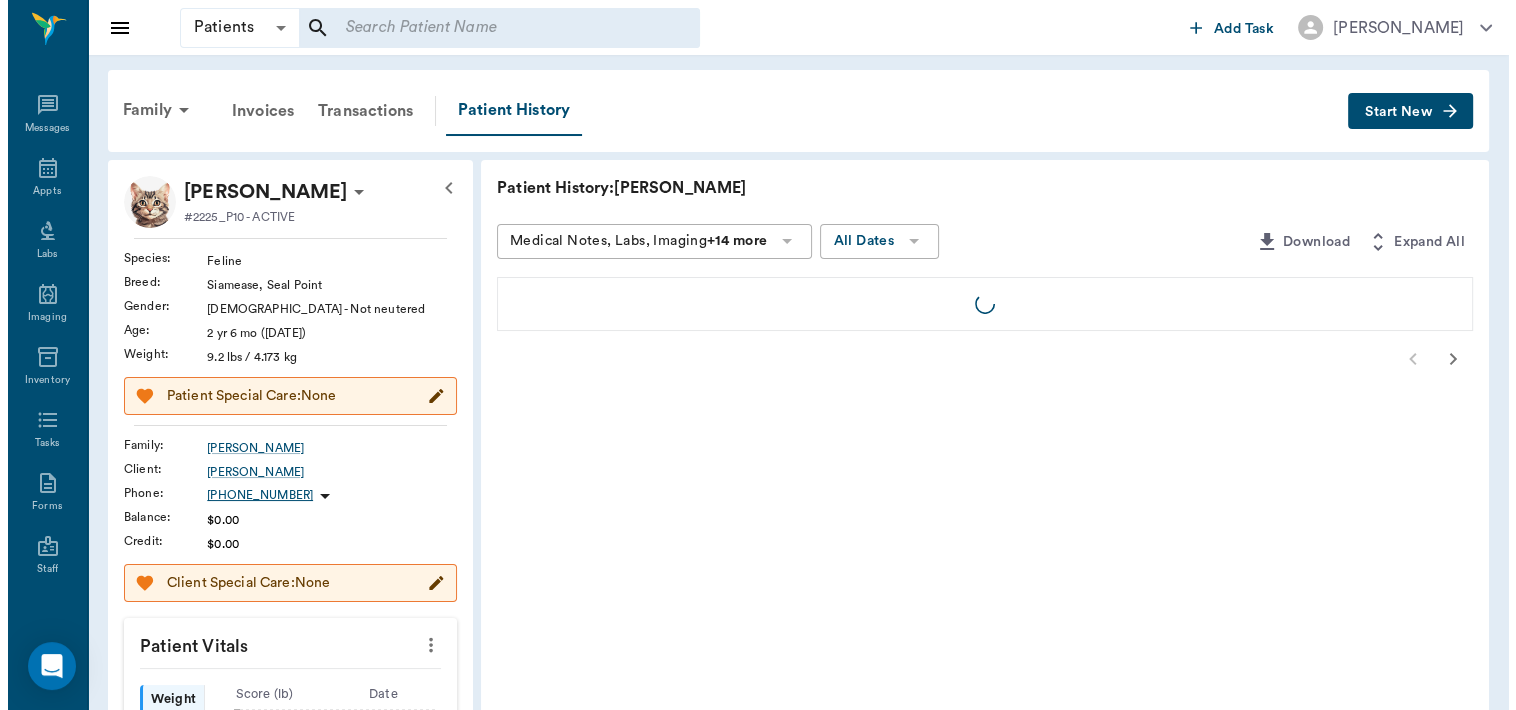 scroll, scrollTop: 0, scrollLeft: 0, axis: both 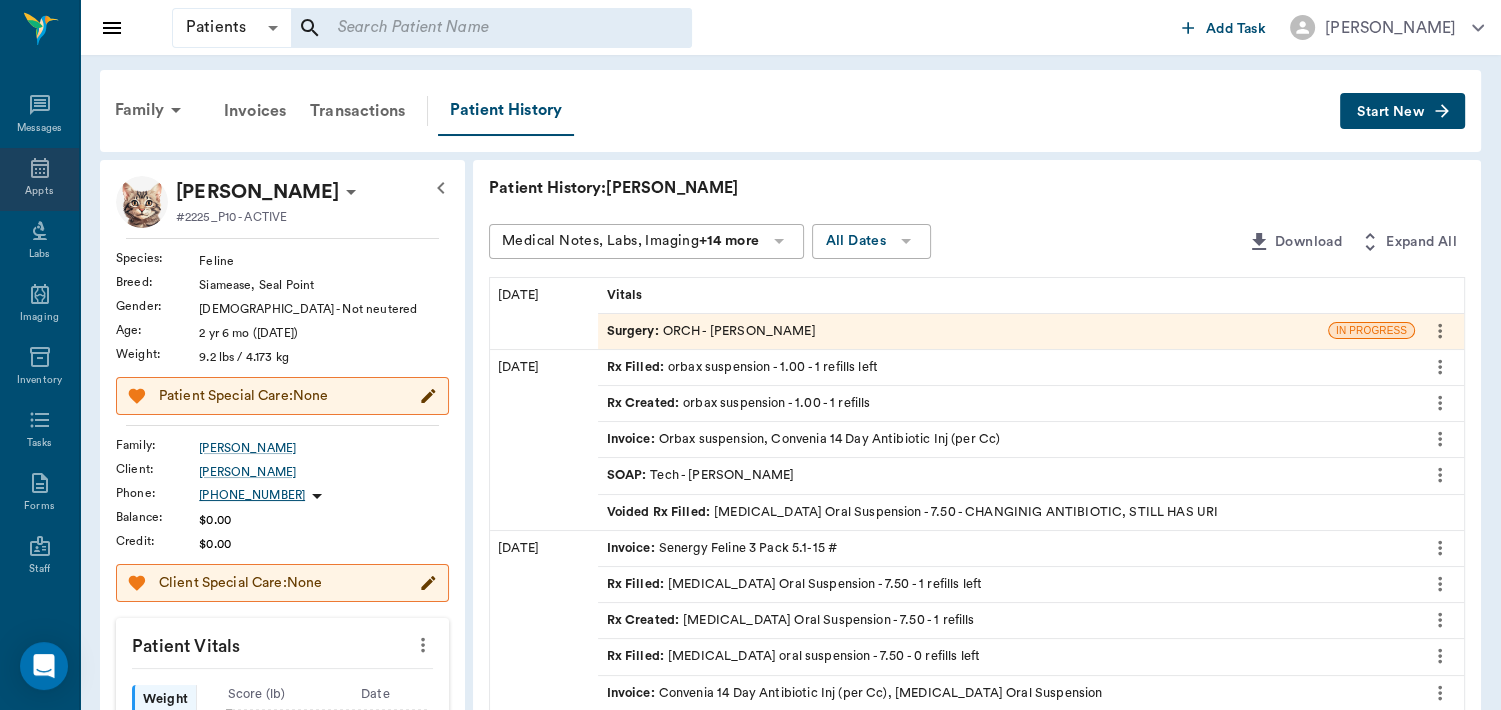 click 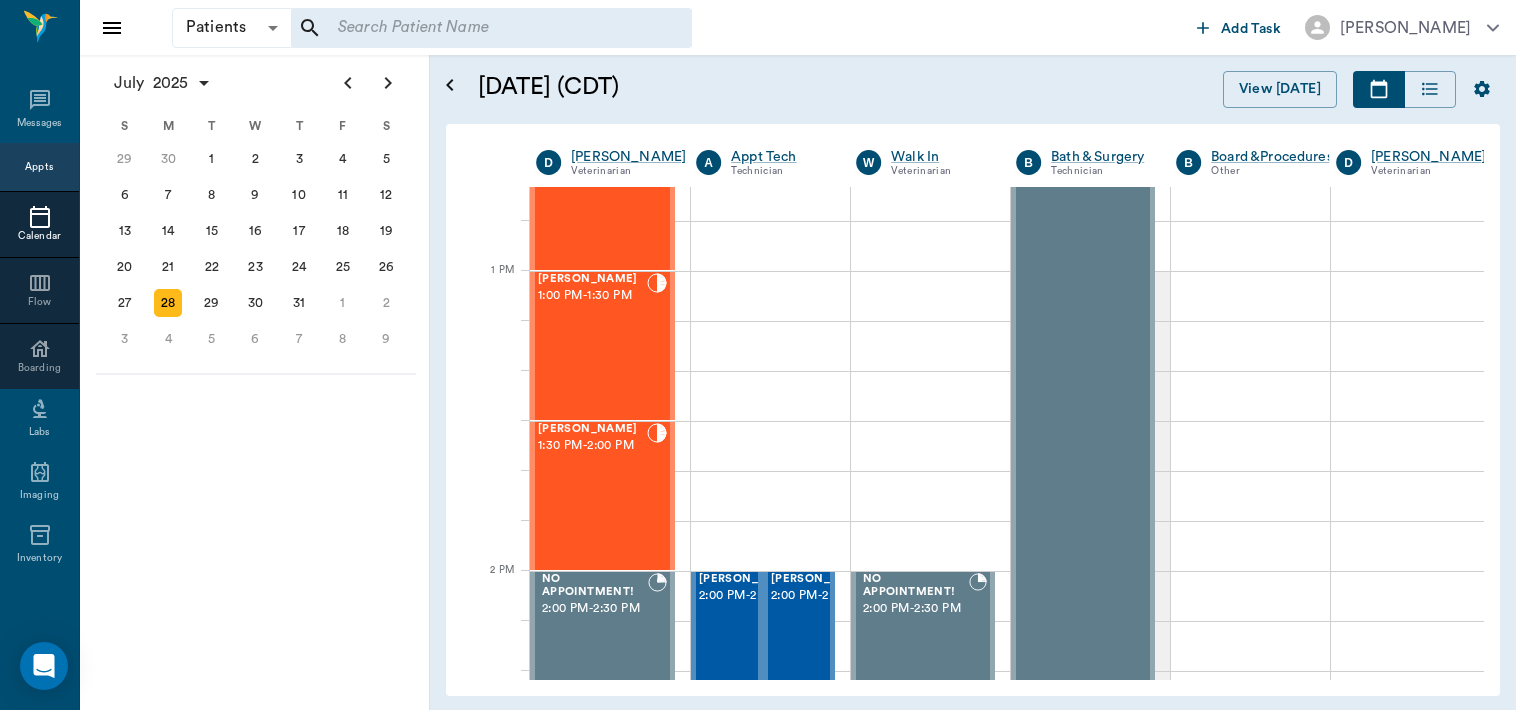 scroll, scrollTop: 1424, scrollLeft: 0, axis: vertical 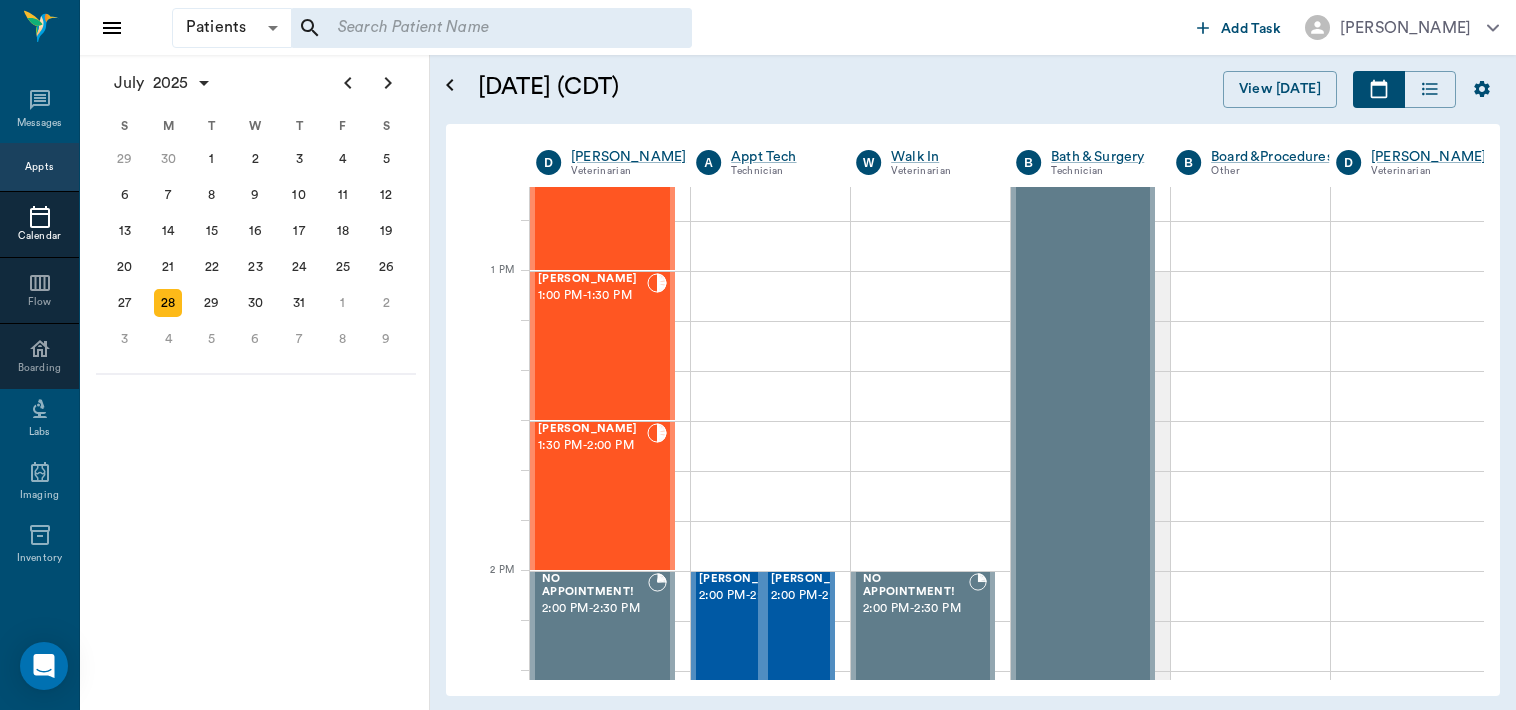 click on "[PERSON_NAME] 1:30 PM  -  2:00 PM" at bounding box center [592, 496] 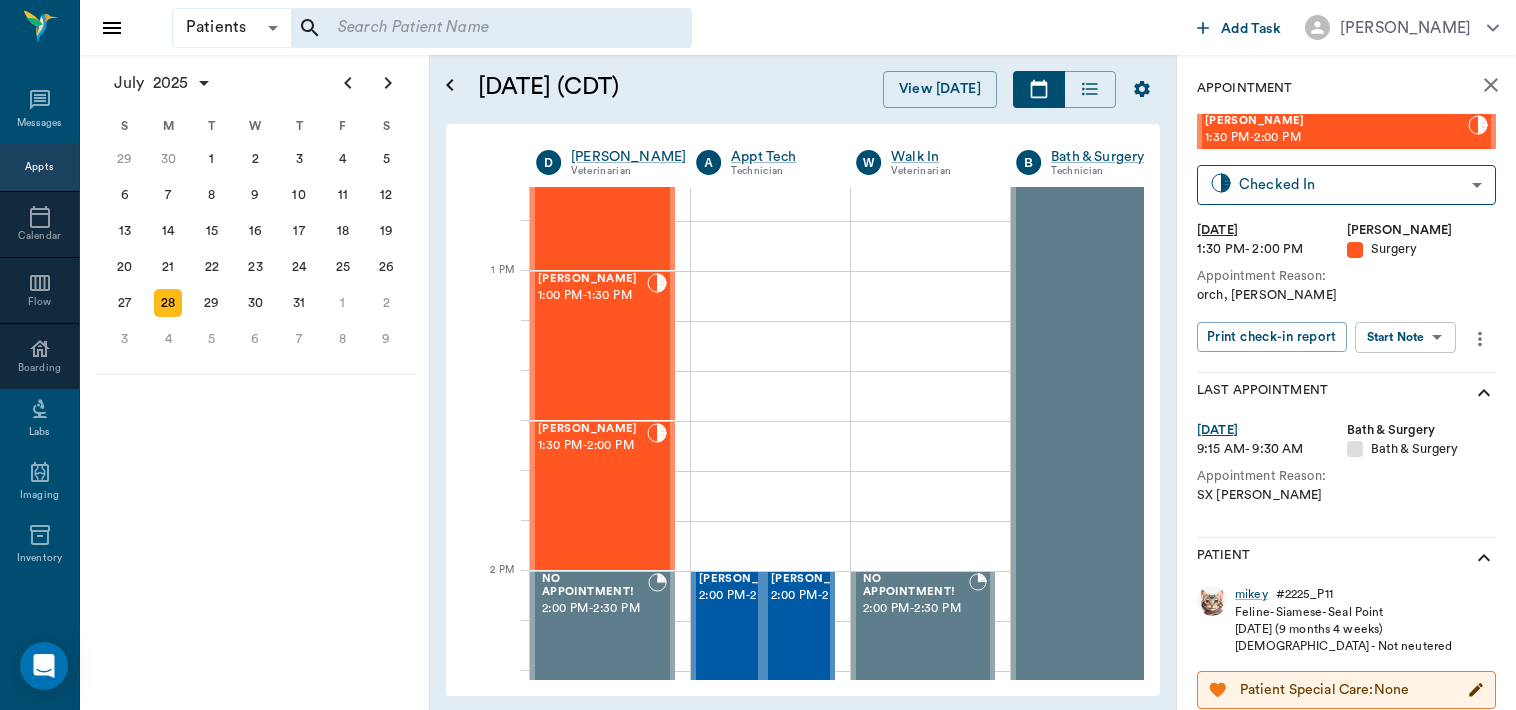 click on "Patients Patients ​ ​ Add Task Dr. Bert Ellsworth Nectar Messages Appts Calendar Flow Boarding Labs Imaging Inventory Tasks Forms Staff Reports Lookup Settings July 2025 S M T W T F S Jun 1 2 3 4 5 6 7 8 9 10 11 12 13 14 15 16 17 18 19 20 21 22 23 24 25 26 27 28 29 30 Jul 1 2 3 4 5 6 7 8 9 10 11 12 S M T W T F S 29 30 Jul 1 2 3 4 5 6 7 8 9 10 11 12 13 14 15 16 17 18 19 20 21 22 23 24 25 26 27 28 29 30 31 Aug 1 2 3 4 5 6 7 8 9 S M T W T F S 27 28 29 30 31 Aug 1 2 3 4 5 6 7 8 9 10 11 12 13 14 15 16 17 18 19 20 21 22 23 24 25 26 27 28 29 30 31 Sep 1 2 3 4 5 6 July 28, 2025 (CDT) View Today July 2025 Today 28 Mon Jul 2025 D Dr. Bert Ellsworth Veterinarian A Appt Tech Technician W Walk In Veterinarian B Bath & Surgery Technician B Board &Procedures Other D Dr. Kindall Jones Veterinarian 8 AM 9 AM 10 AM 11 AM 12 PM 1 PM 2 PM 3 PM 4 PM 5 PM 6 PM 7 PM 8 PM 11:18 AM Dream Ross 8:30 AM  -  9:00 AM NO APPOINTMENT! EMERGENCY ONLY! 9:00 AM  -  9:30 AM JAZZY Clayton 9:30 AM  -  10:00 AM D-O-G Malina 10:00 AM  -   -   -" at bounding box center (758, 355) 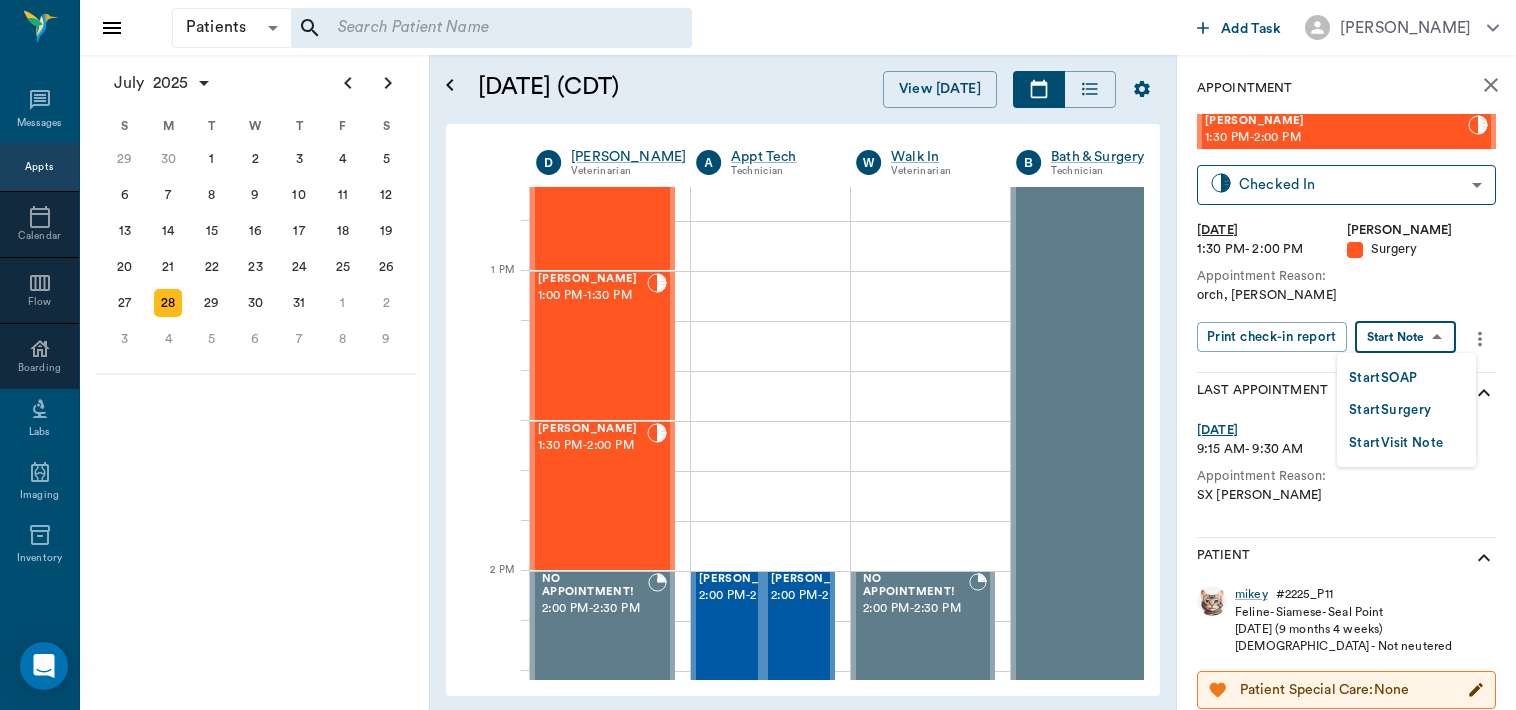 click on "Start  Surgery" at bounding box center [1390, 410] 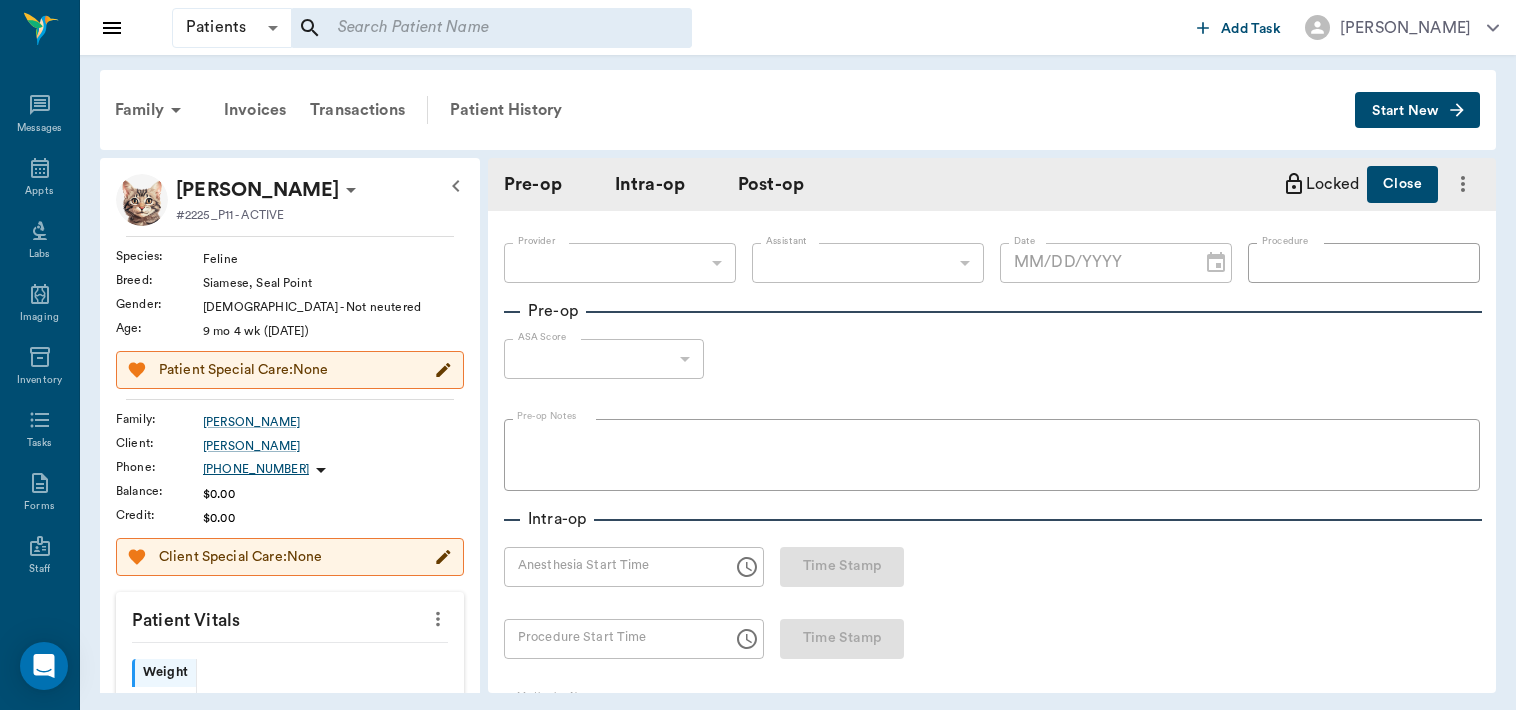 type on "63ec2f075fda476ae8351a4d" 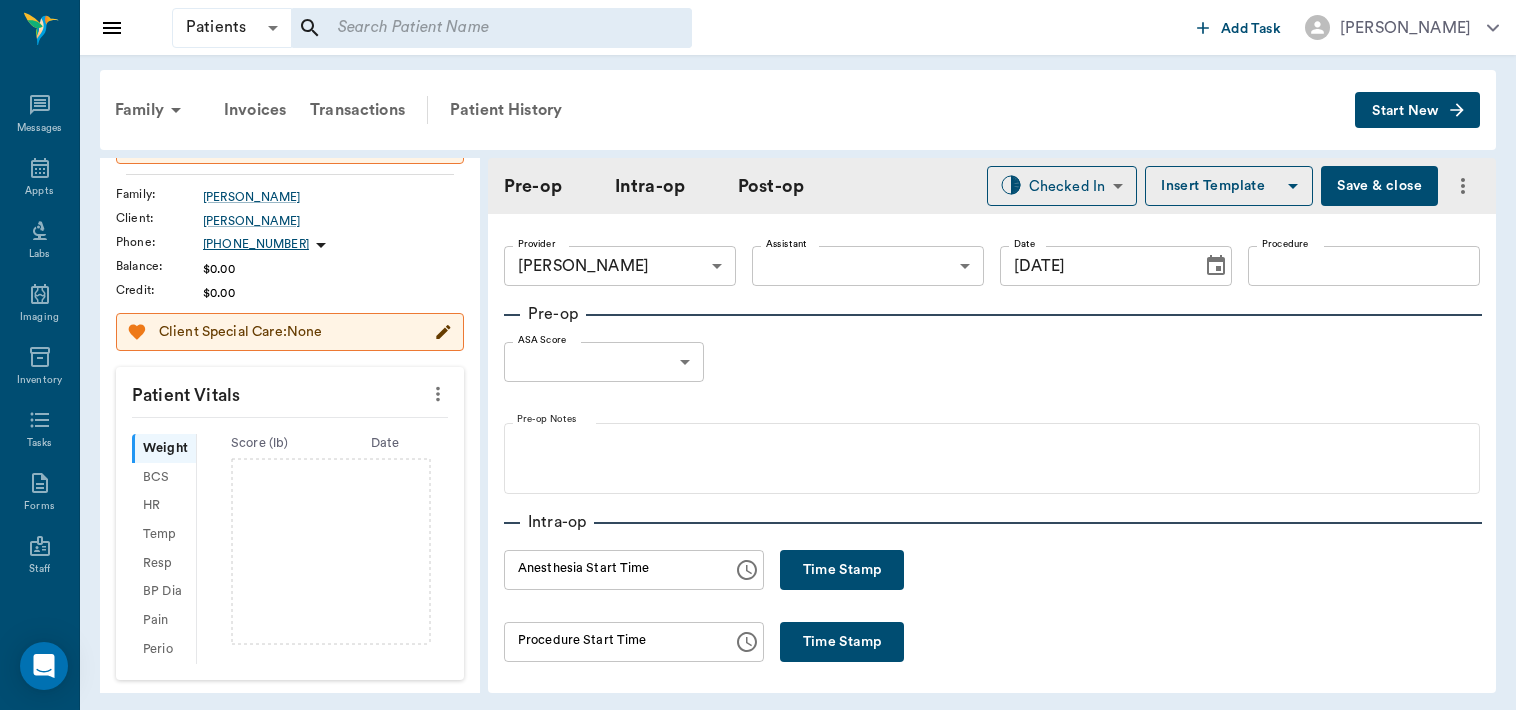 scroll, scrollTop: 226, scrollLeft: 0, axis: vertical 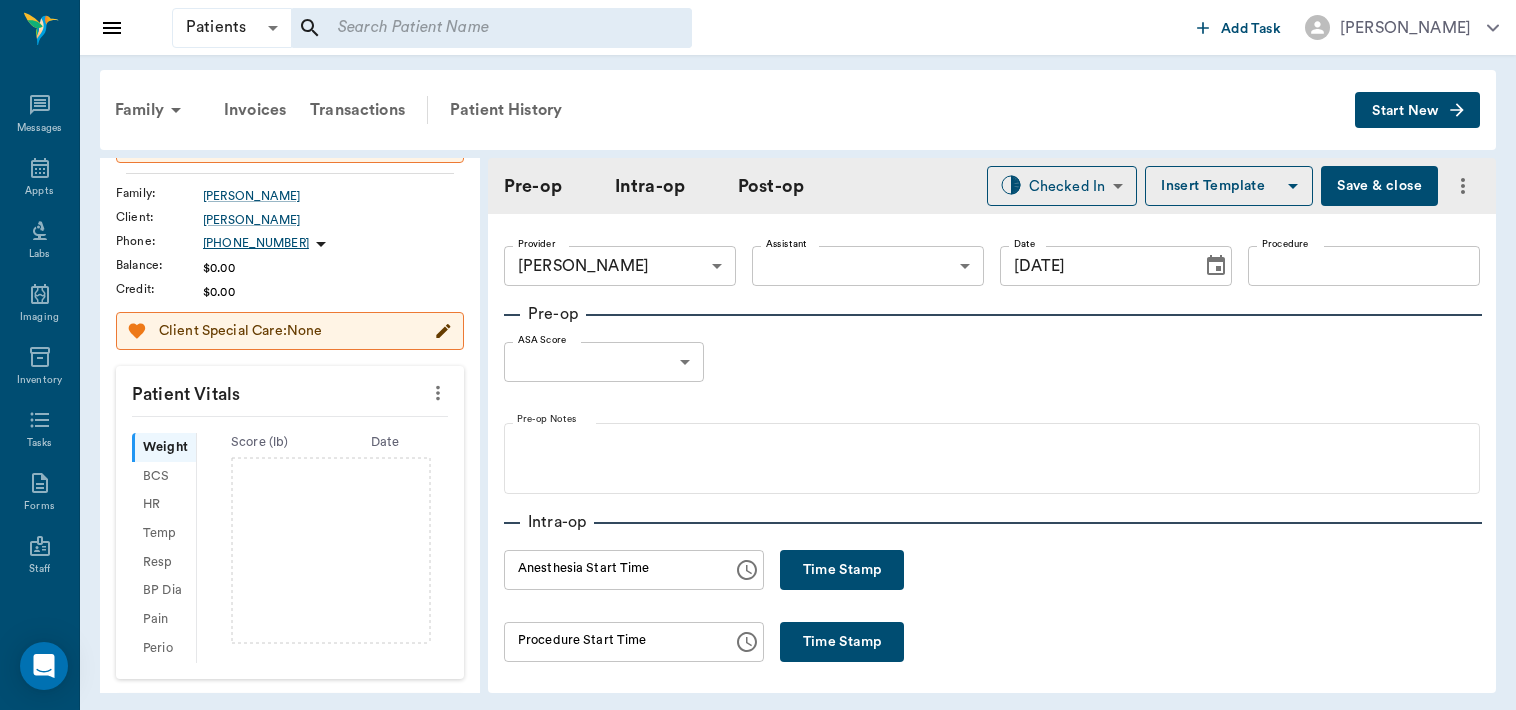 click 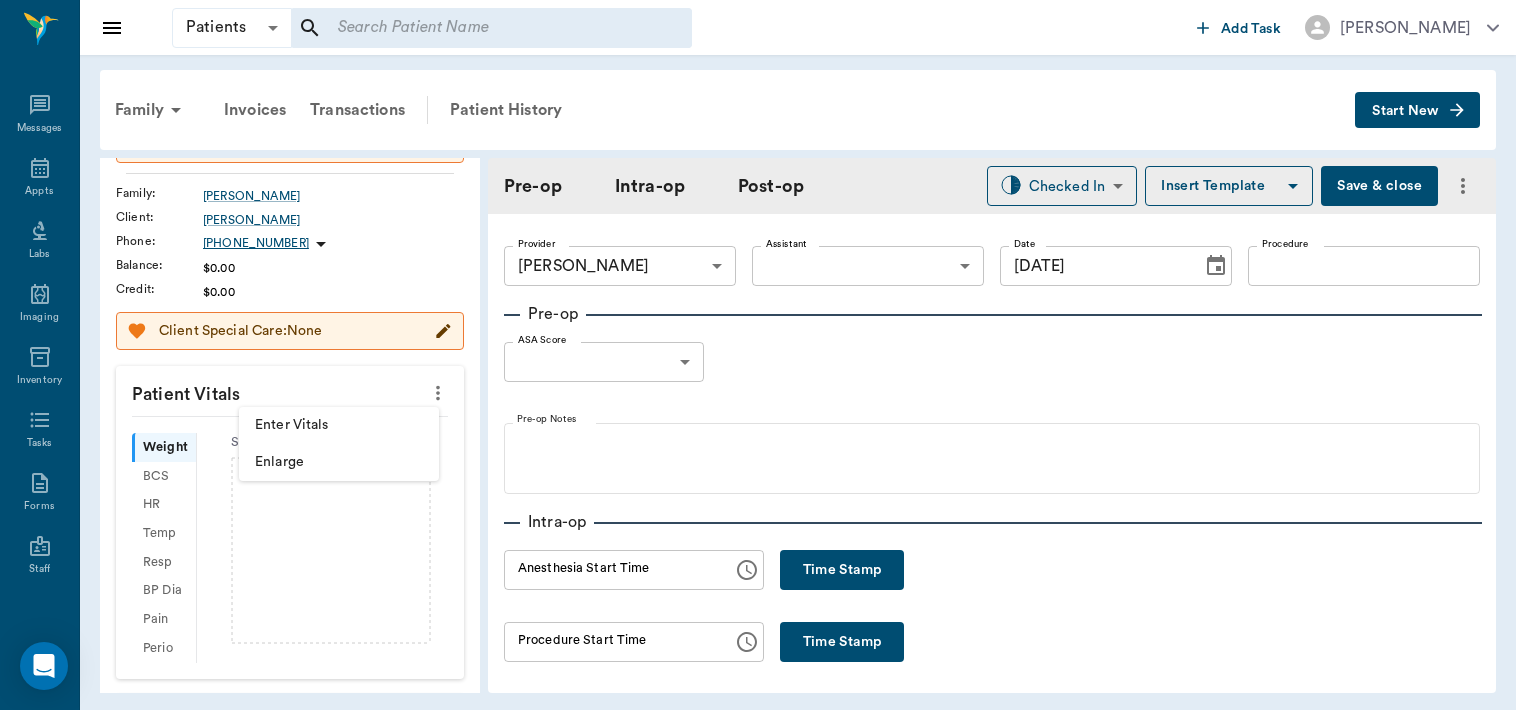 click on "Enter Vitals" at bounding box center (339, 425) 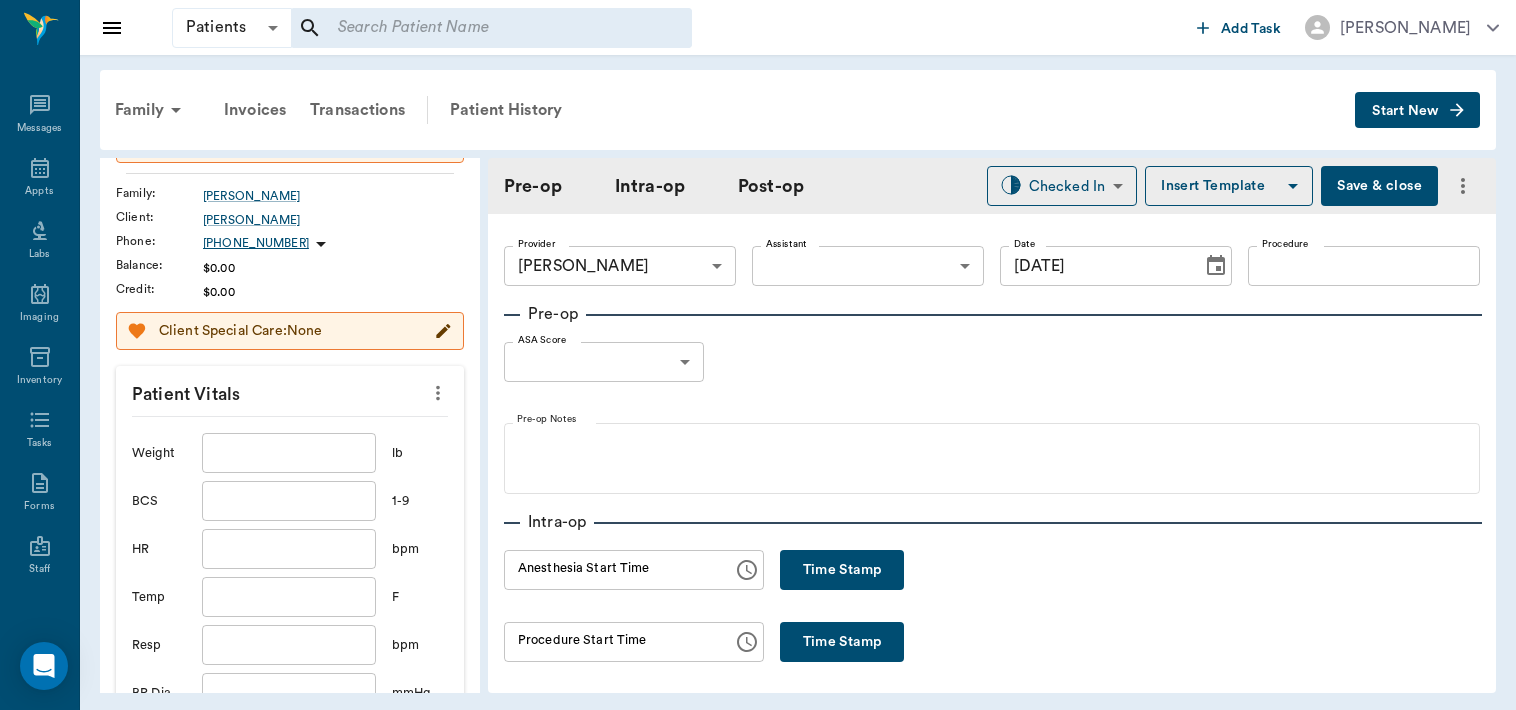 click at bounding box center (289, 453) 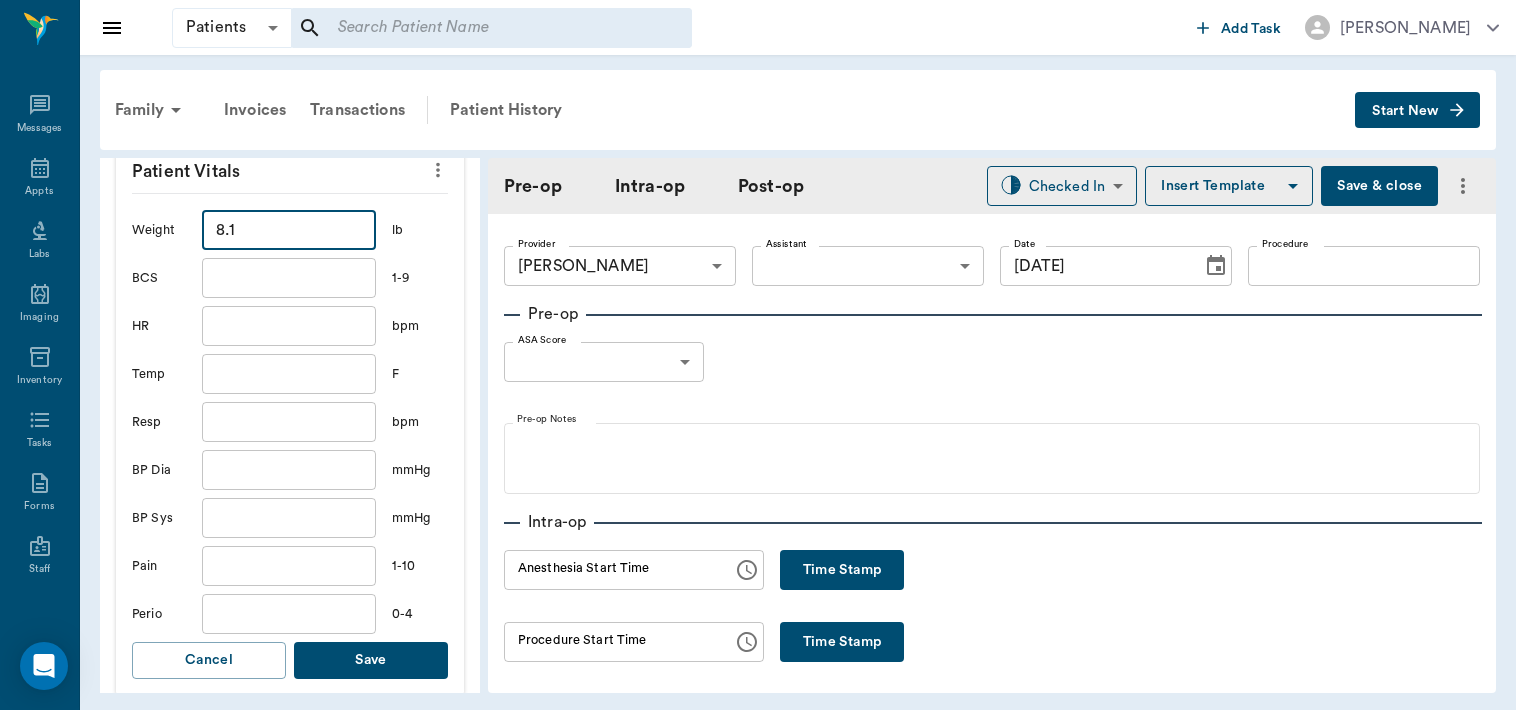 scroll, scrollTop: 579, scrollLeft: 0, axis: vertical 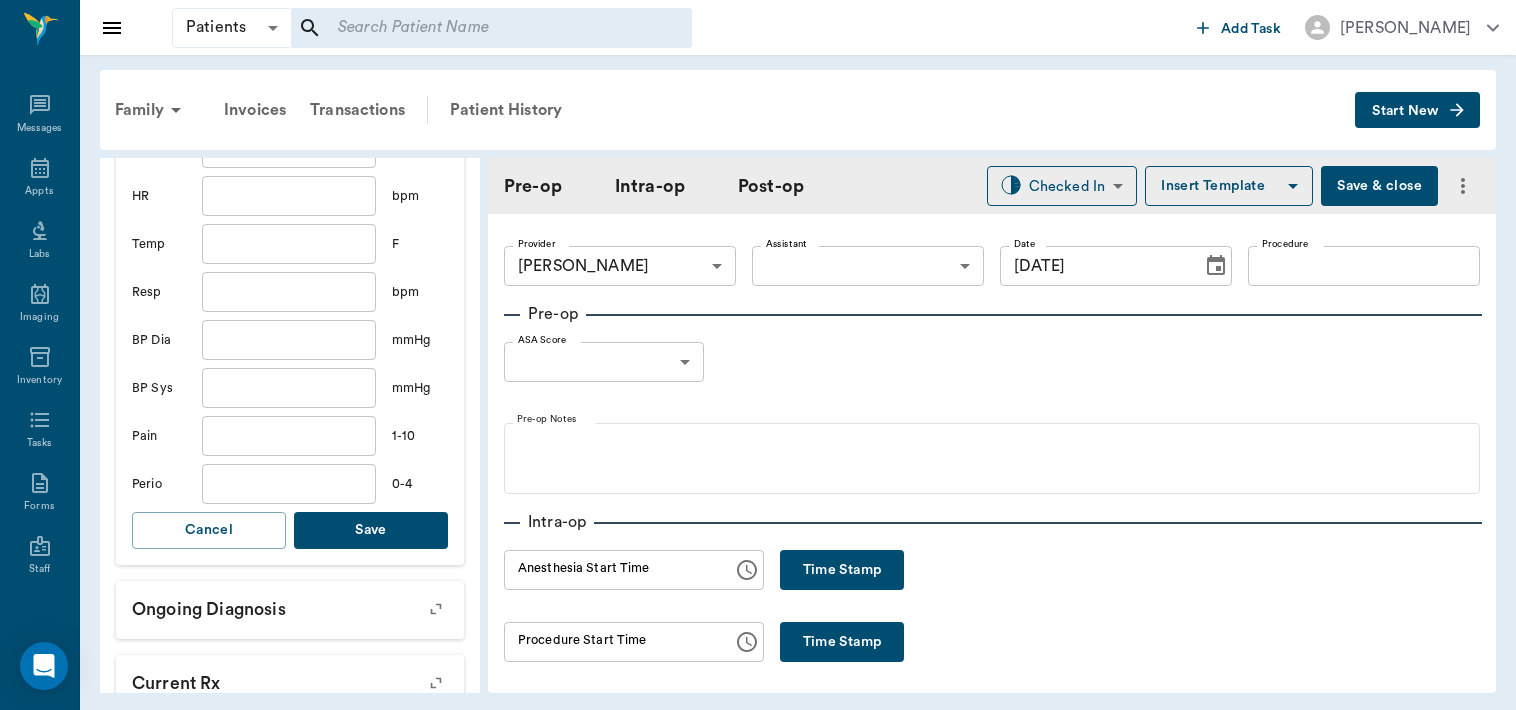 type on "8.1" 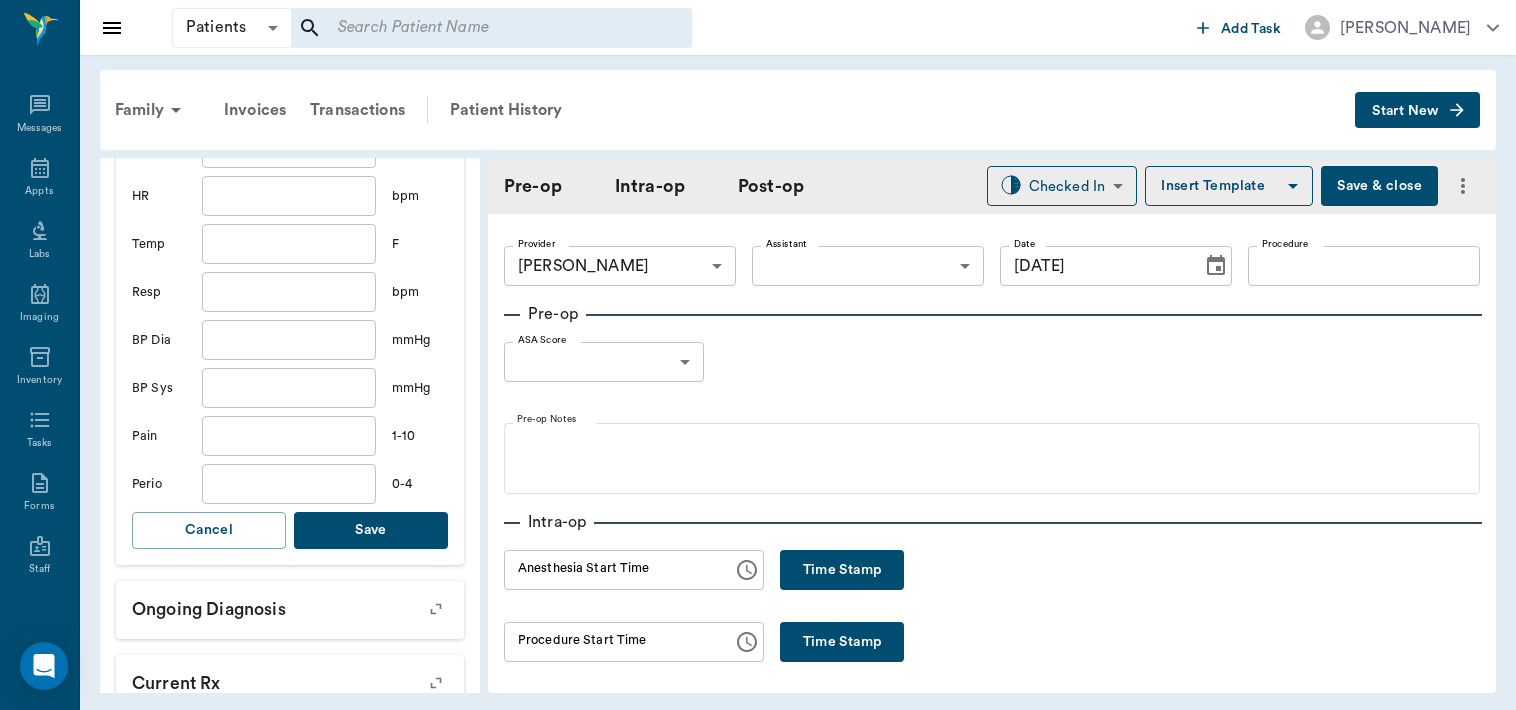 click on "Save" at bounding box center (371, 530) 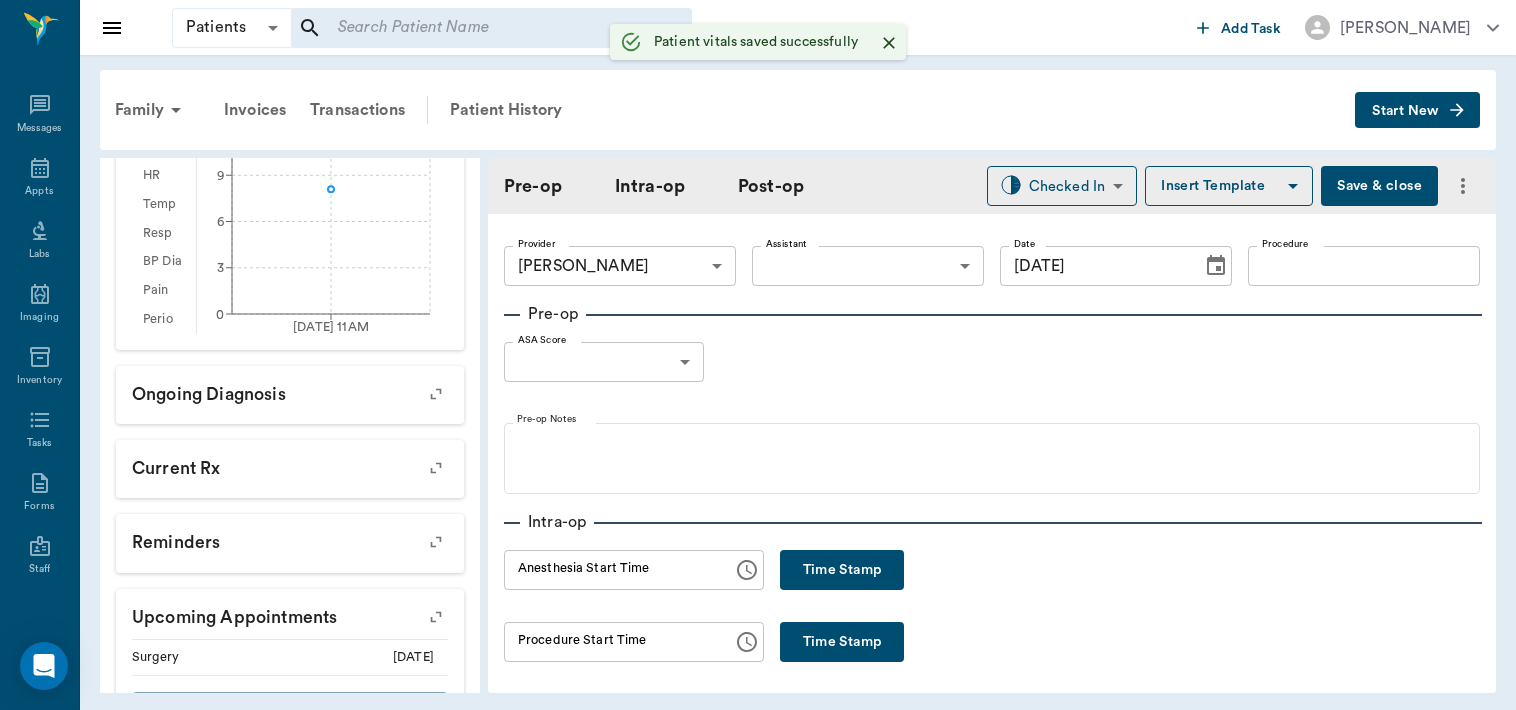 scroll, scrollTop: 603, scrollLeft: 0, axis: vertical 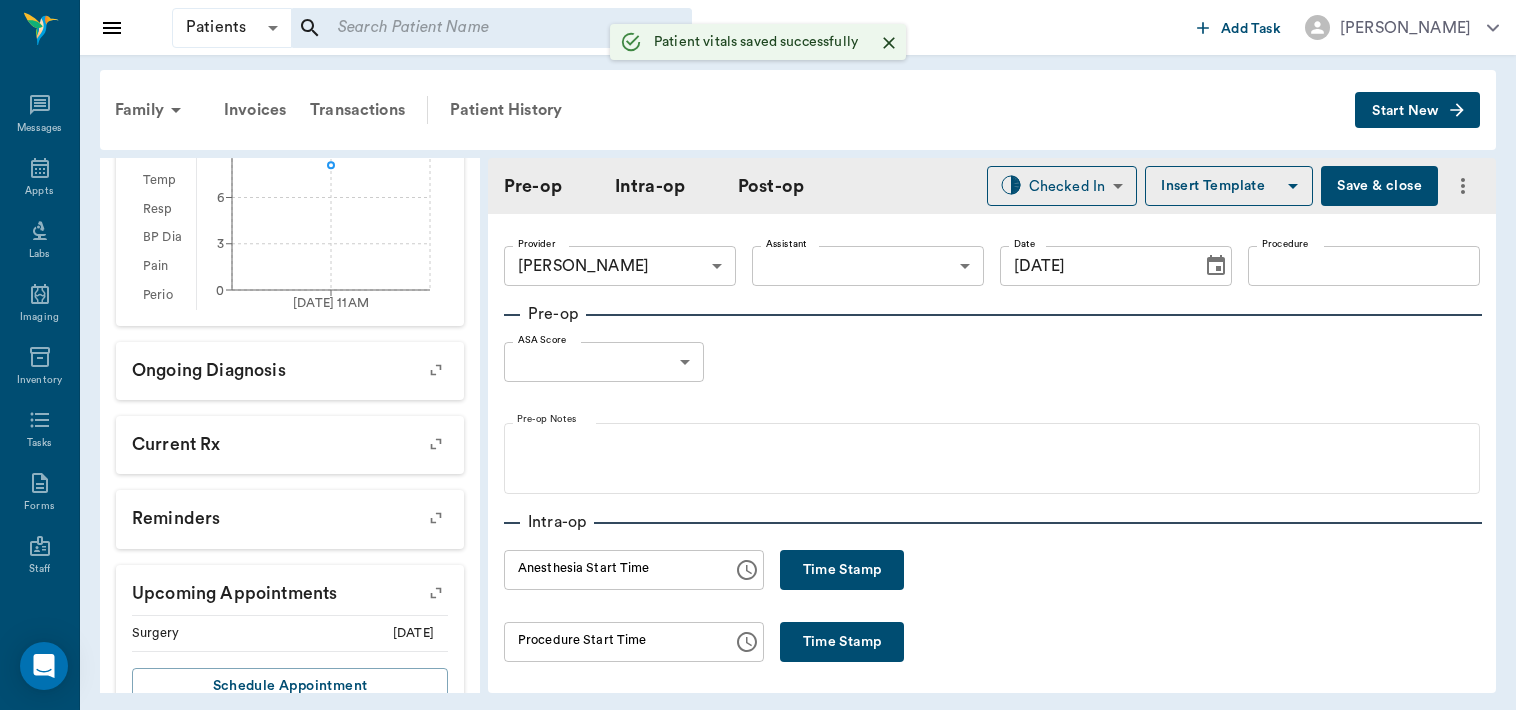 click on "Patients Patients ​ ​ Add Task Dr. Bert Ellsworth Nectar Messages Appts Labs Imaging Inventory Tasks Forms Staff Reports Lookup Settings Family Invoices Transactions Patient History Start New mikey Davis #2225_P11    -    ACTIVE   Species : Feline Breed : Siamese, Seal Point Gender : Male - Not neutered Age : 9 mo 4 wk (10/03/2024) Weight : 8.1 lbs / 3.6741 kg Patient Special Care:  None Family : Davis Client : Sandy Davis Phone : (903) 835-5577 Balance : $0.00 Credit : $0.00 Client Special Care:  None Patient Vitals Weight BCS HR Temp Resp BP Dia Pain Perio Score ( lb ) Date 07/28/25 11AM 0 3 6 9 12 Ongoing diagnosis Current Rx Reminders Upcoming appointments Surgery 07/28/25 Schedule Appointment Pre-op Intra-op Post-op Checked In CHECKED_IN ​ Insert Template  Save & close Provider Dr. Bert Ellsworth 63ec2f075fda476ae8351a4d Provider Assistant ​ Assistant Date 07/28/2025 Date Procedure Procedure Pre-op ASA Score ​ null ASA Score Pre-op Notes Intra-op Anesthesia Start Time Anesthesia Start Time" at bounding box center [758, 355] 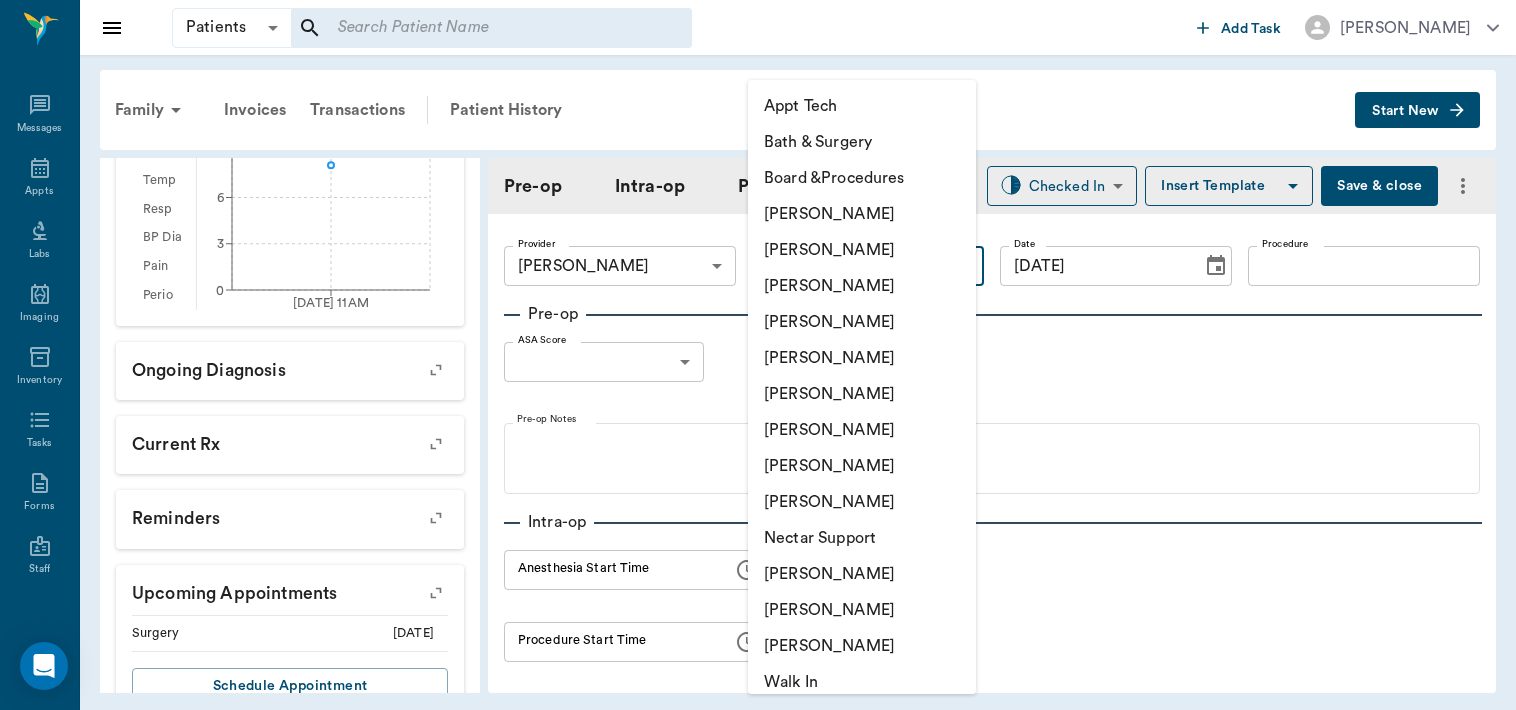 click on "[PERSON_NAME]" at bounding box center (862, 430) 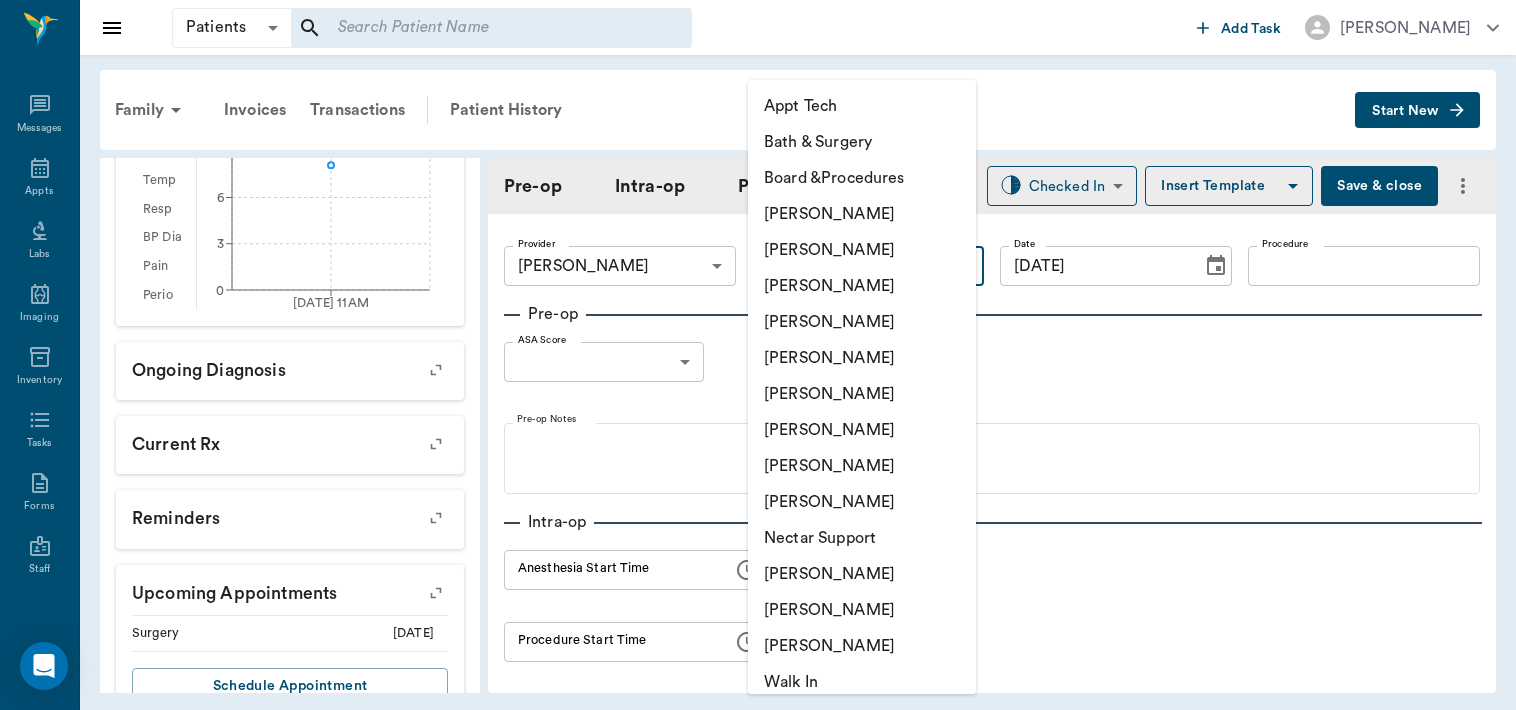 type on "63ec2e7e52e12b0ba117b124" 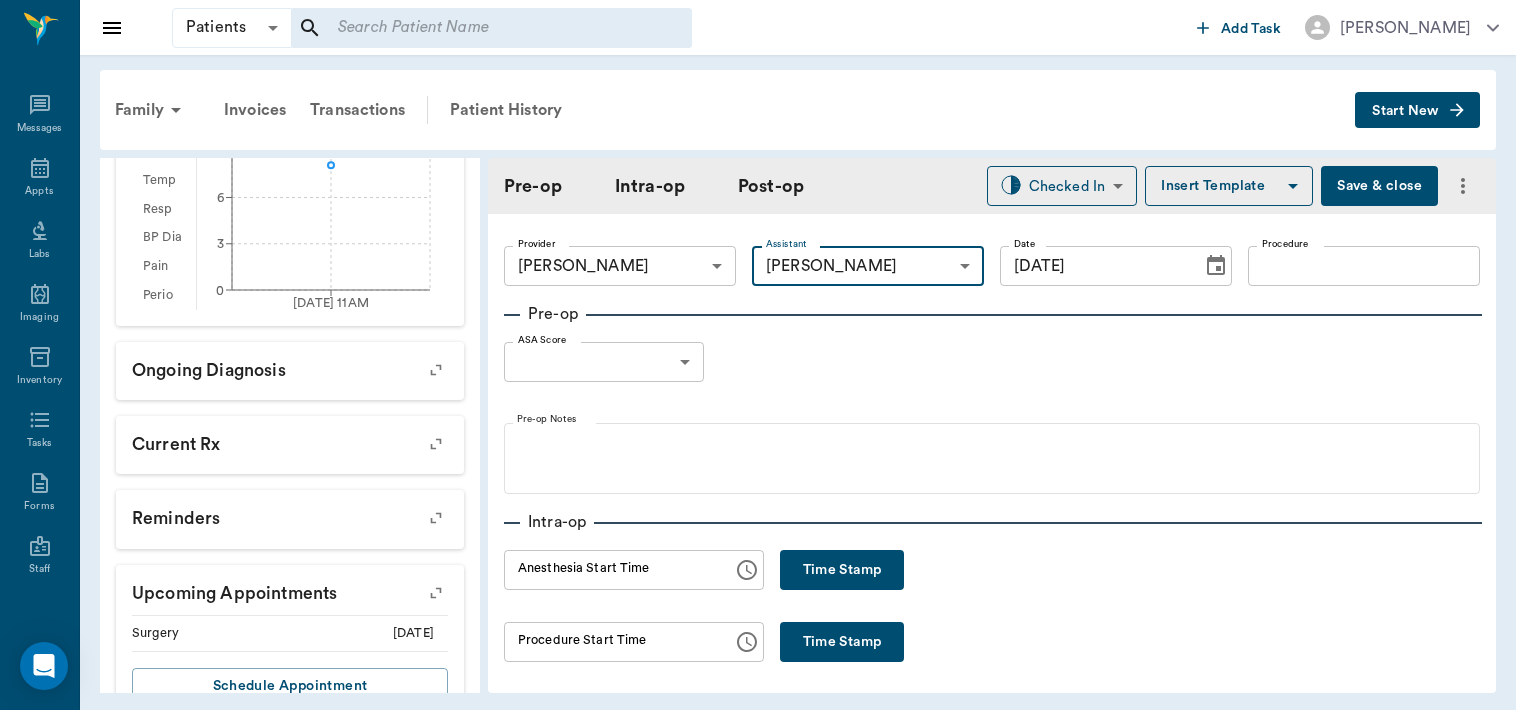 click on "Procedure" at bounding box center (1364, 266) 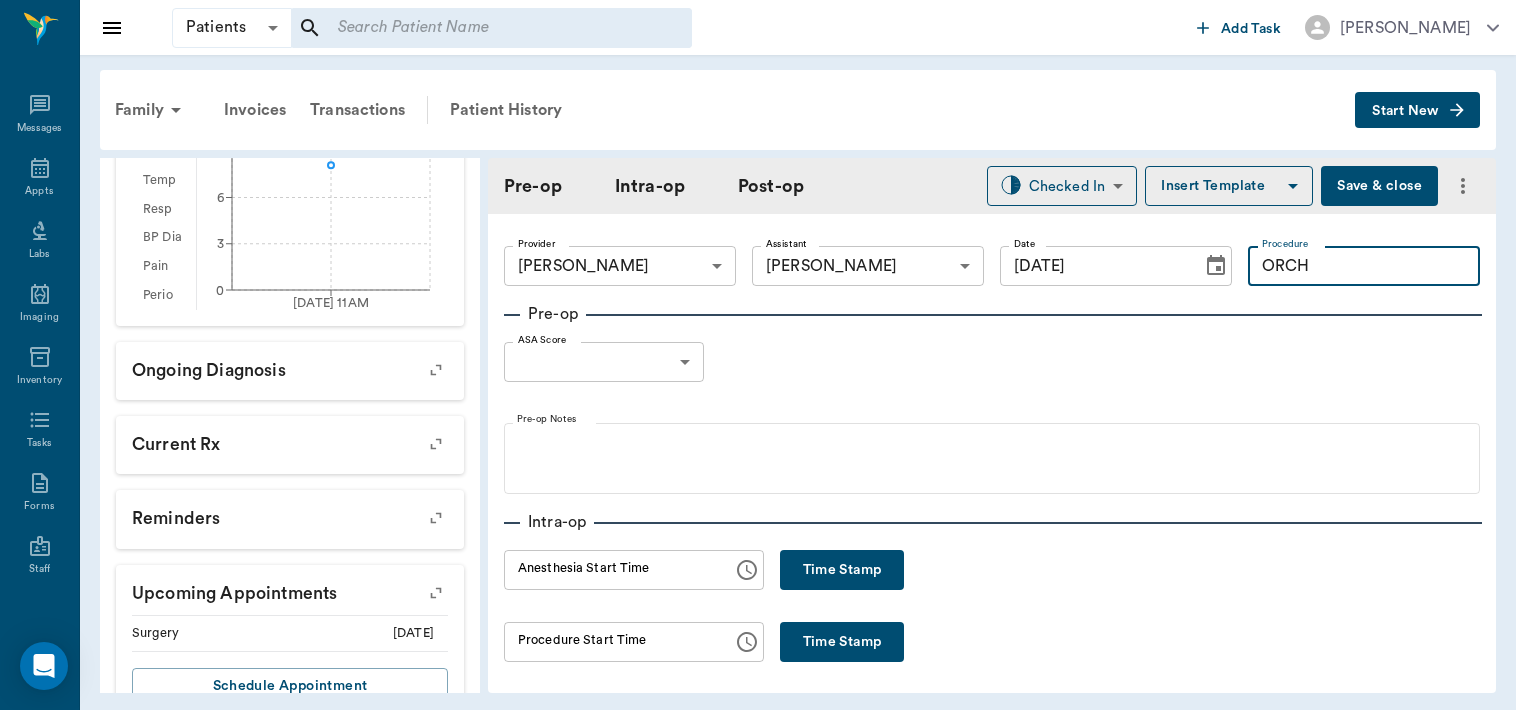 type on "ORCH" 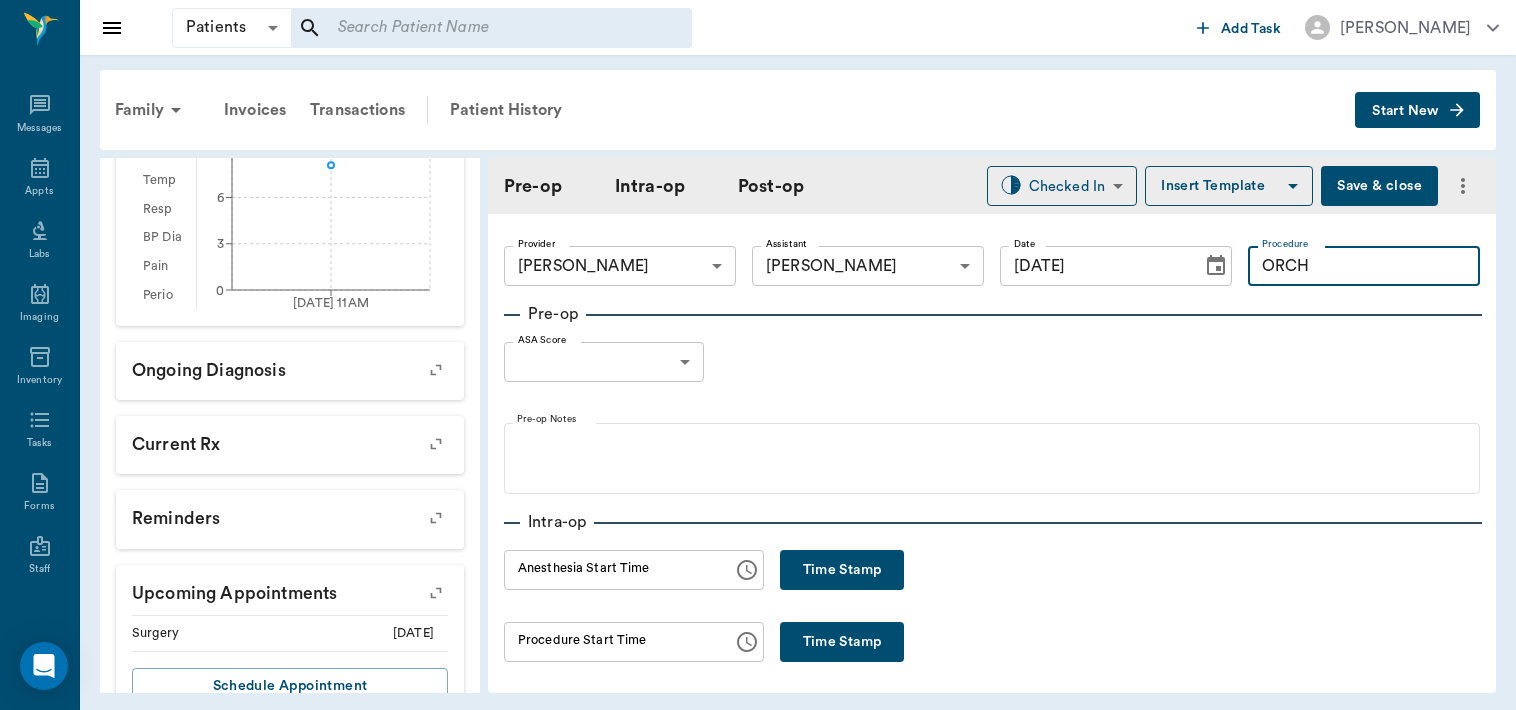click on "Insert Template" at bounding box center [1229, 186] 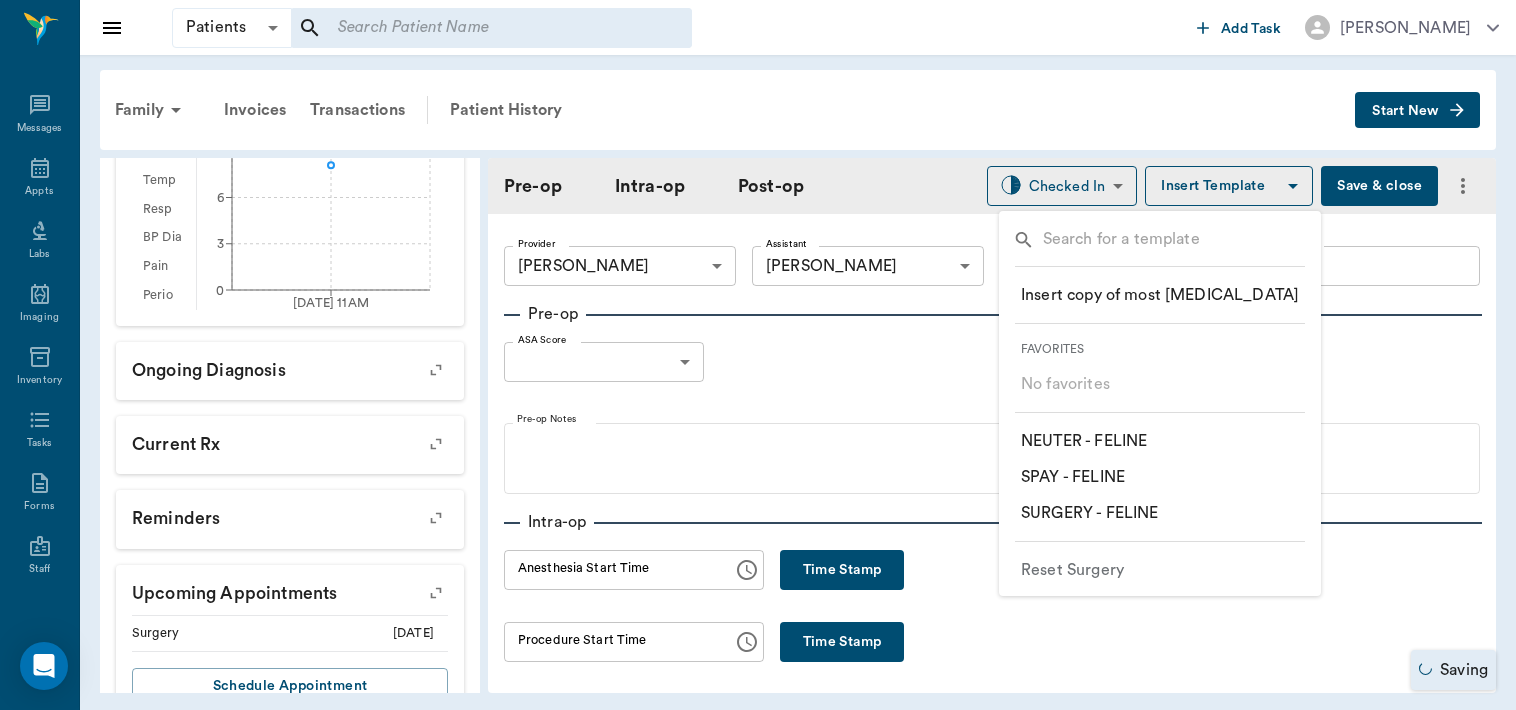 click on "​ NEUTER - FELINE" at bounding box center (1160, 441) 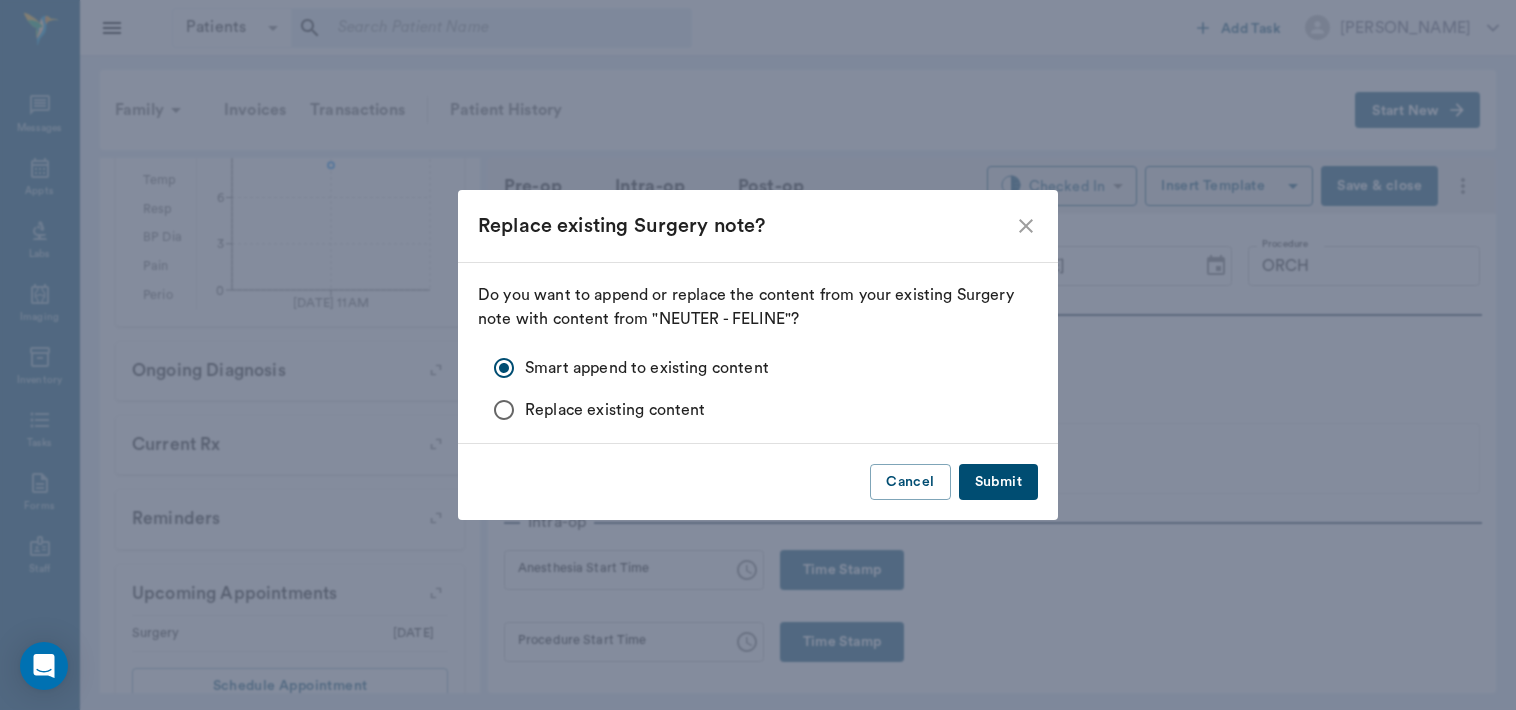 click on "Submit" at bounding box center (998, 482) 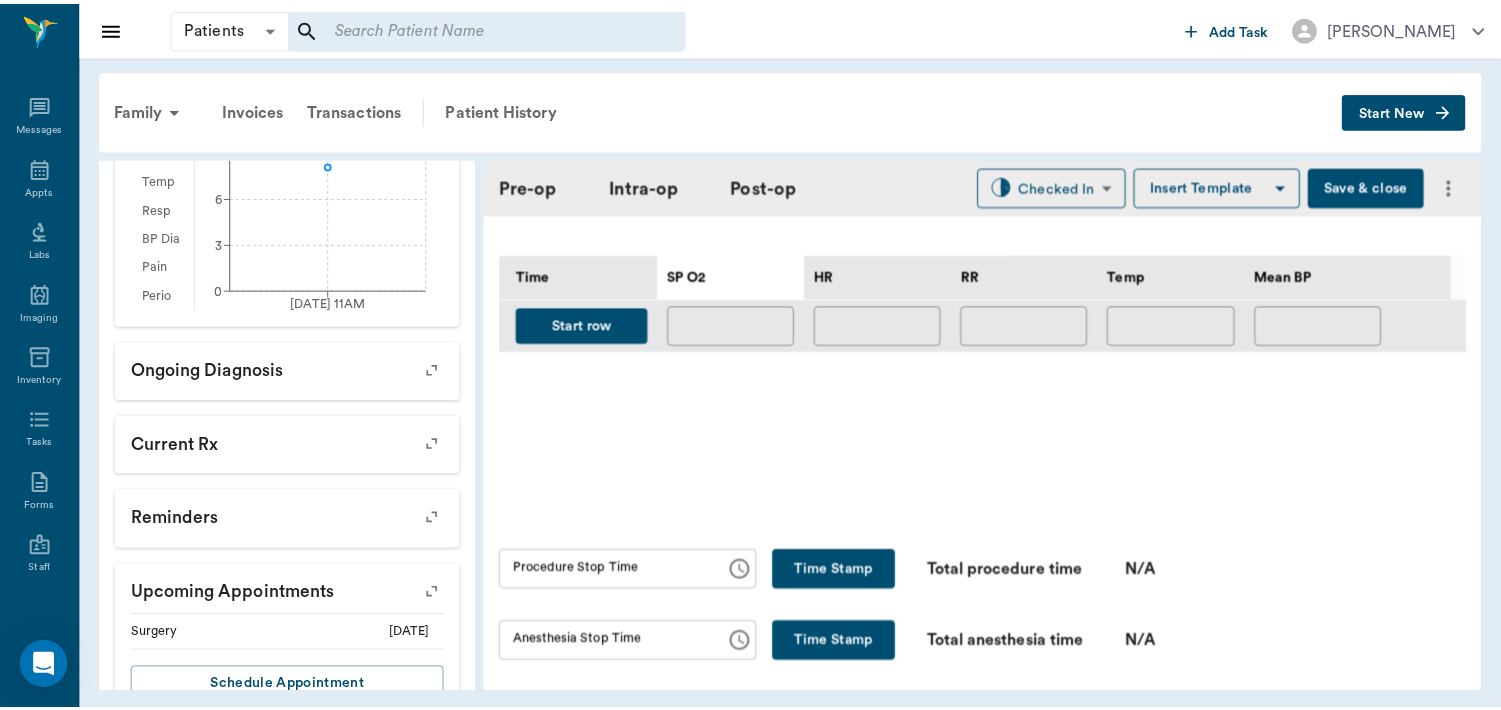 scroll, scrollTop: 942, scrollLeft: 0, axis: vertical 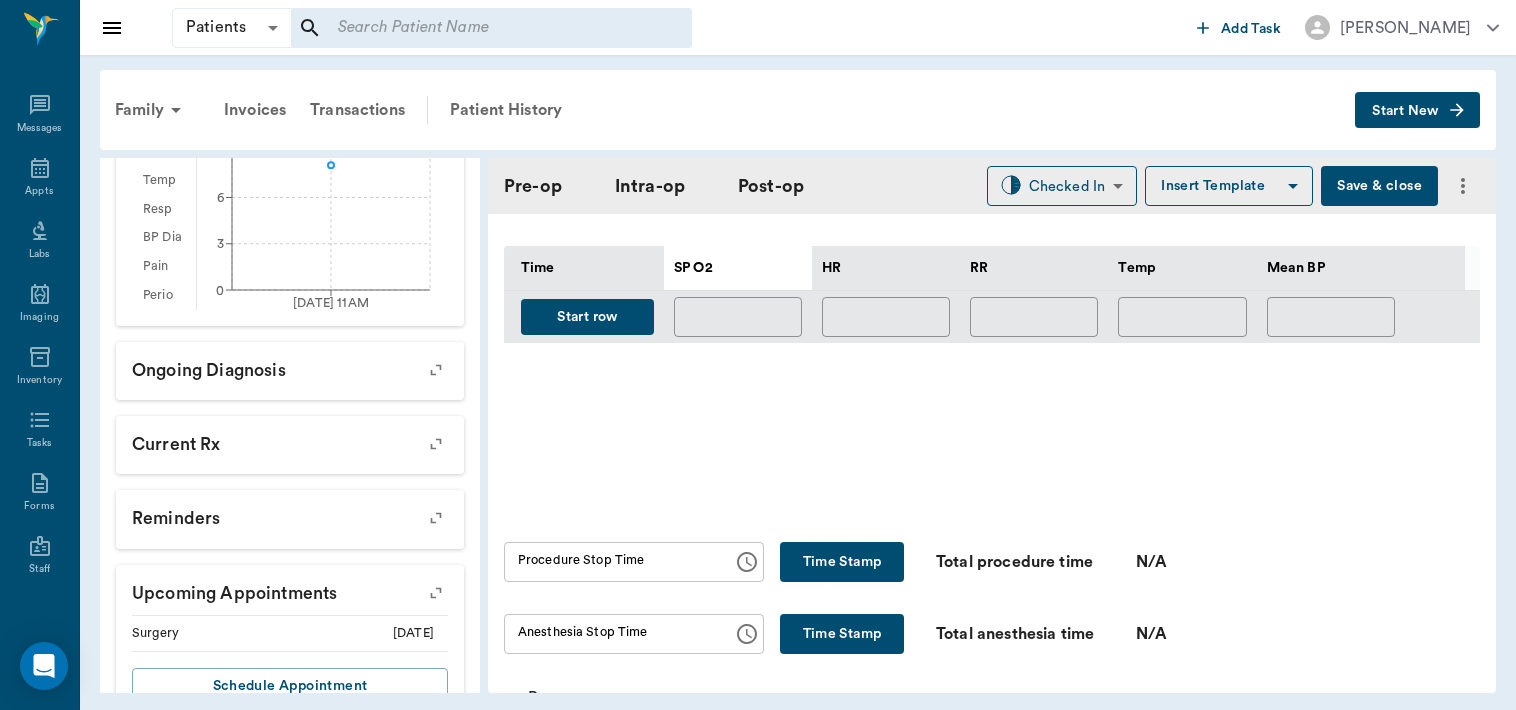 click on "Save & close" at bounding box center (1379, 186) 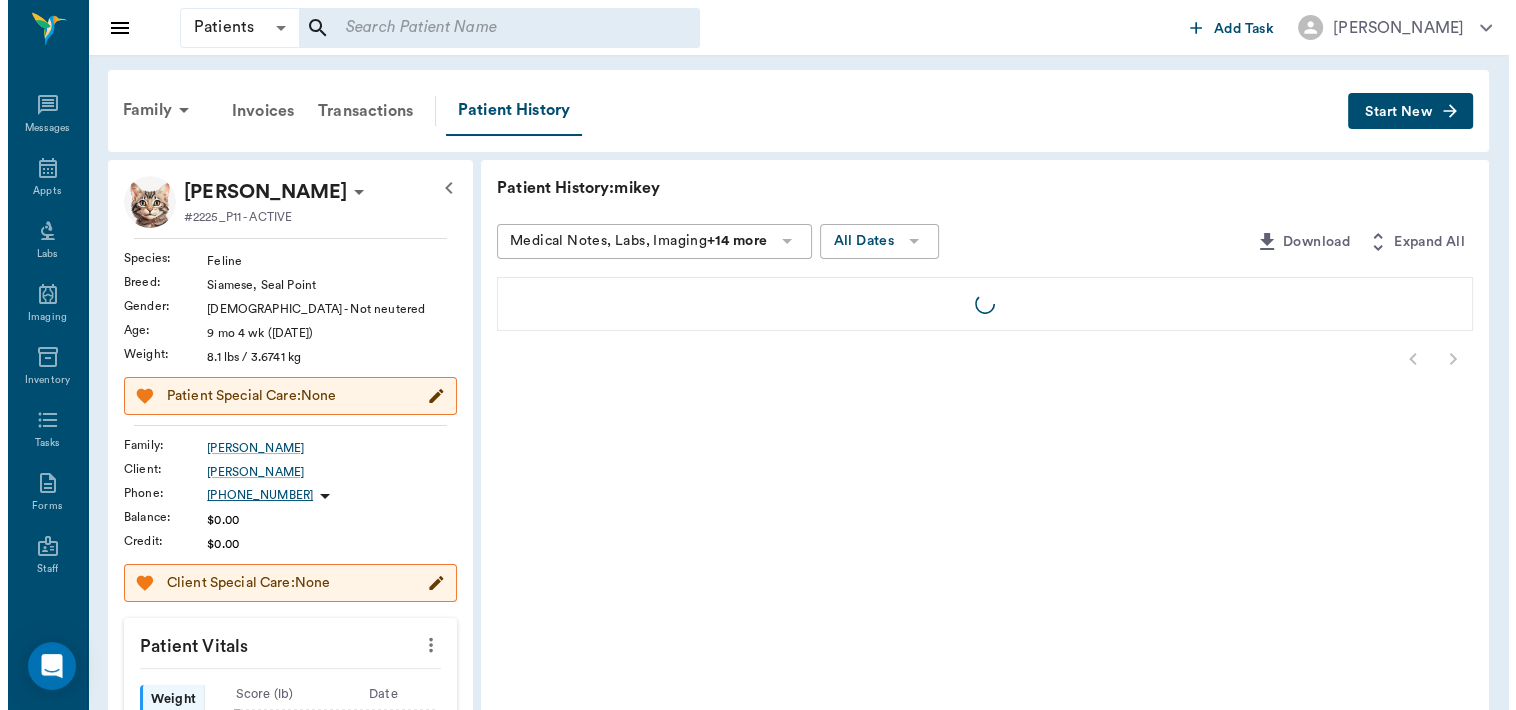 scroll, scrollTop: 0, scrollLeft: 0, axis: both 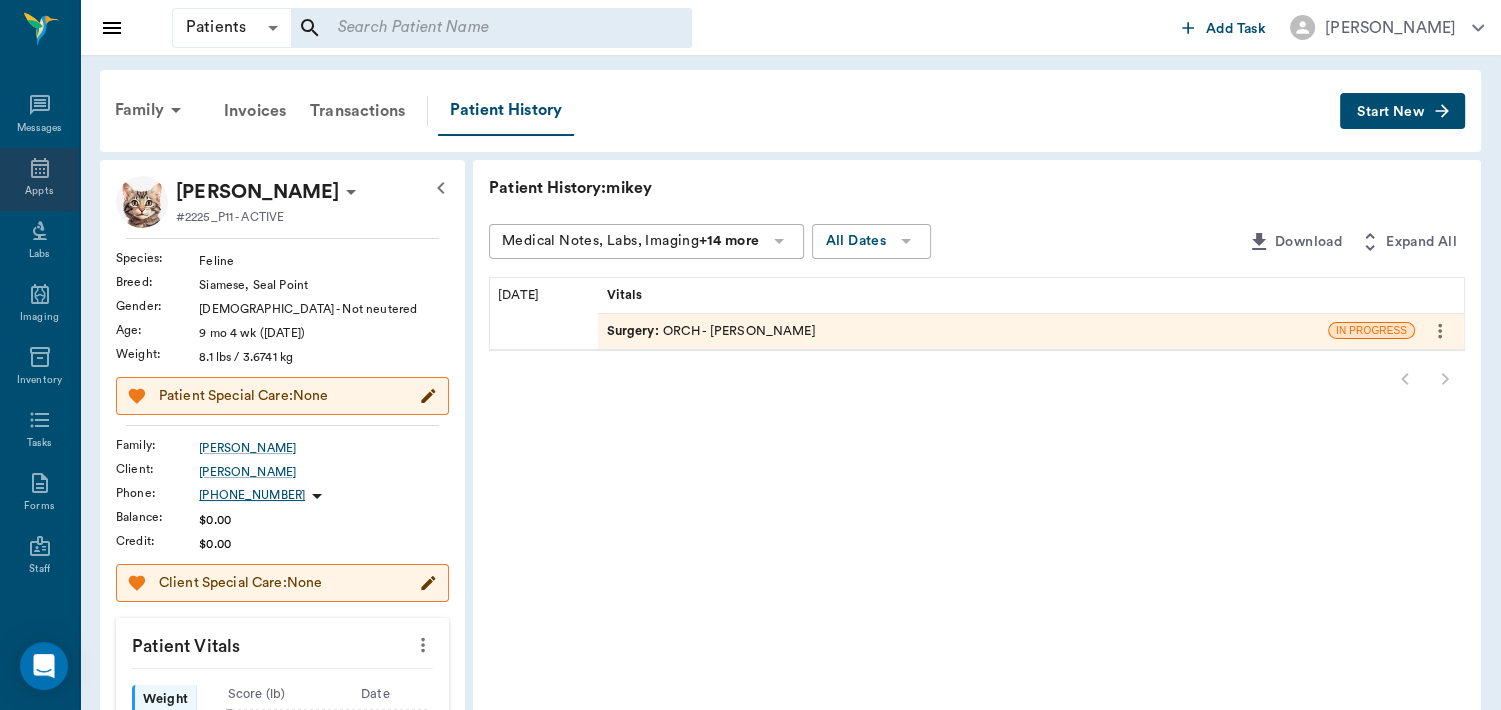 click on "Appts" at bounding box center (39, 191) 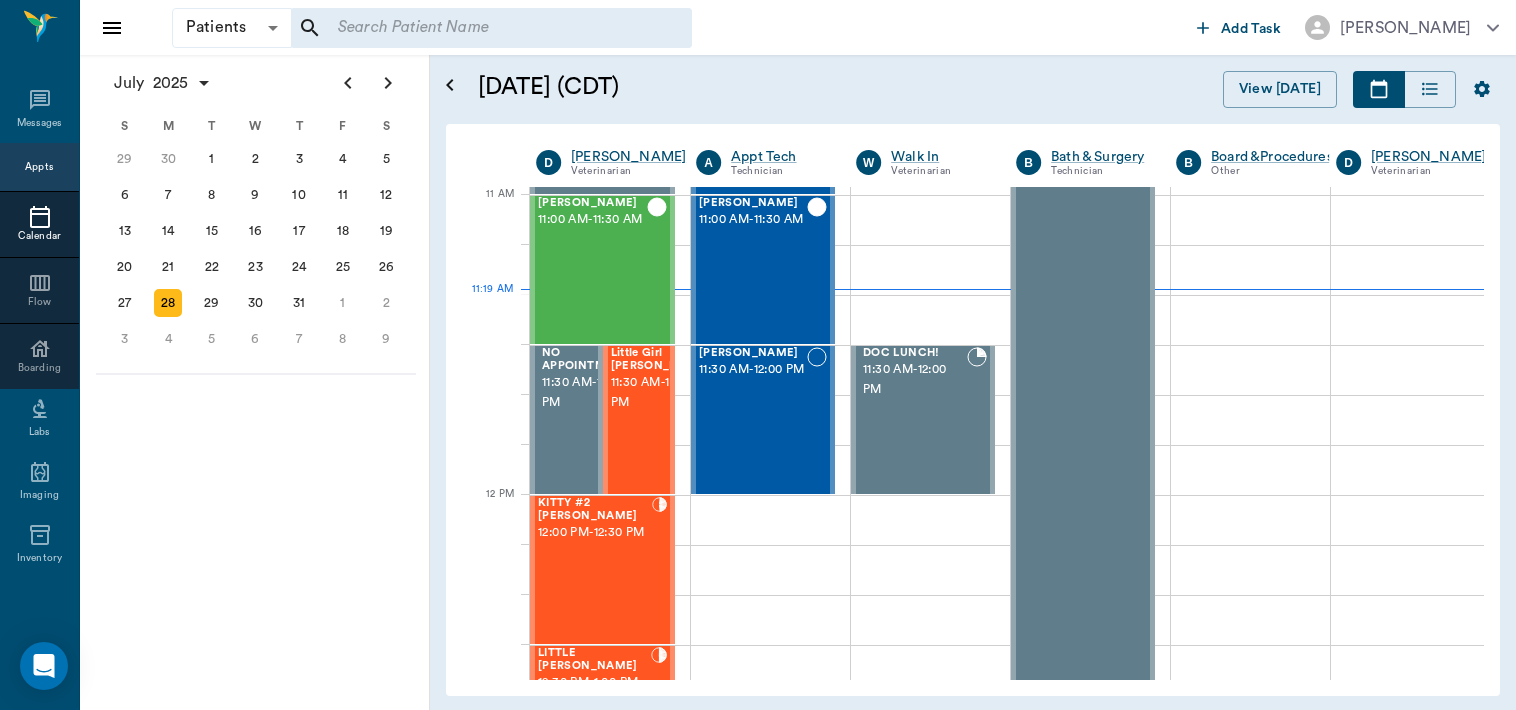 scroll, scrollTop: 900, scrollLeft: 0, axis: vertical 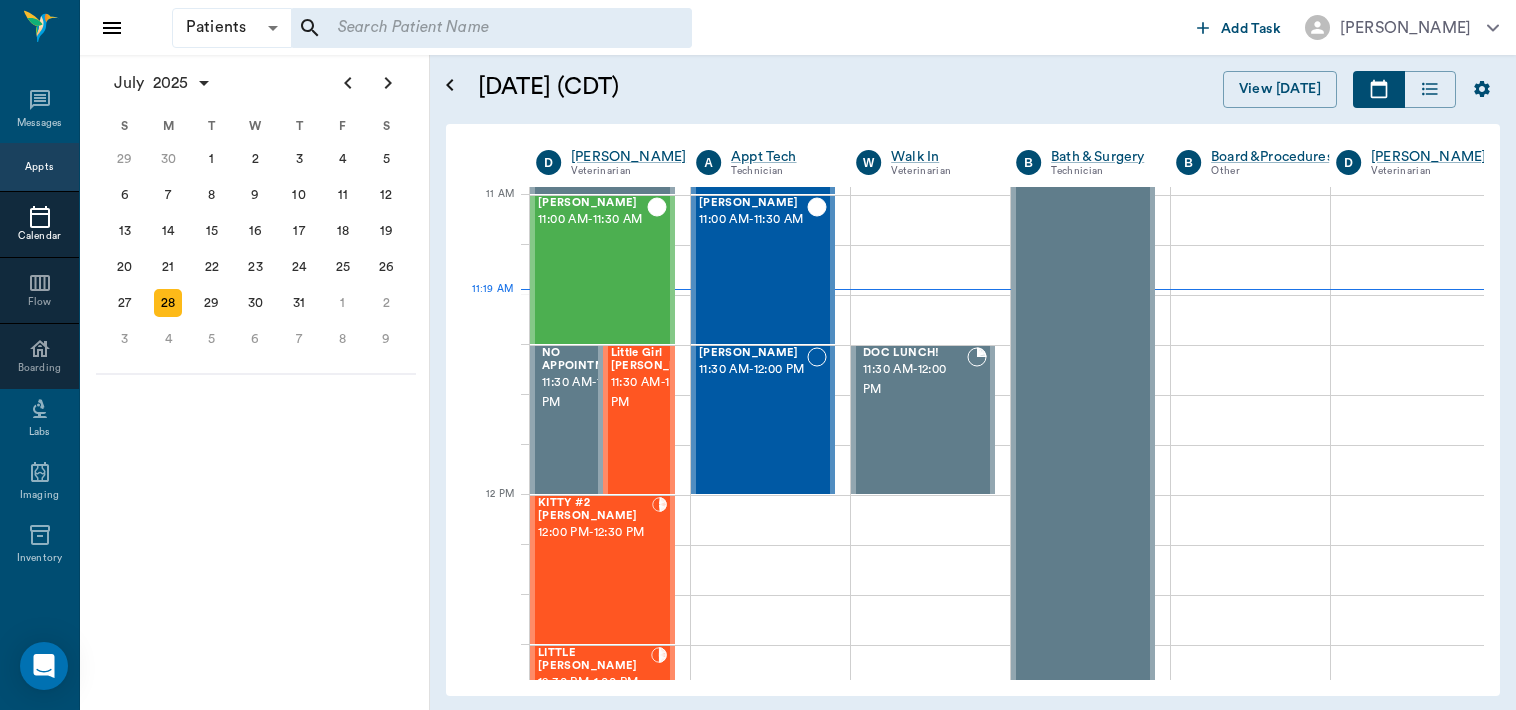 click on "11:30 AM  -  12:00 PM" at bounding box center (661, 393) 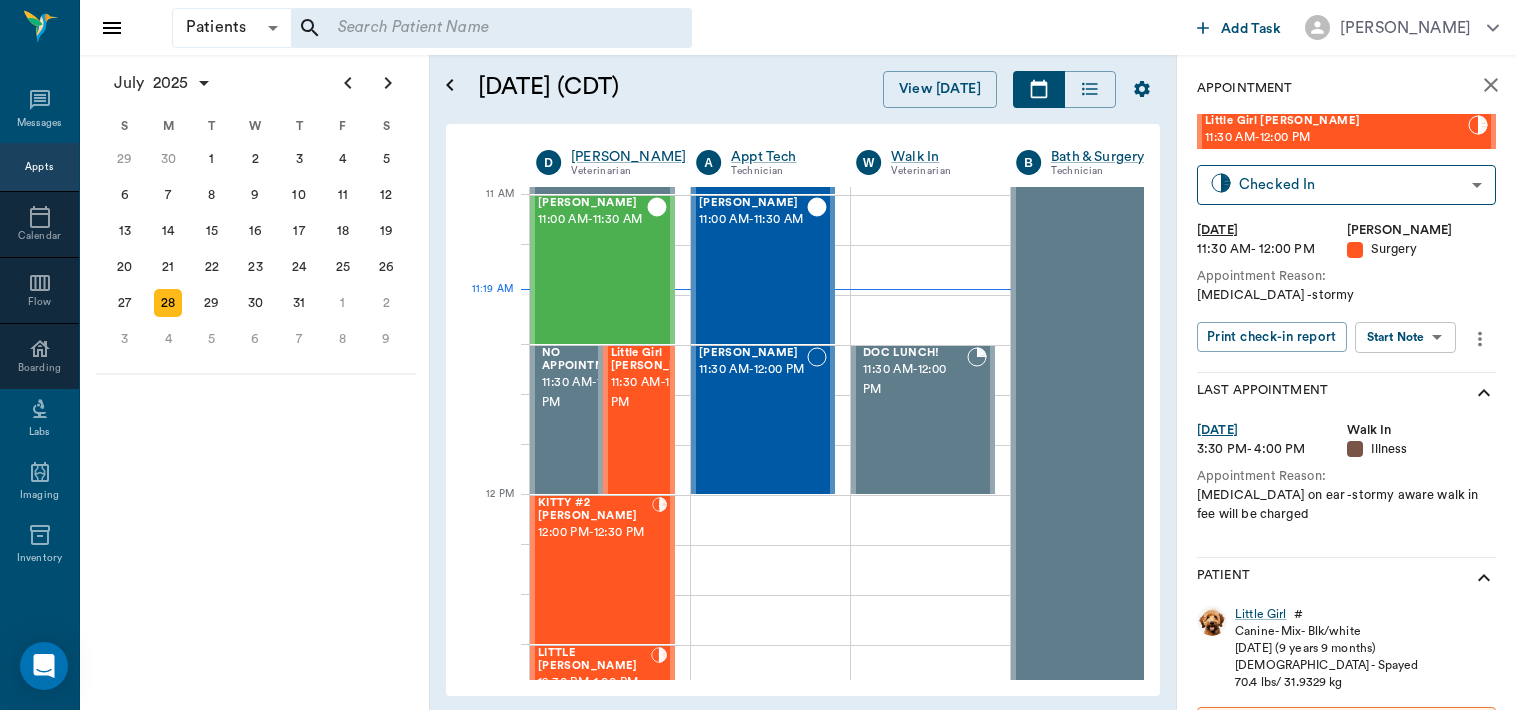 click on "Patients Patients ​ ​ Add Task Dr. Bert Ellsworth Nectar Messages Appts Calendar Flow Boarding Labs Imaging Inventory Tasks Forms Staff Reports Lookup Settings July 2025 S M T W T F S Jun 1 2 3 4 5 6 7 8 9 10 11 12 13 14 15 16 17 18 19 20 21 22 23 24 25 26 27 28 29 30 Jul 1 2 3 4 5 6 7 8 9 10 11 12 S M T W T F S 29 30 Jul 1 2 3 4 5 6 7 8 9 10 11 12 13 14 15 16 17 18 19 20 21 22 23 24 25 26 27 28 29 30 31 Aug 1 2 3 4 5 6 7 8 9 S M T W T F S 27 28 29 30 31 Aug 1 2 3 4 5 6 7 8 9 10 11 12 13 14 15 16 17 18 19 20 21 22 23 24 25 26 27 28 29 30 31 Sep 1 2 3 4 5 6 July 28, 2025 (CDT) View Today July 2025 Today 28 Mon Jul 2025 D Dr. Bert Ellsworth Veterinarian A Appt Tech Technician W Walk In Veterinarian B Bath & Surgery Technician B Board &Procedures Other D Dr. Kindall Jones Veterinarian 8 AM 9 AM 10 AM 11 AM 12 PM 1 PM 2 PM 3 PM 4 PM 5 PM 6 PM 7 PM 8 PM 11:19 AM Dream Ross 8:30 AM  -  9:00 AM NO APPOINTMENT! EMERGENCY ONLY! 9:00 AM  -  9:30 AM JAZZY Clayton 9:30 AM  -  10:00 AM D-O-G Malina 10:00 AM  -   -   -" at bounding box center (758, 355) 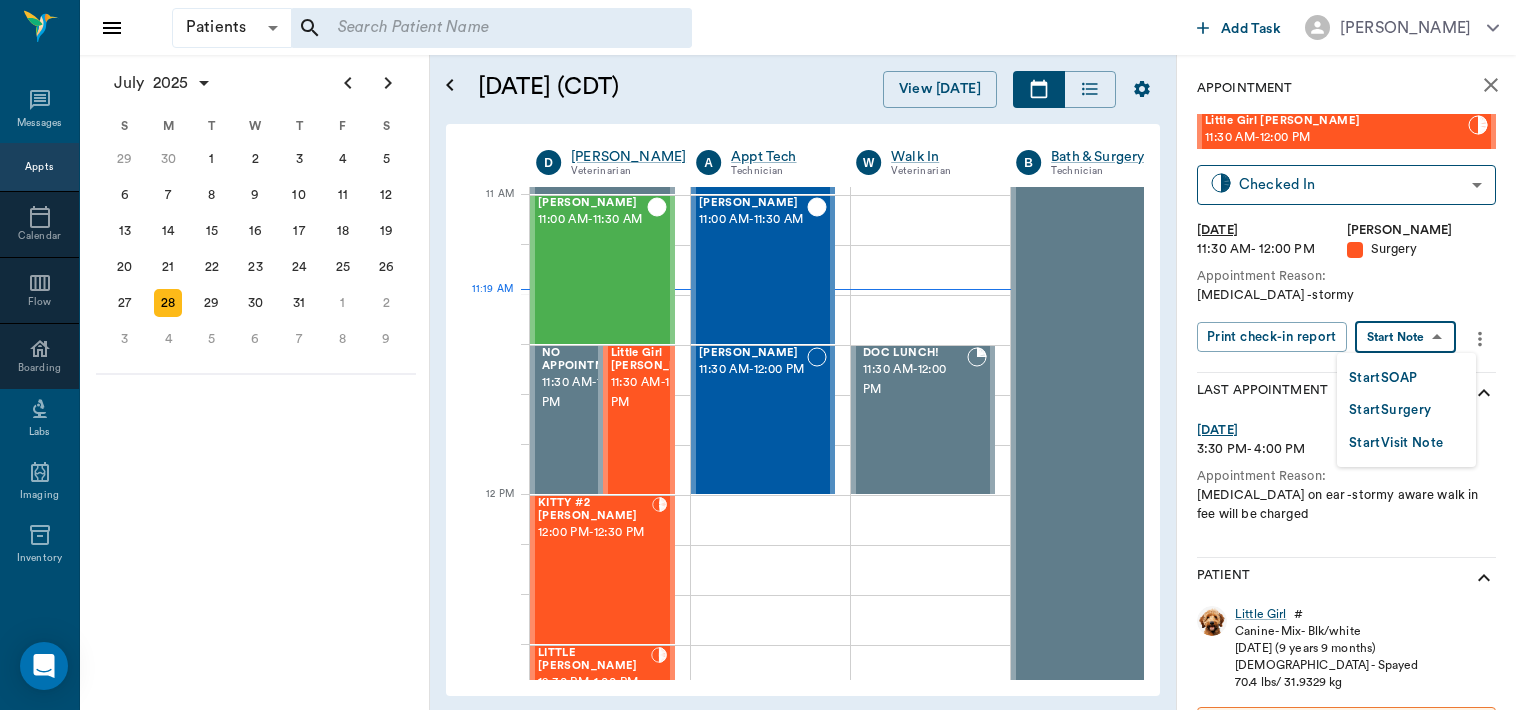 click on "Start  Surgery" at bounding box center (1390, 410) 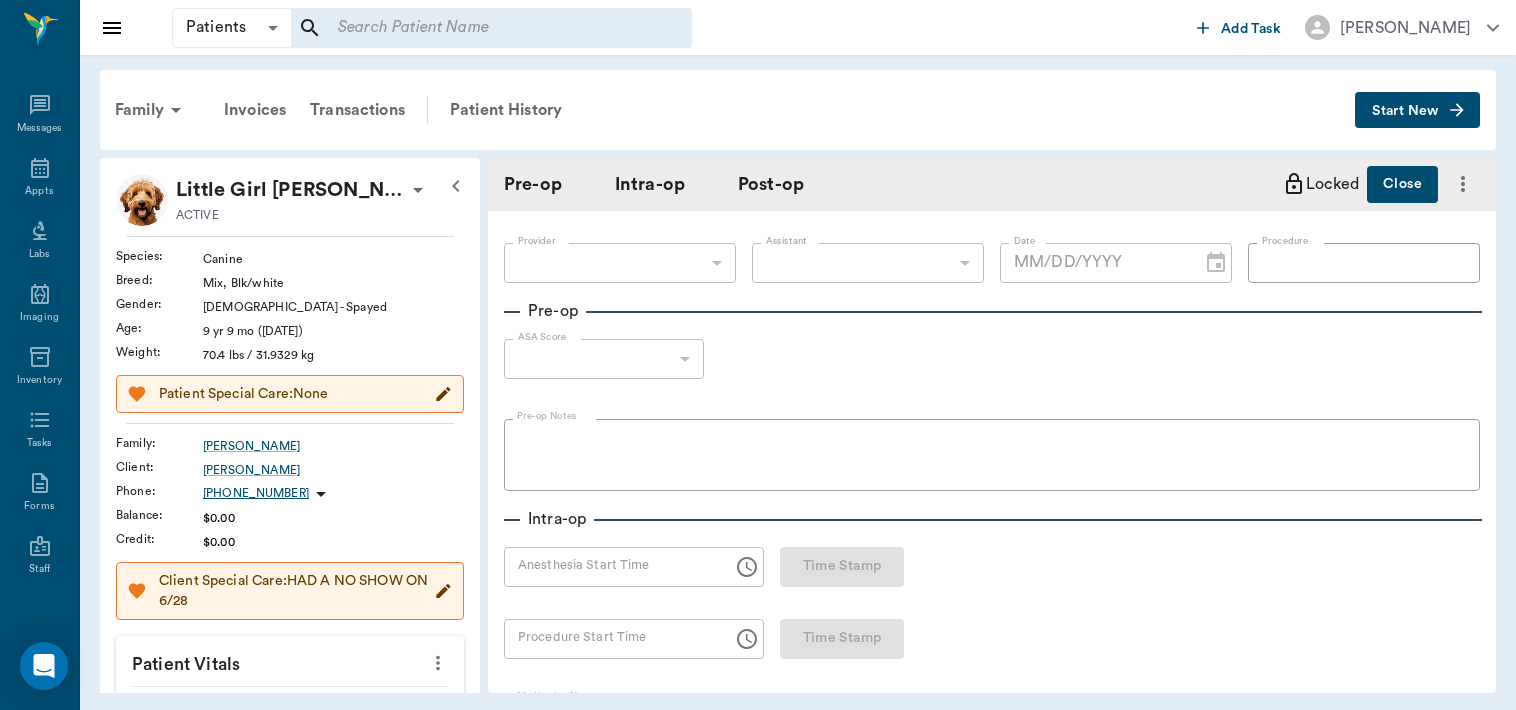 type on "63ec2f075fda476ae8351a4d" 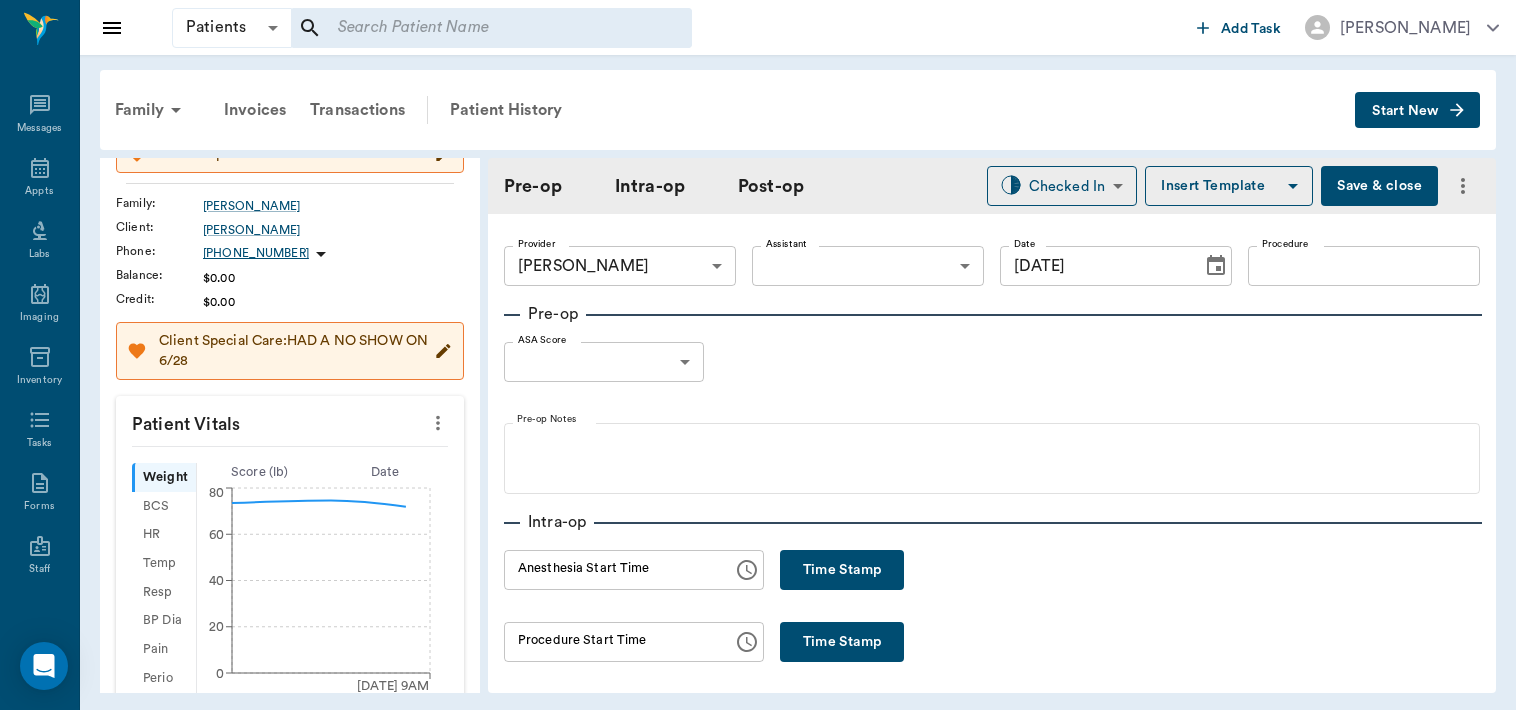 scroll, scrollTop: 242, scrollLeft: 0, axis: vertical 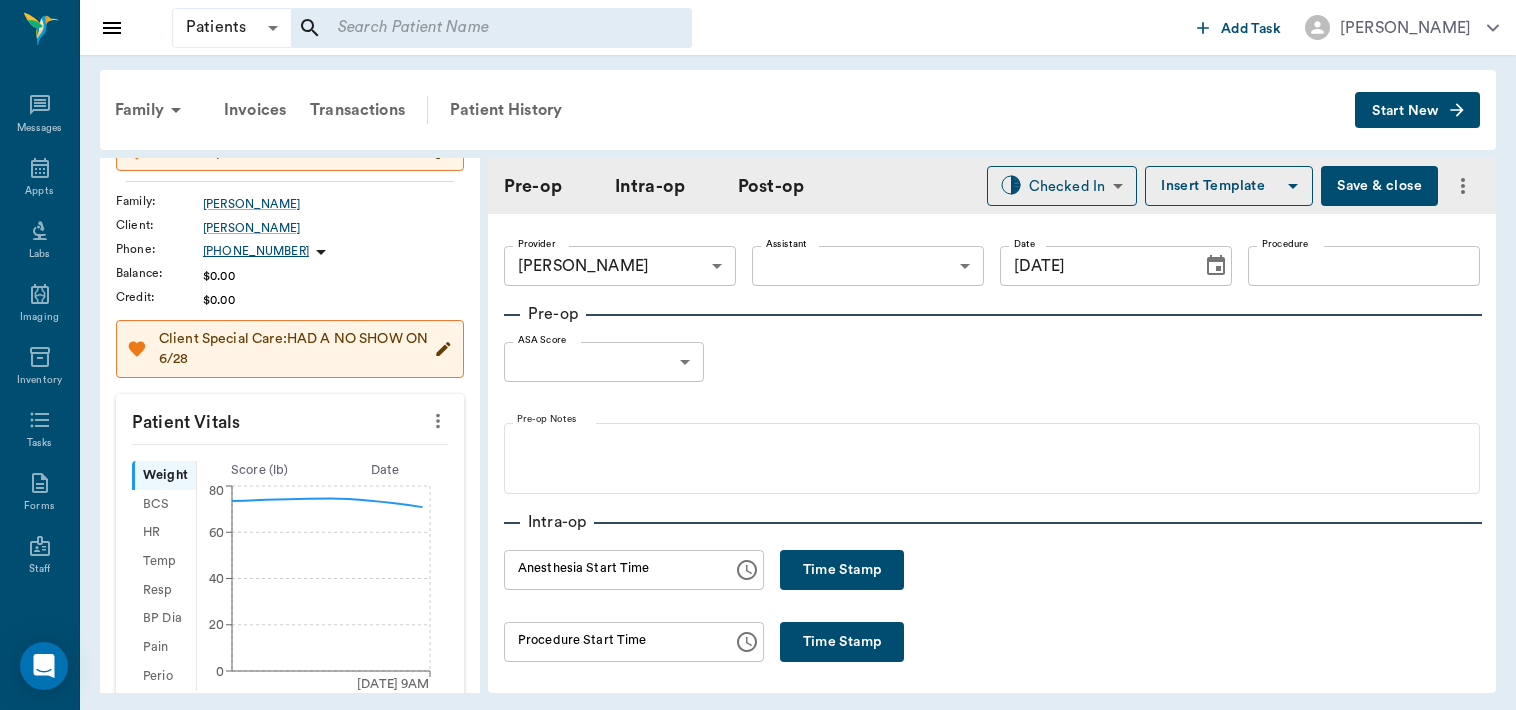 click 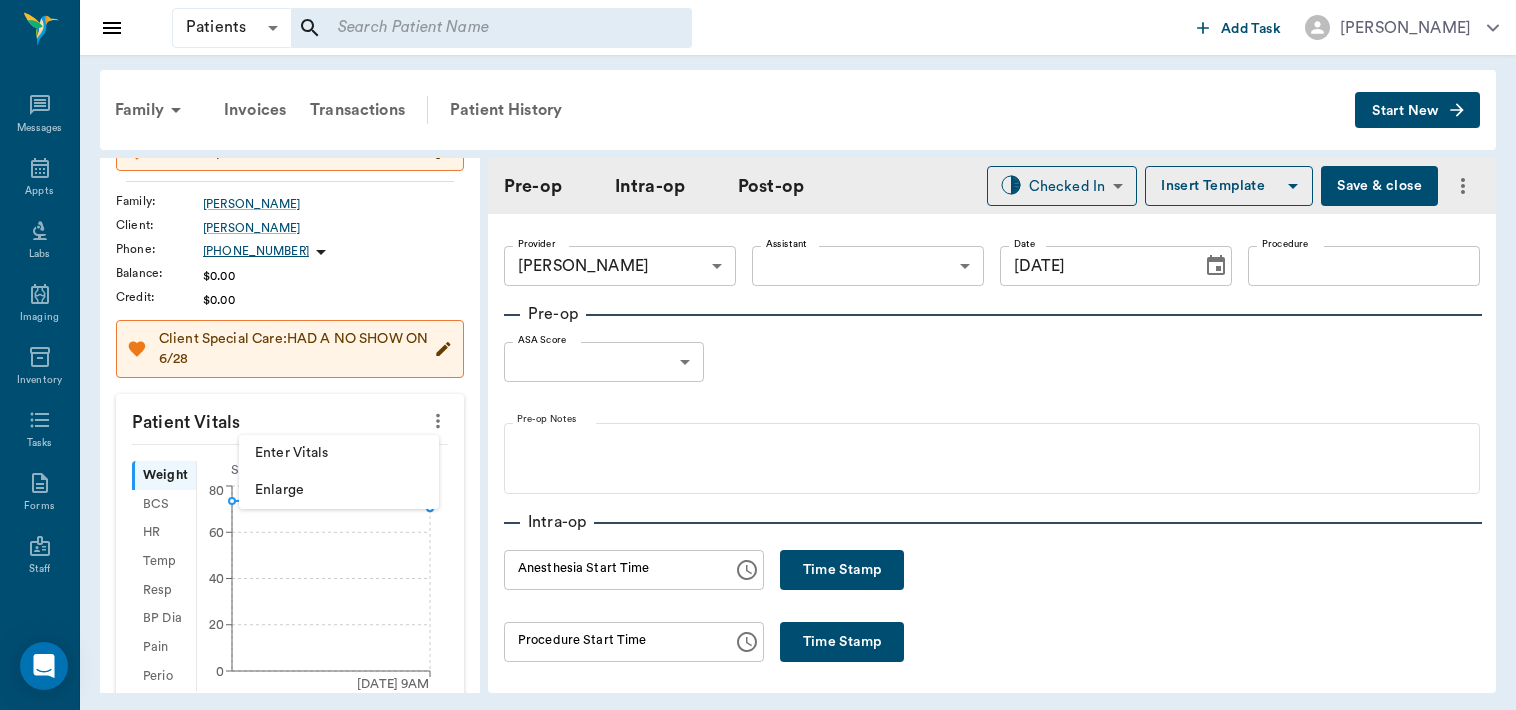 click on "Enter Vitals" at bounding box center [339, 453] 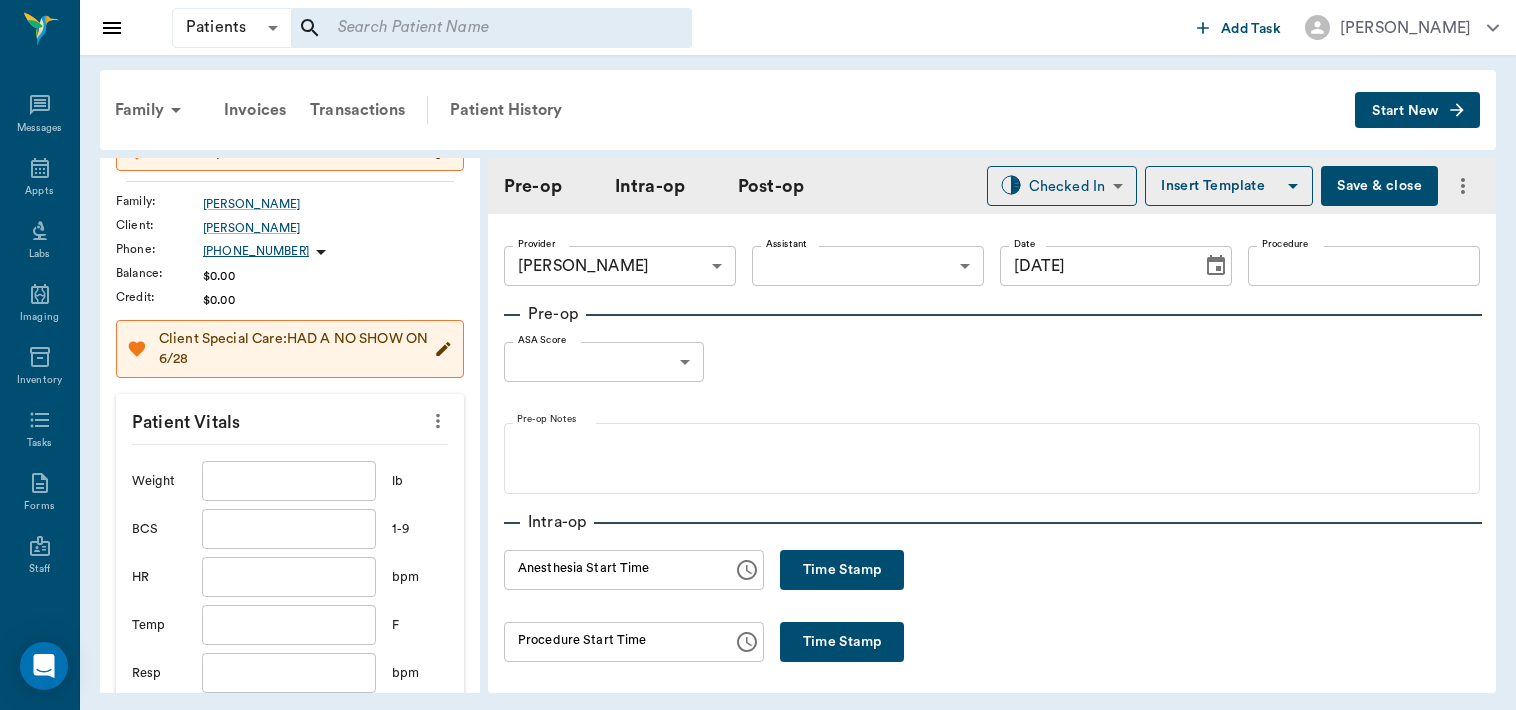 click at bounding box center (289, 481) 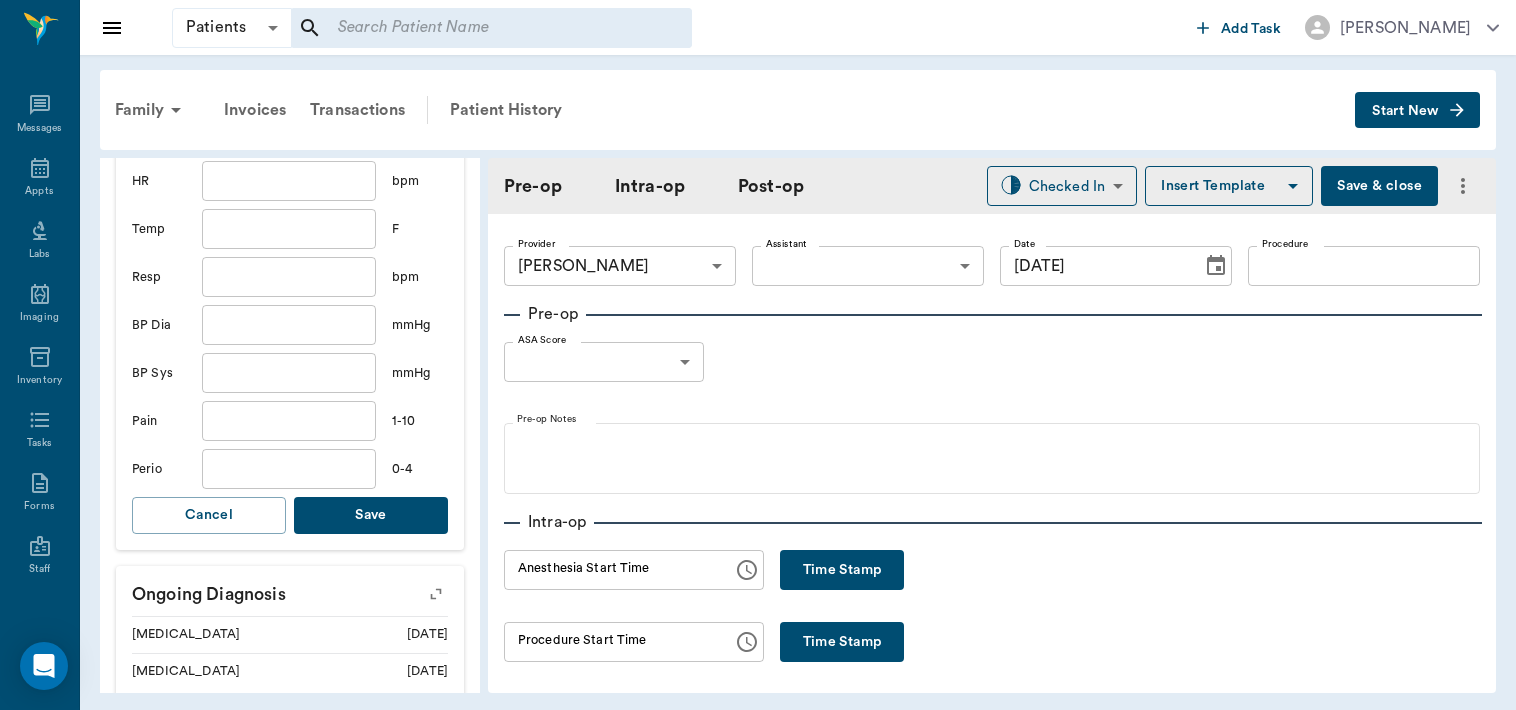 scroll, scrollTop: 648, scrollLeft: 0, axis: vertical 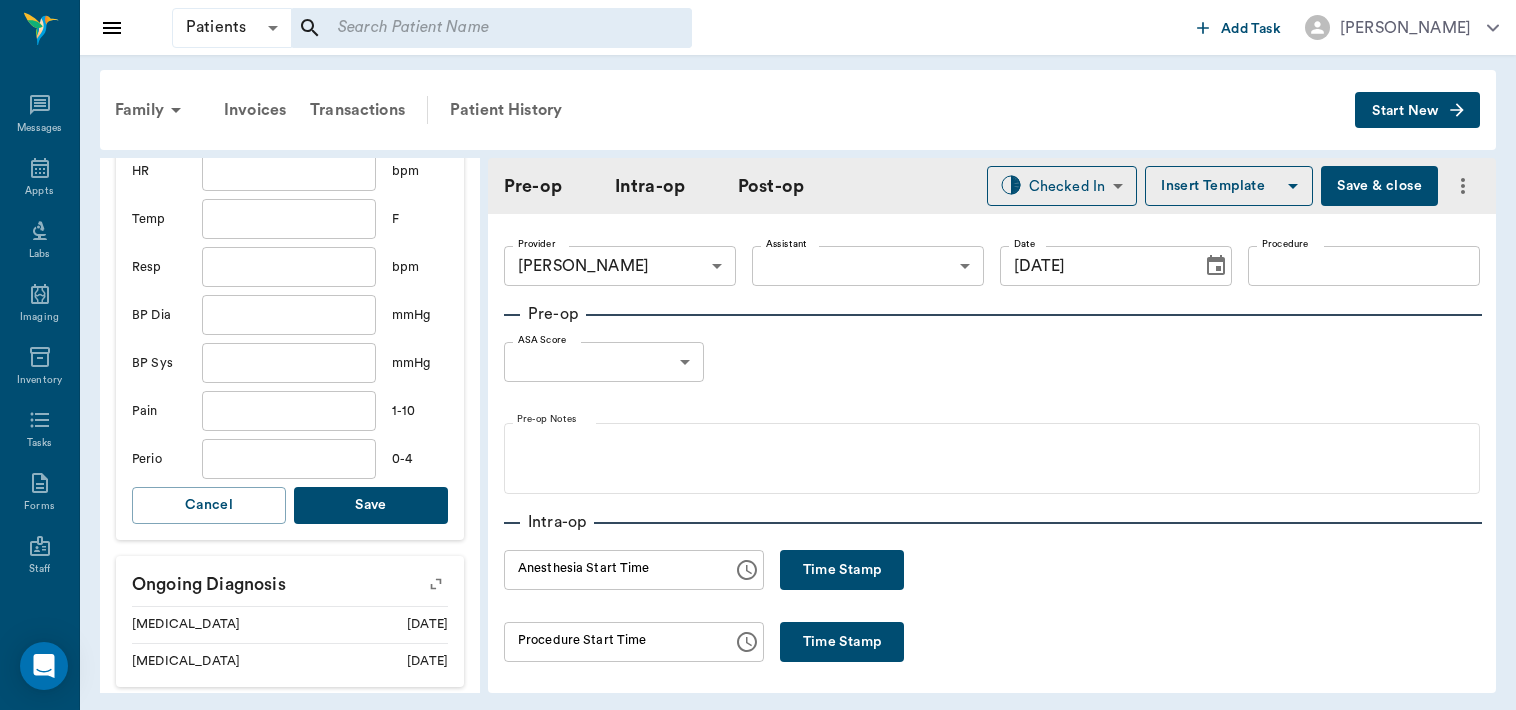 type on "68.2" 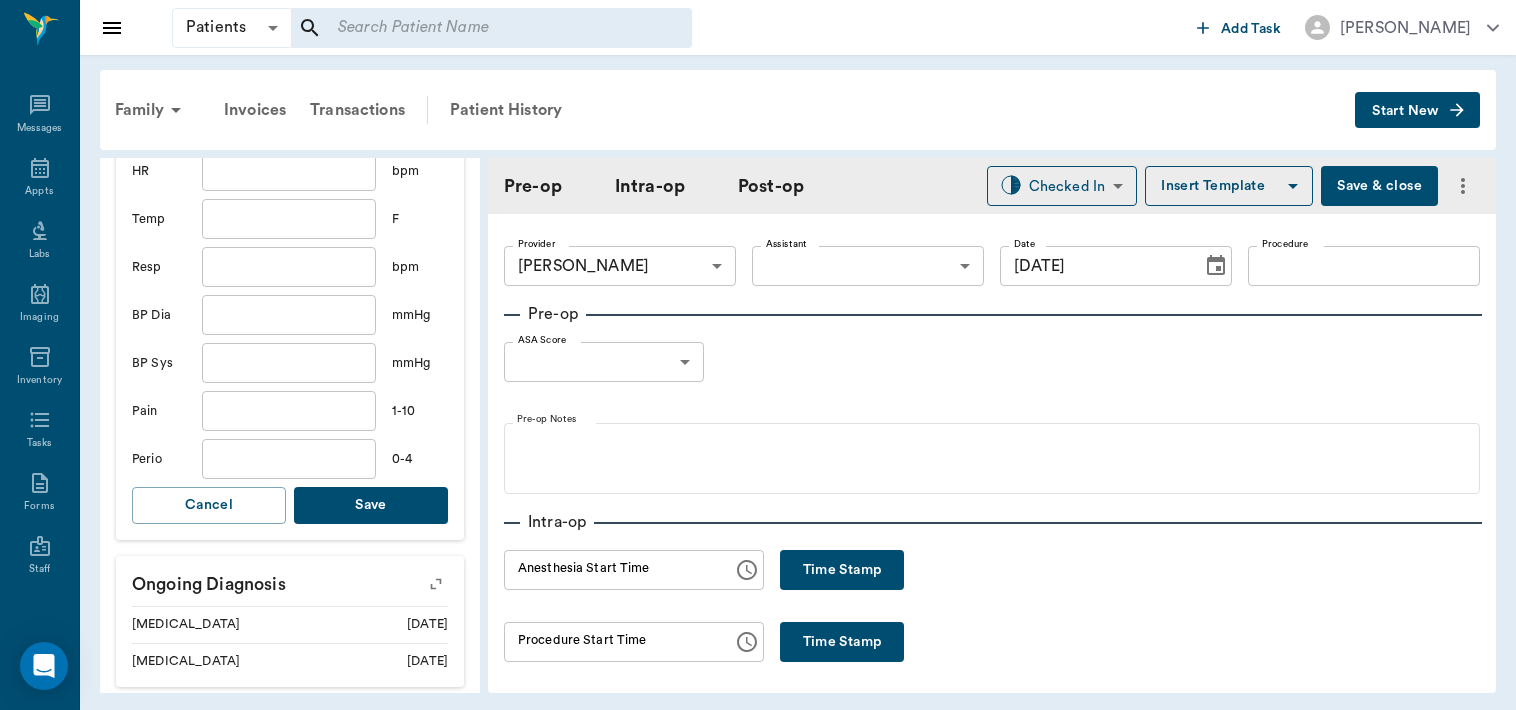 click on "Save" at bounding box center (371, 505) 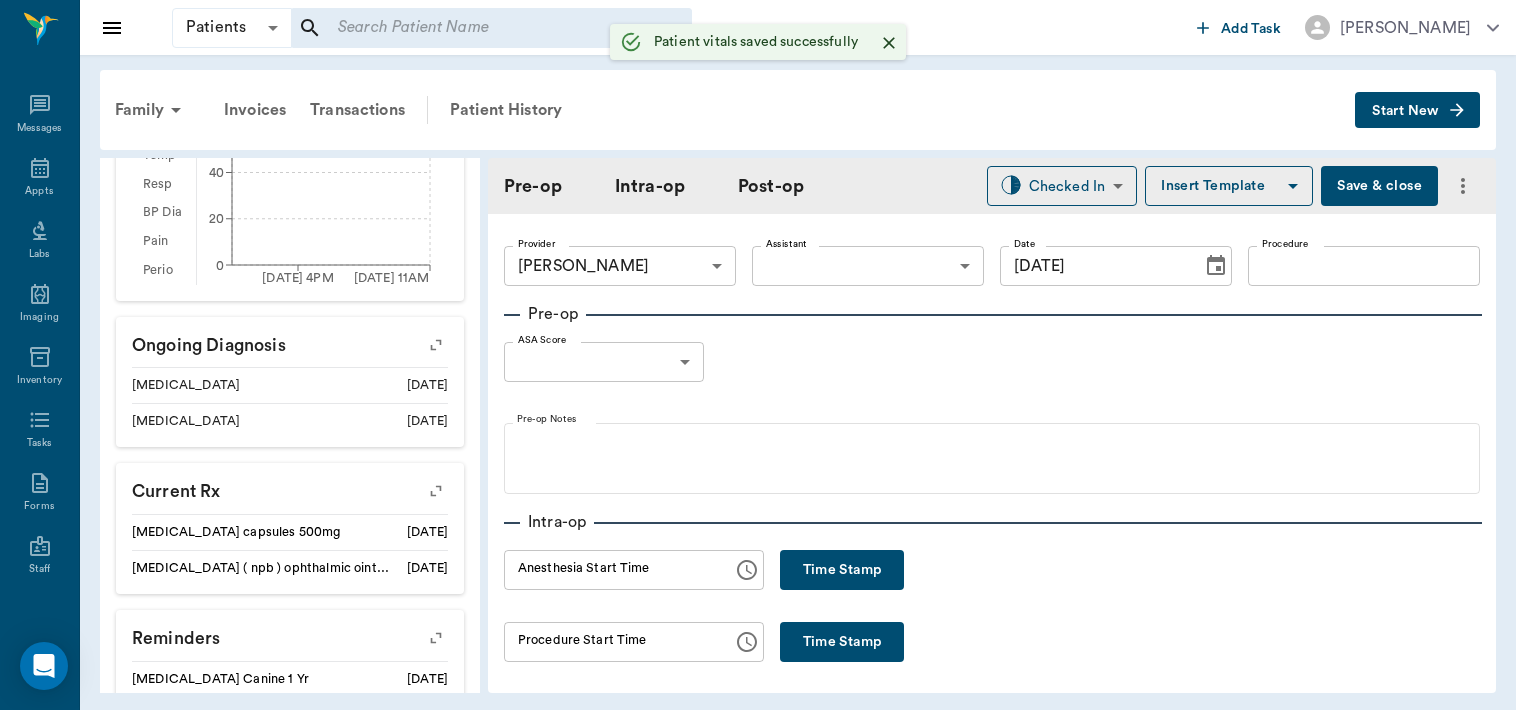 click on "Patients Patients ​ ​ Add Task Dr. Bert Ellsworth Nectar Messages Appts Labs Imaging Inventory Tasks Forms Staff Reports Lookup Settings Family Invoices Transactions Patient History Start New Little Girl Barnes     ACTIVE   Species : Canine Breed : Mix, Blk/white Gender : Female - Spayed Age : 9 yr 9 mo (10/07/2015) Weight : 68.2 lbs / 30.935 kg Patient Special Care:  None Family : Barnes Client : Marlen Barnes Phone : (903) 748-5979 Balance : $0.00 Credit : $0.00 Client Special Care:  HAD A NO SHOW ON 6/28 Patient Vitals Weight BCS HR Temp Resp BP Dia Pain Perio Score ( lb ) Date 11/05/24 4PM 07/28/25 11AM 0 20 40 60 80 Ongoing diagnosis Lipoma 07/11/25 Arthritis 07/11/25 Current Rx cephalexin capsules 500mg 07/25/26 neo poly bac ( npb ) ophthalmic ointment 5g 11/05/25 Reminders Rabies Vaccination Canine 1 Yr 11/04/25 Upcoming appointments Surgery 07/28/25 Schedule Appointment Pre-op Intra-op Post-op Checked In CHECKED_IN ​ Insert Template  Save & close Provider Dr. Bert Ellsworth Provider Assistant" at bounding box center (758, 355) 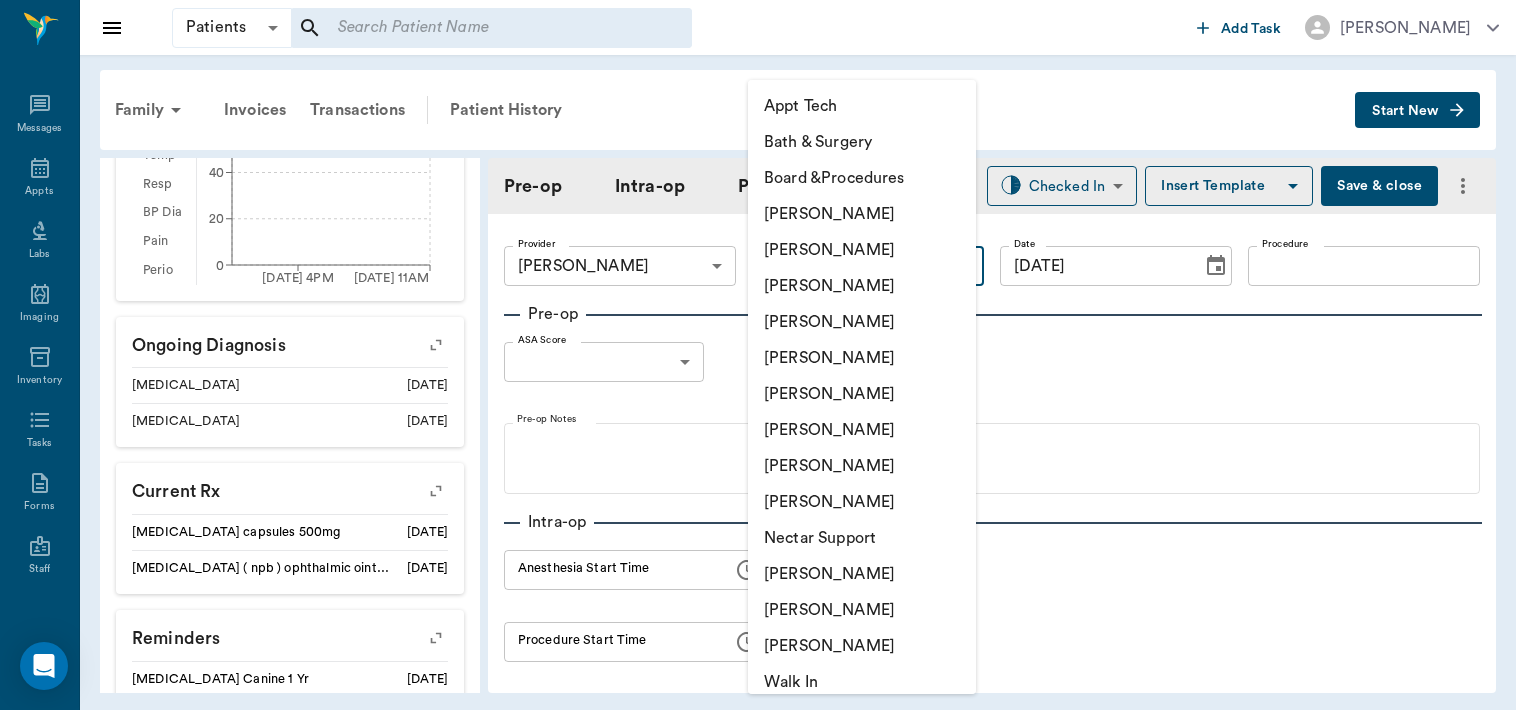 click on "[PERSON_NAME]" at bounding box center (862, 430) 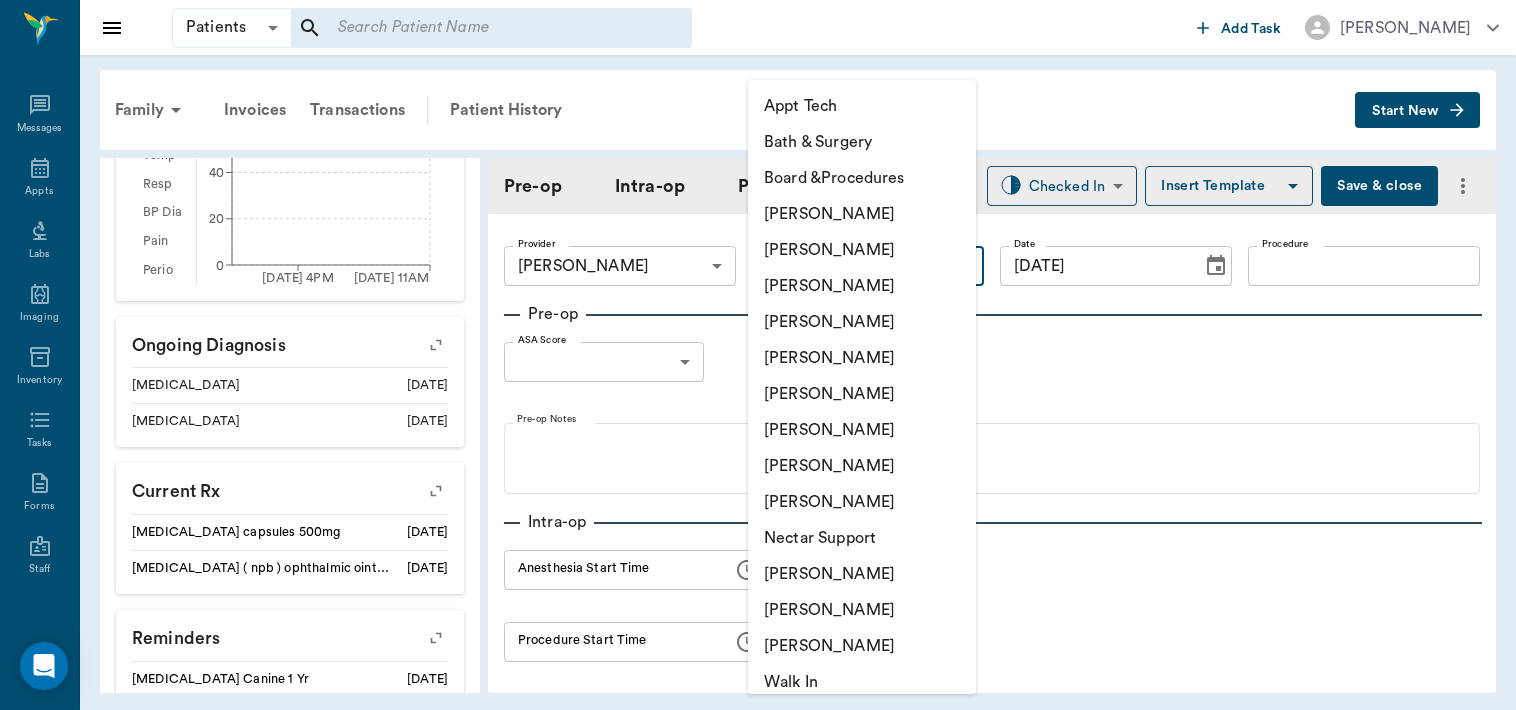 type on "63ec2e7e52e12b0ba117b124" 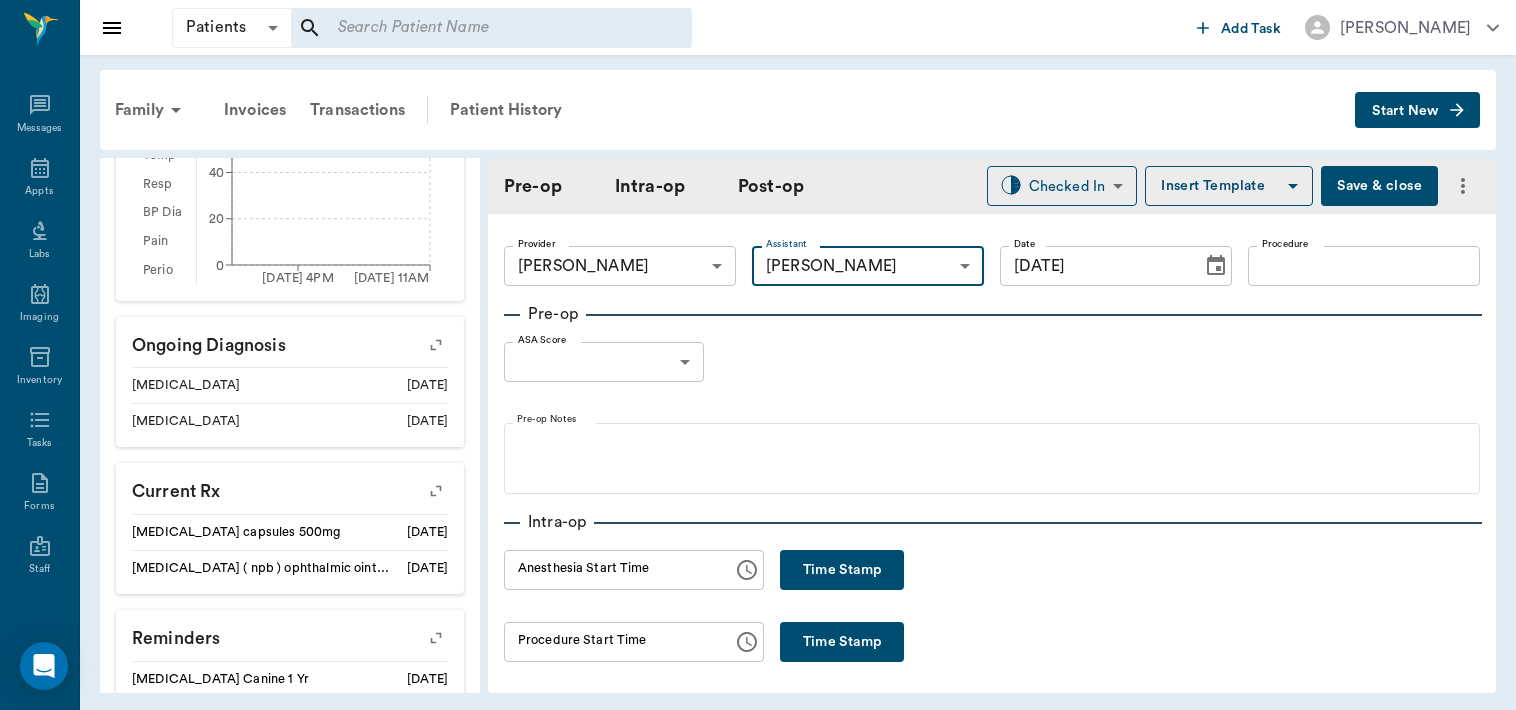 click on "Procedure" at bounding box center (1364, 266) 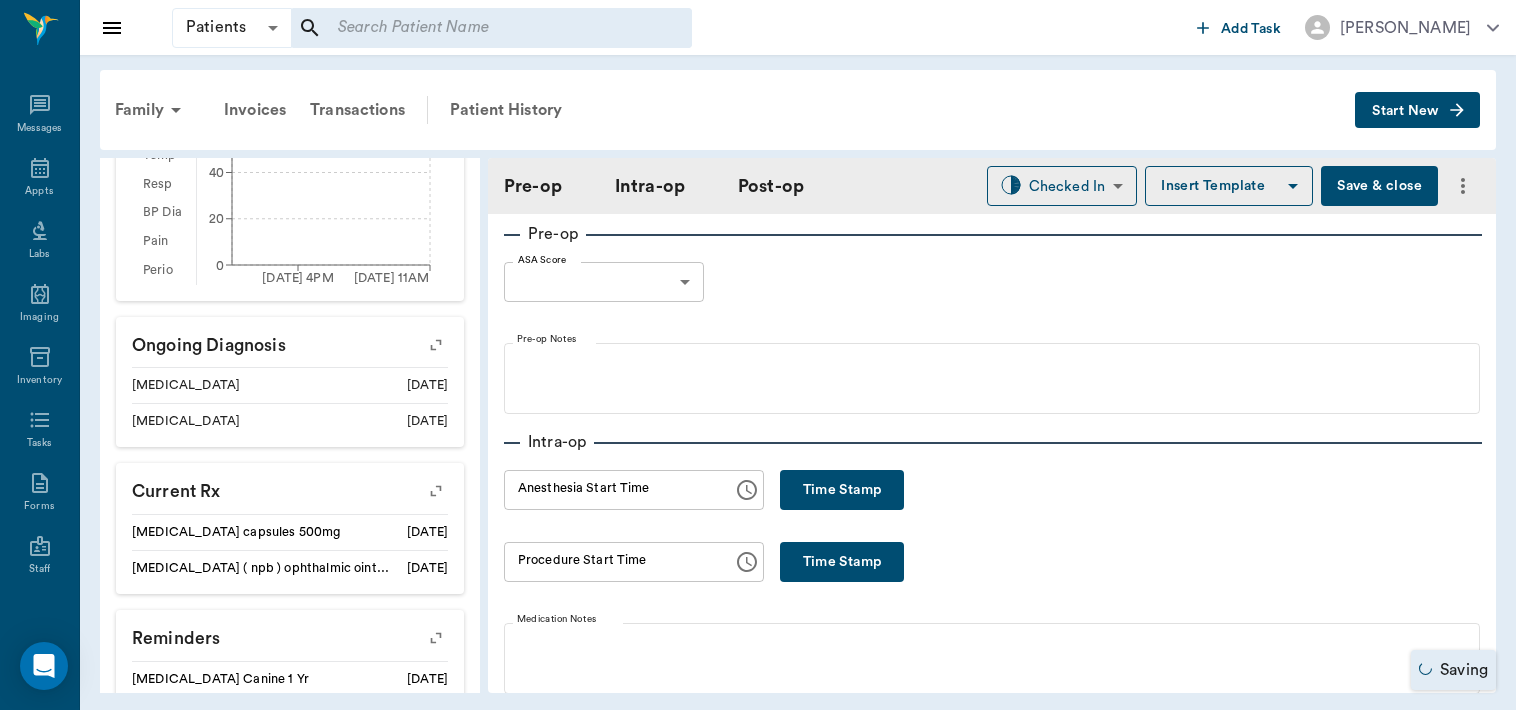 scroll, scrollTop: 108, scrollLeft: 0, axis: vertical 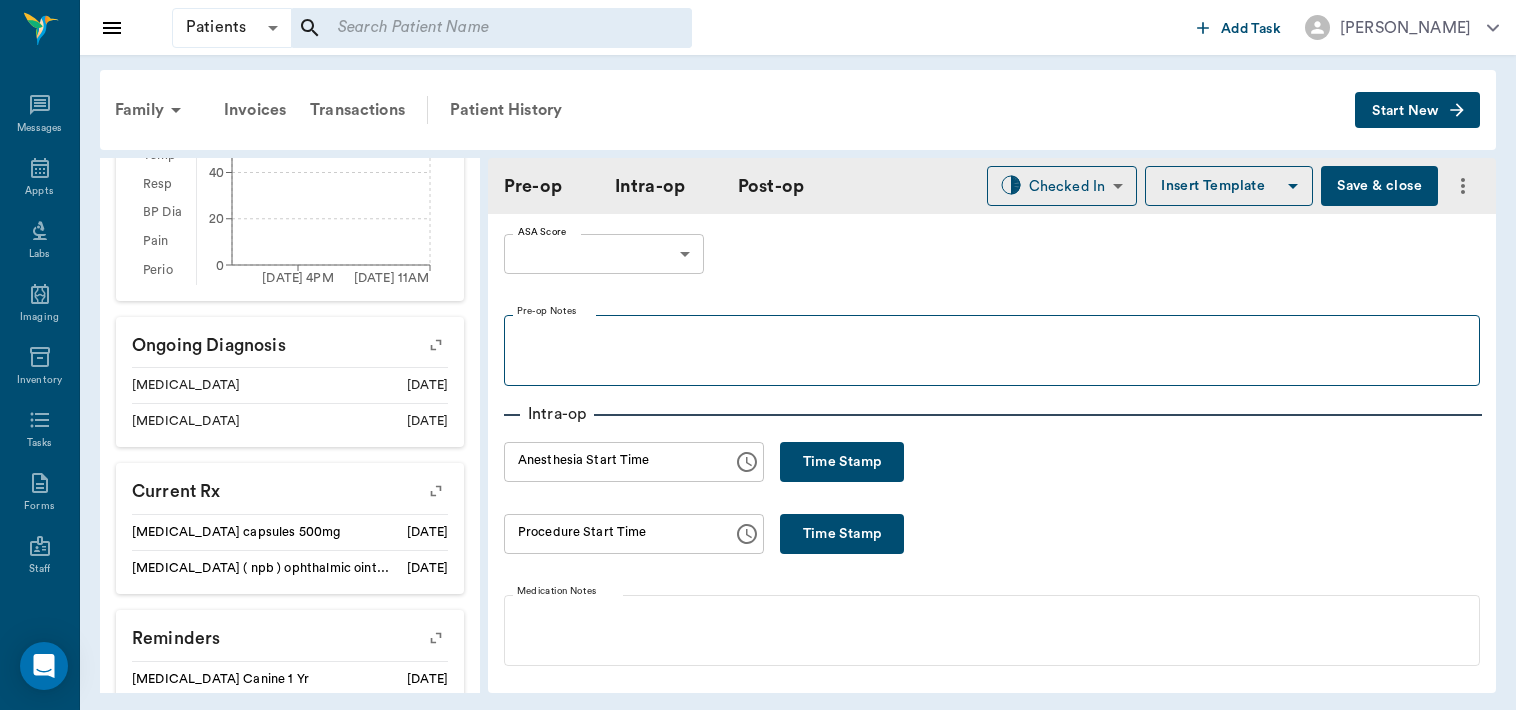 type on "Hematoma" 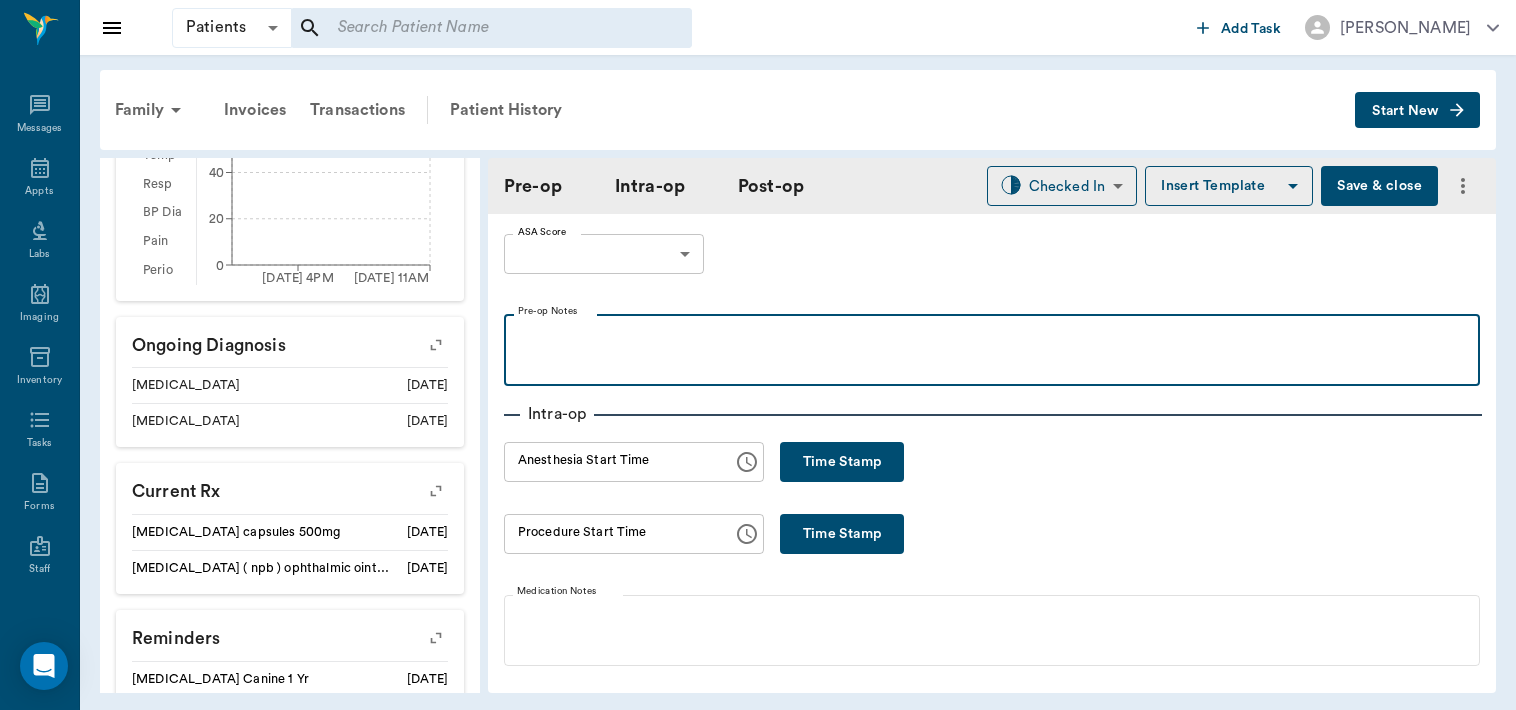 click at bounding box center [992, 336] 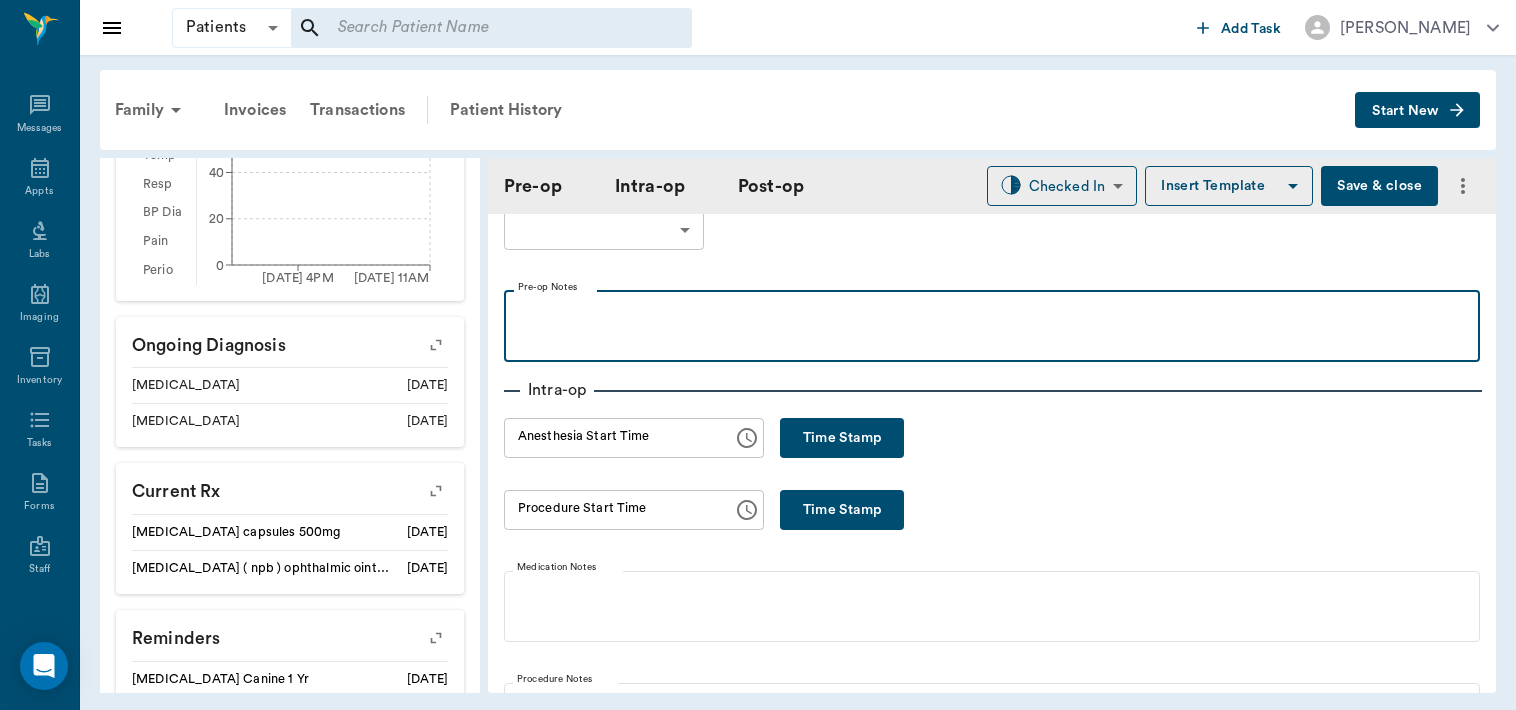 scroll, scrollTop: 125, scrollLeft: 0, axis: vertical 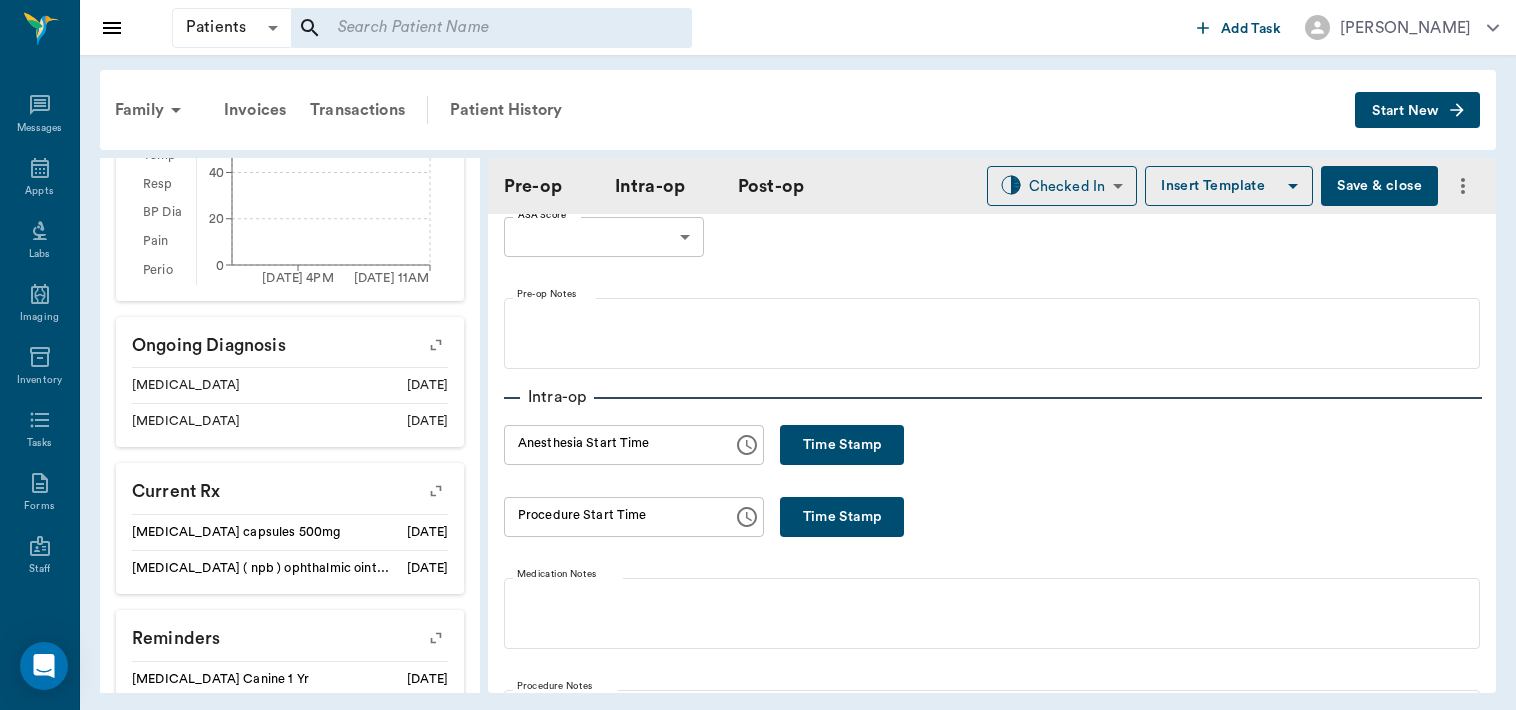 click on "Insert Template" at bounding box center (1229, 186) 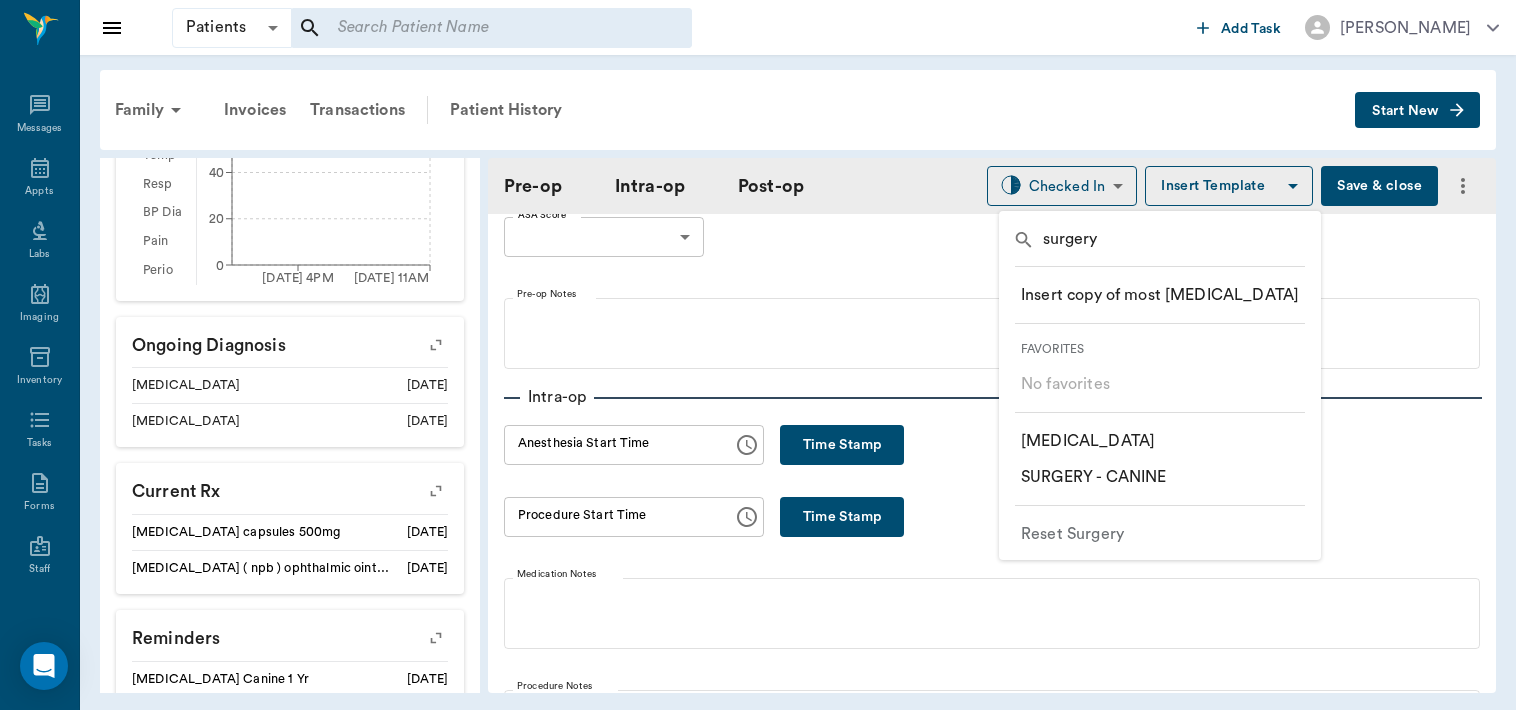 type on "surgery" 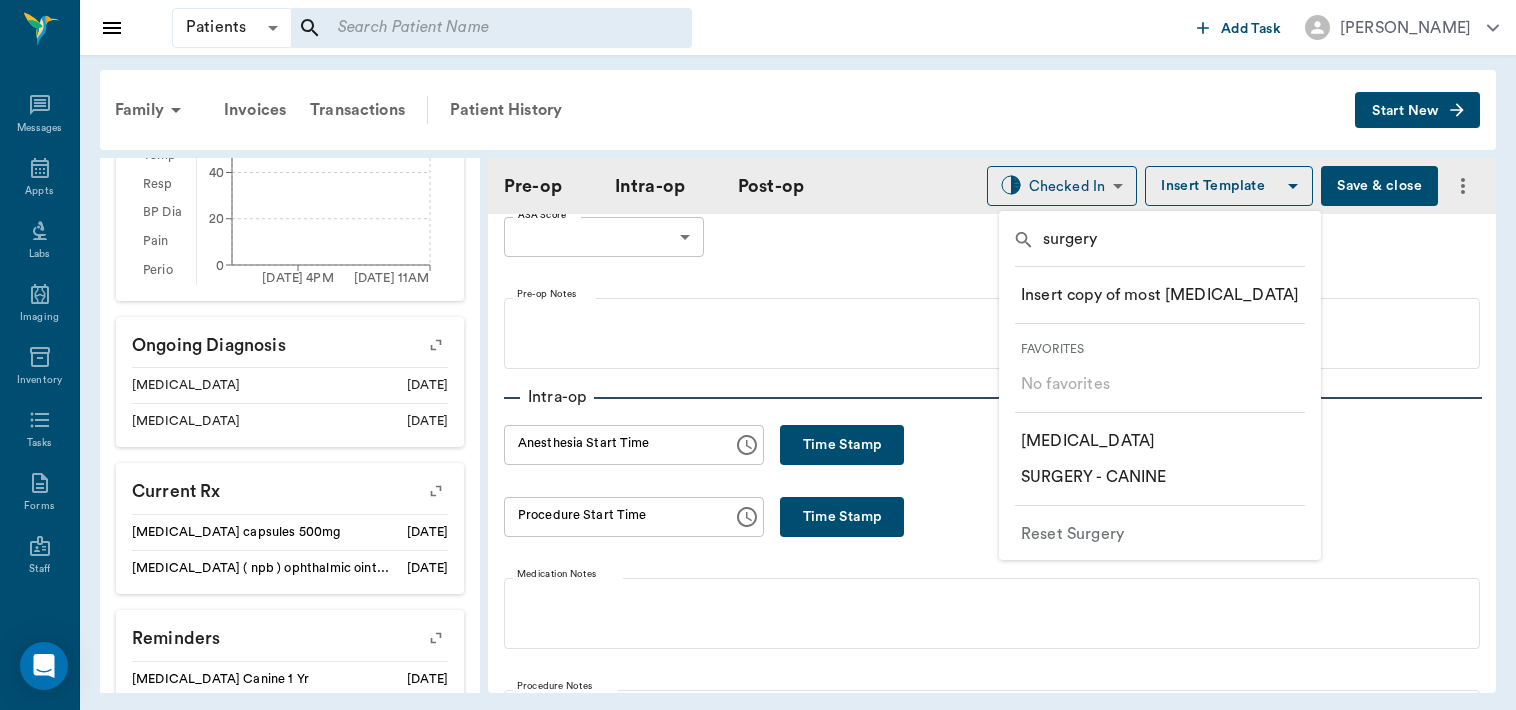 click on "​ SURGERY - CANINE" at bounding box center (1160, 477) 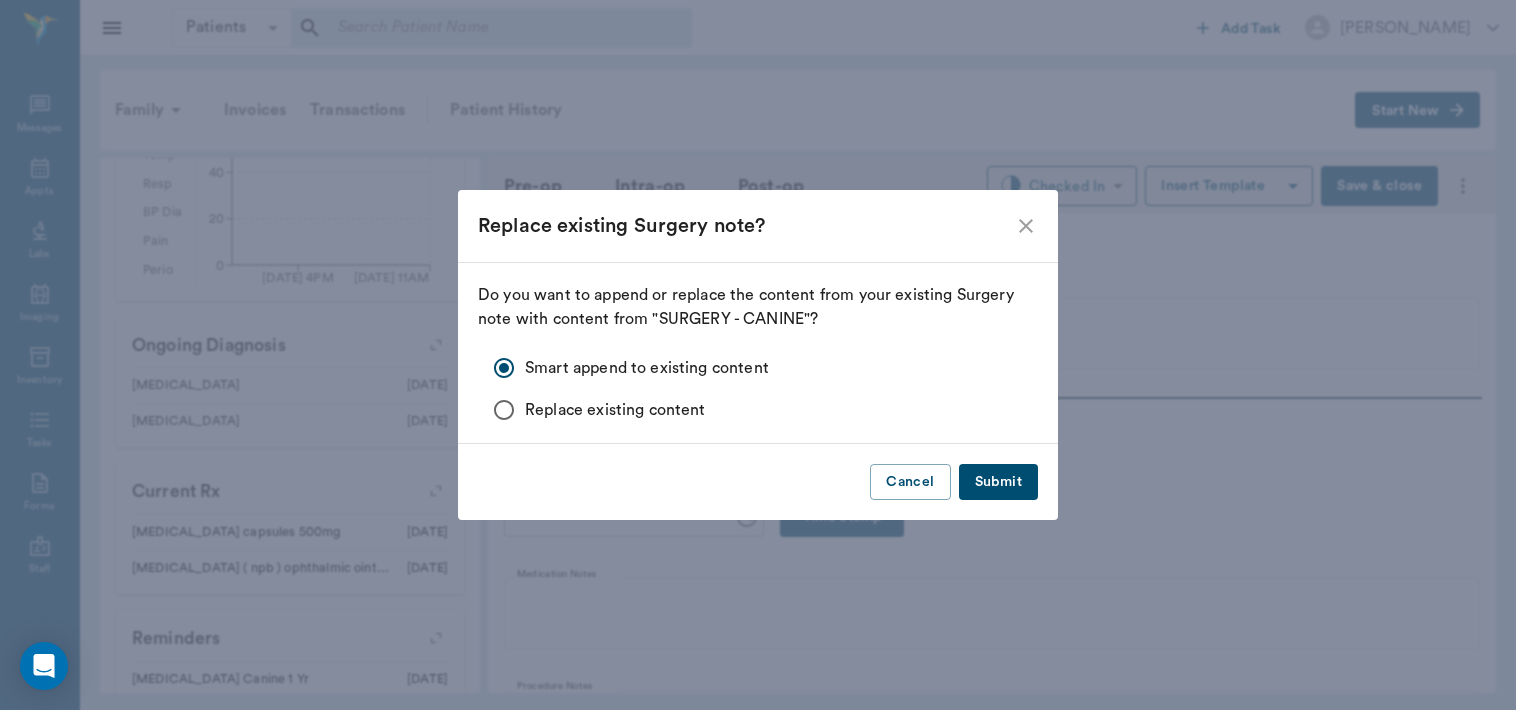 click on "Submit" at bounding box center (998, 482) 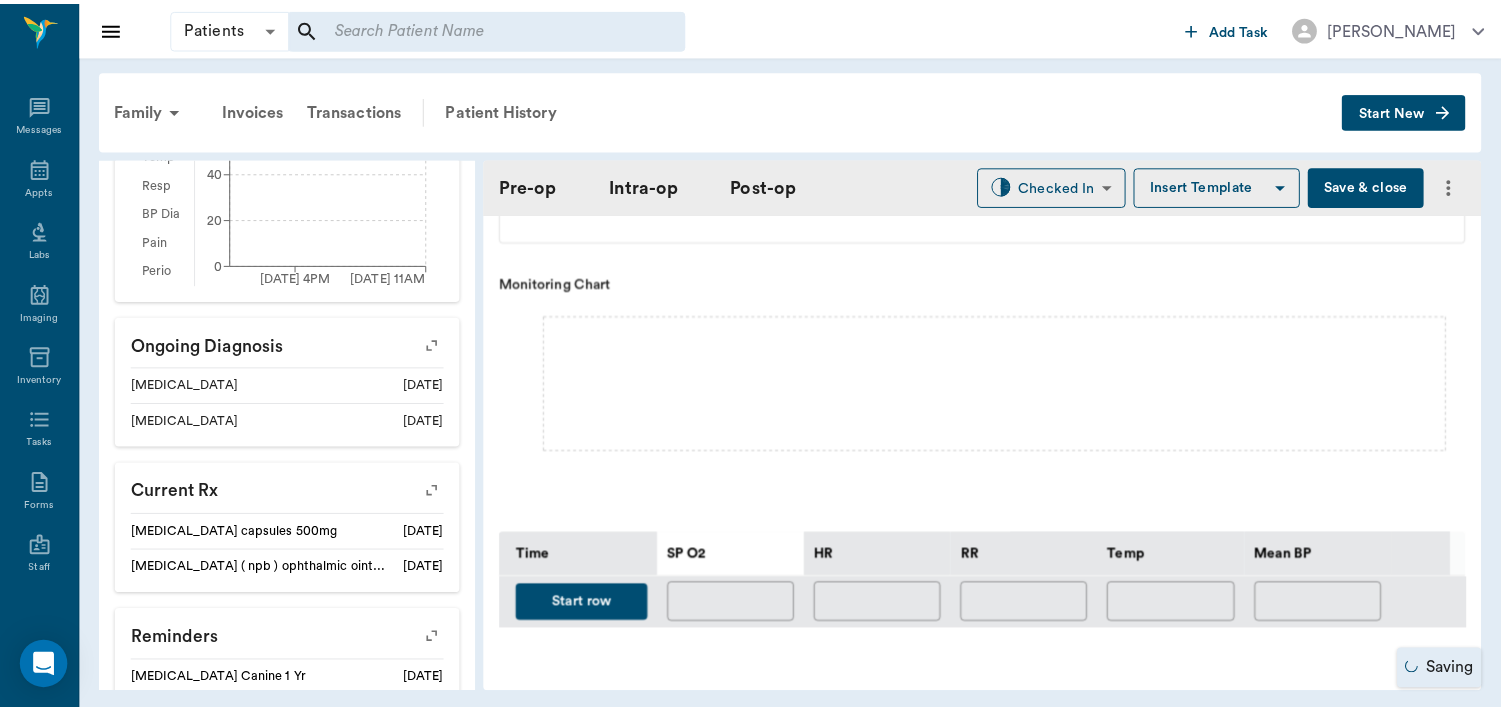scroll, scrollTop: 668, scrollLeft: 0, axis: vertical 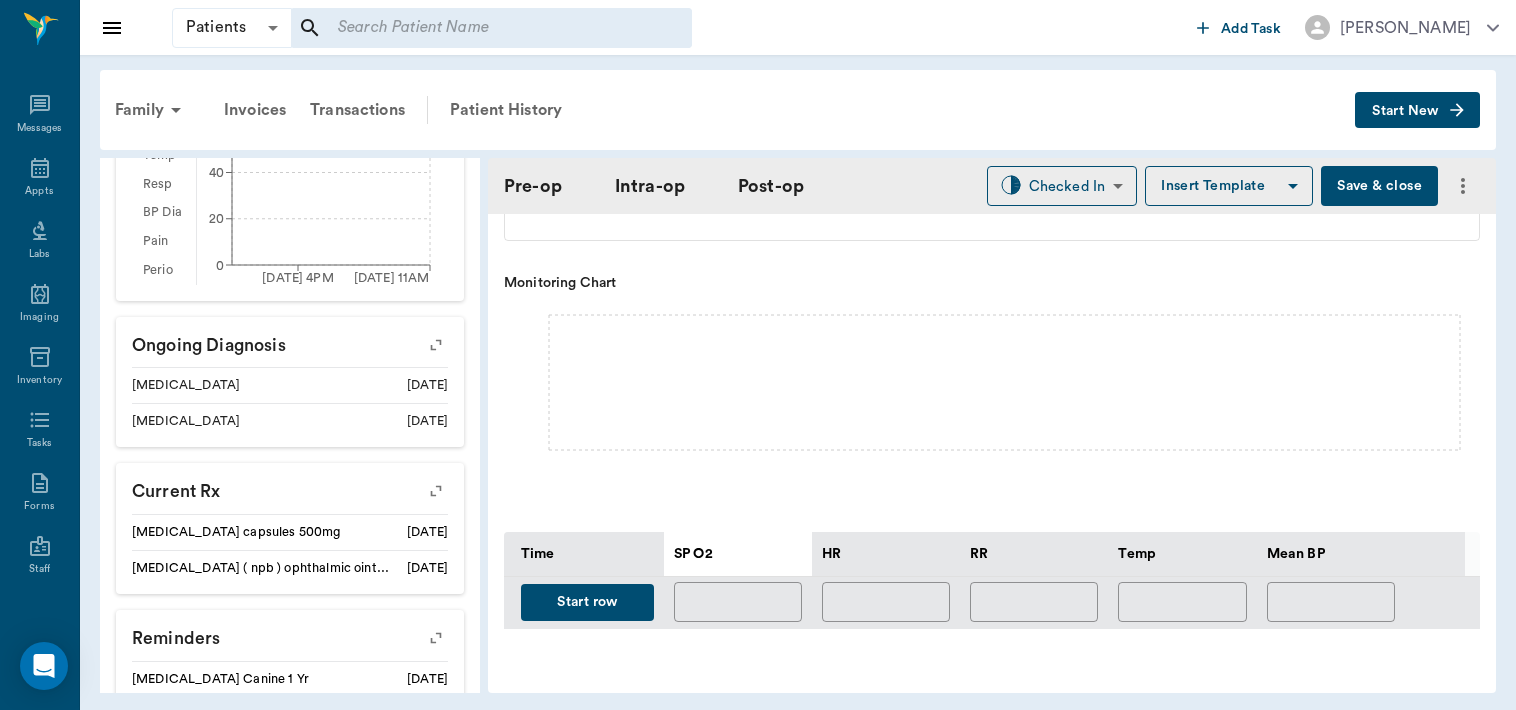 click on "Save & close" at bounding box center [1379, 186] 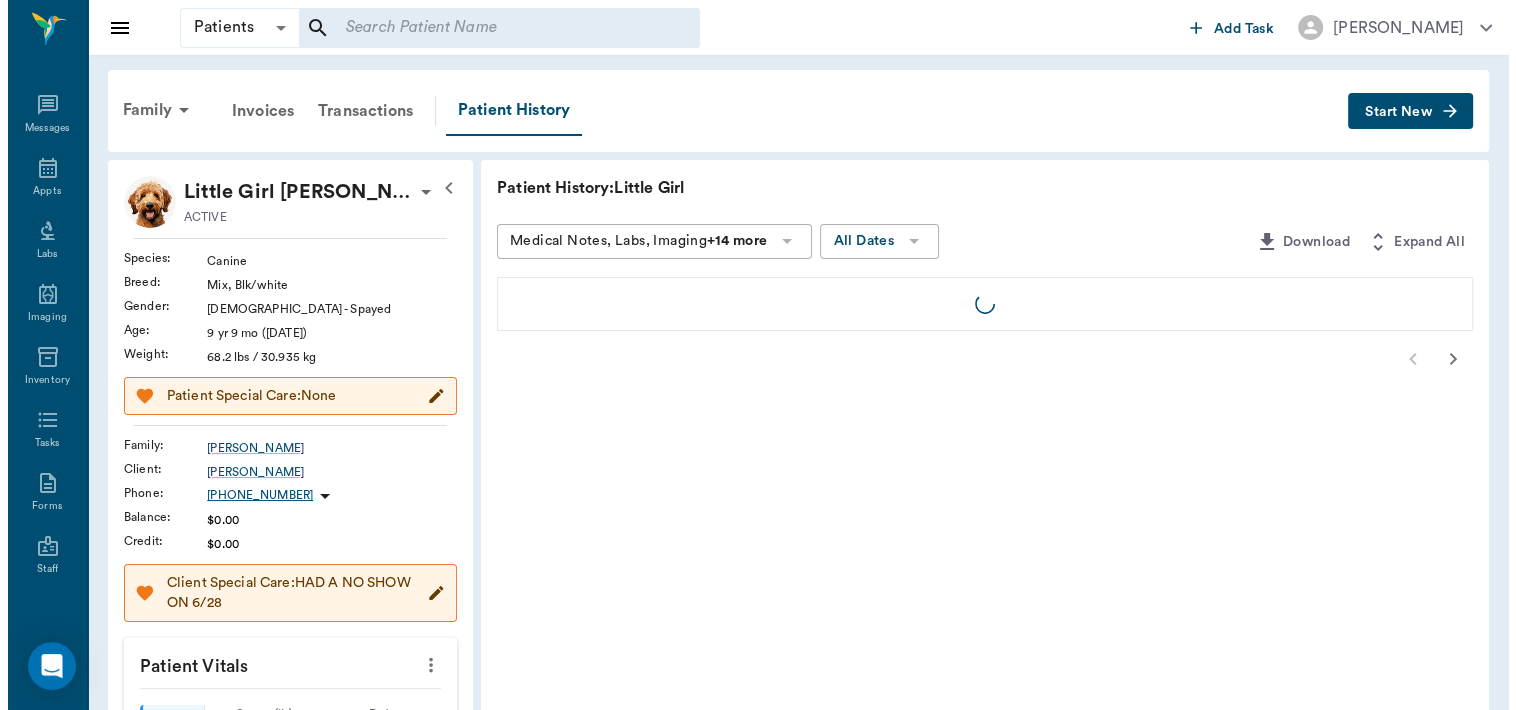 scroll, scrollTop: 0, scrollLeft: 0, axis: both 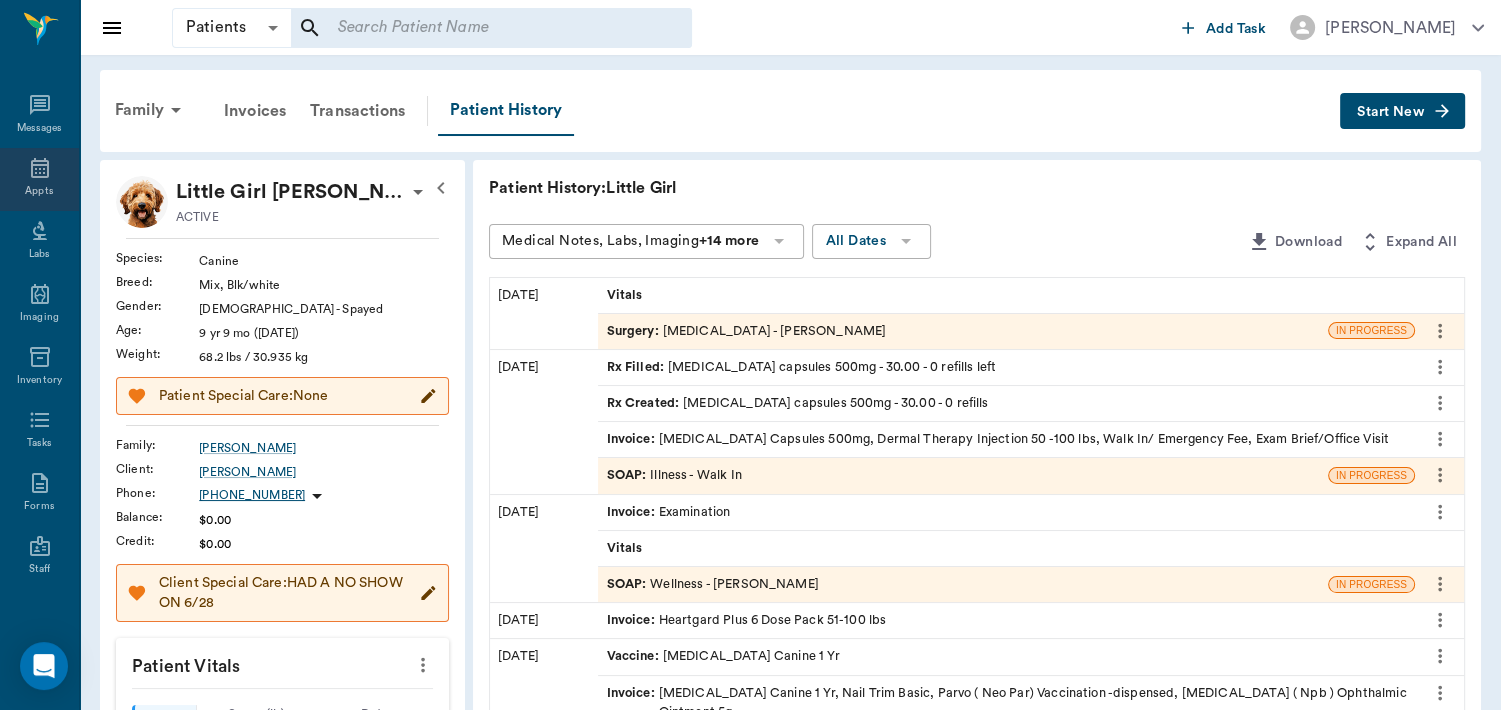 click on "Appts" at bounding box center (39, 191) 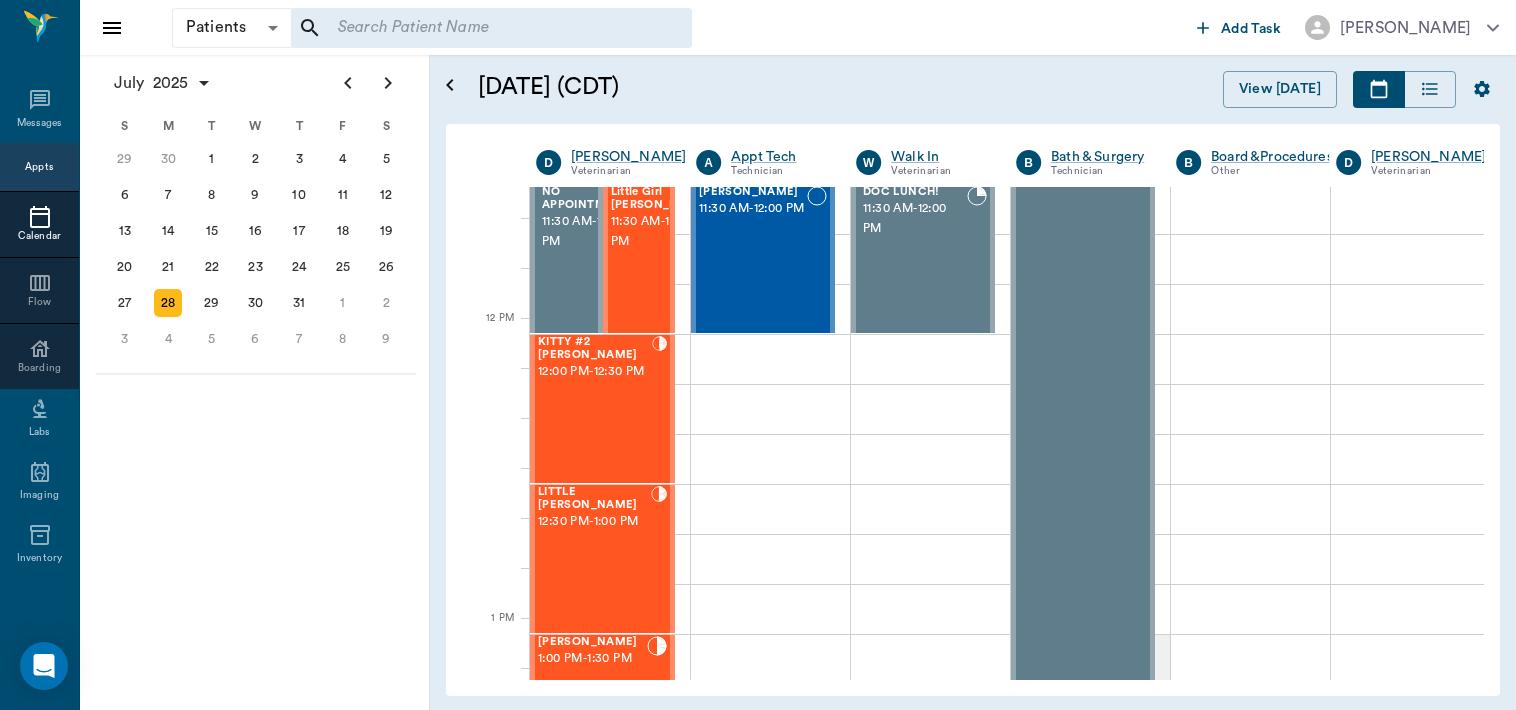 scroll, scrollTop: 1080, scrollLeft: 0, axis: vertical 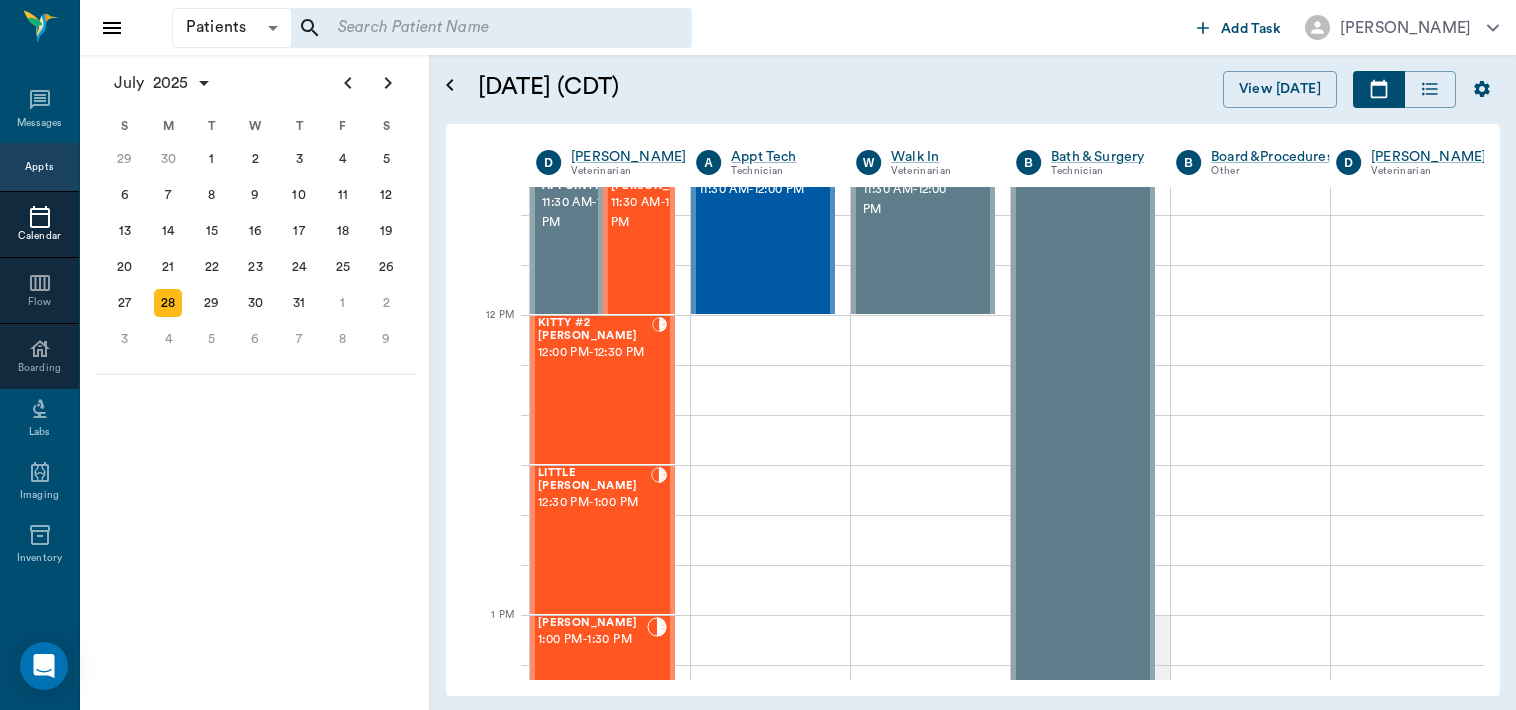 click on "KITTY #2 [PERSON_NAME] 12:00 PM  -  12:30 PM" at bounding box center (595, 390) 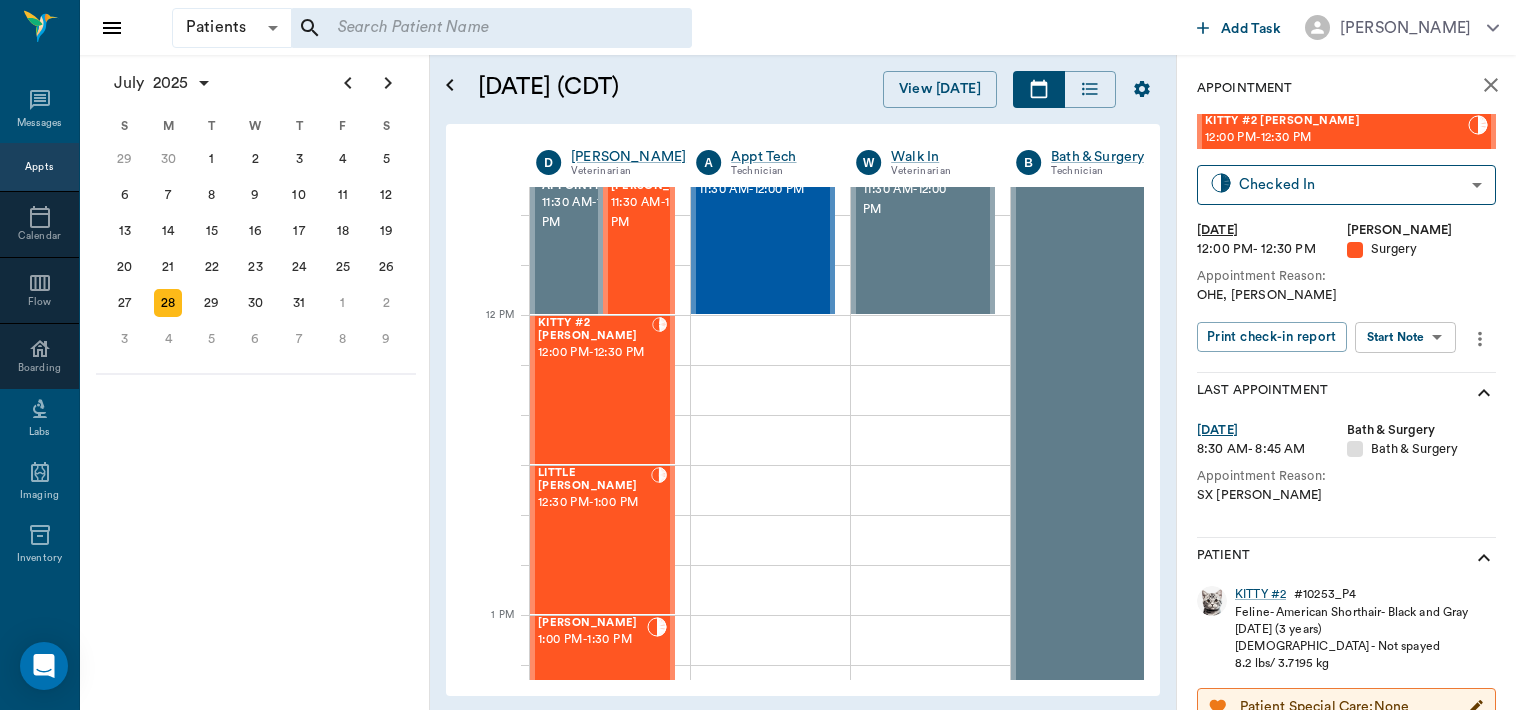 click on "Patients Patients ​ ​ Add Task Dr. Bert Ellsworth Nectar Messages Appts Calendar Flow Boarding Labs Imaging Inventory Tasks Forms Staff Reports Lookup Settings July 2025 S M T W T F S Jun 1 2 3 4 5 6 7 8 9 10 11 12 13 14 15 16 17 18 19 20 21 22 23 24 25 26 27 28 29 30 Jul 1 2 3 4 5 6 7 8 9 10 11 12 S M T W T F S 29 30 Jul 1 2 3 4 5 6 7 8 9 10 11 12 13 14 15 16 17 18 19 20 21 22 23 24 25 26 27 28 29 30 31 Aug 1 2 3 4 5 6 7 8 9 S M T W T F S 27 28 29 30 31 Aug 1 2 3 4 5 6 7 8 9 10 11 12 13 14 15 16 17 18 19 20 21 22 23 24 25 26 27 28 29 30 31 Sep 1 2 3 4 5 6 July 28, 2025 (CDT) View Today July 2025 Today 28 Mon Jul 2025 D Dr. Bert Ellsworth Veterinarian A Appt Tech Technician W Walk In Veterinarian B Bath & Surgery Technician B Board &Procedures Other D Dr. Kindall Jones Veterinarian 8 AM 9 AM 10 AM 11 AM 12 PM 1 PM 2 PM 3 PM 4 PM 5 PM 6 PM 7 PM 8 PM 11:19 AM Dream Ross 8:30 AM  -  9:00 AM NO APPOINTMENT! EMERGENCY ONLY! 9:00 AM  -  9:30 AM JAZZY Clayton 9:30 AM  -  10:00 AM D-O-G Malina 10:00 AM  -   -   -" at bounding box center (758, 355) 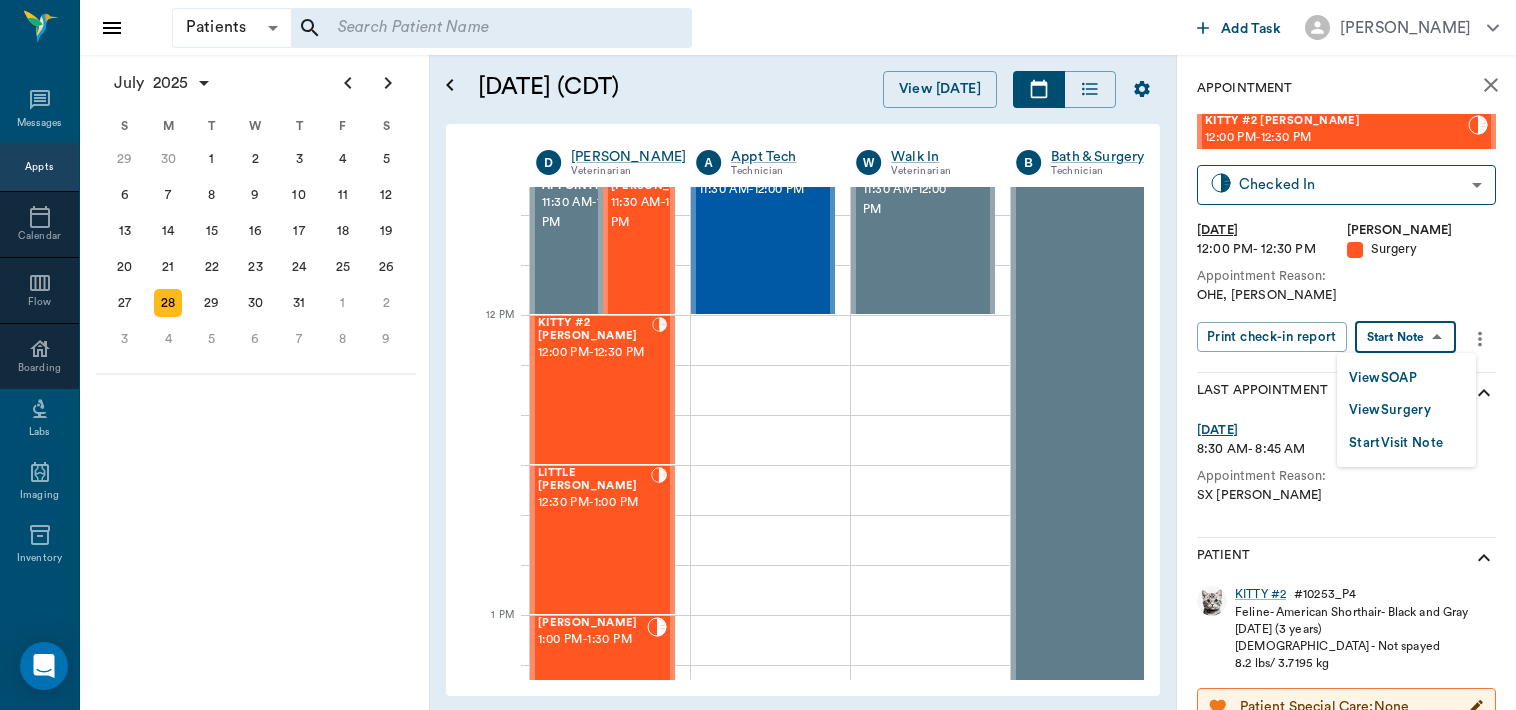 click on "View  Surgery" at bounding box center (1390, 410) 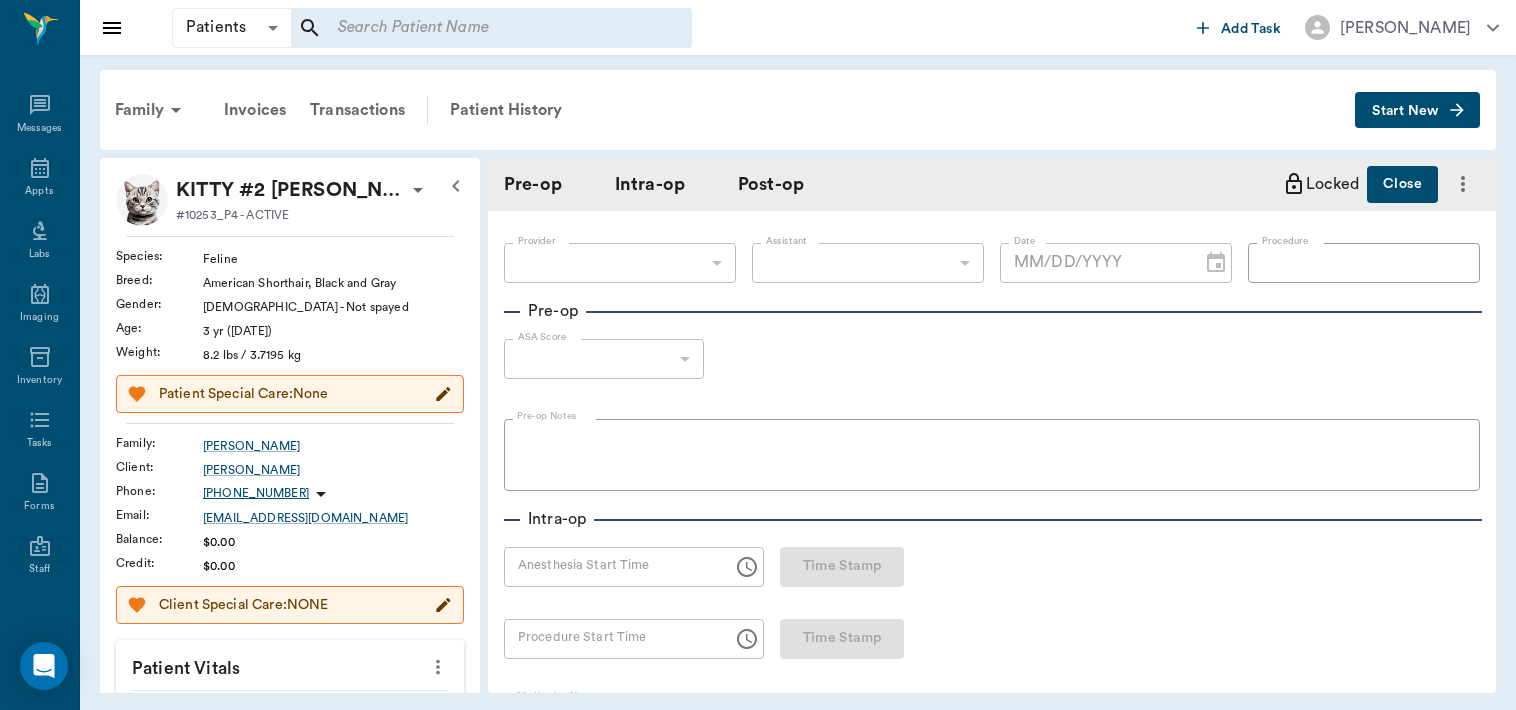 type on "63ec2f075fda476ae8351a4d" 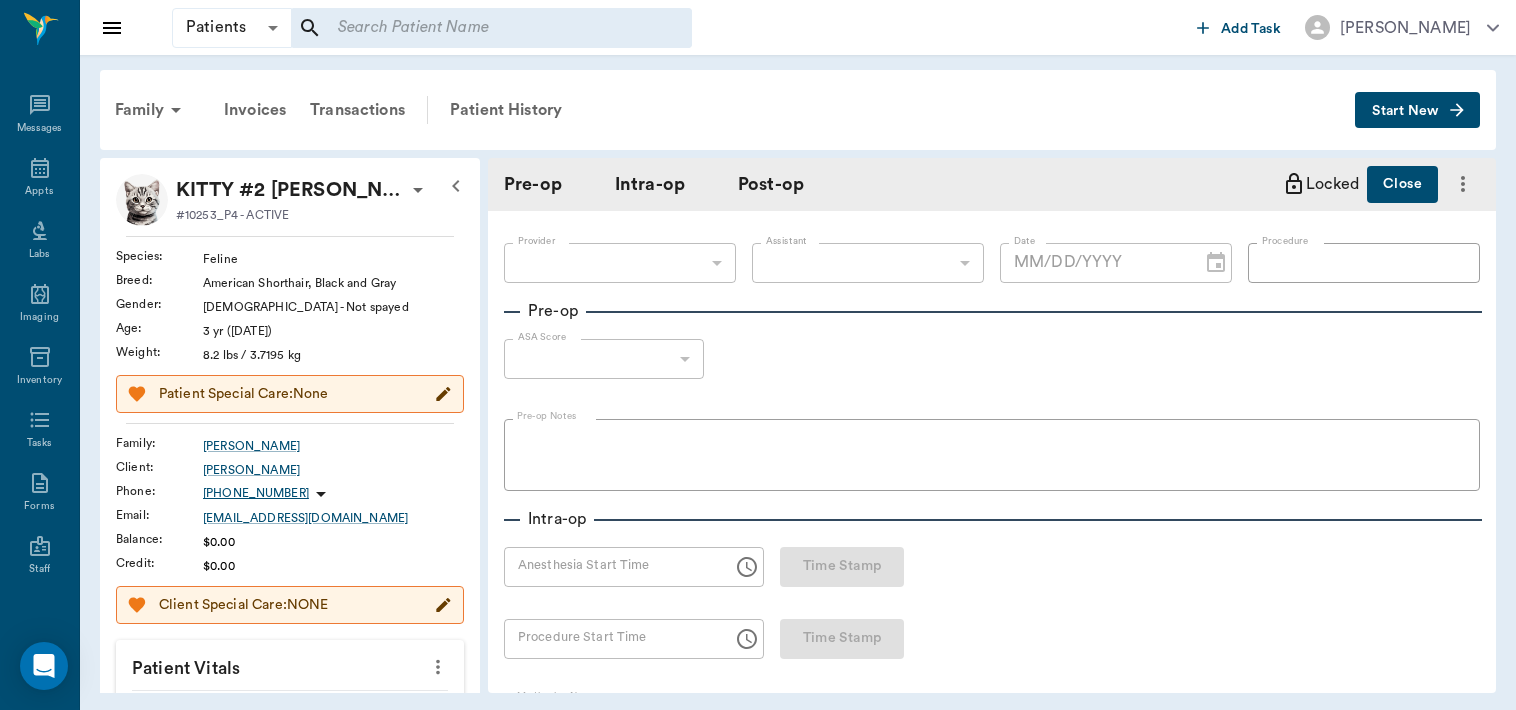 type on "63ec2e7e52e12b0ba117b124" 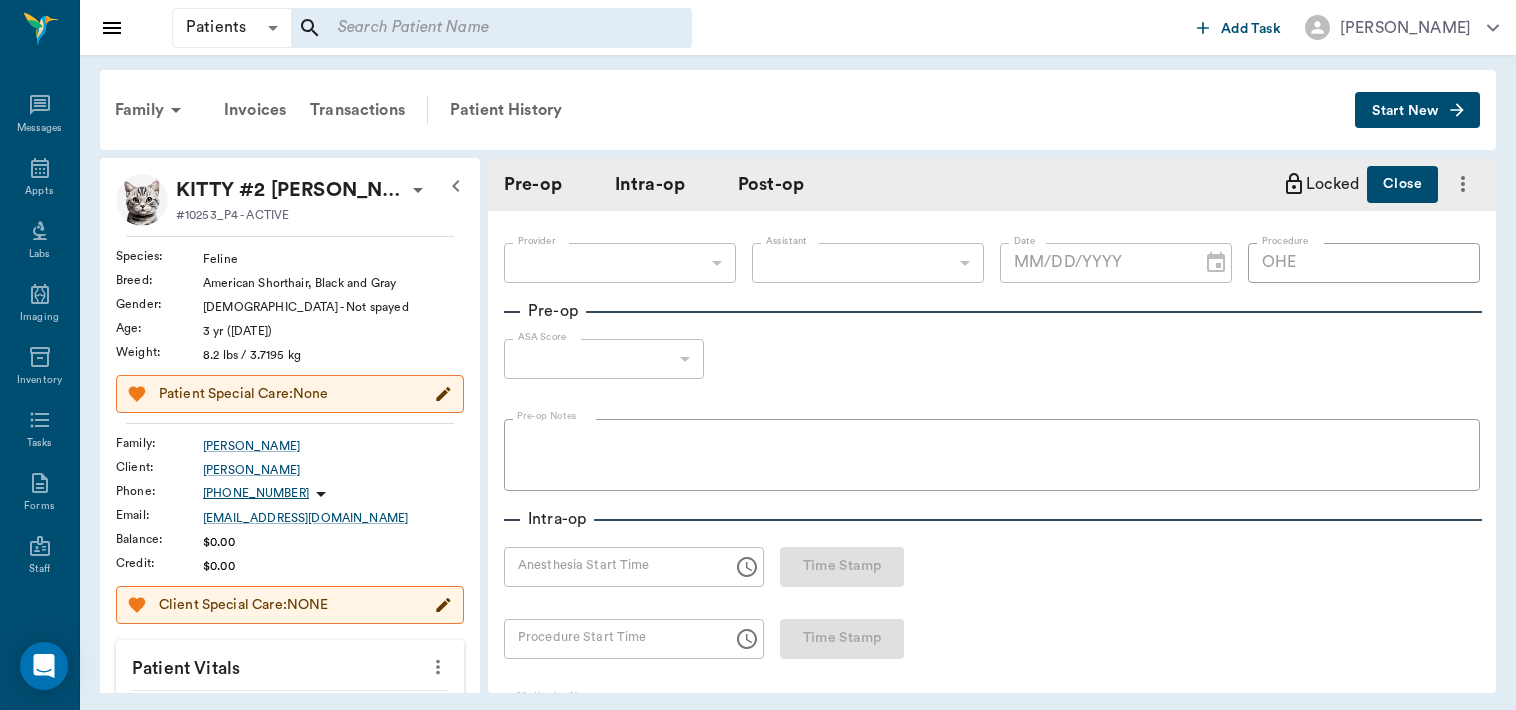 type on "[DATE]" 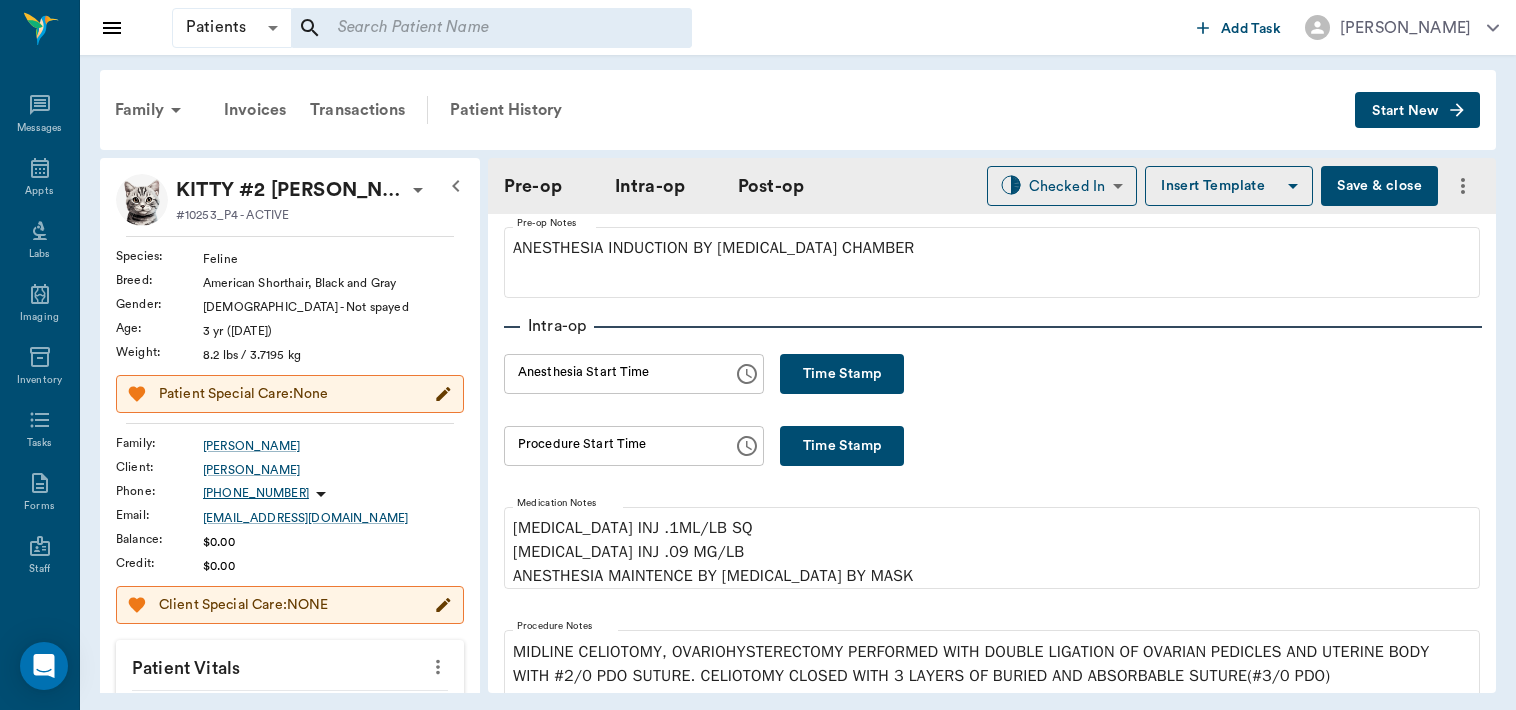scroll, scrollTop: 197, scrollLeft: 0, axis: vertical 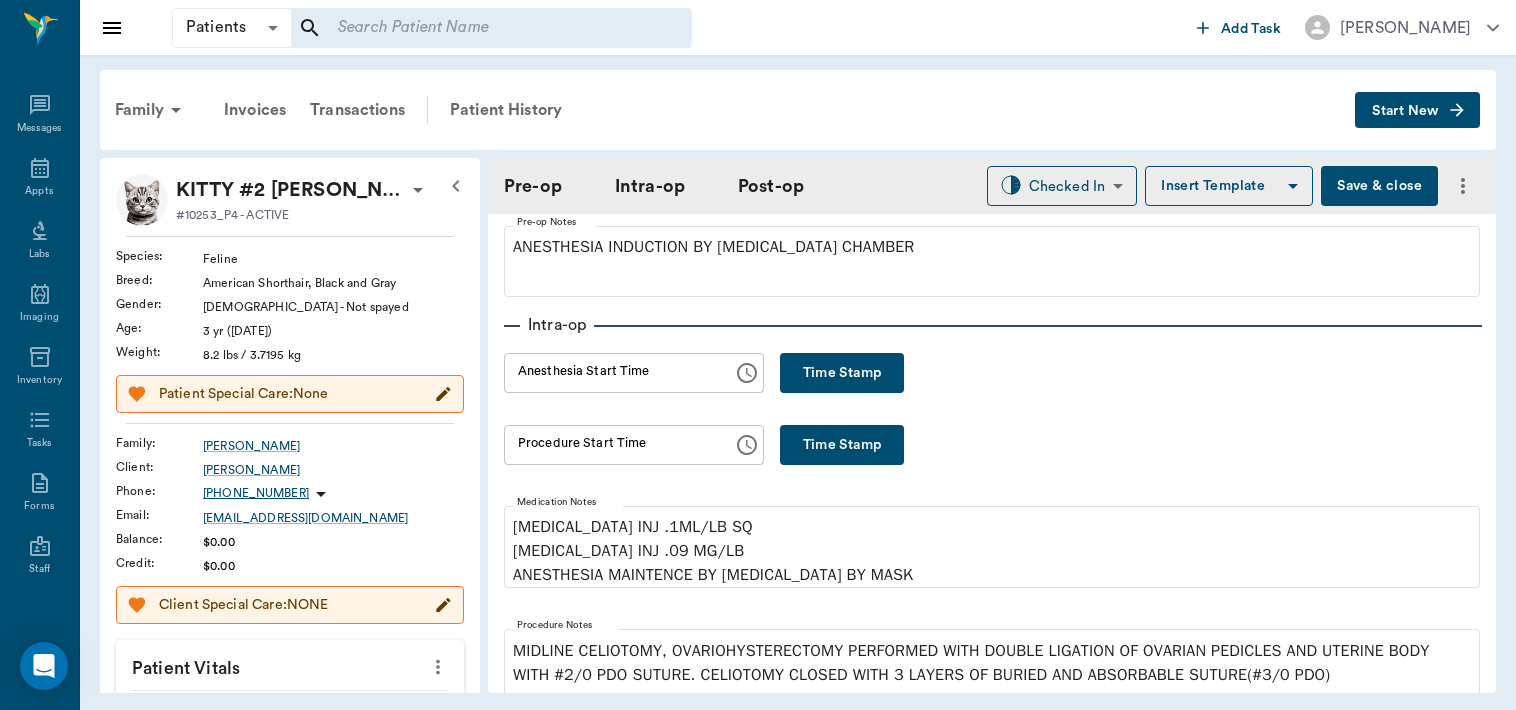 click on "Save & close" at bounding box center [1379, 186] 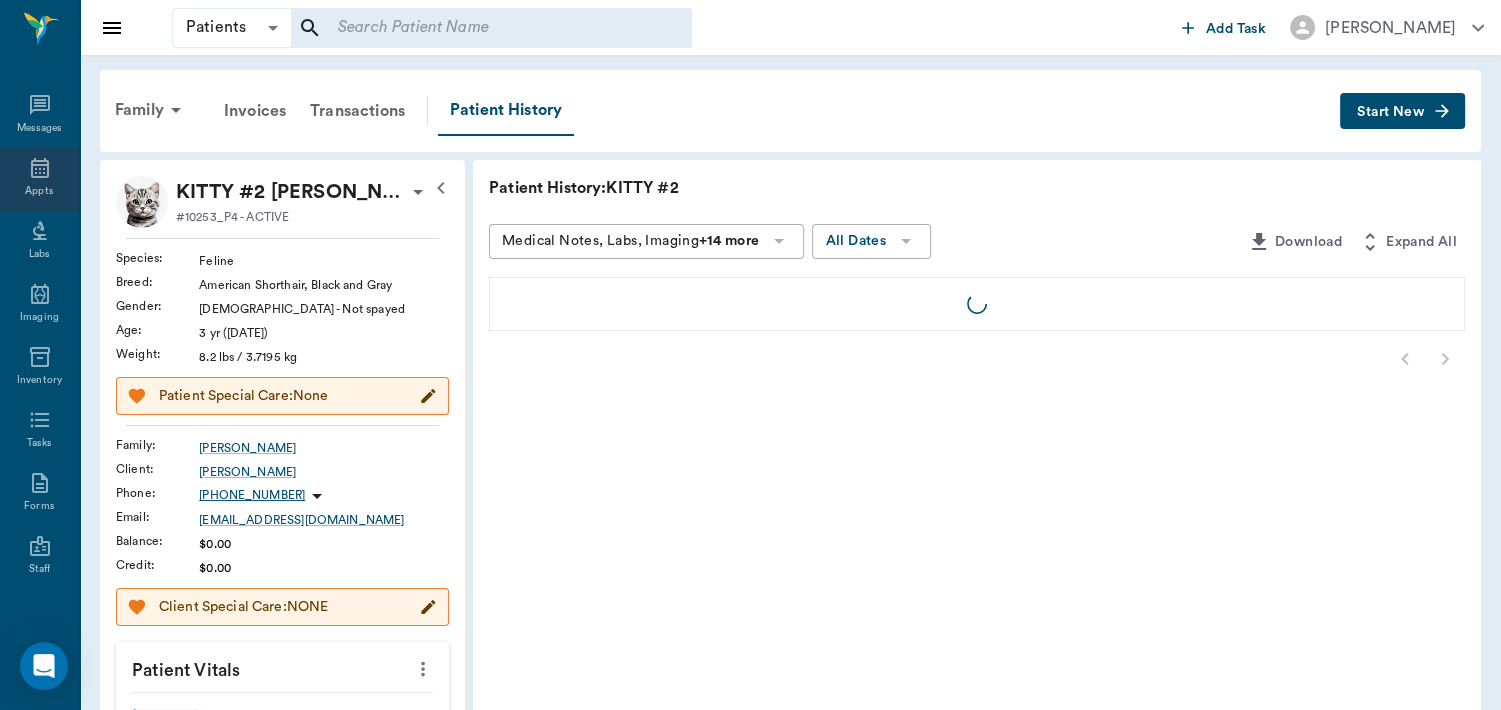 click 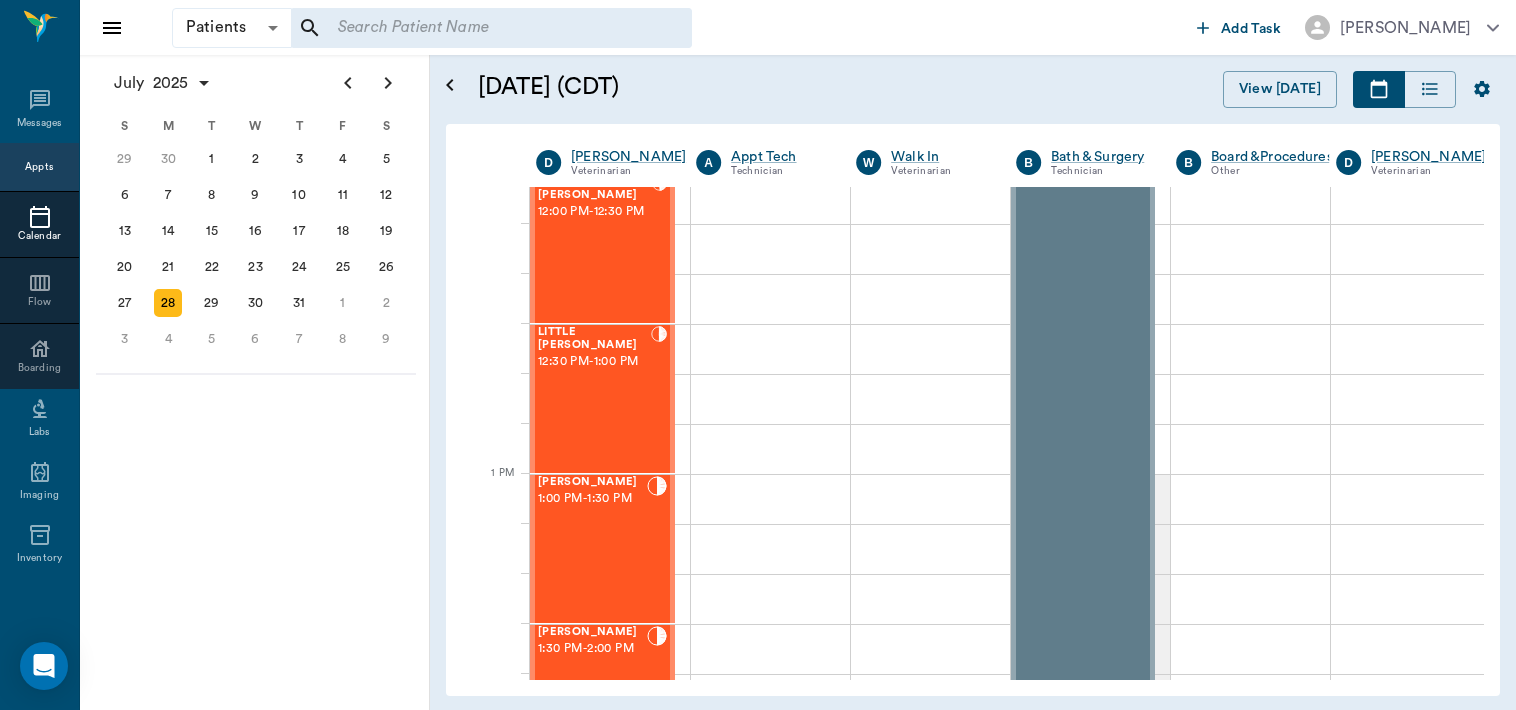 scroll, scrollTop: 1222, scrollLeft: 0, axis: vertical 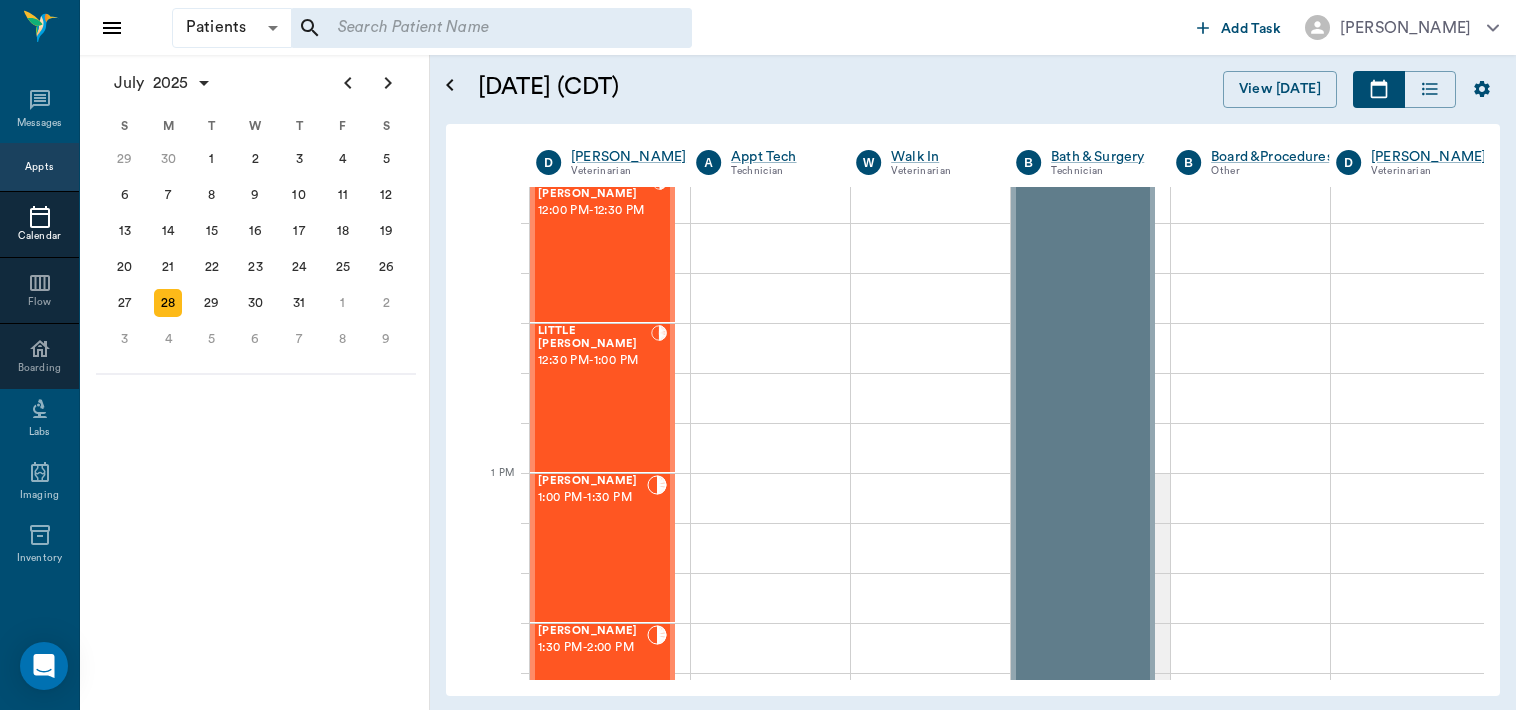 click on "12:30 PM  -  1:00 PM" at bounding box center (594, 361) 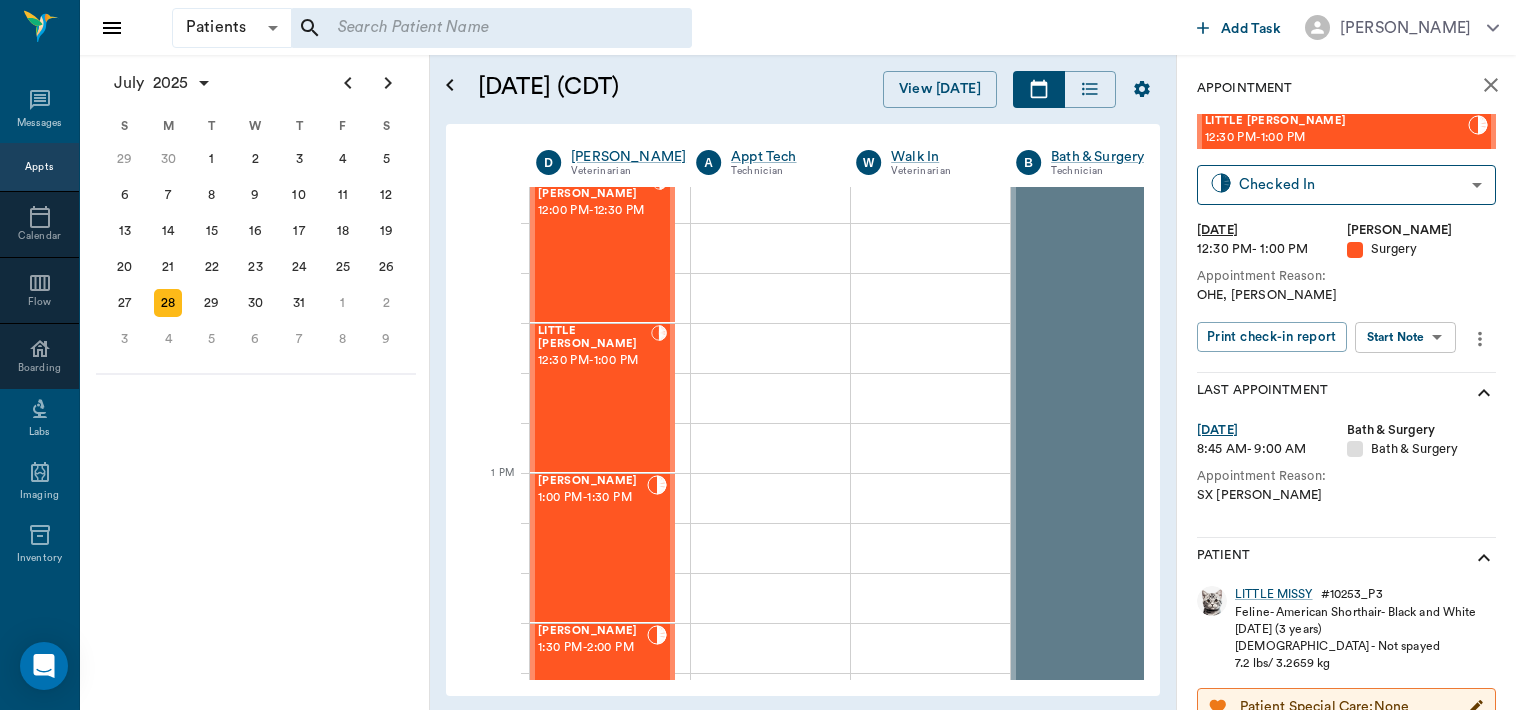 click on "Patients Patients ​ ​ Add Task Dr. Bert Ellsworth Nectar Messages Appts Calendar Flow Boarding Labs Imaging Inventory Tasks Forms Staff Reports Lookup Settings July 2025 S M T W T F S Jun 1 2 3 4 5 6 7 8 9 10 11 12 13 14 15 16 17 18 19 20 21 22 23 24 25 26 27 28 29 30 Jul 1 2 3 4 5 6 7 8 9 10 11 12 S M T W T F S 29 30 Jul 1 2 3 4 5 6 7 8 9 10 11 12 13 14 15 16 17 18 19 20 21 22 23 24 25 26 27 28 29 30 31 Aug 1 2 3 4 5 6 7 8 9 S M T W T F S 27 28 29 30 31 Aug 1 2 3 4 5 6 7 8 9 10 11 12 13 14 15 16 17 18 19 20 21 22 23 24 25 26 27 28 29 30 31 Sep 1 2 3 4 5 6 July 28, 2025 (CDT) View Today July 2025 Today 28 Mon Jul 2025 D Dr. Bert Ellsworth Veterinarian A Appt Tech Technician W Walk In Veterinarian B Bath & Surgery Technician B Board &Procedures Other D Dr. Kindall Jones Veterinarian 8 AM 9 AM 10 AM 11 AM 12 PM 1 PM 2 PM 3 PM 4 PM 5 PM 6 PM 7 PM 8 PM 11:38 AM Dream Ross 8:30 AM  -  9:00 AM NO APPOINTMENT! EMERGENCY ONLY! 9:00 AM  -  9:30 AM JAZZY Clayton 9:30 AM  -  10:00 AM D-O-G Malina 10:00 AM  -   -   -" at bounding box center (758, 355) 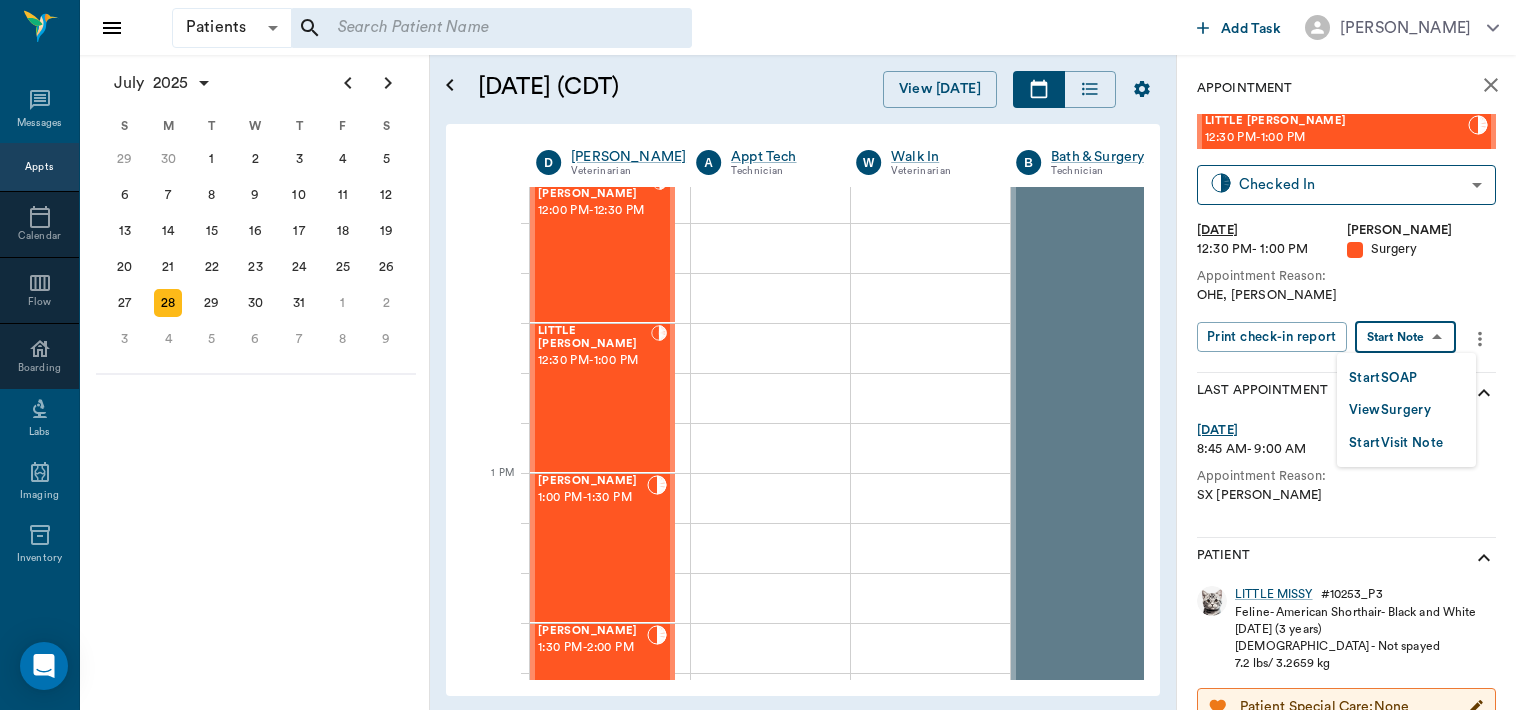 click on "View  Surgery" at bounding box center (1390, 410) 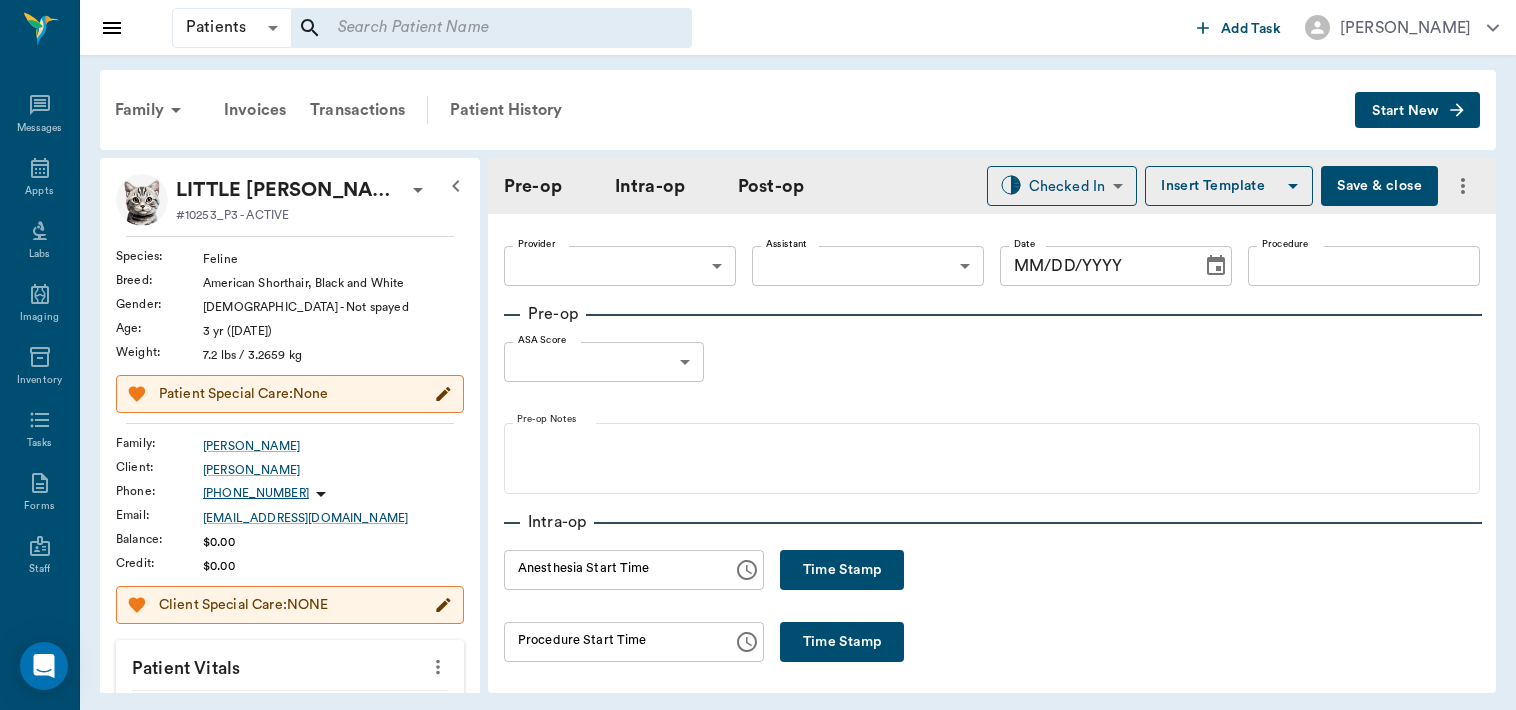 type on "63ec2f075fda476ae8351a4d" 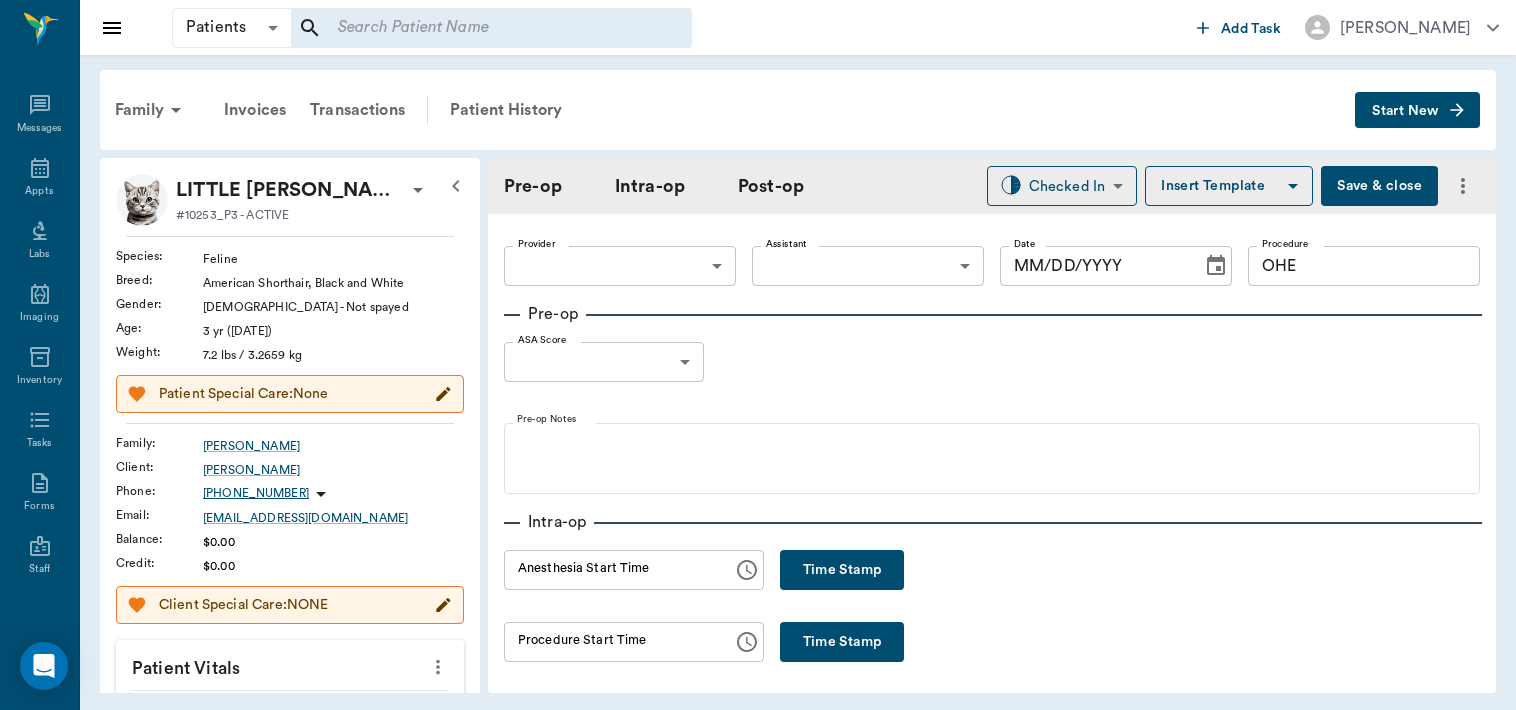 type on "[DATE]" 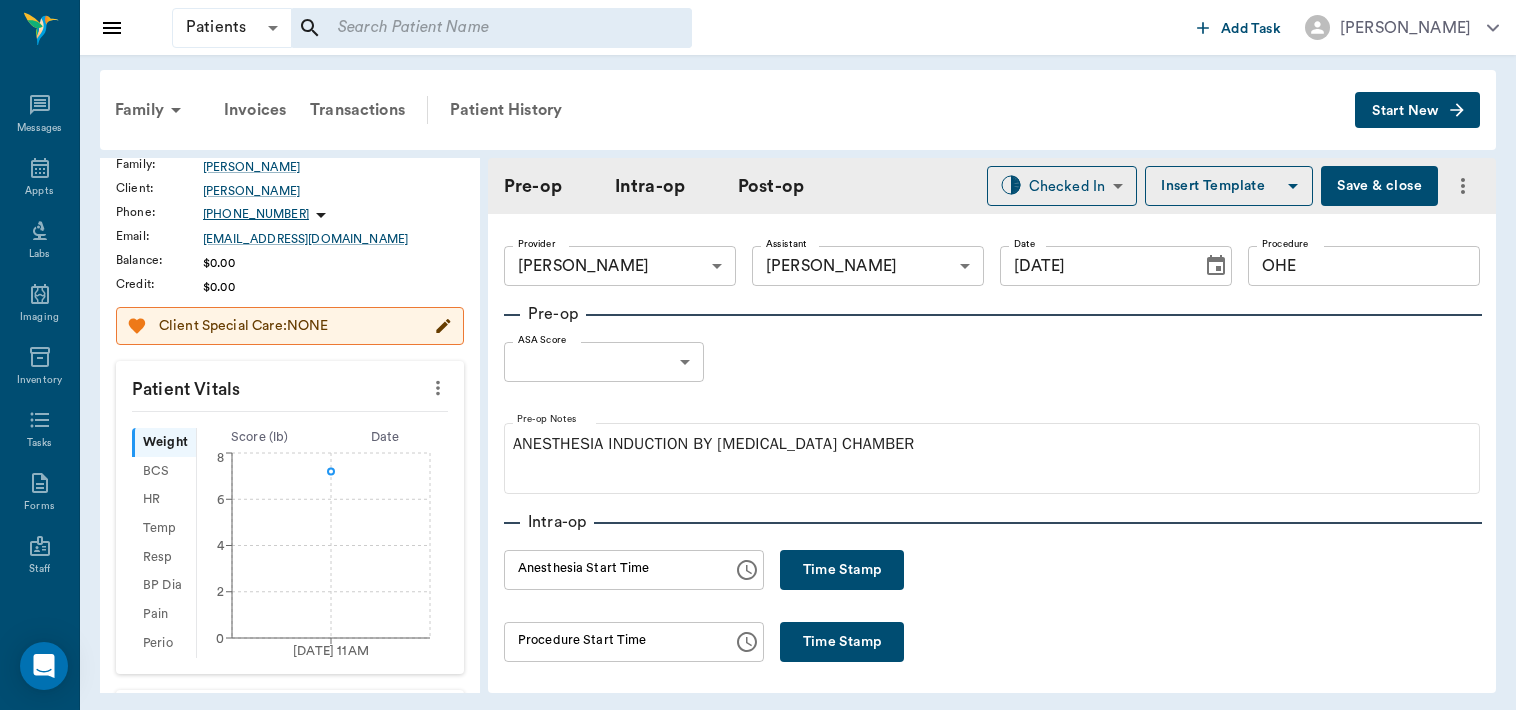 scroll, scrollTop: 280, scrollLeft: 0, axis: vertical 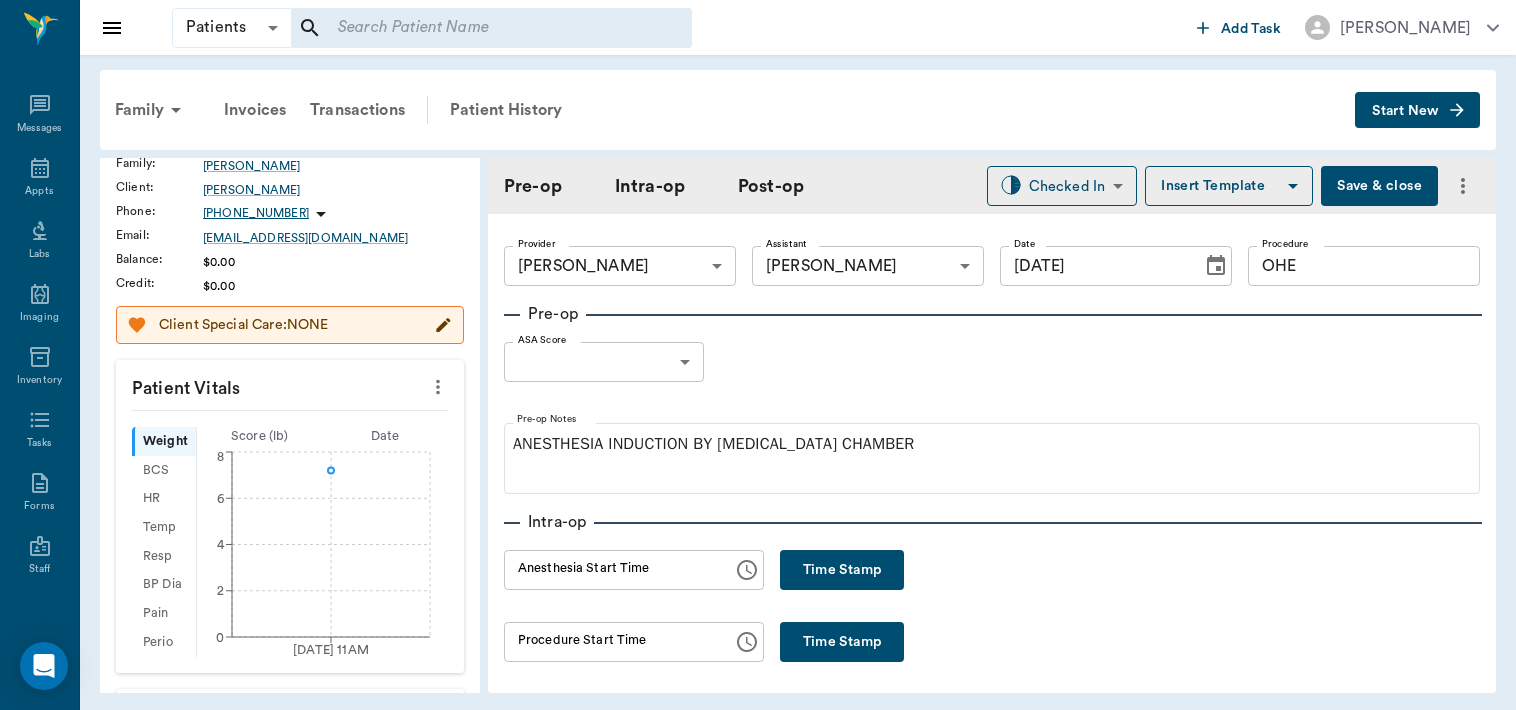 click at bounding box center [438, 387] 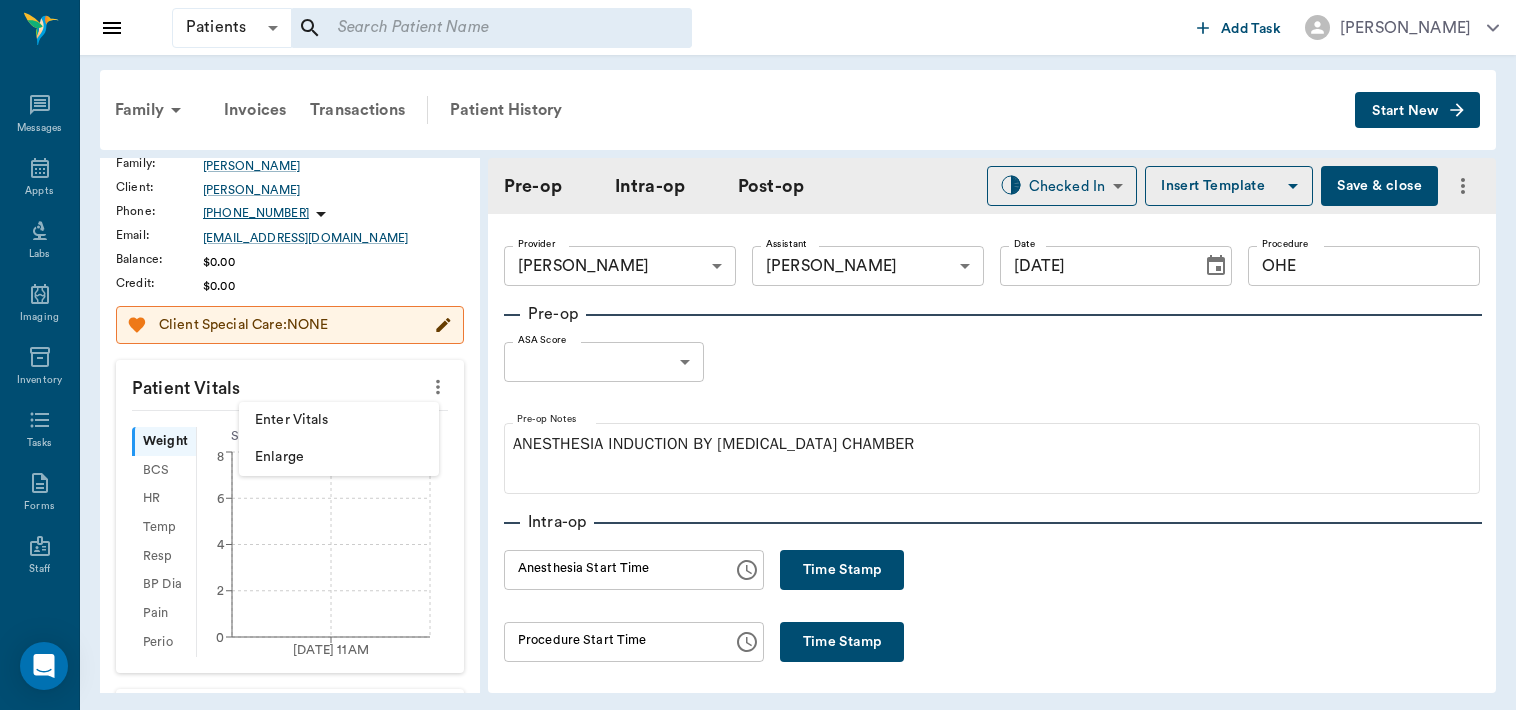 click on "Enter Vitals" at bounding box center [339, 420] 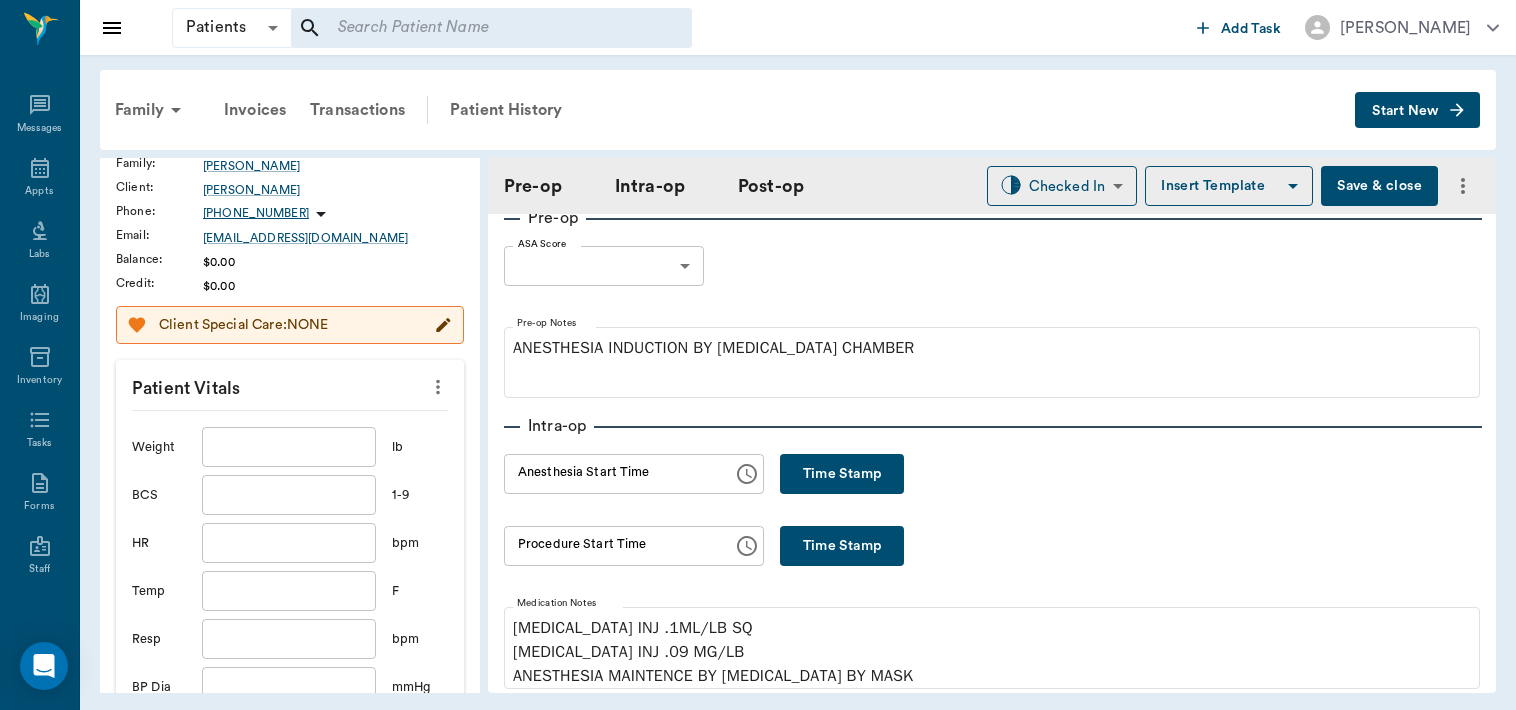 scroll, scrollTop: 0, scrollLeft: 0, axis: both 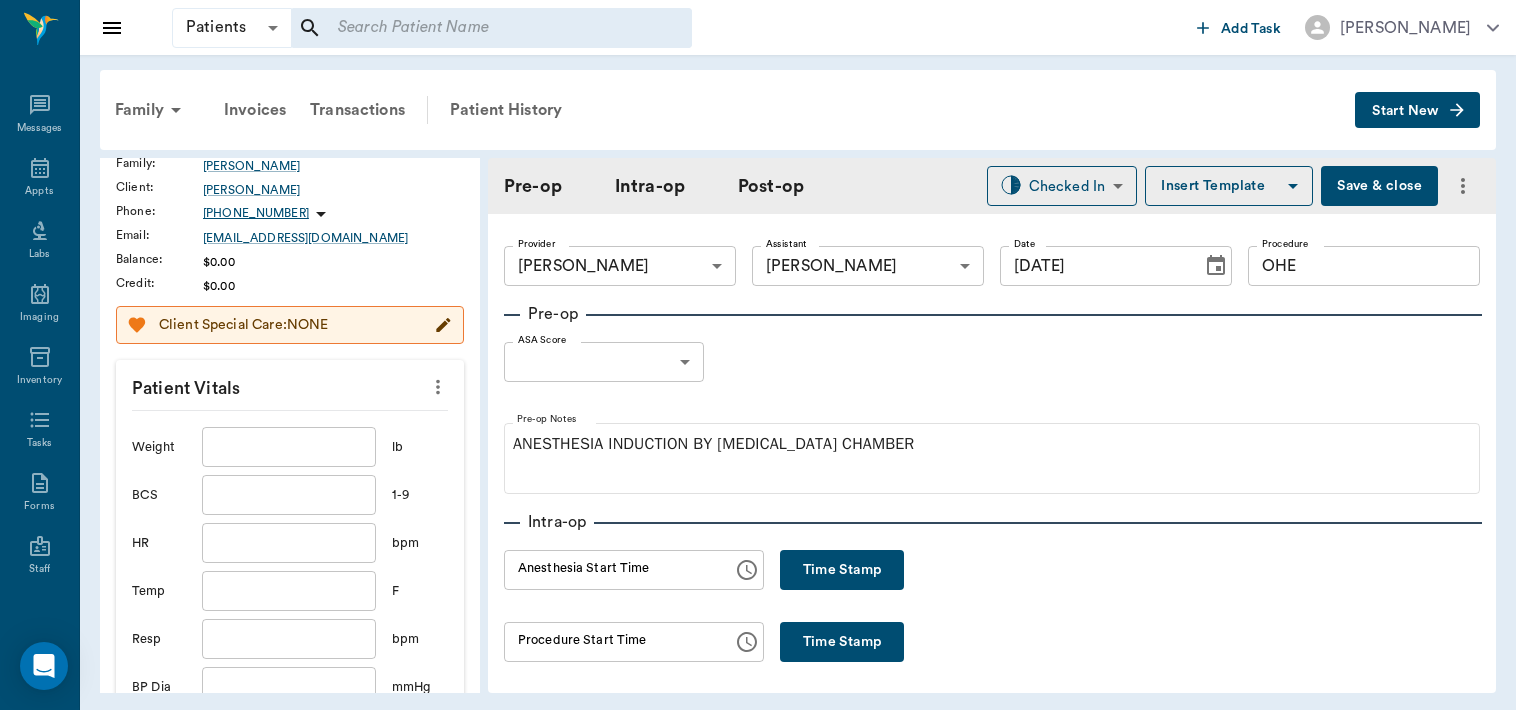 click at bounding box center (289, 447) 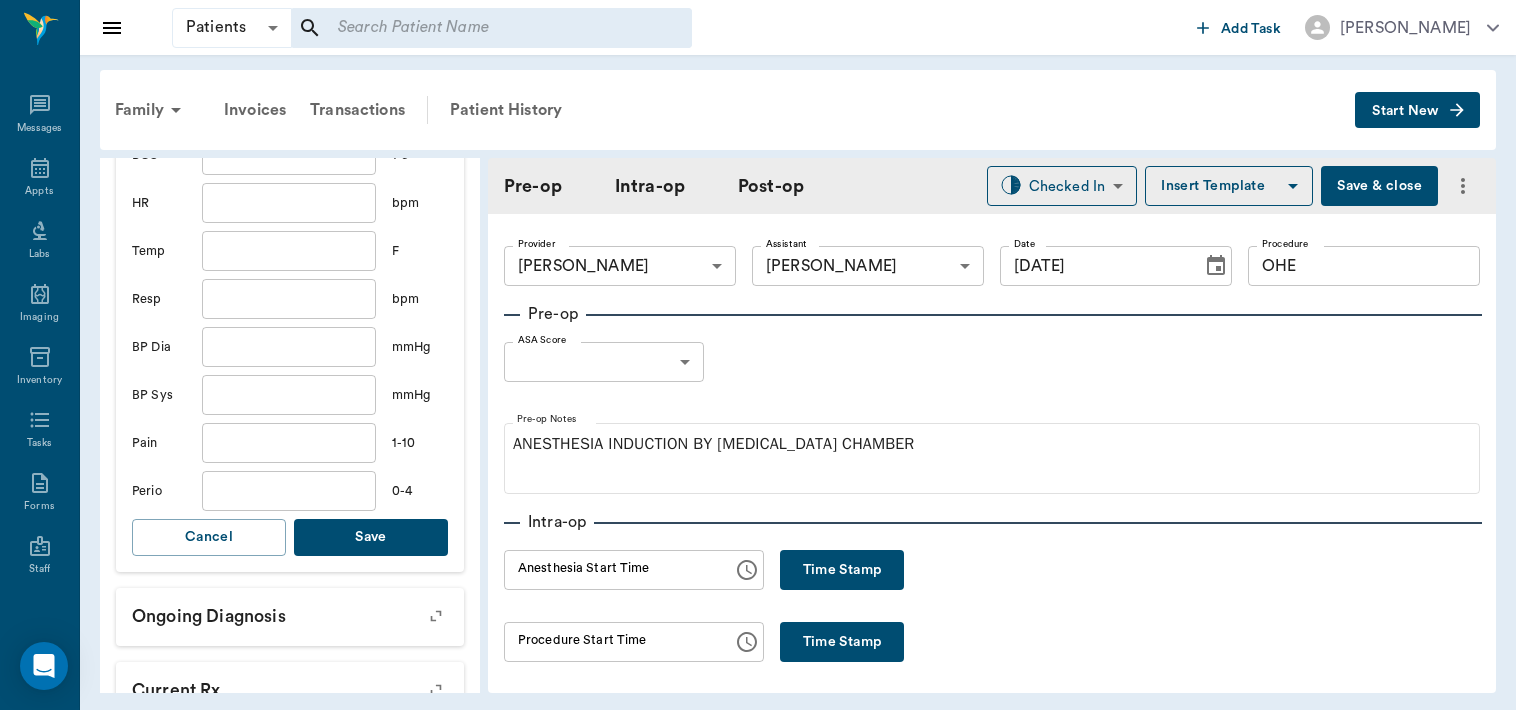 scroll, scrollTop: 640, scrollLeft: 0, axis: vertical 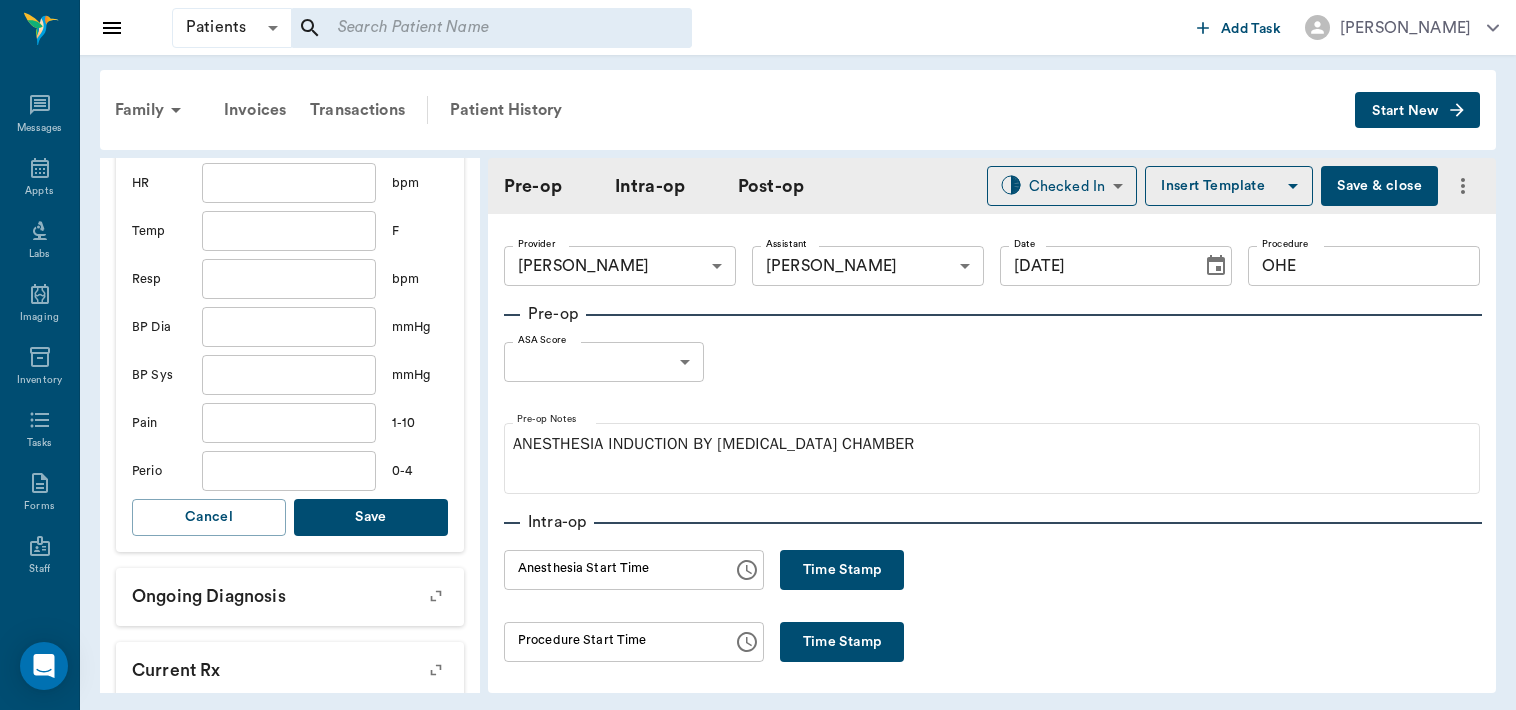 type on "7.2" 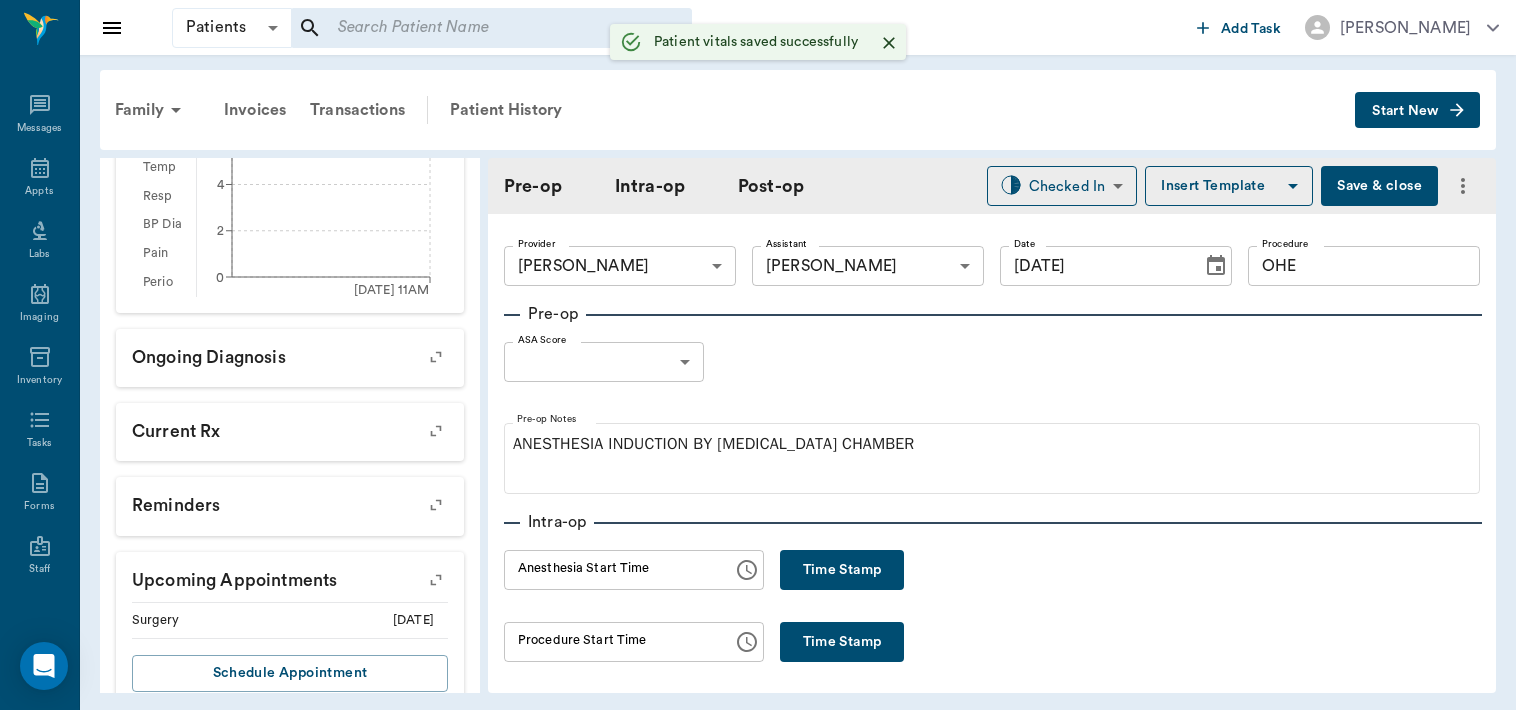 click on "Patients Patients ​ ​ Add Task [PERSON_NAME] Nectar Messages Appts Labs Imaging Inventory Tasks Forms Staff Reports Lookup Settings Family Invoices Transactions Patient History Start New LITTLE [PERSON_NAME] #10253_P3    -    ACTIVE   Species : Feline Breed : American Shorthair, Black and White Gender : [DEMOGRAPHIC_DATA] - Not spayed Age : [DEMOGRAPHIC_DATA] yr ([DATE]) Weight : 7.2 lbs / 3.2659 kg Patient Special Care:  None Family : [PERSON_NAME] Client : [PERSON_NAME] Phone : [PHONE_NUMBER] Email : [EMAIL_ADDRESS][DOMAIN_NAME] Balance : $0.00 Credit : $0.00 Client Special Care:  NONE Patient Vitals Weight BCS HR Temp Resp BP Dia Pain Perio Score ( lb ) Date [DATE] 11AM 0 2 4 6 8 Ongoing diagnosis Current Rx Reminders Upcoming appointments Surgery [DATE] Schedule Appointment Pre-op Intra-op Post-op Checked In CHECKED_IN ​ Insert Template  Save & close Provider [PERSON_NAME] 63ec2f075fda476ae8351a4d Provider Assistant [PERSON_NAME] 63ec2e7e52e12b0ba117b124 Assistant Date [DATE] Date Procedure OHE Procedure Pre-op ASA Score" at bounding box center [758, 355] 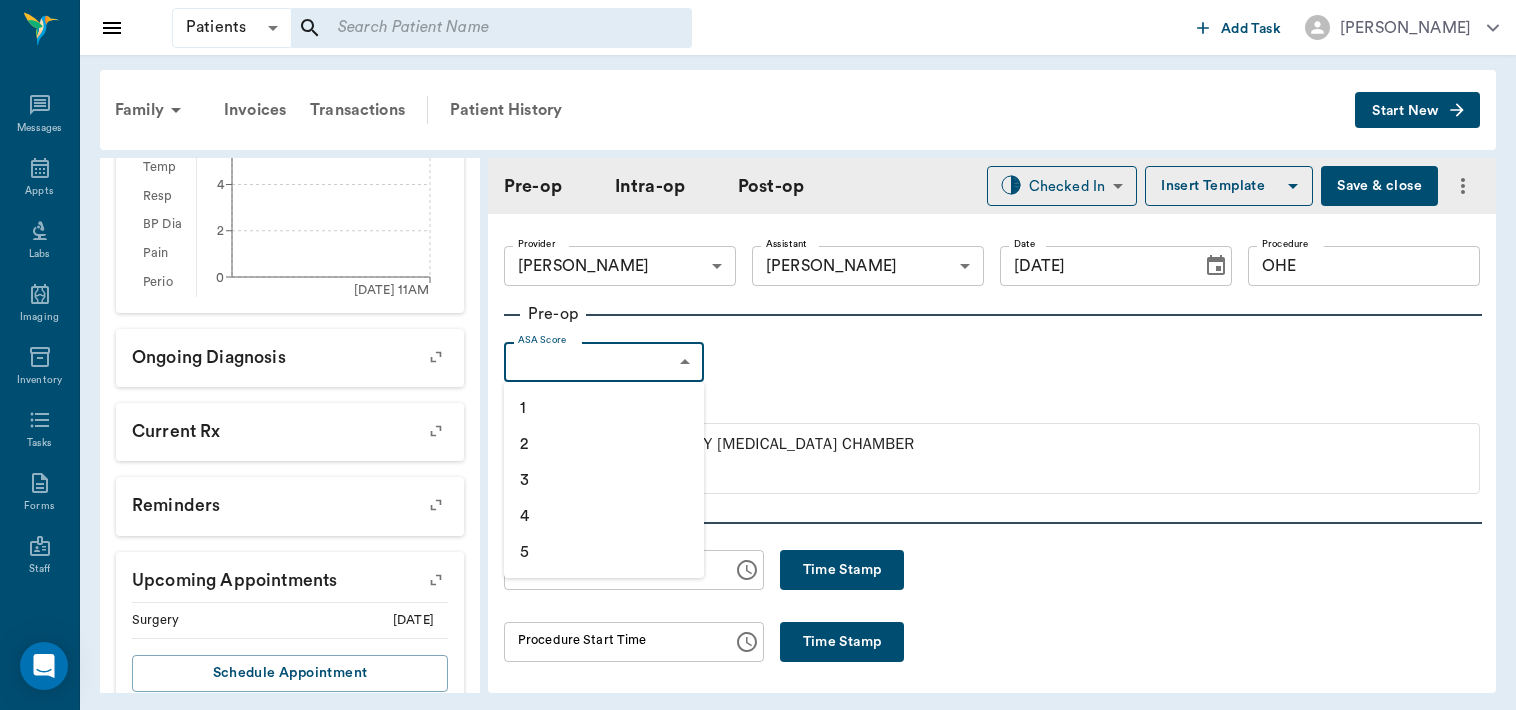 click on "1" at bounding box center [604, 408] 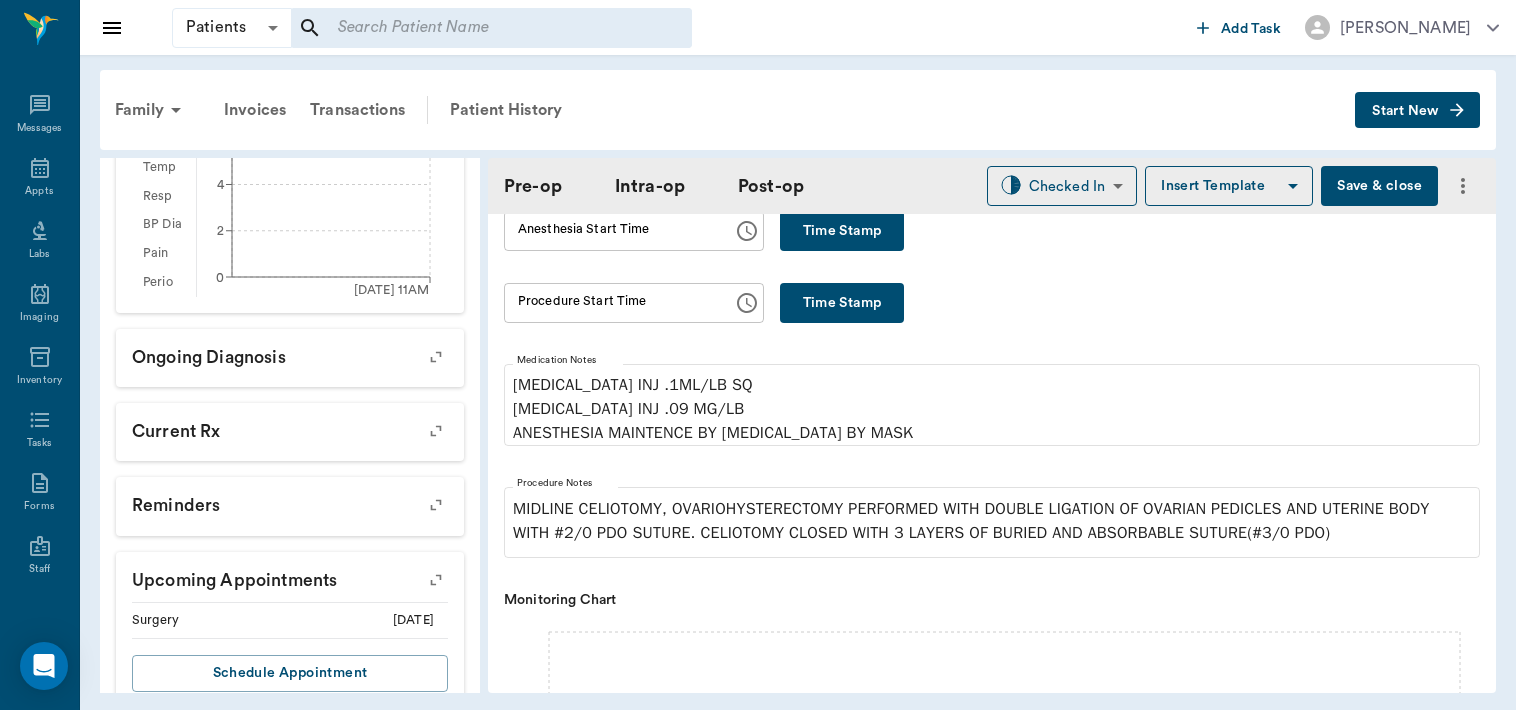 scroll, scrollTop: 240, scrollLeft: 0, axis: vertical 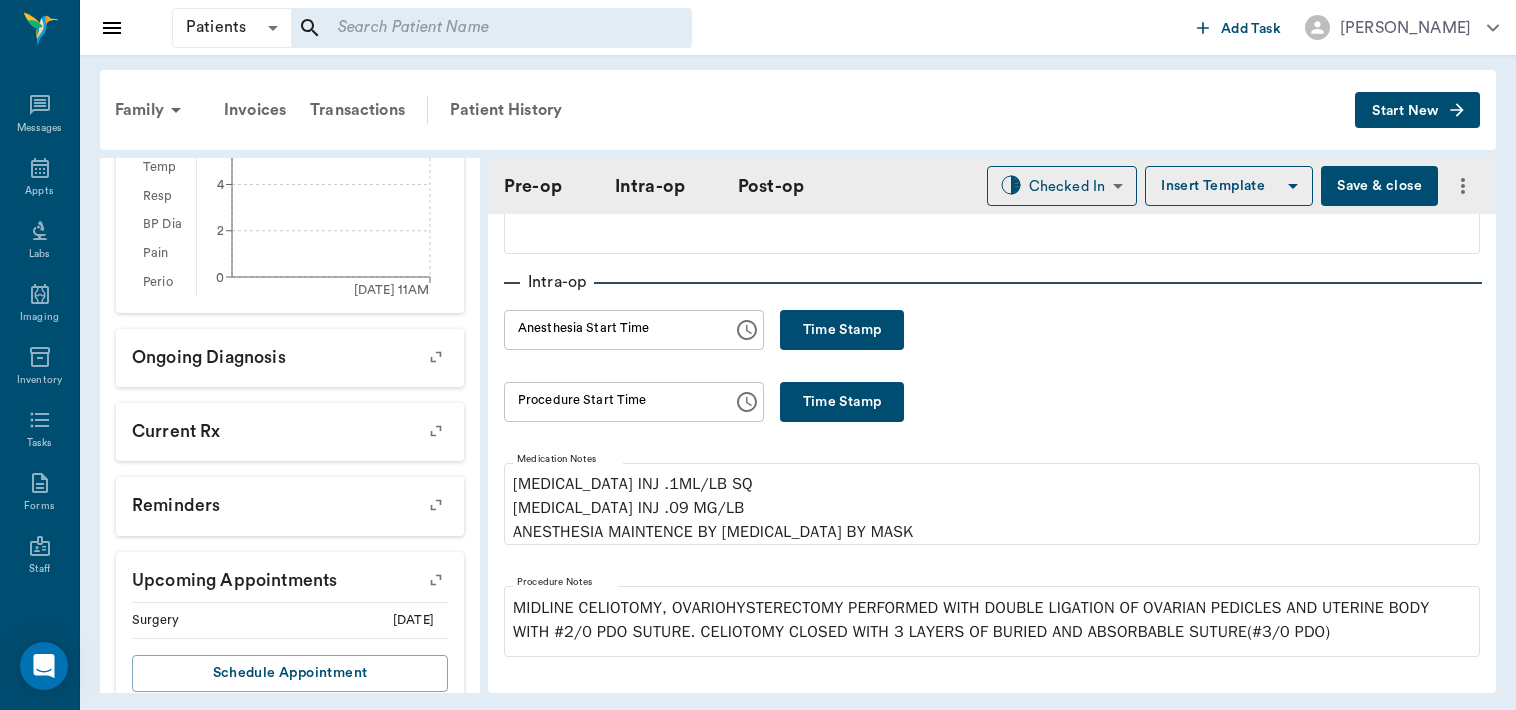 click on "Time Stamp" at bounding box center (842, 330) 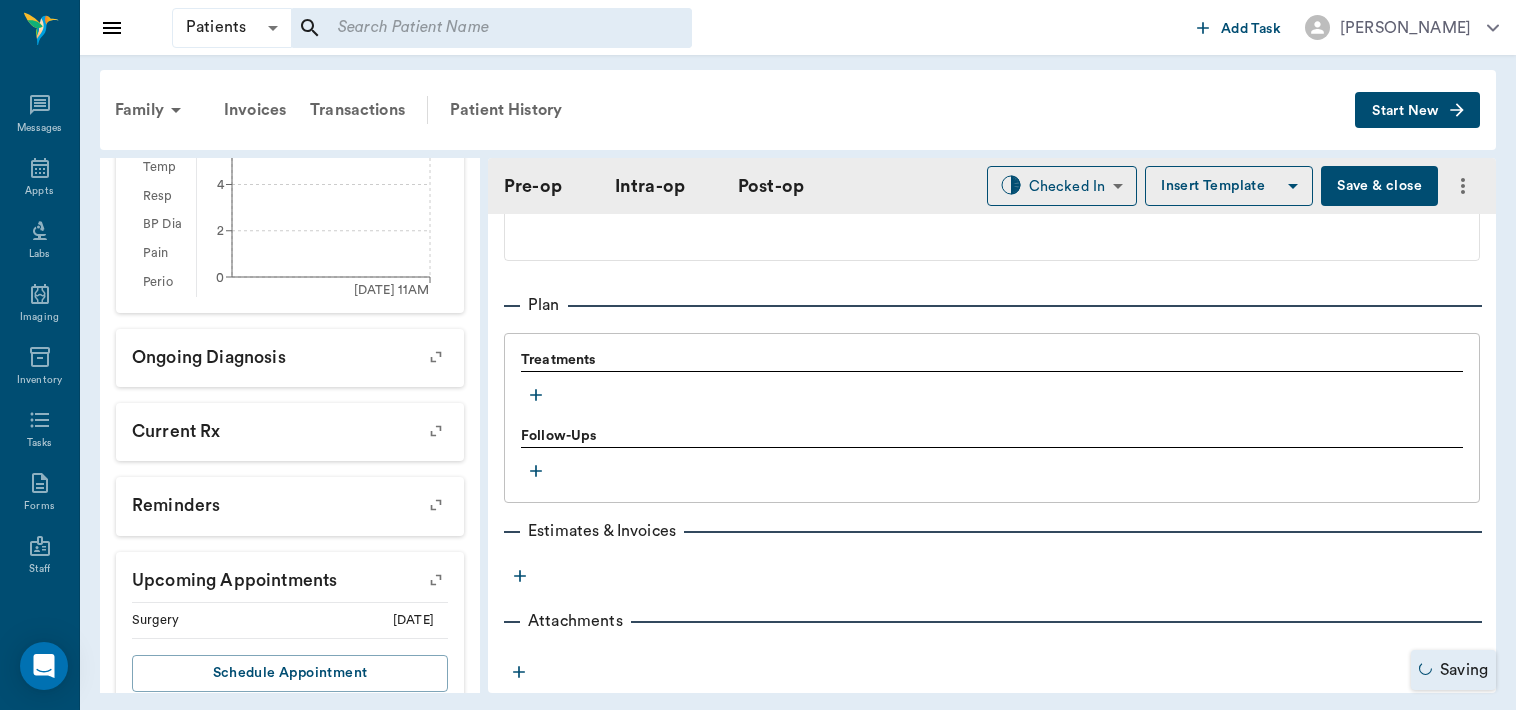 scroll, scrollTop: 1584, scrollLeft: 0, axis: vertical 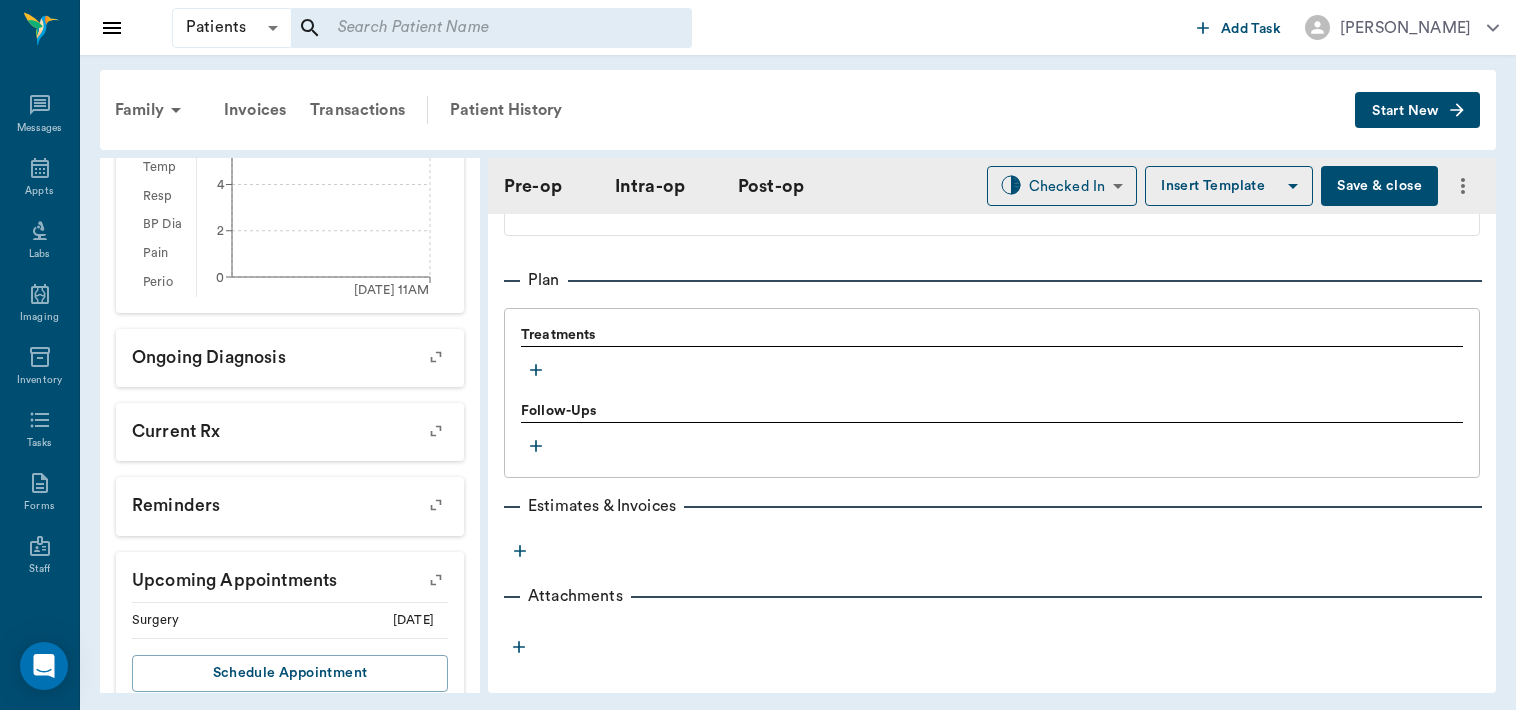 click 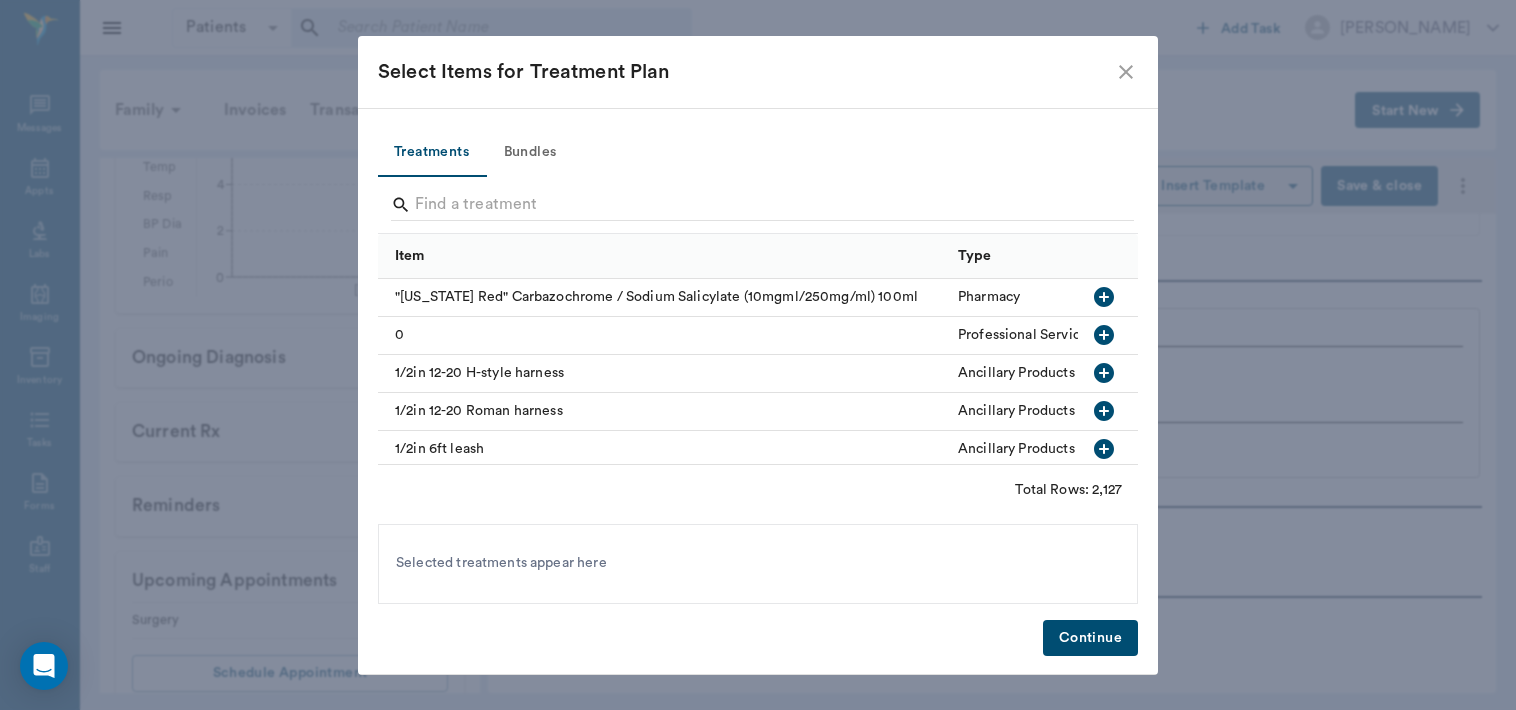 click on "Bundles" at bounding box center (530, 153) 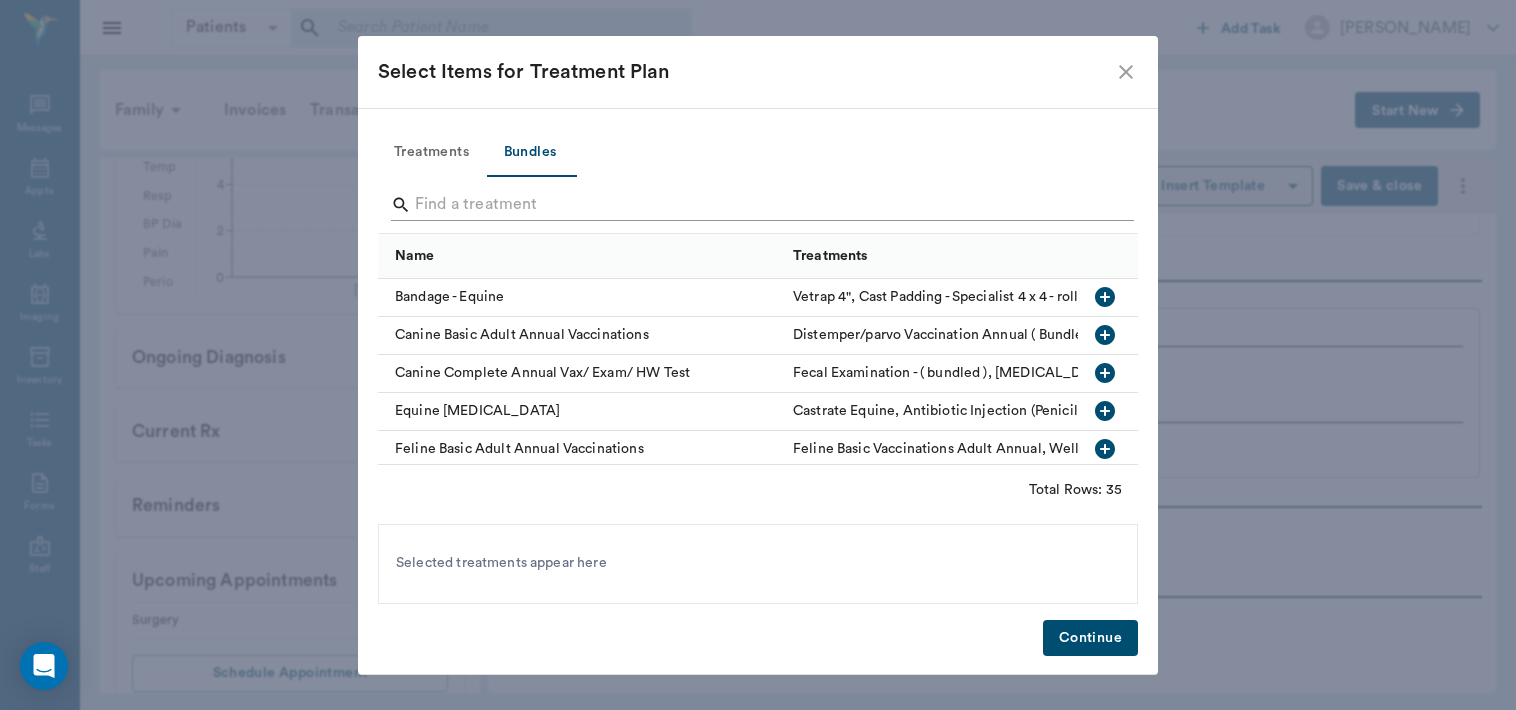 click at bounding box center (759, 205) 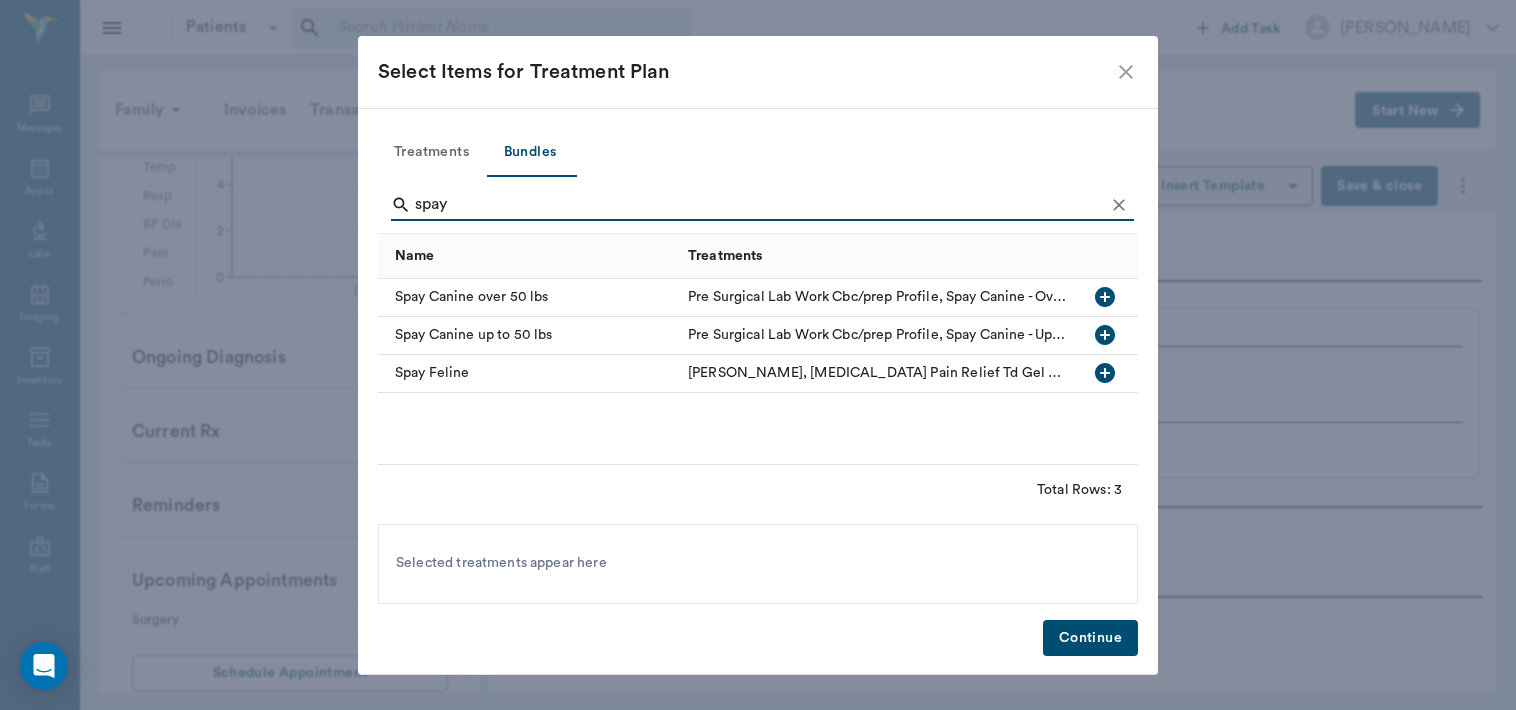 type on "spay" 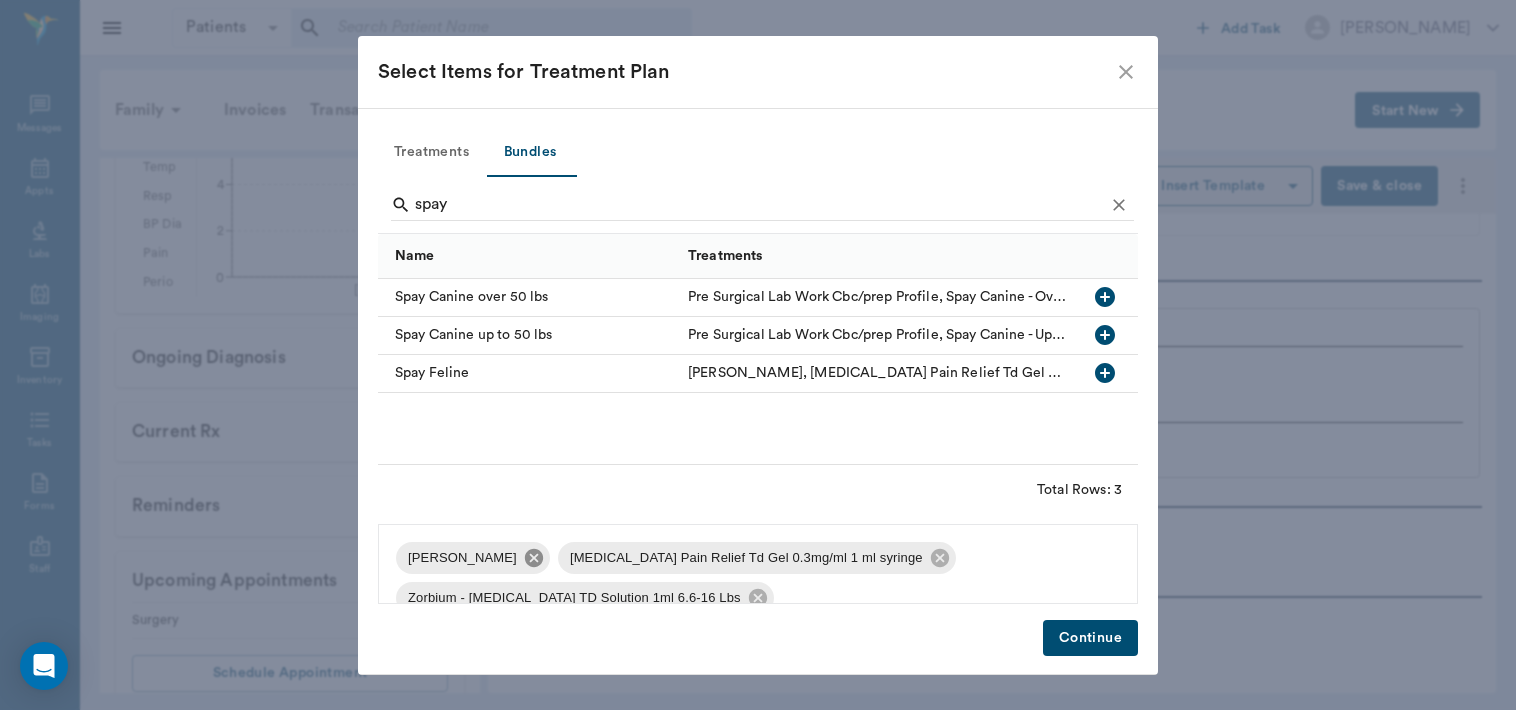 click 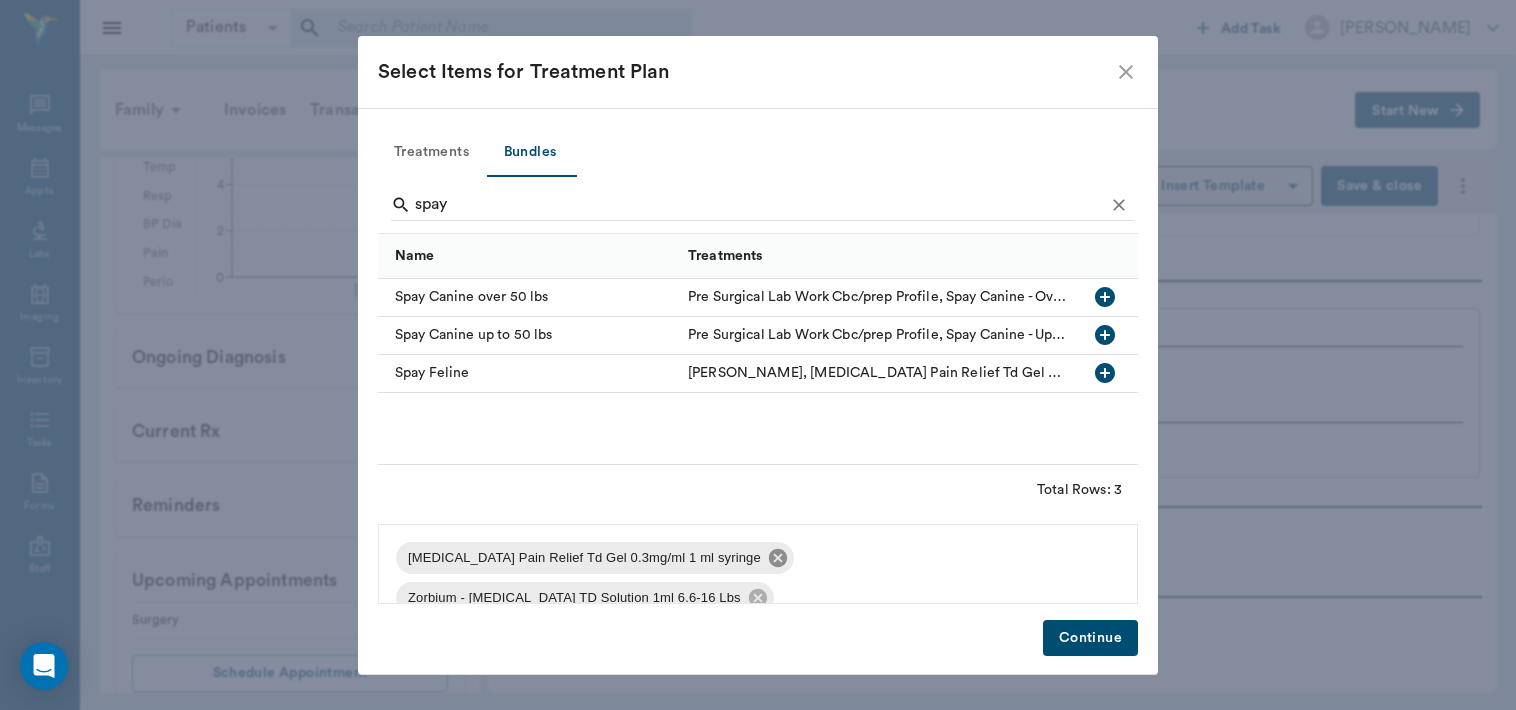click 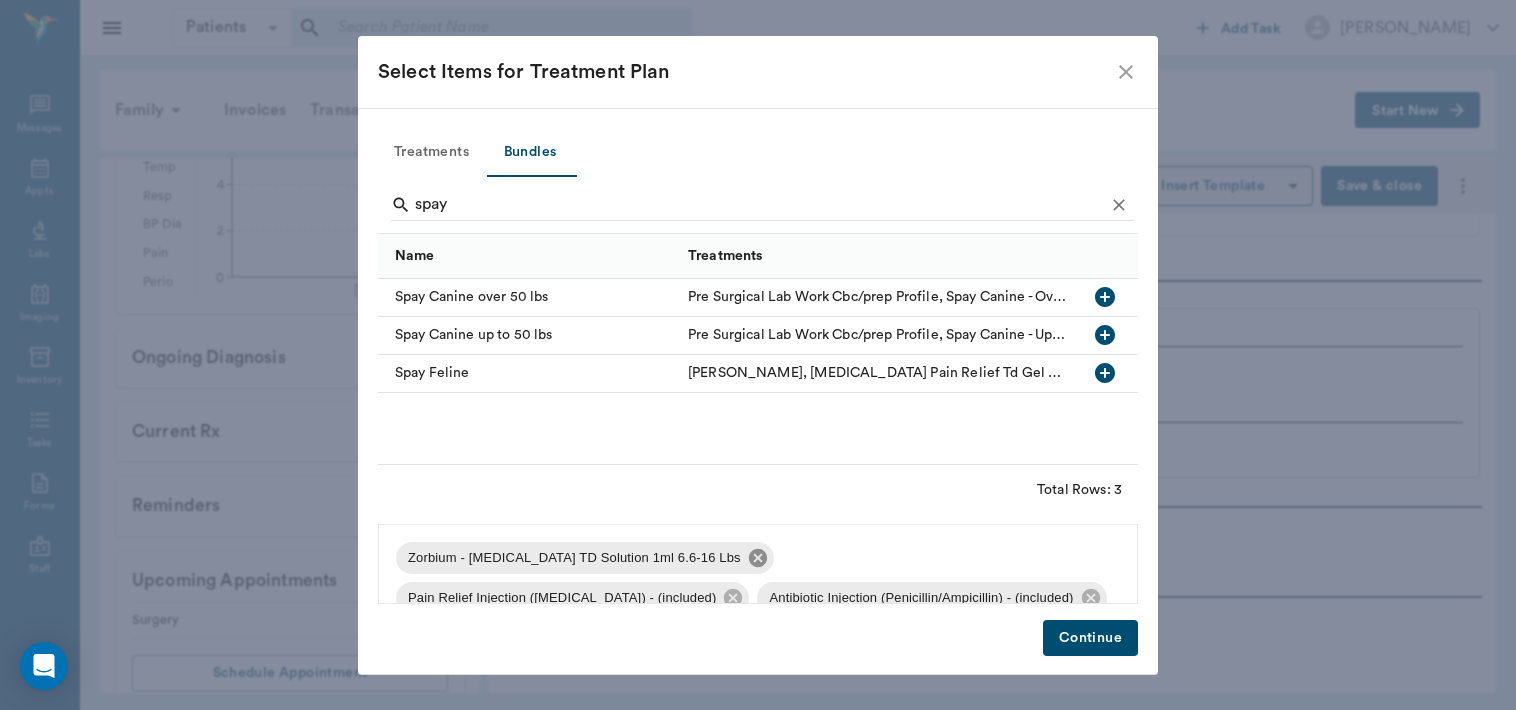 click 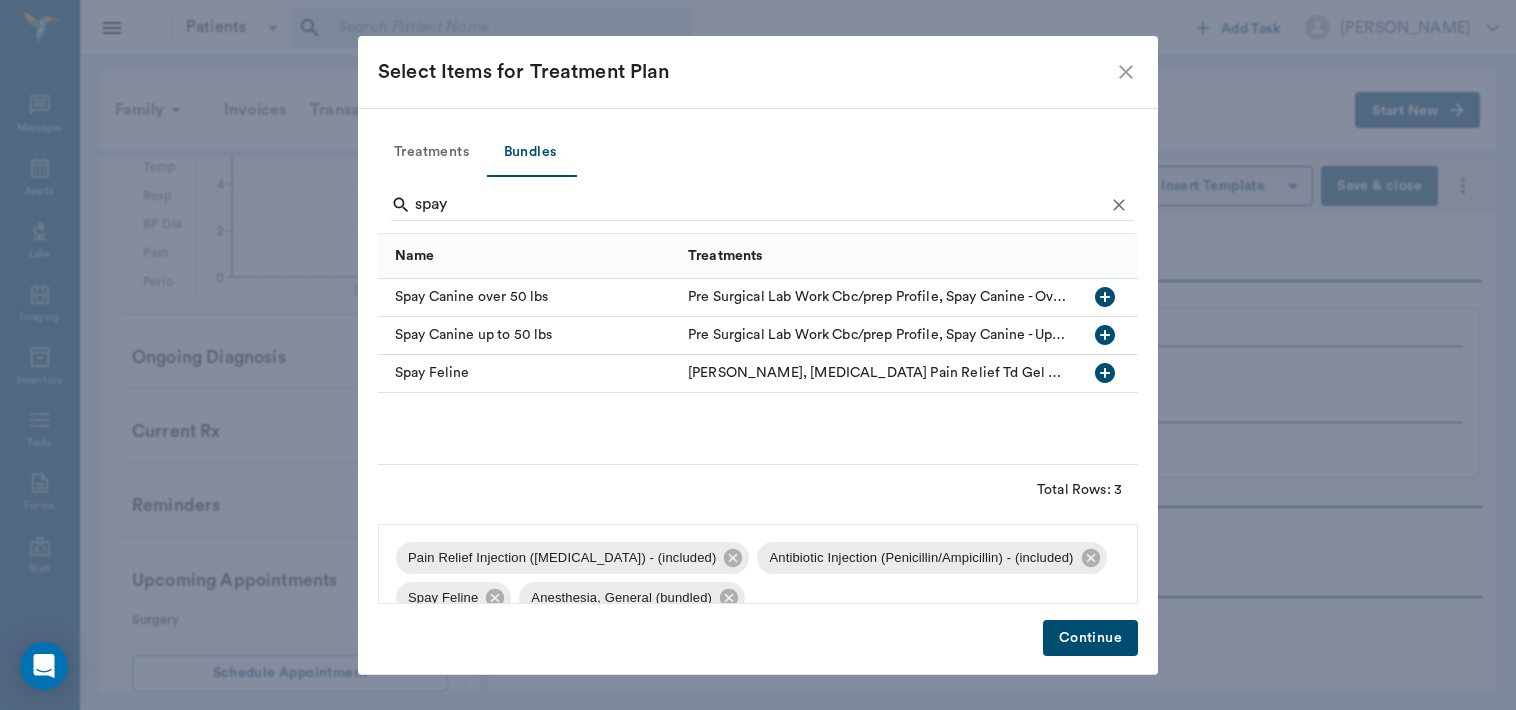click on "Continue" at bounding box center [1090, 638] 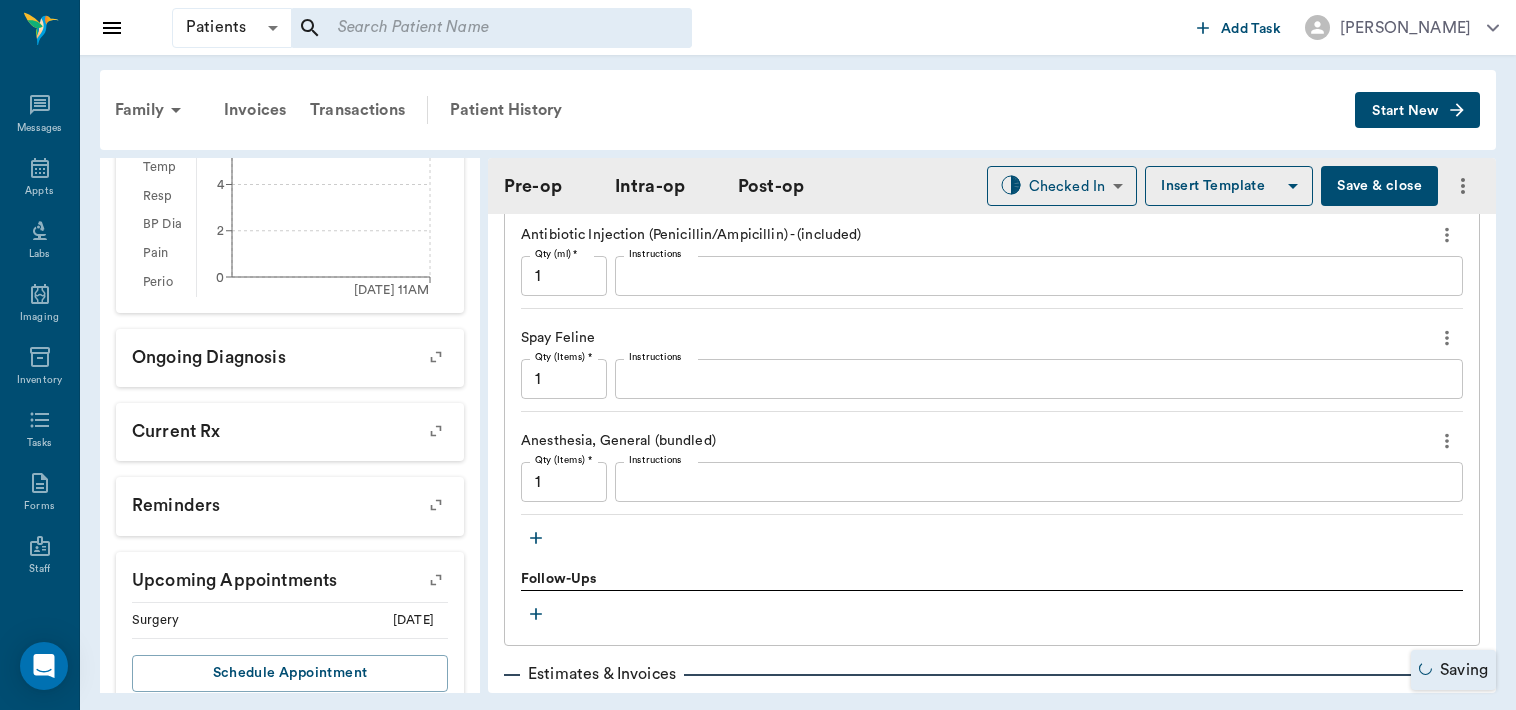 scroll, scrollTop: 1907, scrollLeft: 0, axis: vertical 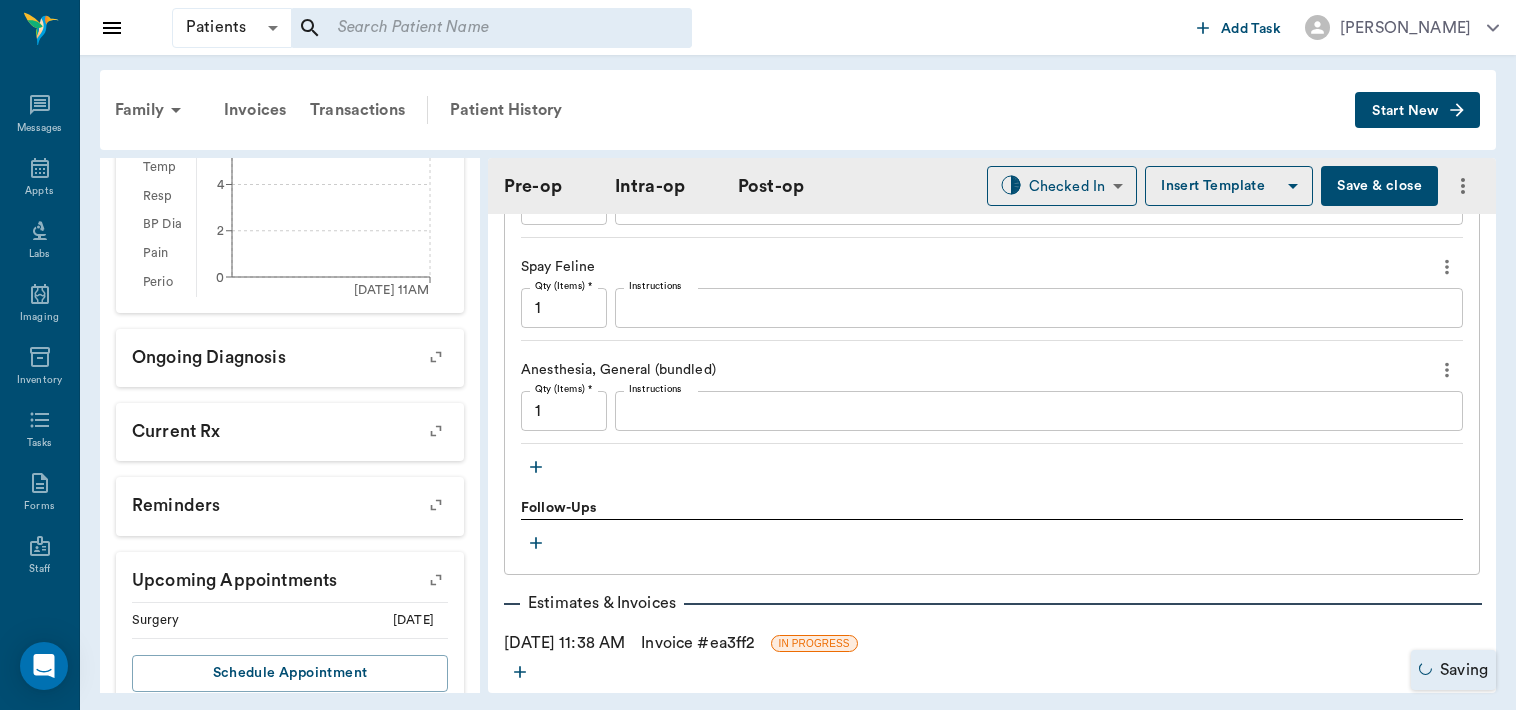click 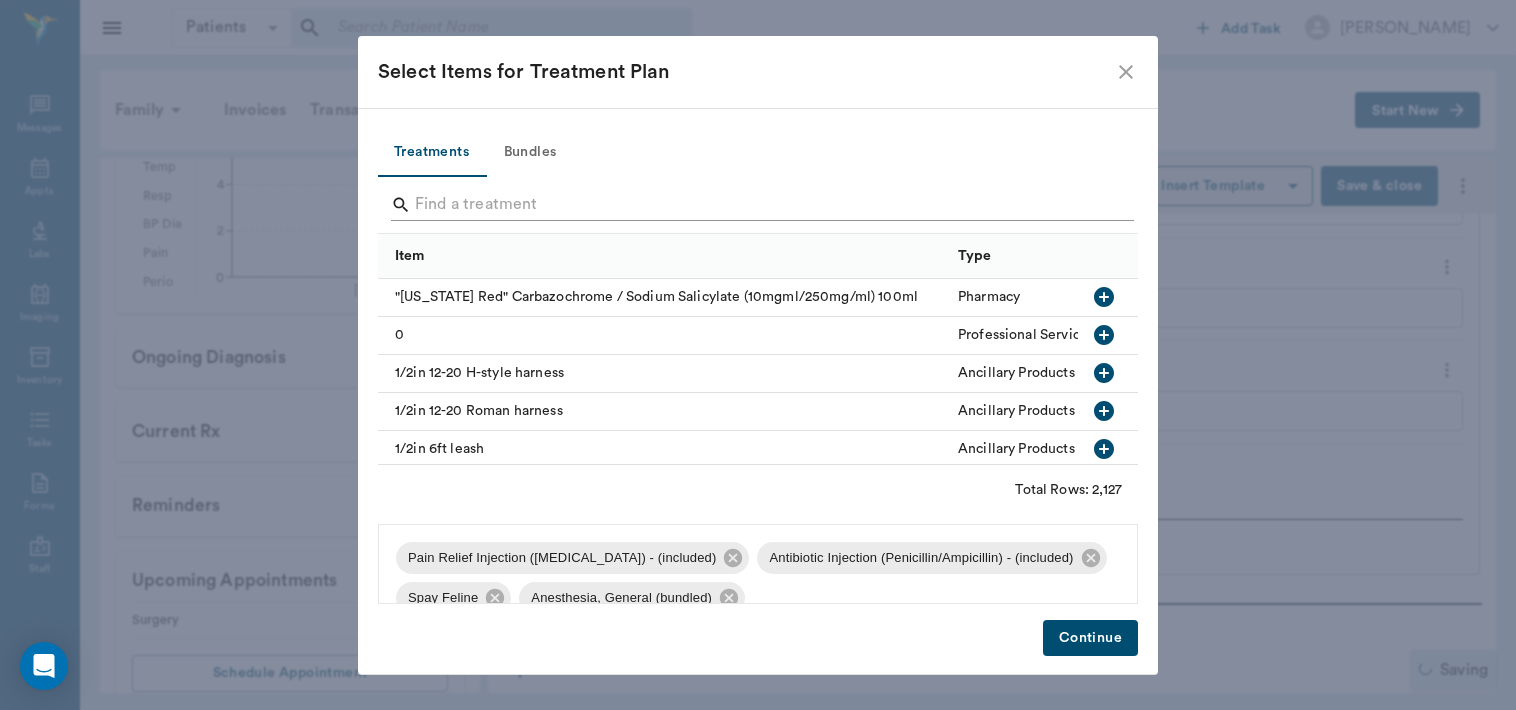 click at bounding box center (759, 205) 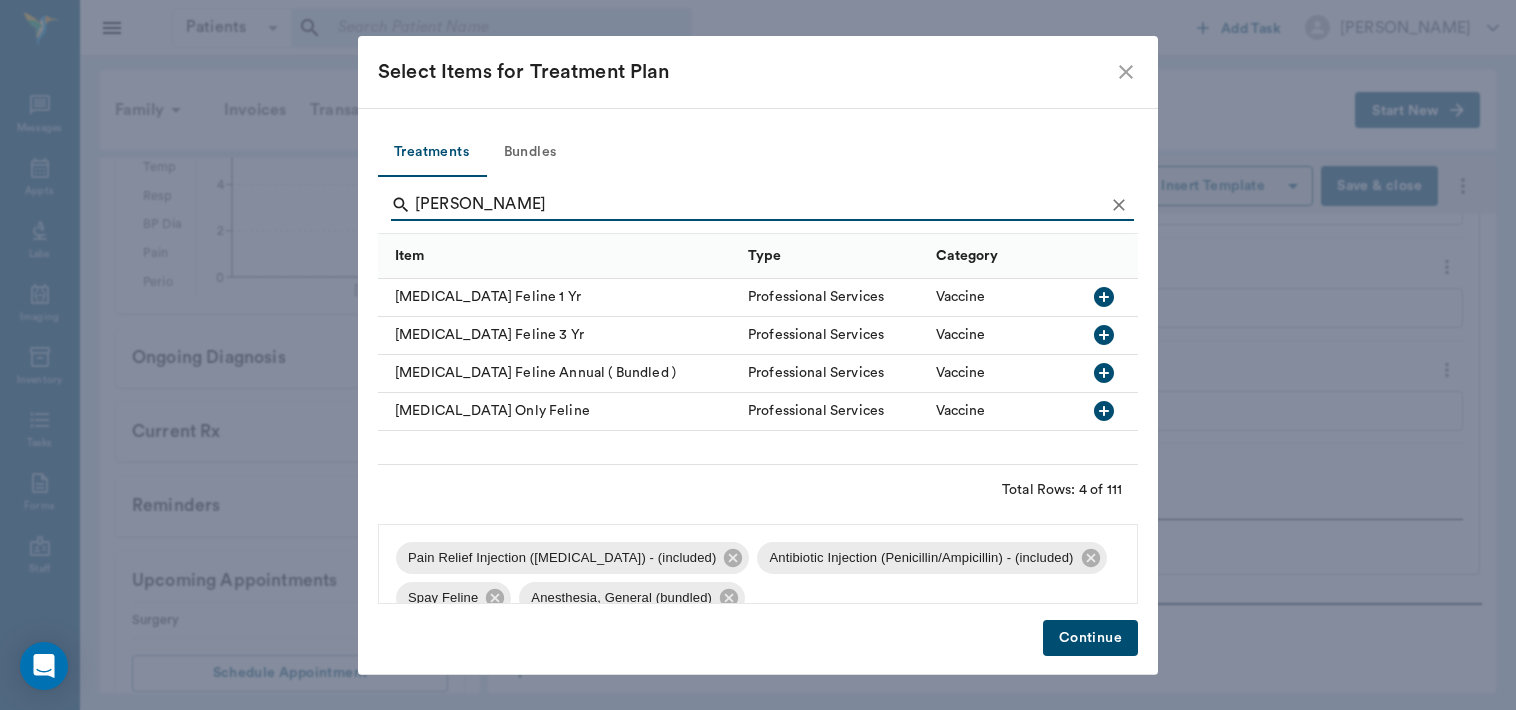 type on "feline [MEDICAL_DATA]" 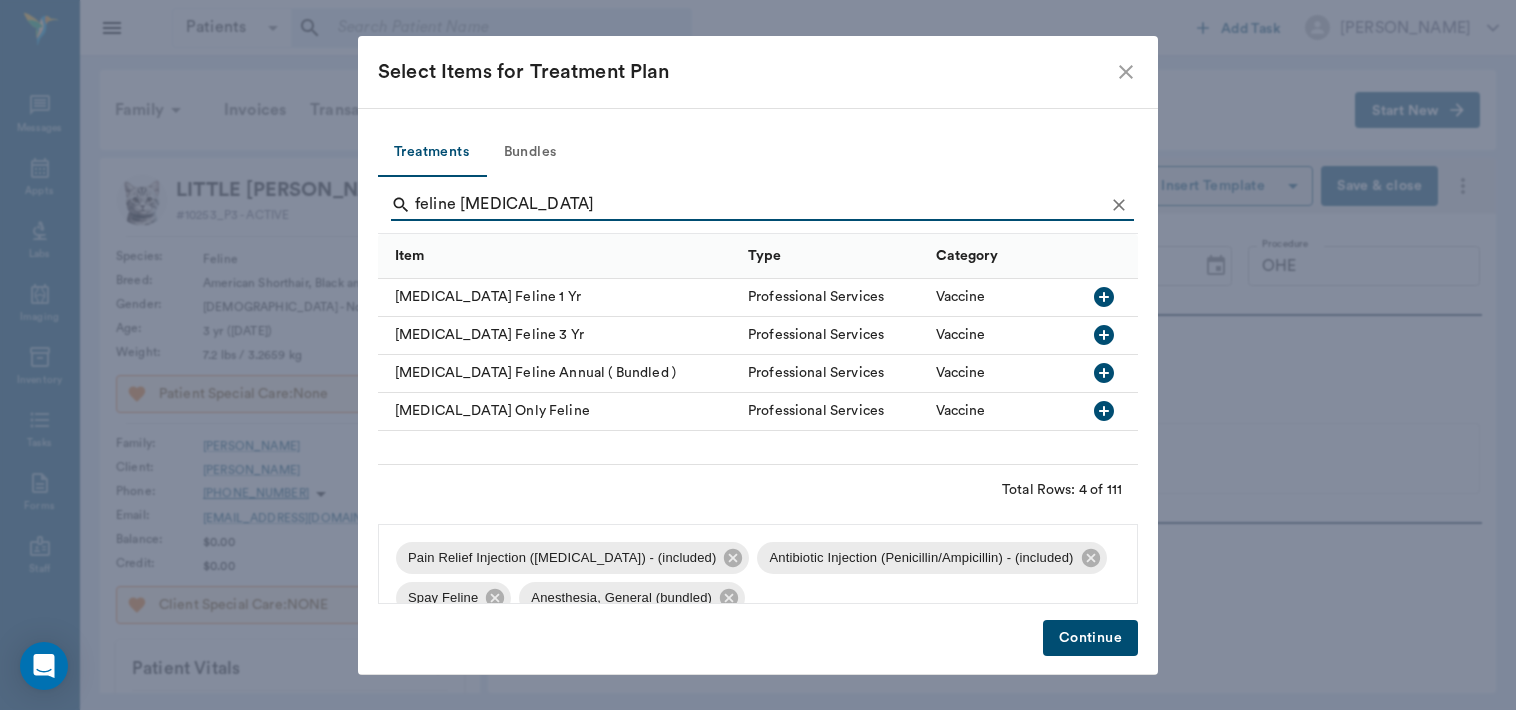 scroll, scrollTop: 0, scrollLeft: 0, axis: both 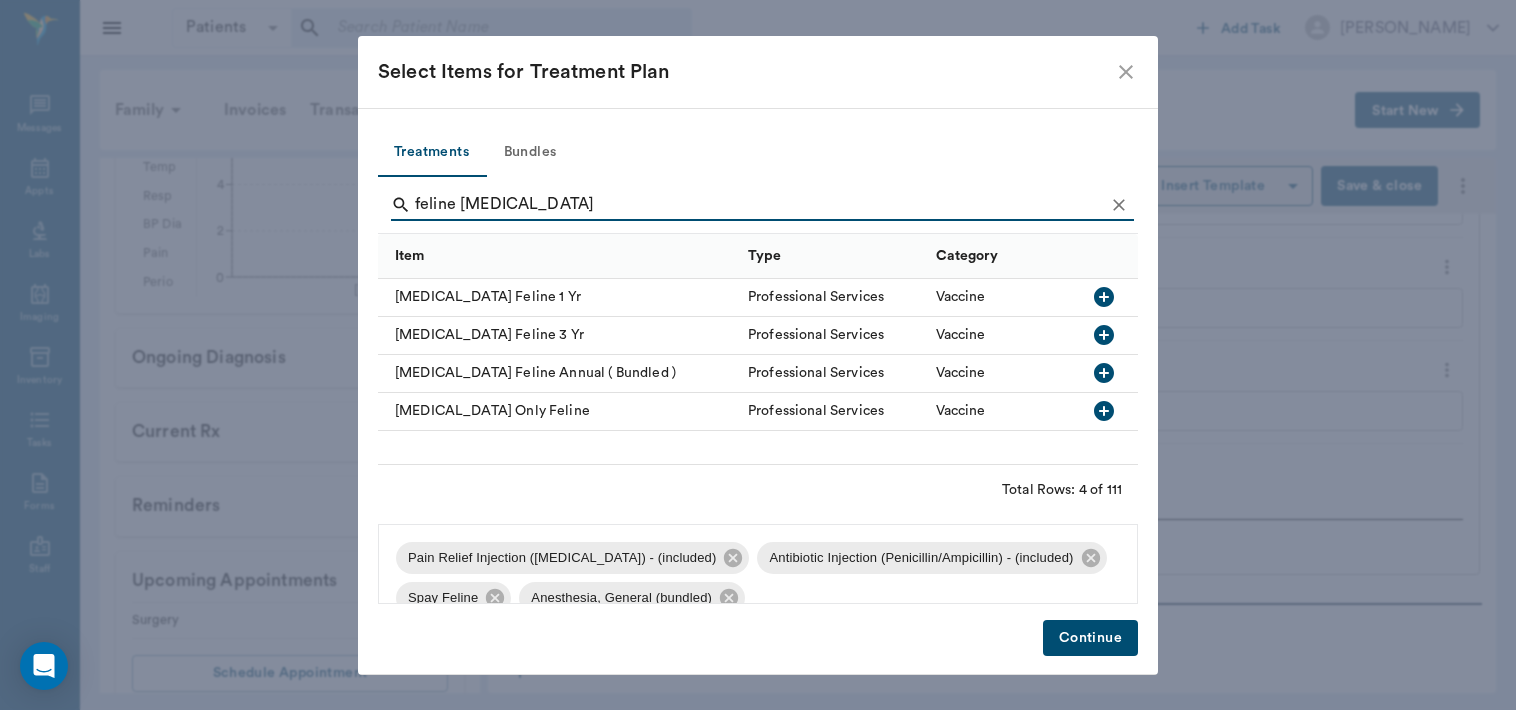 type on "feline [MEDICAL_DATA]" 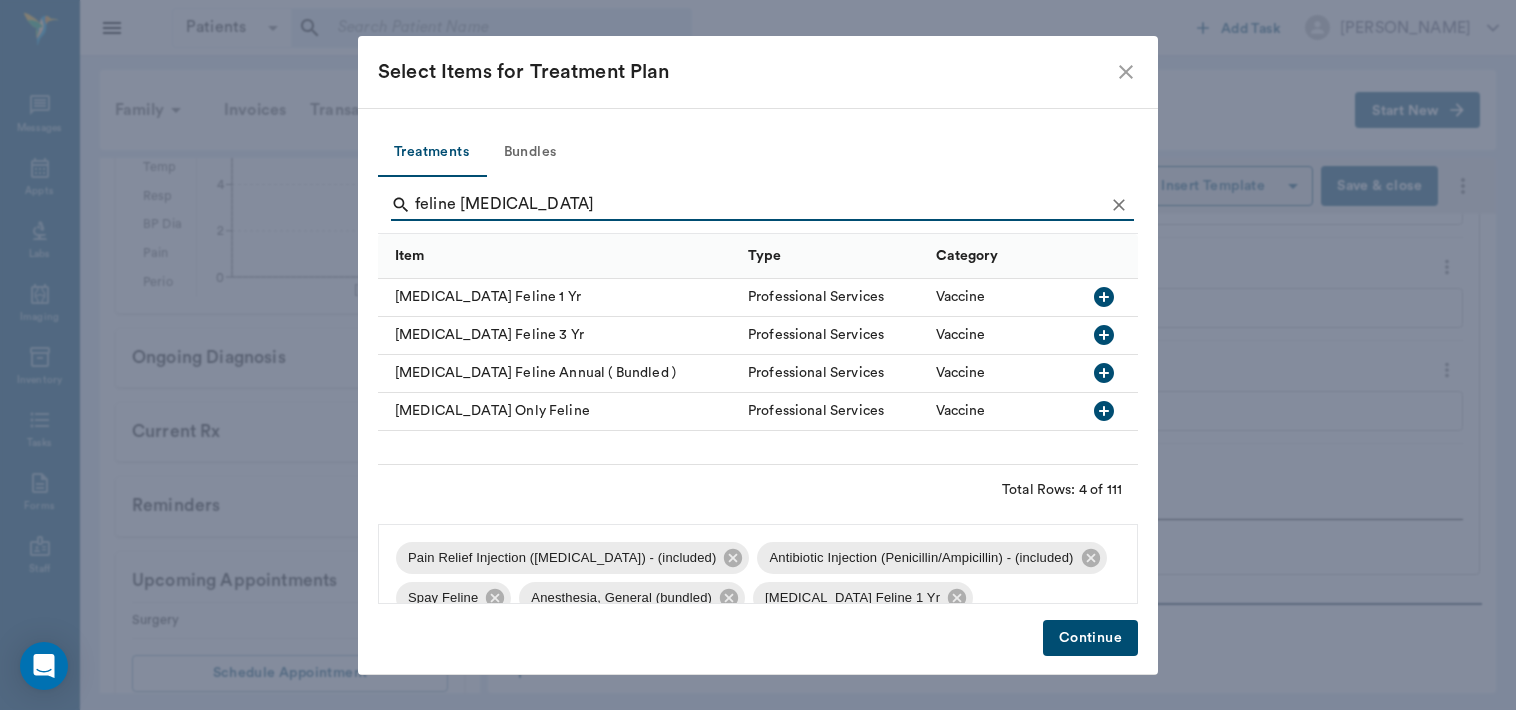 click on "Continue" at bounding box center (1090, 638) 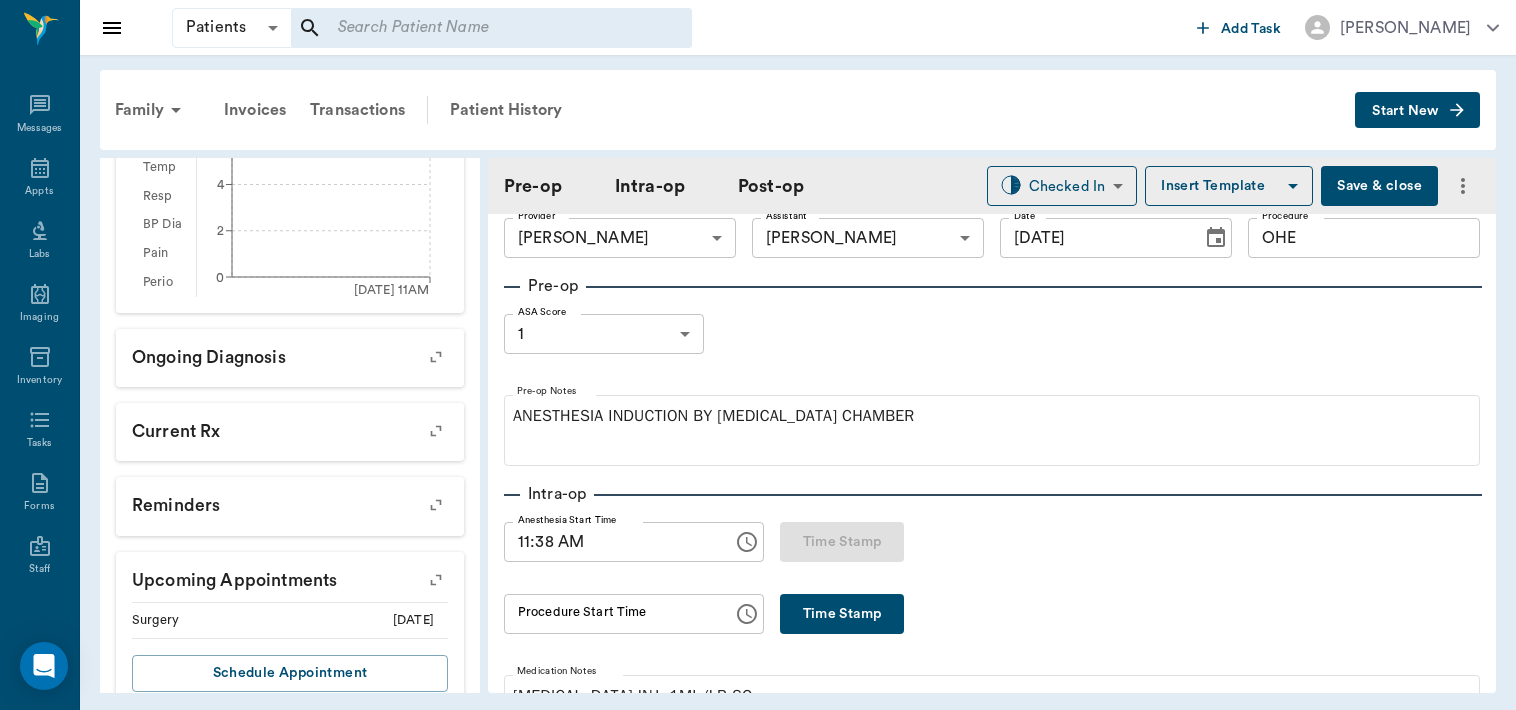 scroll, scrollTop: 0, scrollLeft: 0, axis: both 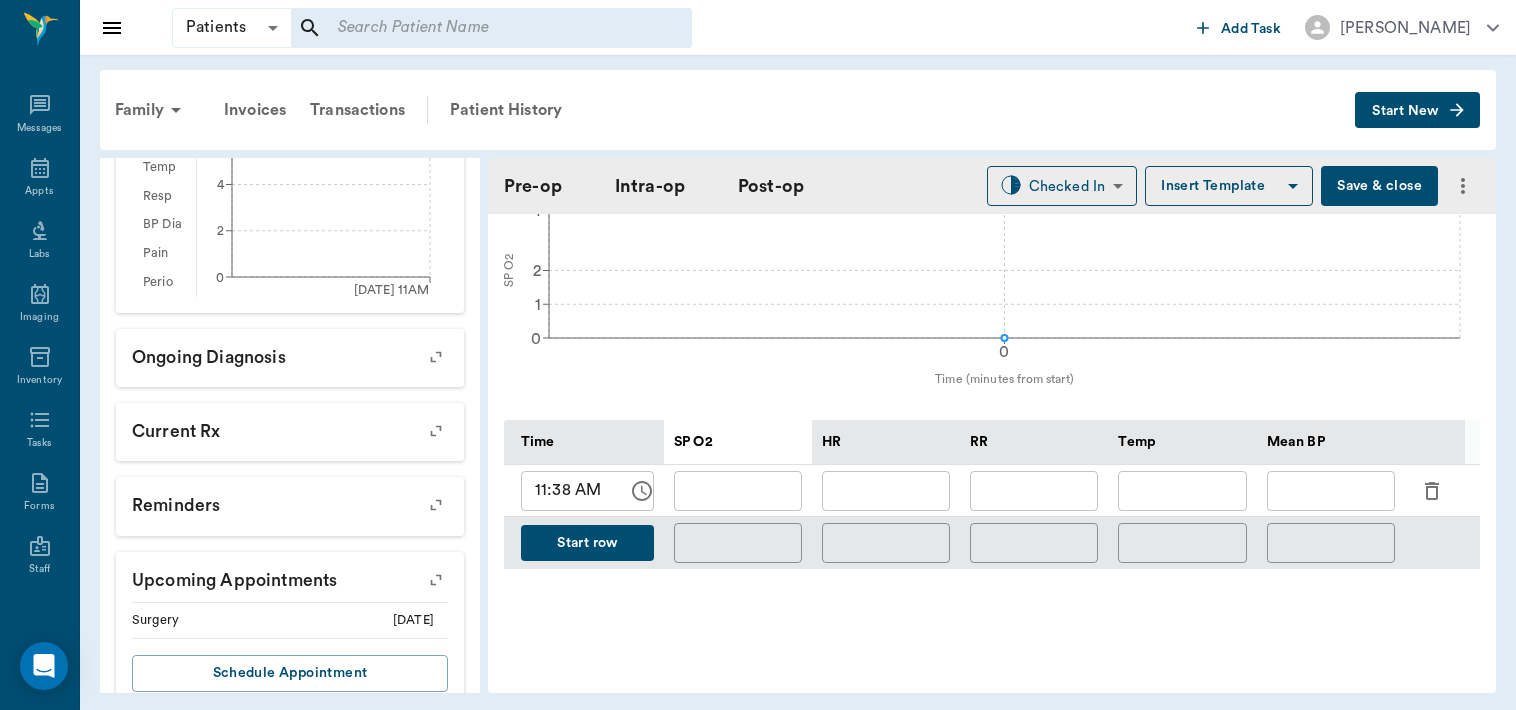 click 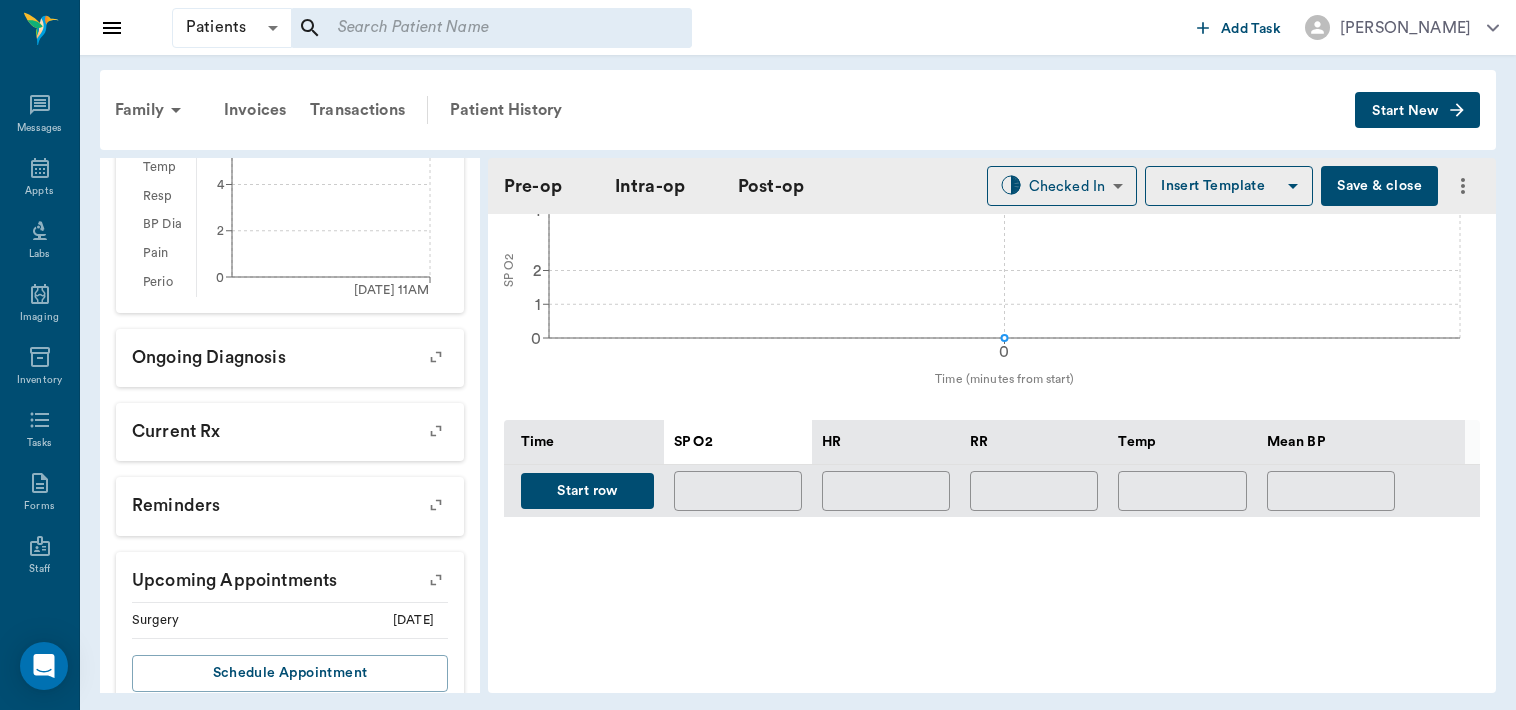 click on "Start row" at bounding box center (587, 491) 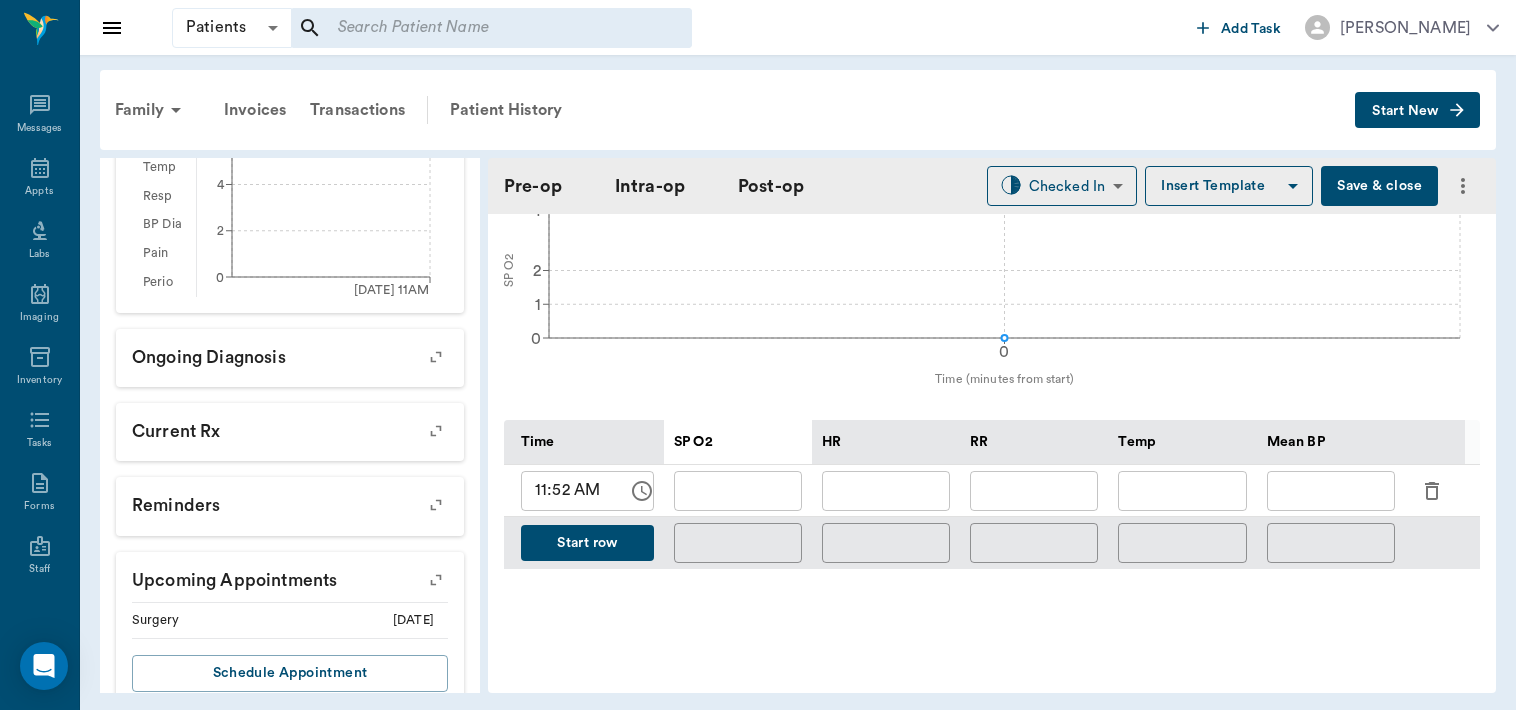 click at bounding box center (1034, 491) 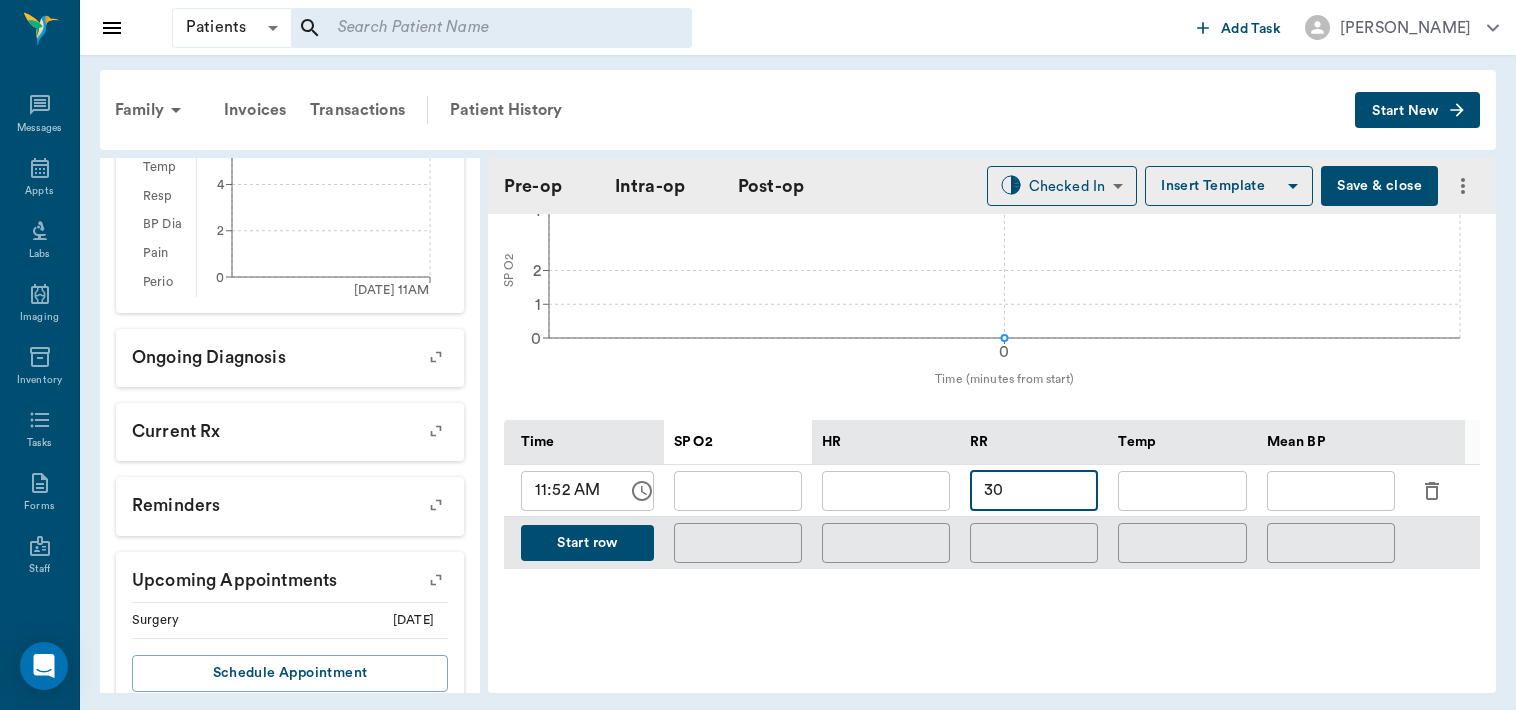 type on "30" 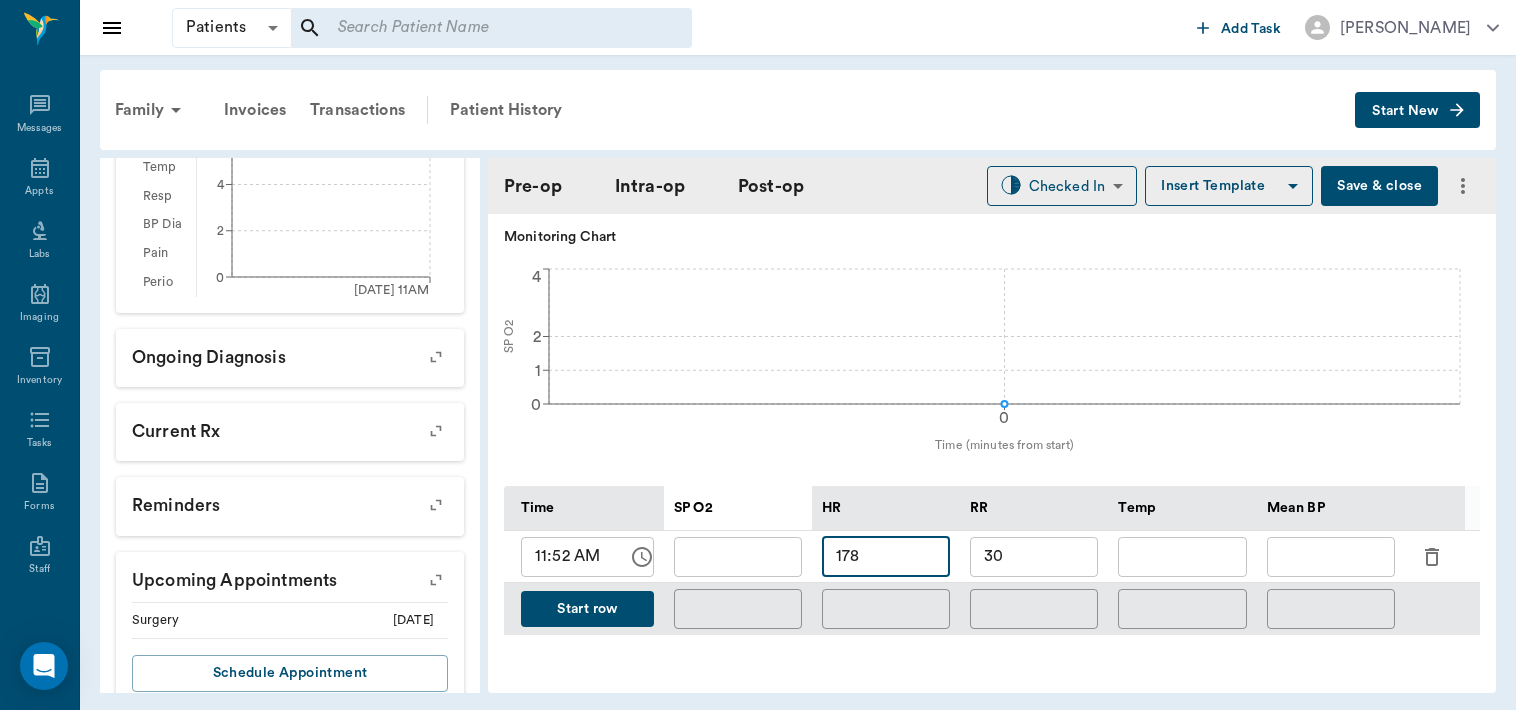 scroll, scrollTop: 713, scrollLeft: 0, axis: vertical 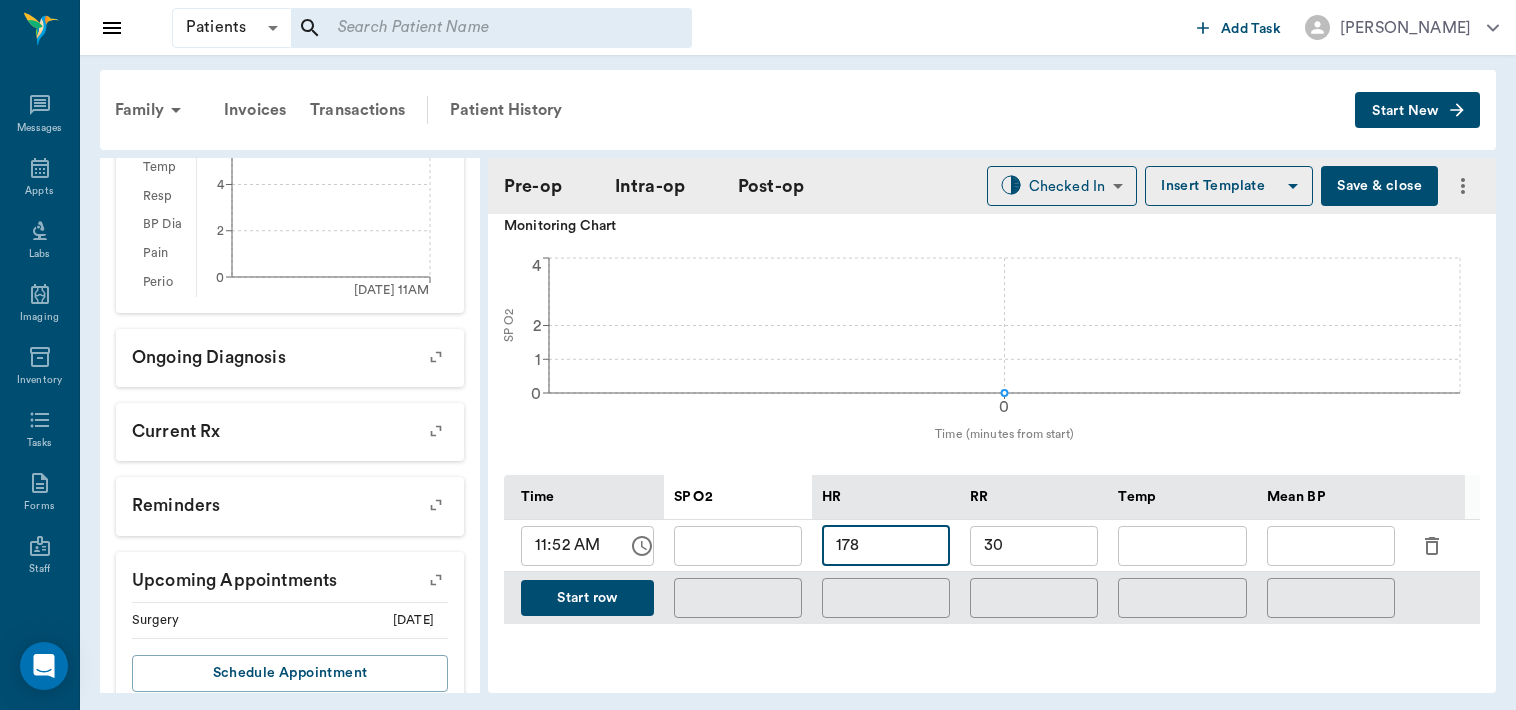 type on "178" 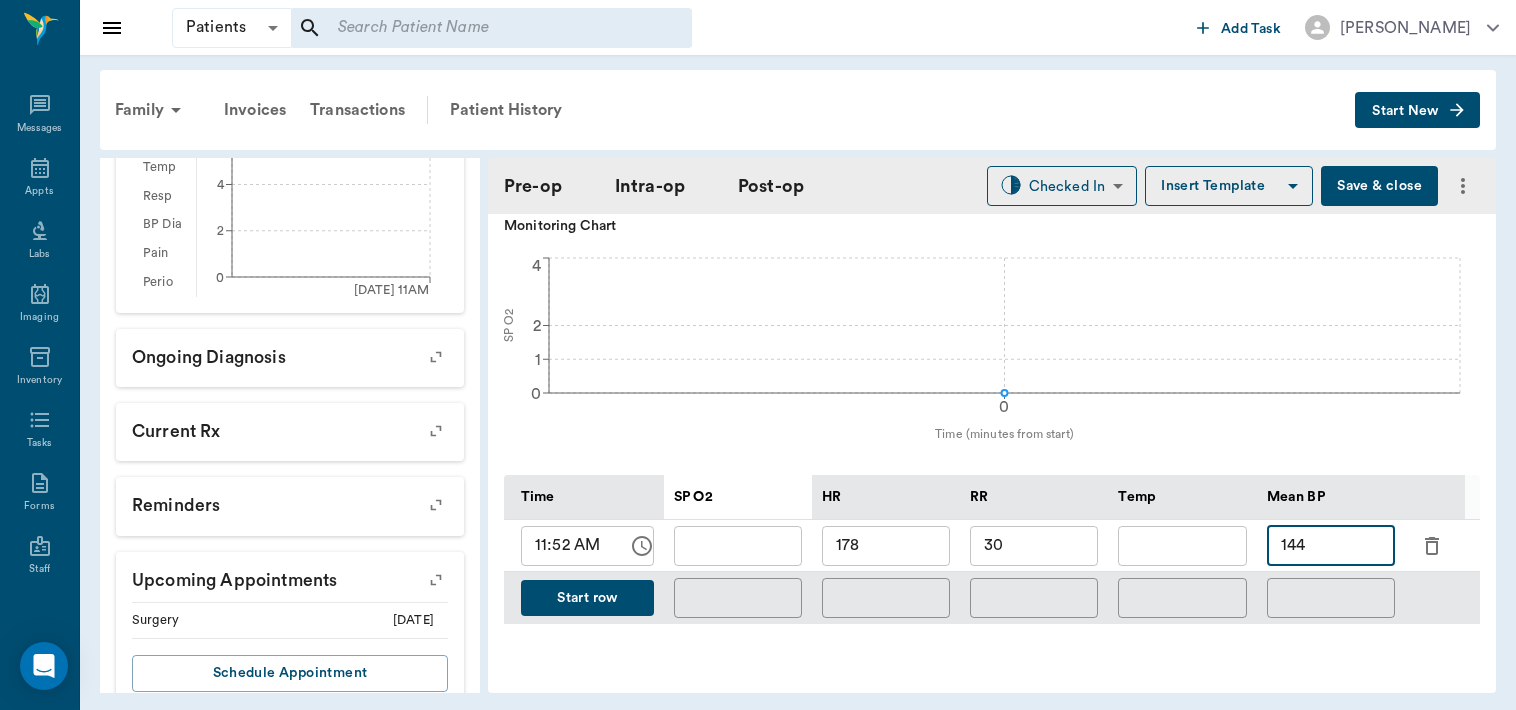 type on "144" 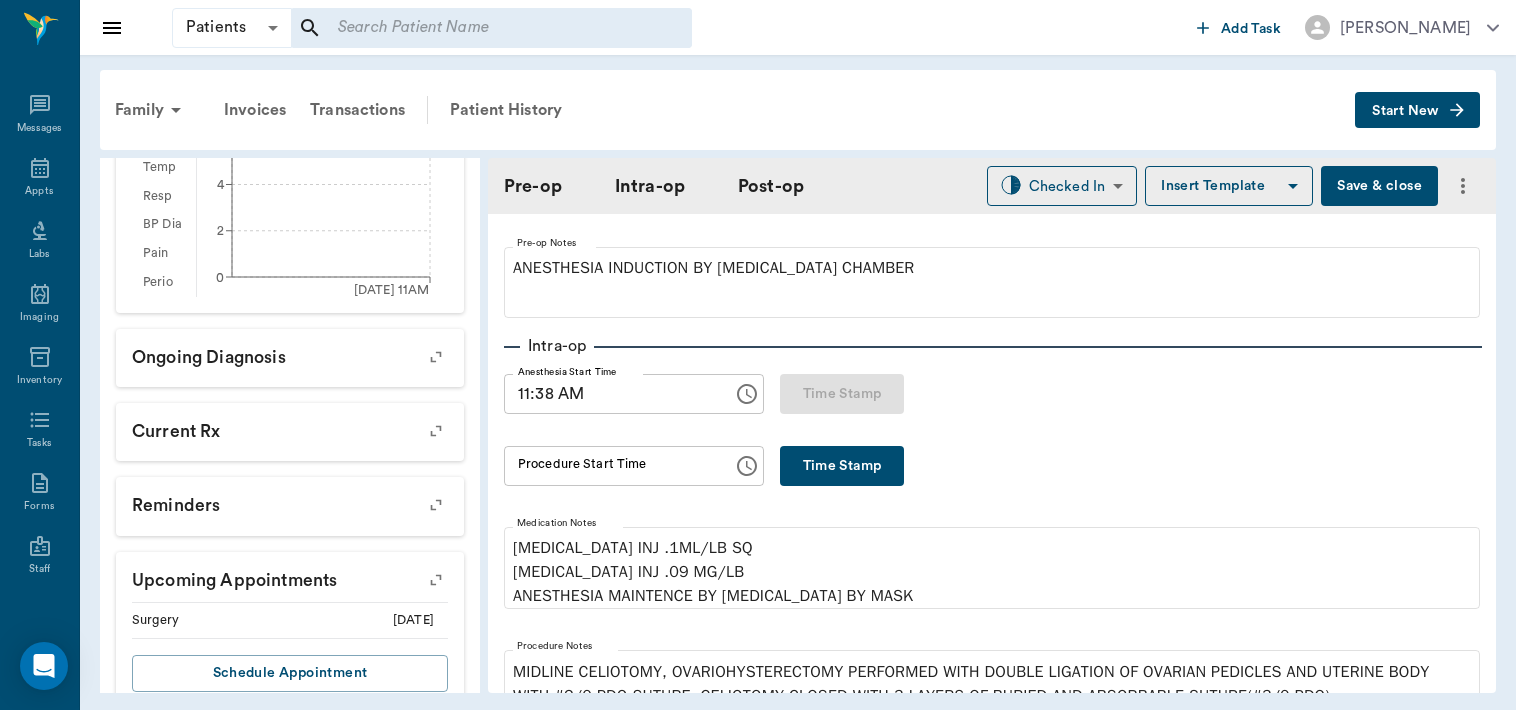 scroll, scrollTop: 176, scrollLeft: 0, axis: vertical 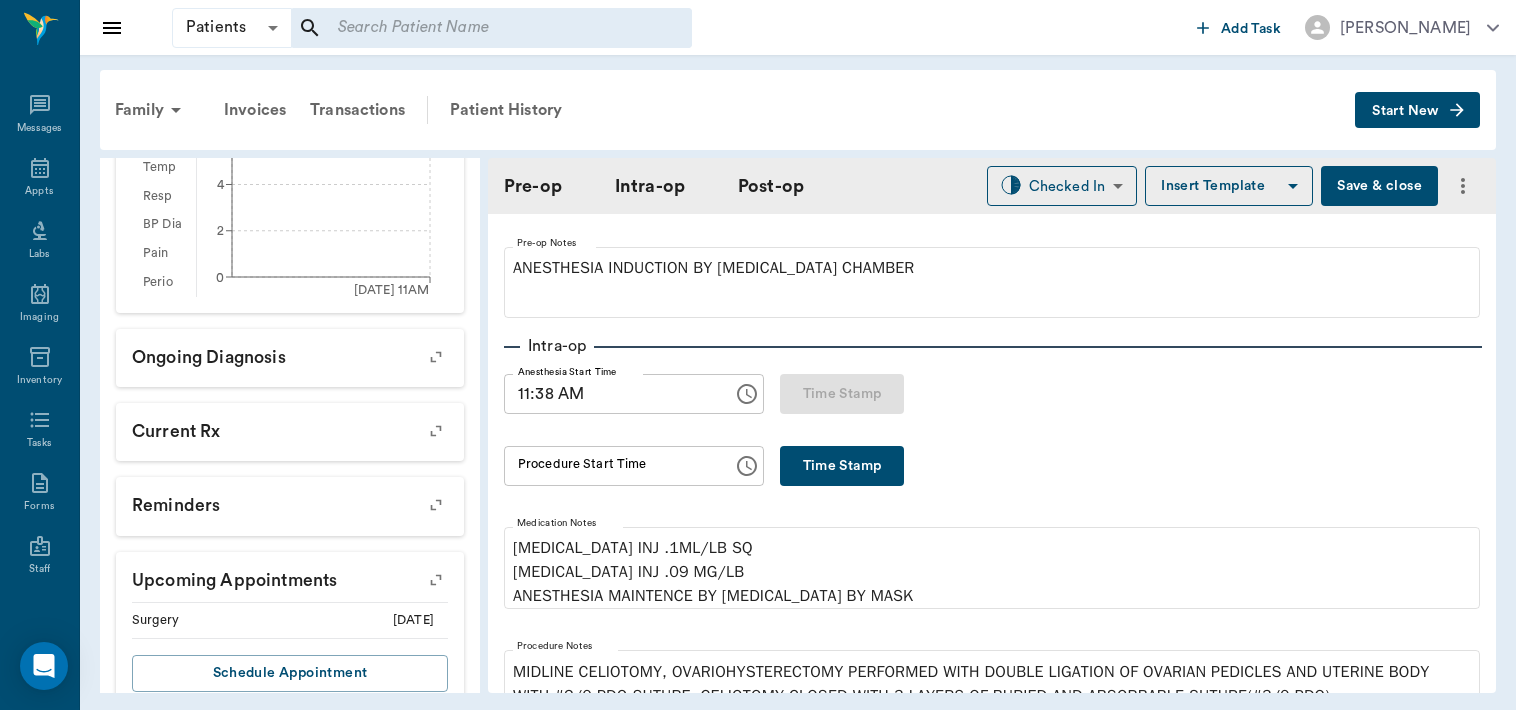 click on "Time Stamp" at bounding box center [842, 466] 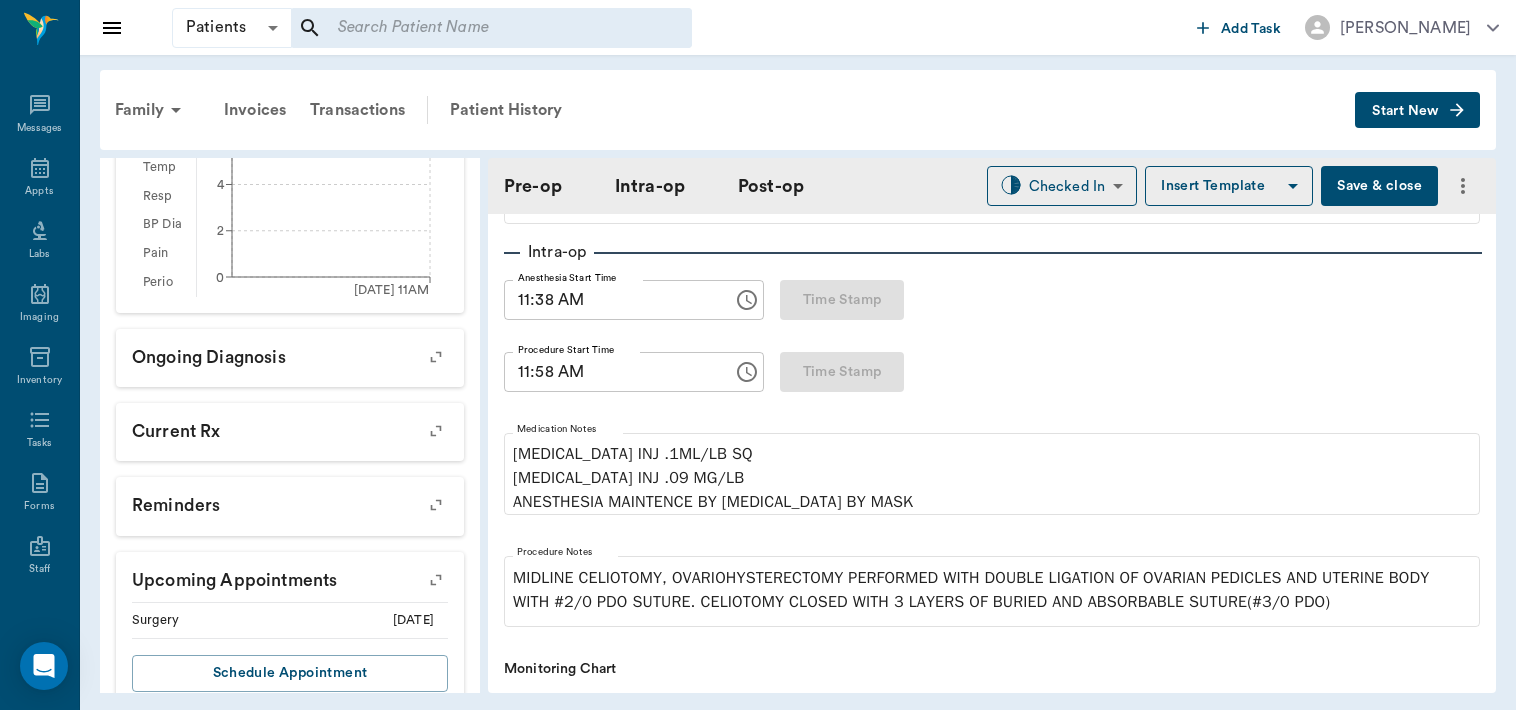 scroll, scrollTop: 282, scrollLeft: 0, axis: vertical 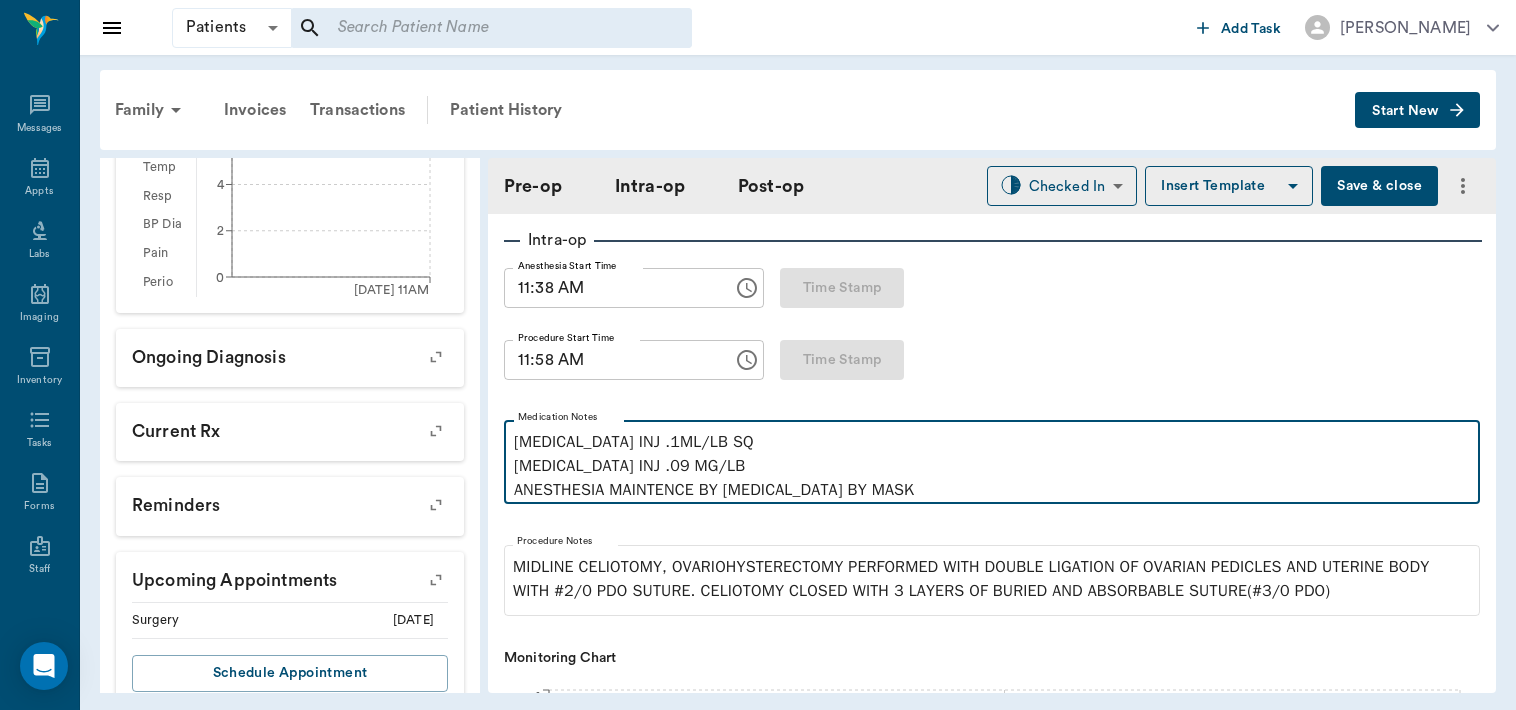 click on "[MEDICAL_DATA] INJ .1ML/LB SQ [MEDICAL_DATA] INJ .09 MG/LB ANESTHESIA MAINTENCE BY [MEDICAL_DATA] BY MASK" at bounding box center [992, 466] 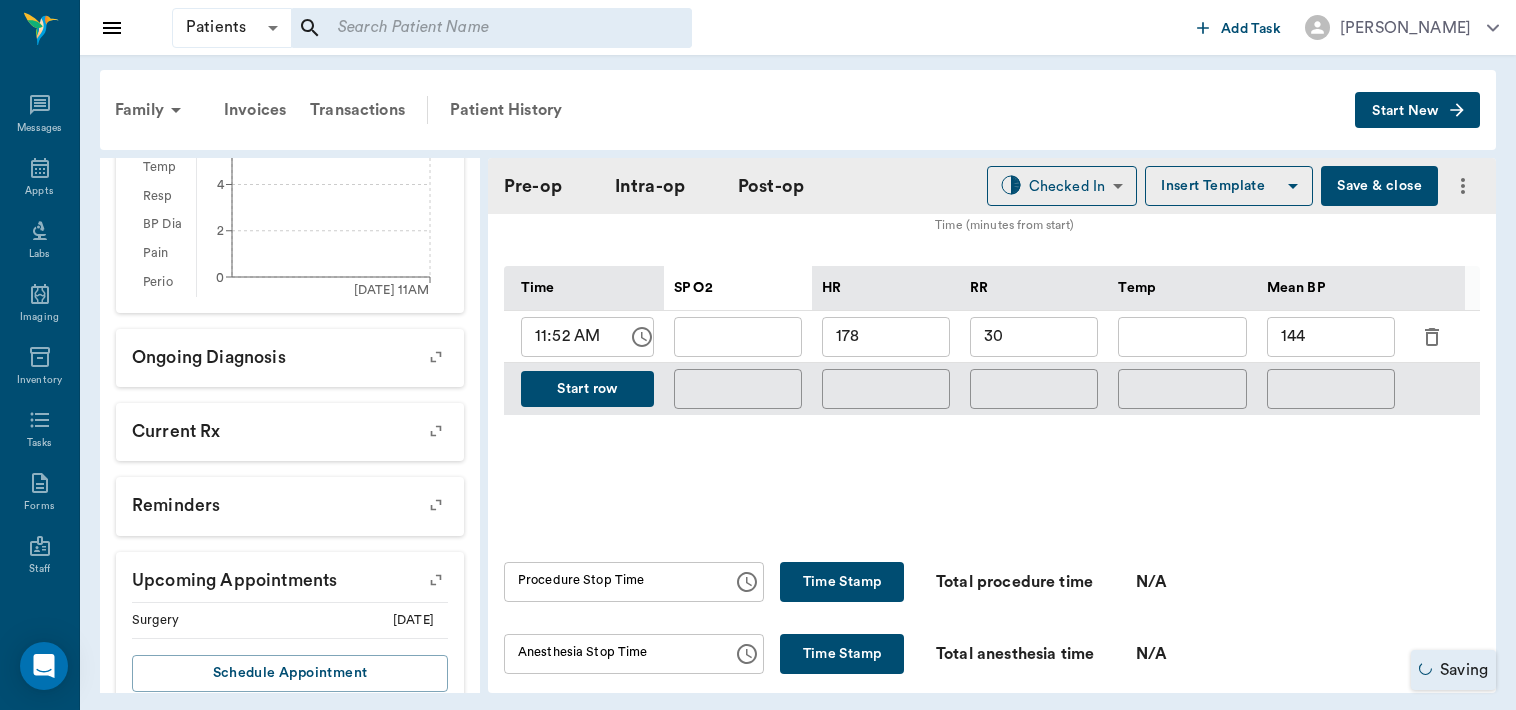 scroll, scrollTop: 938, scrollLeft: 0, axis: vertical 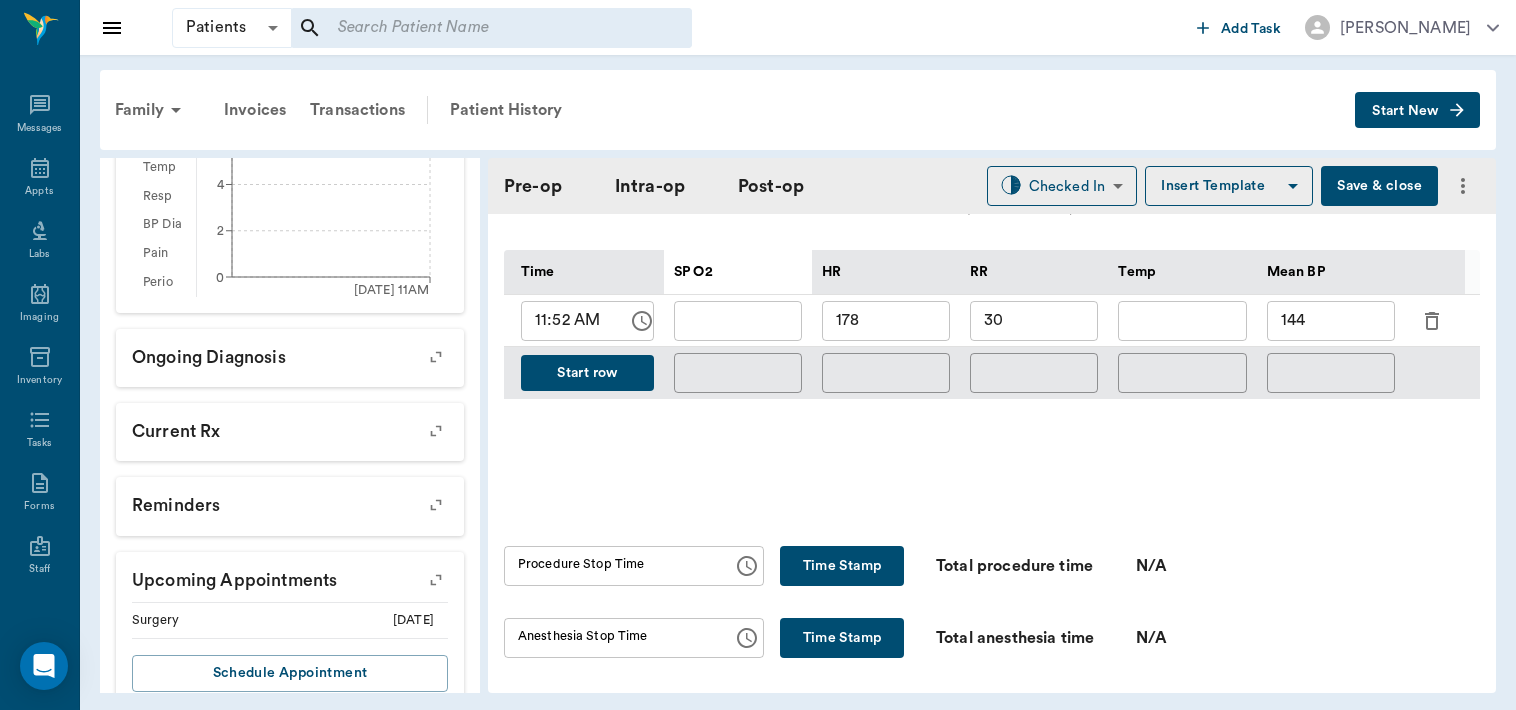 click on "Start row" at bounding box center [587, 373] 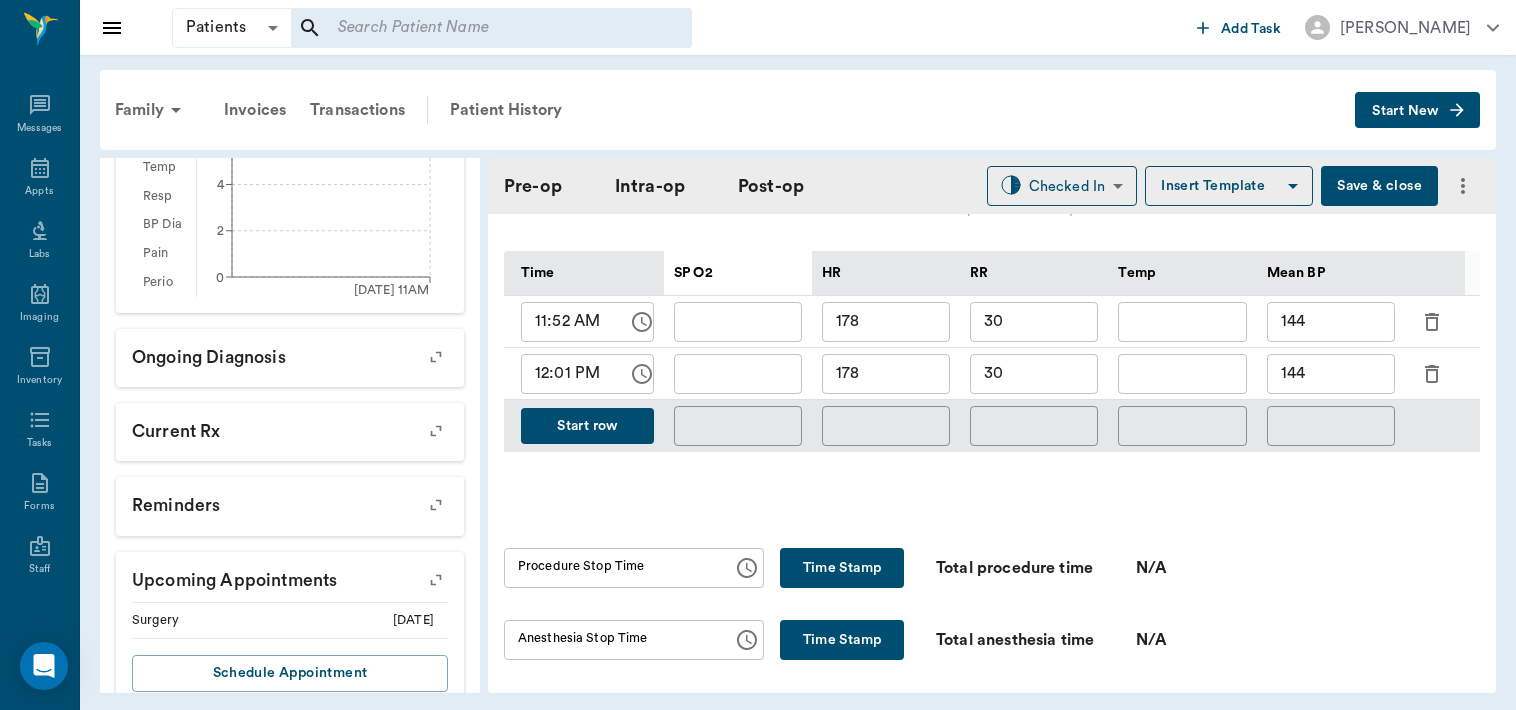 click on "Start row" at bounding box center [587, 426] 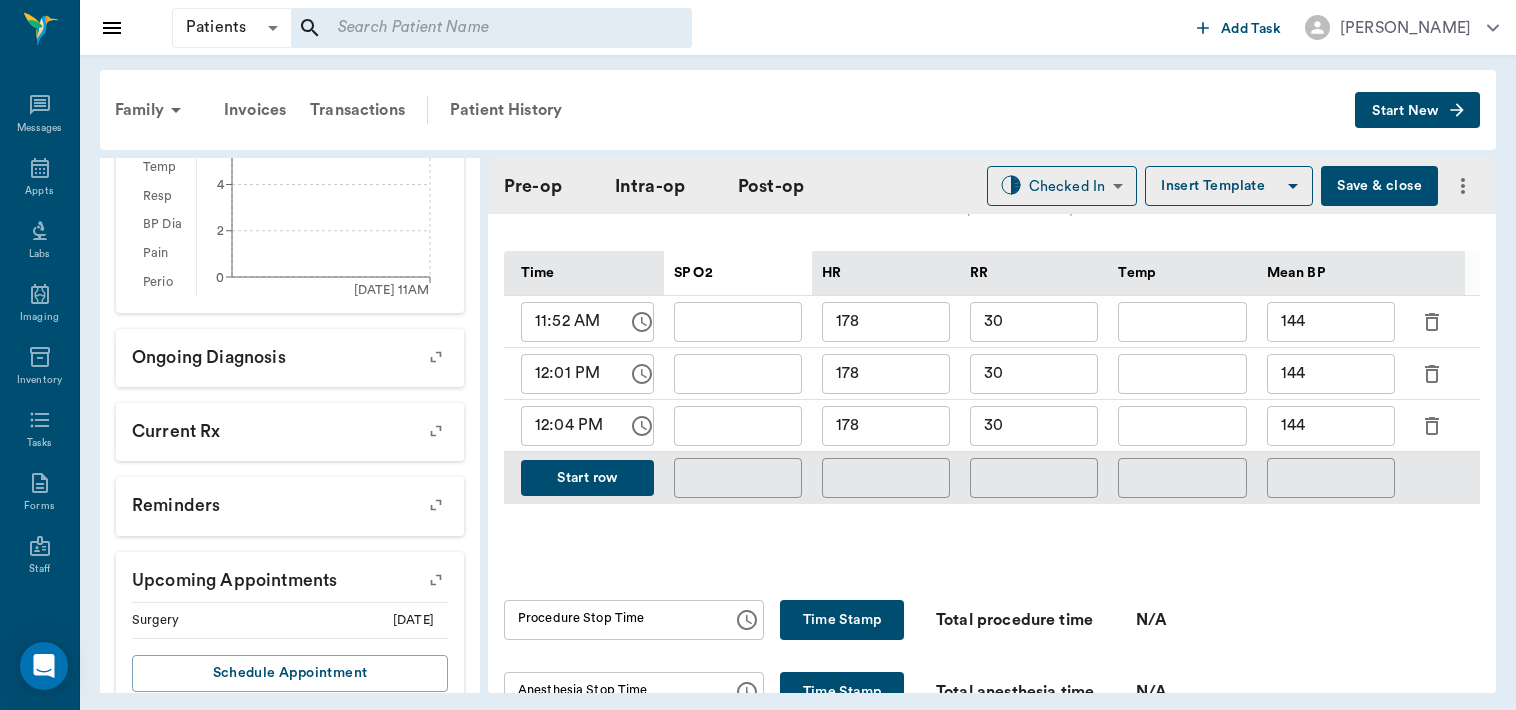 click on "144" at bounding box center [1331, 426] 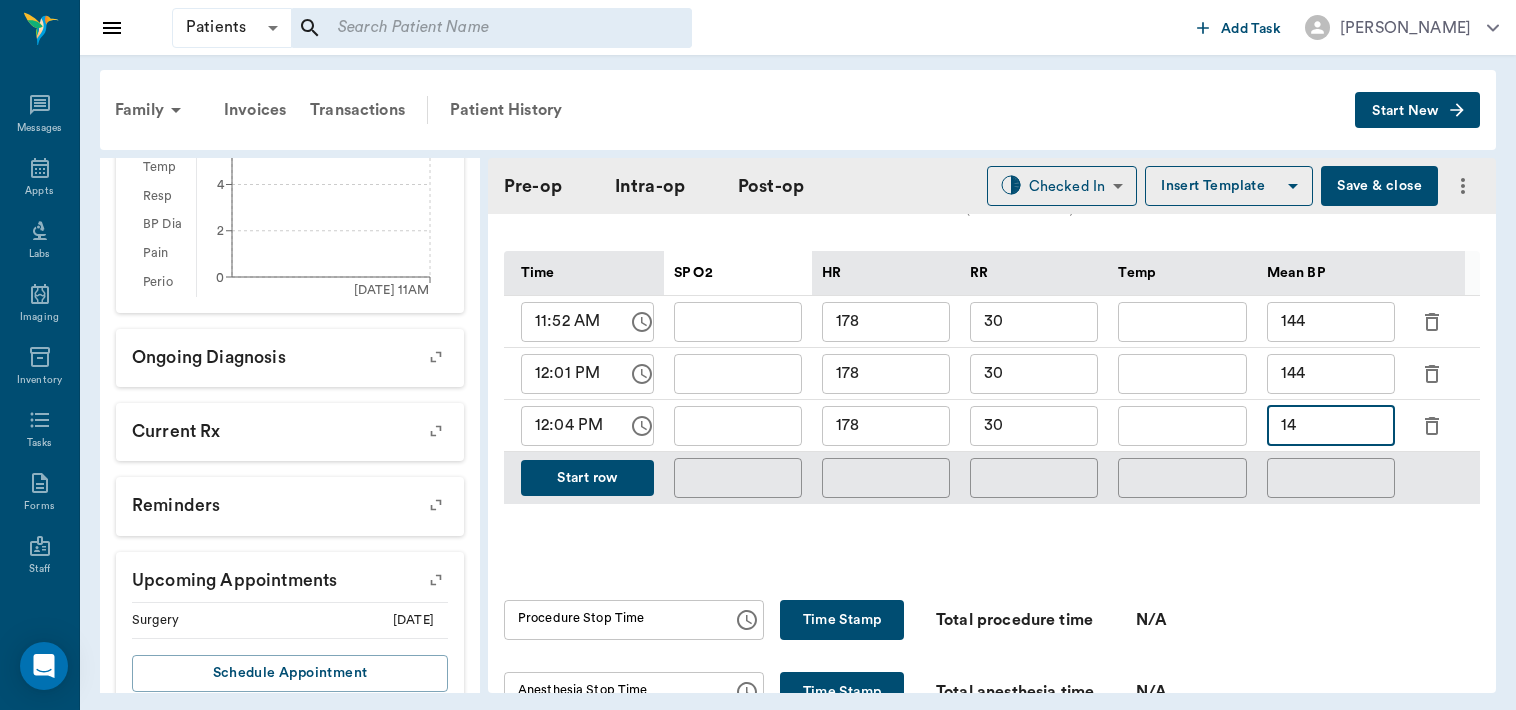type on "1" 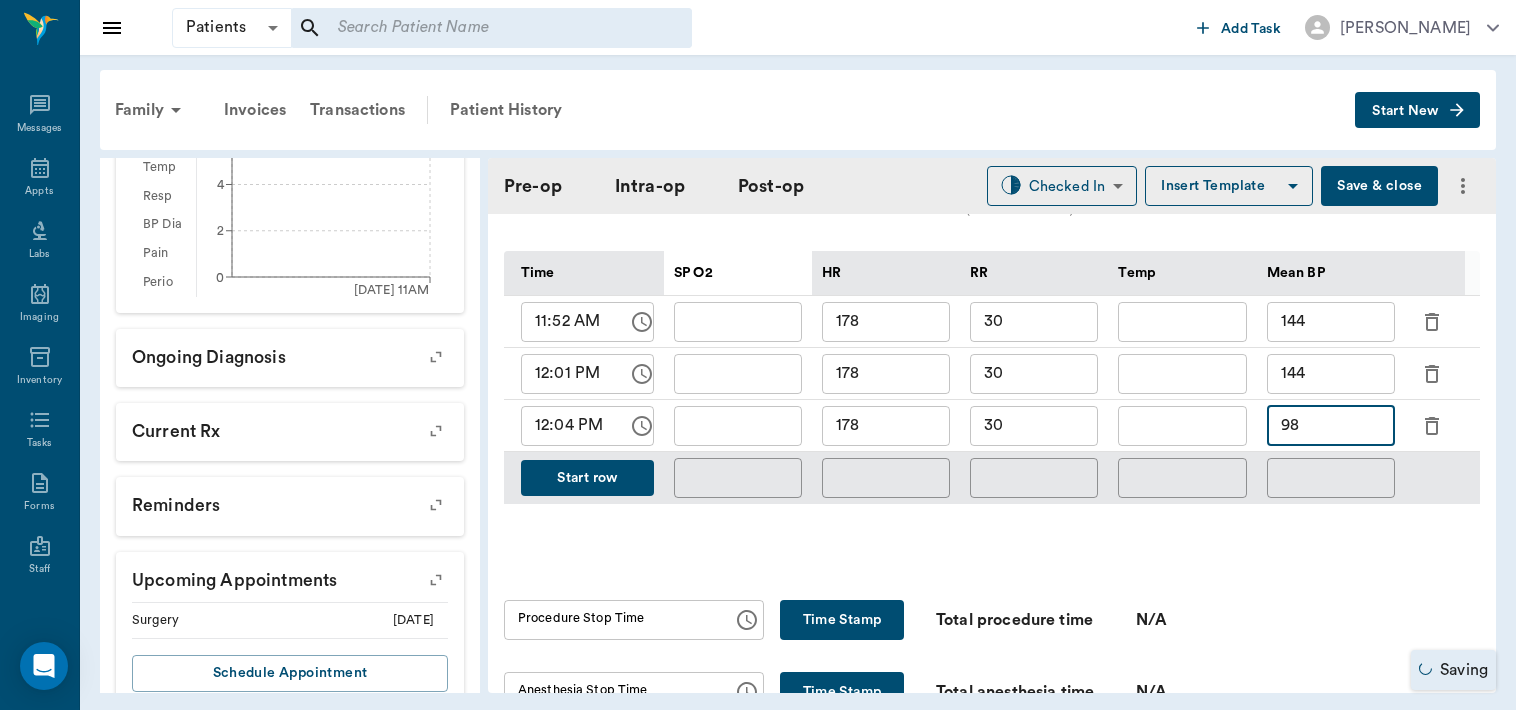 type on "98" 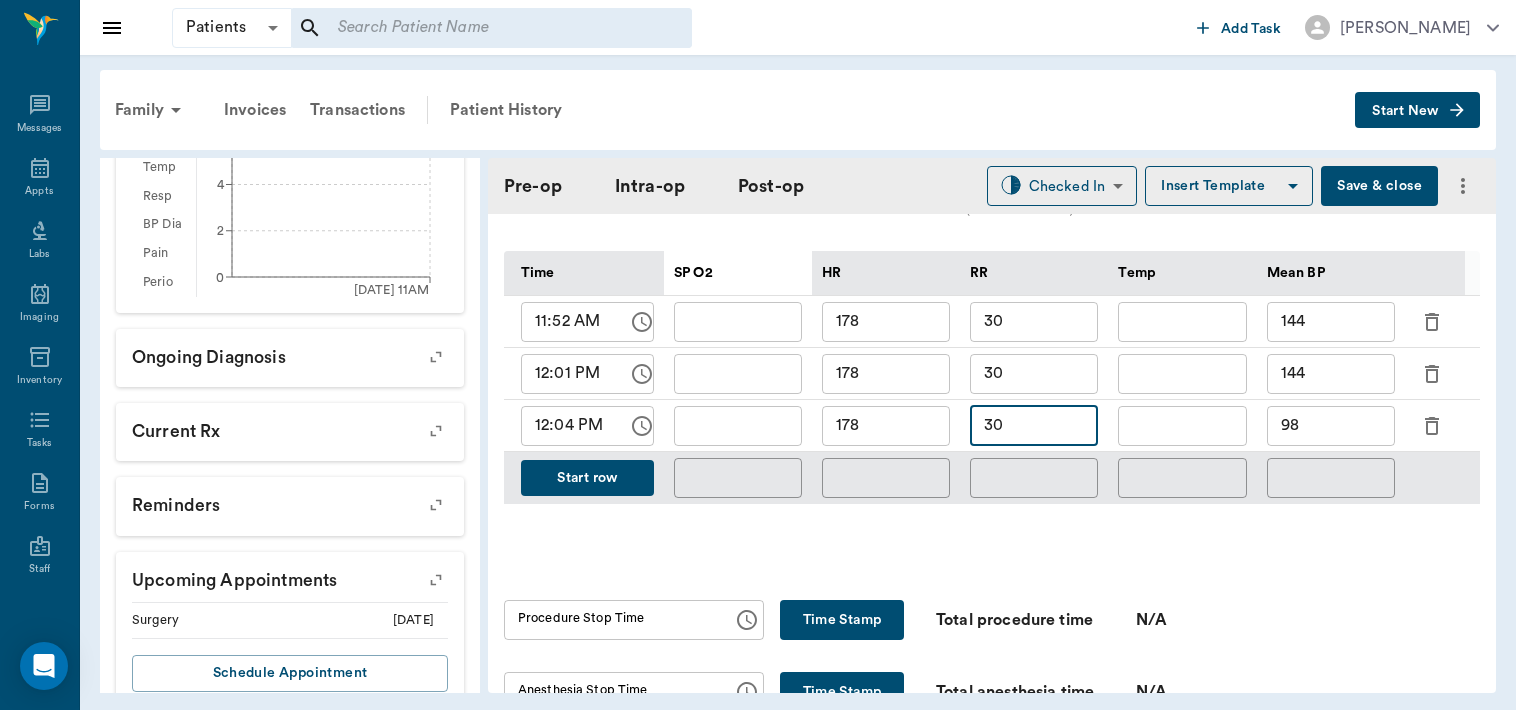 scroll, scrollTop: 936, scrollLeft: 0, axis: vertical 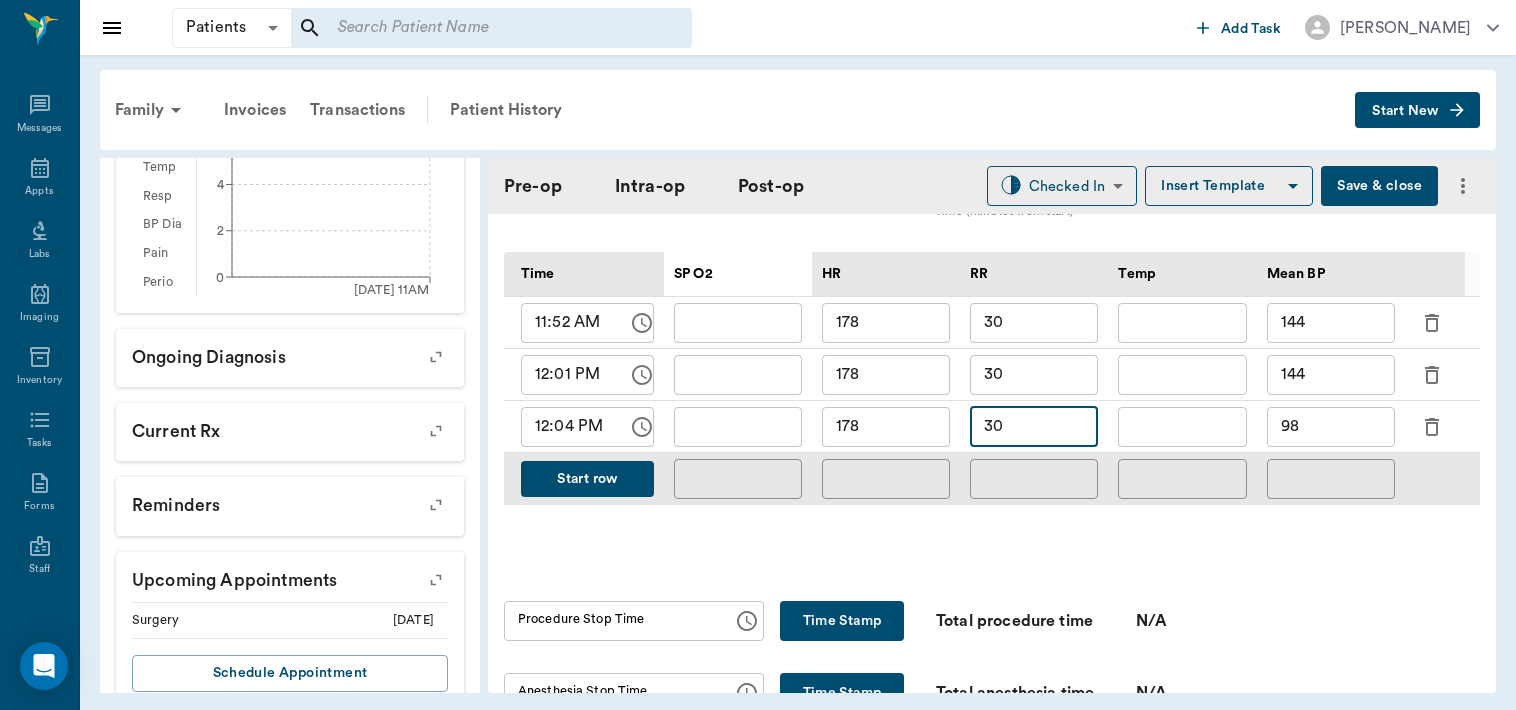 click on "178" at bounding box center [886, 427] 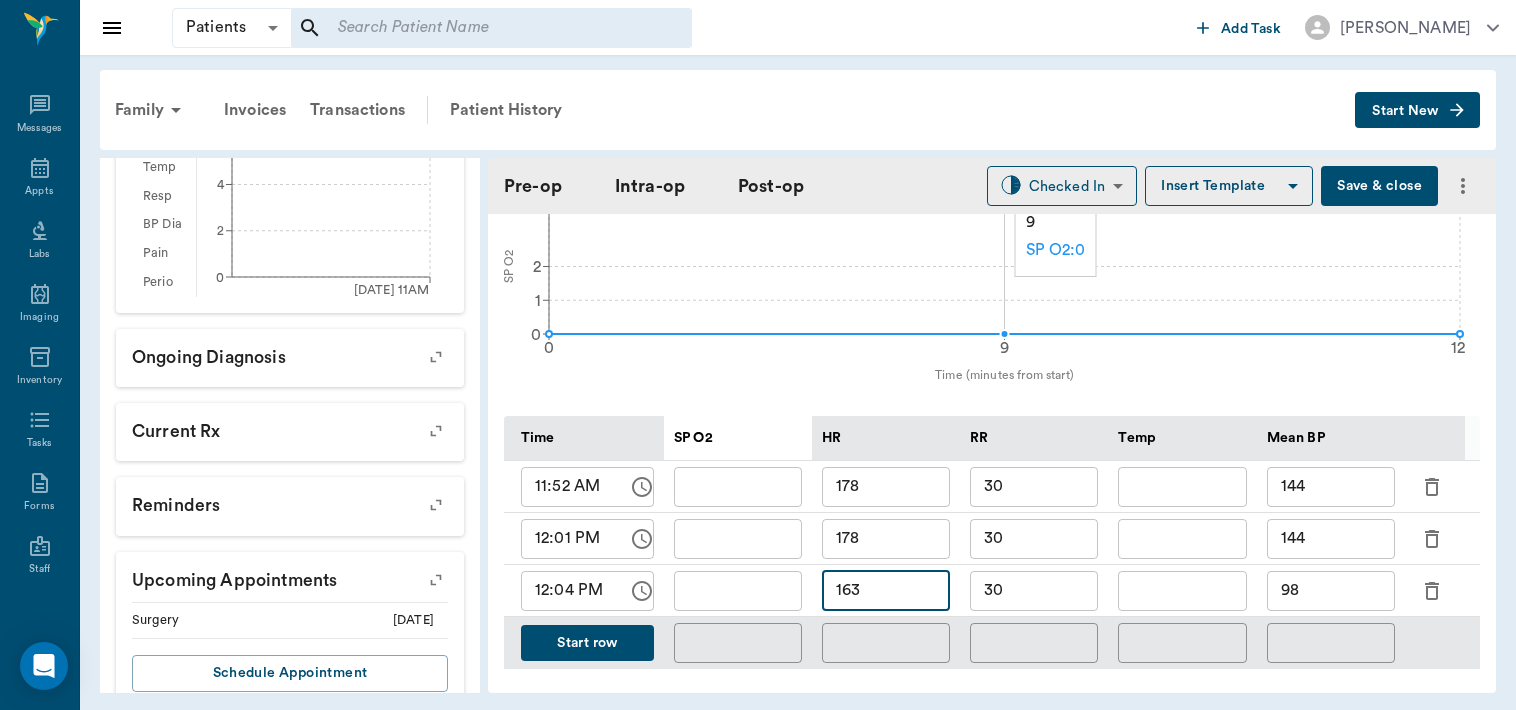 scroll, scrollTop: 768, scrollLeft: 0, axis: vertical 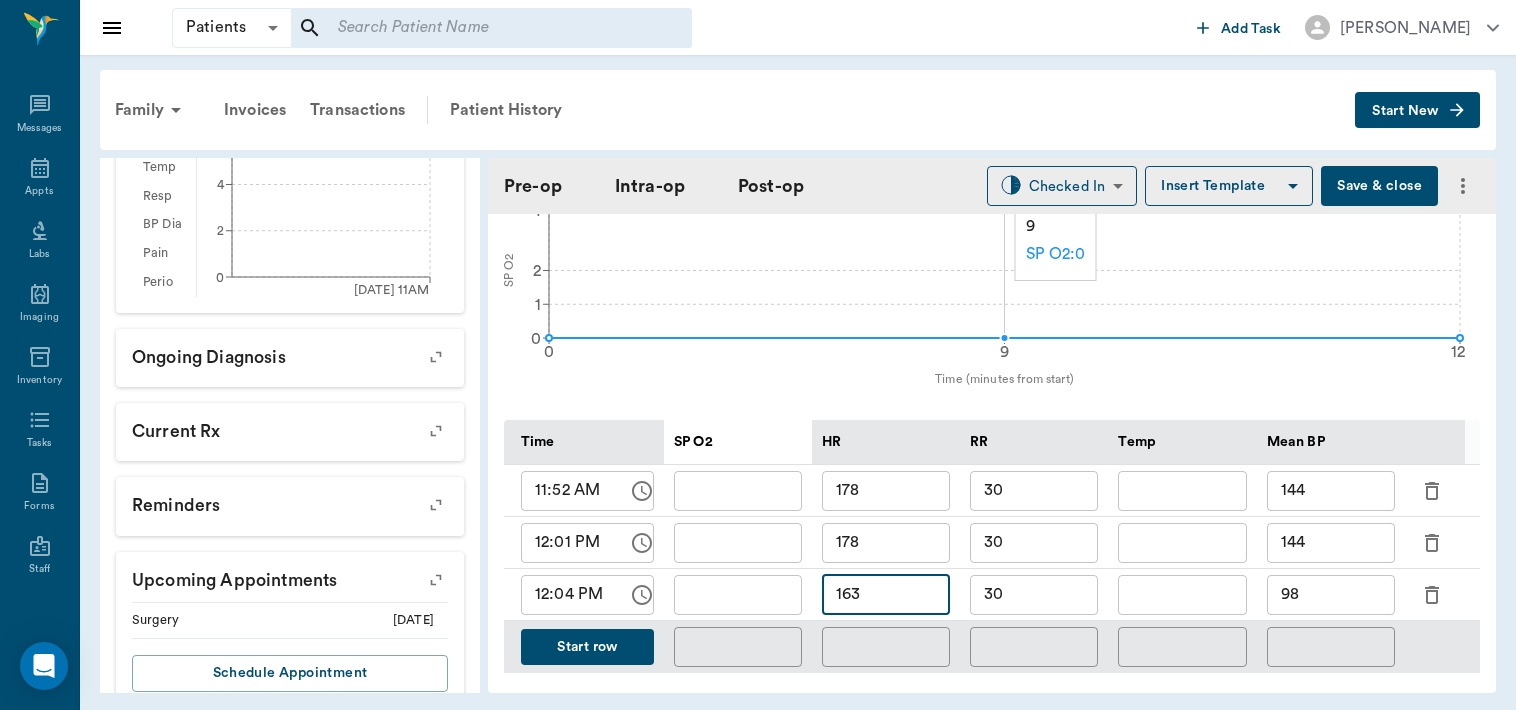 type on "163" 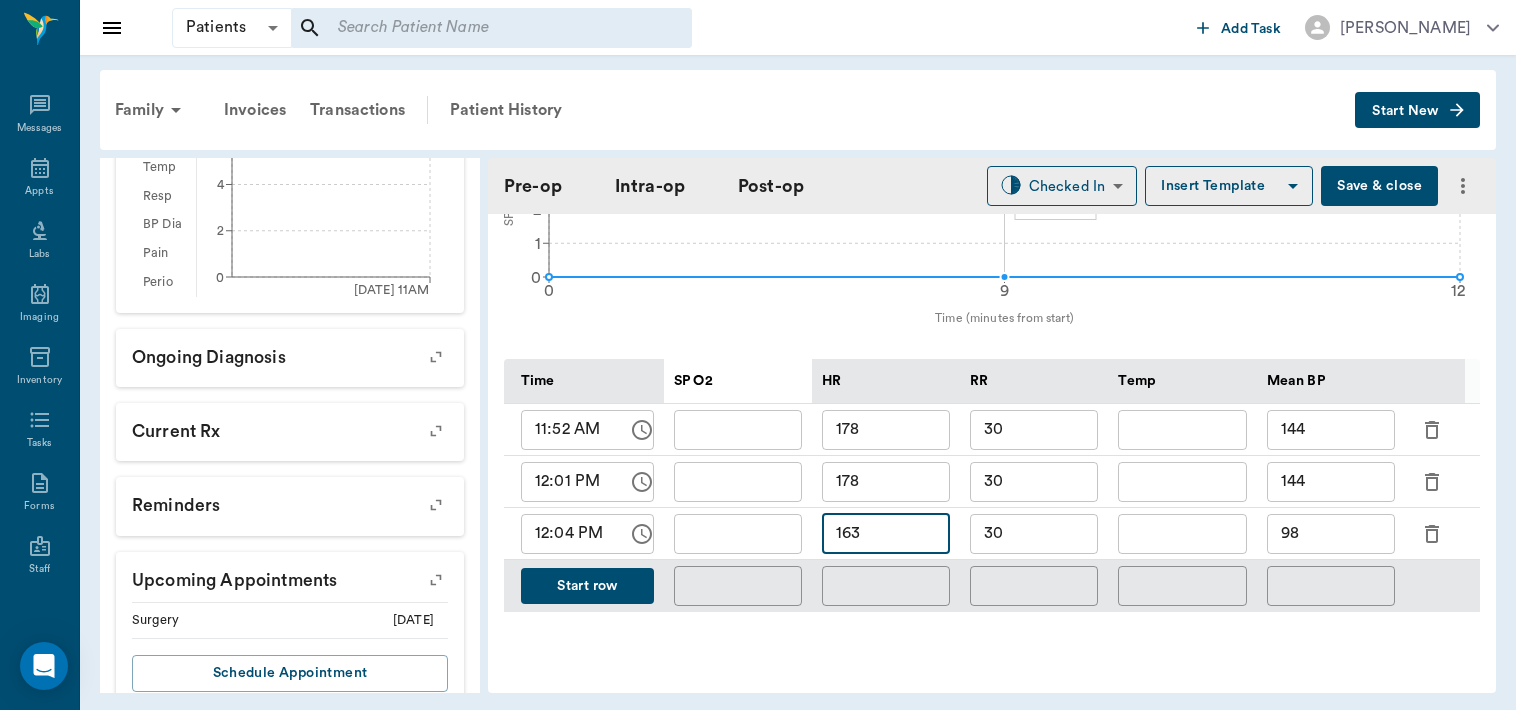 scroll, scrollTop: 849, scrollLeft: 0, axis: vertical 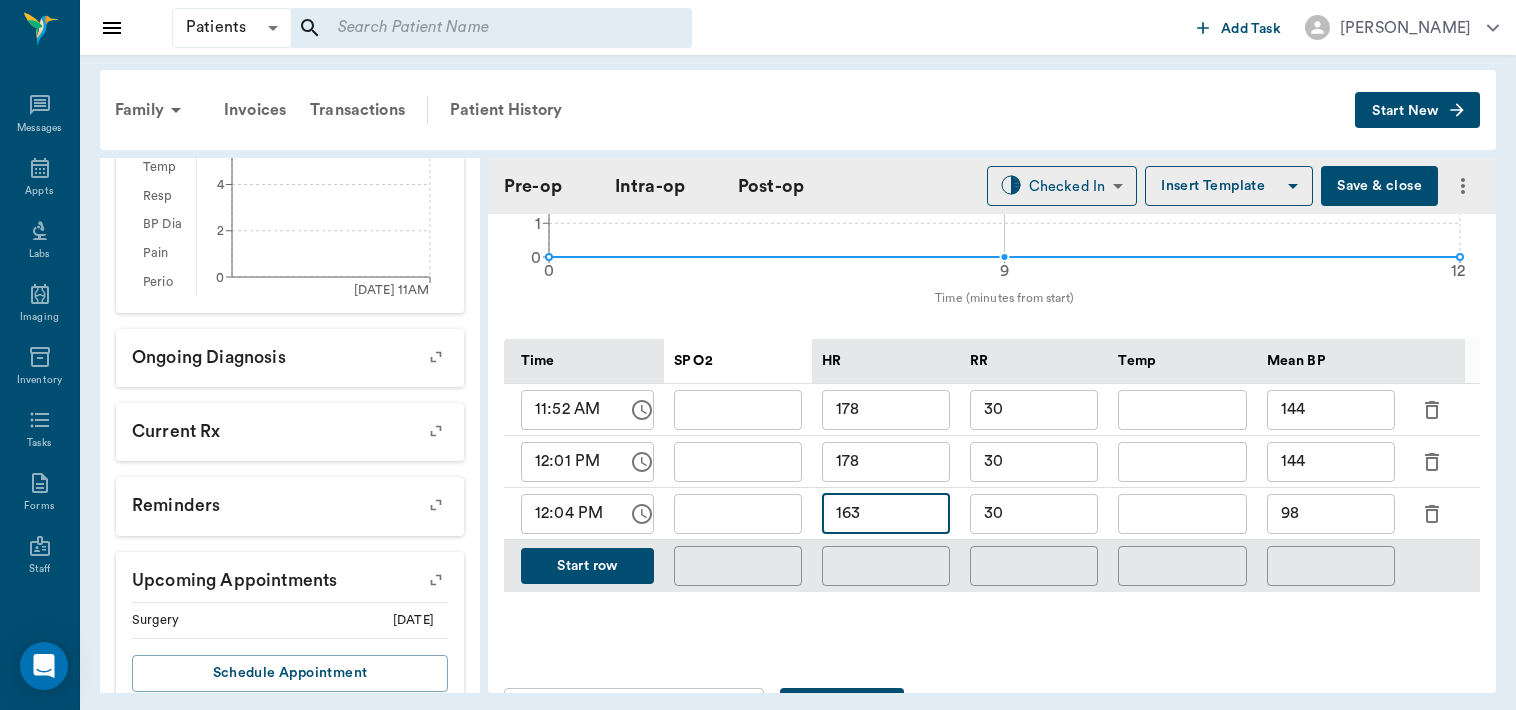 click on "Start row" at bounding box center (587, 566) 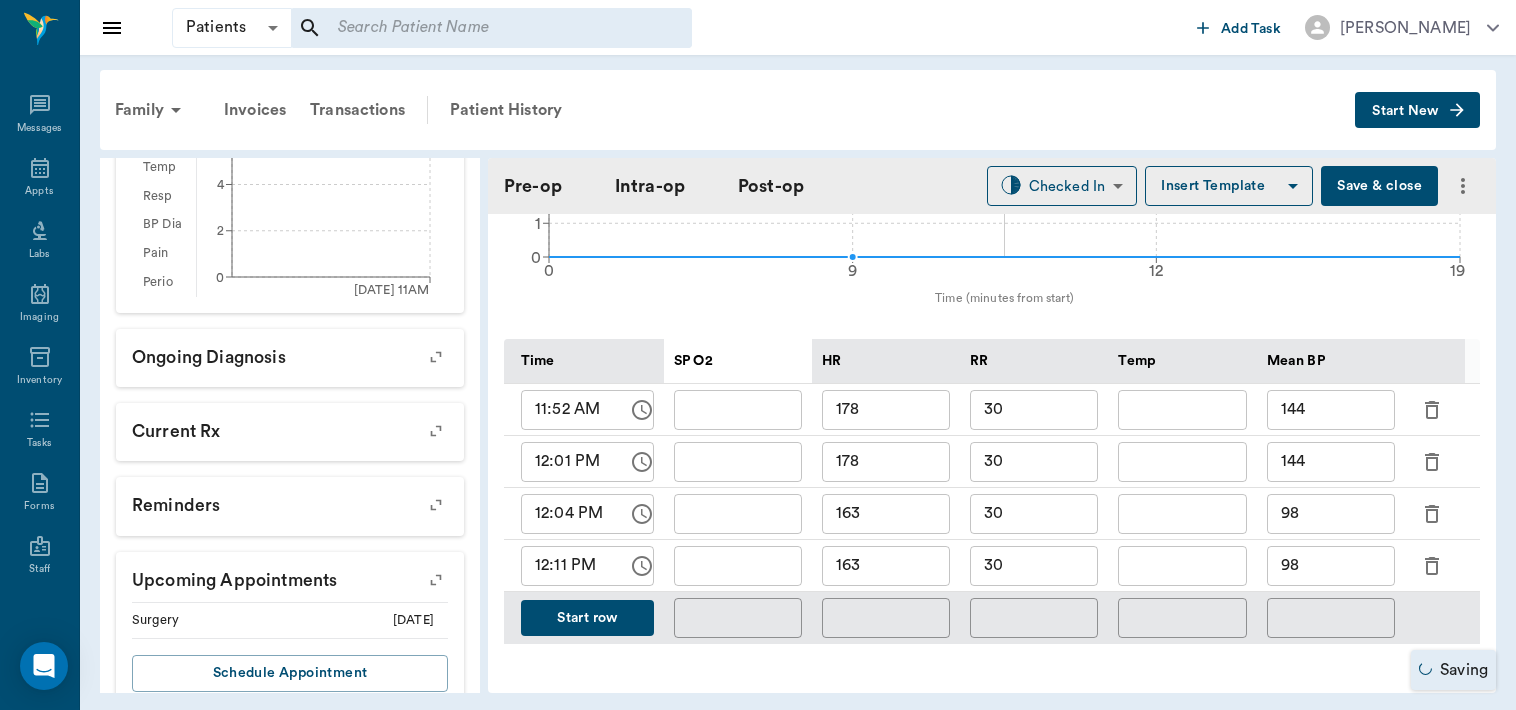 click on "163" at bounding box center [886, 566] 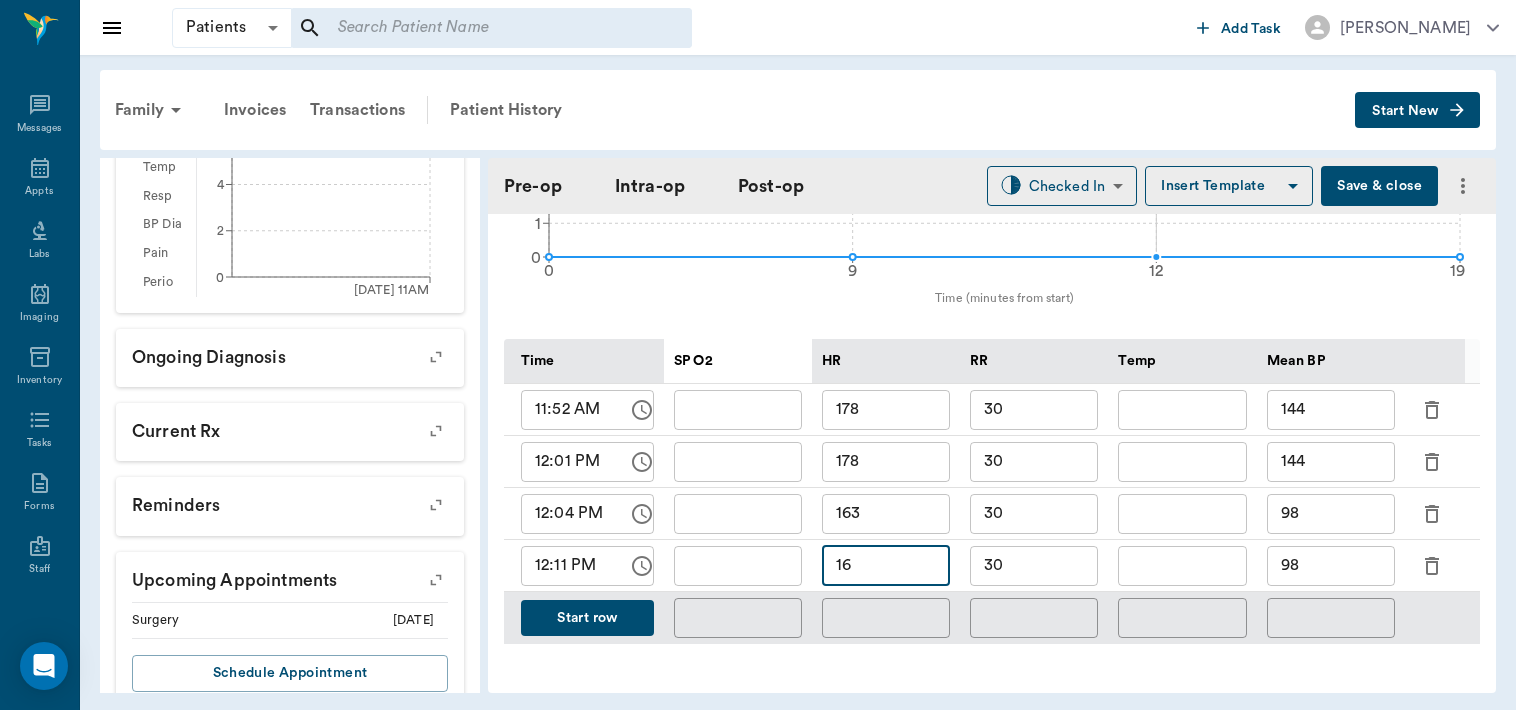 type on "163" 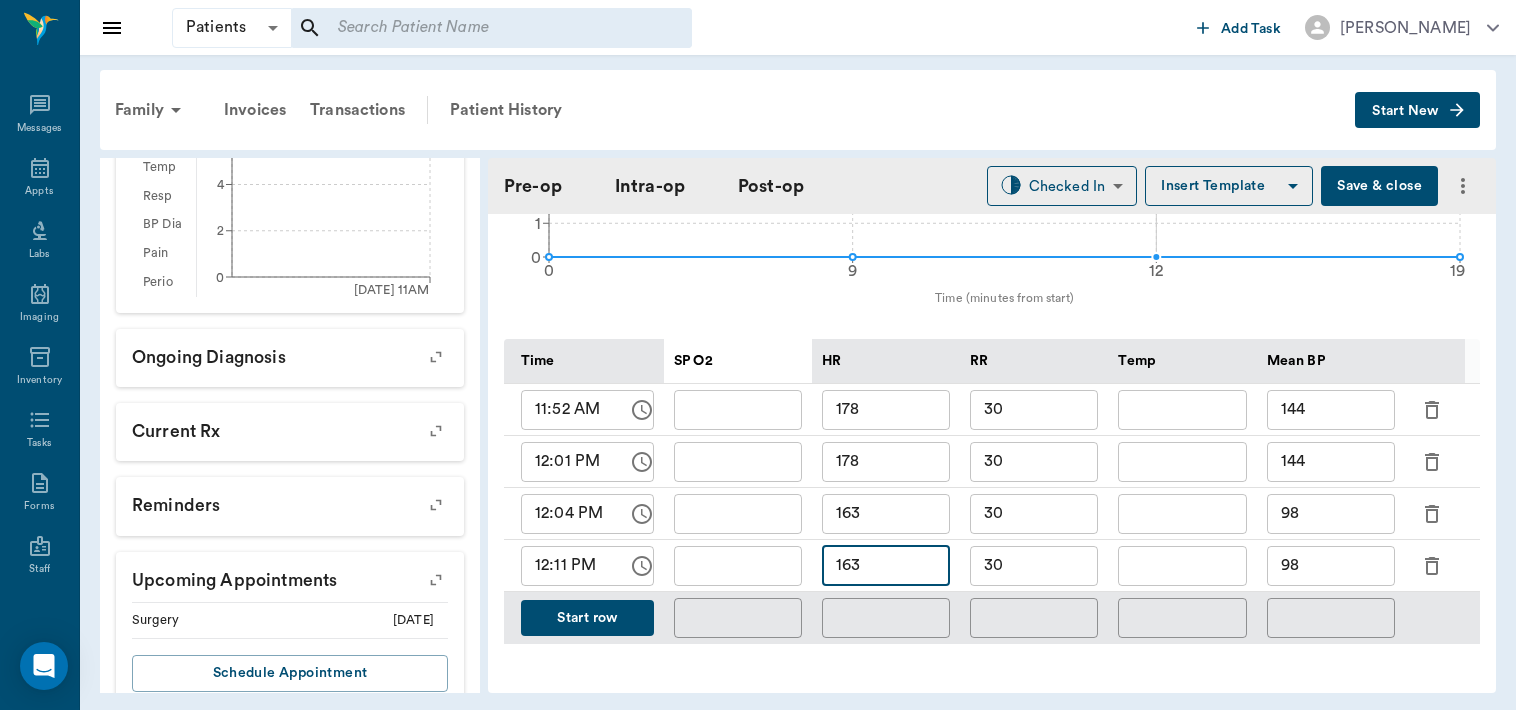 click on "98" at bounding box center [1331, 566] 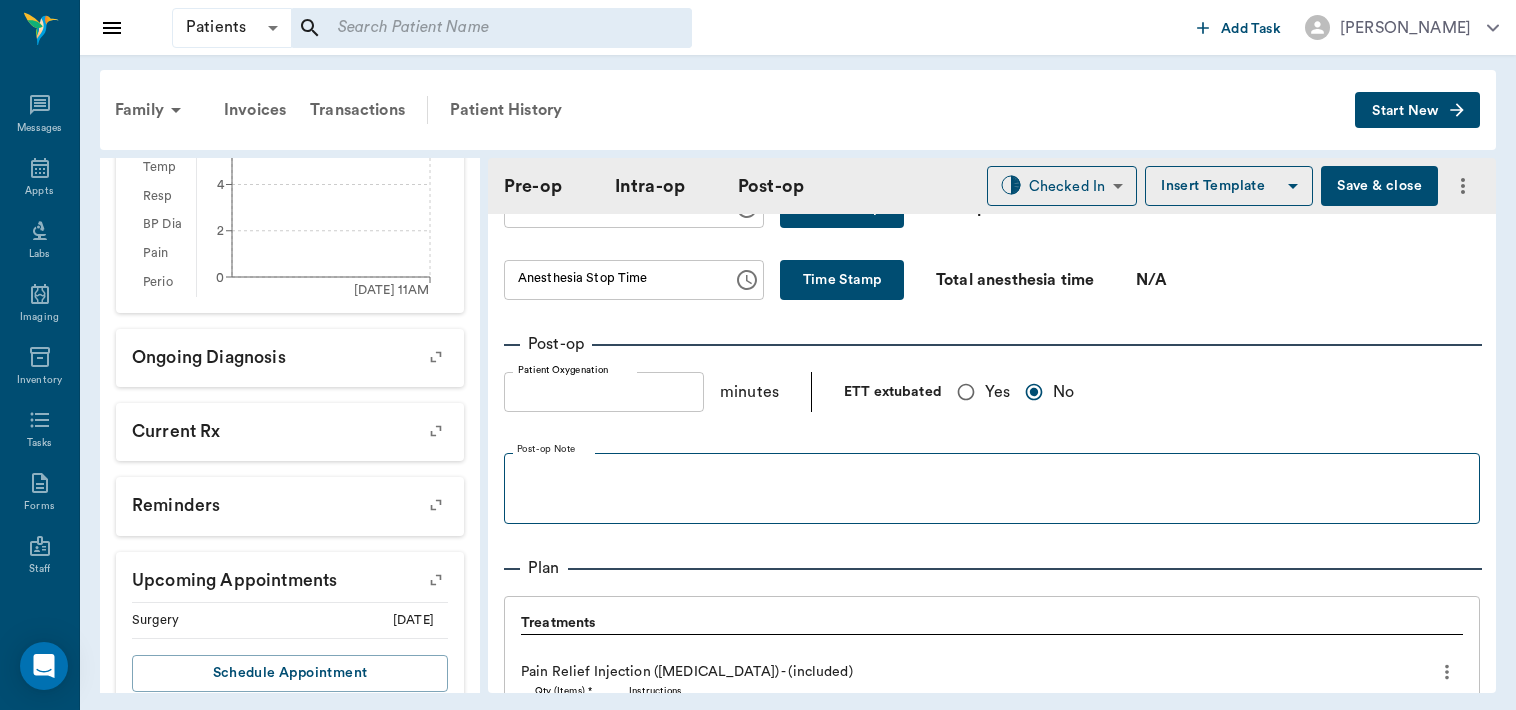 type on "95" 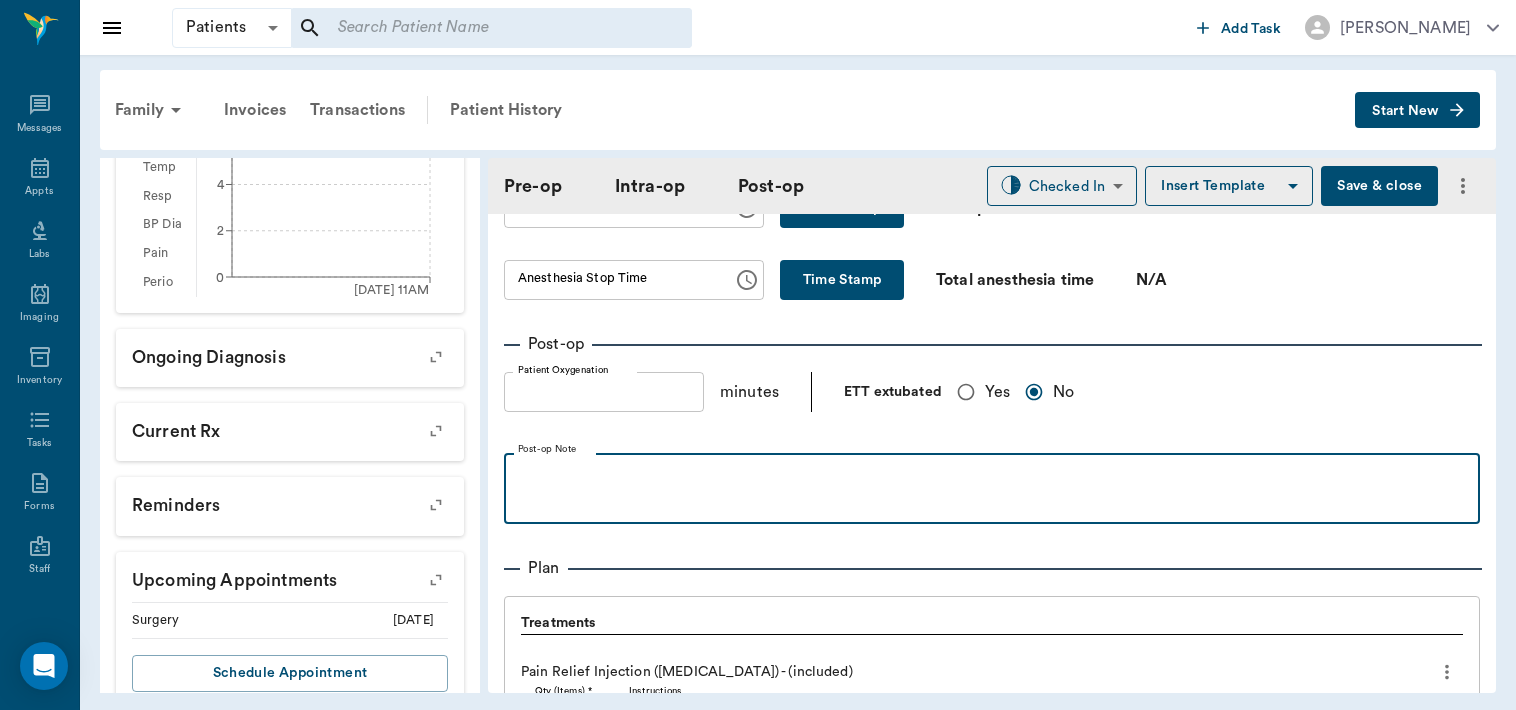 click at bounding box center [992, 475] 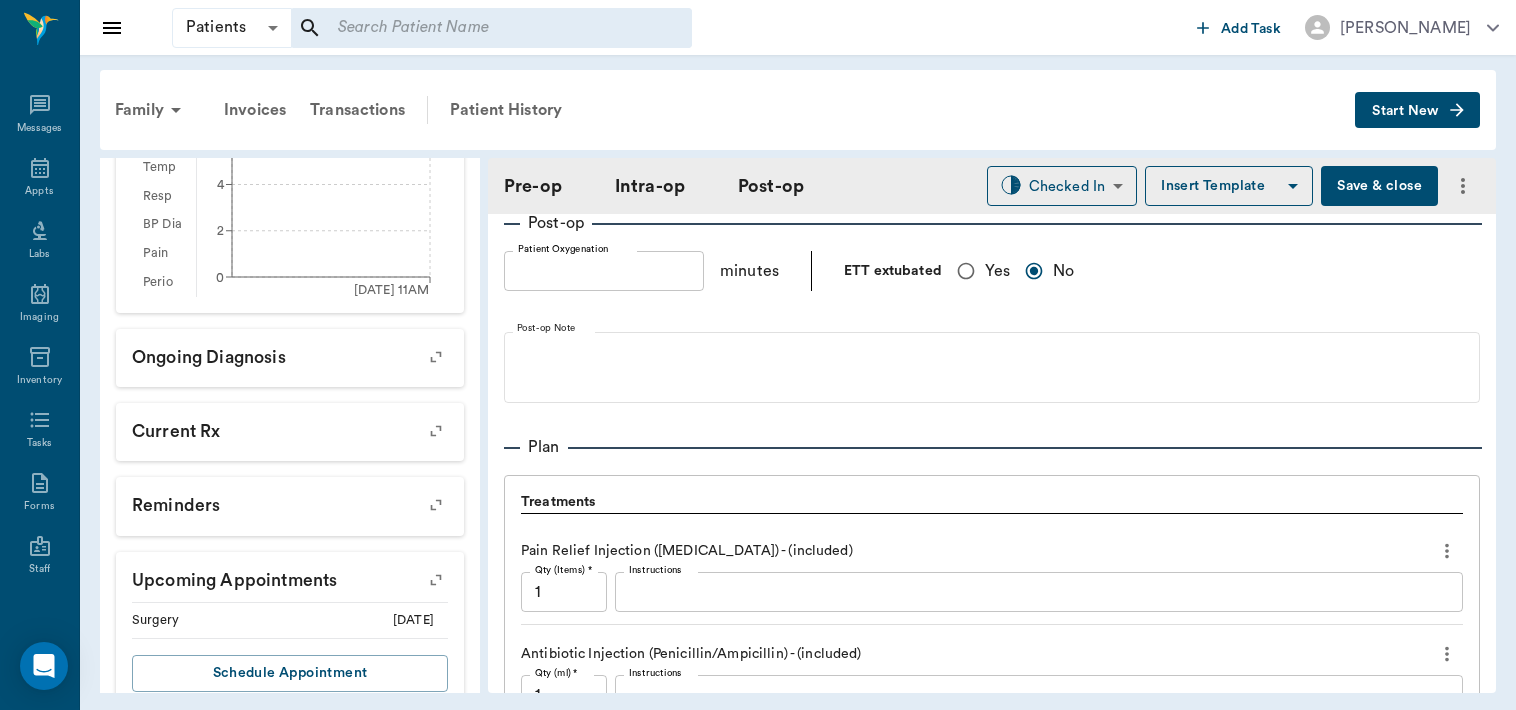 click at bounding box center (993, 448) 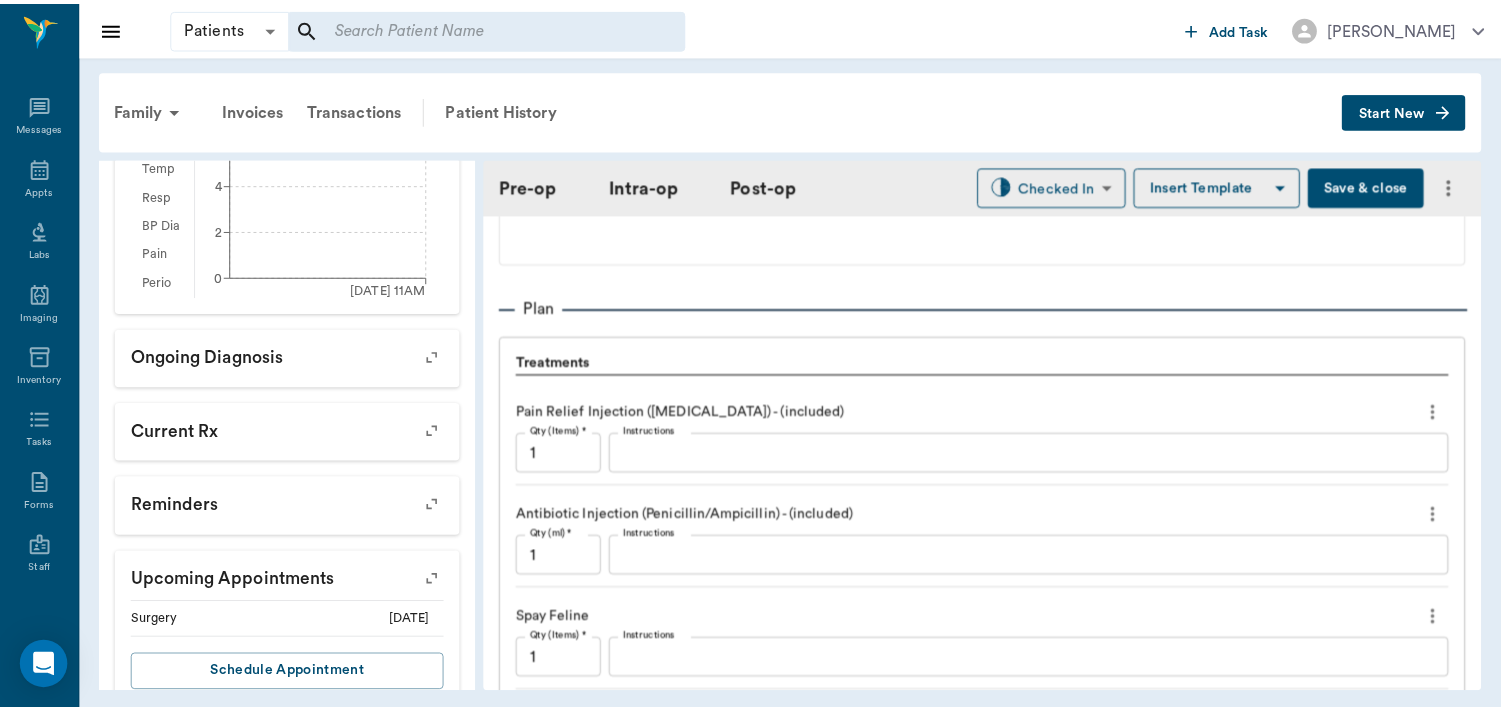 scroll, scrollTop: 1682, scrollLeft: 0, axis: vertical 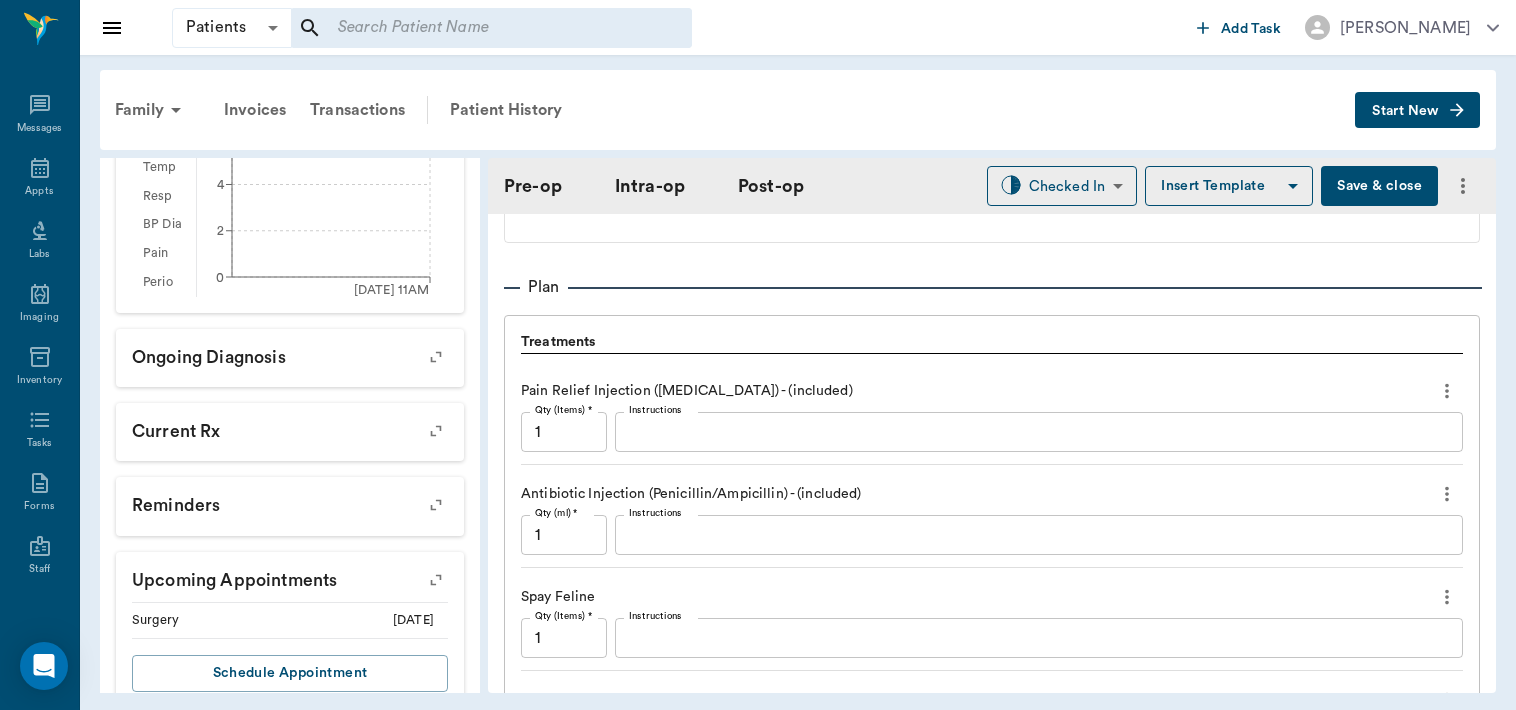 click on "Instructions" at bounding box center [1039, 638] 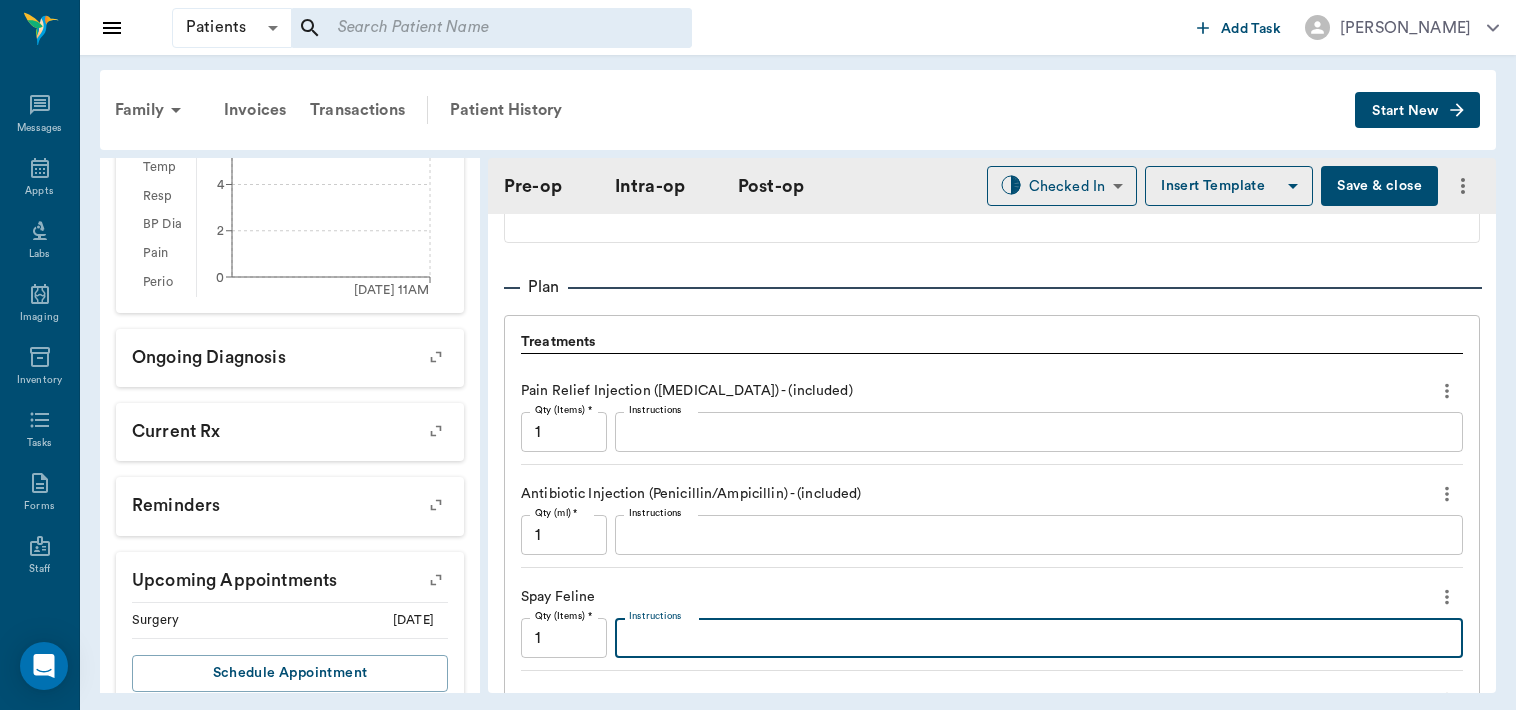 click on "Save & close" at bounding box center [1379, 186] 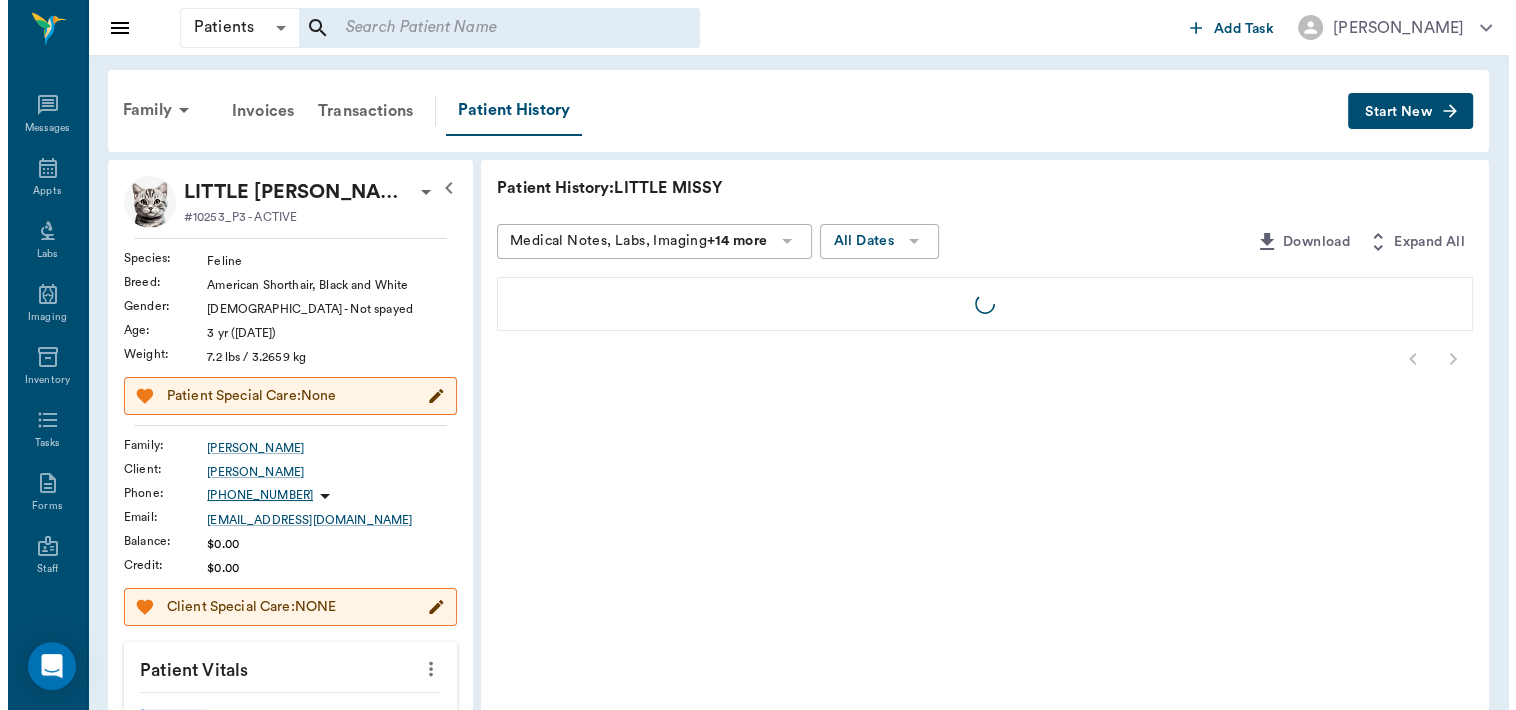 scroll, scrollTop: 0, scrollLeft: 0, axis: both 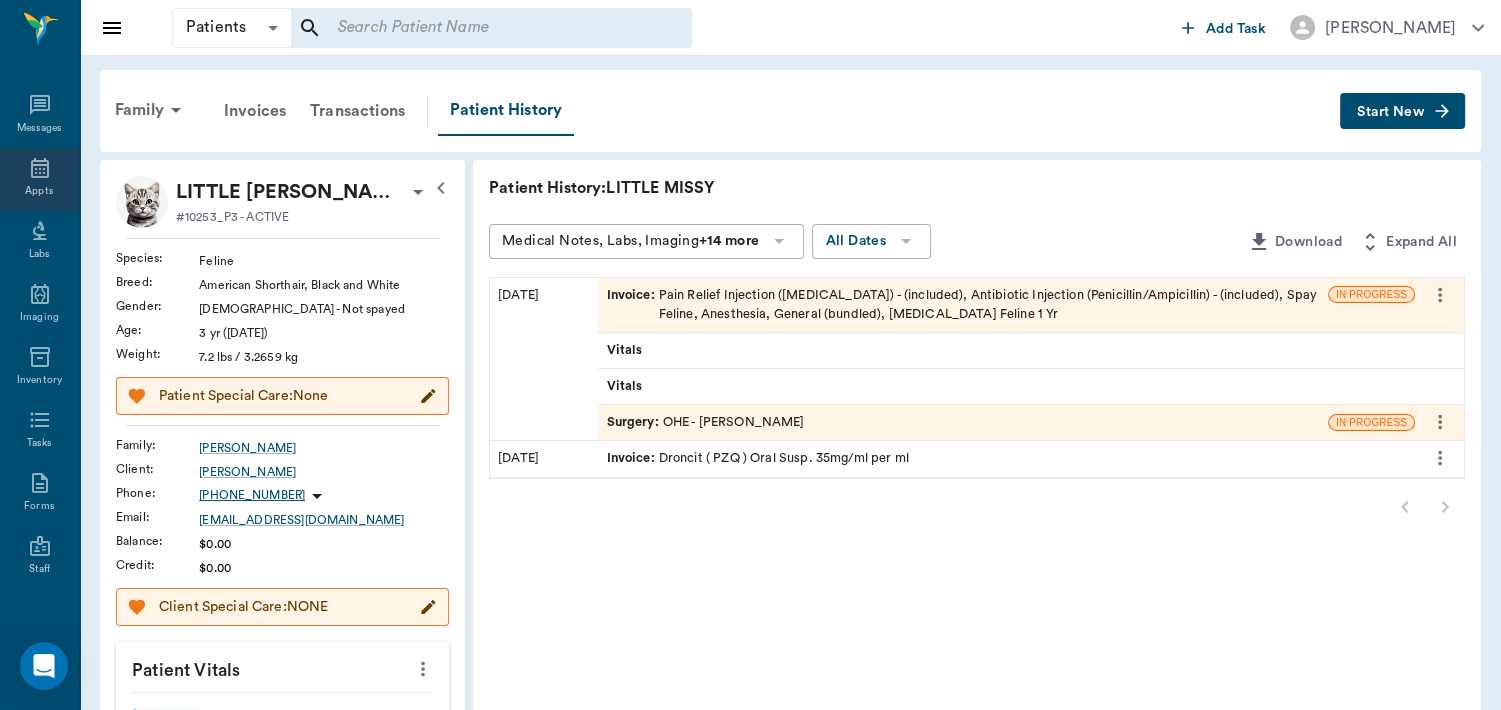 click 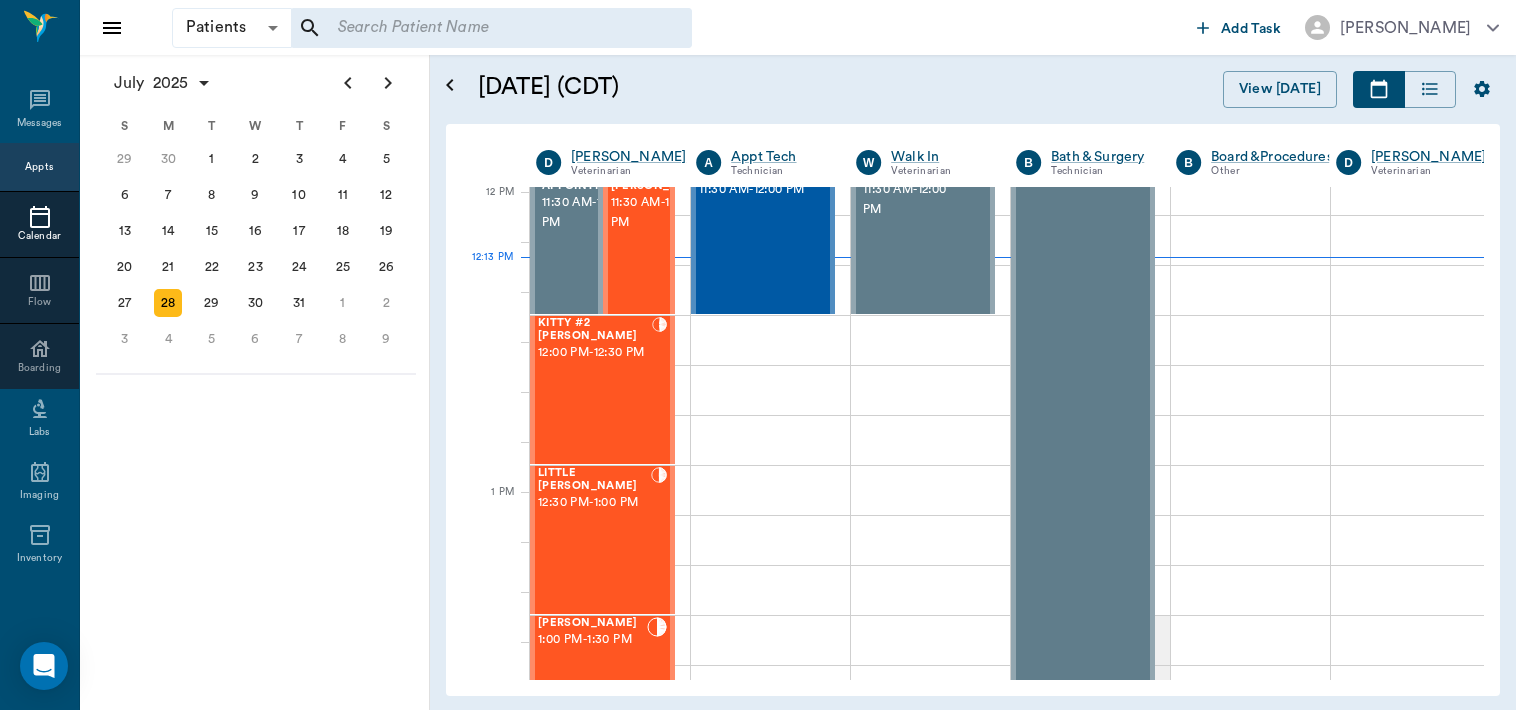 scroll, scrollTop: 1044, scrollLeft: 0, axis: vertical 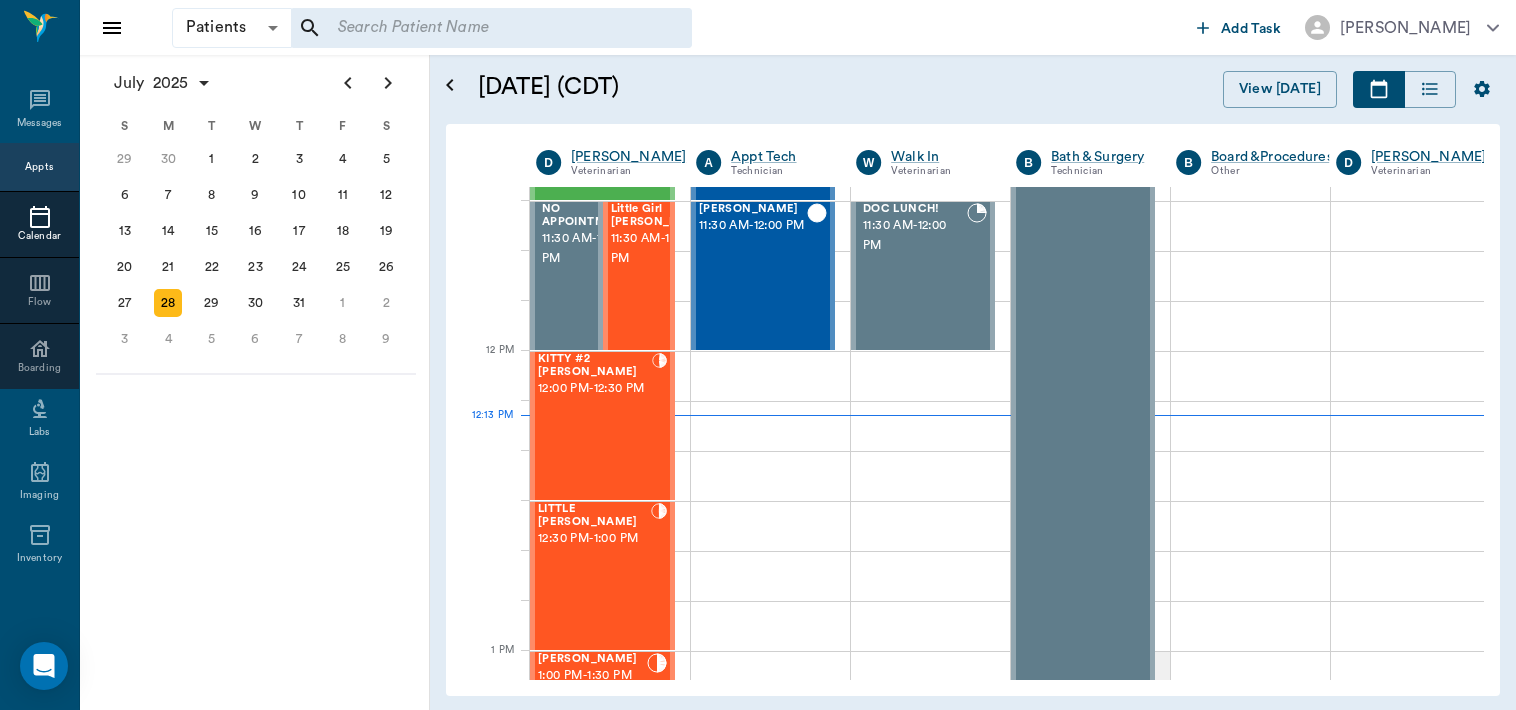 click on "KITTY #2 [PERSON_NAME] 12:00 PM  -  12:30 PM" at bounding box center (595, 426) 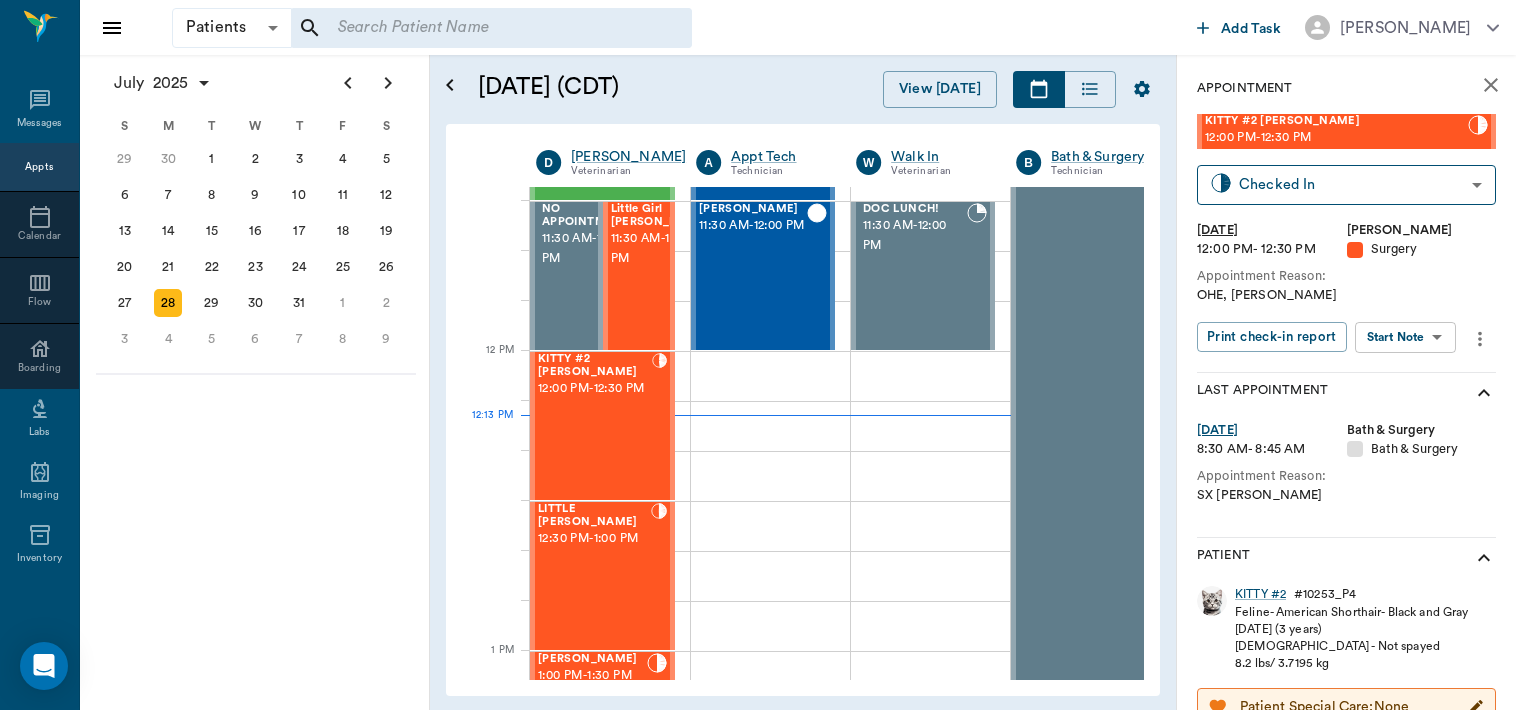 click on "Patients Patients ​ ​ Add Task [PERSON_NAME] Nectar Messages Appts Calendar Flow Boarding Labs Imaging Inventory Tasks Forms Staff Reports Lookup Settings [DATE] S M T W T F S [DATE] 2 3 4 5 6 7 8 9 10 11 12 13 14 15 16 17 18 19 20 21 22 23 24 25 26 27 28 29 [DATE] 1 2 3 4 5 6 7 8 9 10 11 12 S M T W T F S 29 [DATE] 1 2 3 4 5 6 7 8 9 10 11 12 13 14 15 16 17 18 19 20 21 22 23 24 25 26 27 28 29 30 [DATE] 1 2 3 4 5 6 7 8 9 S M T W T F S 27 28 29 30 [DATE] 1 2 3 4 5 6 7 8 9 10 11 12 13 14 15 16 17 18 19 20 21 22 23 24 25 26 27 28 29 30 31 [DATE] 2 3 4 5 6 [DATE] (CDT) View [DATE] [DATE] [DATE] [DATE] D [PERSON_NAME] Veterinarian A Appt Tech Technician W Walk In Veterinarian B Bath & Surgery Technician B Board &Procedures Other D [PERSON_NAME] Veterinarian 8 AM 9 AM 10 AM 11 AM 12 PM 1 PM 2 PM 3 PM 4 PM 5 PM 6 PM 7 PM 8 PM 12:13 PM Dream [PERSON_NAME] 8:30 AM  -  9:00 AM NO APPOINTMENT! EMERGENCY ONLY! 9:00 AM  -  9:30 AM [PERSON_NAME] 9:30 AM  -  10:00 AM D-O-G Malina 10:00 AM  -   -   -" at bounding box center [758, 355] 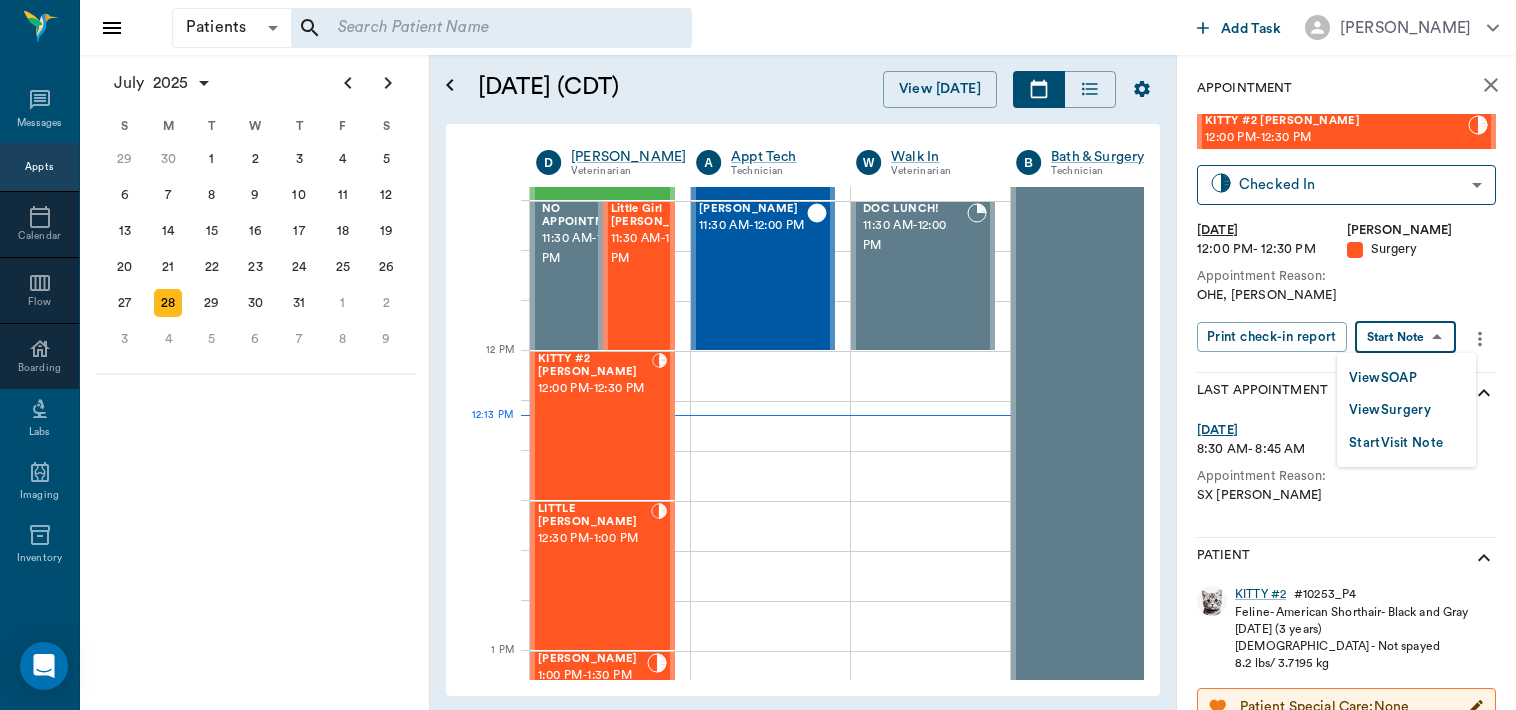 click on "View  Surgery" at bounding box center (1390, 410) 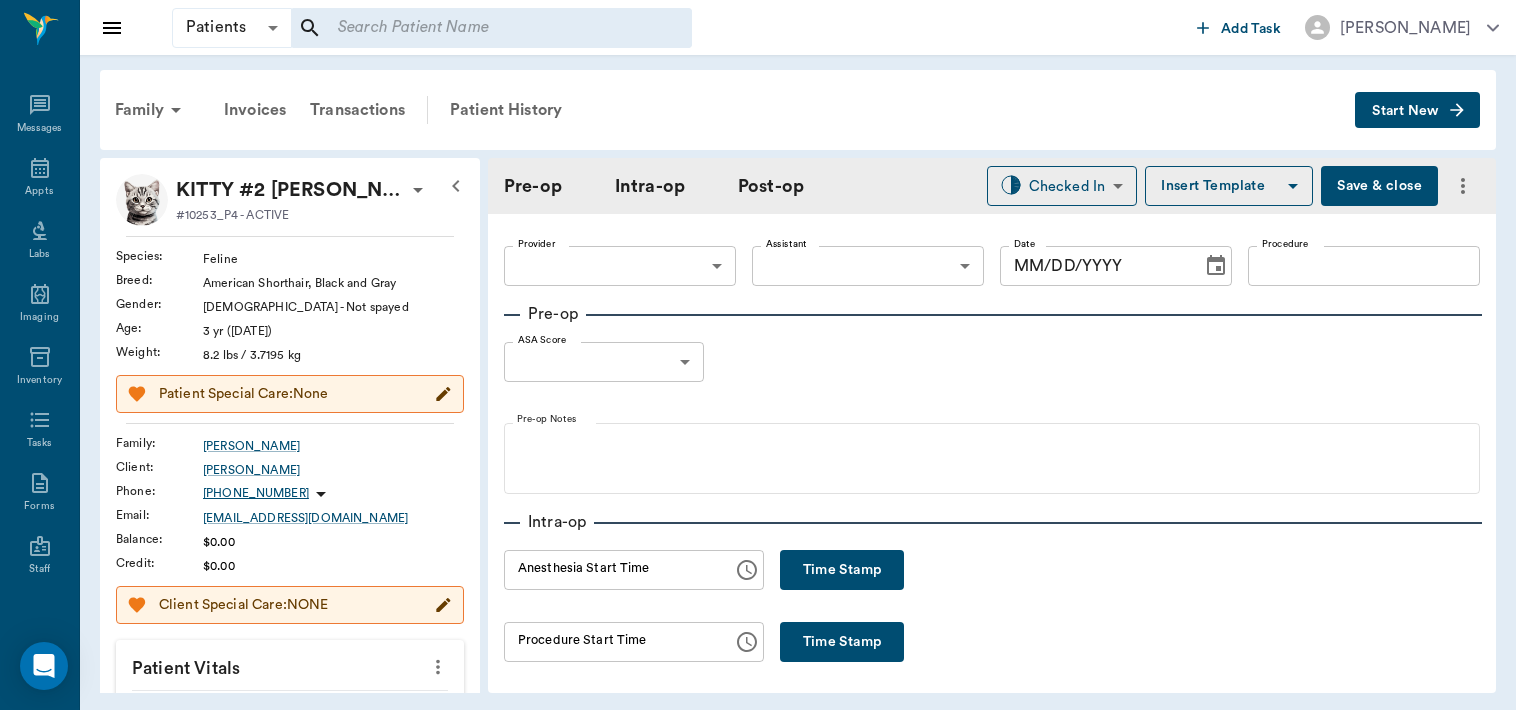 type on "63ec2f075fda476ae8351a4d" 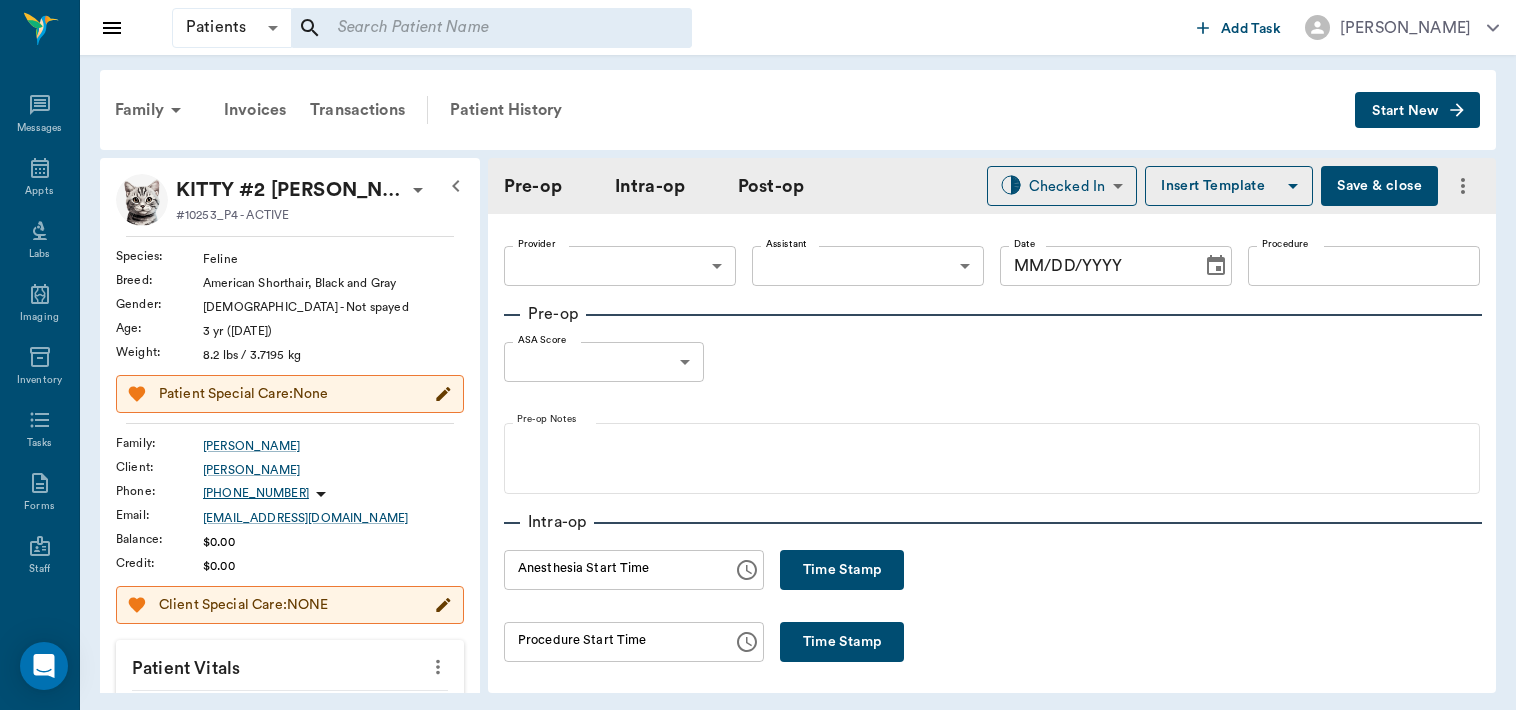 type on "63ec2e7e52e12b0ba117b124" 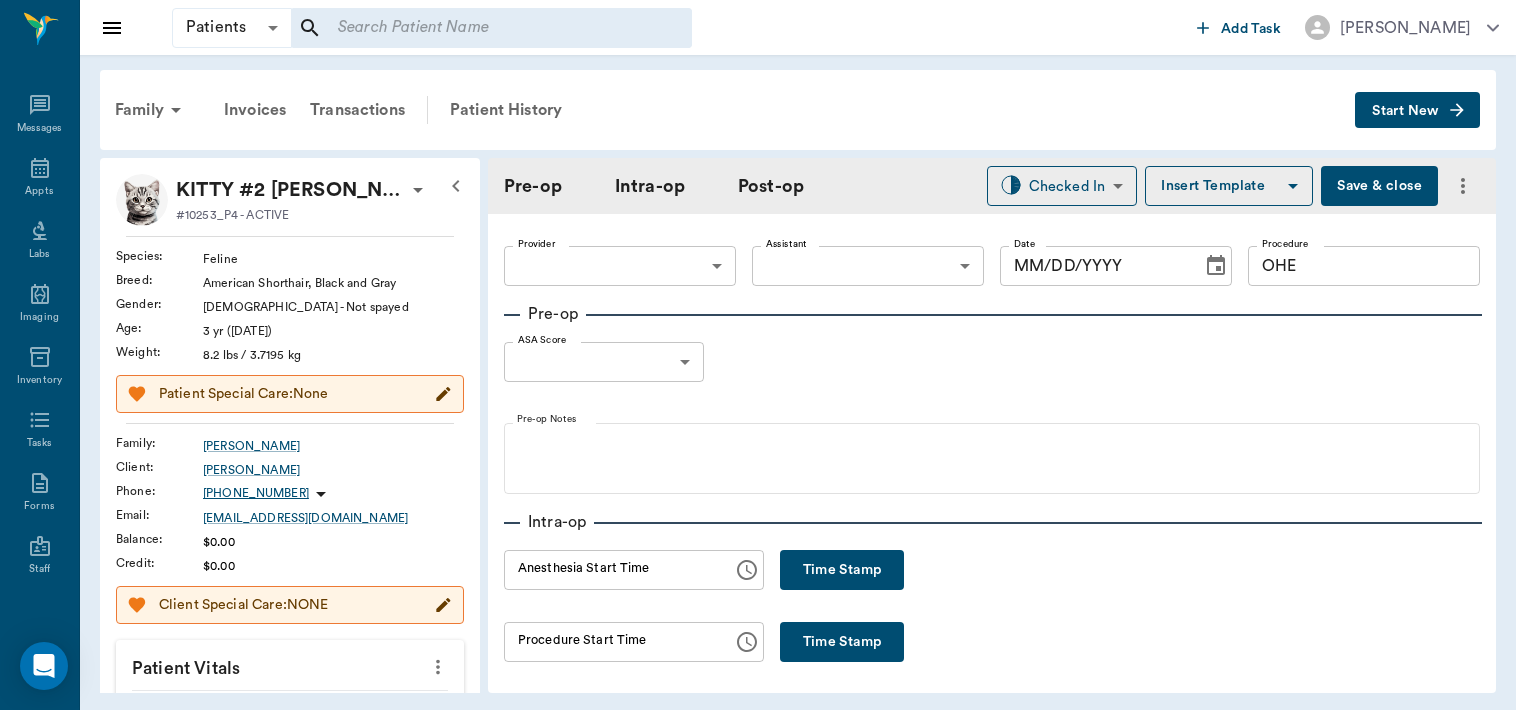 type on "[DATE]" 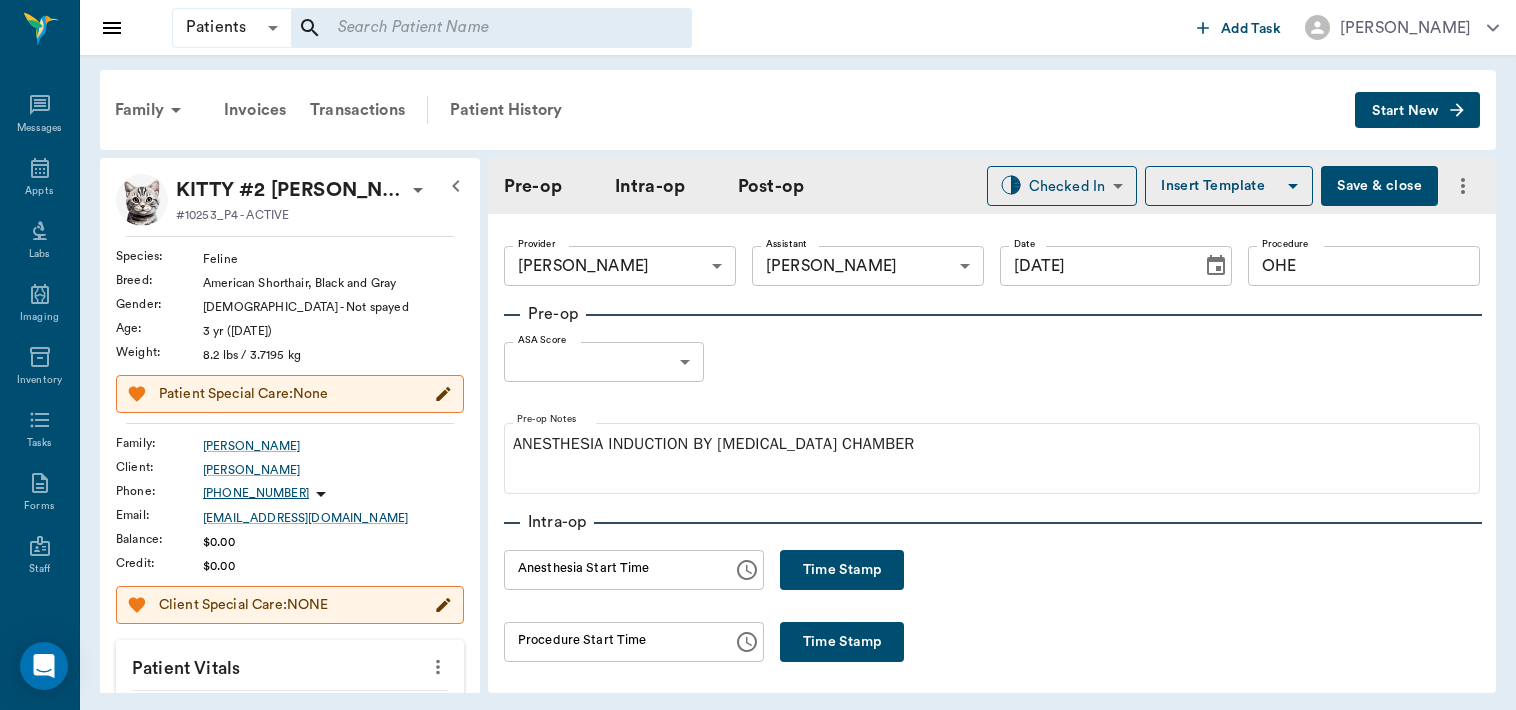 click on "Time Stamp" at bounding box center [842, 570] 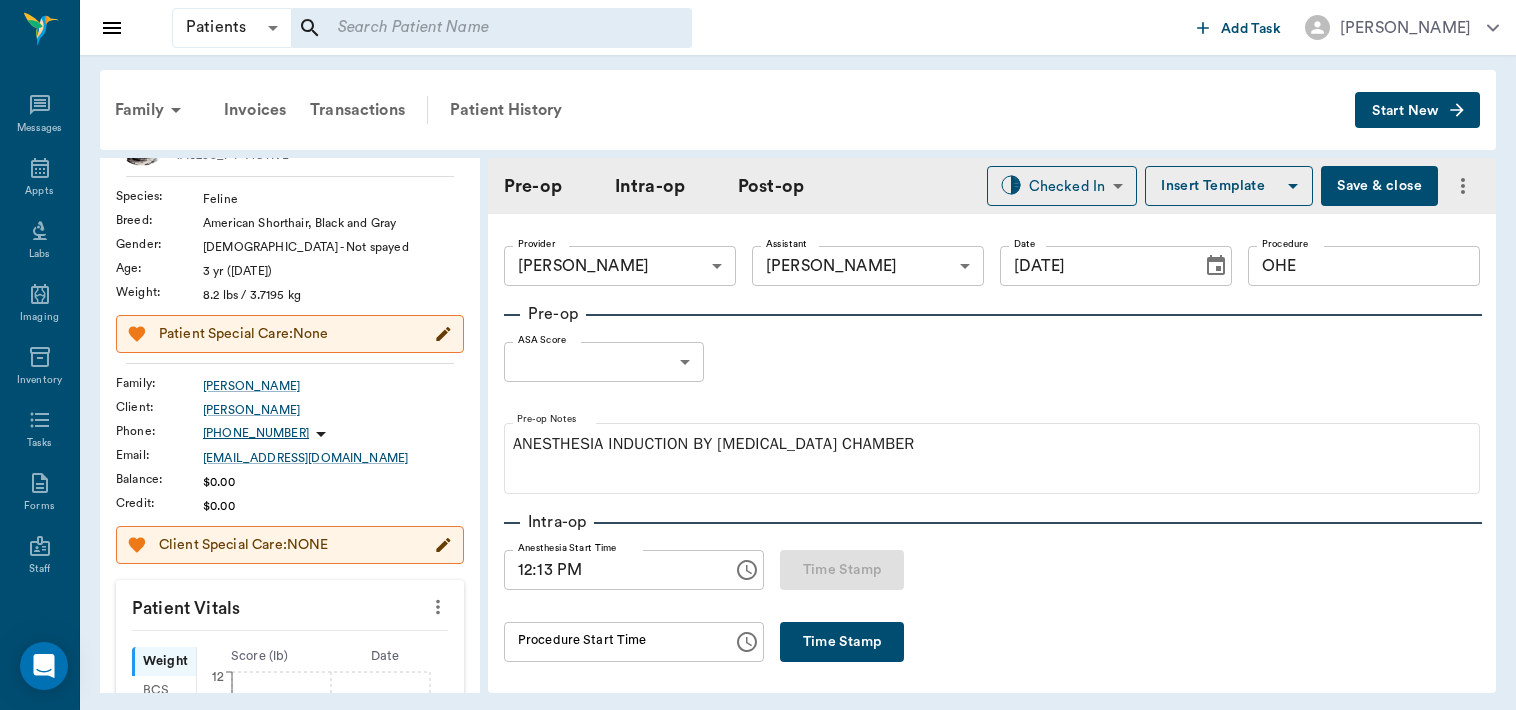 scroll, scrollTop: 90, scrollLeft: 0, axis: vertical 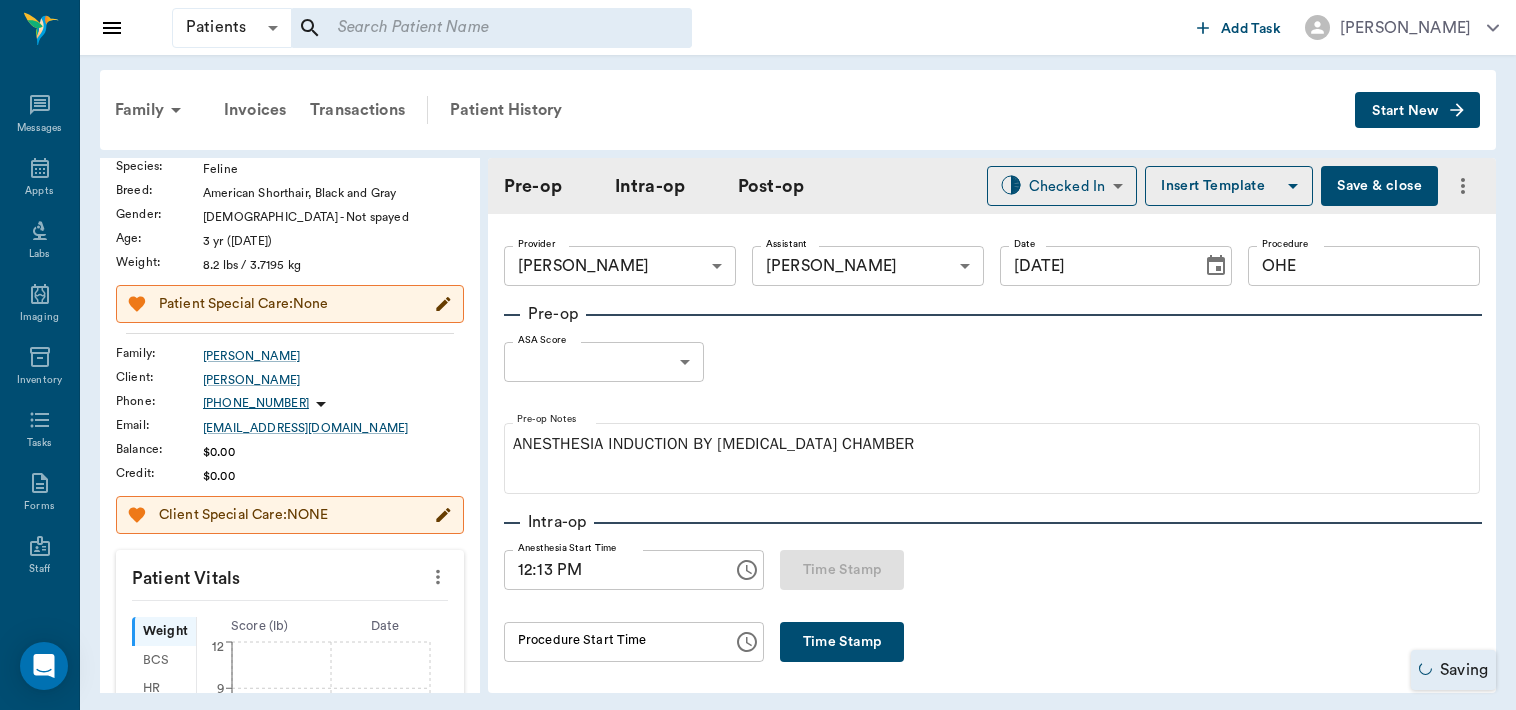 click at bounding box center (438, 577) 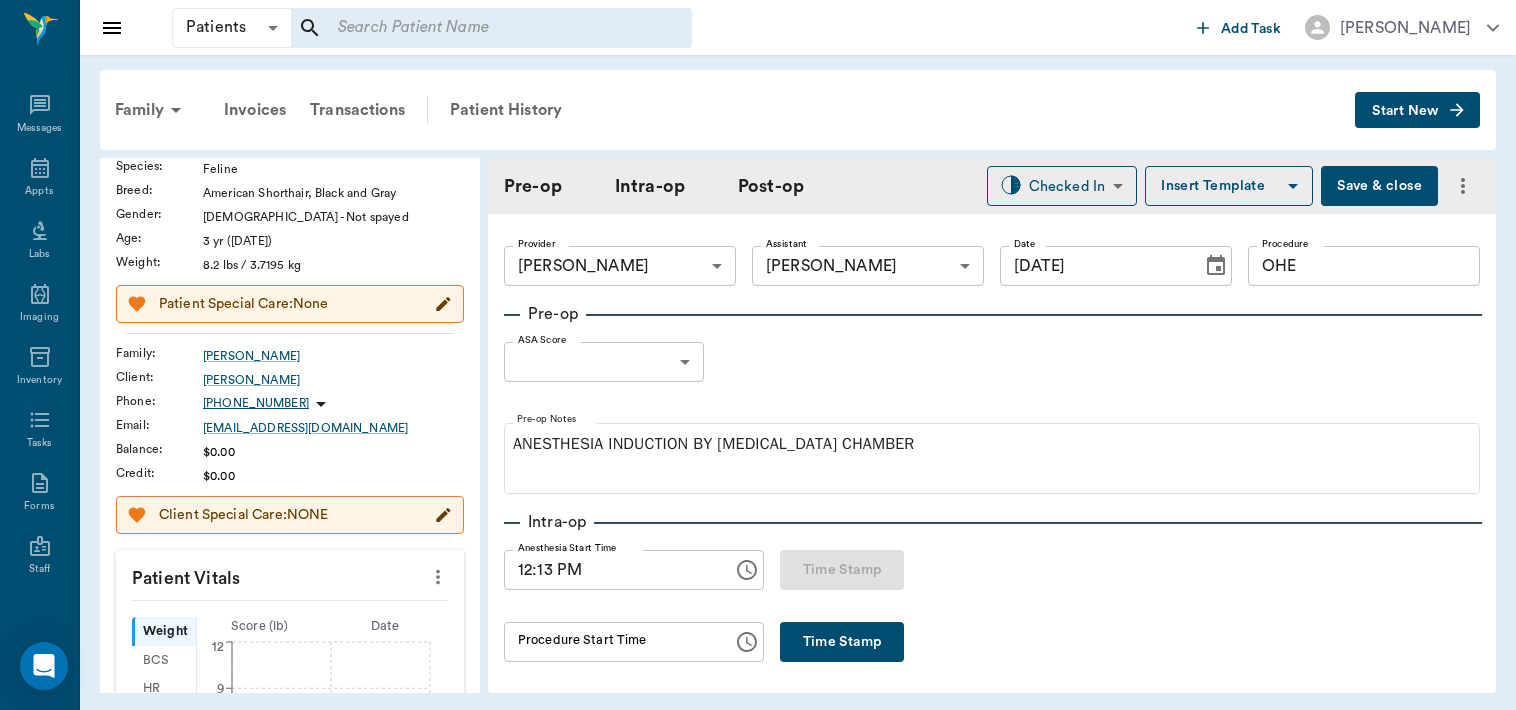 click 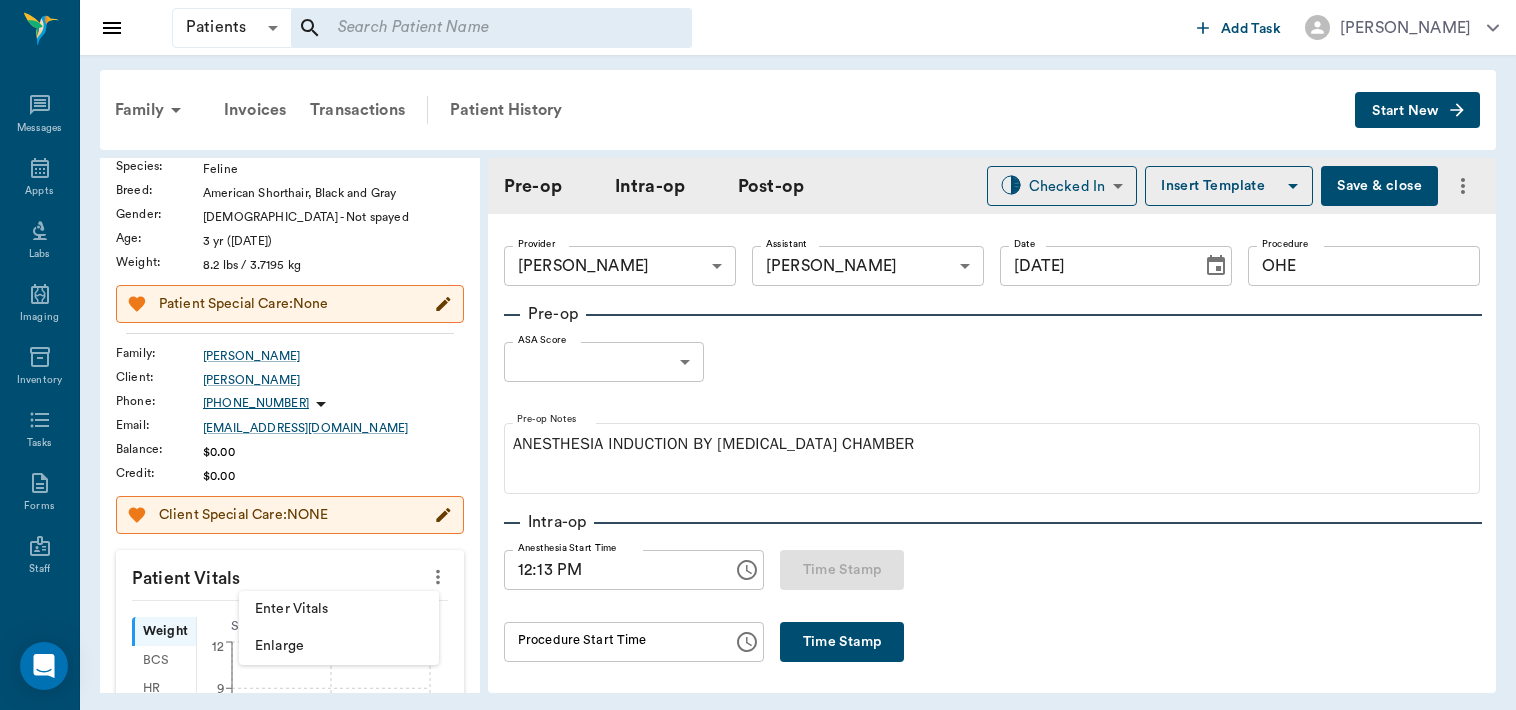 click on "Enter Vitals" at bounding box center (339, 609) 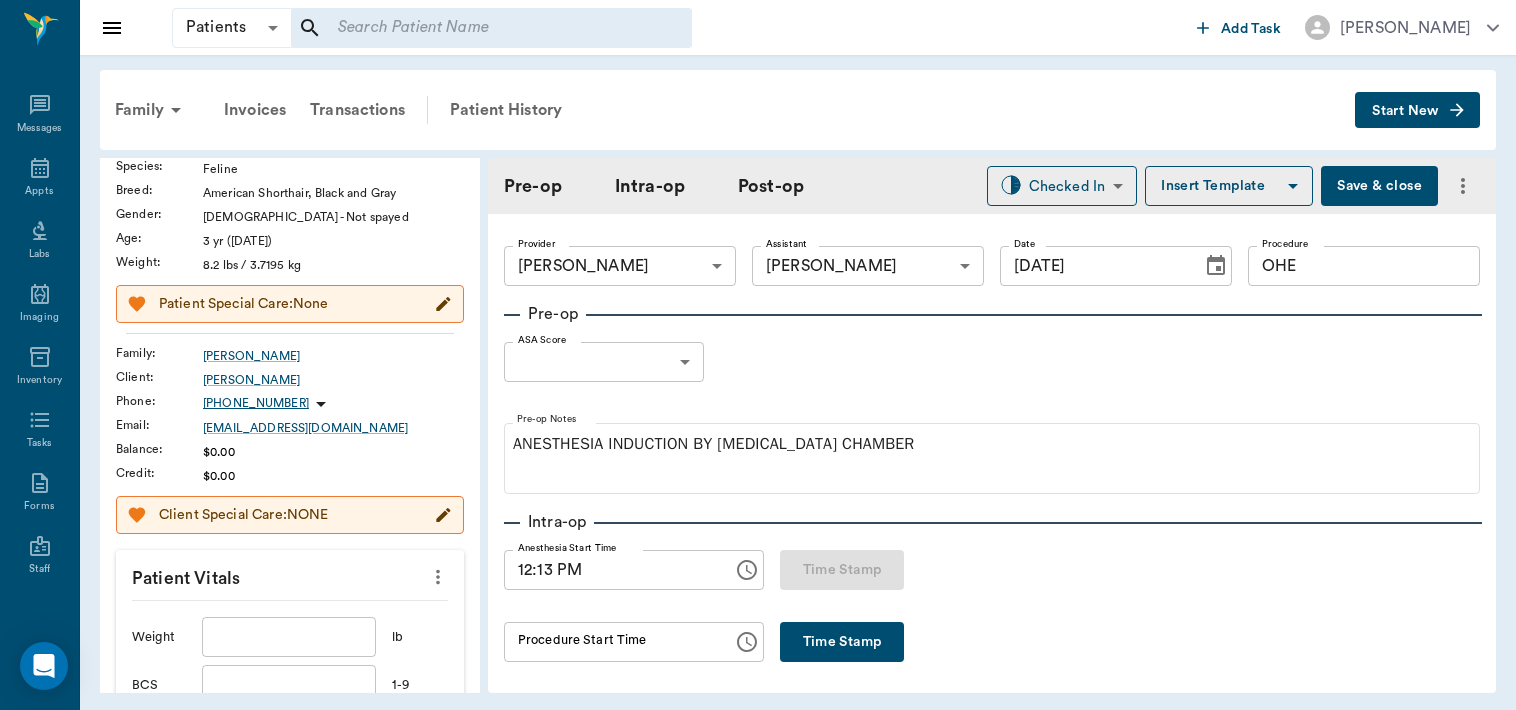 click at bounding box center [289, 637] 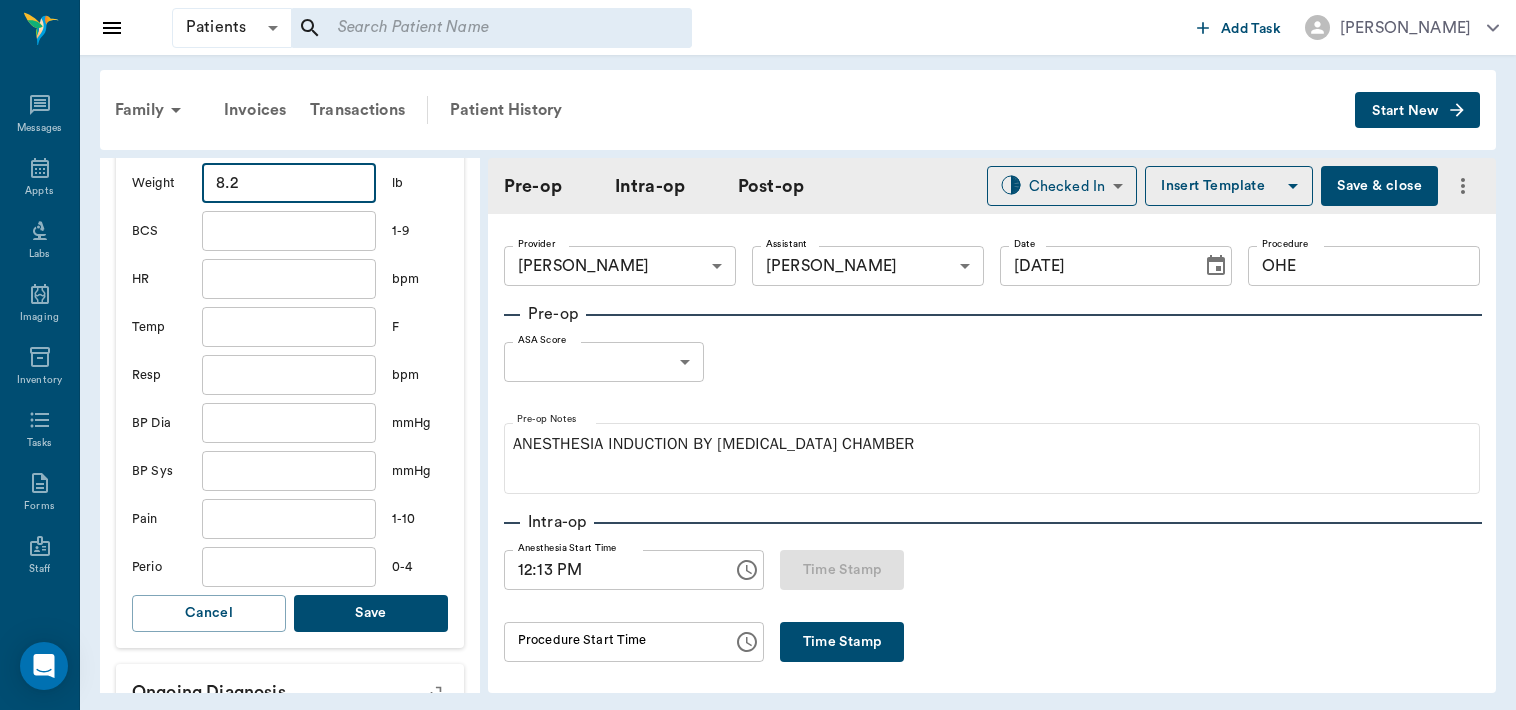 scroll, scrollTop: 579, scrollLeft: 0, axis: vertical 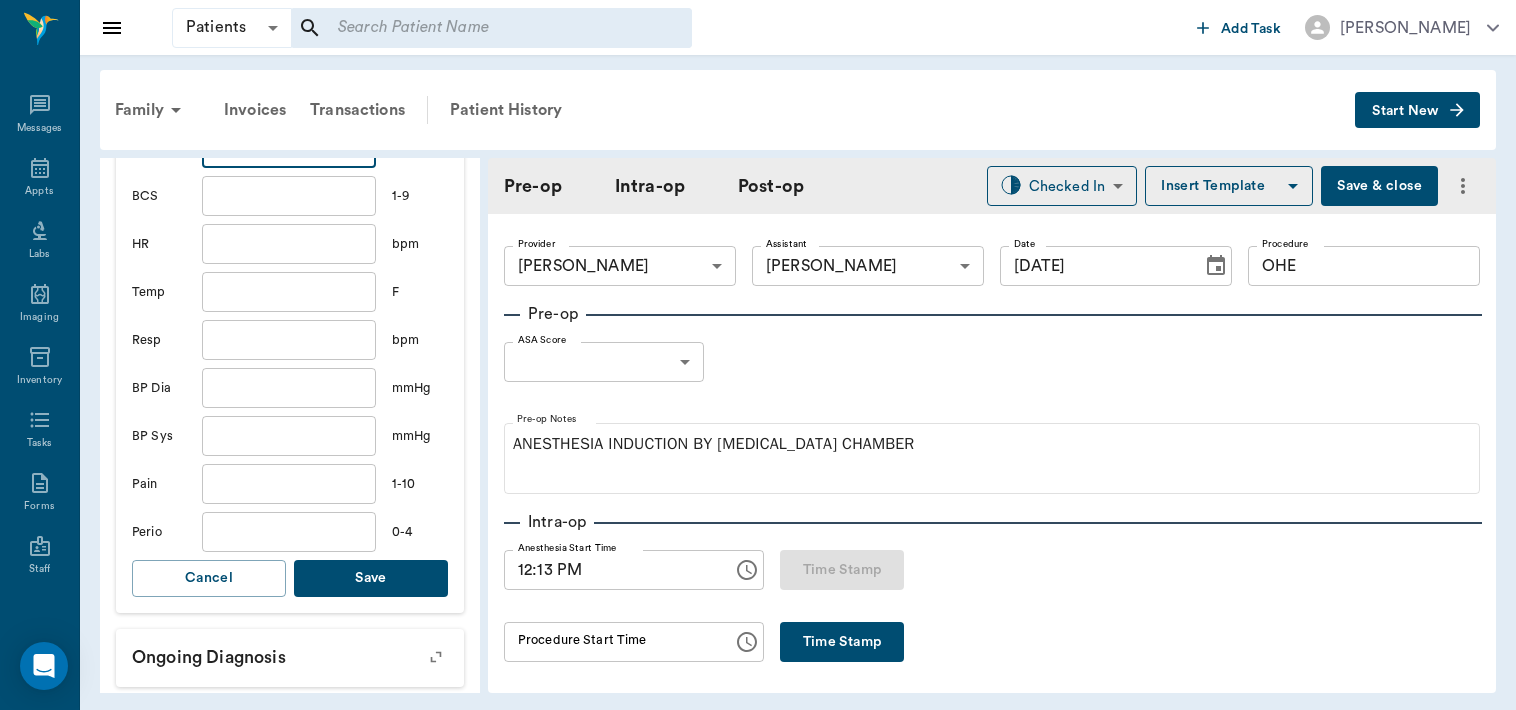 type on "8.2" 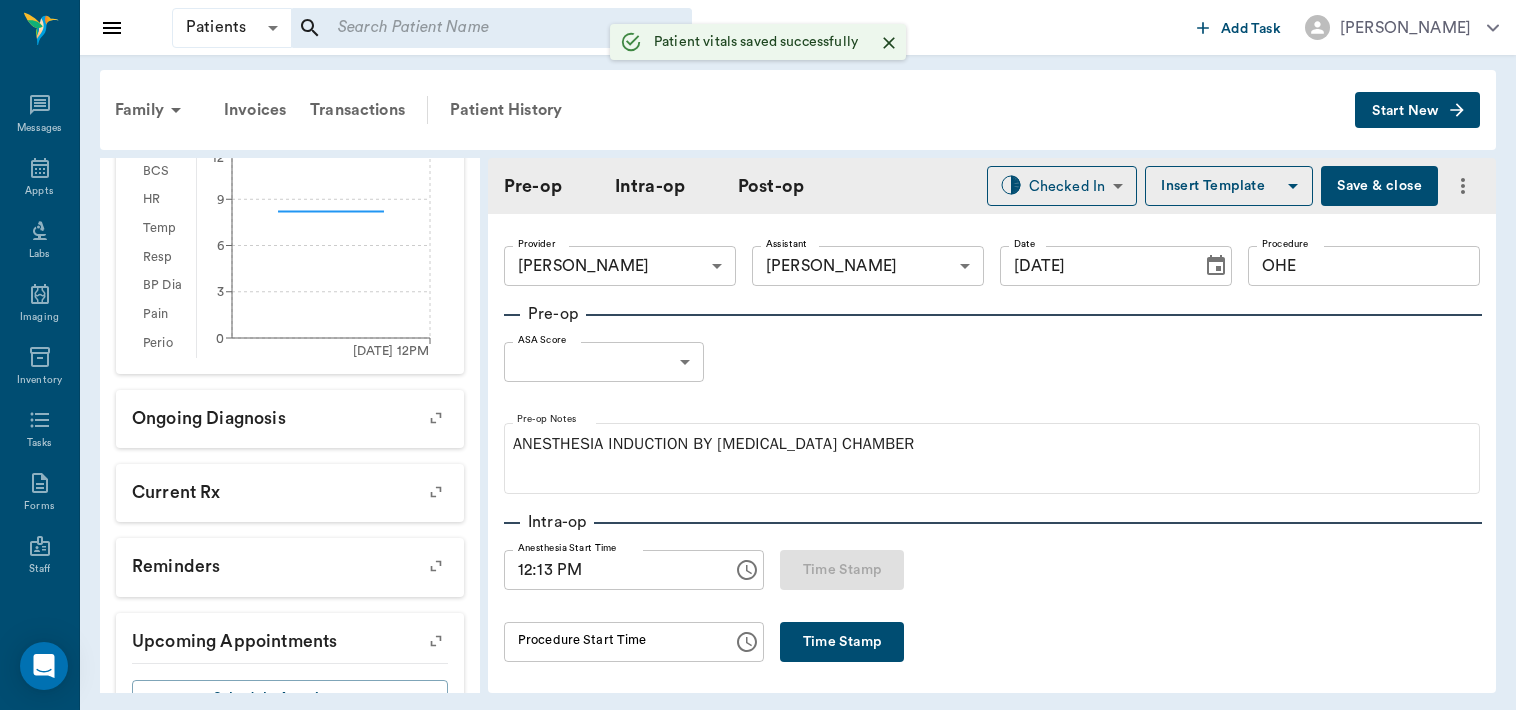 click on "Patients Patients ​ ​ Add Task [PERSON_NAME] Nectar Messages Appts Labs Imaging Inventory Tasks Forms Staff Reports Lookup Settings Family Invoices Transactions Patient History Start New KITTY #2 [PERSON_NAME] #10253_P4    -    ACTIVE   Species : Feline Breed : American Shorthair, Black and Gray Gender : [DEMOGRAPHIC_DATA] - Not spayed Age : [DEMOGRAPHIC_DATA] yr ([DATE]) Weight : 8.2 lbs / 3.7195 kg Patient Special Care:  None Family : [PERSON_NAME] Client : [PERSON_NAME] Phone : [PHONE_NUMBER] Email : [EMAIL_ADDRESS][DOMAIN_NAME] Balance : $0.00 Credit : $0.00 Client Special Care:  NONE Patient Vitals Weight BCS HR Temp Resp BP Dia Pain Perio Score ( lb ) Date [DATE] 12PM 0 3 6 9 12 Ongoing diagnosis Current Rx Reminders Upcoming appointments Schedule Appointment Pre-op Intra-op Post-op Checked In CHECKED_IN ​ Insert Template  Save & close Provider [PERSON_NAME] 63ec2f075fda476ae8351a4d Provider Assistant [PERSON_NAME] 63ec2e7e52e12b0ba117b124 Assistant Date [DATE] Date Procedure OHE Procedure Pre-op ASA Score ​ null ASA Score 0" at bounding box center (758, 355) 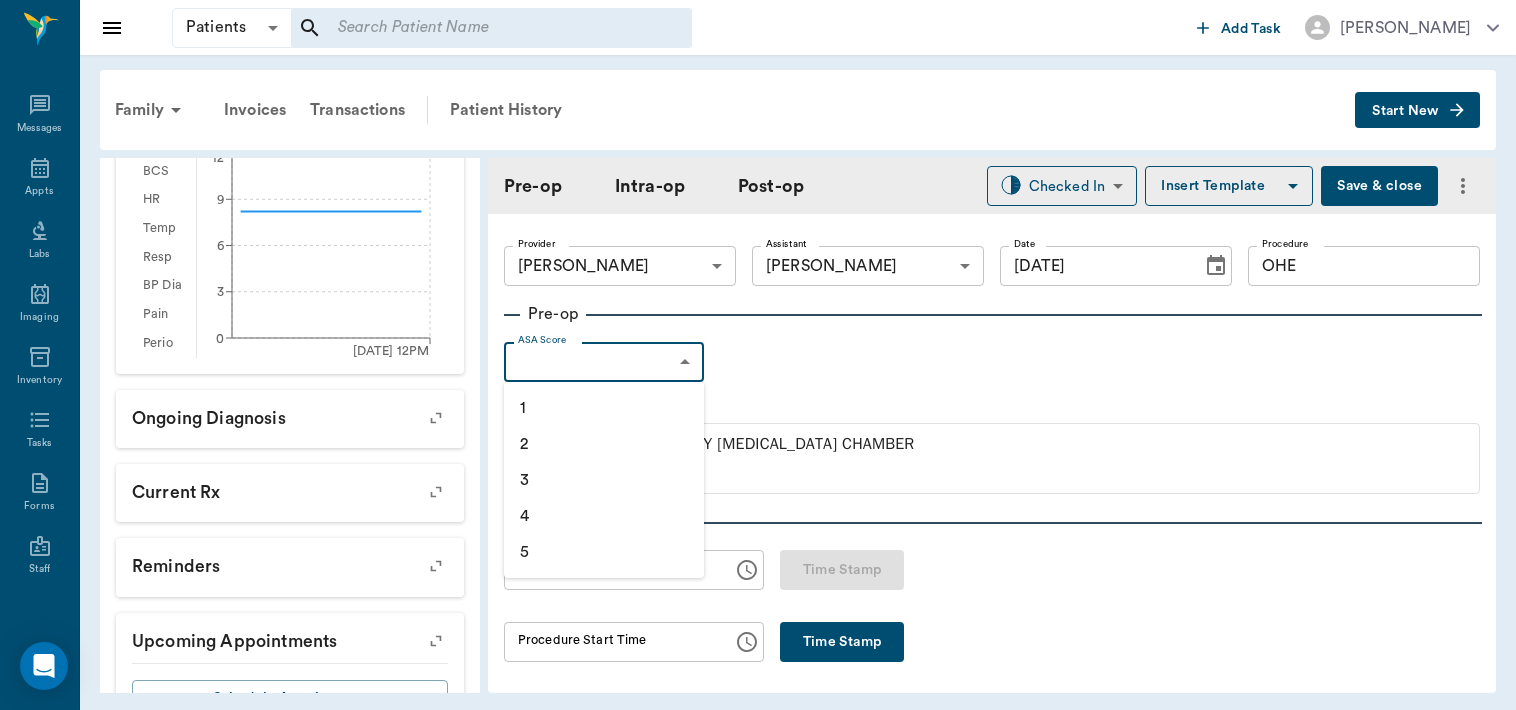 click on "1" at bounding box center (604, 408) 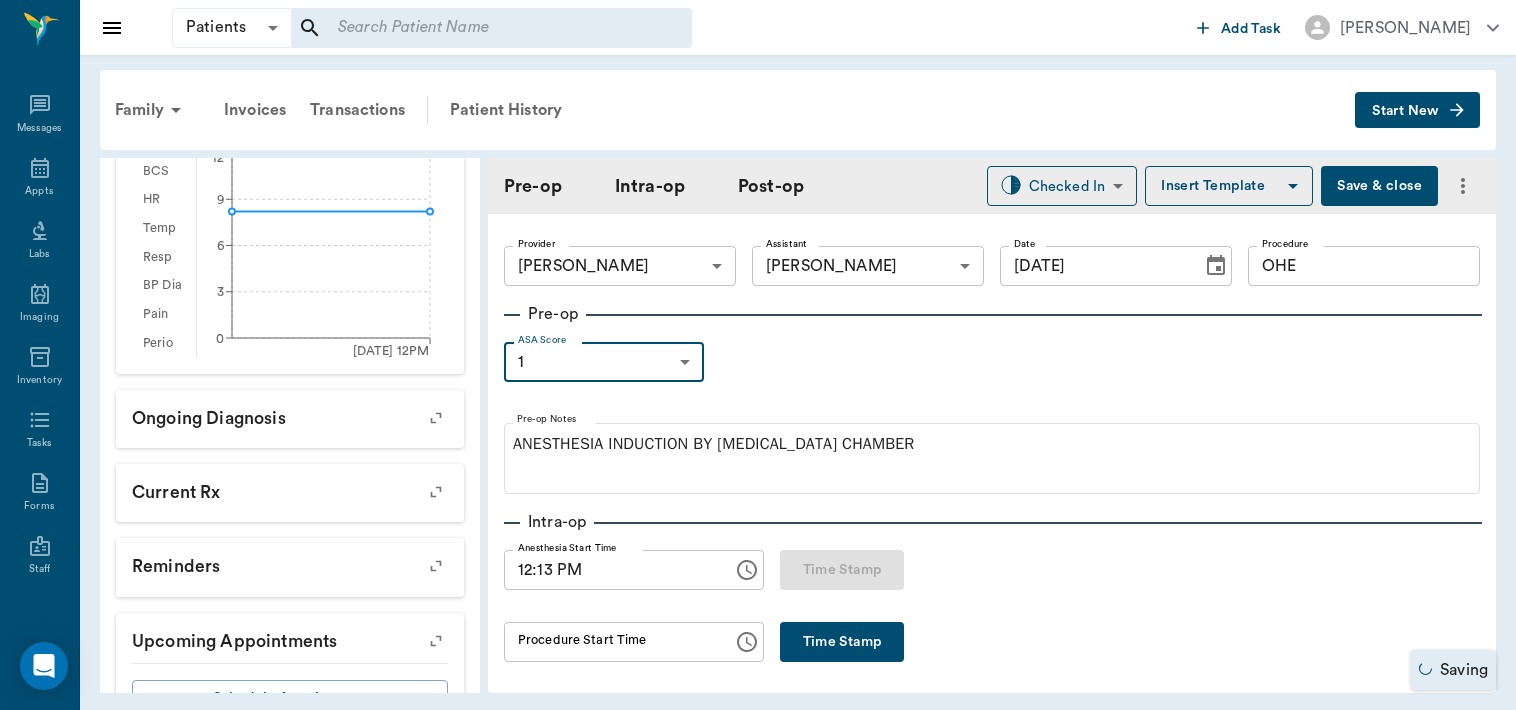 click on "Insert Template" at bounding box center (1229, 186) 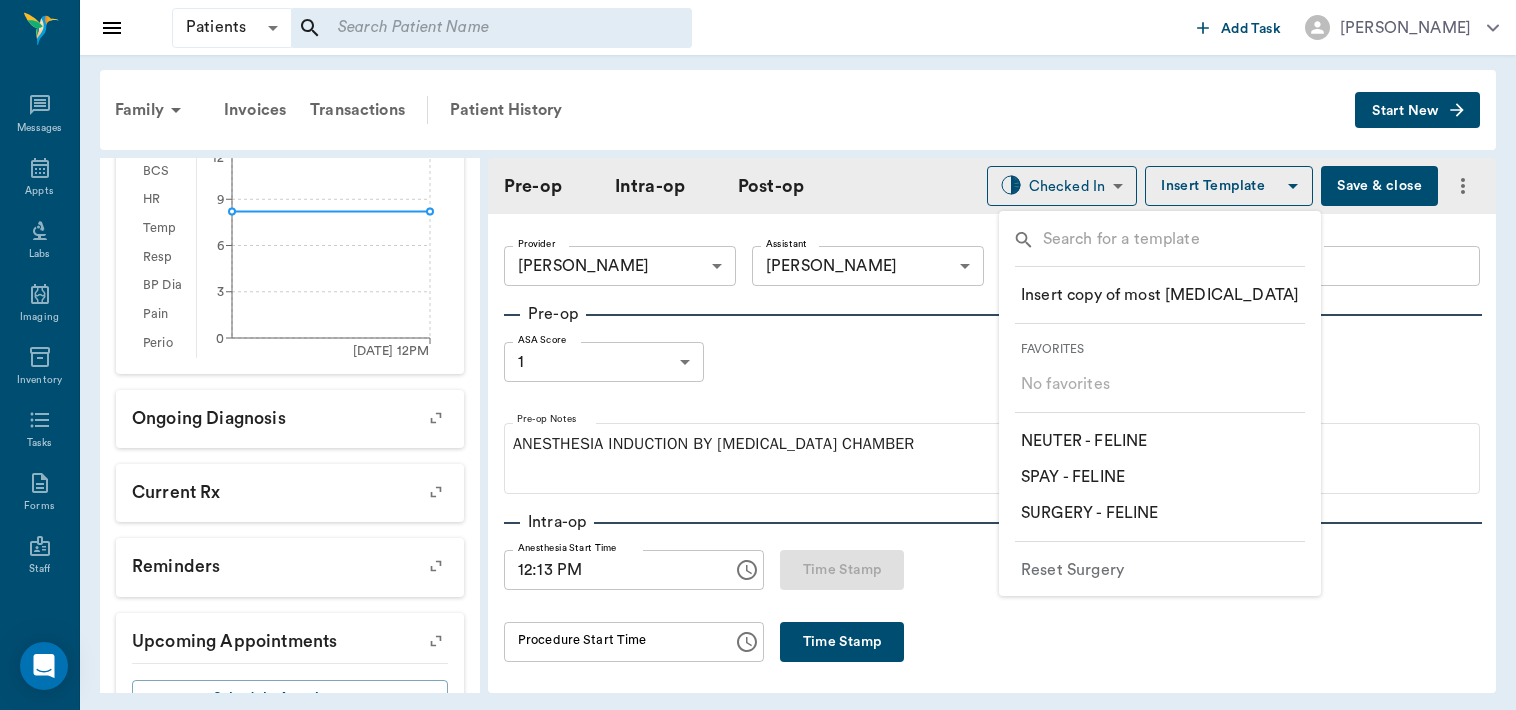 click on "​ SURGERY - FELINE" at bounding box center (1089, 513) 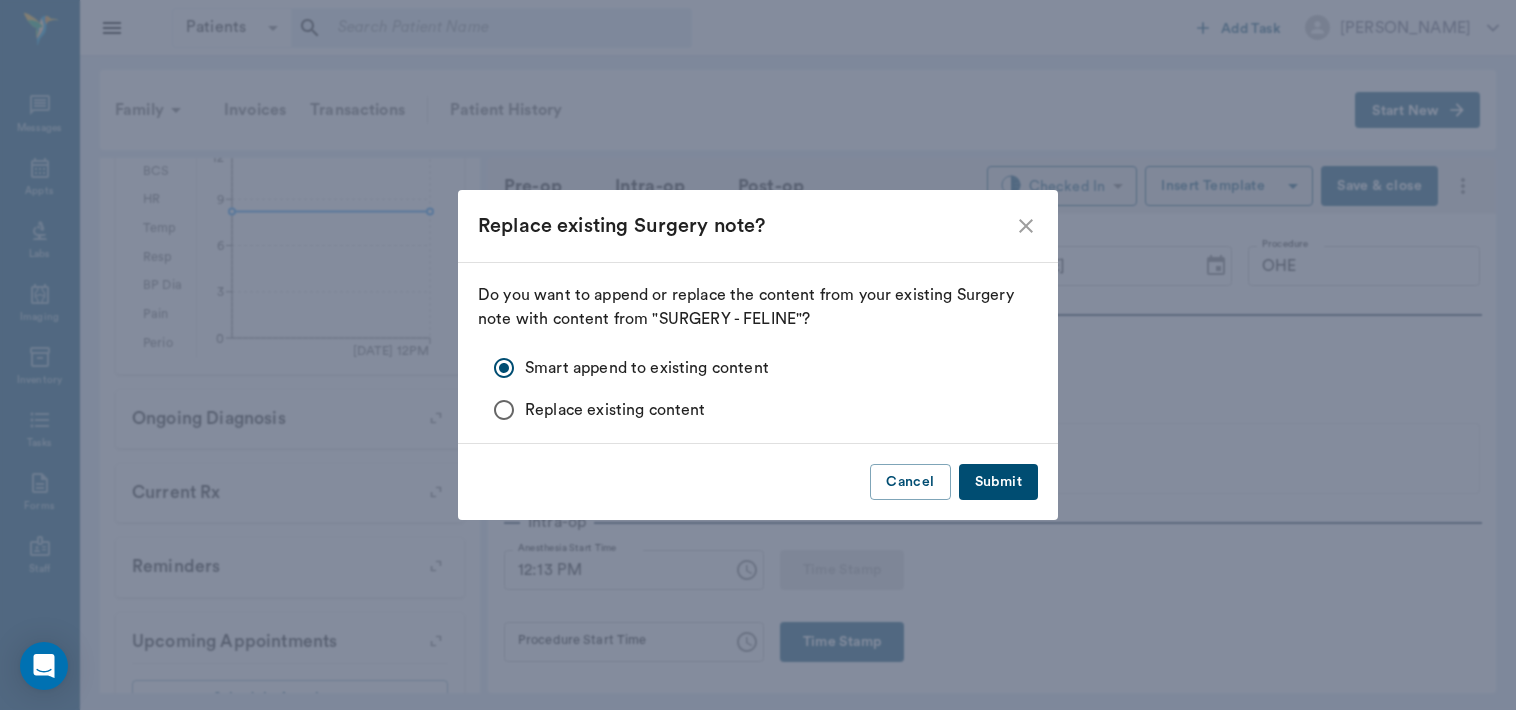 click 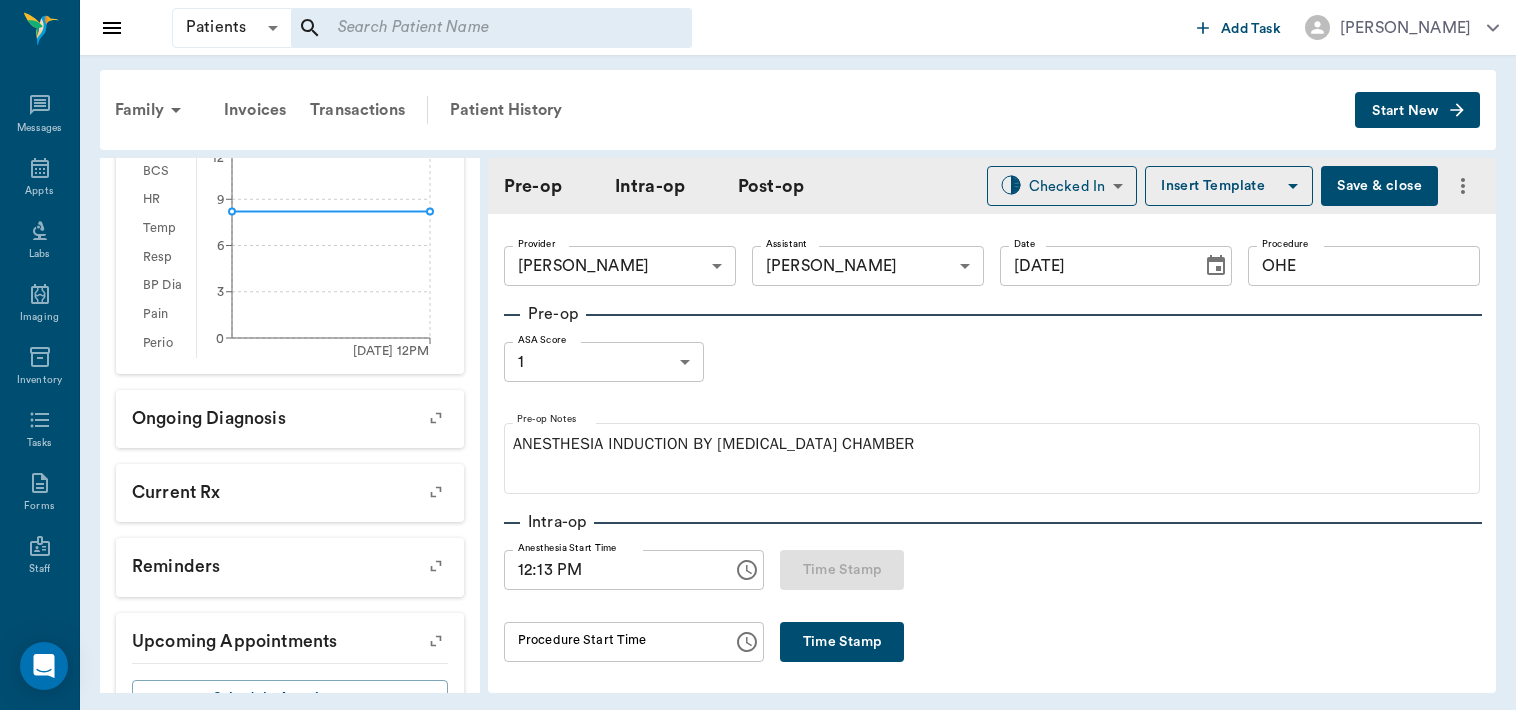 click on "Insert Template" at bounding box center (1229, 186) 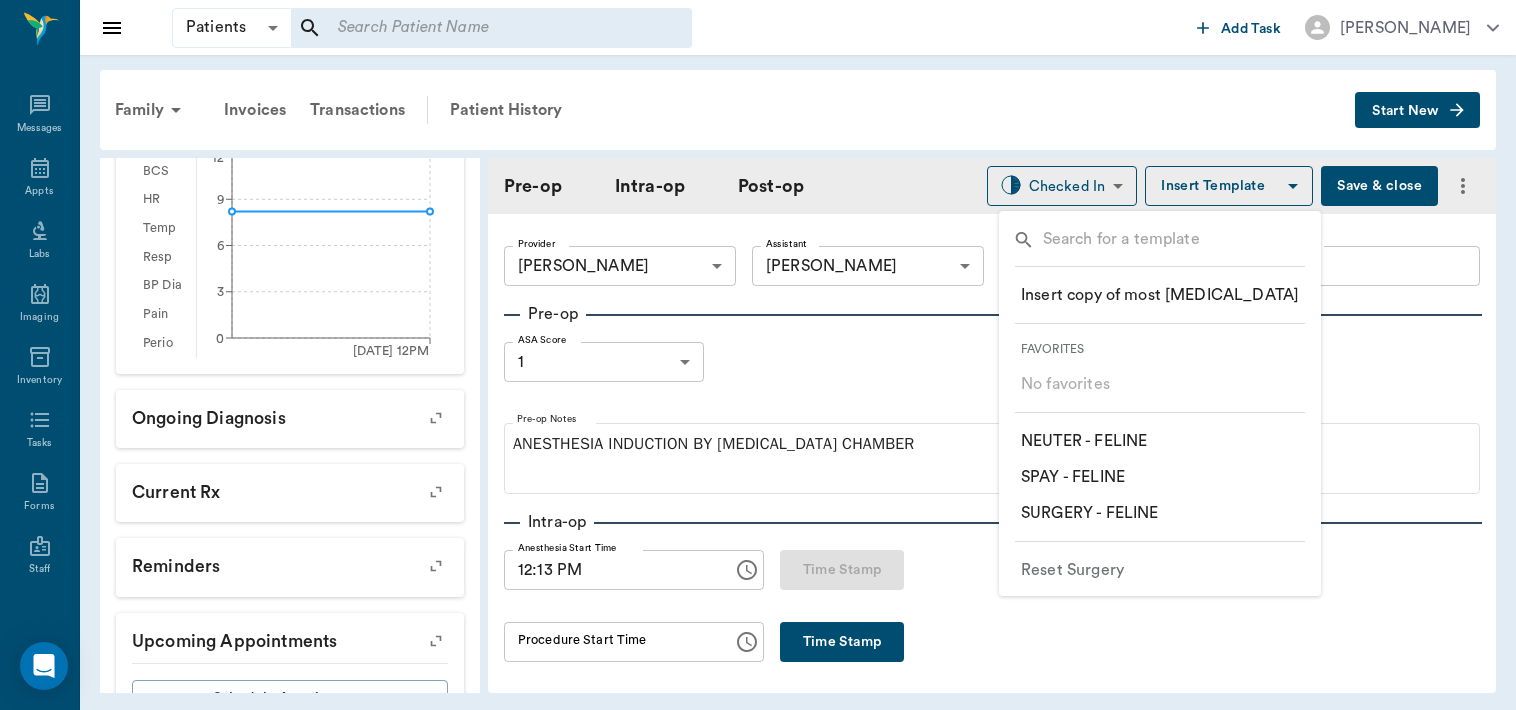 click on "​ SPAY - FELINE" at bounding box center [1073, 477] 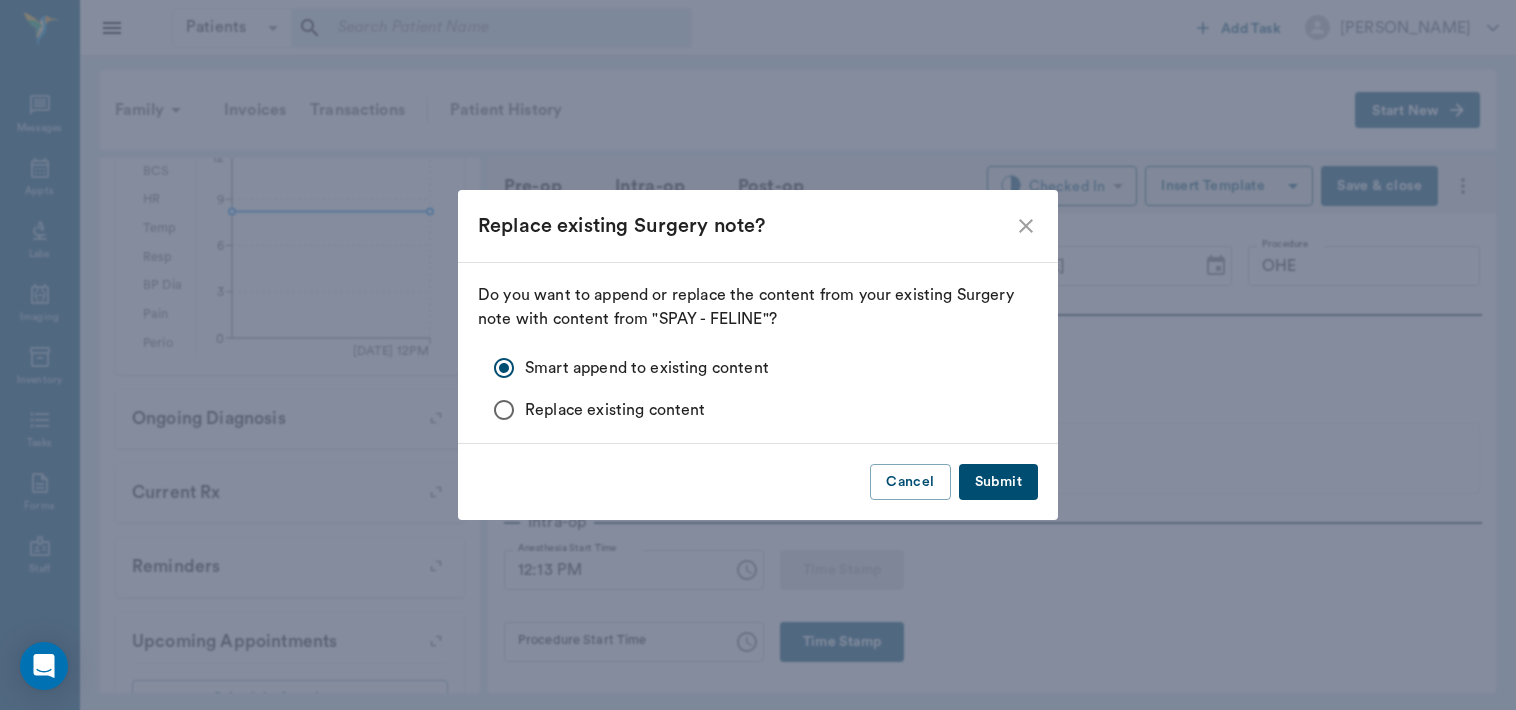 click on "Submit" at bounding box center (998, 482) 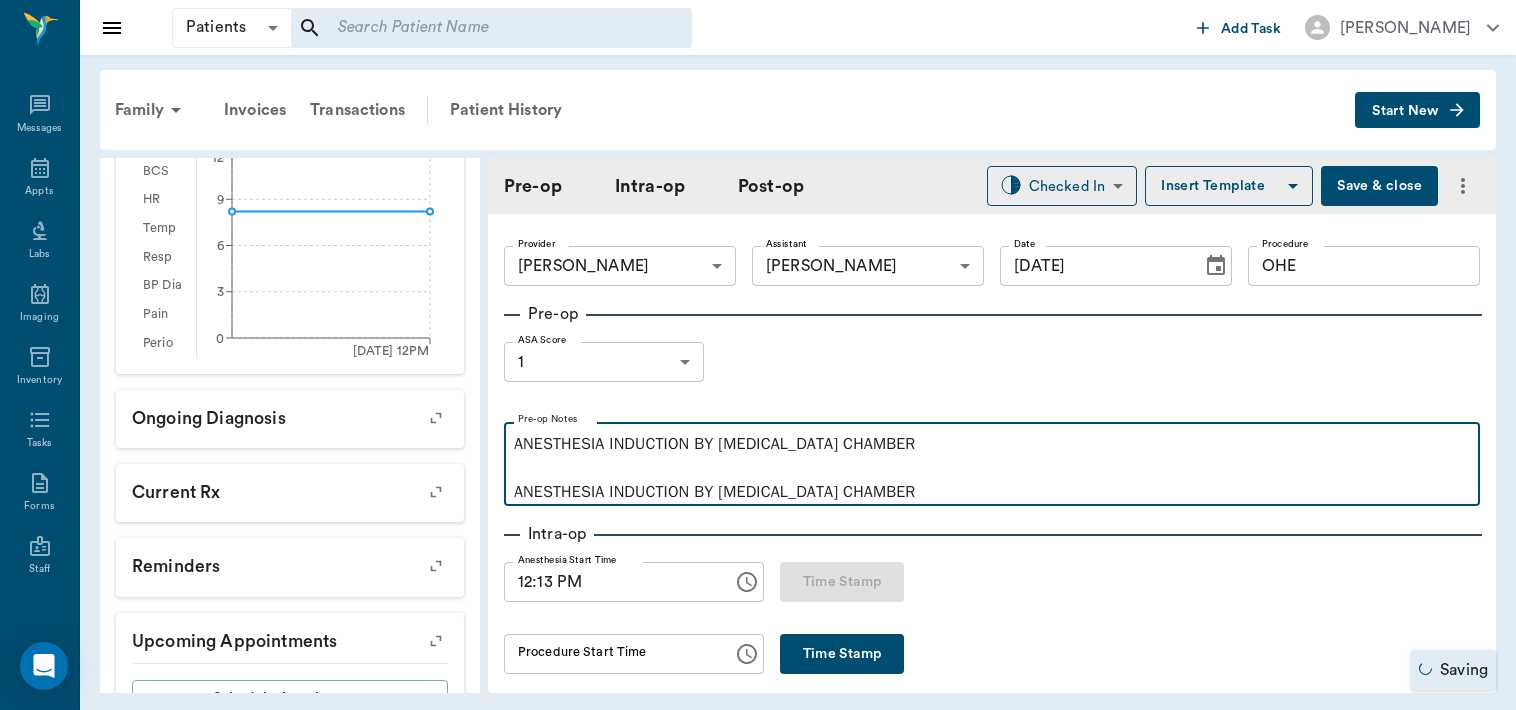 click on "ANESTHESIA INDUCTION BY [MEDICAL_DATA] CHAMBER ANESTHESIA INDUCTION BY [MEDICAL_DATA] CHAMBER" at bounding box center [992, 468] 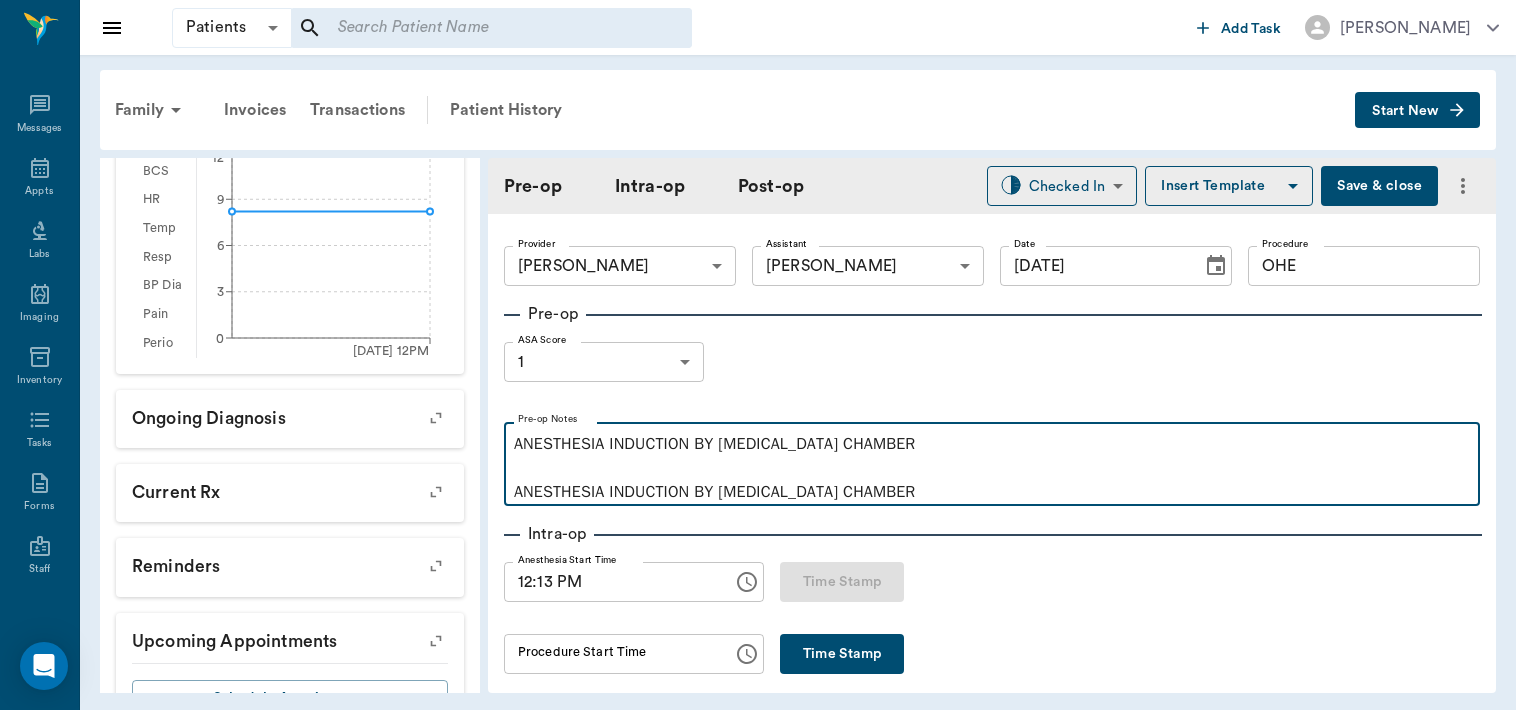 type 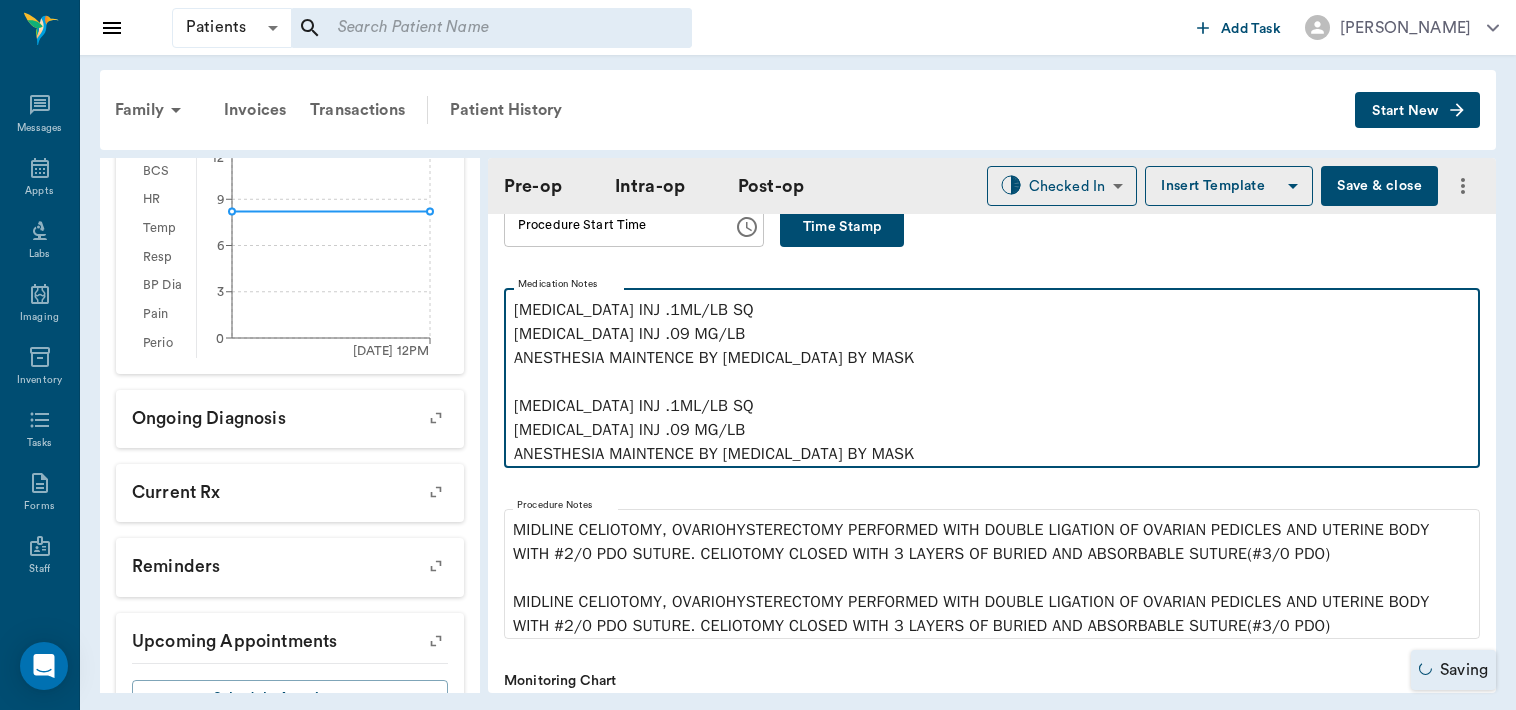 click on "[MEDICAL_DATA] INJ .1ML/LB SQ [MEDICAL_DATA] INJ .09 MG/LB ANESTHESIA MAINTENCE BY [MEDICAL_DATA] BY MASK [MEDICAL_DATA] INJ .1ML/LB SQ [MEDICAL_DATA] INJ .09 MG/LB ANESTHESIA MAINTENCE BY [MEDICAL_DATA] BY MASK" at bounding box center [992, 382] 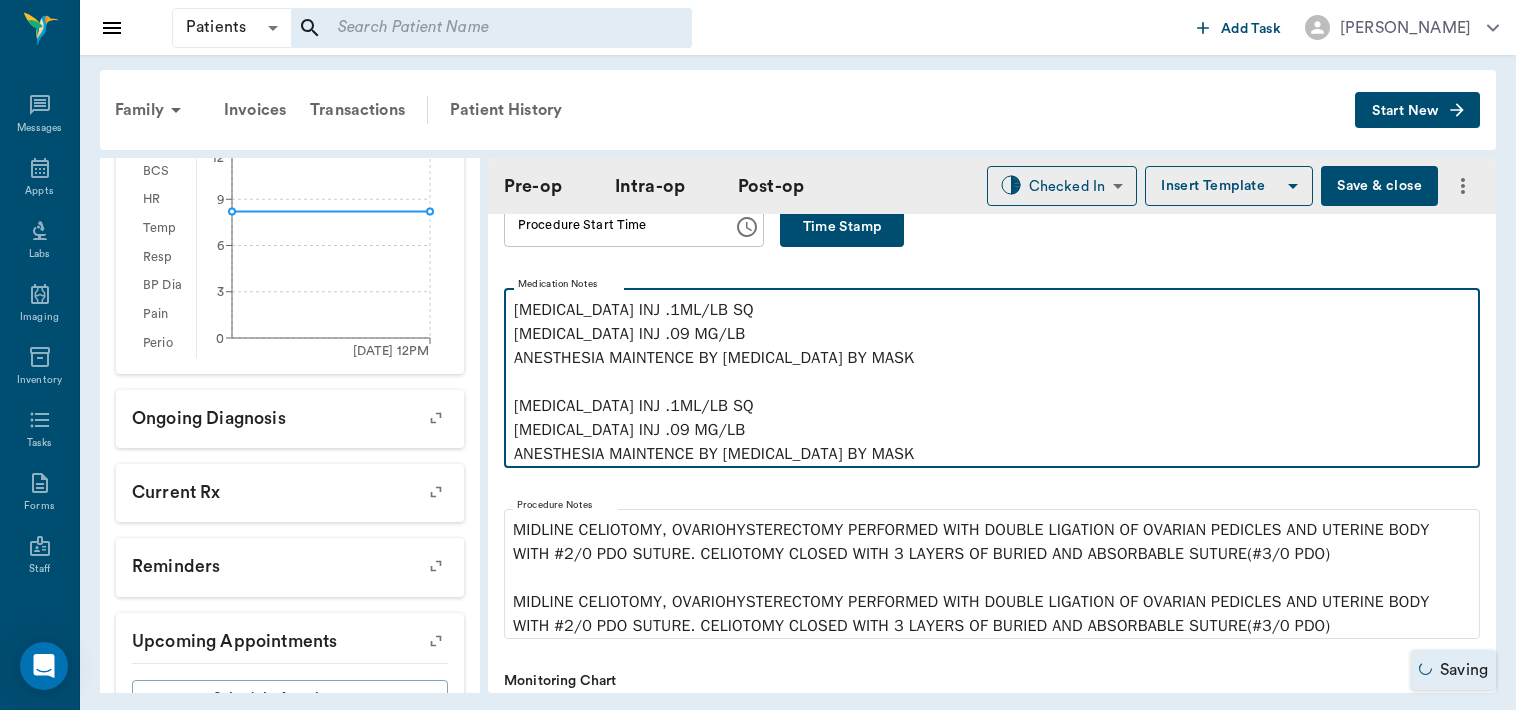 scroll, scrollTop: 425, scrollLeft: 0, axis: vertical 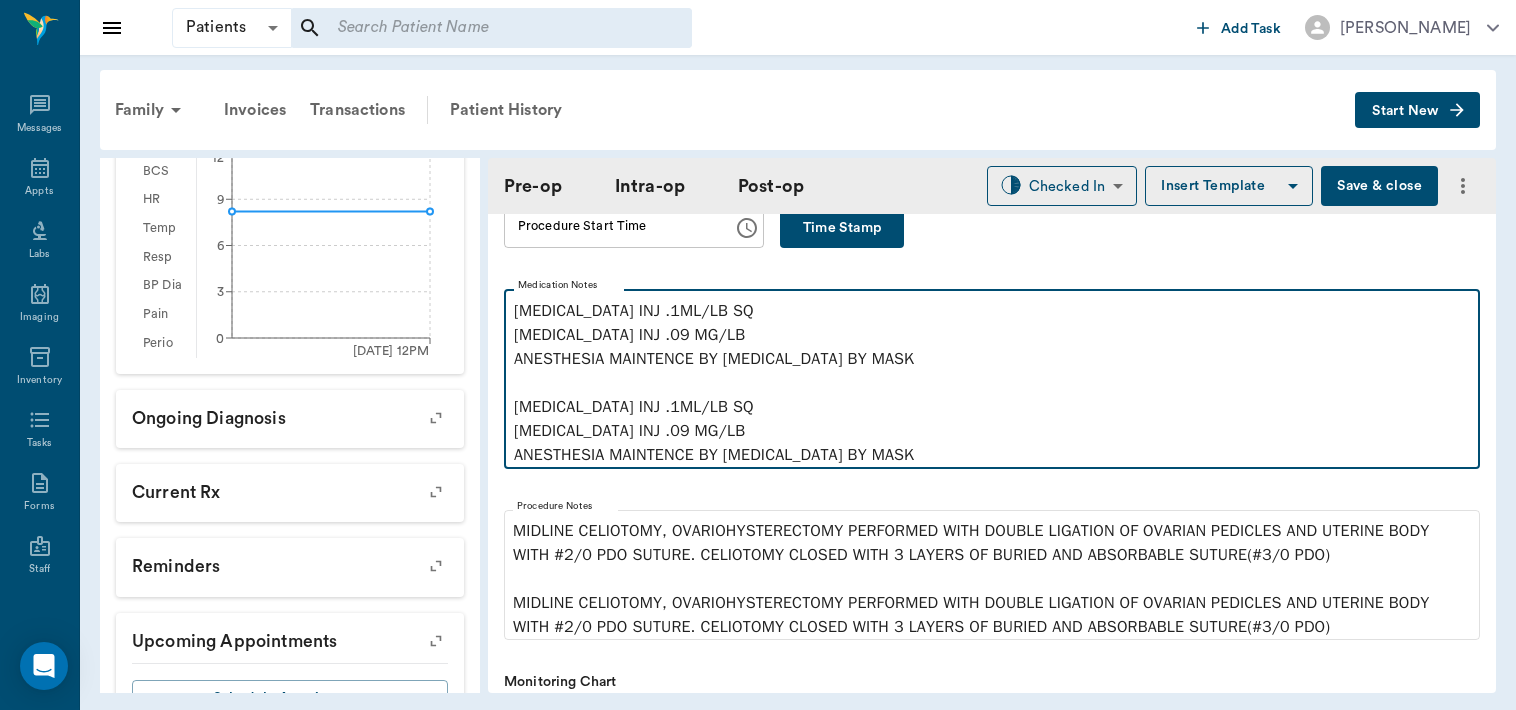 type 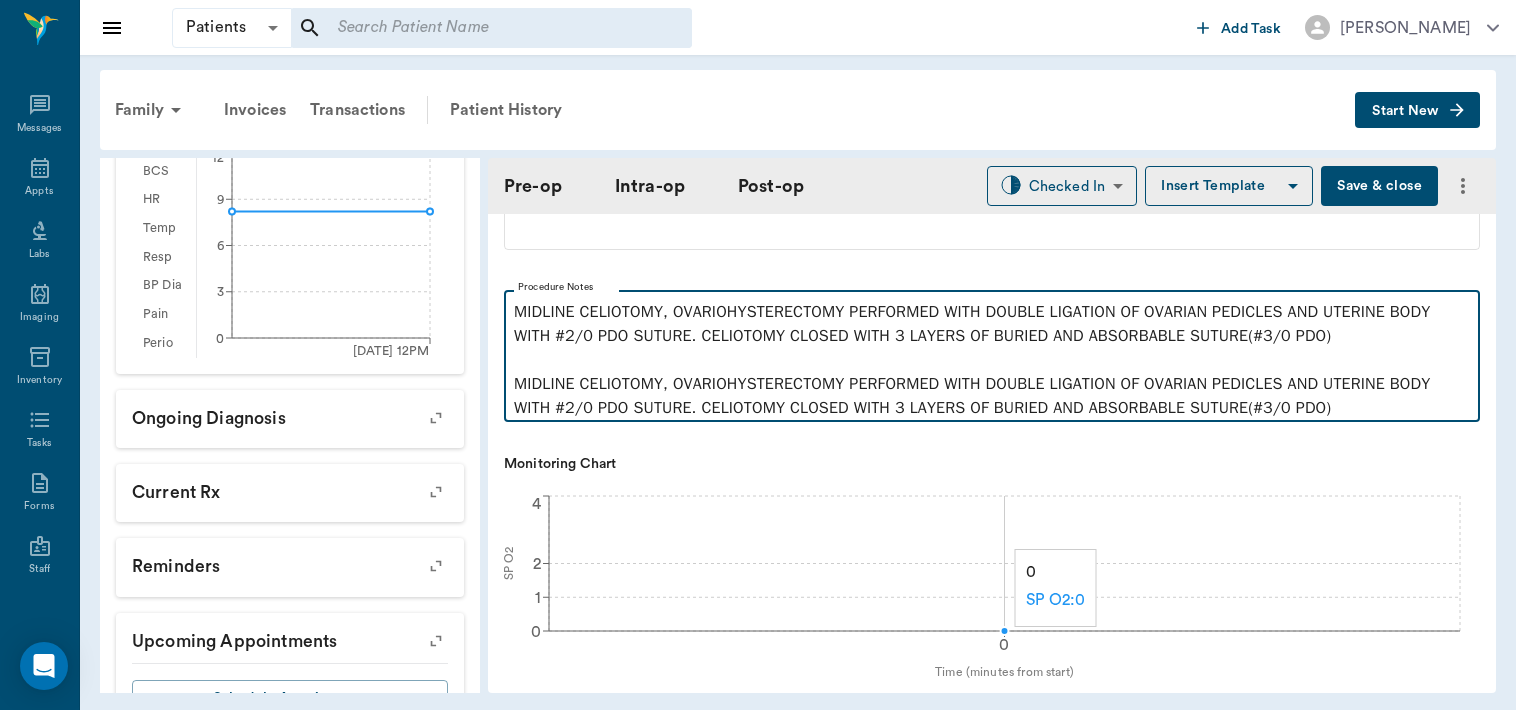 click on "MIDLINE CELIOTOMY, OVARIOHYSTERECTOMY PERFORMED WITH DOUBLE LIGATION OF OVARIAN PEDICLES AND UTERINE BODY WITH #2/0 PDO SUTURE. CELIOTOMY CLOSED WITH 3 LAYERS OF BURIED AND ABSORBABLE SUTURE(#3/0 PDO) MIDLINE CELIOTOMY, OVARIOHYSTERECTOMY PERFORMED WITH DOUBLE LIGATION OF OVARIAN PEDICLES AND UTERINE BODY WITH #2/0 PDO SUTURE. CELIOTOMY CLOSED WITH 3 LAYERS OF BURIED AND ABSORBABLE SUTURE(#3/0 PDO)" at bounding box center (992, 360) 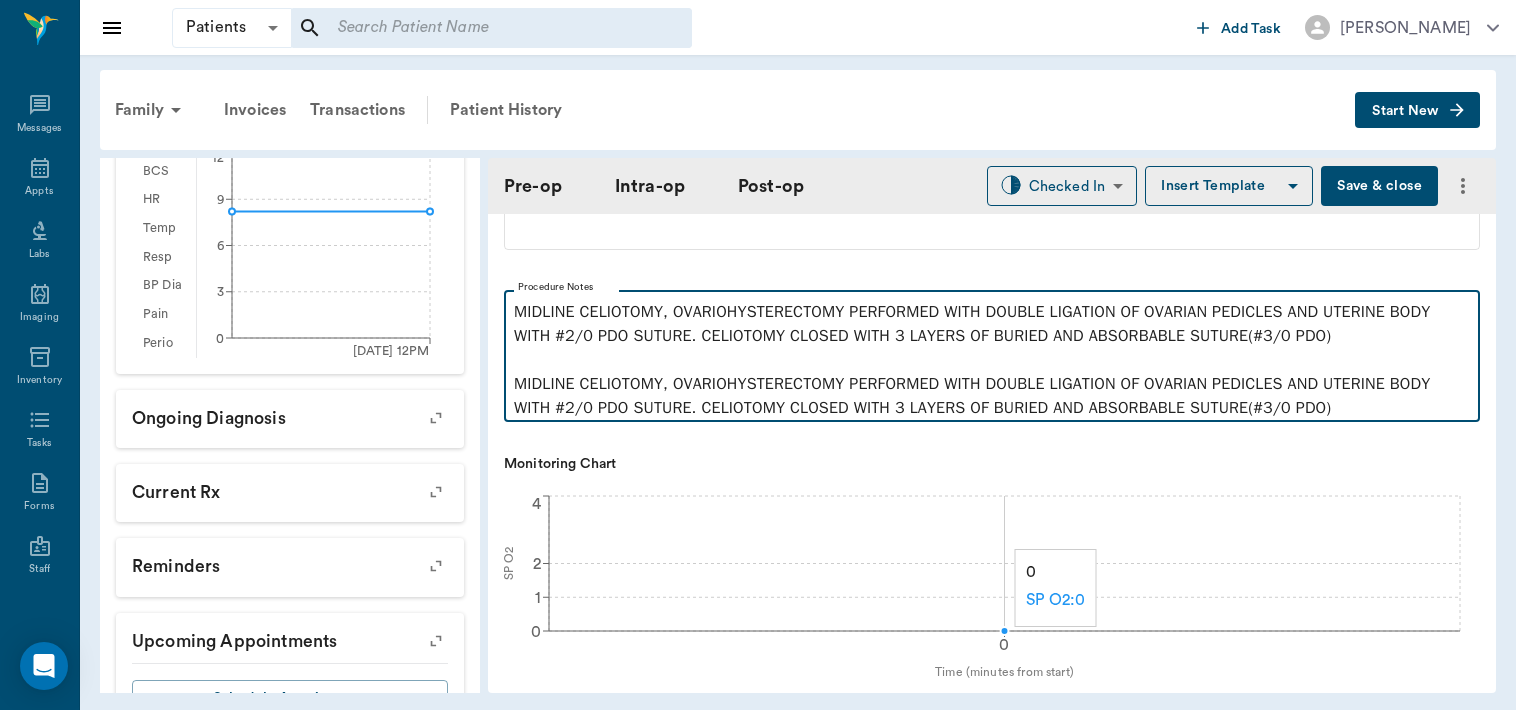 scroll, scrollTop: 594, scrollLeft: 0, axis: vertical 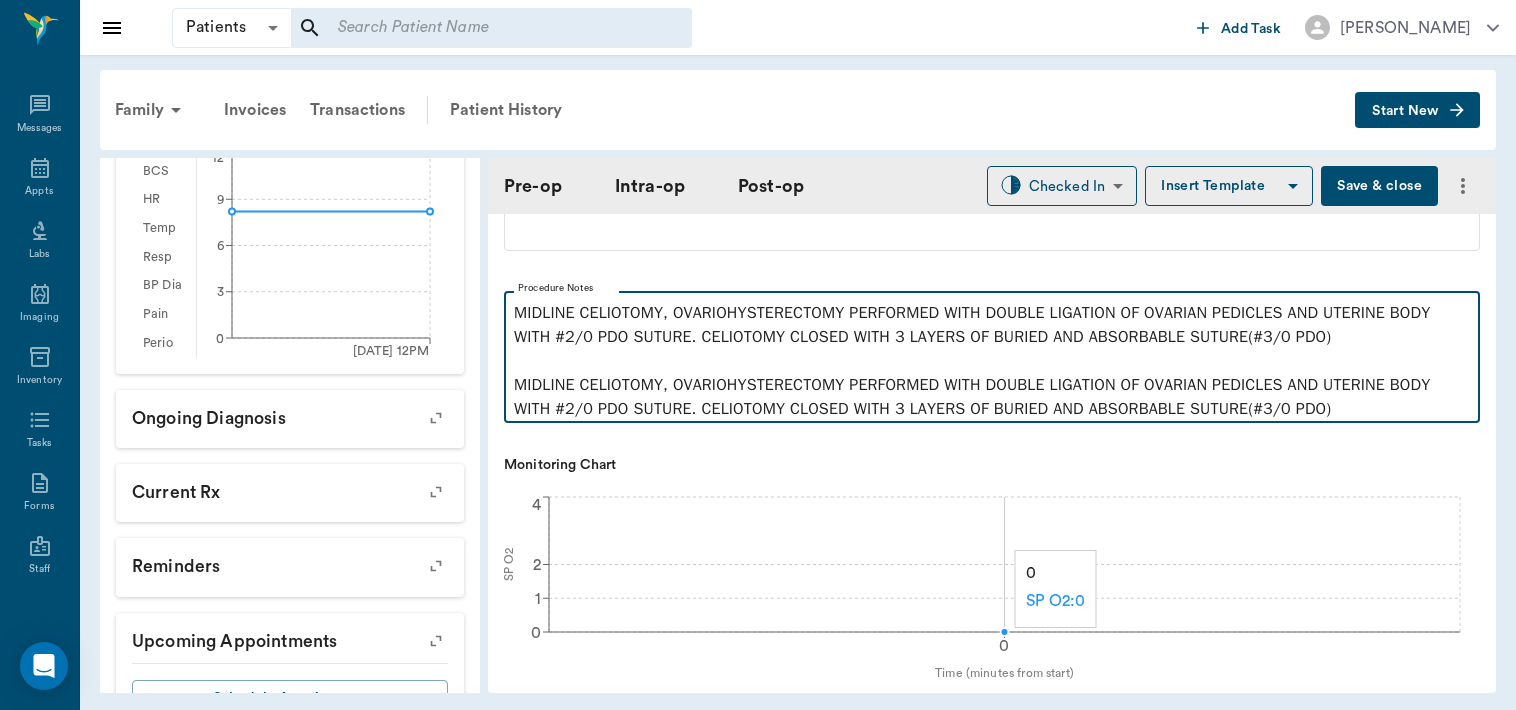 type 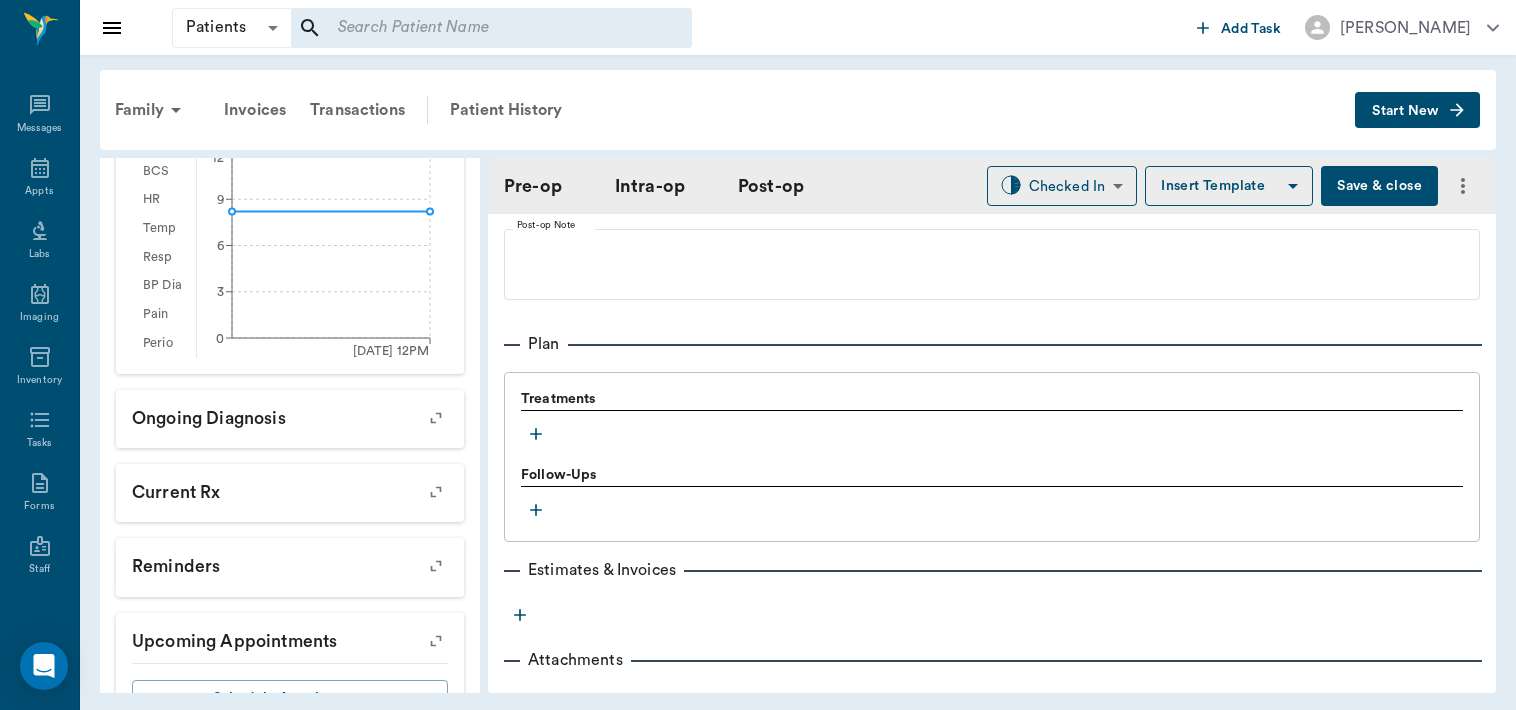 scroll, scrollTop: 1657, scrollLeft: 0, axis: vertical 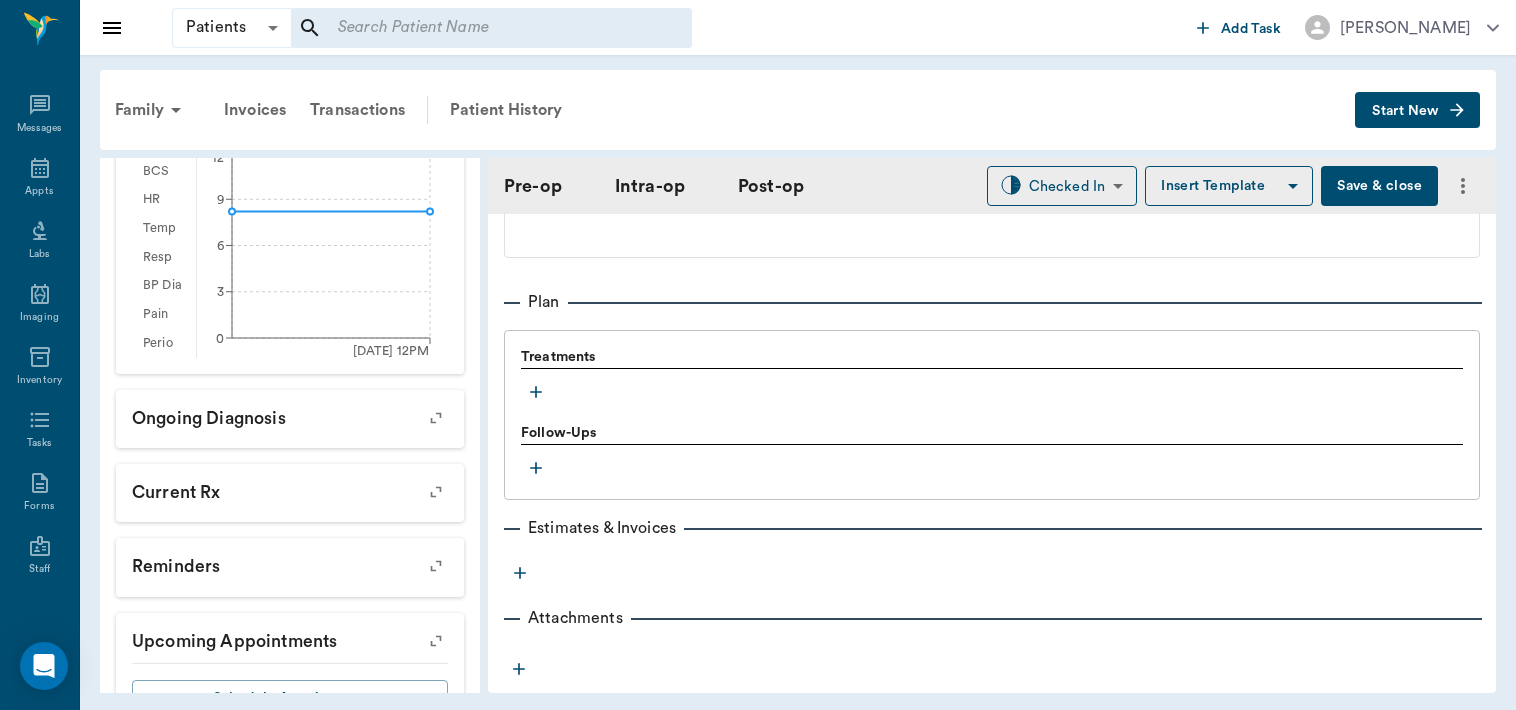 click 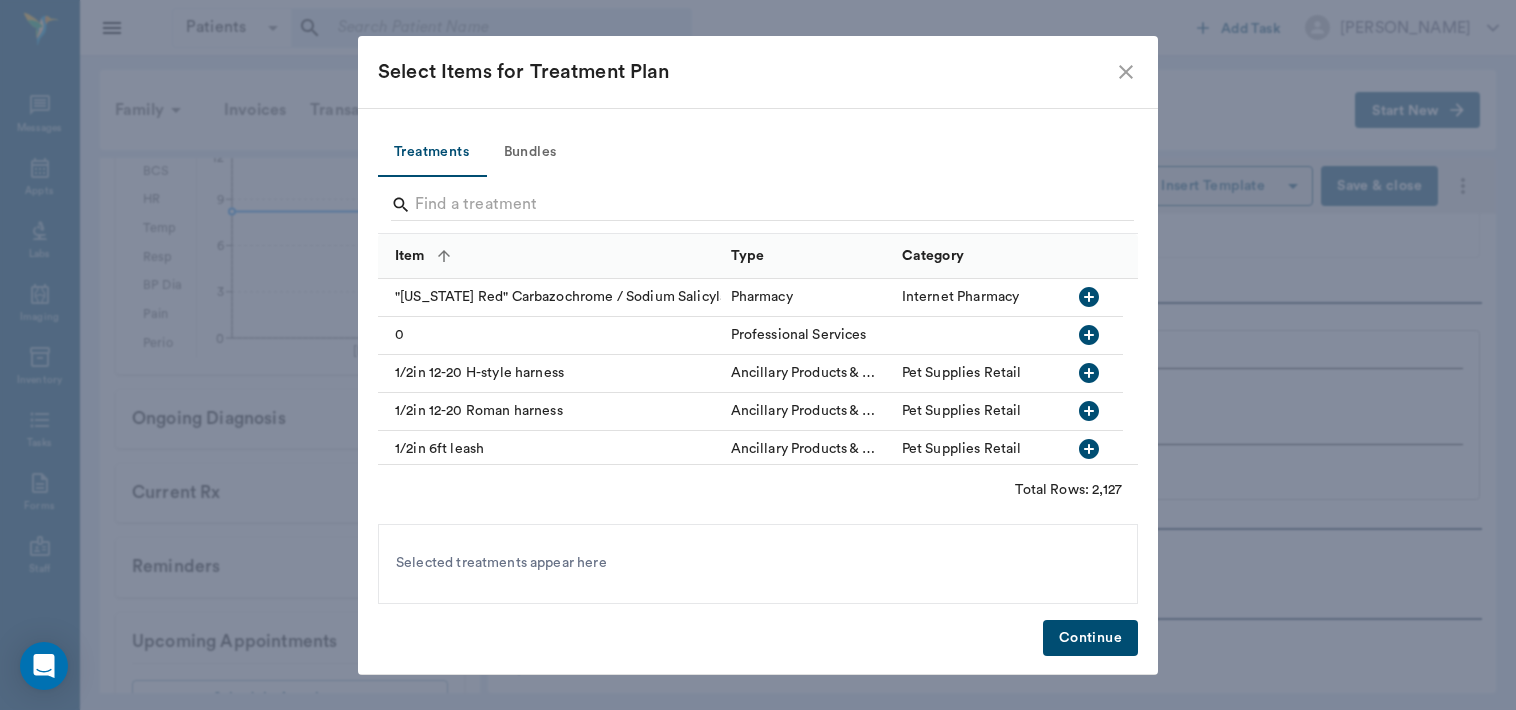 scroll, scrollTop: 1656, scrollLeft: 0, axis: vertical 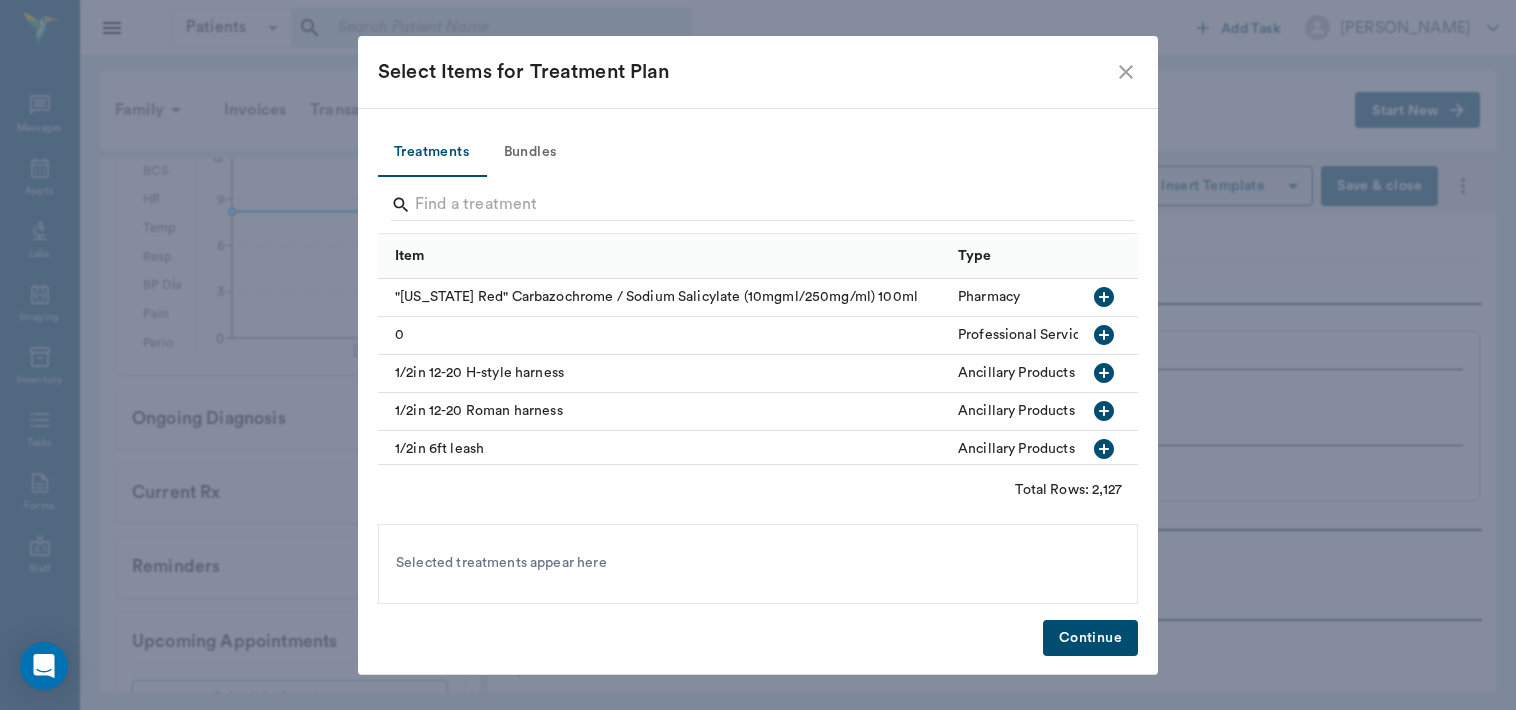 click on "Bundles" at bounding box center (530, 153) 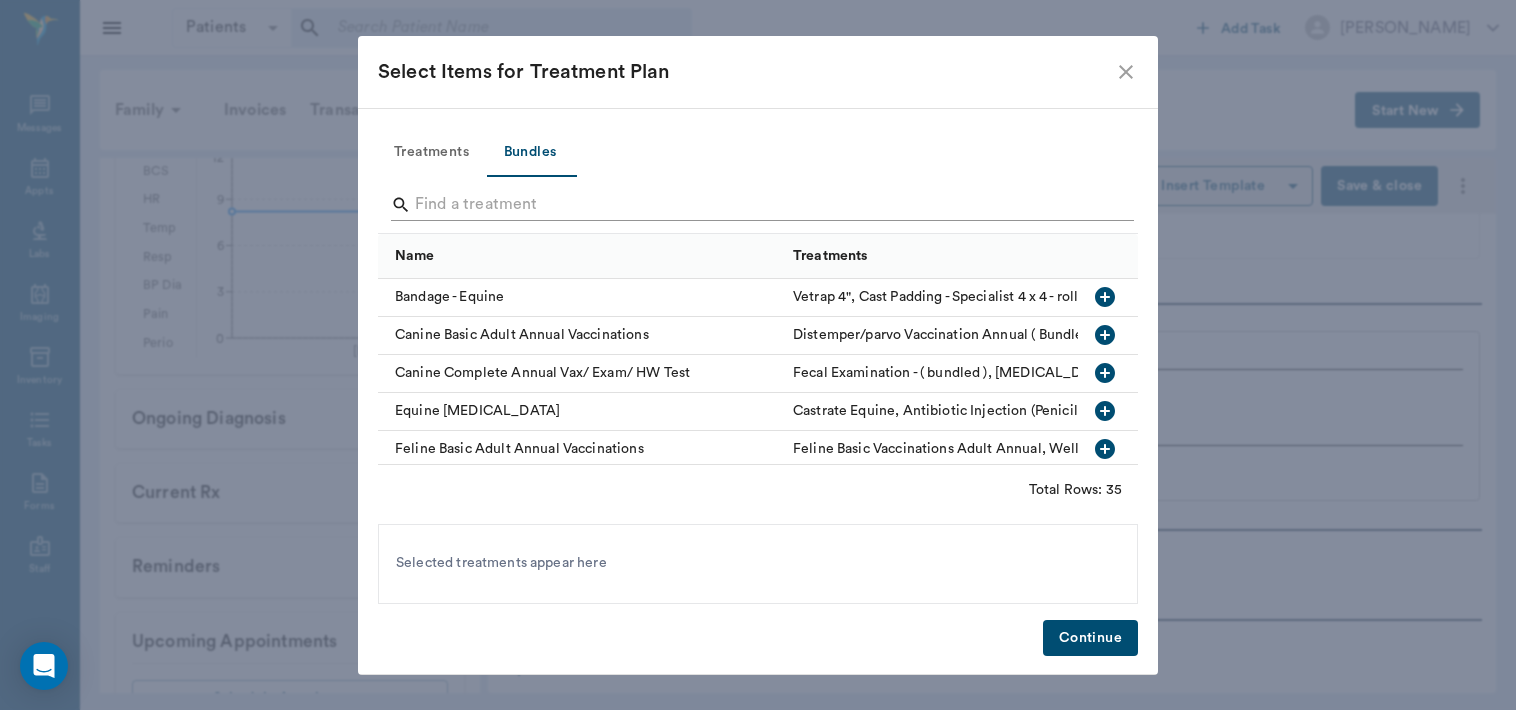 click at bounding box center [759, 205] 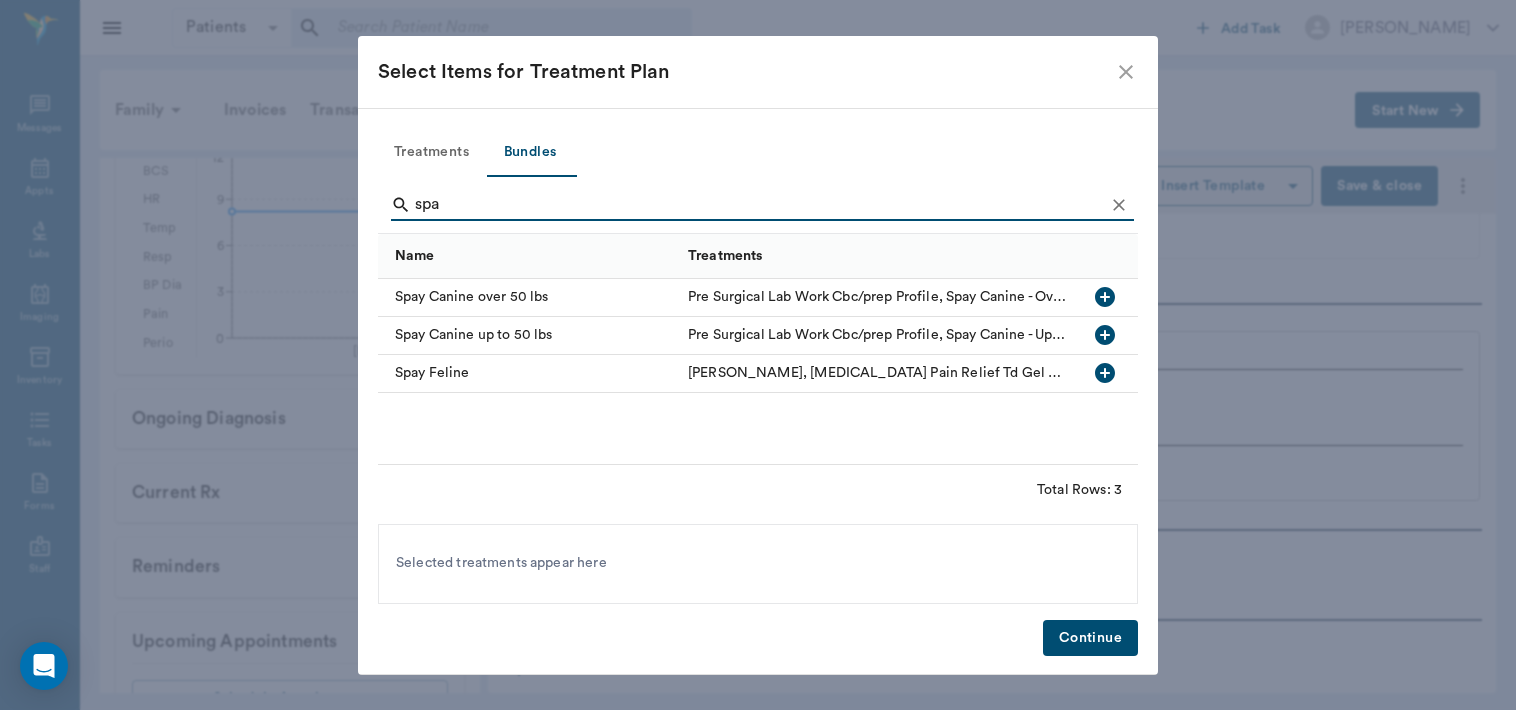 type on "spa" 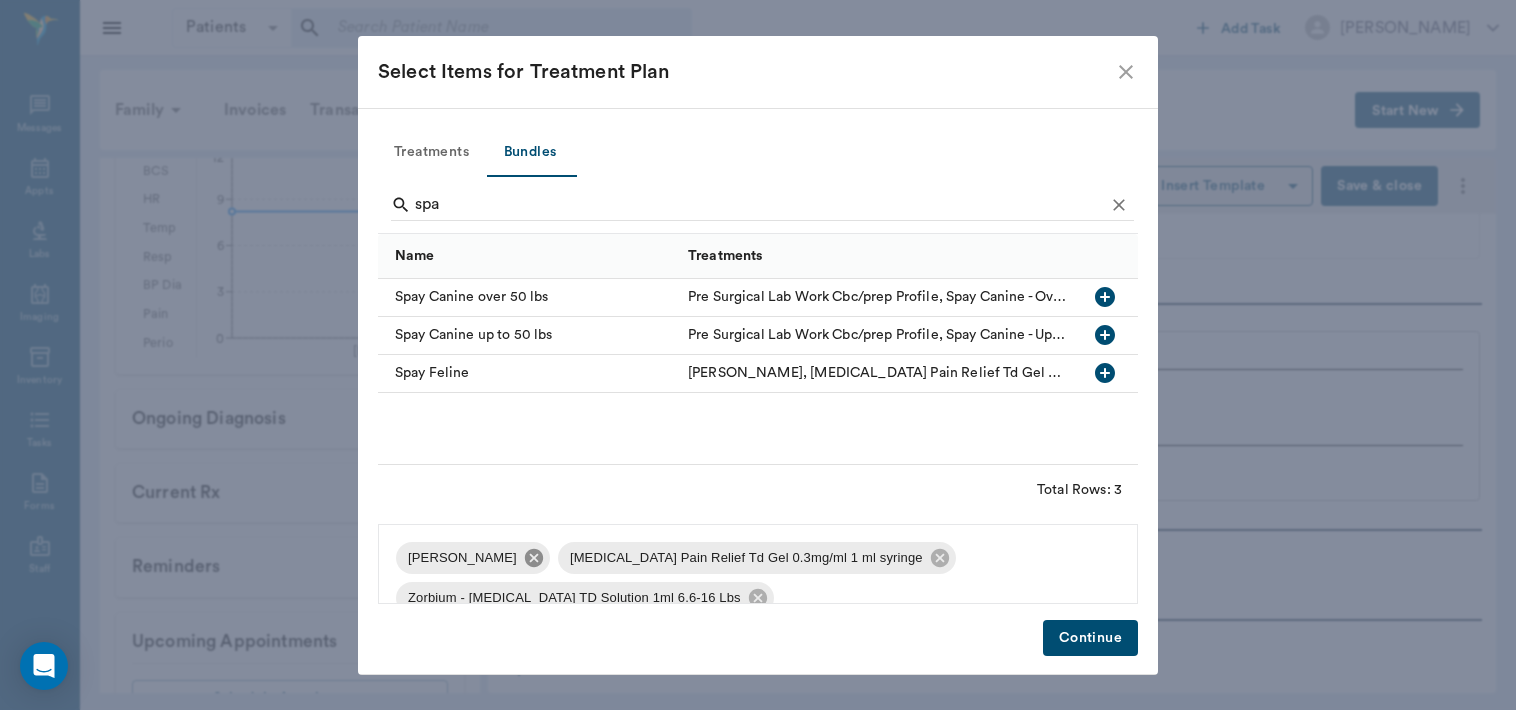 click 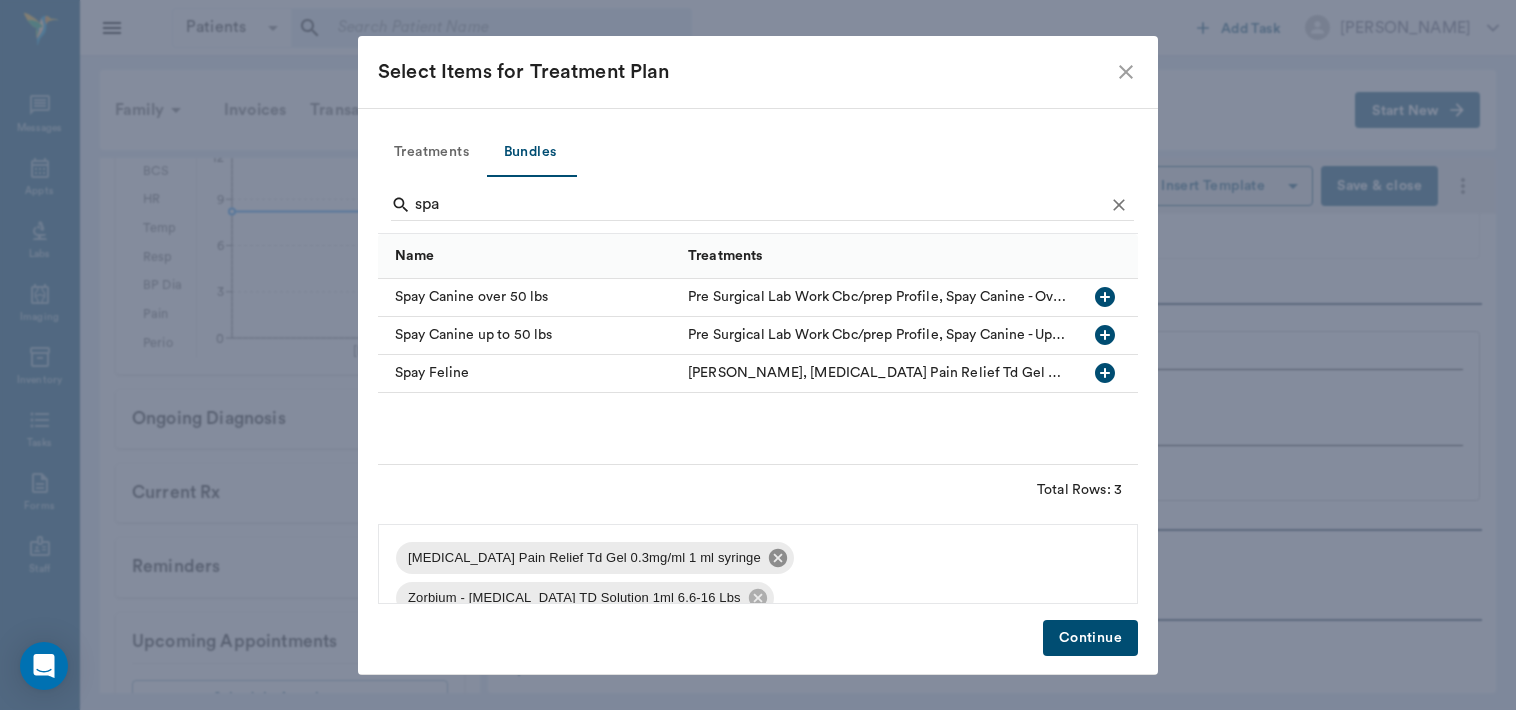 click 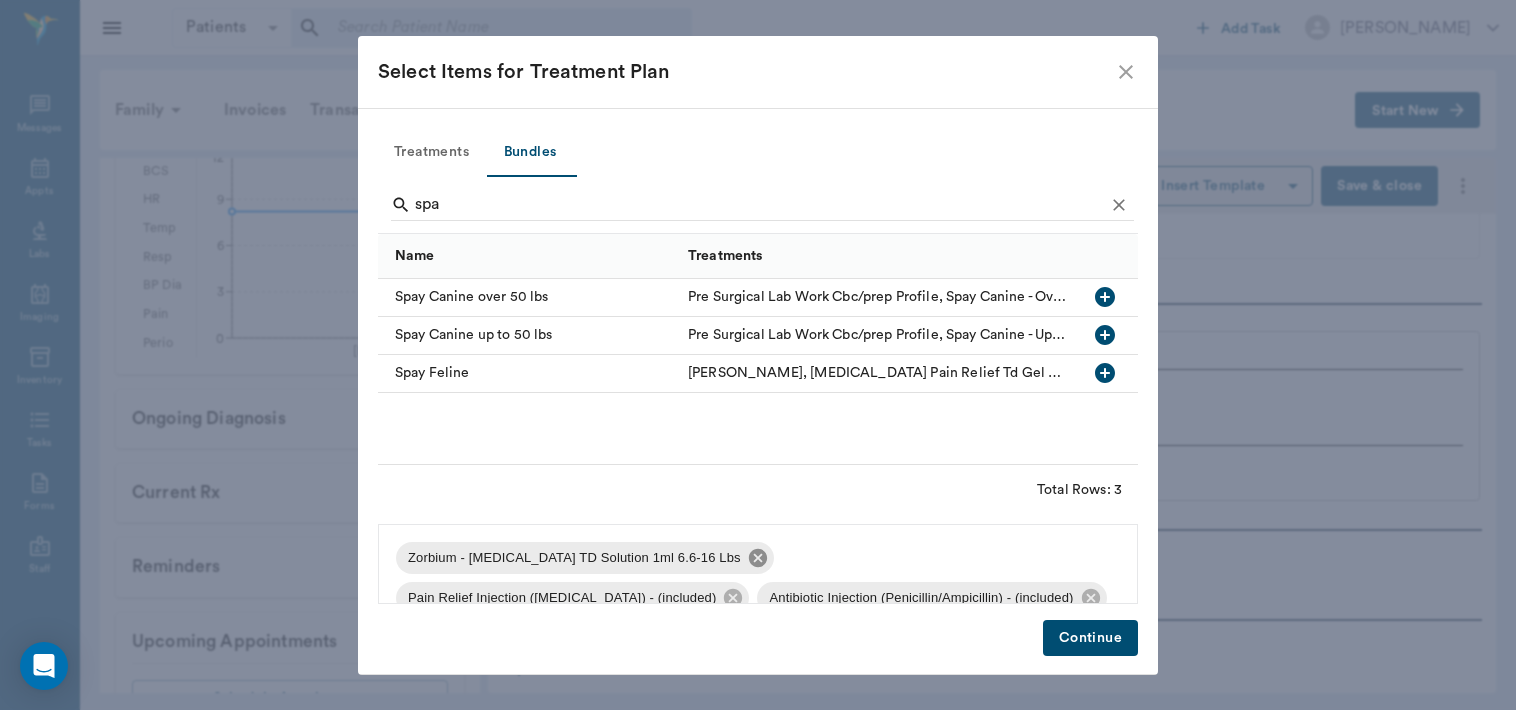 click 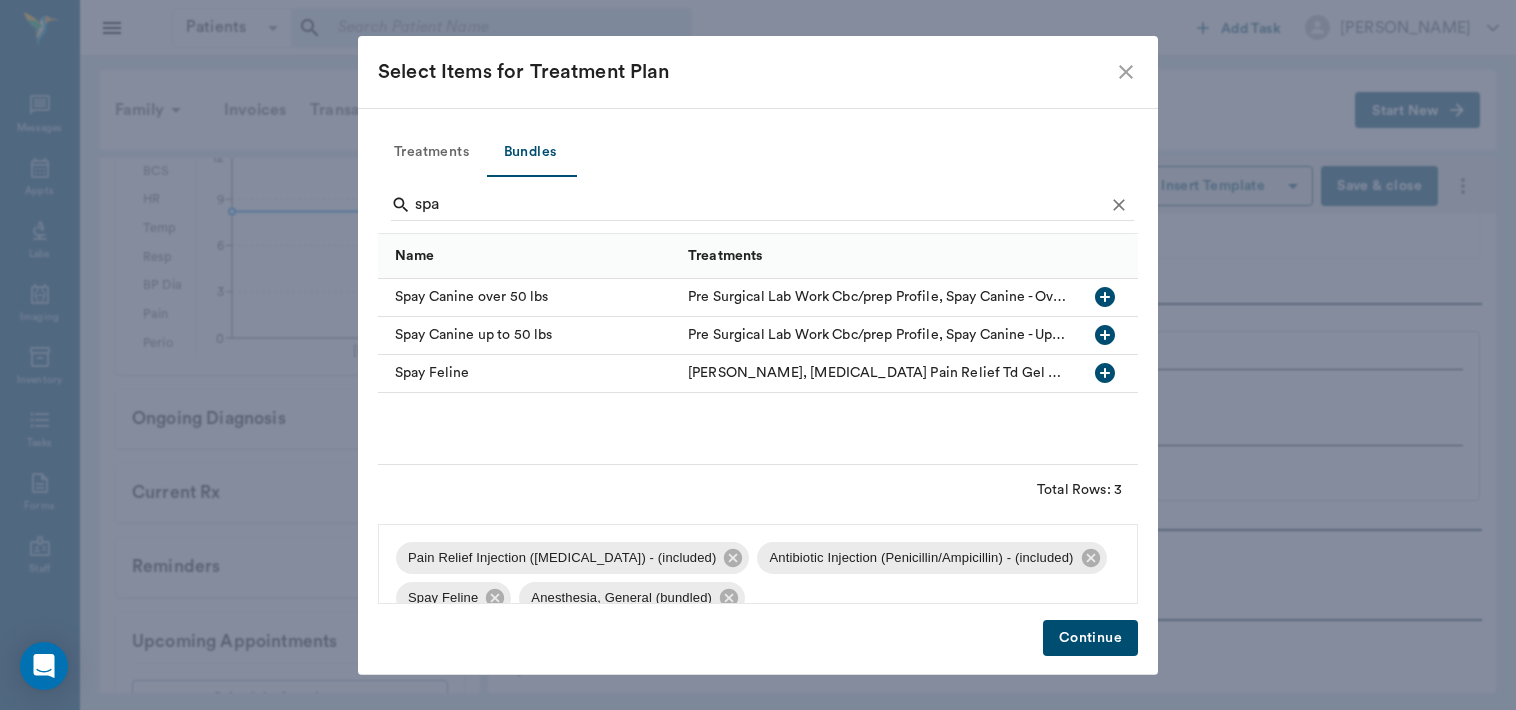 scroll, scrollTop: 21, scrollLeft: 0, axis: vertical 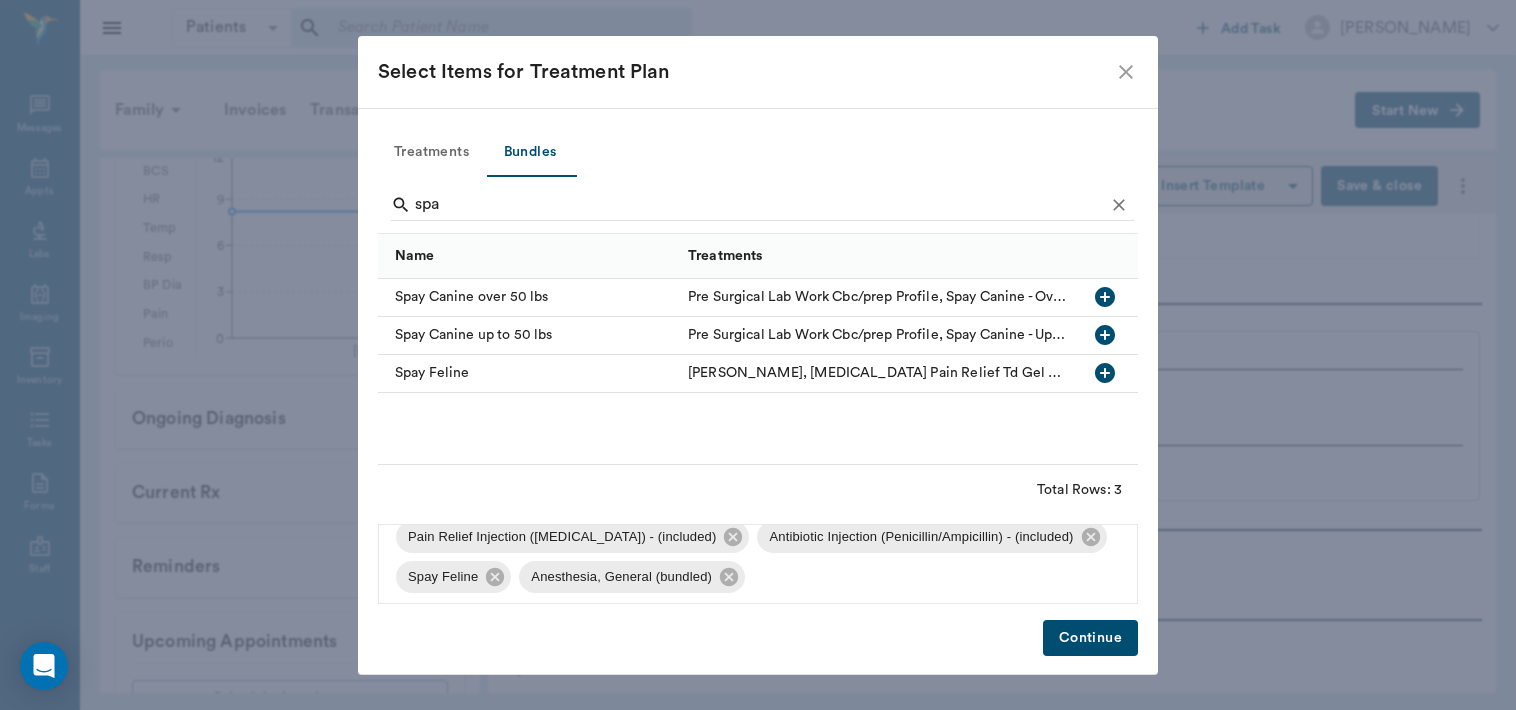 click on "Continue" at bounding box center (1090, 638) 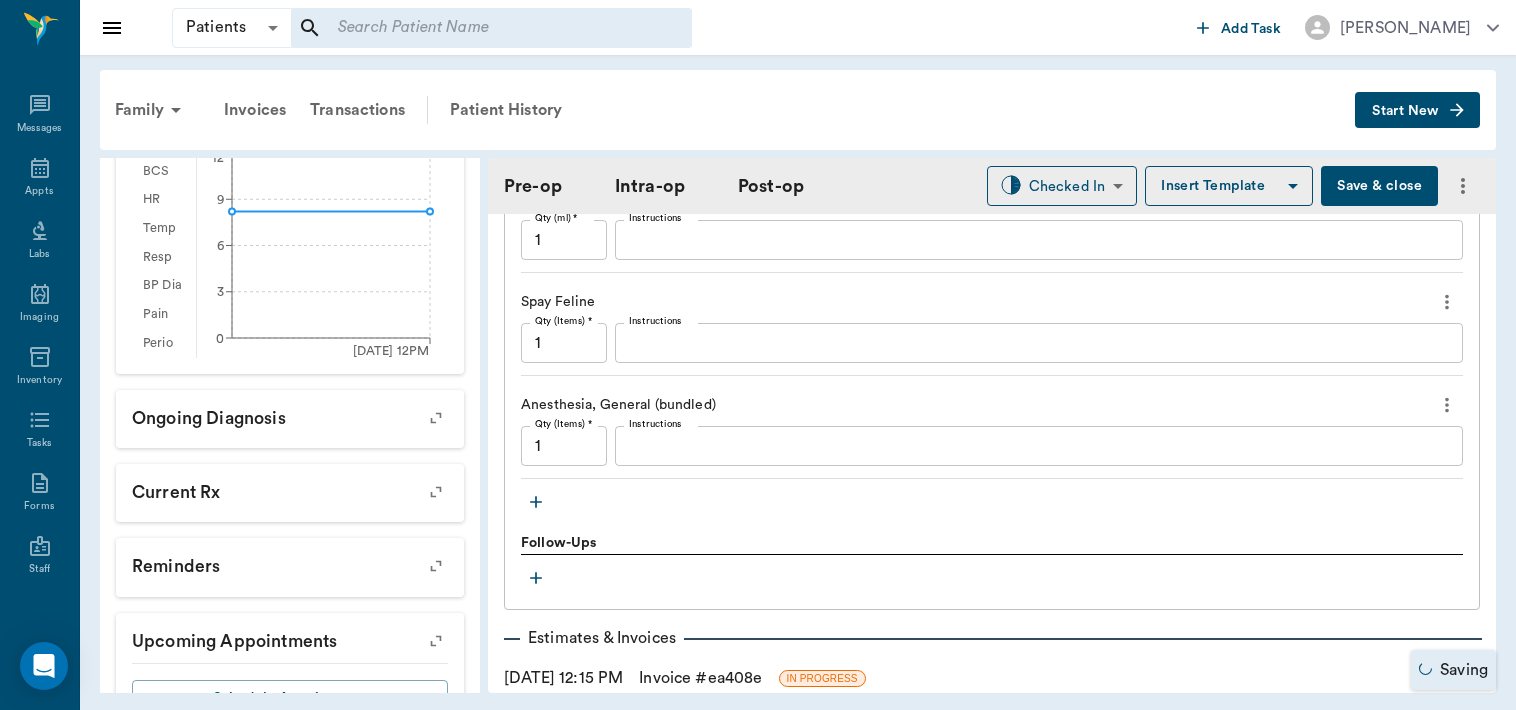 scroll, scrollTop: 1977, scrollLeft: 0, axis: vertical 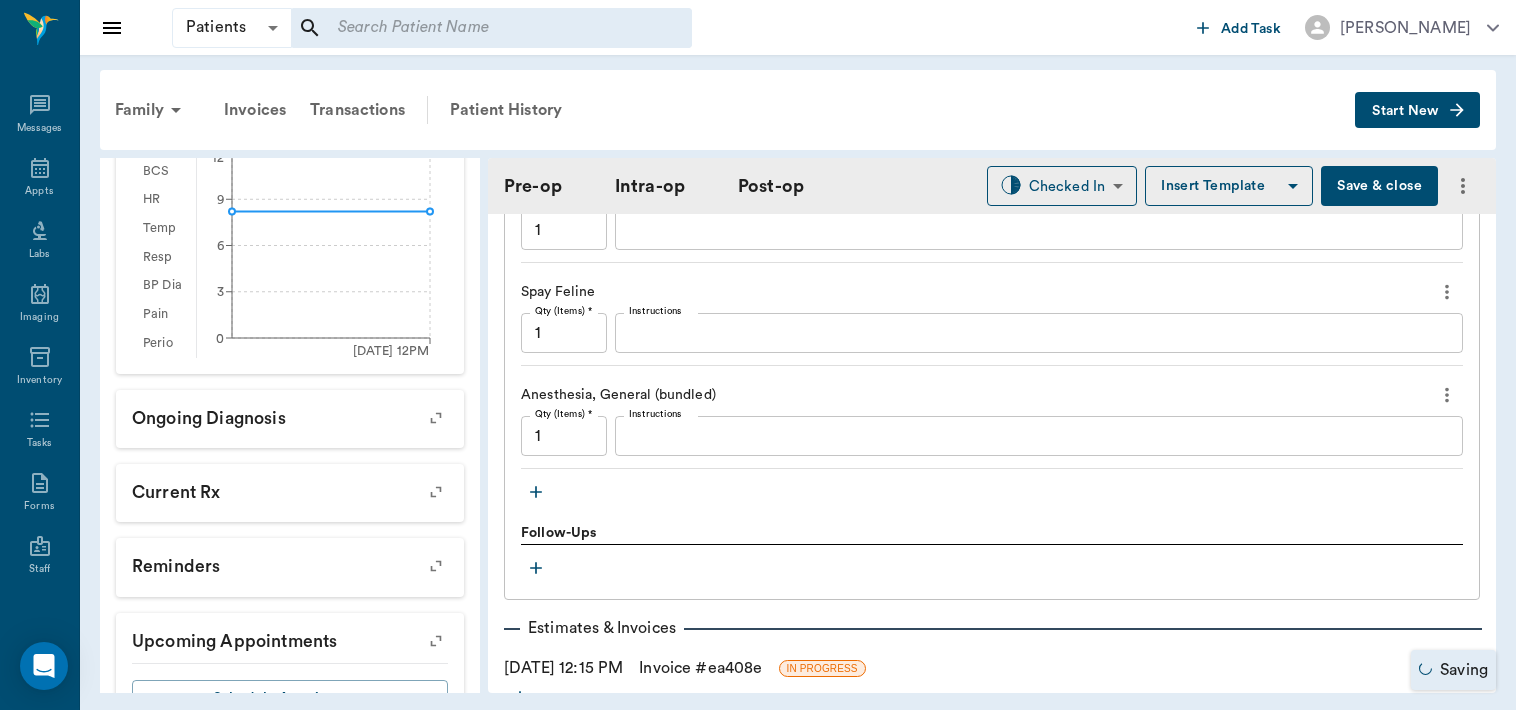 click 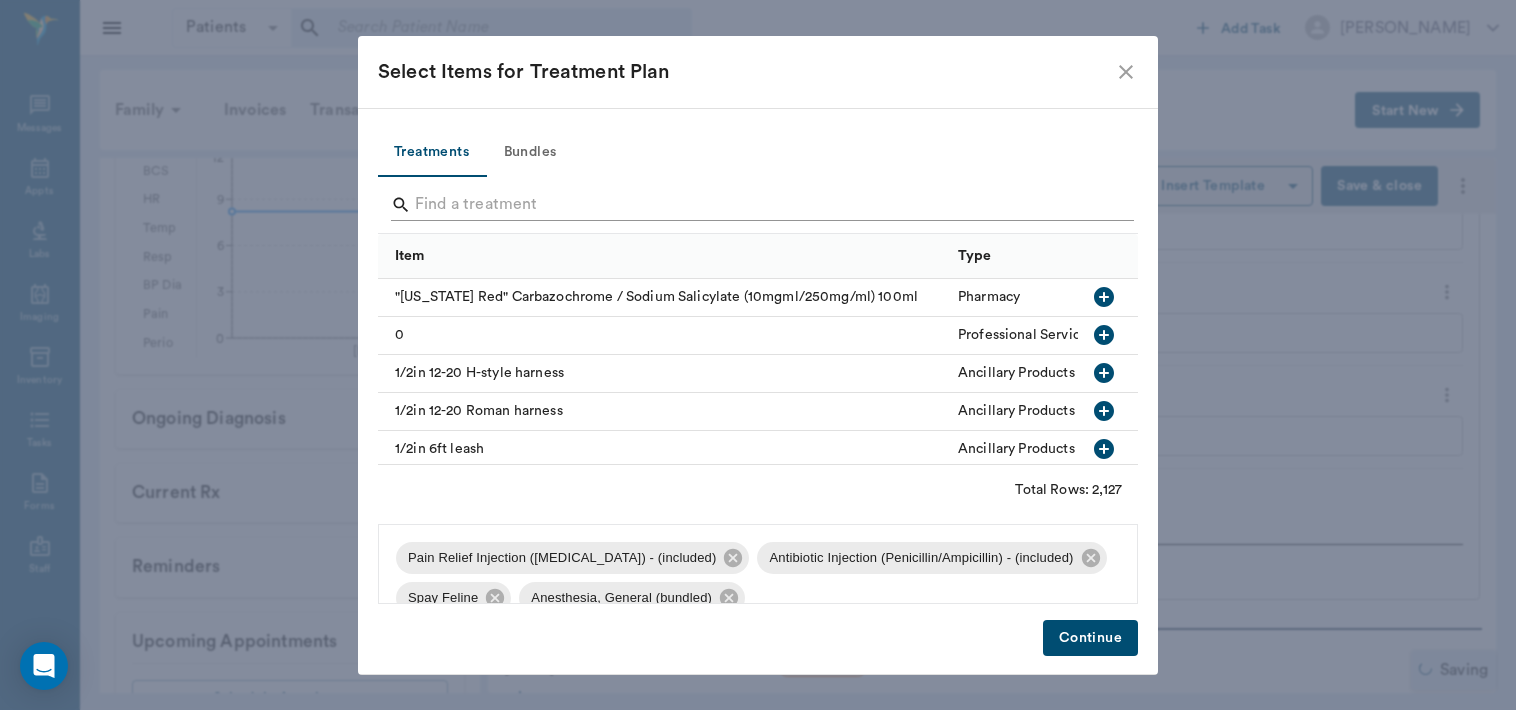 click at bounding box center [759, 205] 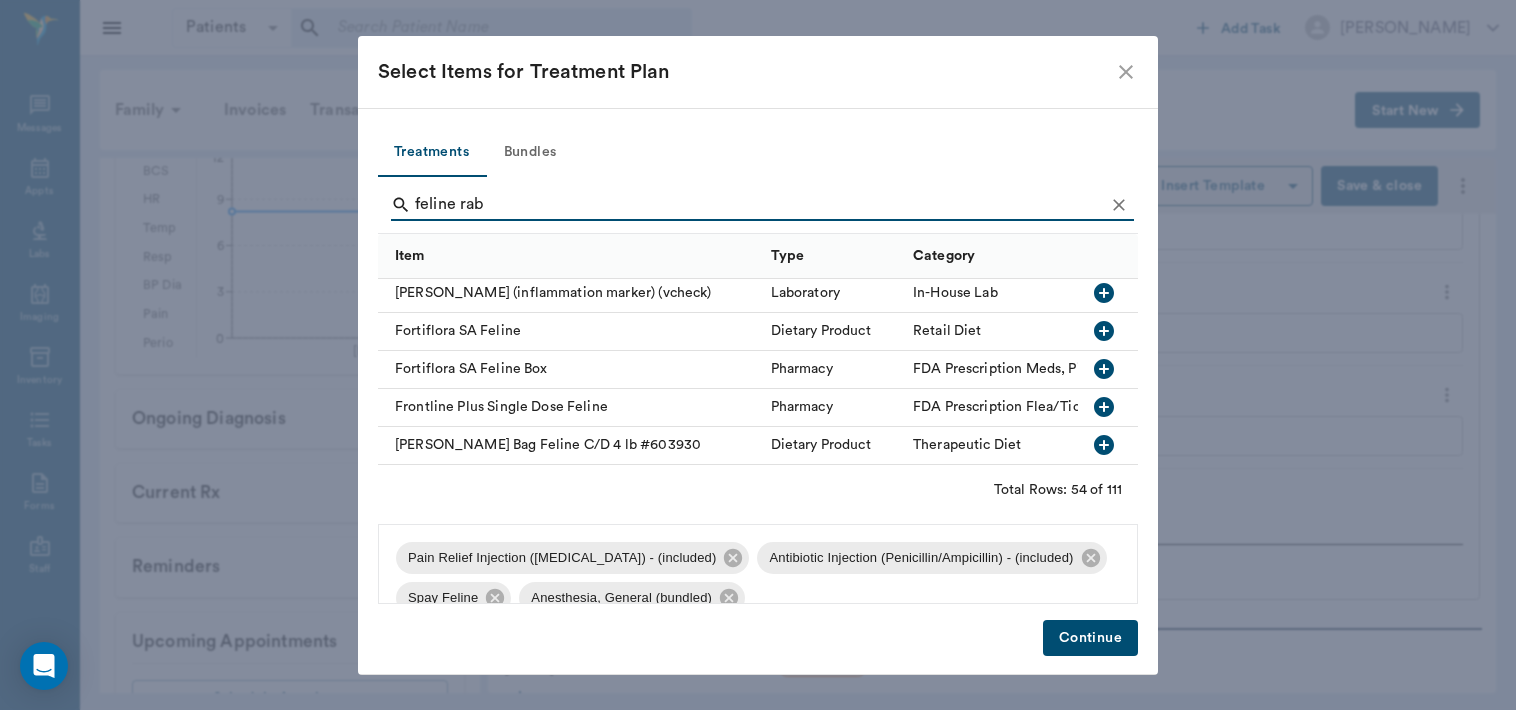 scroll, scrollTop: 0, scrollLeft: 0, axis: both 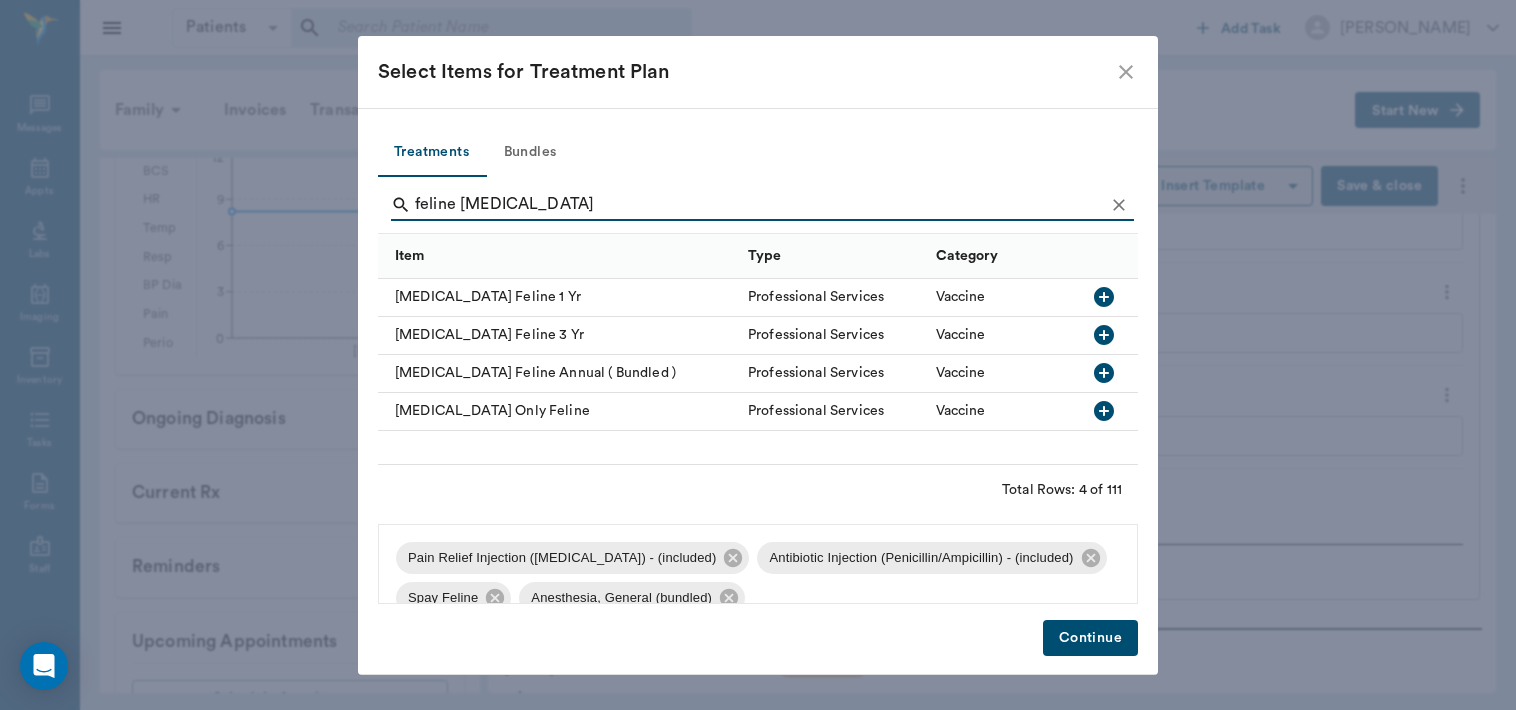 type on "feline [MEDICAL_DATA]" 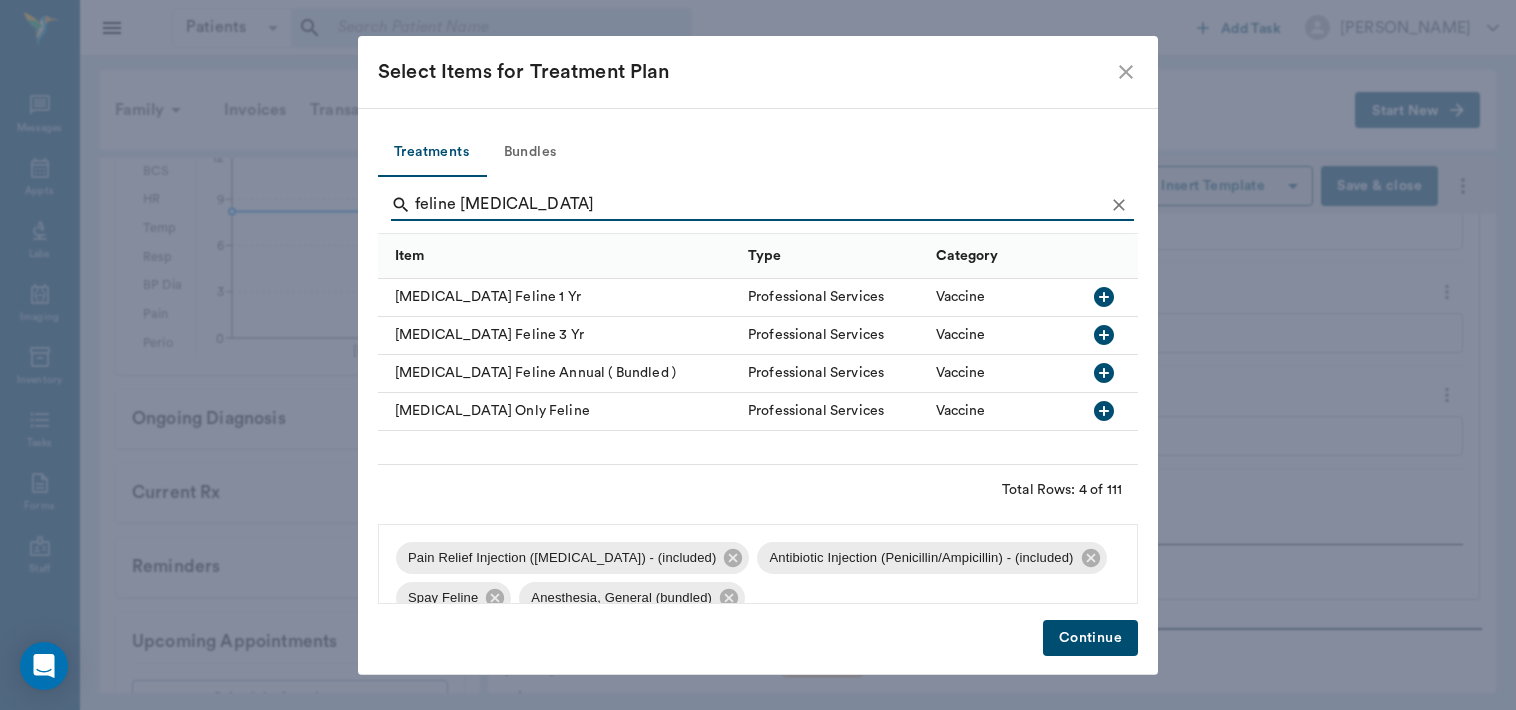 click 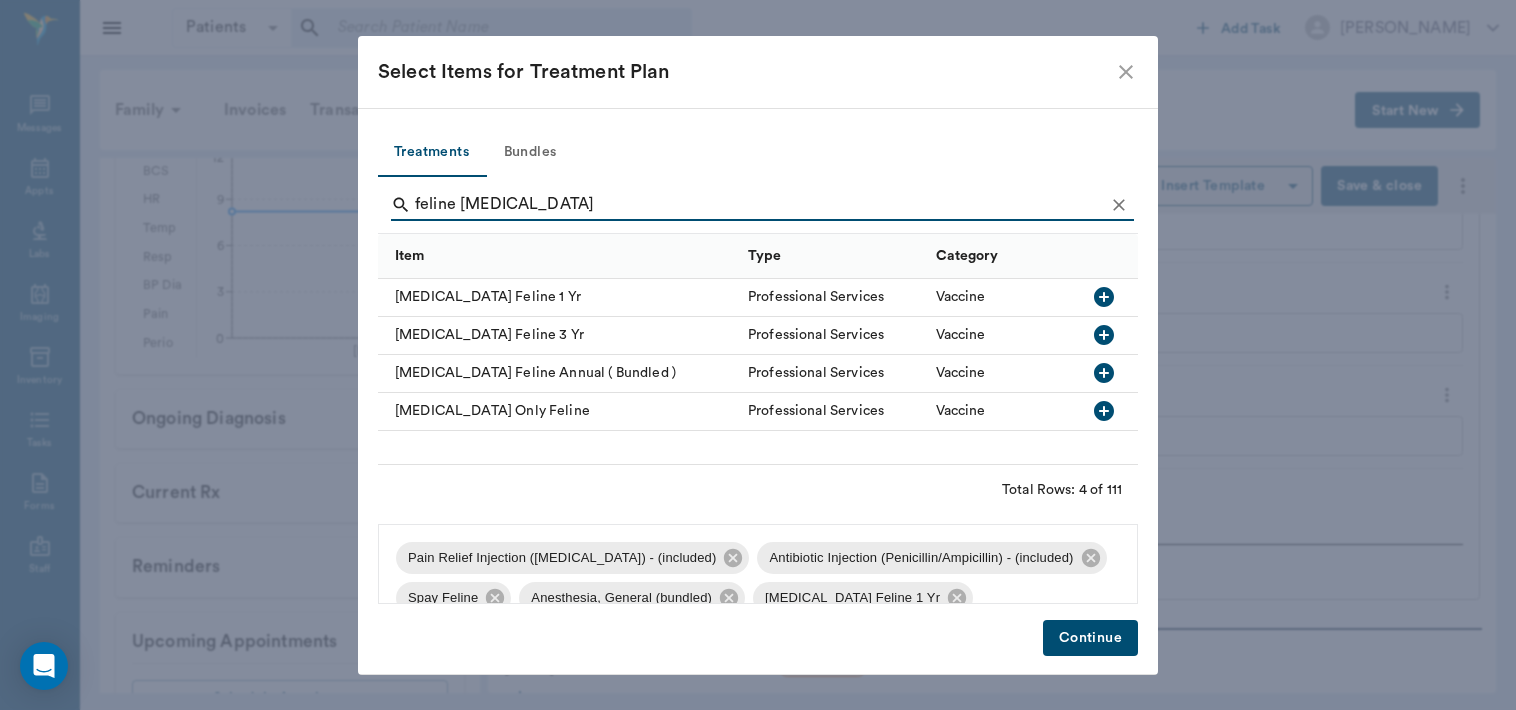 click on "Continue" at bounding box center [1090, 638] 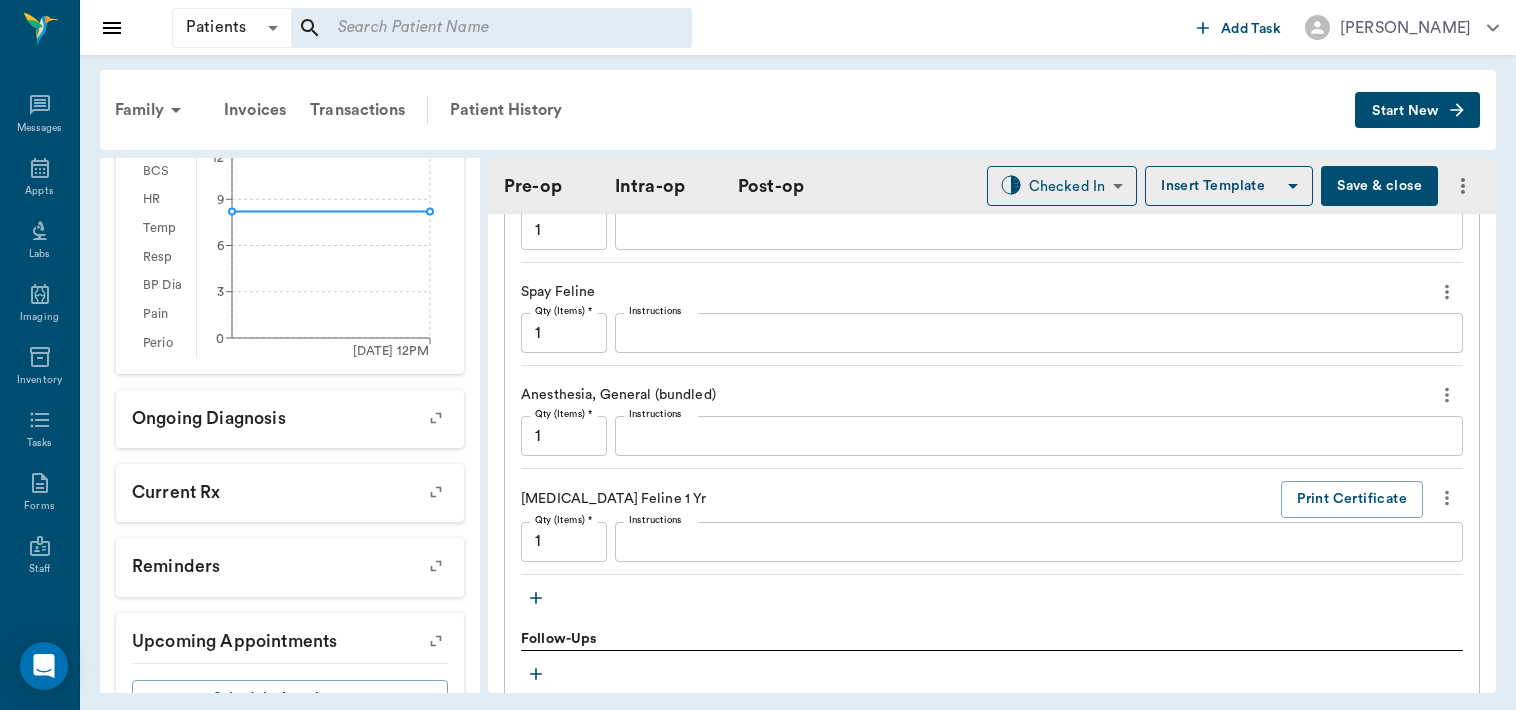 scroll, scrollTop: 1966, scrollLeft: 0, axis: vertical 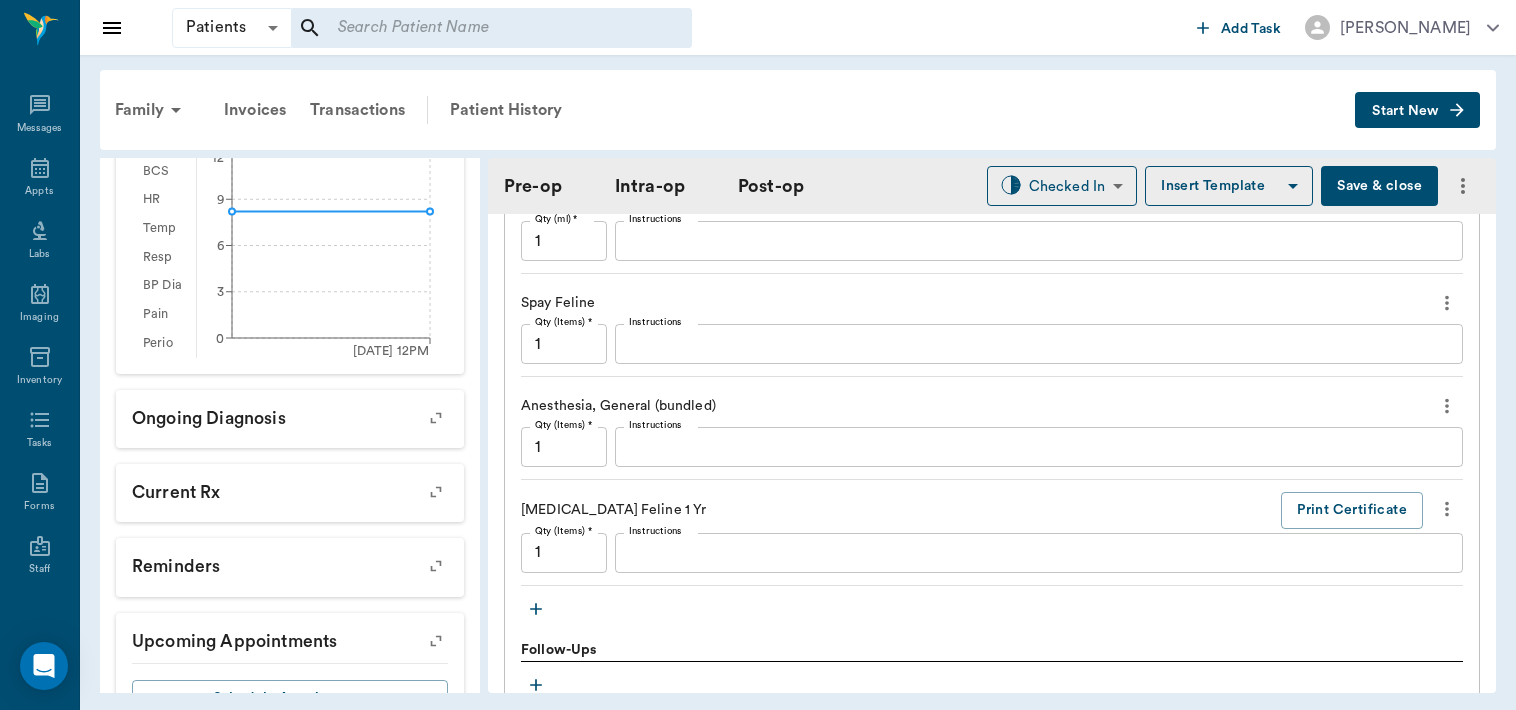 click on "Save & close" at bounding box center (1379, 186) 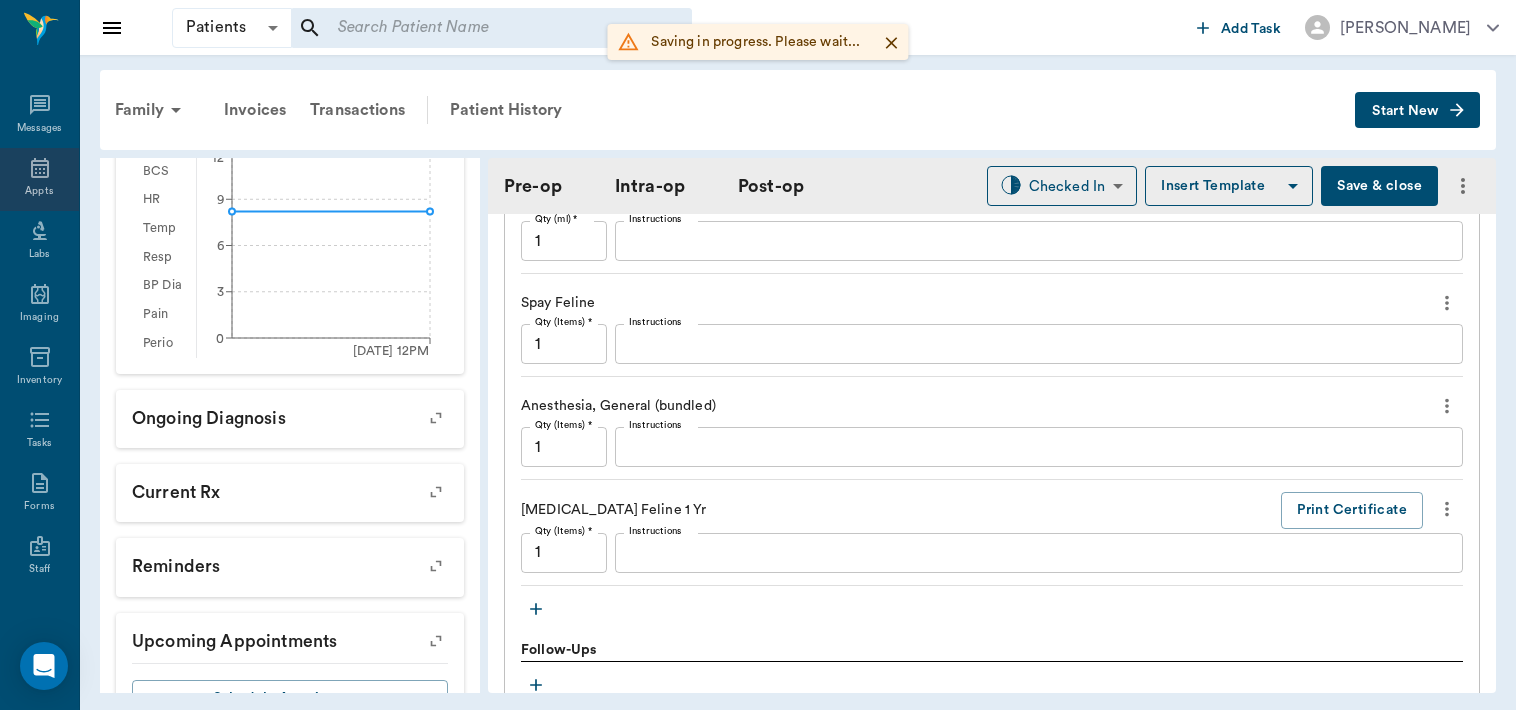 click 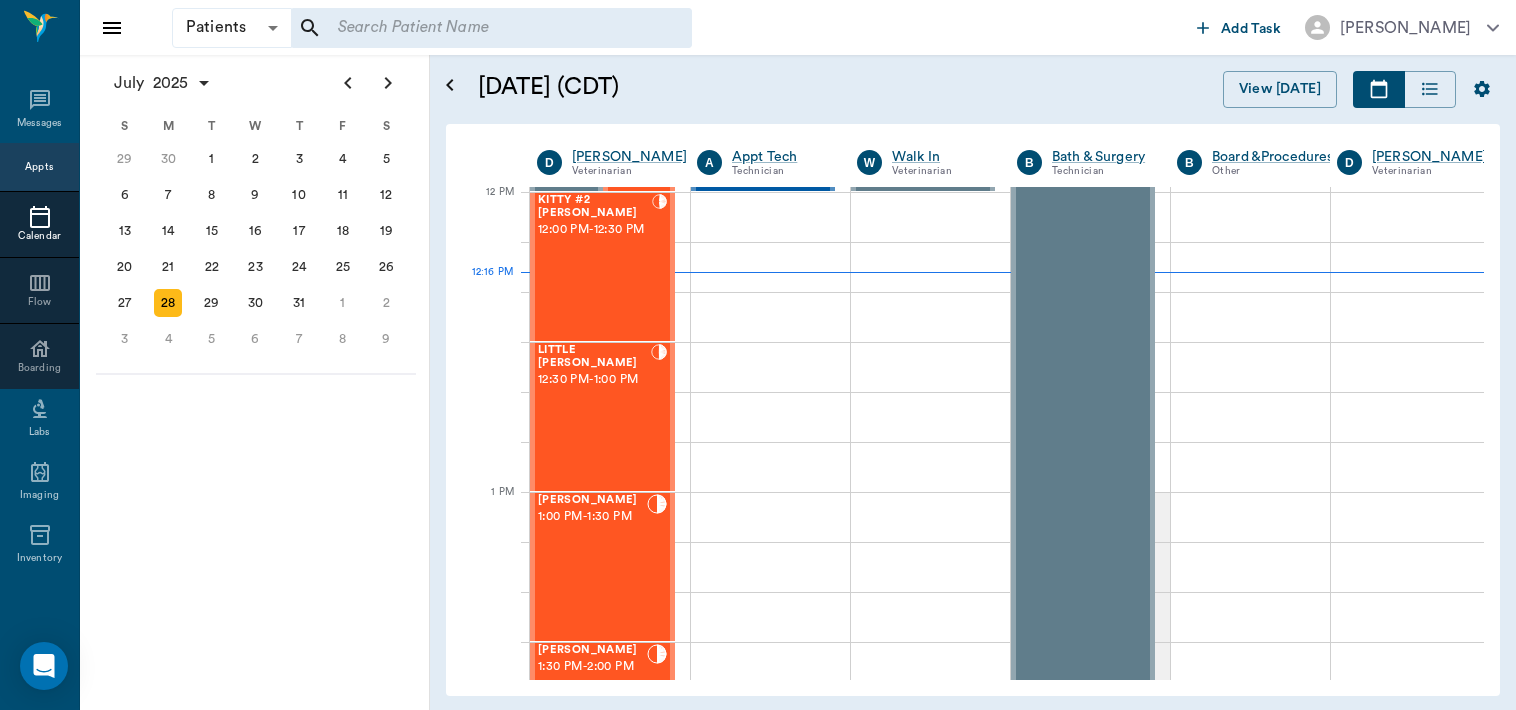 scroll, scrollTop: 1203, scrollLeft: 0, axis: vertical 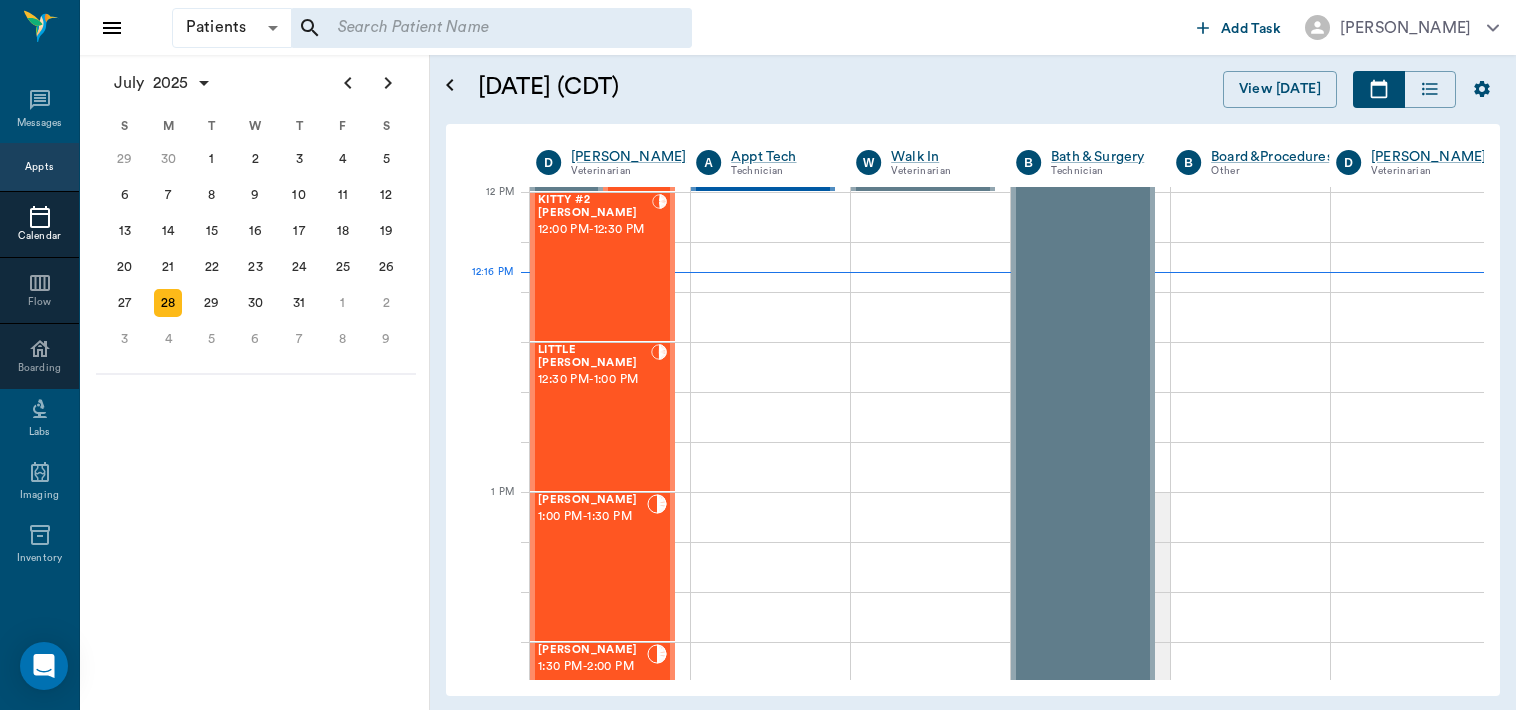 click on "12:30 PM  -  1:00 PM" at bounding box center [594, 380] 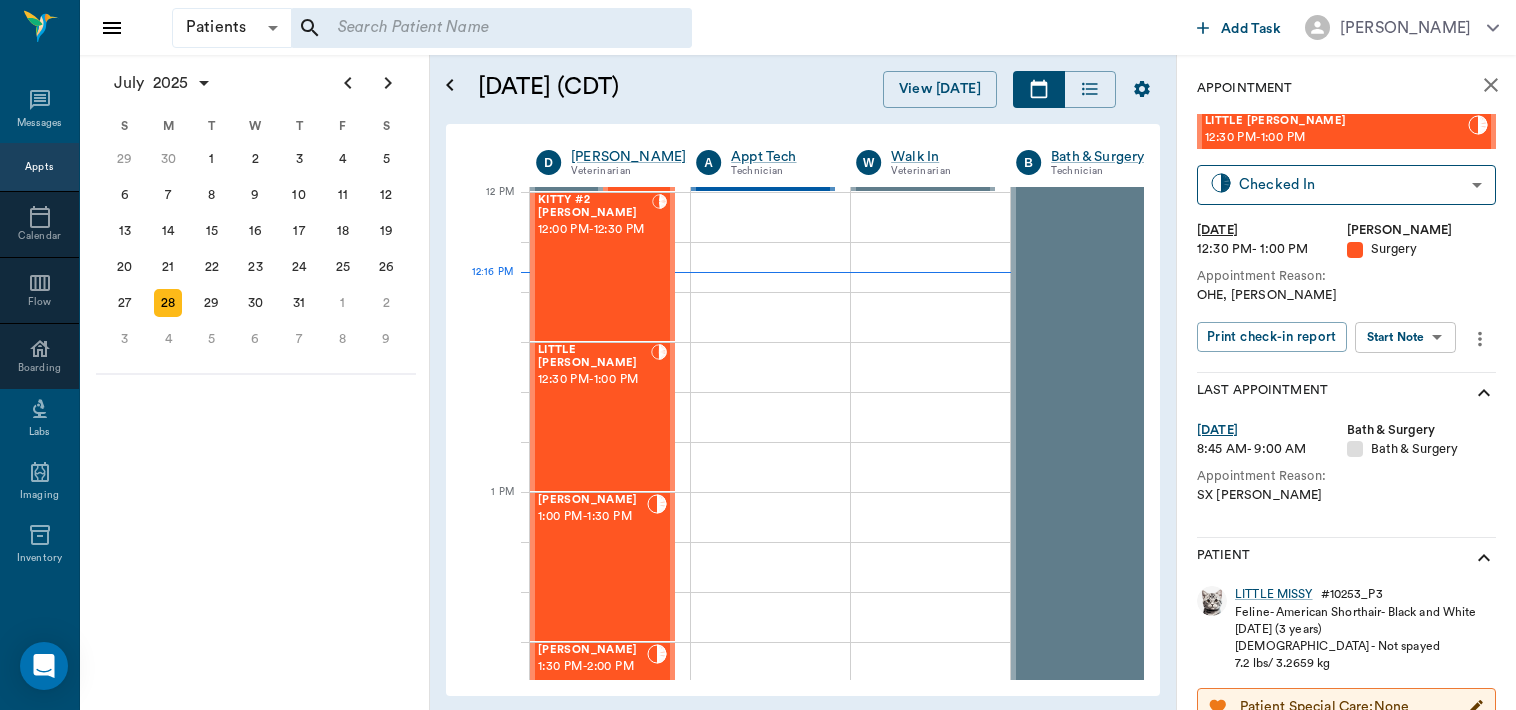 click on "Patients Patients ​ ​ Add Task [PERSON_NAME] Nectar Messages Appts Calendar Flow Boarding Labs Imaging Inventory Tasks Forms Staff Reports Lookup Settings [DATE] S M T W T F S [DATE] 2 3 4 5 6 7 8 9 10 11 12 13 14 15 16 17 18 19 20 21 22 23 24 25 26 27 28 29 [DATE] 1 2 3 4 5 6 7 8 9 10 11 12 S M T W T F S 29 [DATE] 1 2 3 4 5 6 7 8 9 10 11 12 13 14 15 16 17 18 19 20 21 22 23 24 25 26 27 28 29 30 [DATE] 1 2 3 4 5 6 7 8 9 S M T W T F S 27 28 29 30 [DATE] 1 2 3 4 5 6 7 8 9 10 11 12 13 14 15 16 17 18 19 20 21 22 23 24 25 26 27 28 29 30 31 [DATE] 2 3 4 5 6 [DATE] (CDT) View [DATE] [DATE] [DATE] [DATE] D [PERSON_NAME] Veterinarian A Appt Tech Technician W Walk In Veterinarian B Bath & Surgery Technician B Board &Procedures Other D [PERSON_NAME] Veterinarian 8 AM 9 AM 10 AM 11 AM 12 PM 1 PM 2 PM 3 PM 4 PM 5 PM 6 PM 7 PM 8 PM 12:16 PM Dream [PERSON_NAME] 8:30 AM  -  9:00 AM NO APPOINTMENT! EMERGENCY ONLY! 9:00 AM  -  9:30 AM [PERSON_NAME] 9:30 AM  -  10:00 AM D-O-G Malina 10:00 AM  -   -   -" at bounding box center [758, 355] 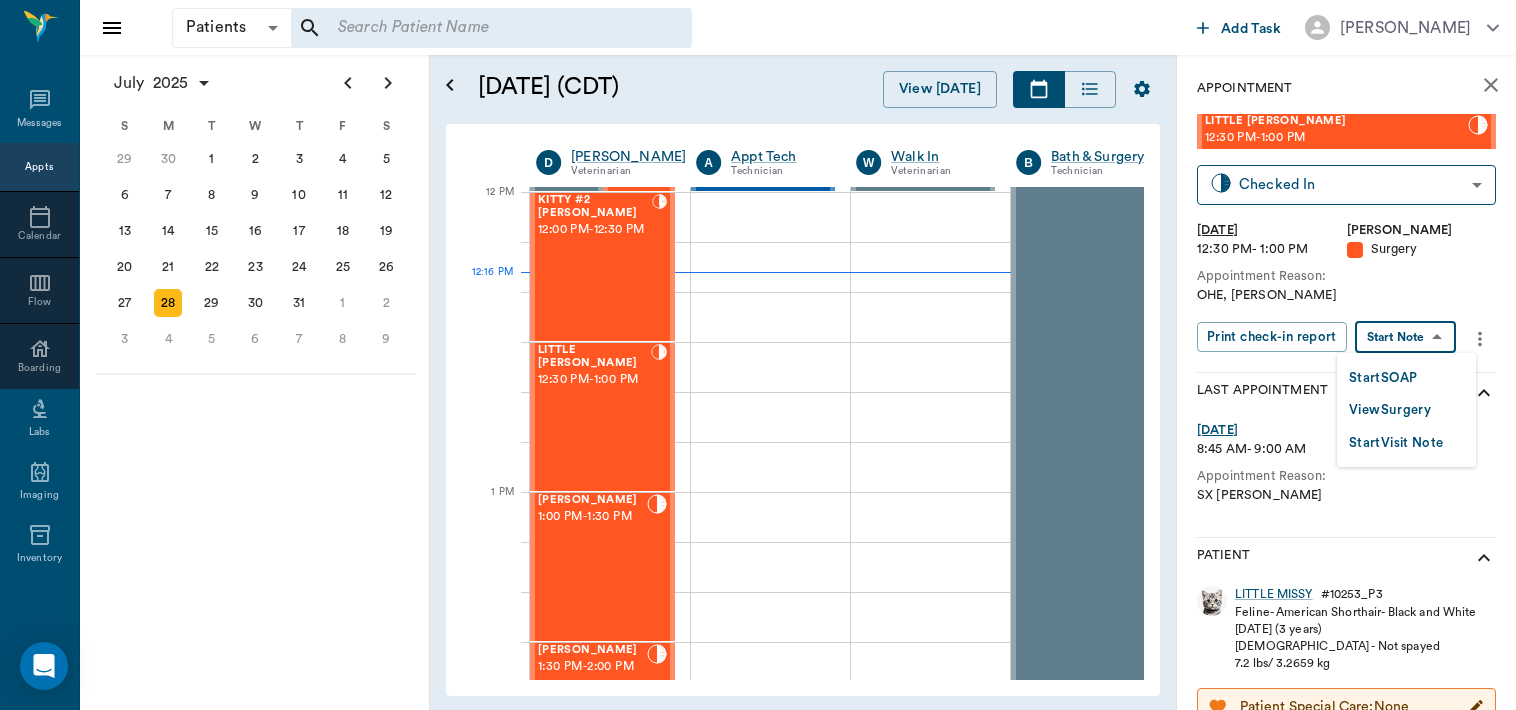 click on "View  Surgery" at bounding box center (1390, 410) 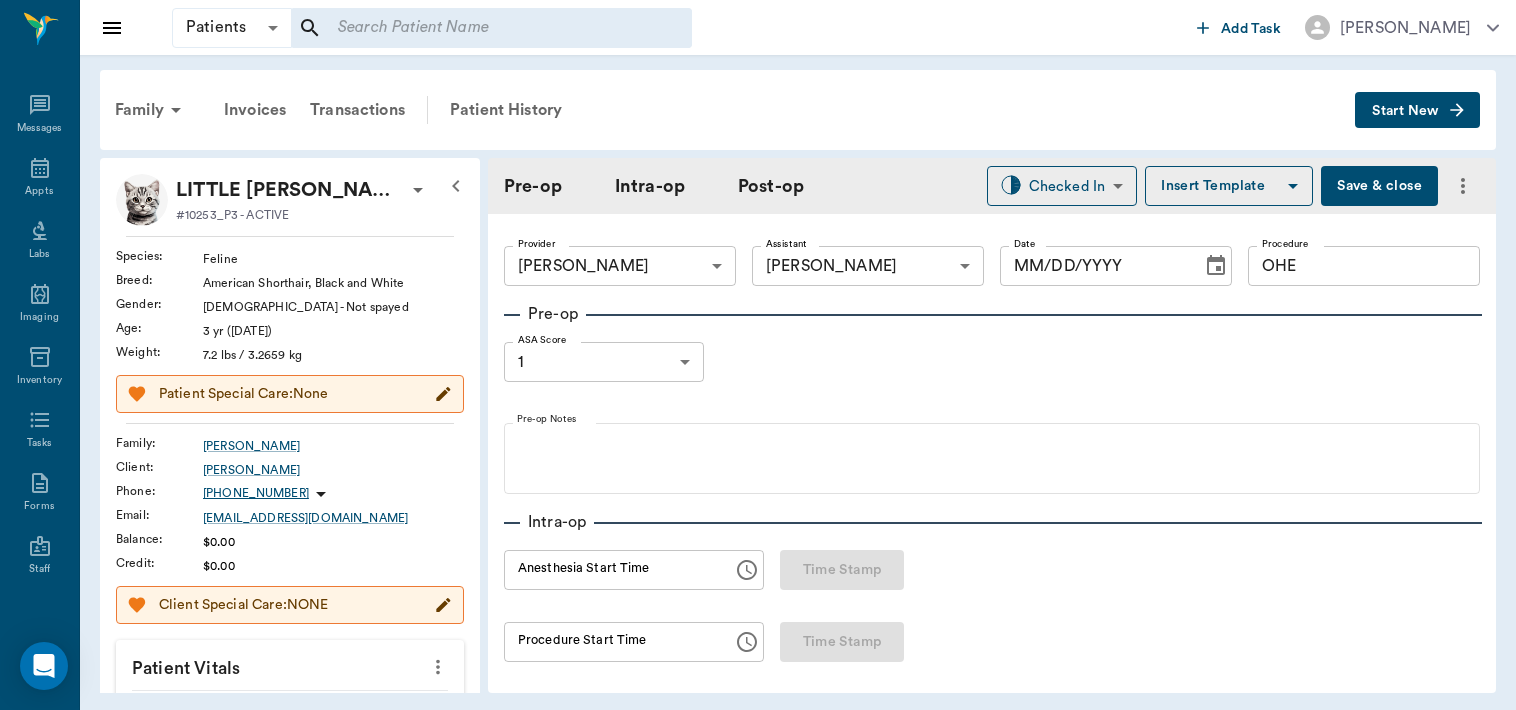 type on "63ec2f075fda476ae8351a4d" 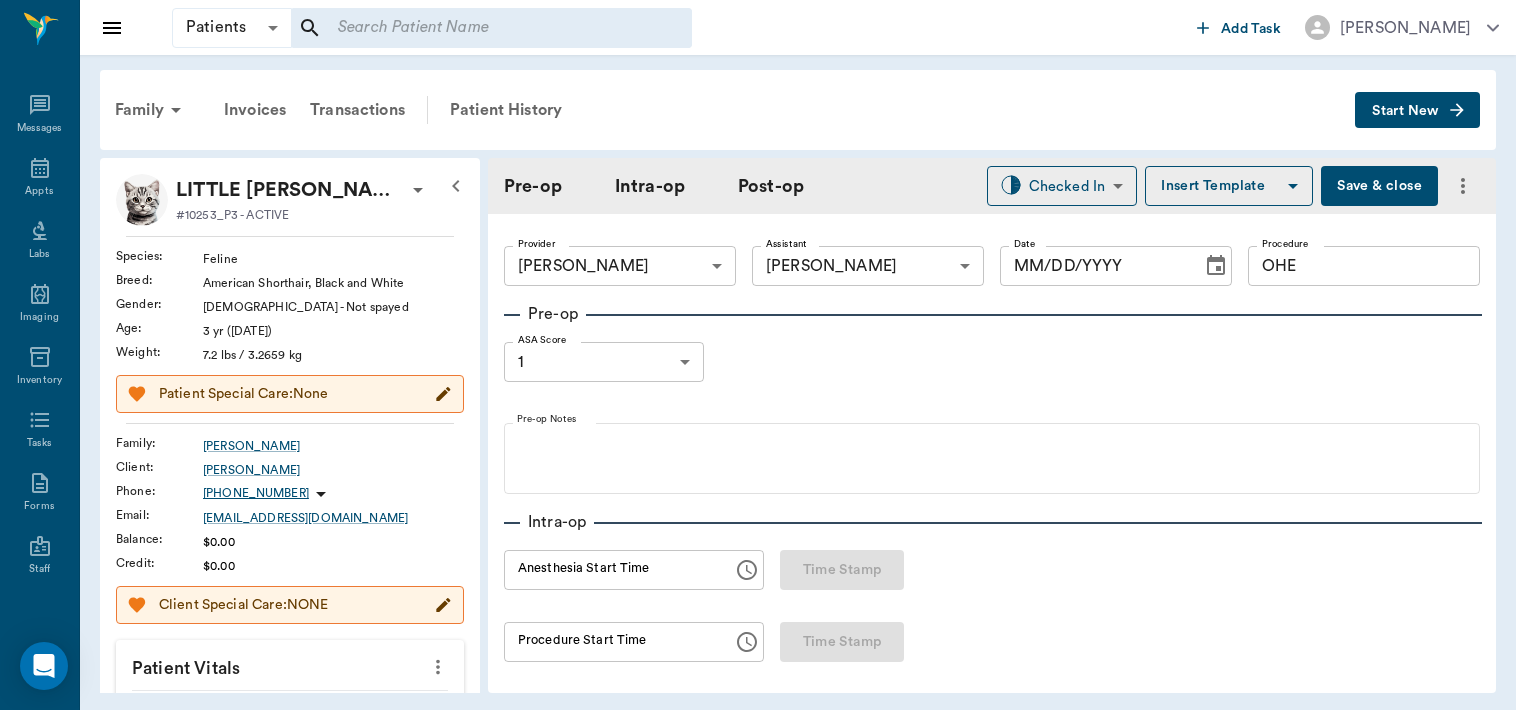 type on "63ec2e7e52e12b0ba117b124" 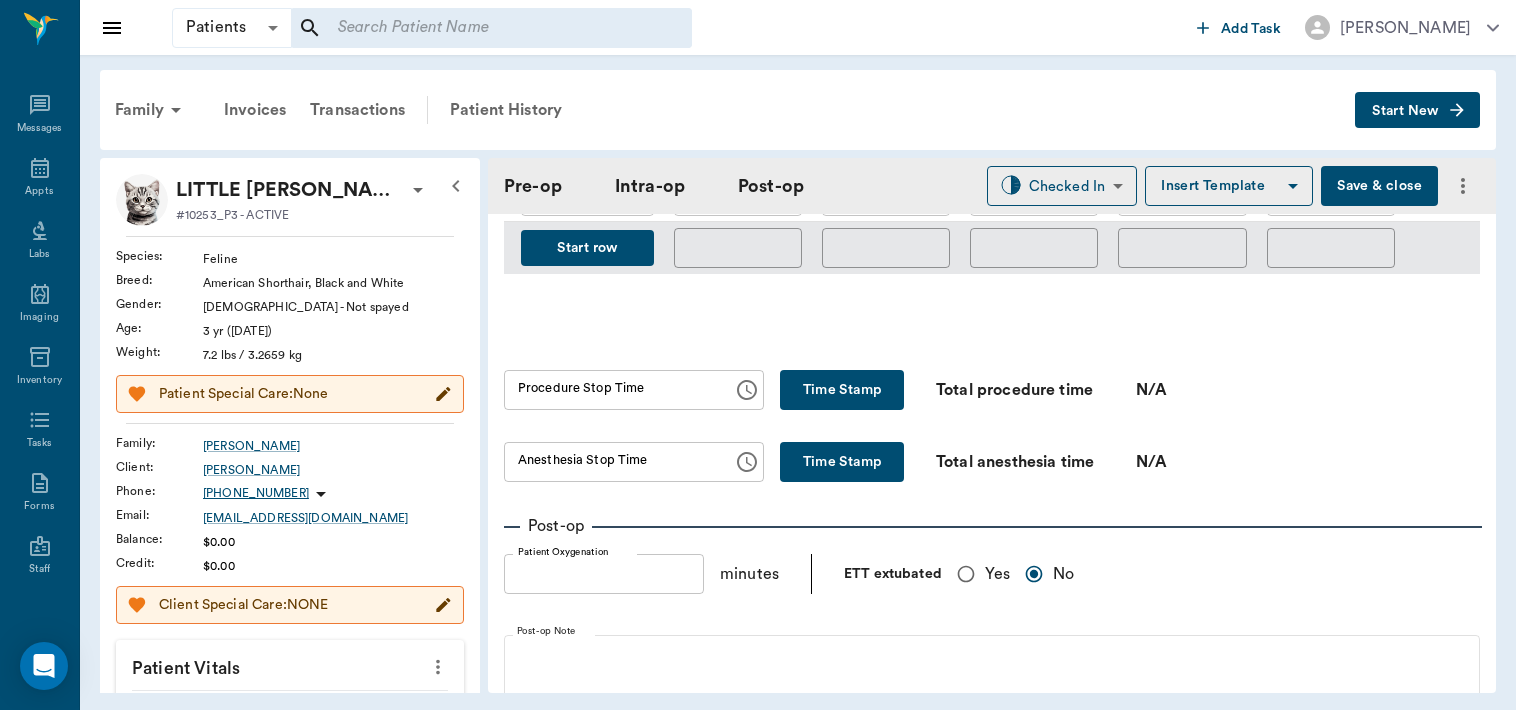 scroll, scrollTop: 1218, scrollLeft: 0, axis: vertical 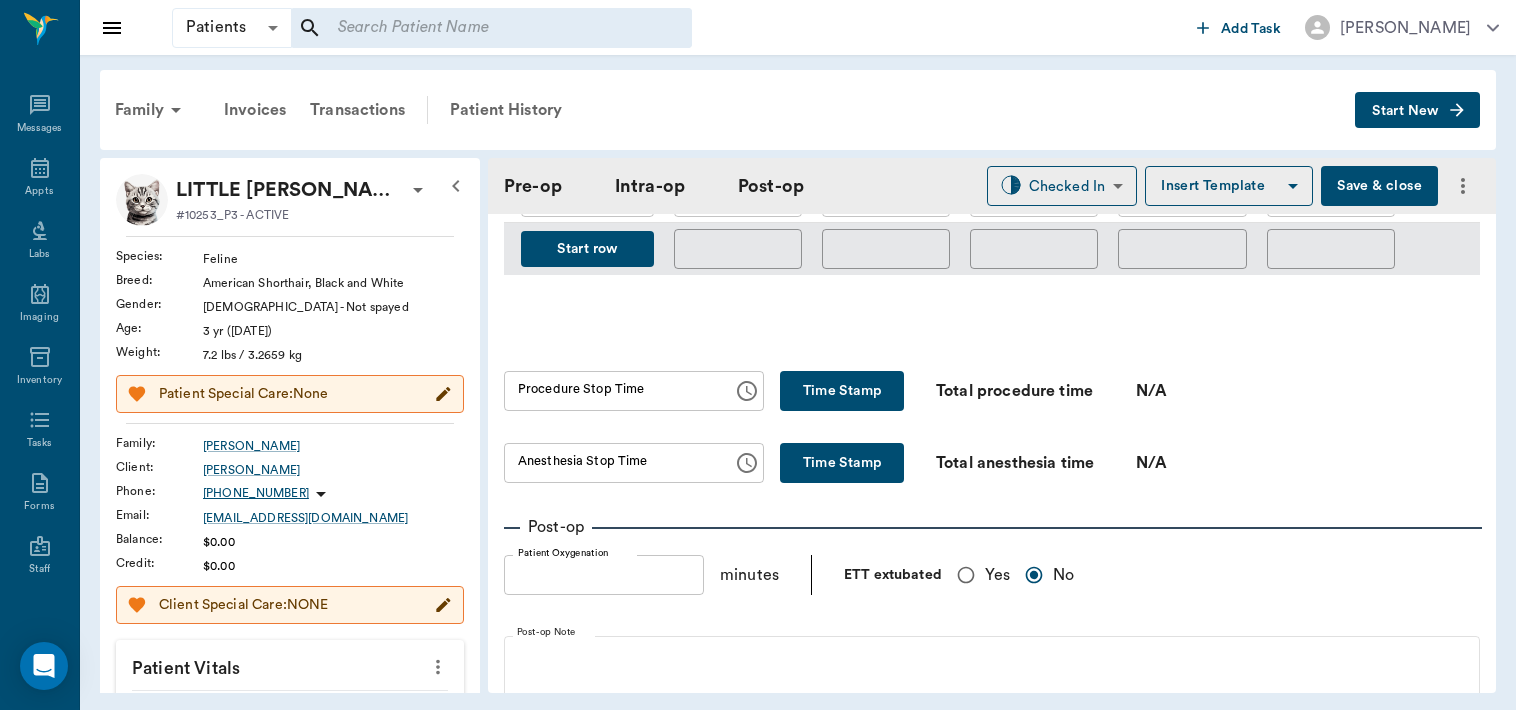 click on "Time Stamp" at bounding box center (842, 391) 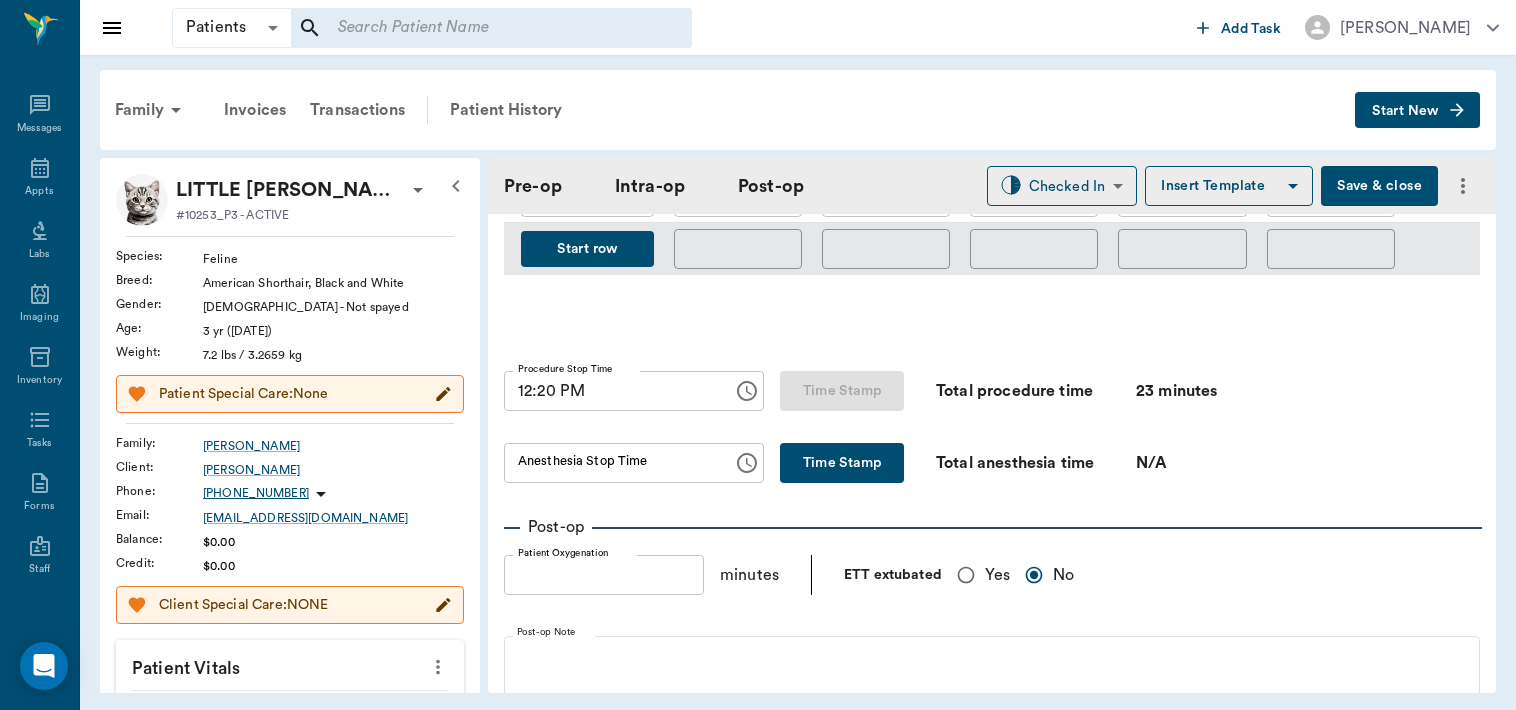 type on "12:20 PM" 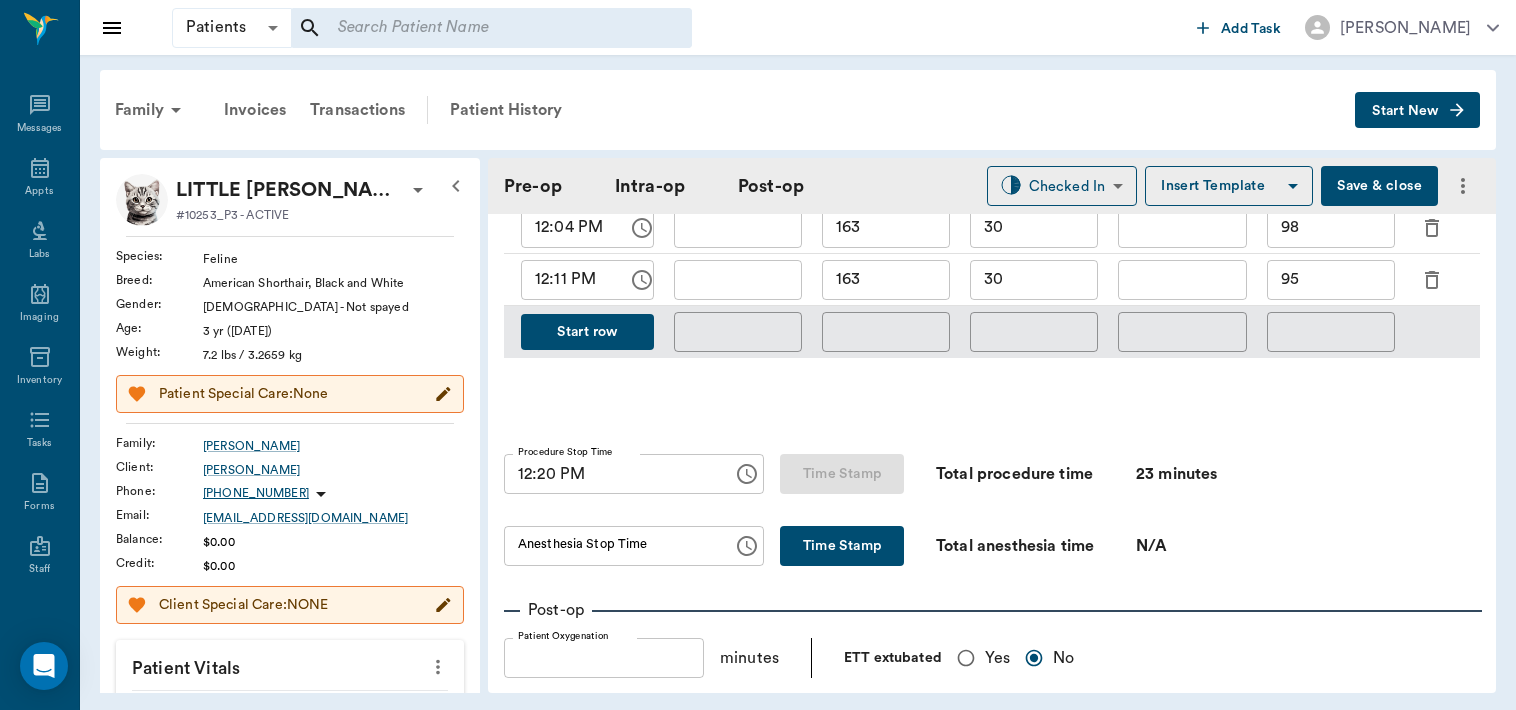 scroll, scrollTop: 1140, scrollLeft: 0, axis: vertical 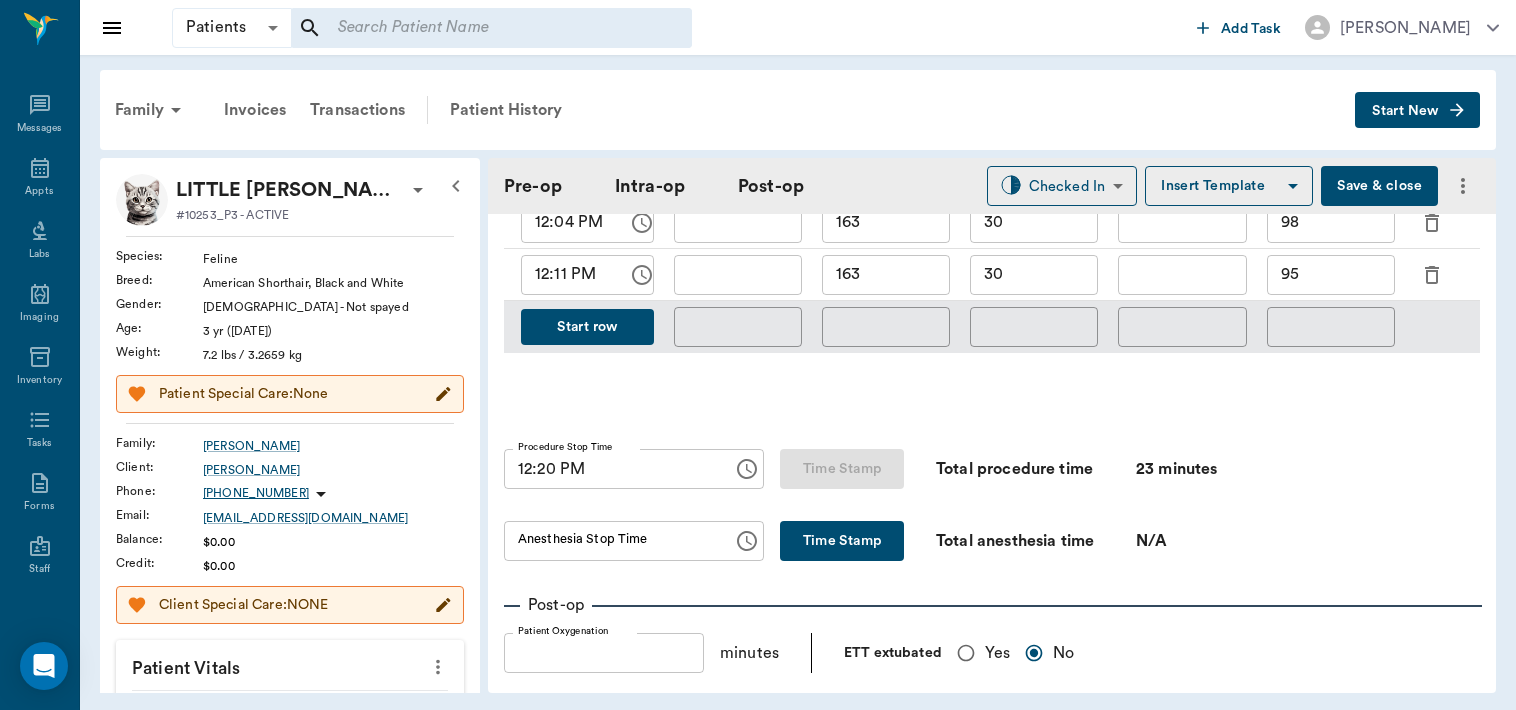 click on "Time Stamp" at bounding box center (842, 541) 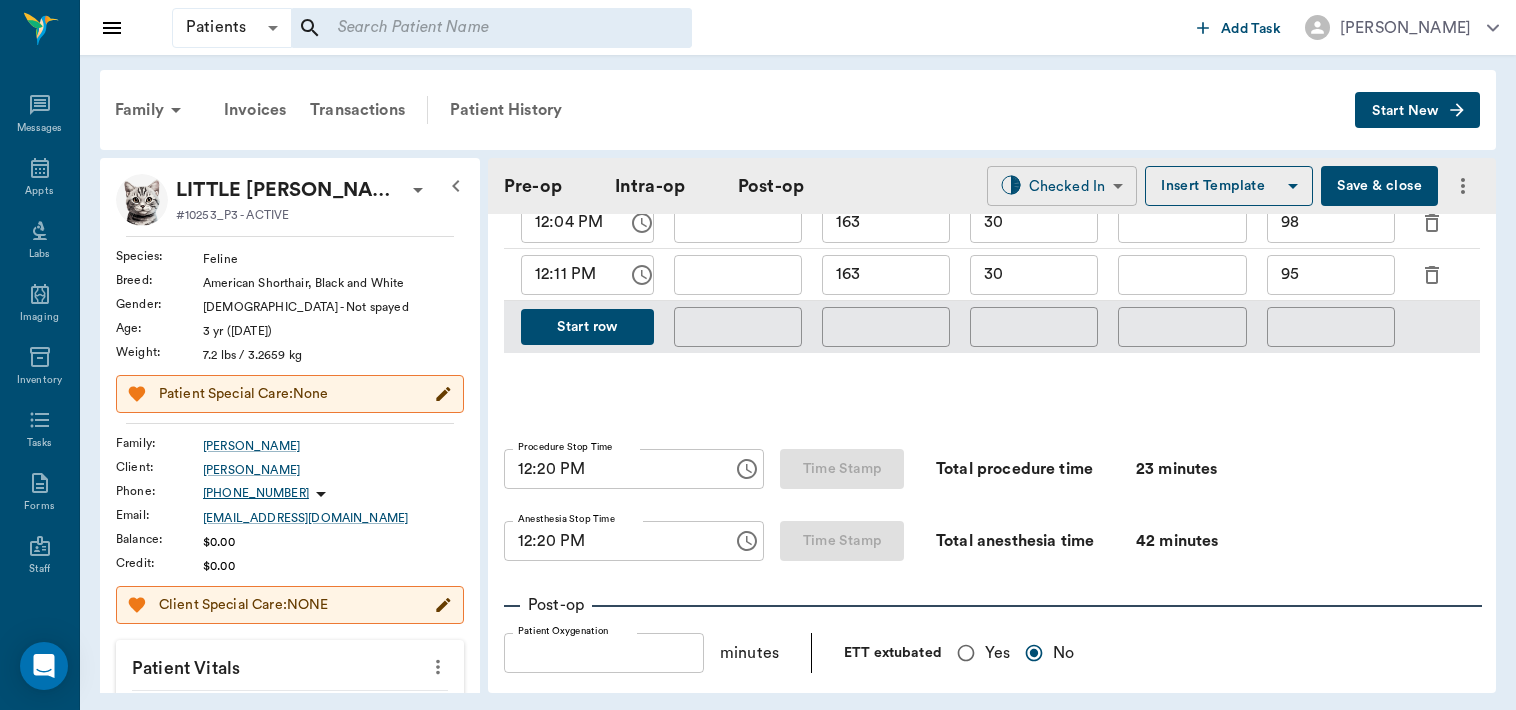 click on "Patients Patients ​ ​ Add Task [PERSON_NAME] Nectar Messages Appts Labs Imaging Inventory Tasks Forms Staff Reports Lookup Settings Family Invoices Transactions Patient History Start New LITTLE [PERSON_NAME] #10253_P3    -    ACTIVE   Species : Feline Breed : American Shorthair, Black and White Gender : [DEMOGRAPHIC_DATA] - Not spayed Age : [DEMOGRAPHIC_DATA] yr ([DATE]) Weight : 7.2 lbs / 3.2659 kg Patient Special Care:  None Family : [PERSON_NAME] Client : [PERSON_NAME] Phone : [PHONE_NUMBER] Email : [EMAIL_ADDRESS][DOMAIN_NAME] Balance : $0.00 Credit : $0.00 Client Special Care:  NONE Patient Vitals Weight BCS HR Temp Resp BP Dia Pain Perio Score ( lb ) Date [DATE] 11AM 0 2 4 6 8 Ongoing diagnosis Current Rx Reminders Upcoming appointments Surgery [DATE] Schedule Appointment Pre-op Intra-op Post-op Checked In CHECKED_IN ​ Insert Template  Save & close Provider [PERSON_NAME] 63ec2f075fda476ae8351a4d Provider Assistant [PERSON_NAME] 63ec2e7e52e12b0ba117b124 Assistant Date [DATE] Date Procedure OHE Procedure Pre-op ASA Score" at bounding box center [758, 355] 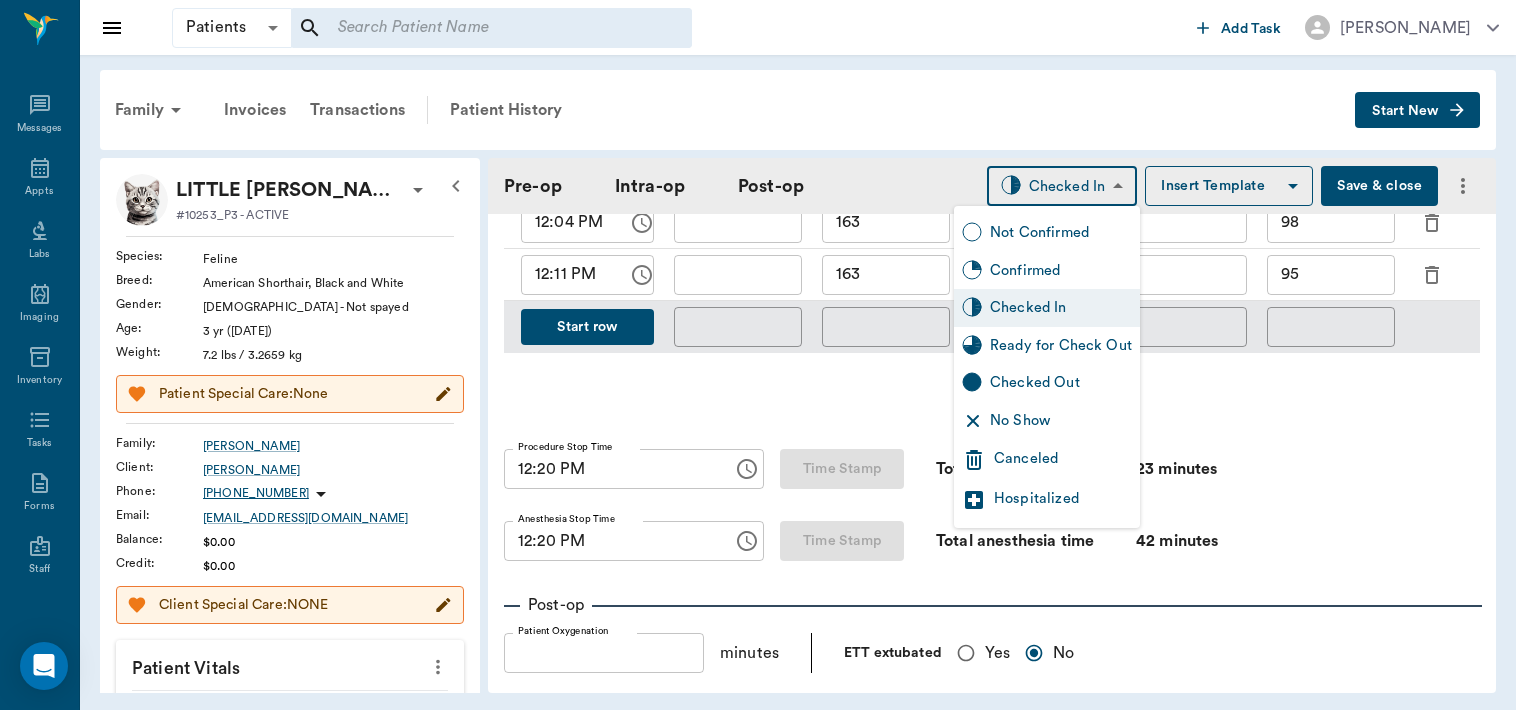click on "Ready for Check Out" at bounding box center (1061, 346) 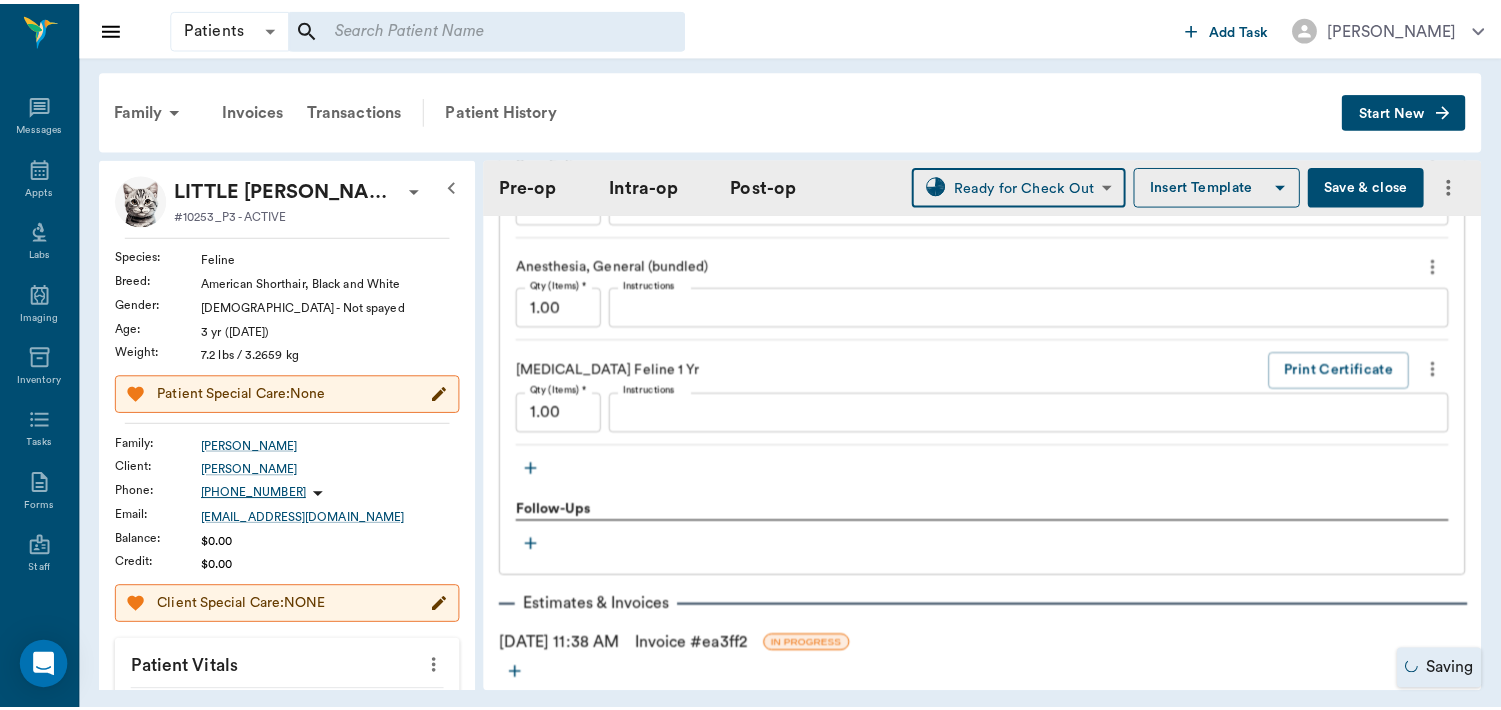 scroll, scrollTop: 2252, scrollLeft: 0, axis: vertical 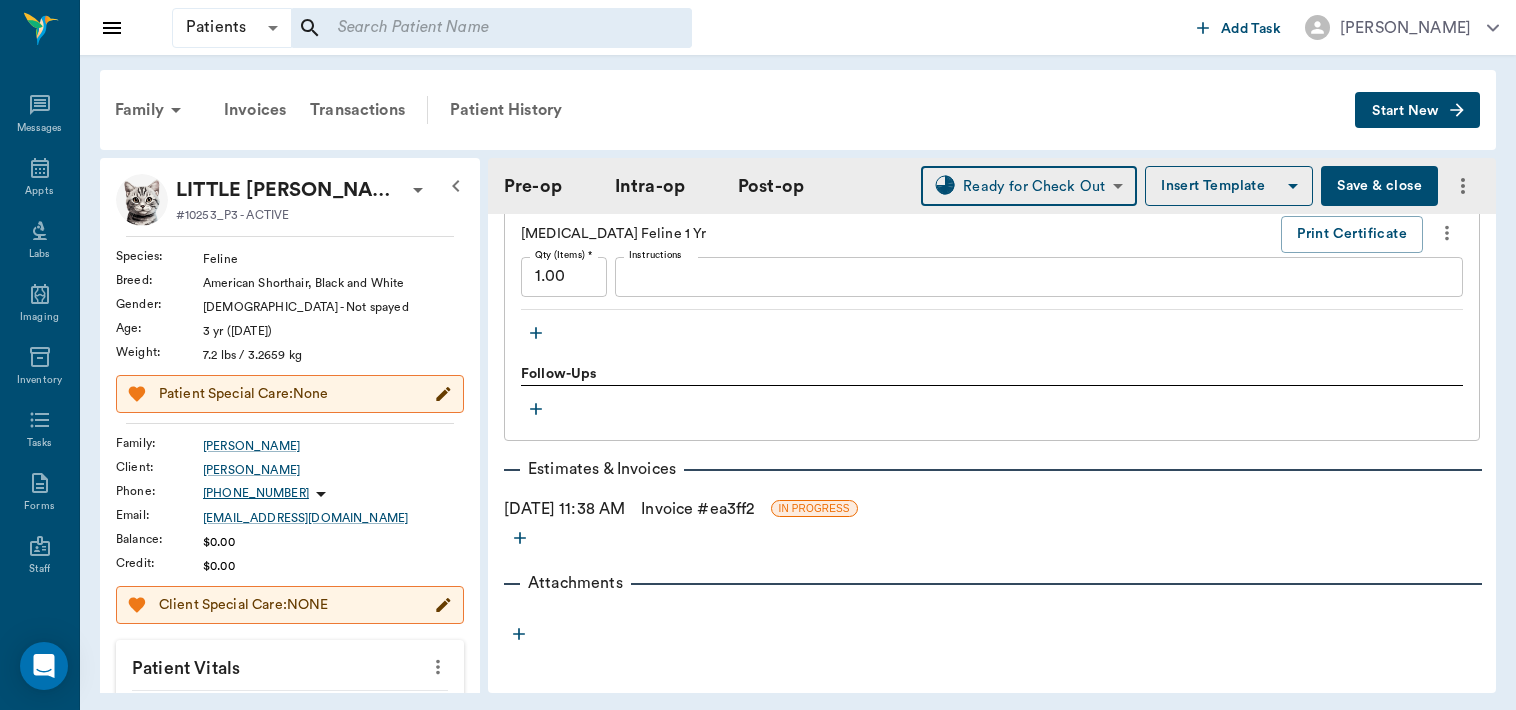 click on "Invoice # ea3ff2" at bounding box center (697, 509) 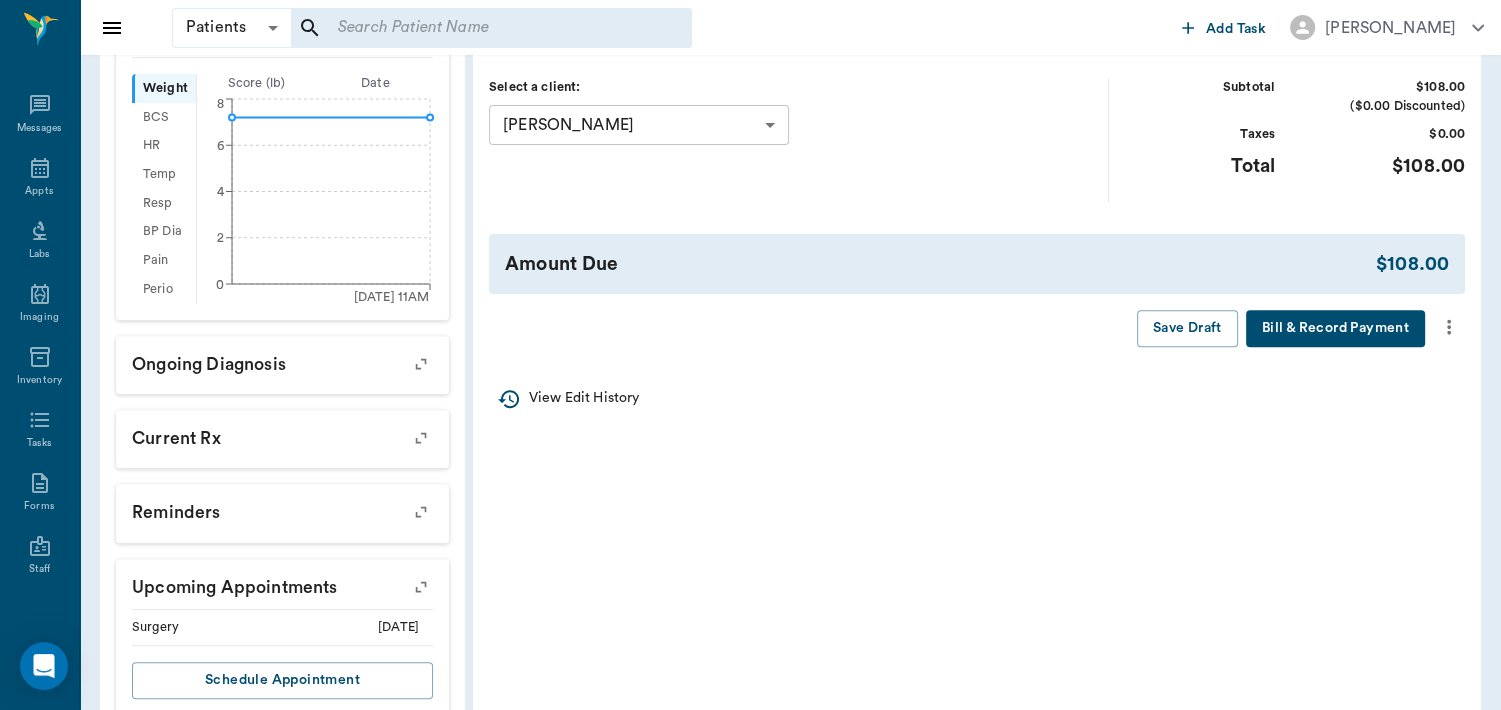 scroll, scrollTop: 682, scrollLeft: 0, axis: vertical 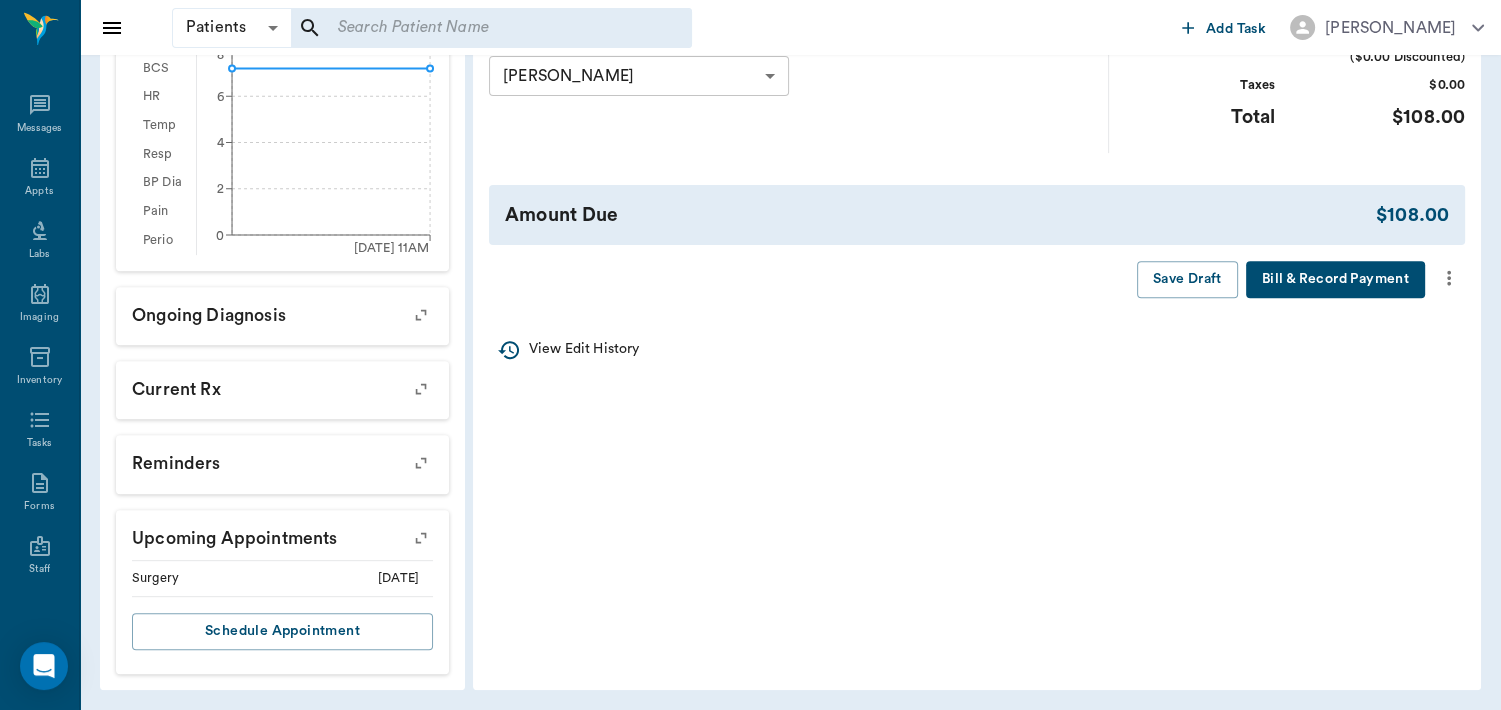 click 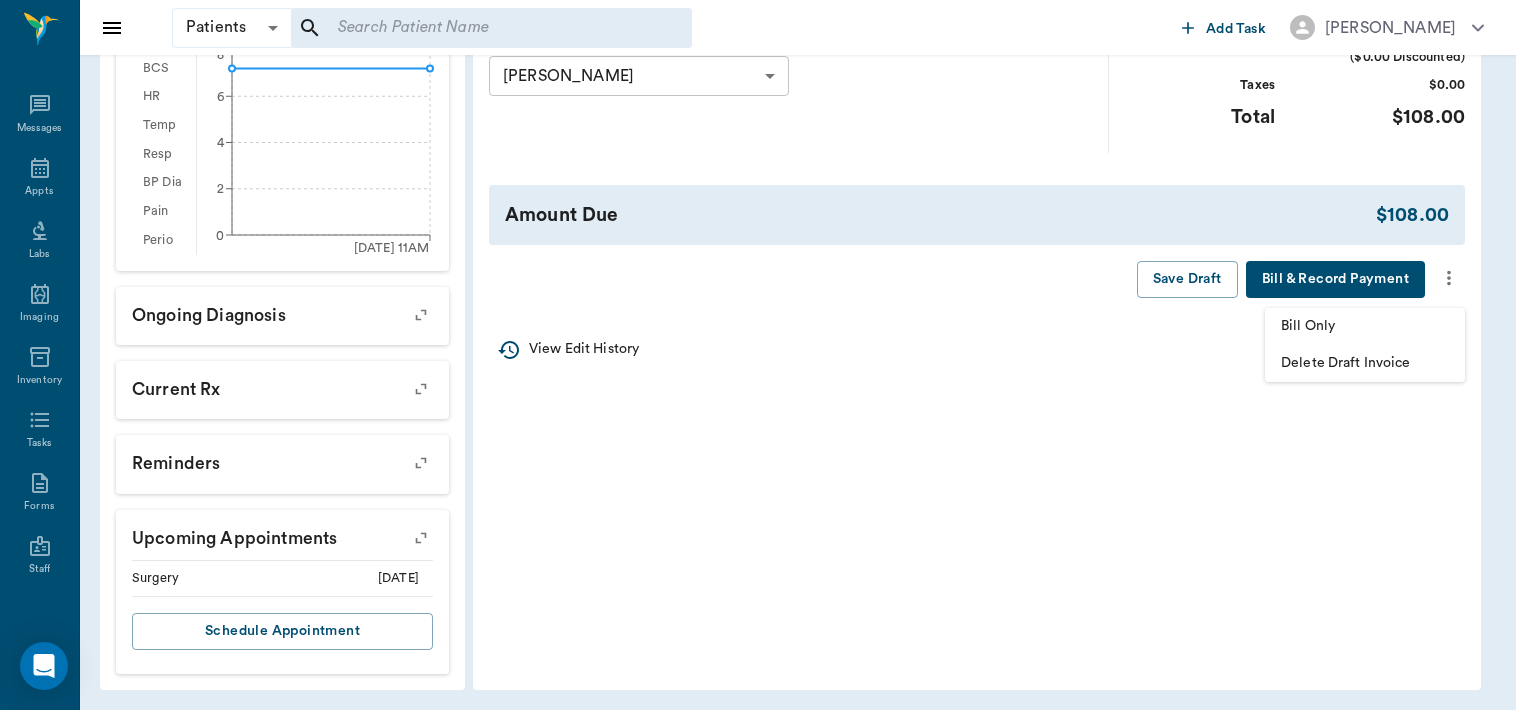 click on "Bill Only" at bounding box center (1365, 326) 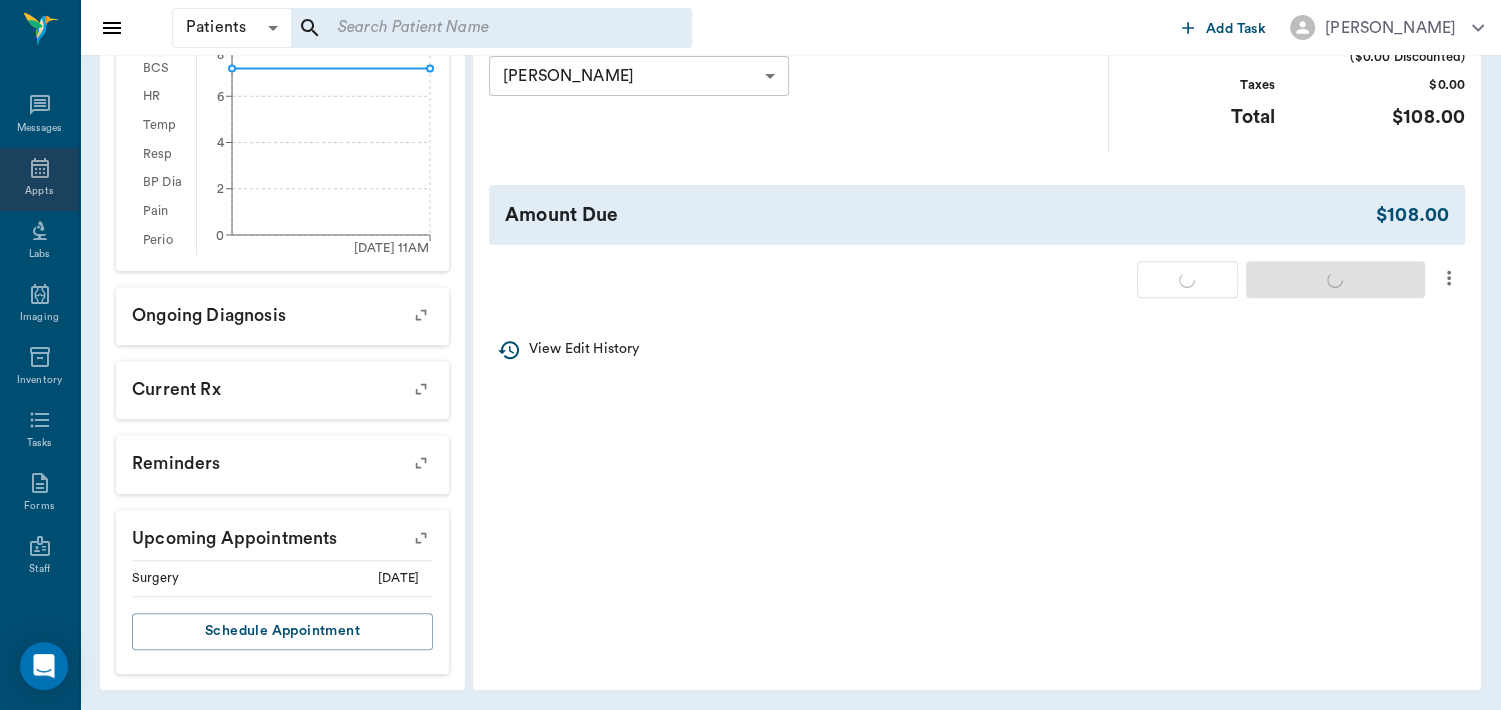 click on "Appts" at bounding box center [39, 191] 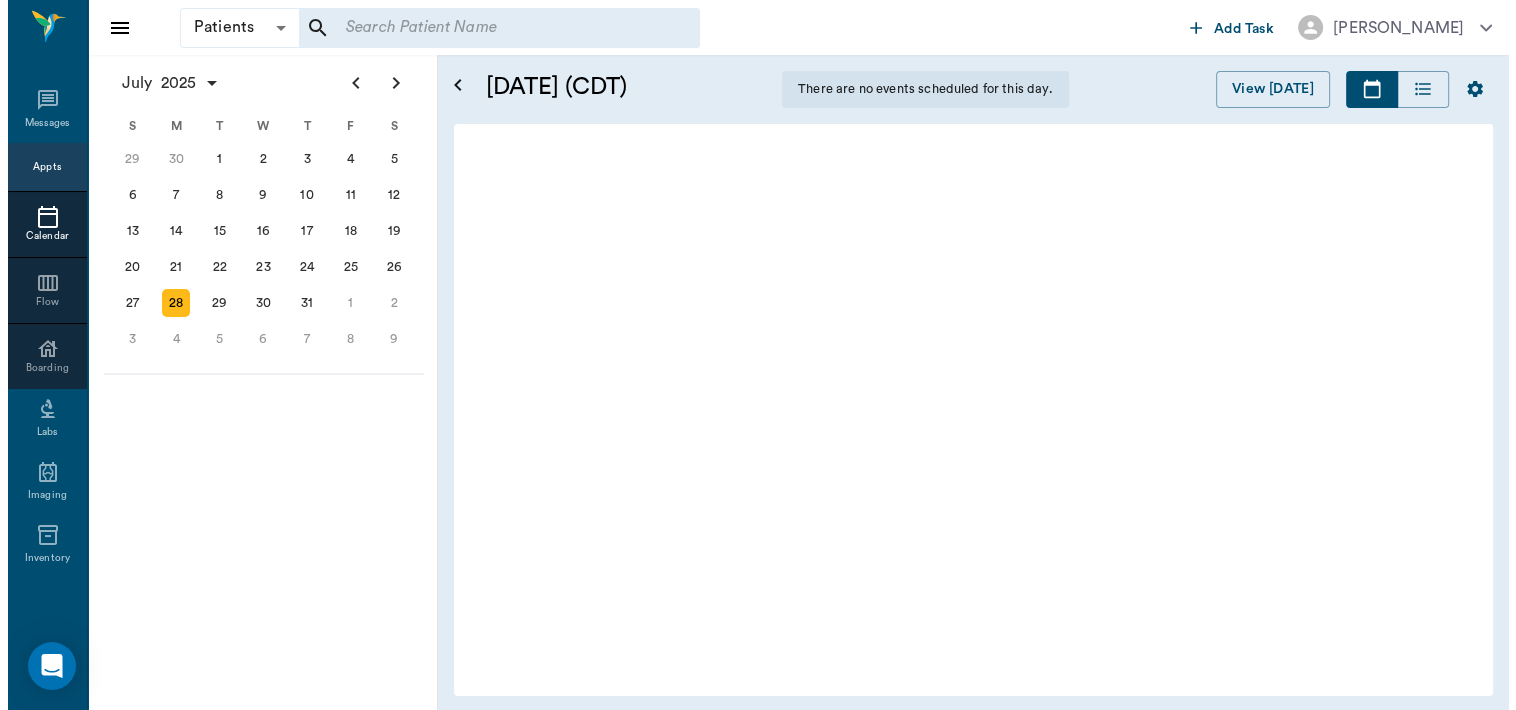scroll, scrollTop: 0, scrollLeft: 0, axis: both 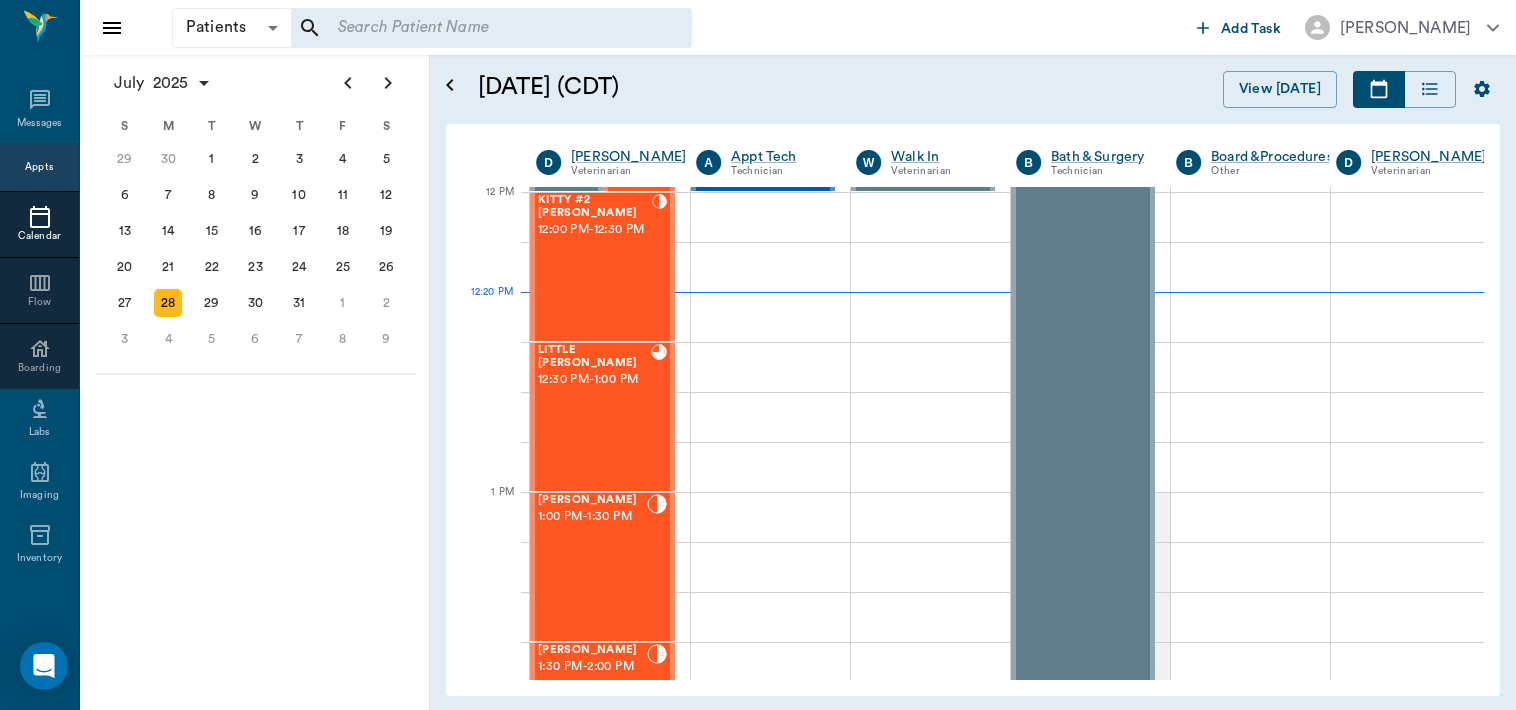 click on "KITTY #2 [PERSON_NAME] 12:00 PM  -  12:30 PM" at bounding box center (595, 267) 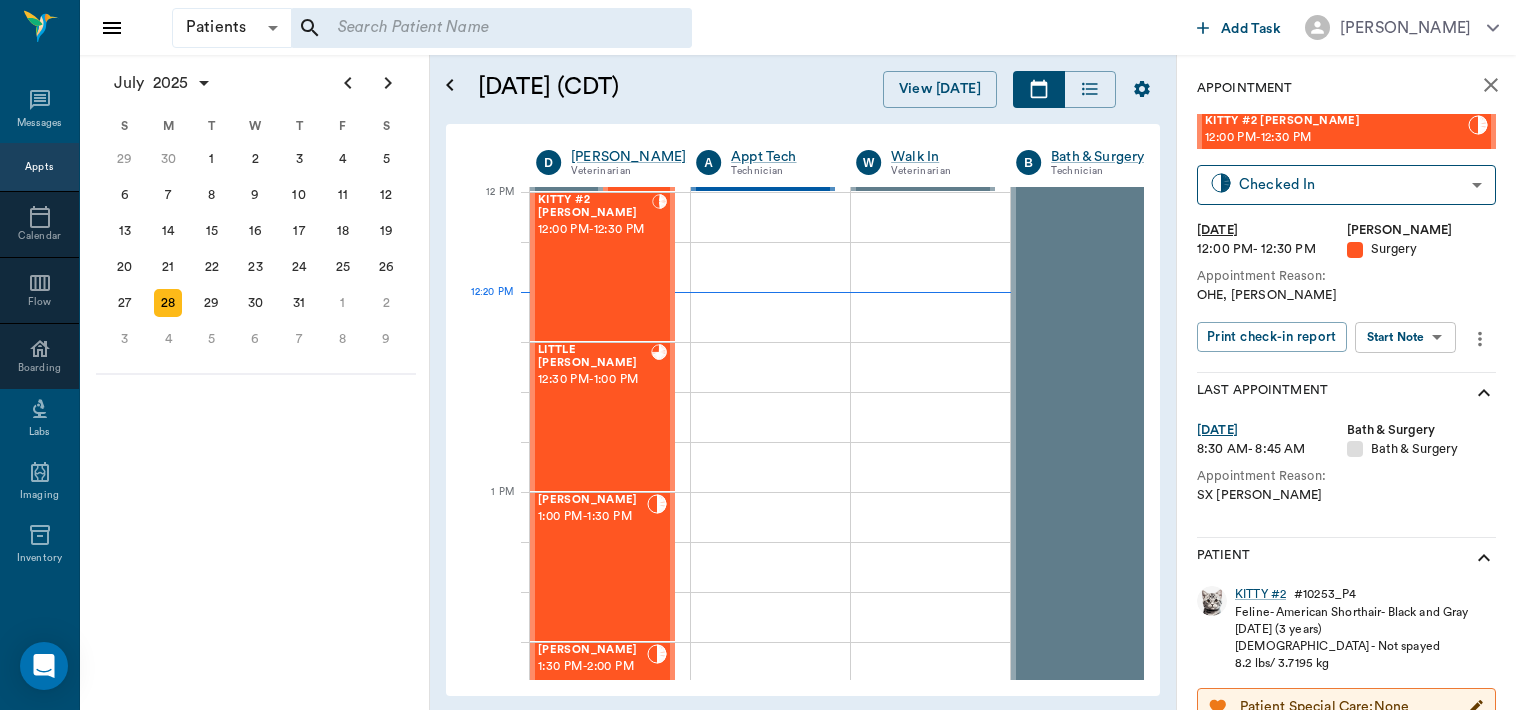 click on "Patients Patients ​ ​ Add Task [PERSON_NAME] Nectar Messages Appts Calendar Flow Boarding Labs Imaging Inventory Tasks Forms Staff Reports Lookup Settings [DATE] S M T W T F S [DATE] 2 3 4 5 6 7 8 9 10 11 12 13 14 15 16 17 18 19 20 21 22 23 24 25 26 27 28 29 [DATE] 1 2 3 4 5 6 7 8 9 10 11 12 S M T W T F S 29 [DATE] 1 2 3 4 5 6 7 8 9 10 11 12 13 14 15 16 17 18 19 20 21 22 23 24 25 26 27 28 29 30 [DATE] 1 2 3 4 5 6 7 8 9 S M T W T F S 27 28 29 30 [DATE] 1 2 3 4 5 6 7 8 9 10 11 12 13 14 15 16 17 18 19 20 21 22 23 24 25 26 27 28 29 30 31 [DATE] 2 3 4 5 6 [DATE] (CDT) View [DATE] [DATE] [DATE] [DATE] D [PERSON_NAME] Veterinarian A Appt Tech Technician W Walk In Veterinarian B Bath & Surgery Technician B Board &Procedures Other D [PERSON_NAME] Veterinarian 8 AM 9 AM 10 AM 11 AM 12 PM 1 PM 2 PM 3 PM 4 PM 5 PM 6 PM 7 PM 8 PM 12:20 PM Dream [PERSON_NAME] 8:30 AM  -  9:00 AM NO APPOINTMENT! EMERGENCY ONLY! 9:00 AM  -  9:30 AM [PERSON_NAME] 9:30 AM  -  10:00 AM D-O-G Malina 10:00 AM  -   -   -" at bounding box center [758, 355] 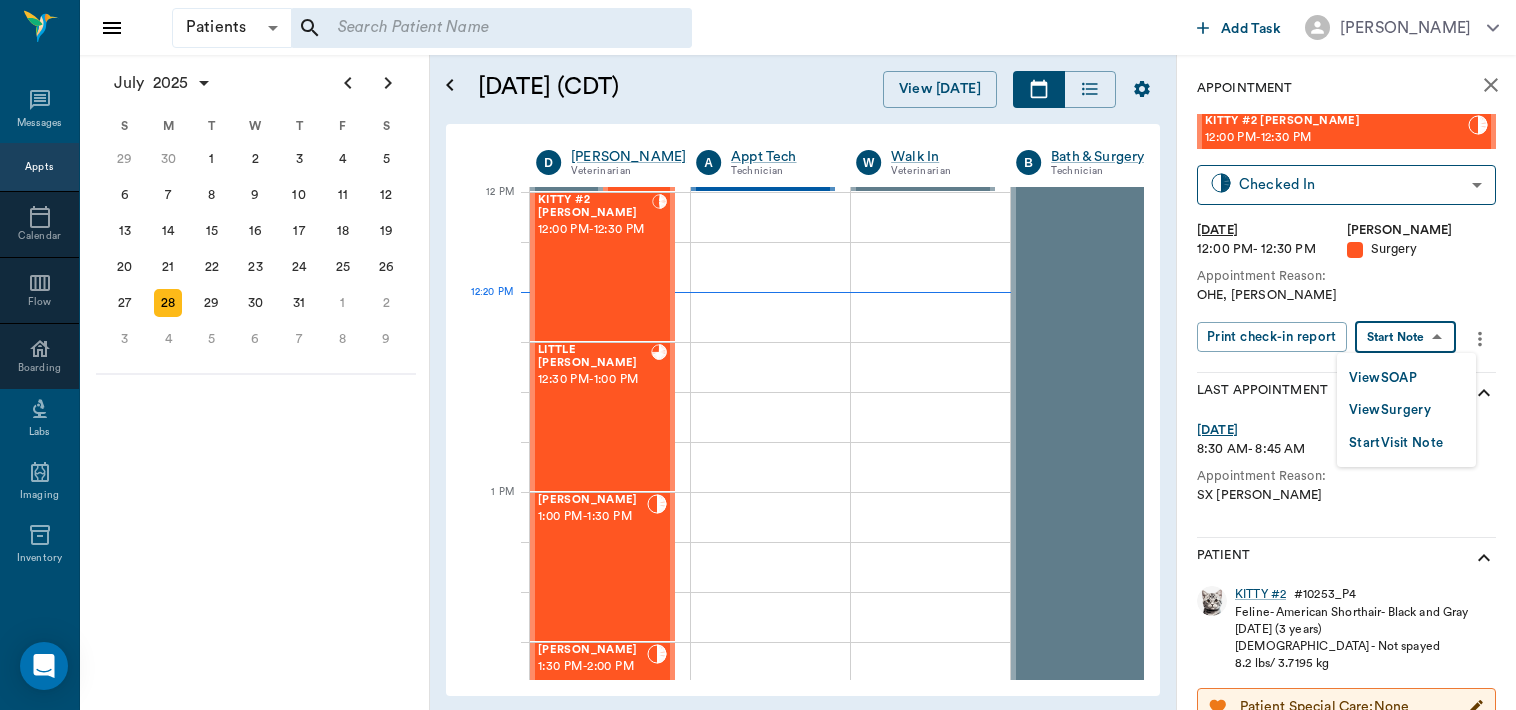click on "View  Surgery" at bounding box center [1390, 410] 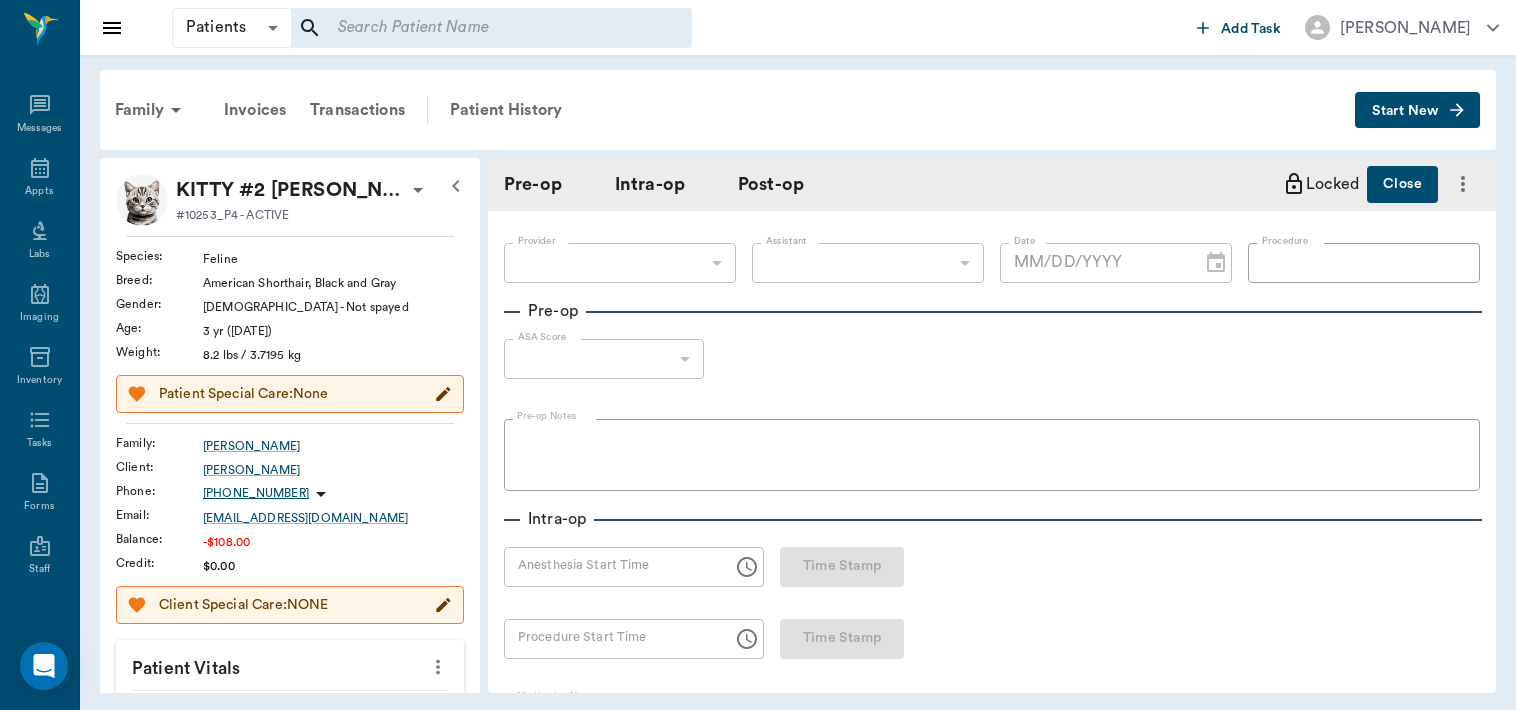 type on "63ec2f075fda476ae8351a4d" 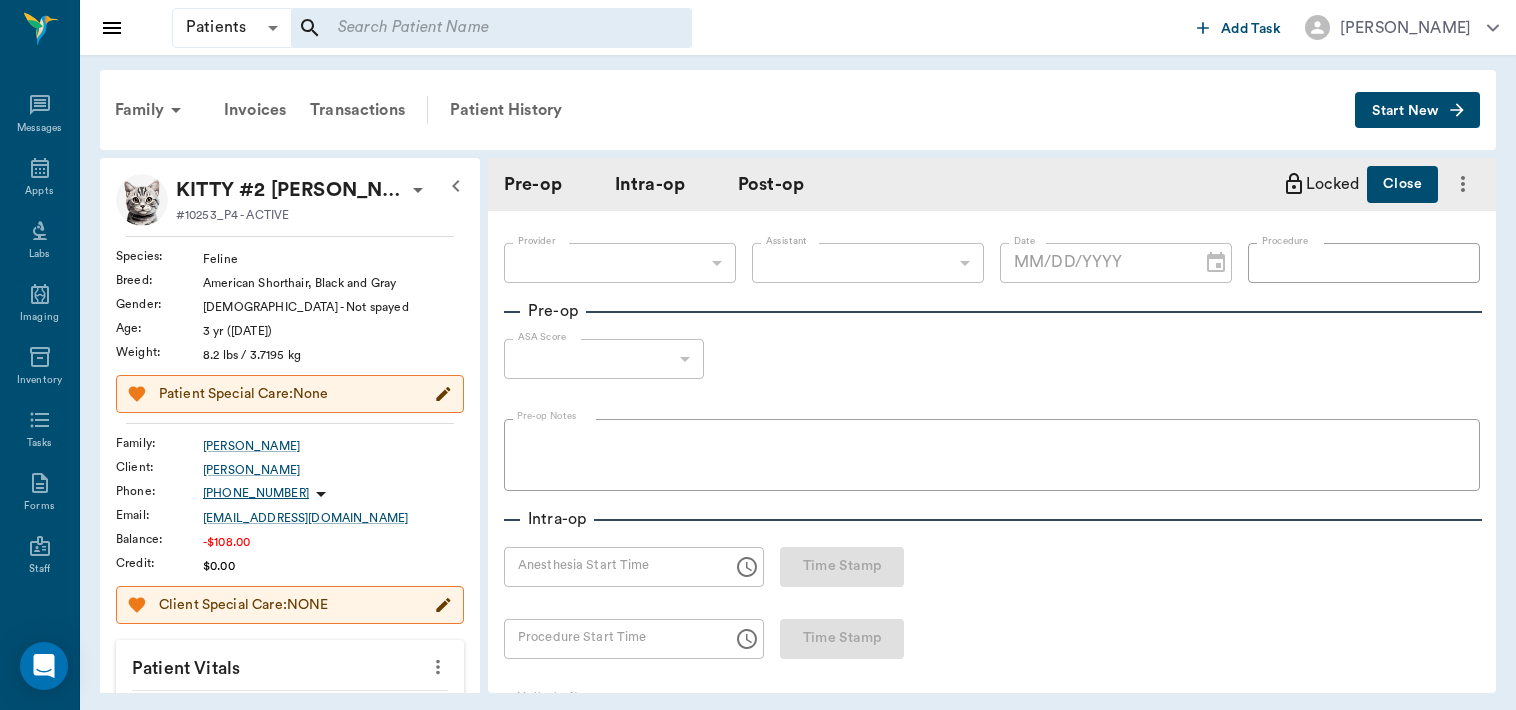 type on "63ec2e7e52e12b0ba117b124" 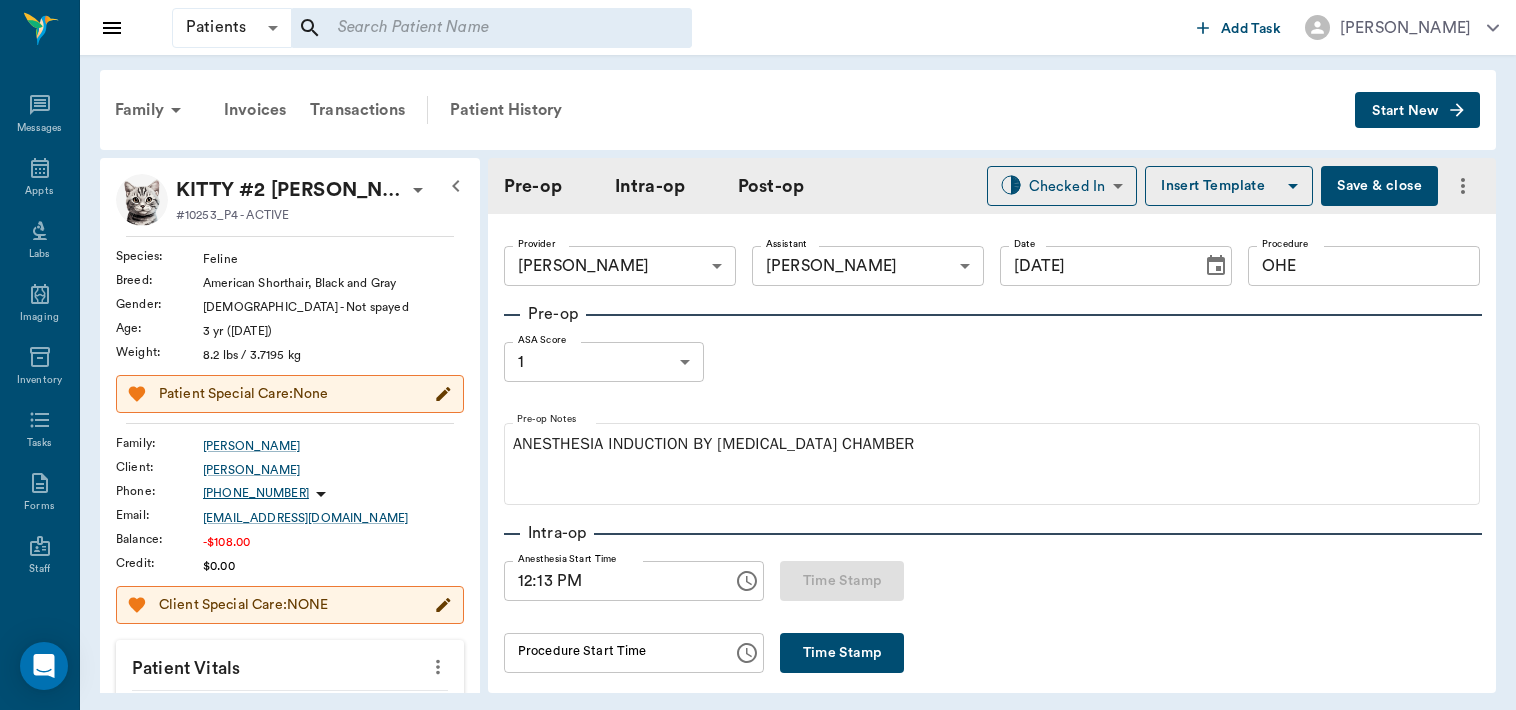 type on "[DATE]" 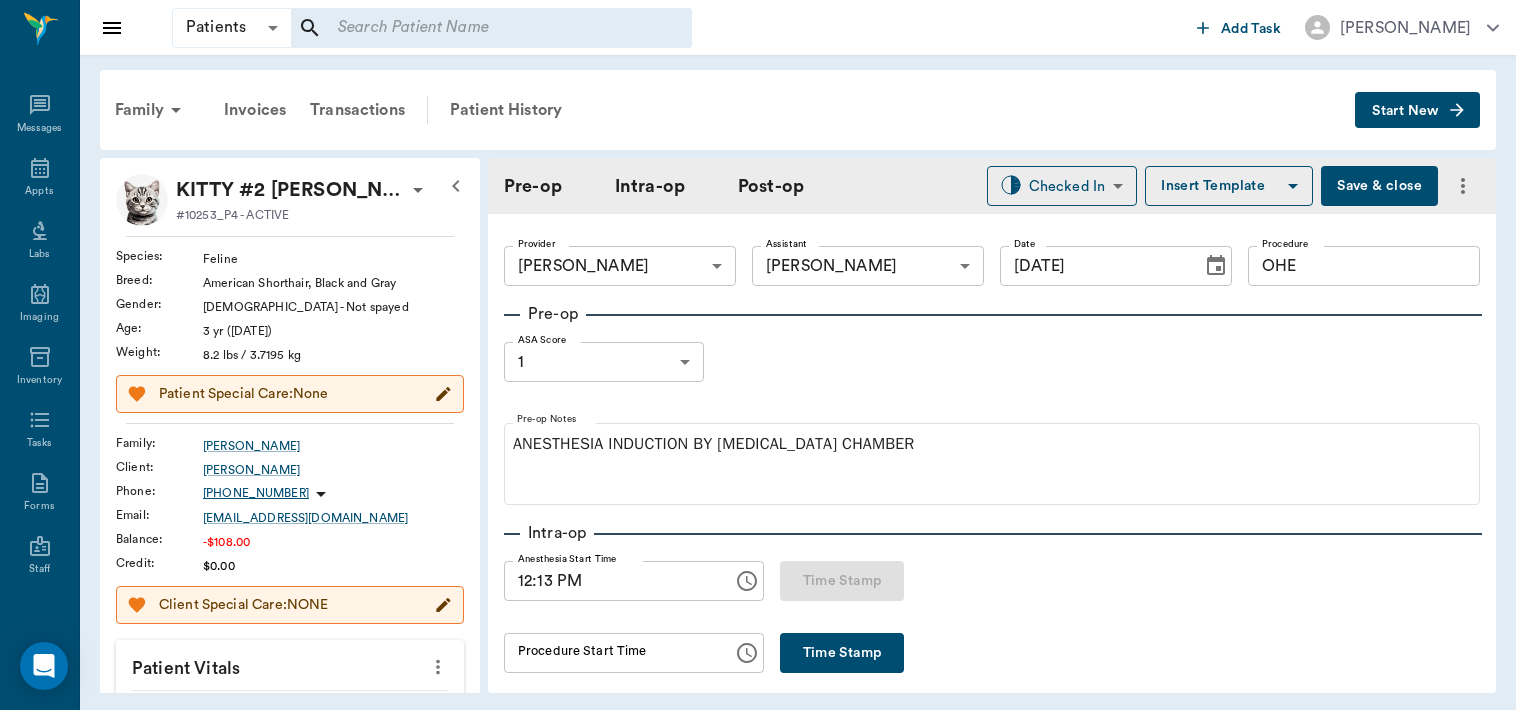 type on "12:13 PM" 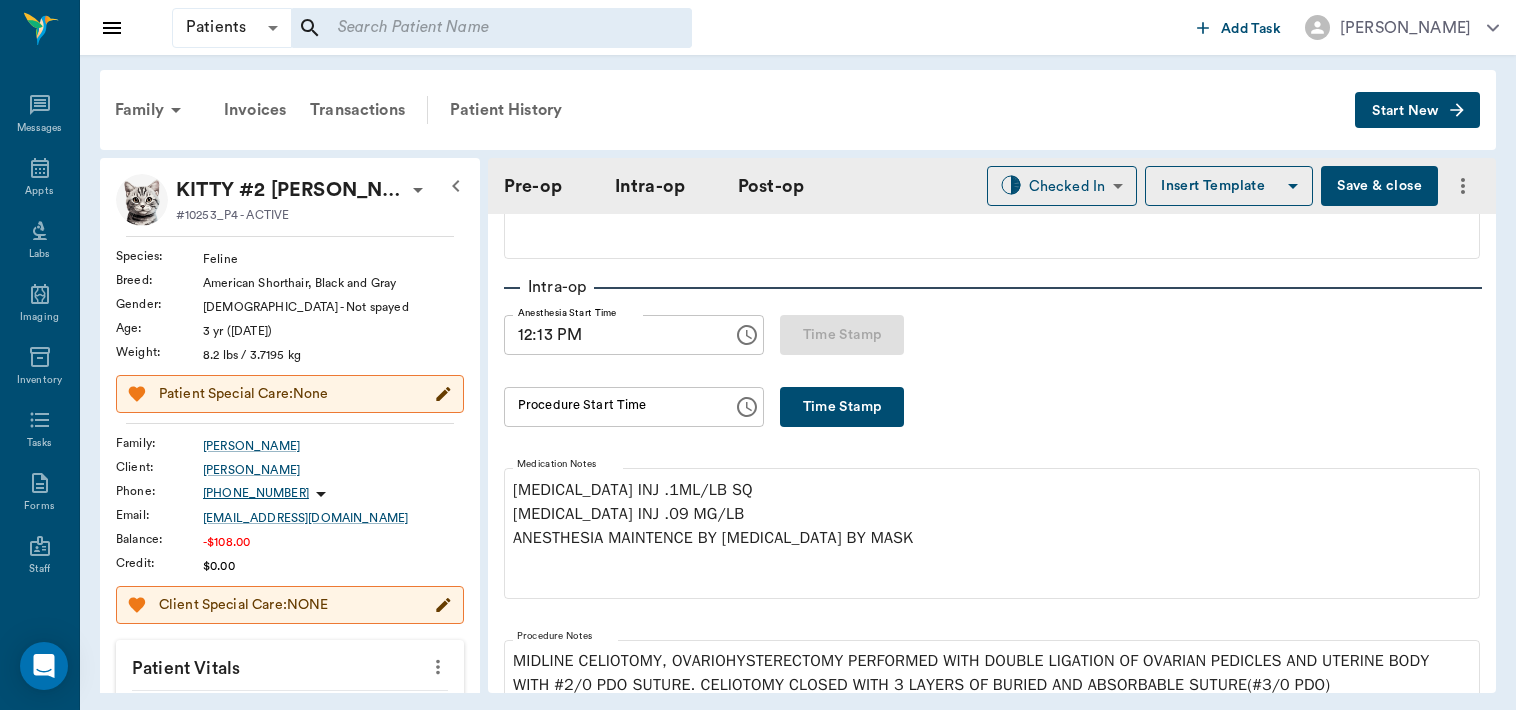 scroll, scrollTop: 245, scrollLeft: 0, axis: vertical 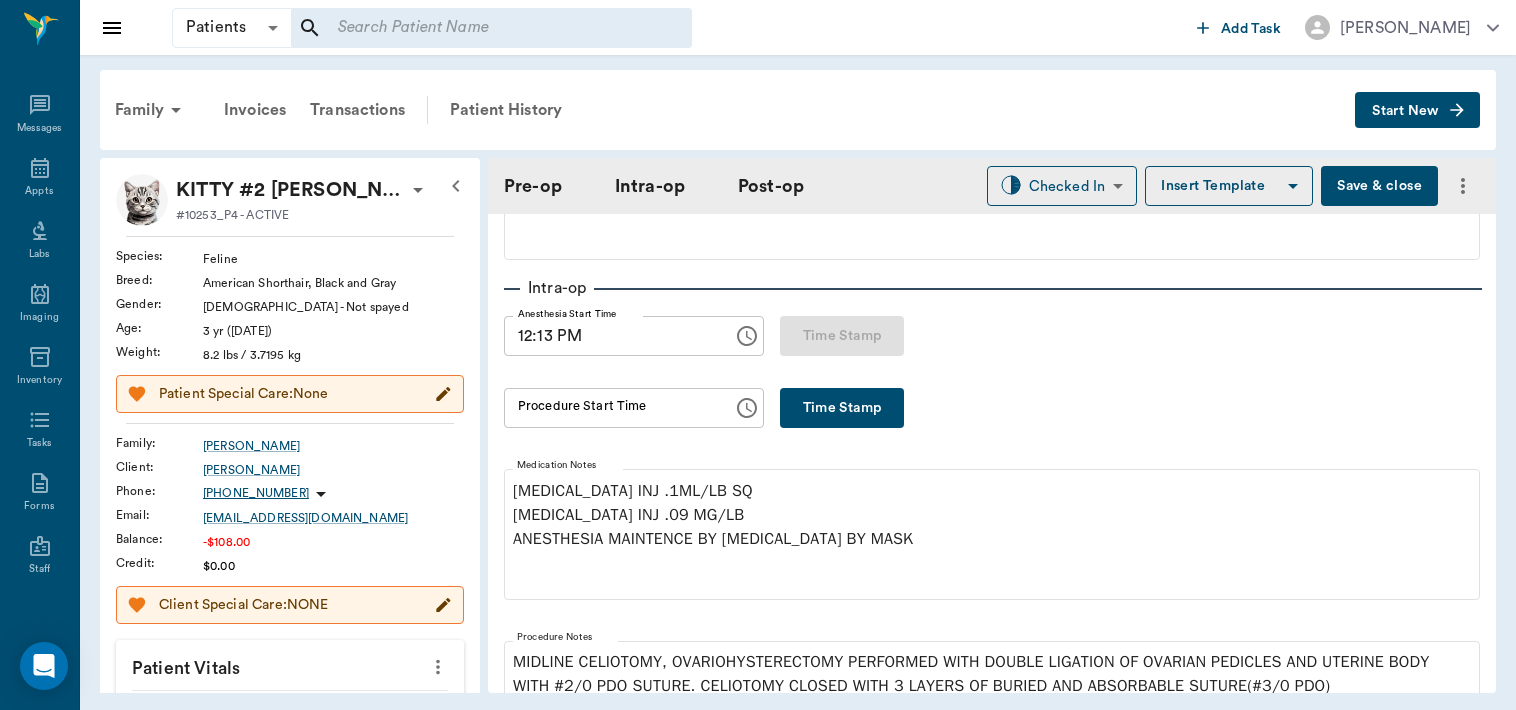 click on "Time Stamp" at bounding box center [842, 408] 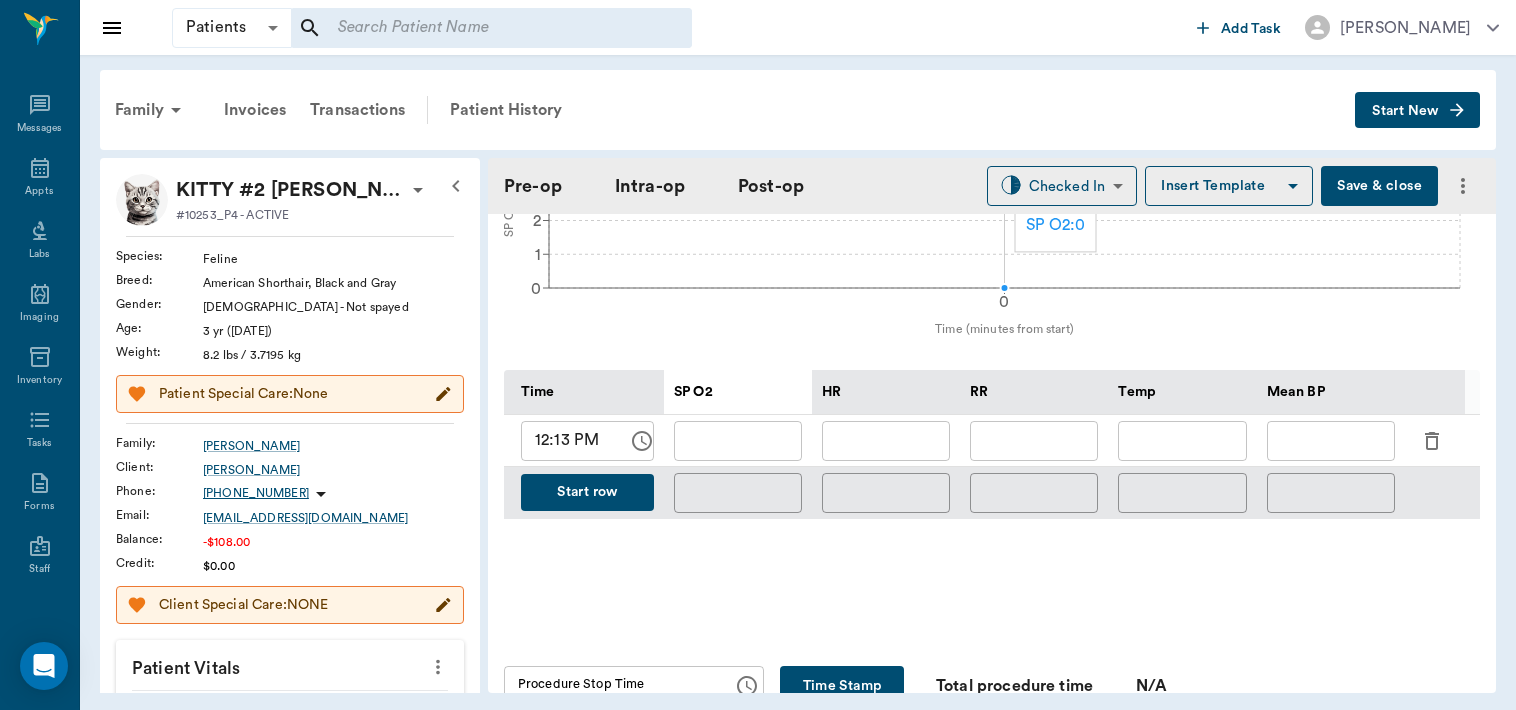 scroll, scrollTop: 914, scrollLeft: 0, axis: vertical 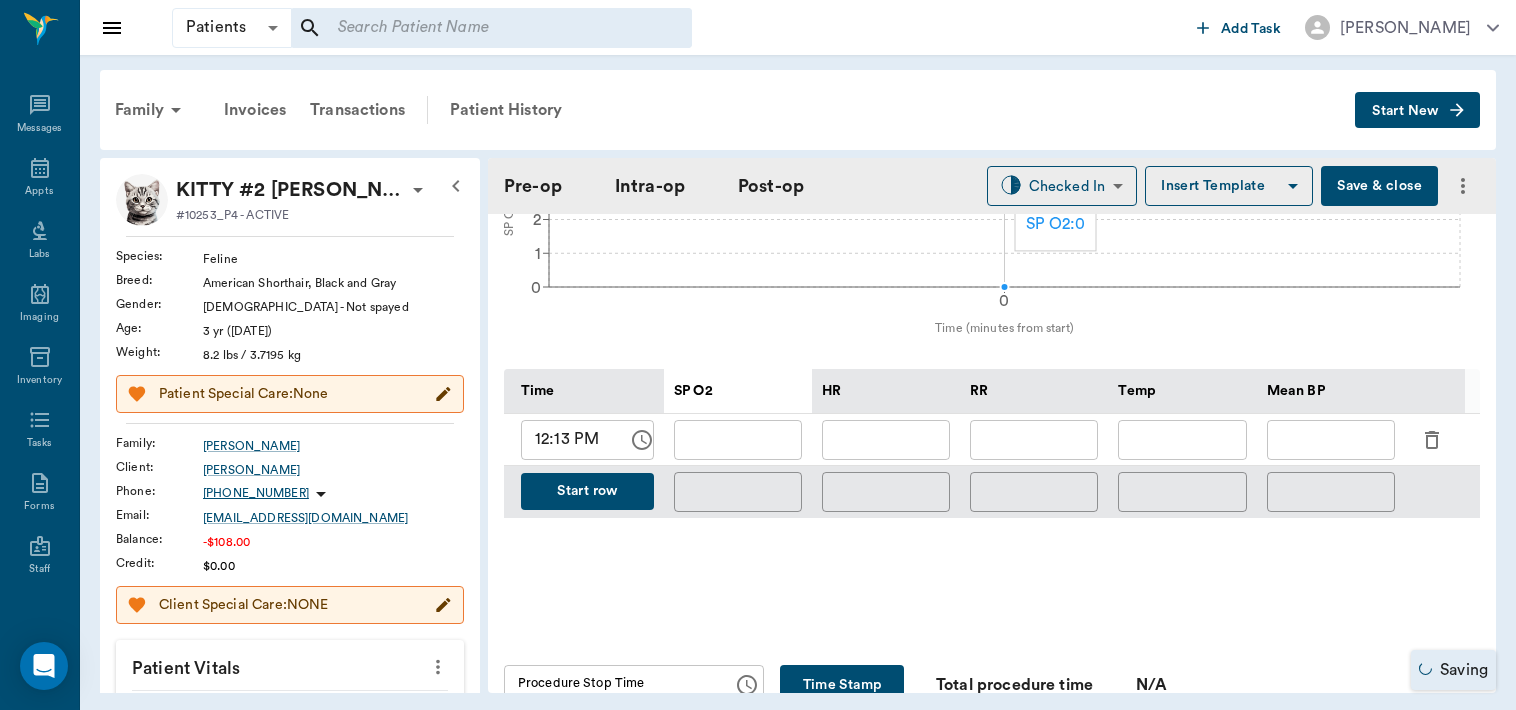 click at bounding box center [886, 440] 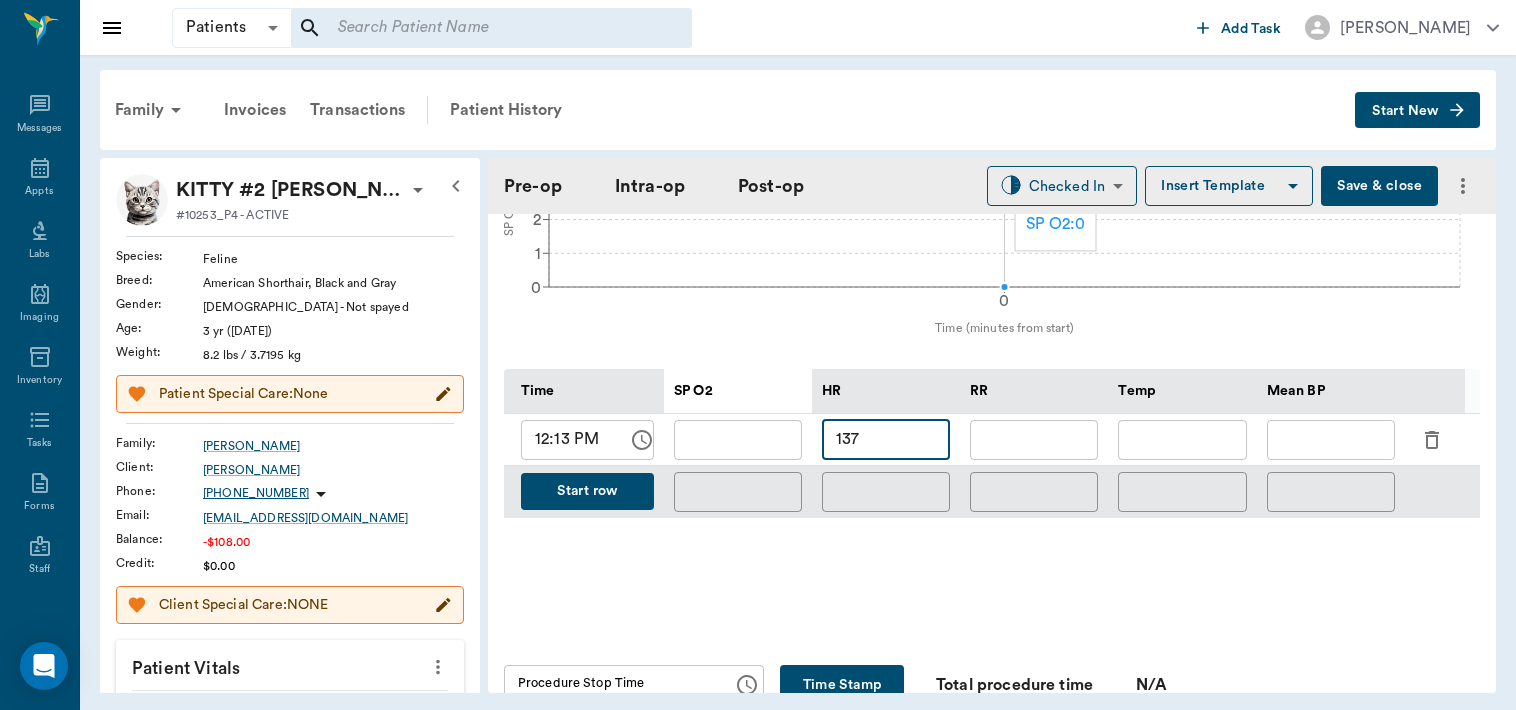 type on "137" 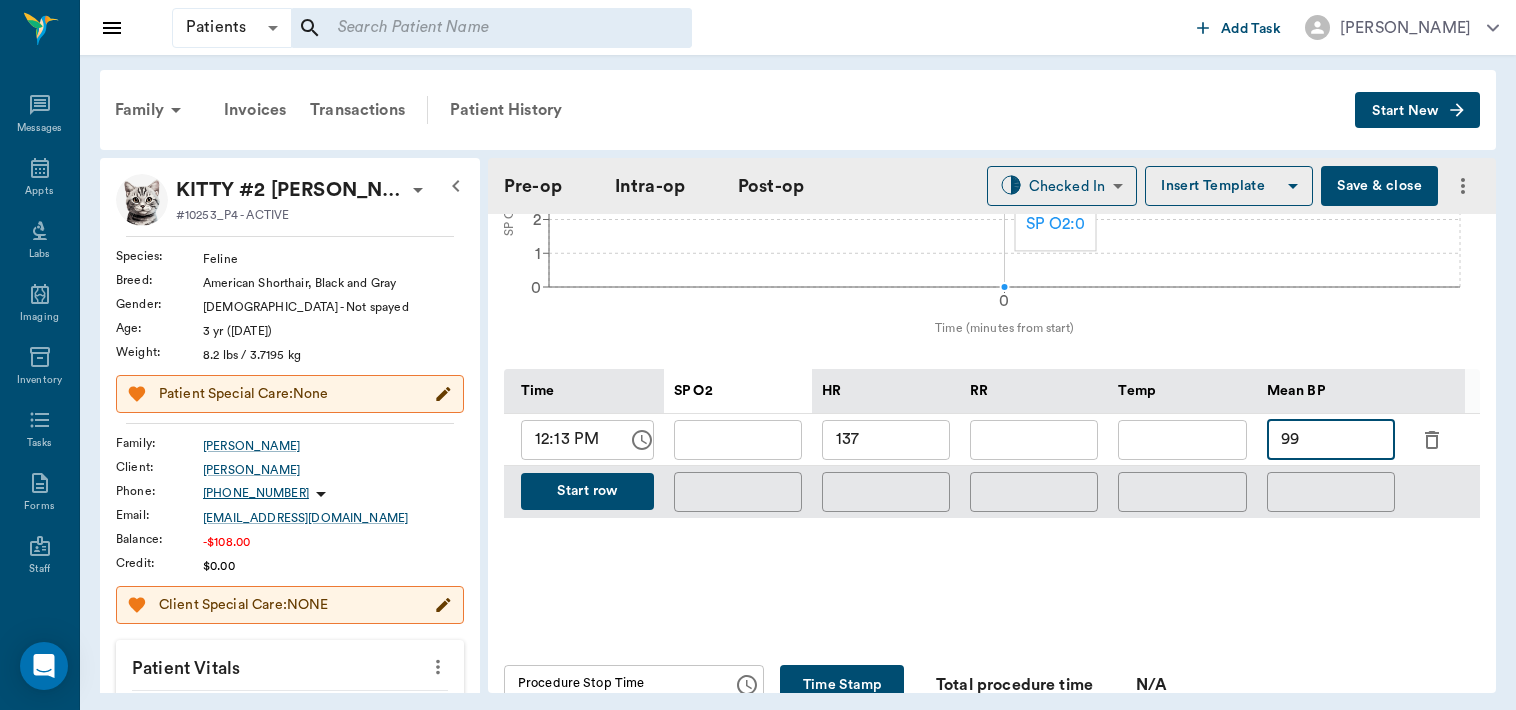 type on "9" 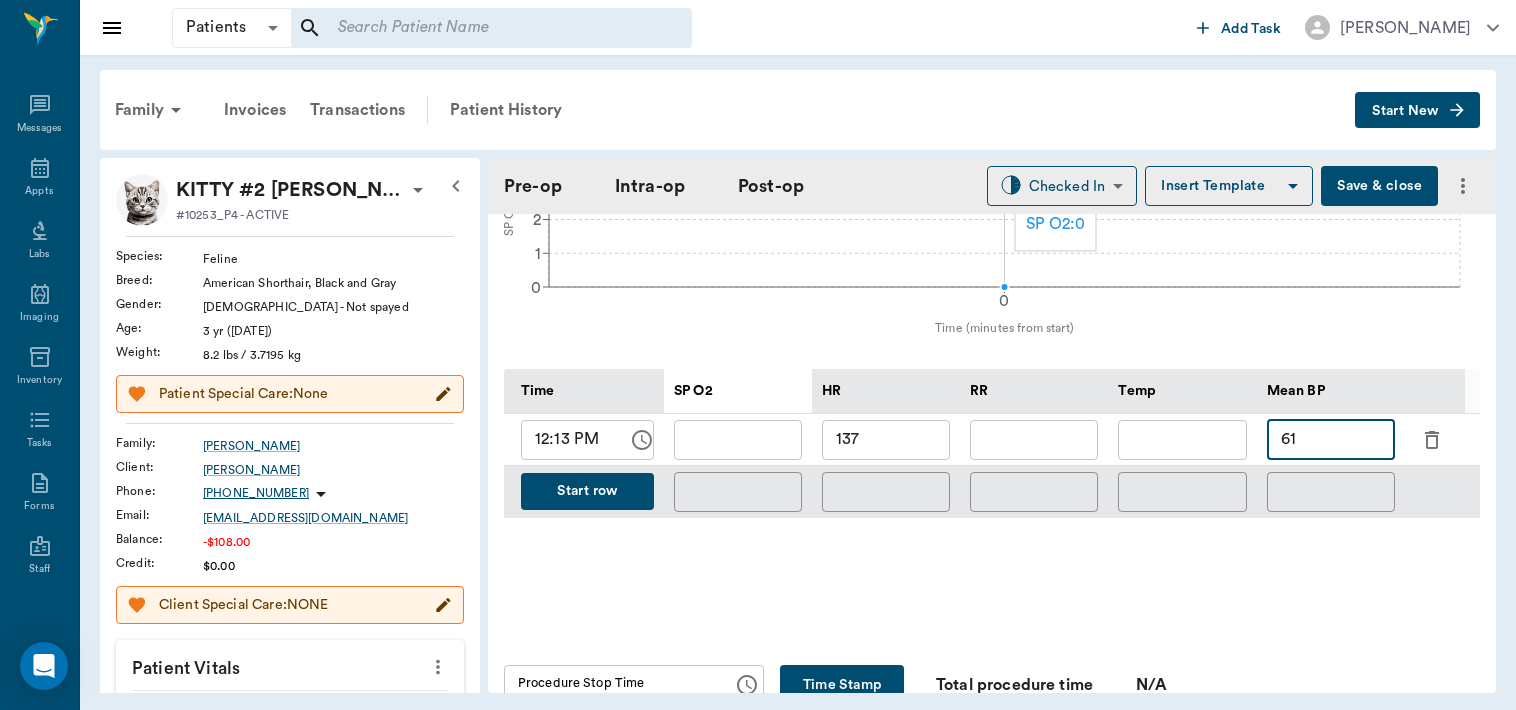 type on "61" 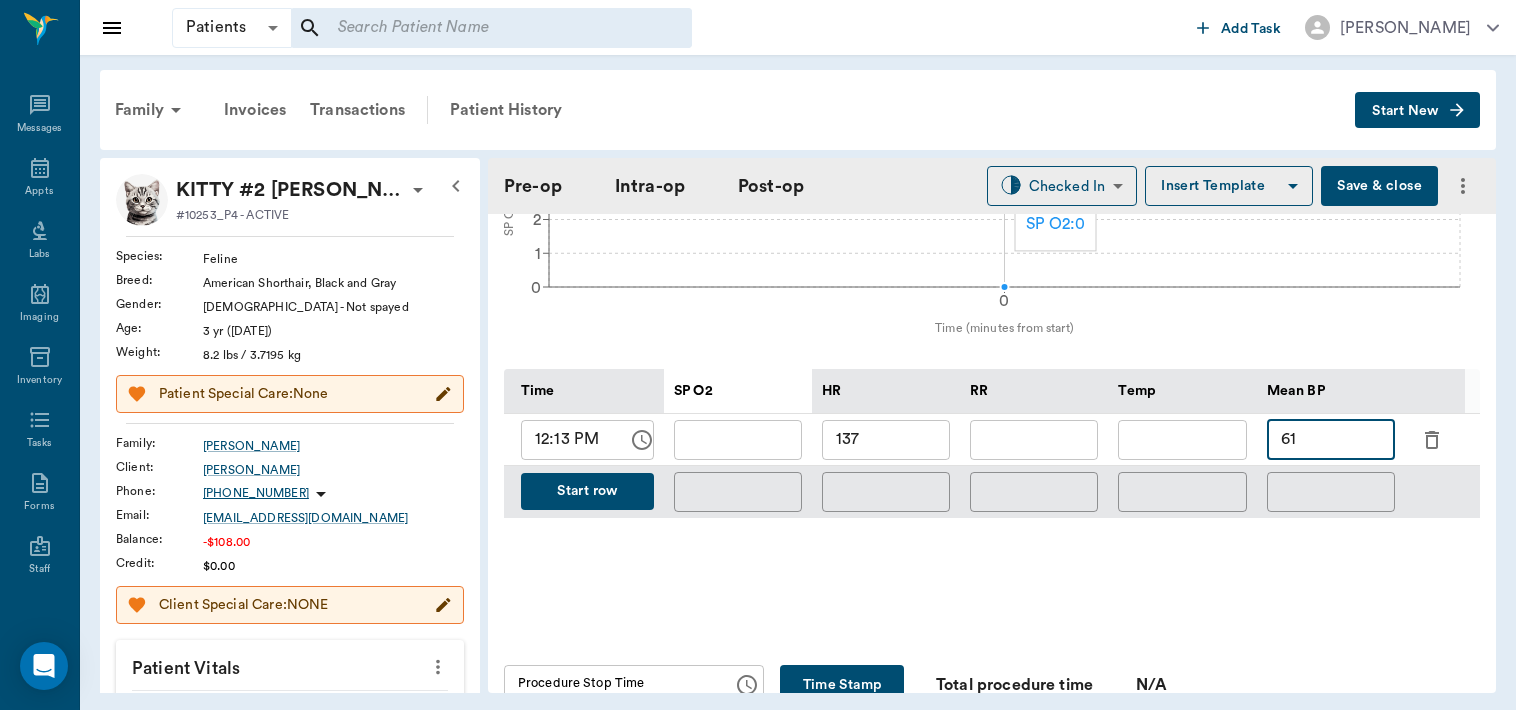 click on "Start row" at bounding box center (587, 491) 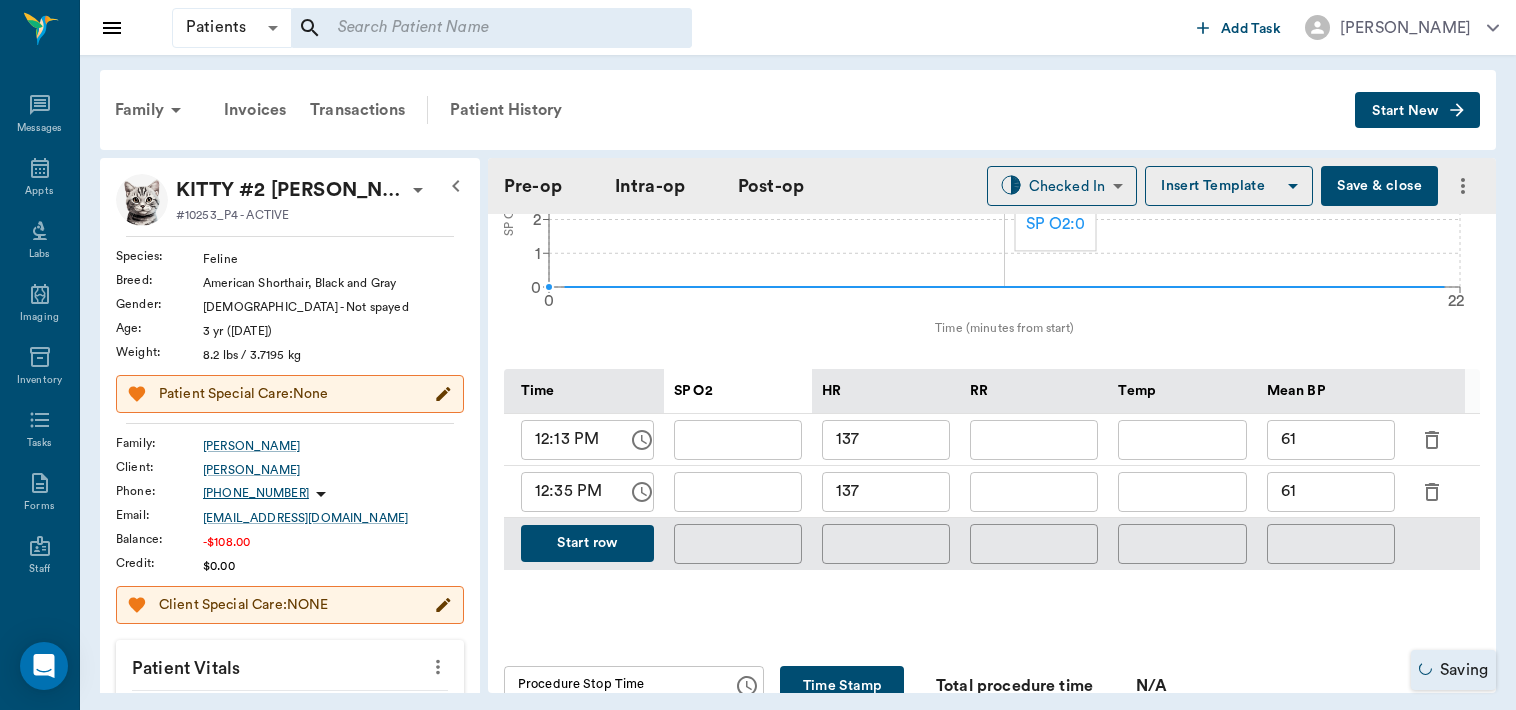 click on "137" at bounding box center [886, 492] 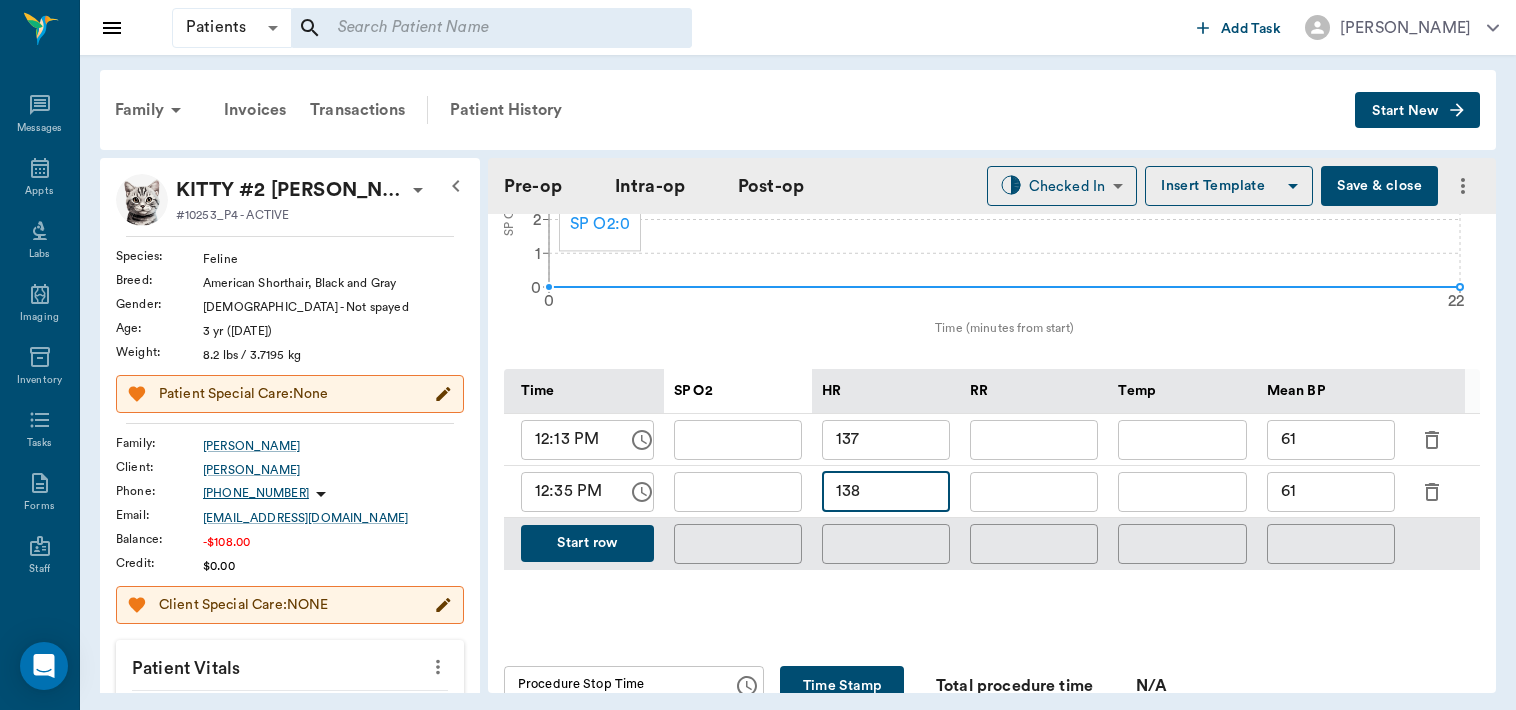 type on "138" 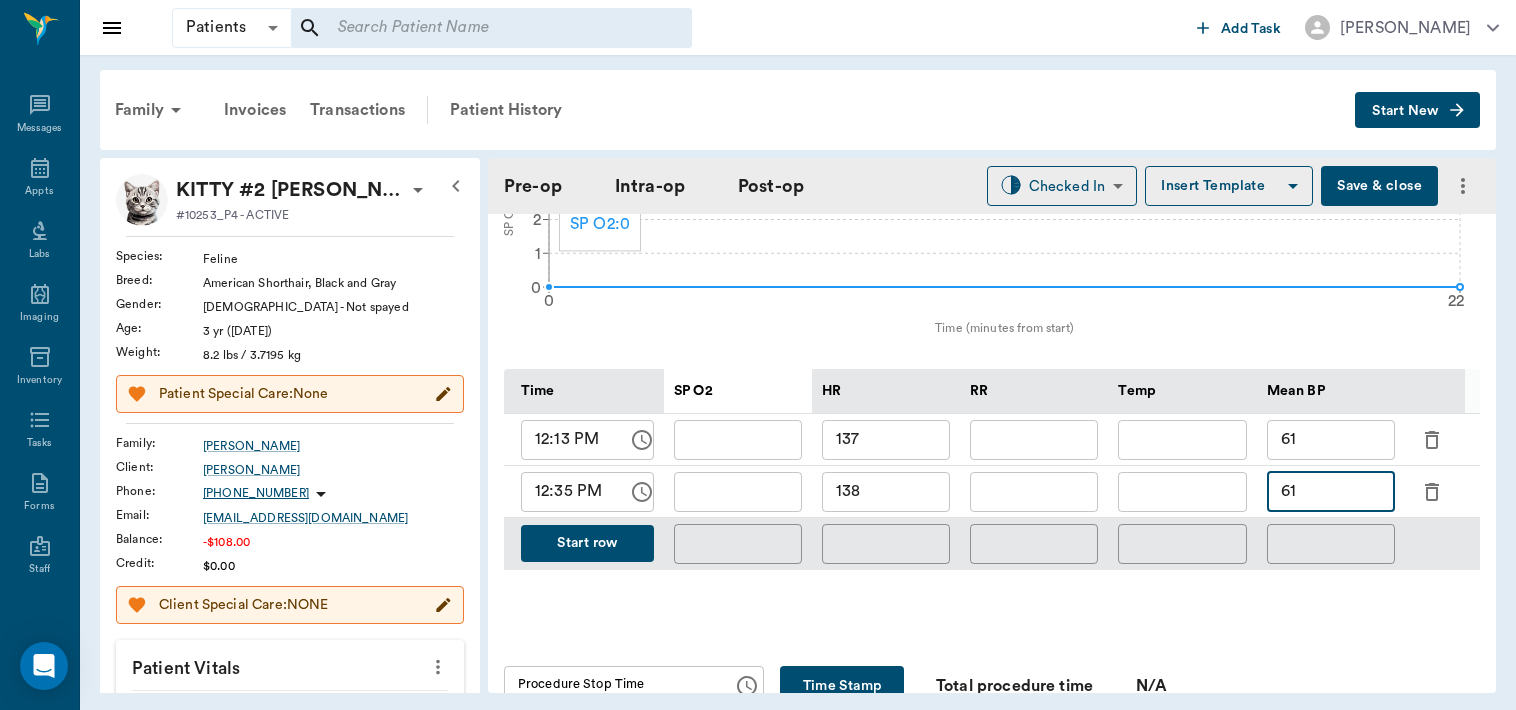 type on "6" 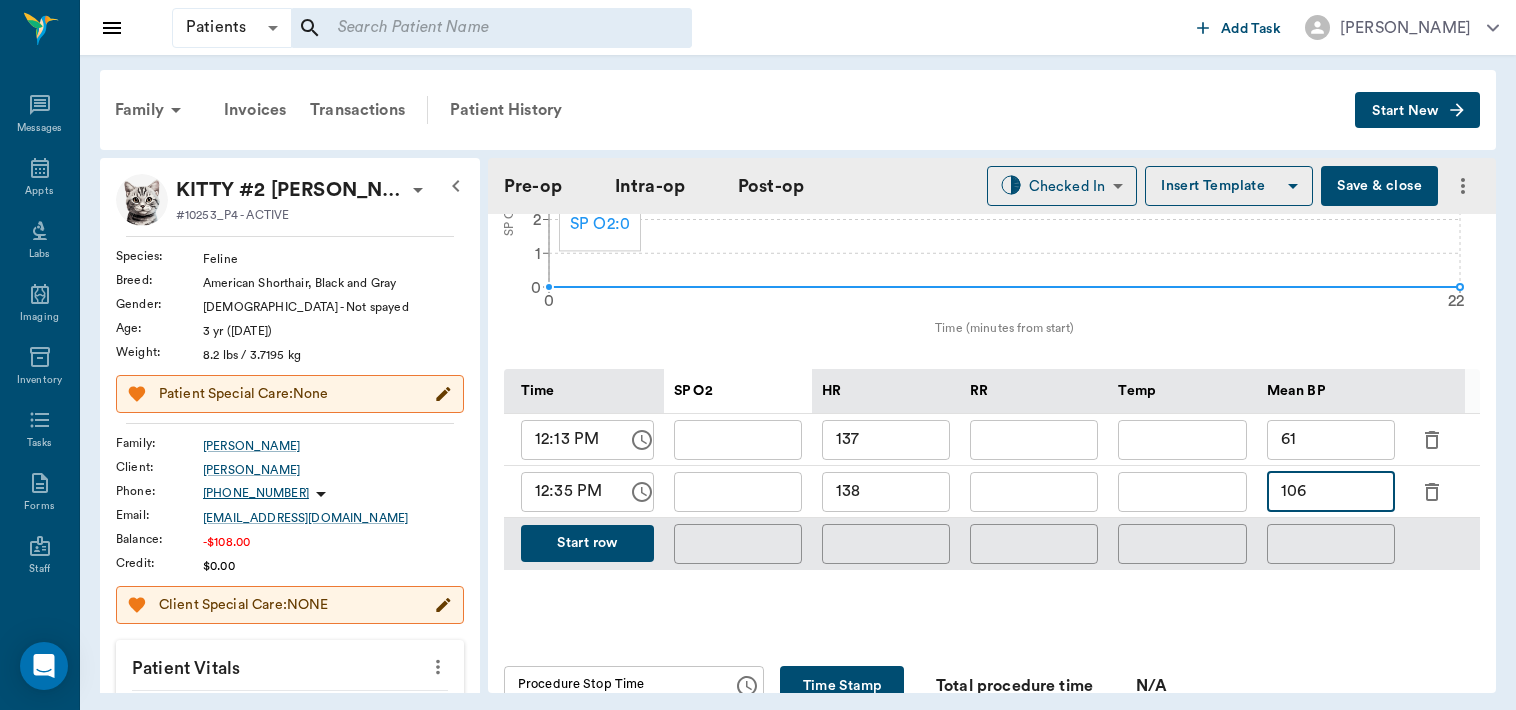 type on "106" 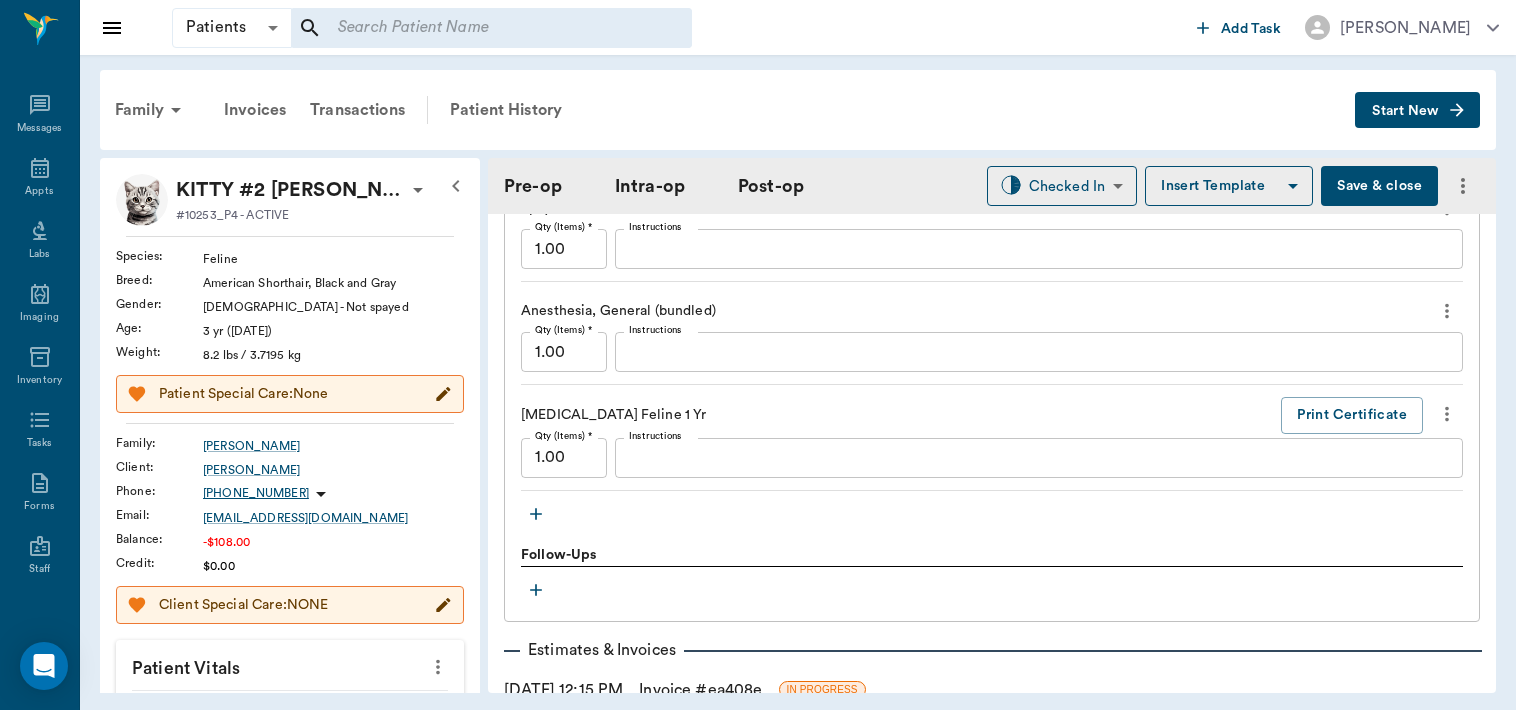 scroll, scrollTop: 2063, scrollLeft: 0, axis: vertical 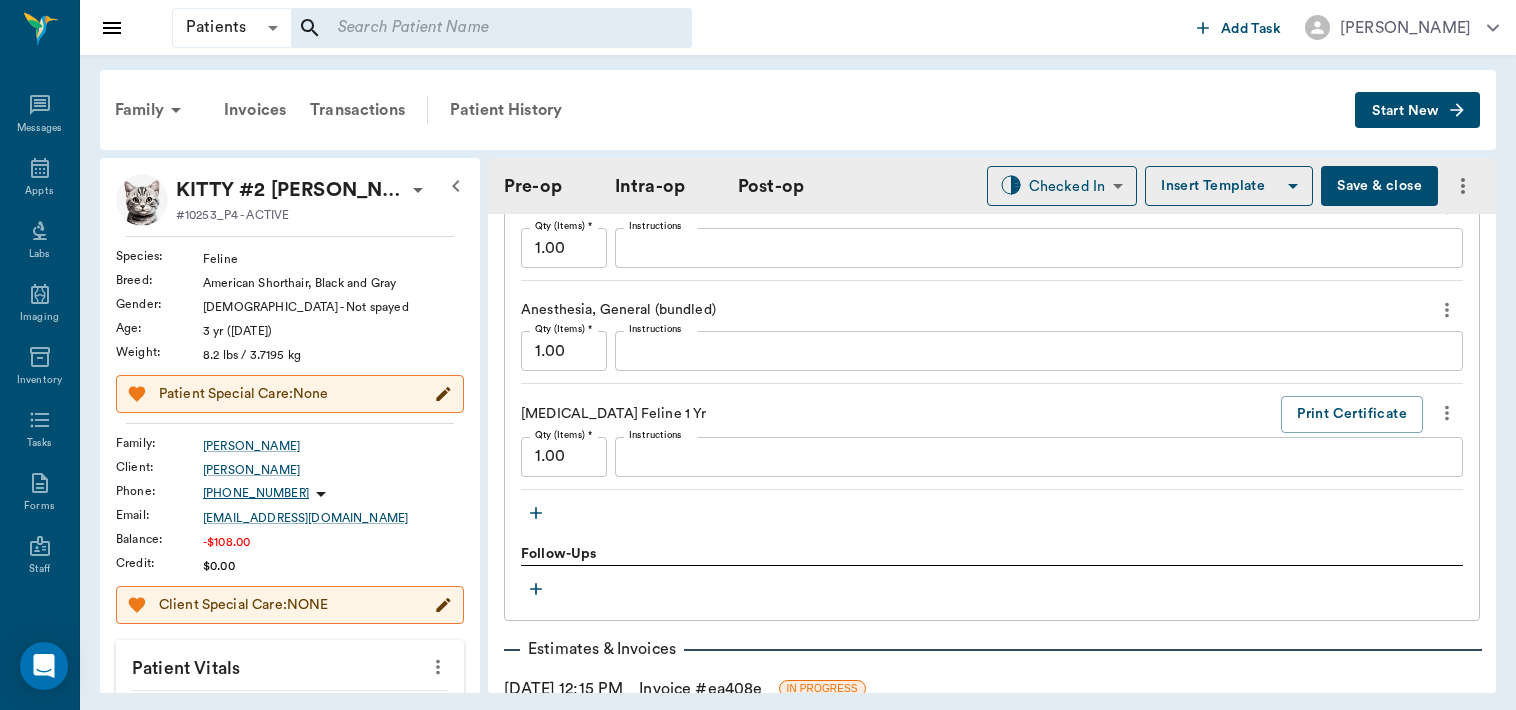 type on "30" 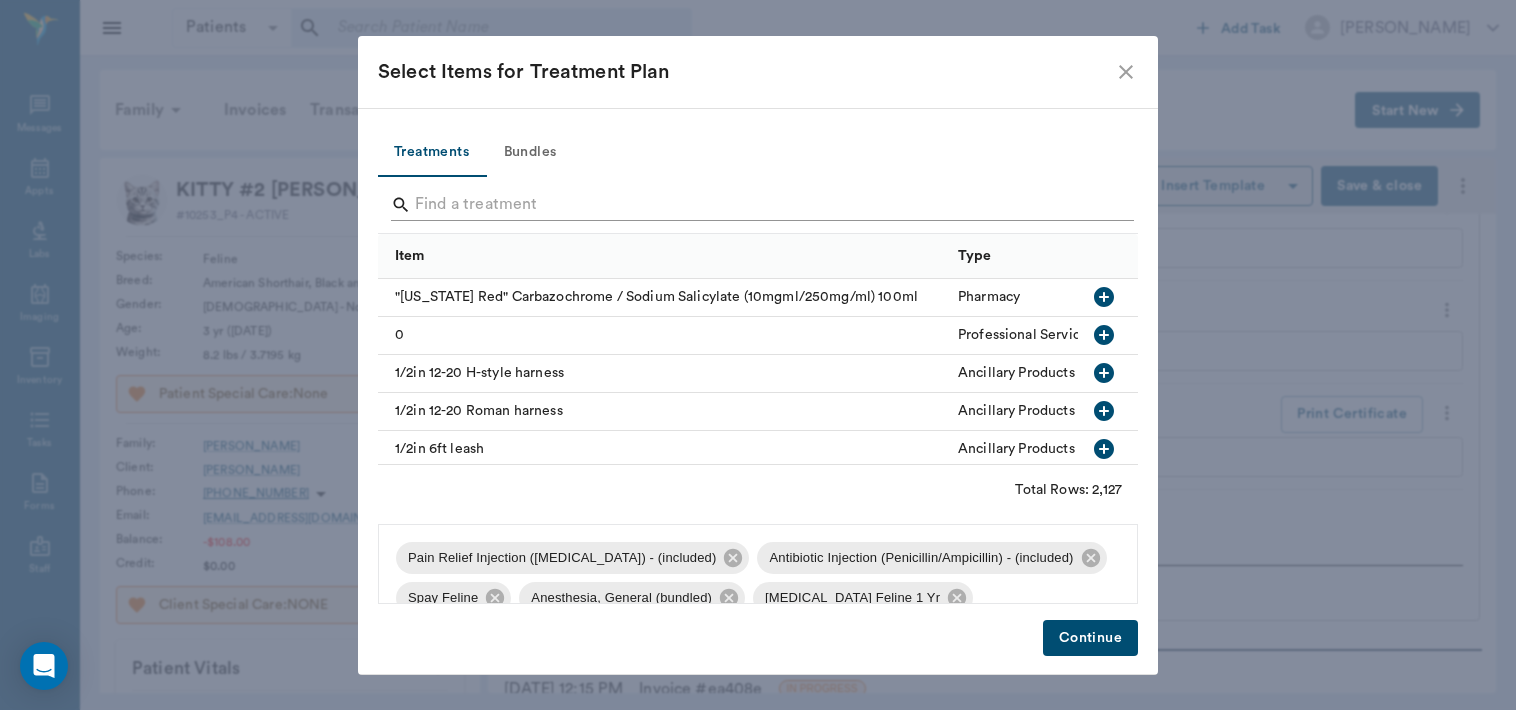 click at bounding box center [759, 205] 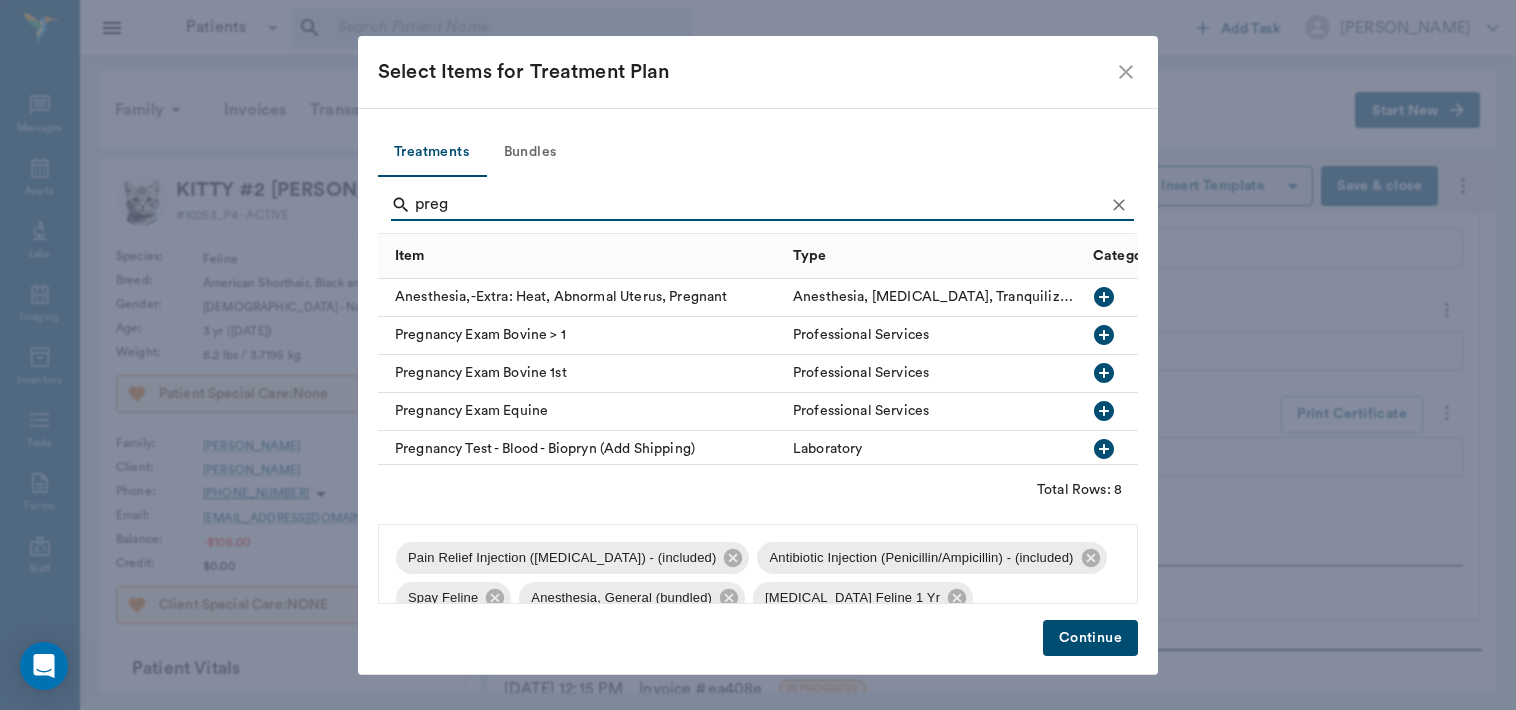 type on "preg" 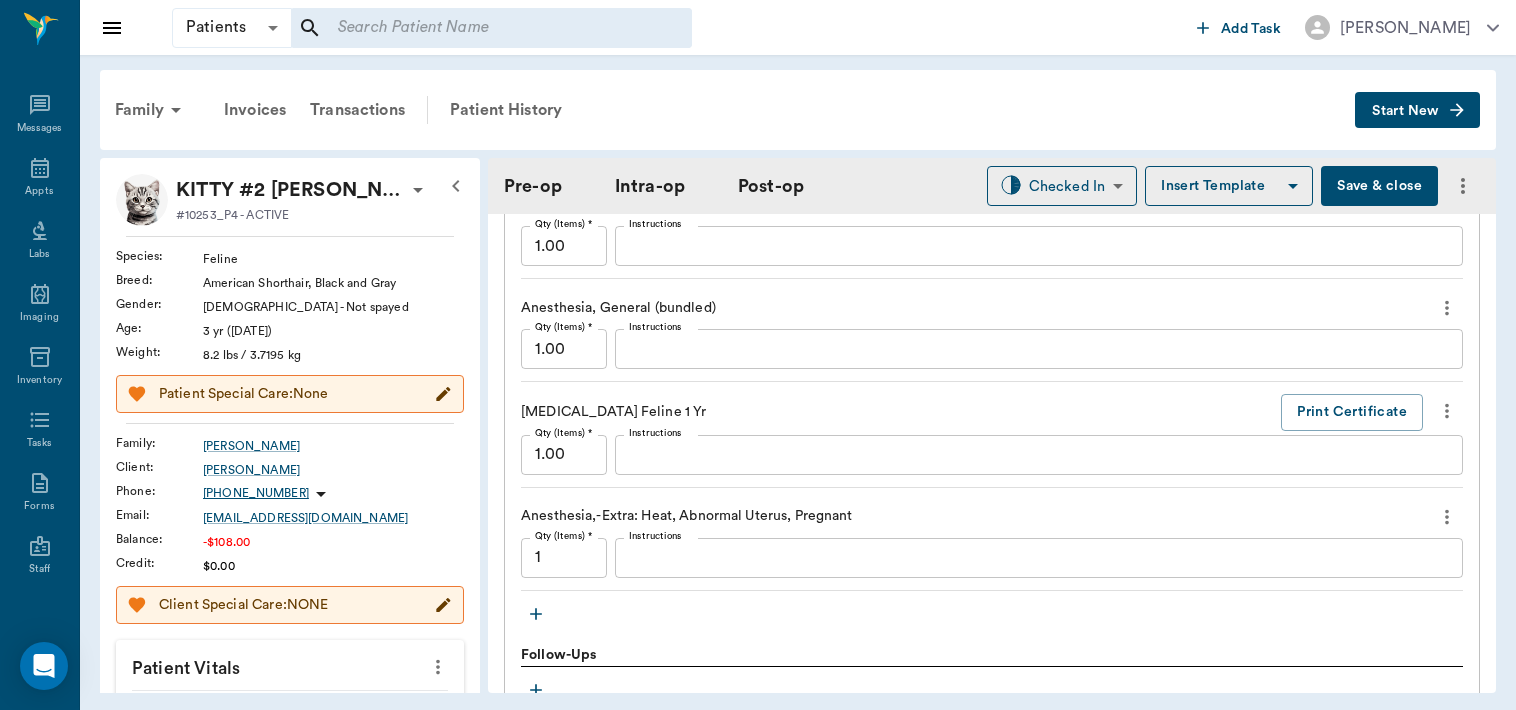 scroll, scrollTop: 2062, scrollLeft: 0, axis: vertical 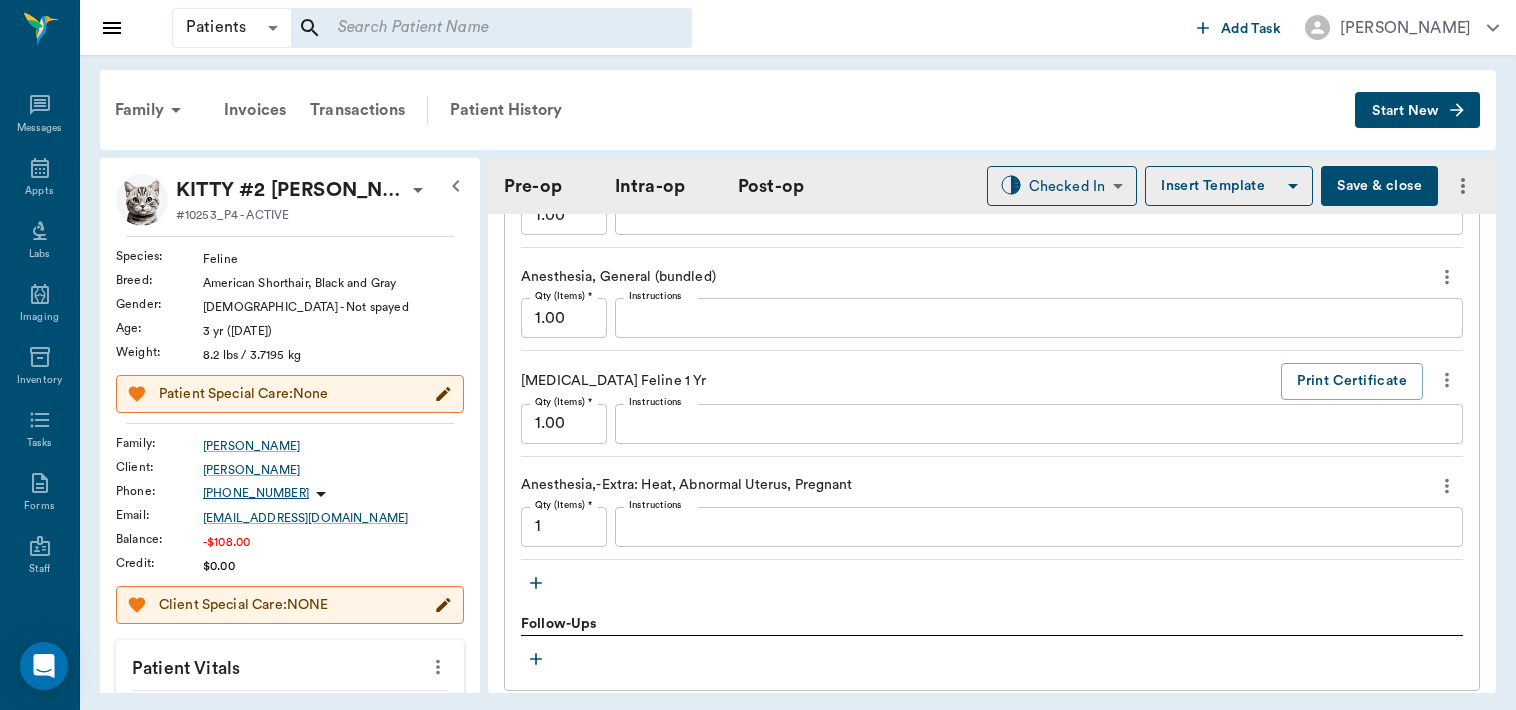 click on "Save & close" at bounding box center (1379, 186) 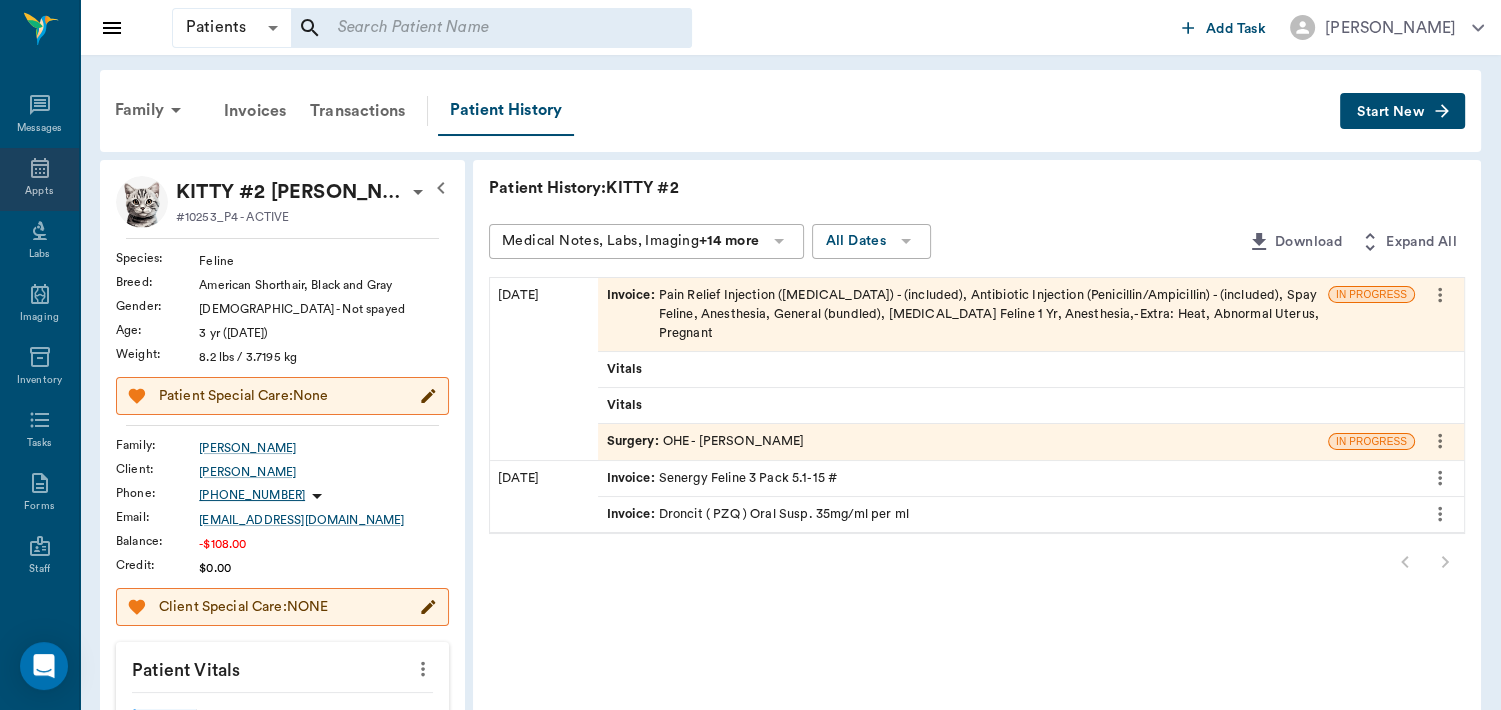 click 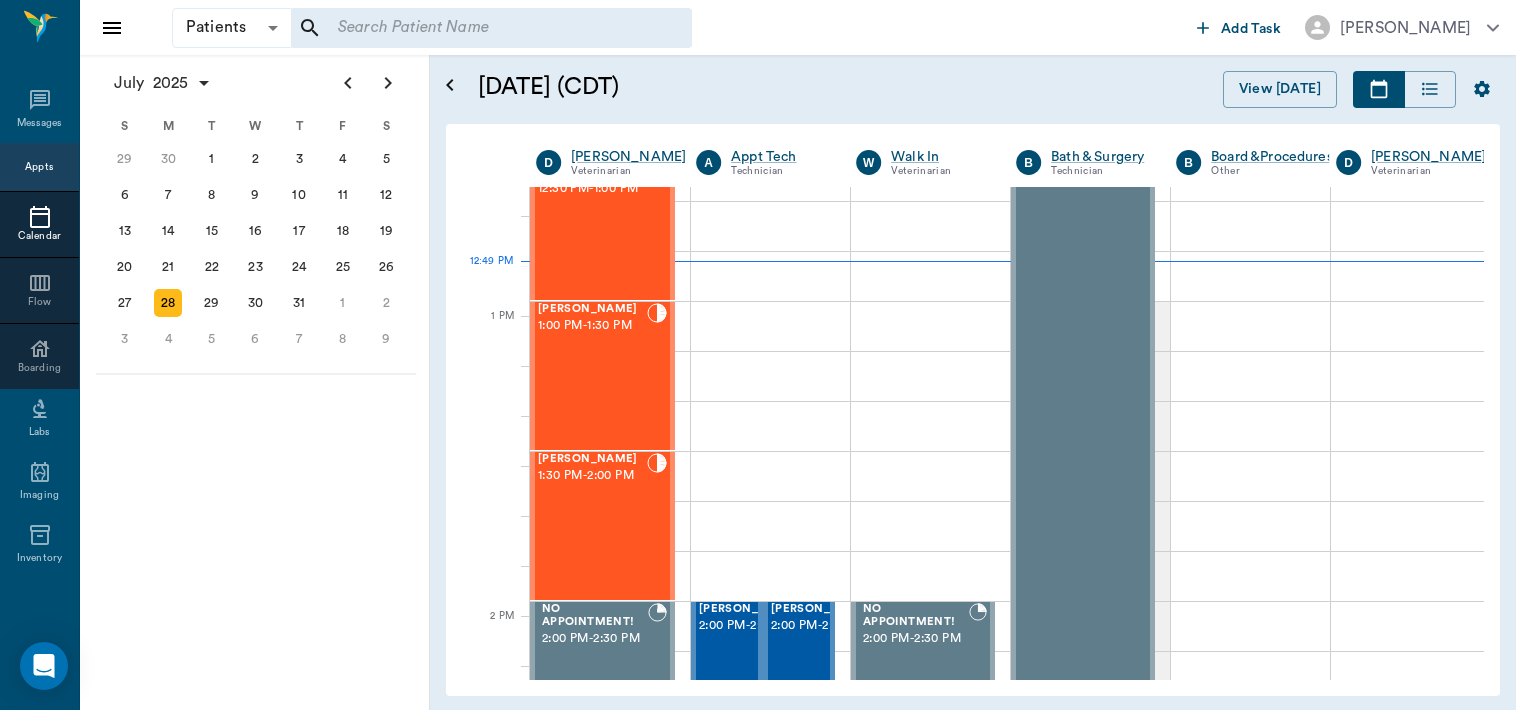 scroll, scrollTop: 1404, scrollLeft: 0, axis: vertical 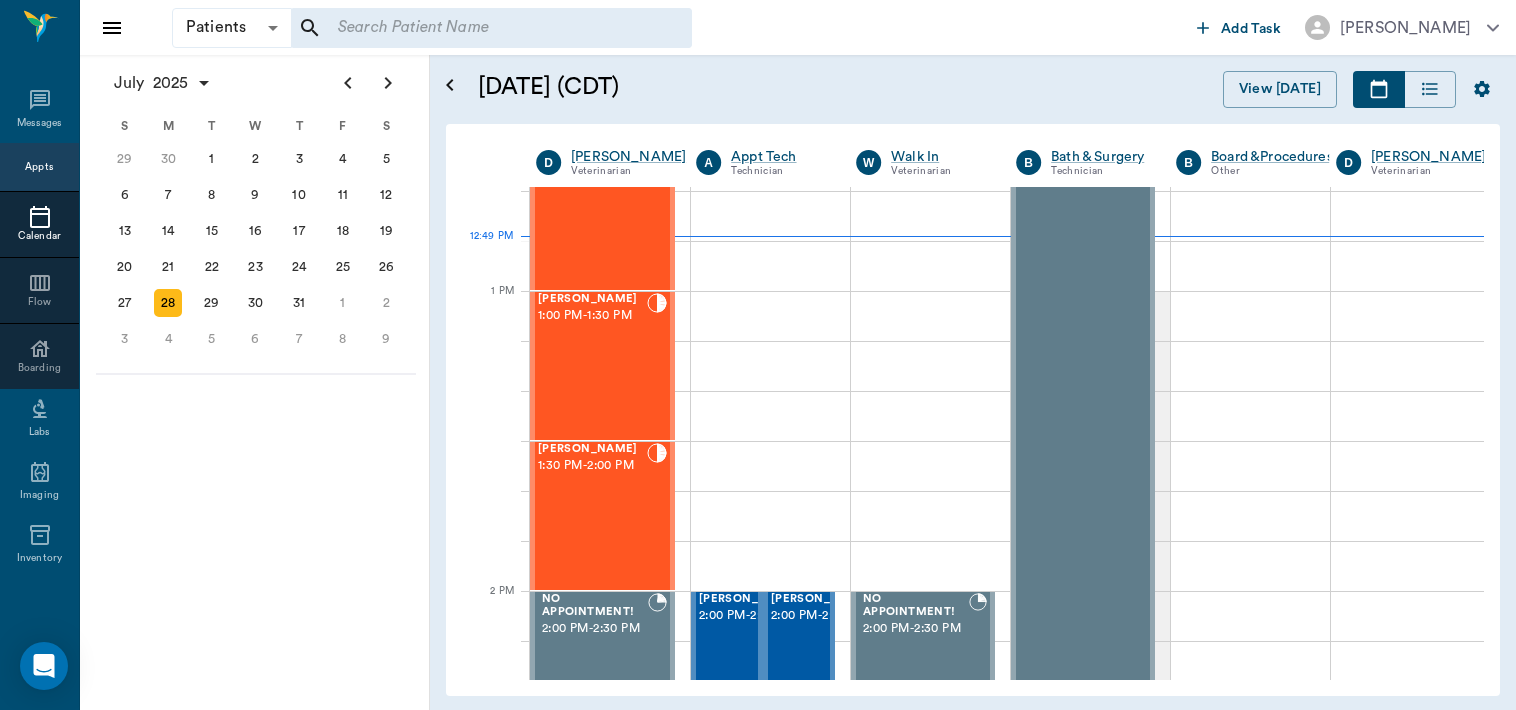 click on "[PERSON_NAME] 1:30 PM  -  2:00 PM" at bounding box center (592, 516) 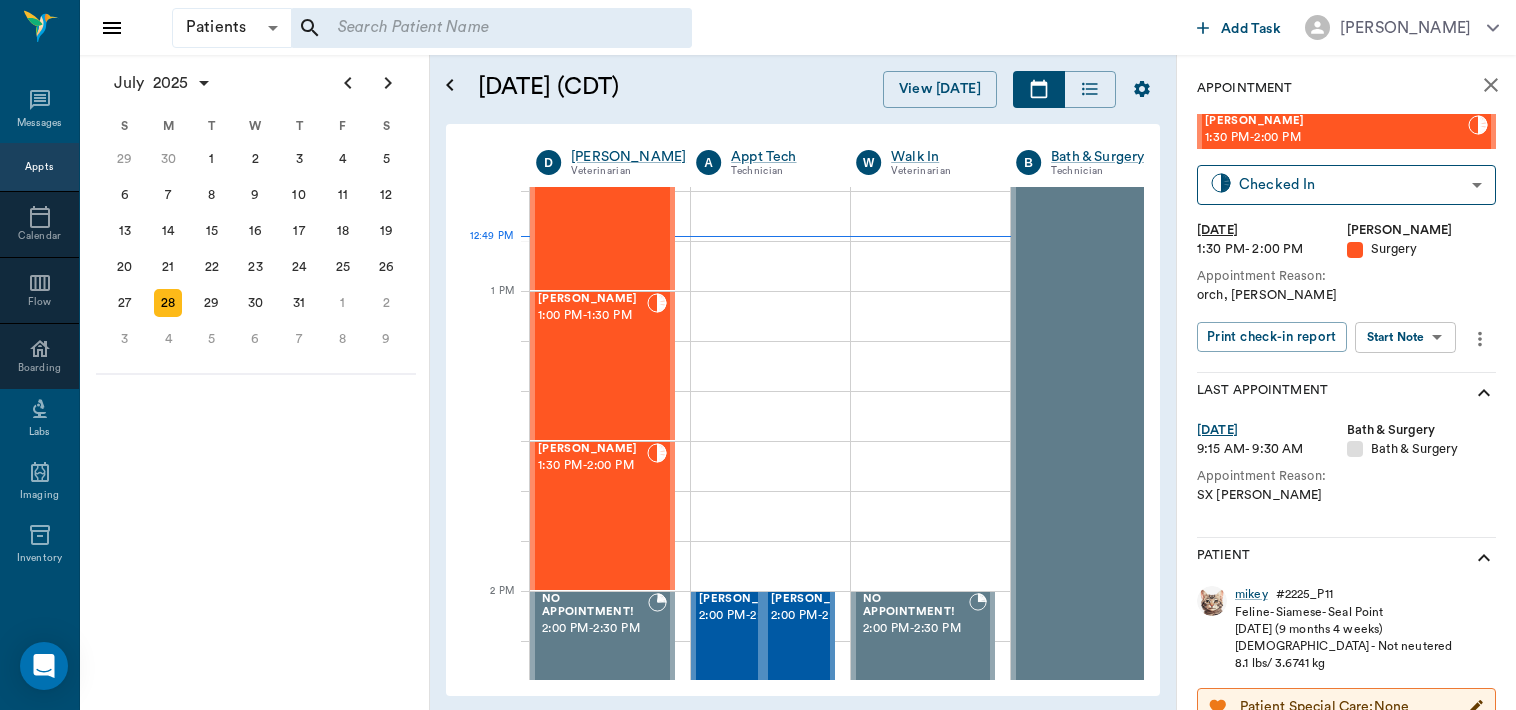 click on "Patients Patients ​ ​ Add Task [PERSON_NAME] Nectar Messages Appts Calendar Flow Boarding Labs Imaging Inventory Tasks Forms Staff Reports Lookup Settings [DATE] S M T W T F S [DATE] 2 3 4 5 6 7 8 9 10 11 12 13 14 15 16 17 18 19 20 21 22 23 24 25 26 27 28 29 [DATE] 1 2 3 4 5 6 7 8 9 10 11 12 S M T W T F S 29 [DATE] 1 2 3 4 5 6 7 8 9 10 11 12 13 14 15 16 17 18 19 20 21 22 23 24 25 26 27 28 29 30 [DATE] 1 2 3 4 5 6 7 8 9 S M T W T F S 27 28 29 30 [DATE] 1 2 3 4 5 6 7 8 9 10 11 12 13 14 15 16 17 18 19 20 21 22 23 24 25 26 27 28 29 30 31 [DATE] 2 3 4 5 6 [DATE] (CDT) View [DATE] [DATE] [DATE] [DATE] D [PERSON_NAME] Veterinarian A Appt Tech Technician W Walk In Veterinarian B Bath & Surgery Technician B Board &Procedures Other D [PERSON_NAME] Veterinarian 8 AM 9 AM 10 AM 11 AM 12 PM 1 PM 2 PM 3 PM 4 PM 5 PM 6 PM 7 PM 8 PM 12:49 PM Dream [PERSON_NAME] 8:30 AM  -  9:00 AM NO APPOINTMENT! EMERGENCY ONLY! 9:00 AM  -  9:30 AM [PERSON_NAME] 9:30 AM  -  10:00 AM D-O-G Malina 10:00 AM  -   -   -" at bounding box center (758, 355) 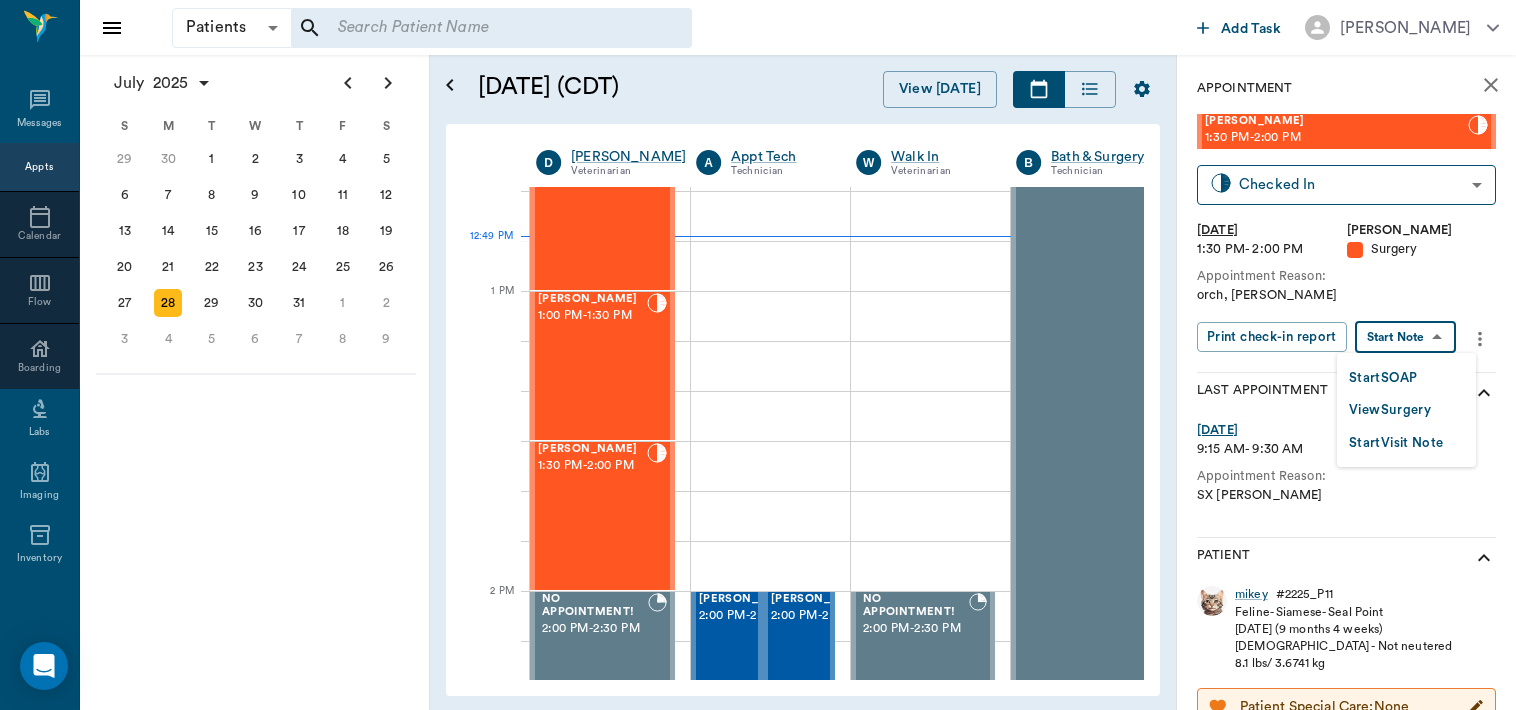 click on "View  Surgery" at bounding box center [1390, 410] 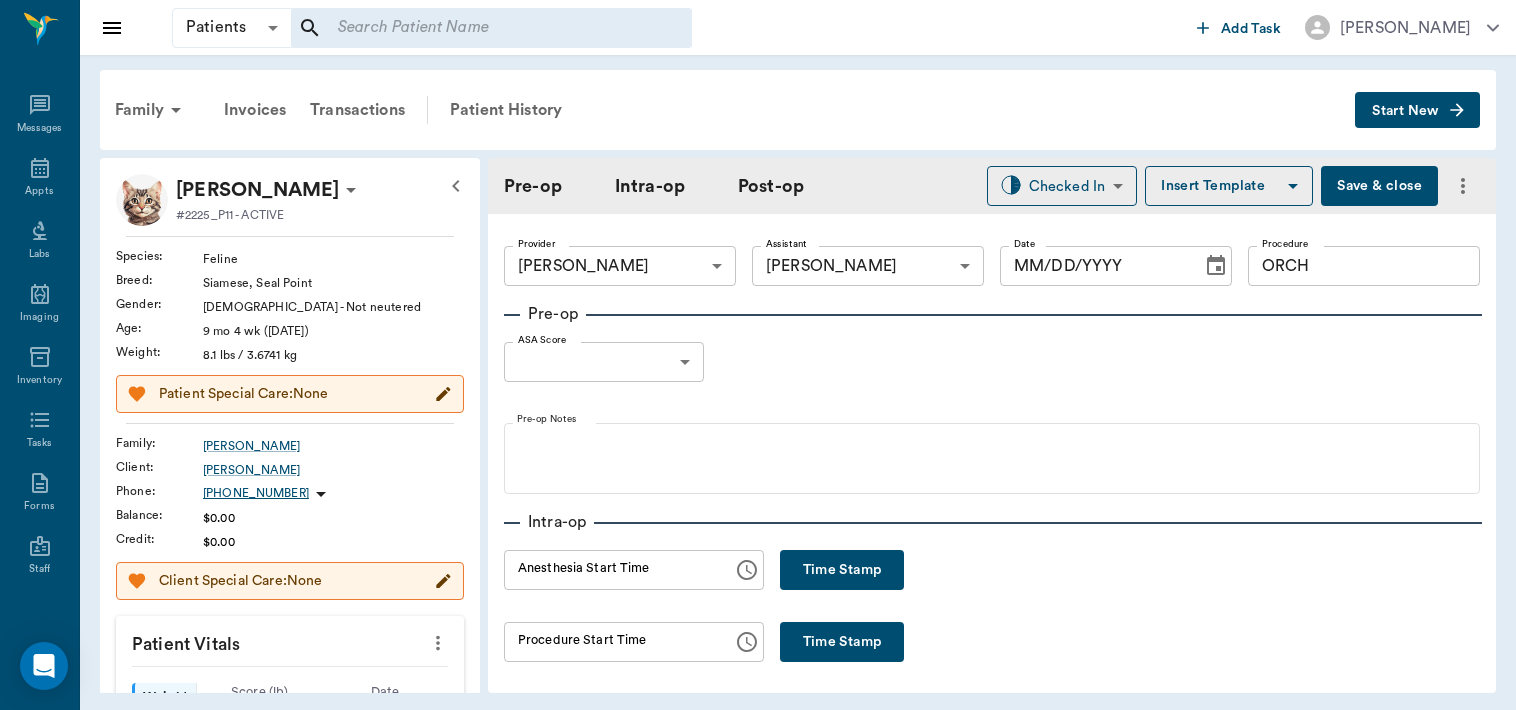 type on "63ec2f075fda476ae8351a4d" 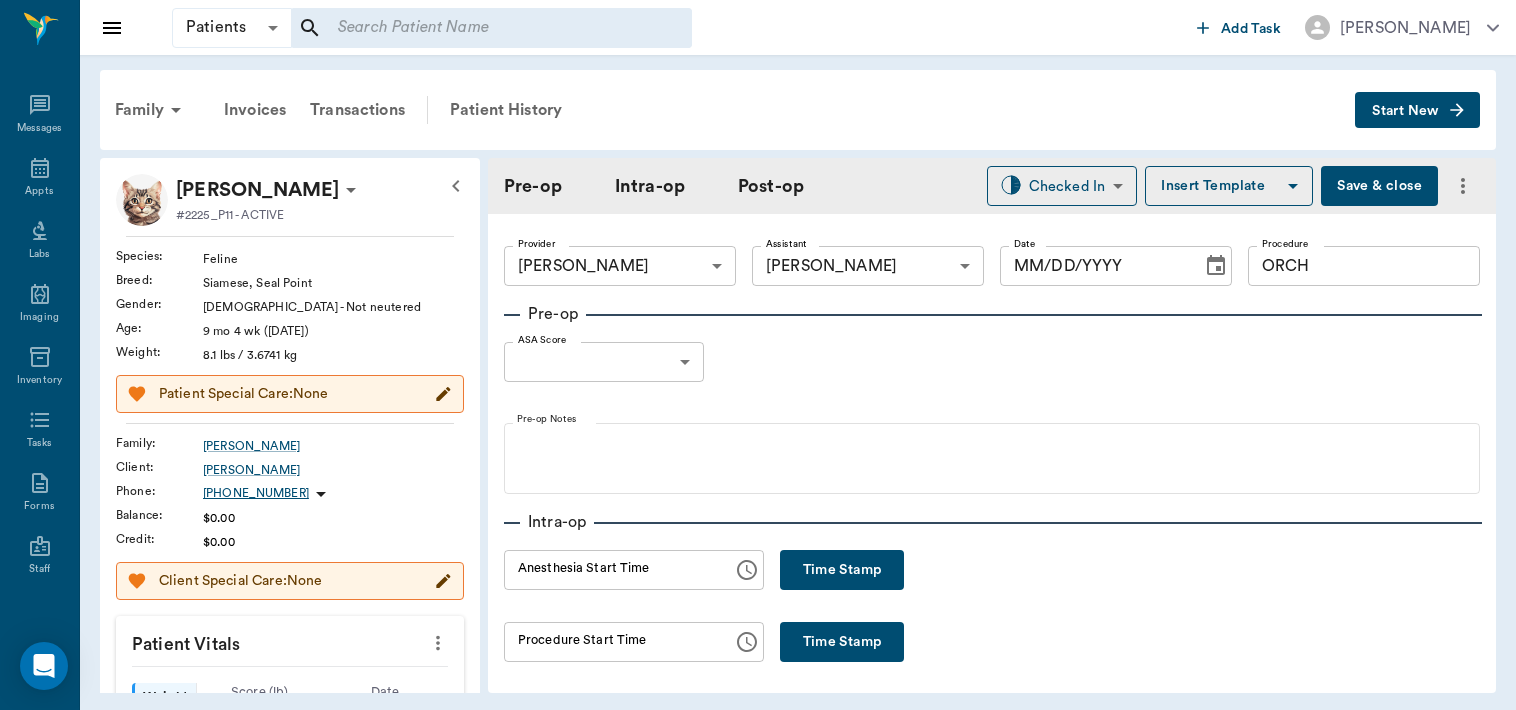 type on "63ec2e7e52e12b0ba117b124" 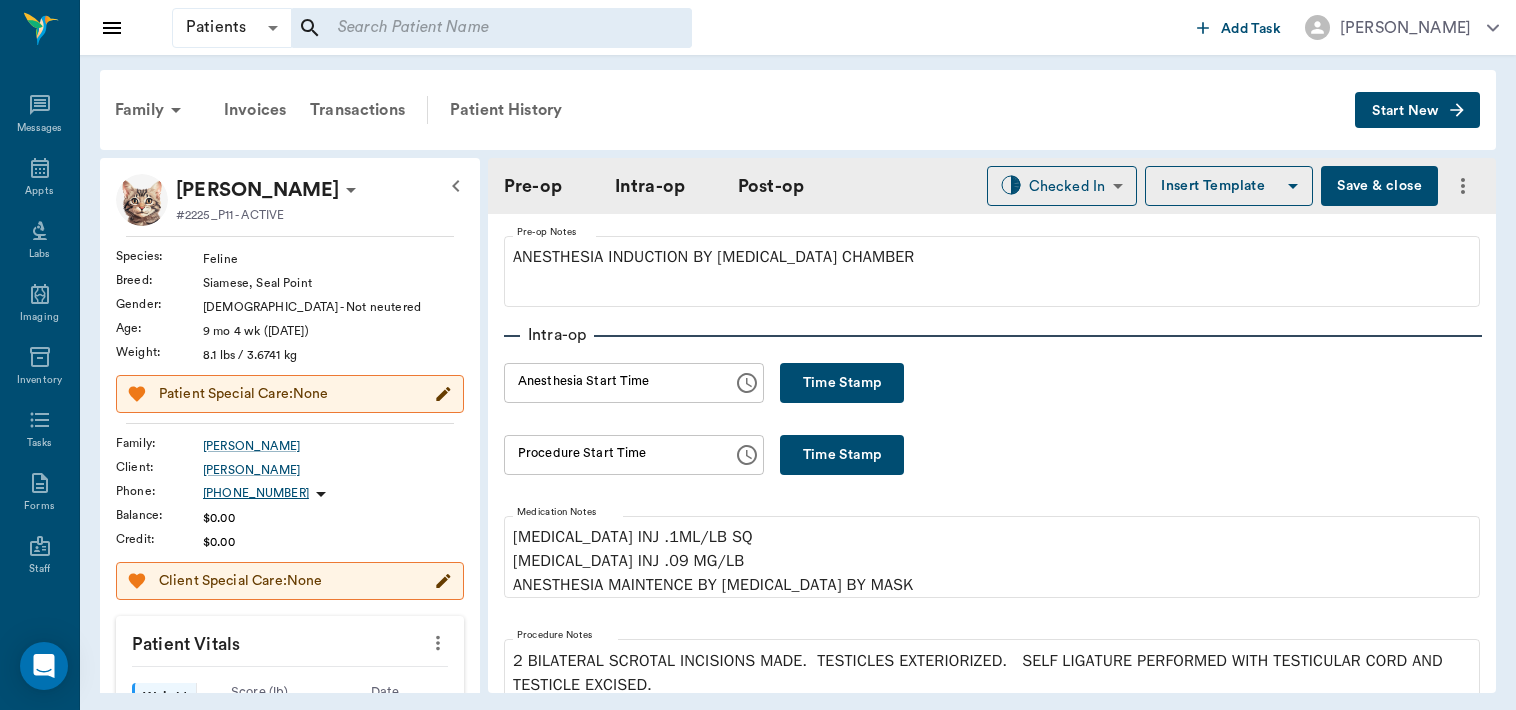 scroll, scrollTop: 191, scrollLeft: 0, axis: vertical 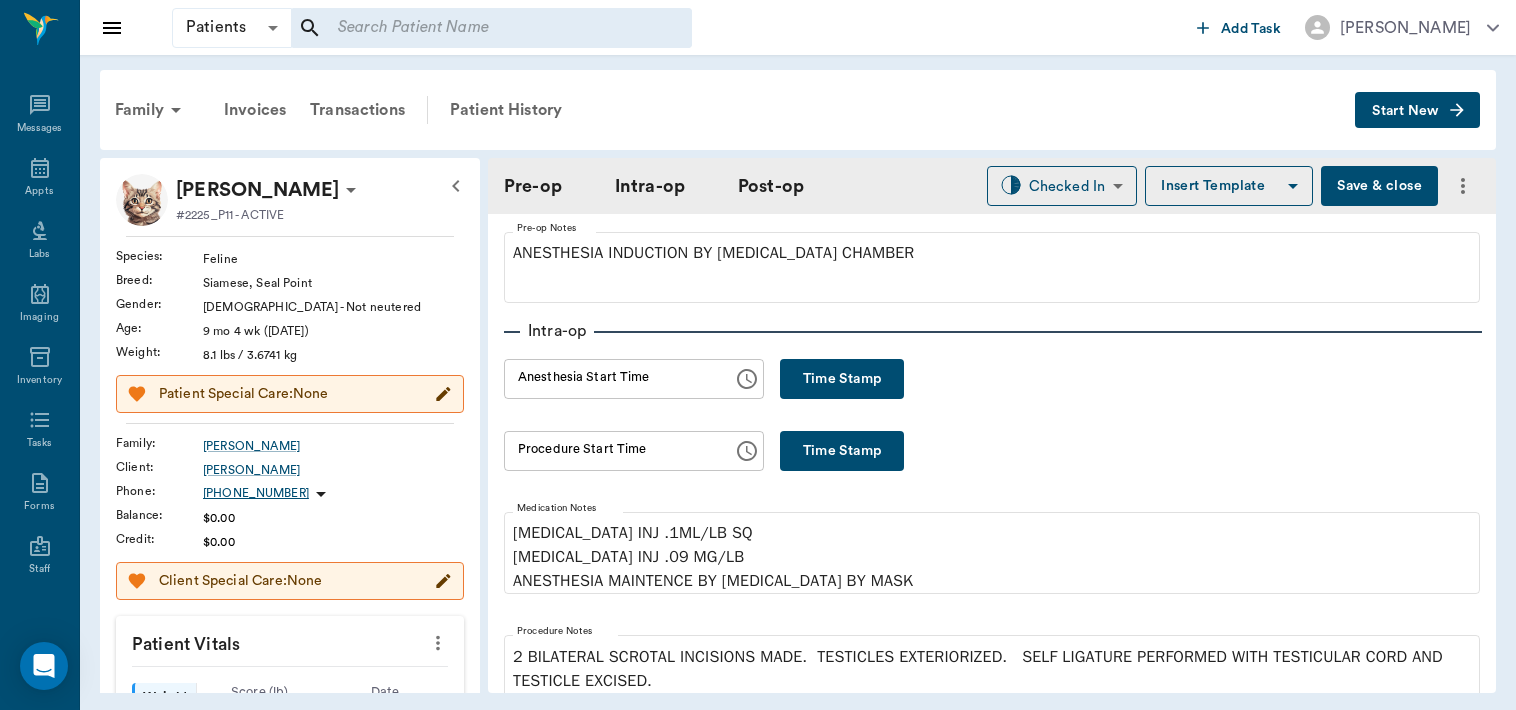 click on "Time Stamp" at bounding box center (842, 379) 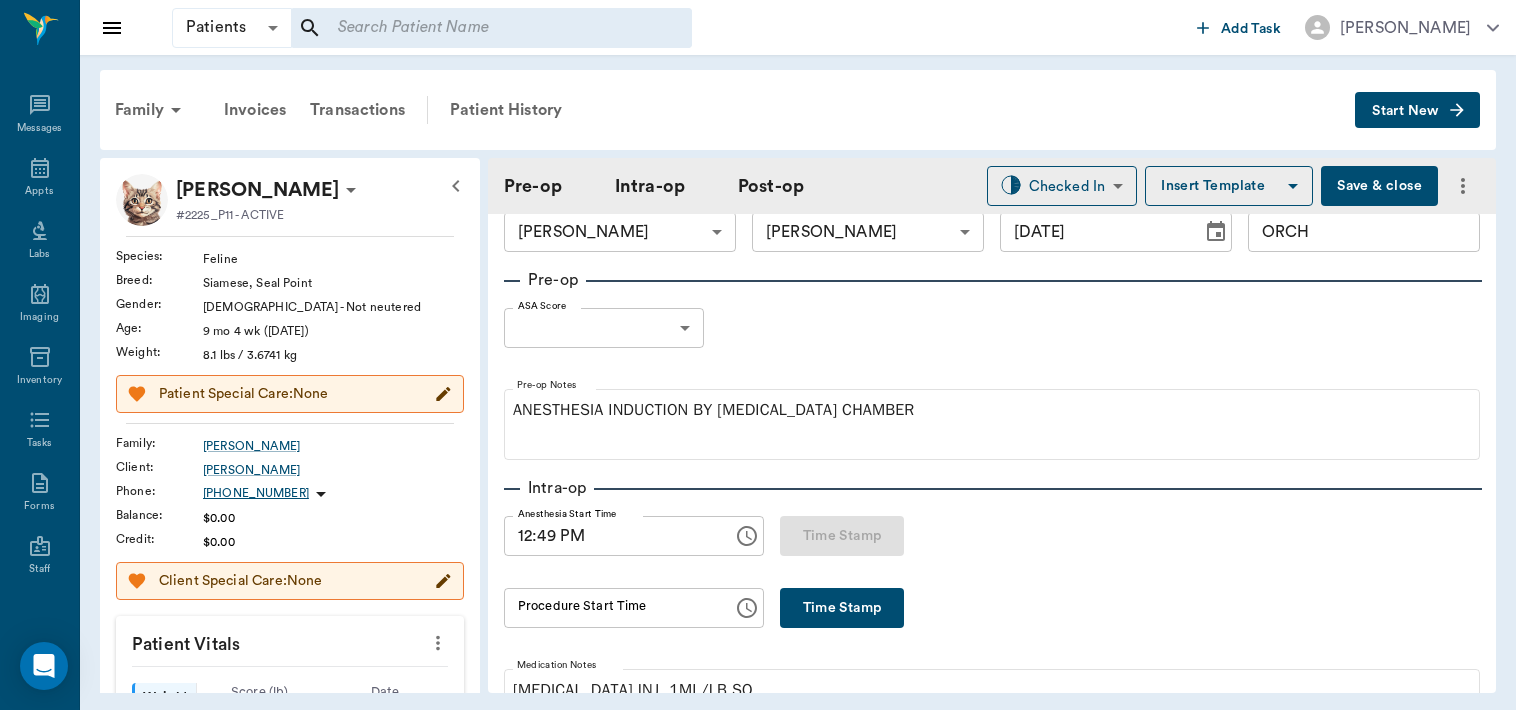 scroll, scrollTop: 0, scrollLeft: 0, axis: both 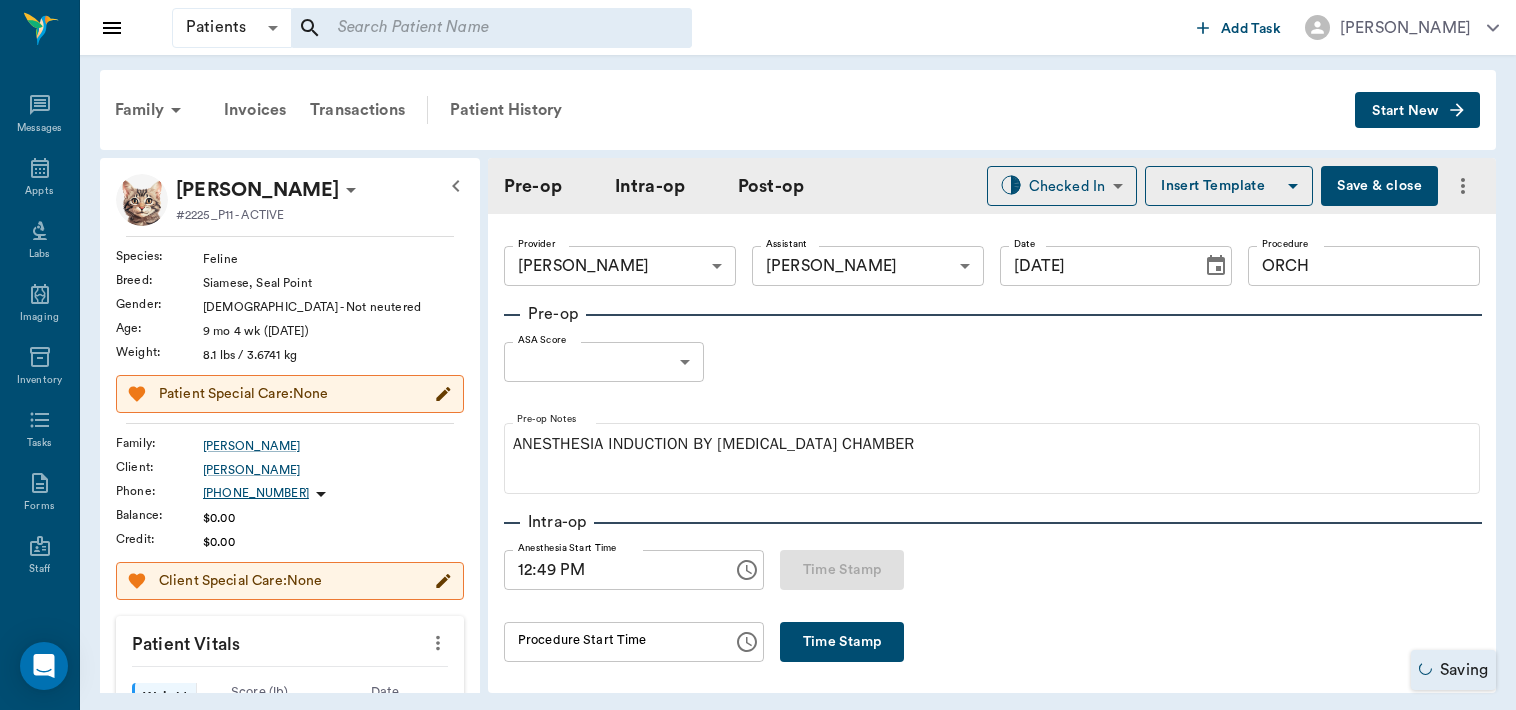 click on "Patients Patients ​ ​ Add Task [PERSON_NAME] Nectar Messages Appts Labs Imaging Inventory Tasks Forms Staff Reports Lookup Settings Family Invoices Transactions Patient History Start New [PERSON_NAME] #2225_P11    -    ACTIVE   Species : Feline Breed : Siamese, Seal Point Gender : [DEMOGRAPHIC_DATA] - Not neutered Age : [DEMOGRAPHIC_DATA] mo 4 wk ([DATE]) Weight : 8.1 lbs / 3.6741 kg Patient Special Care:  None Family : [PERSON_NAME] Client : [PERSON_NAME] Phone : [PHONE_NUMBER] Balance : $0.00 Credit : $0.00 Client Special Care:  None Patient Vitals Weight BCS HR Temp Resp BP Dia Pain Perio Score ( lb ) Date [DATE] 11AM 0 3 6 9 12 Ongoing diagnosis Current Rx Reminders Upcoming appointments Surgery [DATE] Schedule Appointment Pre-op Intra-op Post-op Checked In CHECKED_IN ​ Insert Template  Save & close Provider [PERSON_NAME] 63ec2f075fda476ae8351a4d Provider Assistant [PERSON_NAME] 63ec2e7e52e12b0ba117b124 Assistant Date [DATE] Date Procedure ORCH Procedure Pre-op ASA Score ​ null ASA Score Pre-op Notes Intra-op 0 0" at bounding box center (758, 355) 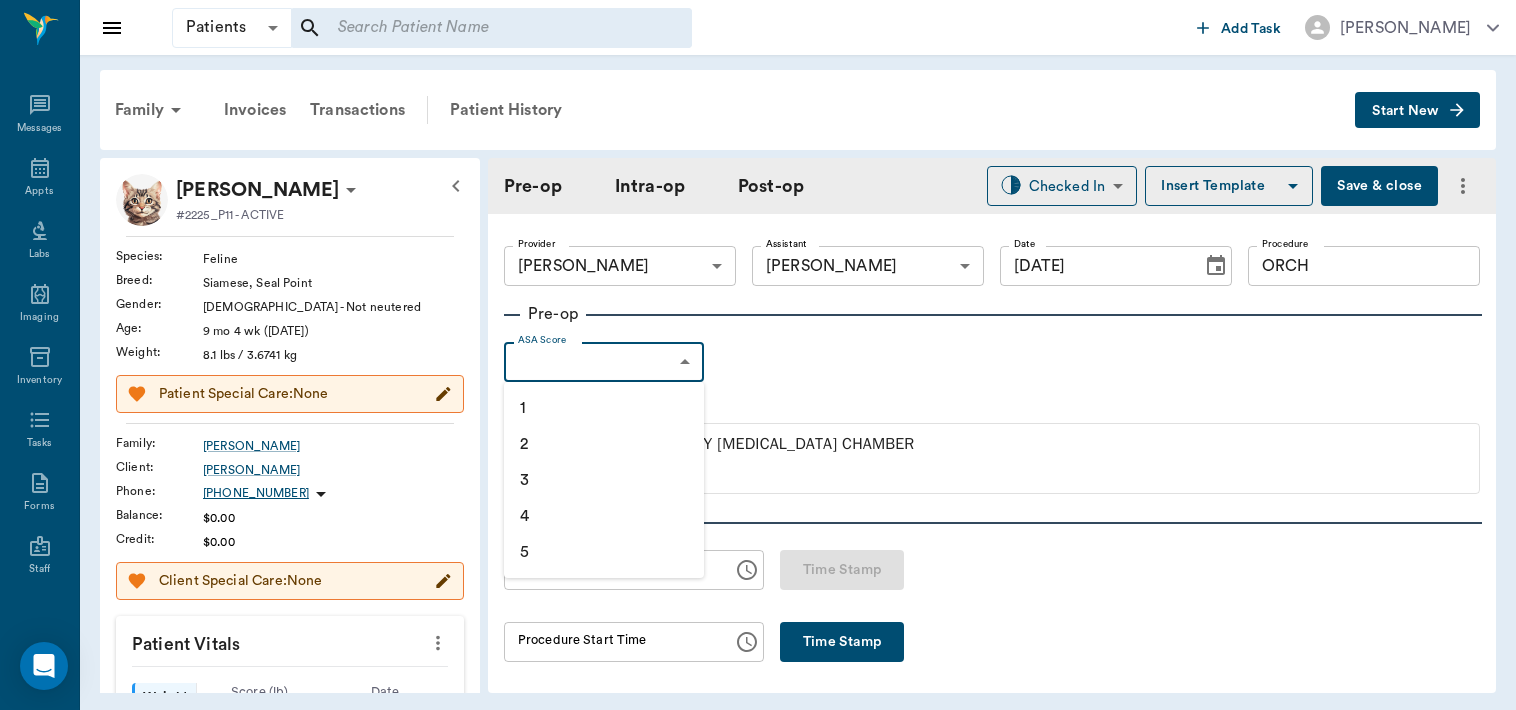 click on "1" at bounding box center [604, 408] 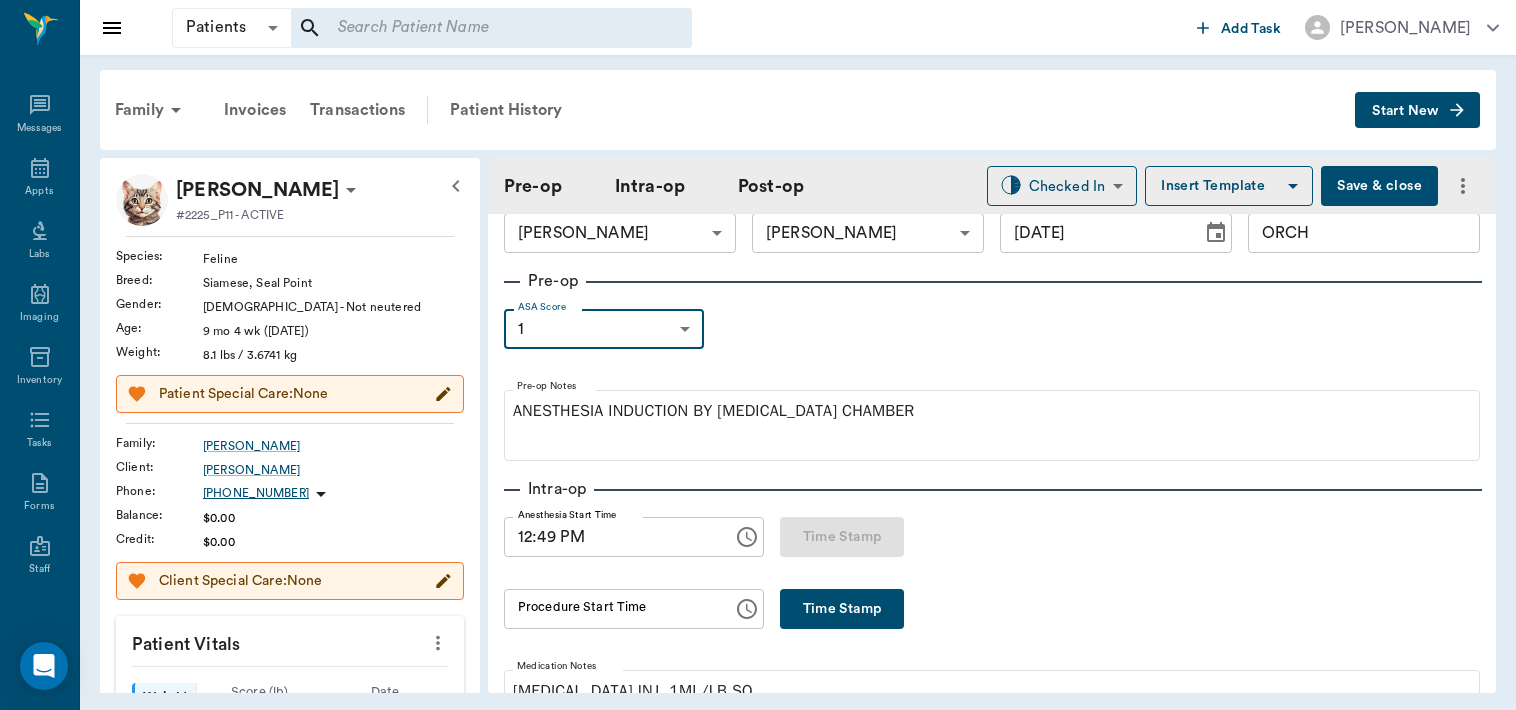 scroll, scrollTop: 0, scrollLeft: 0, axis: both 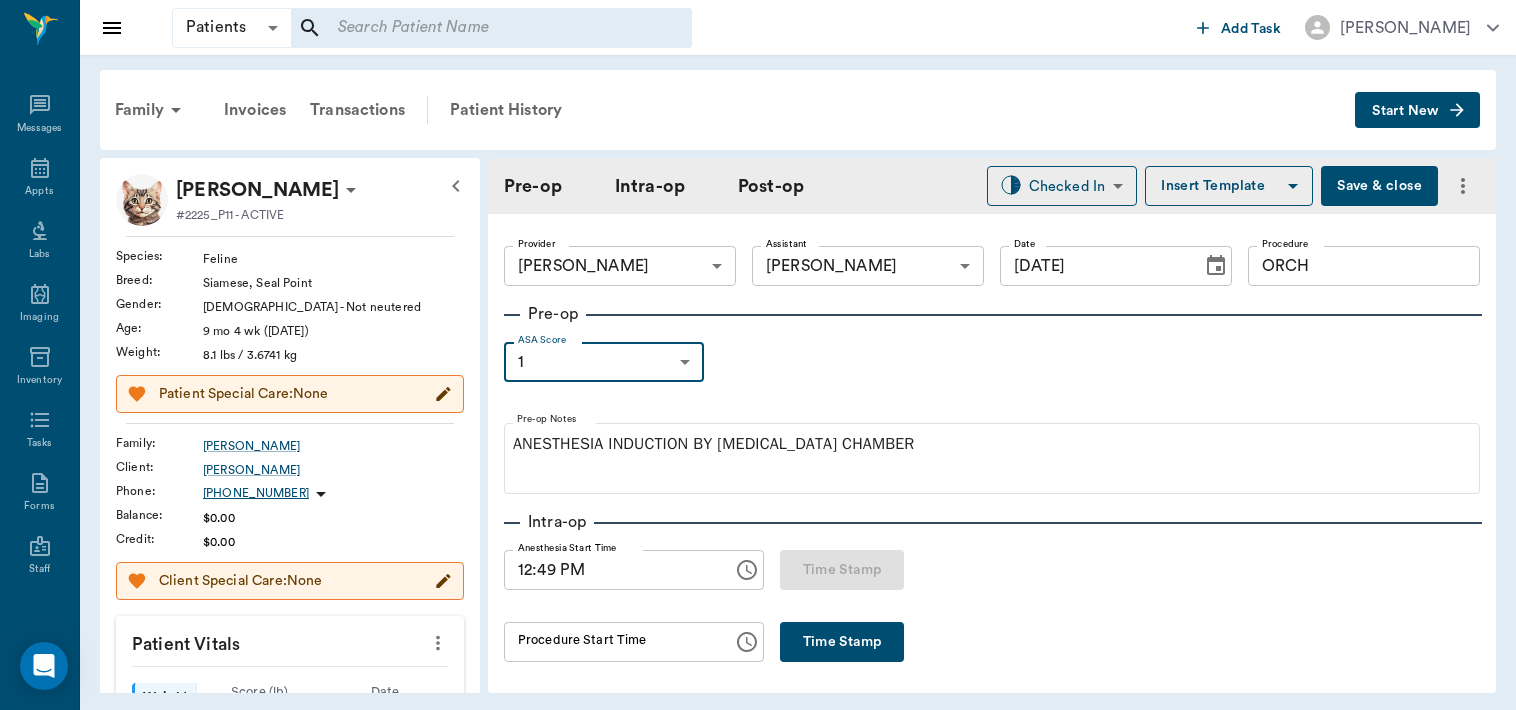 click on "Insert Template" at bounding box center (1229, 186) 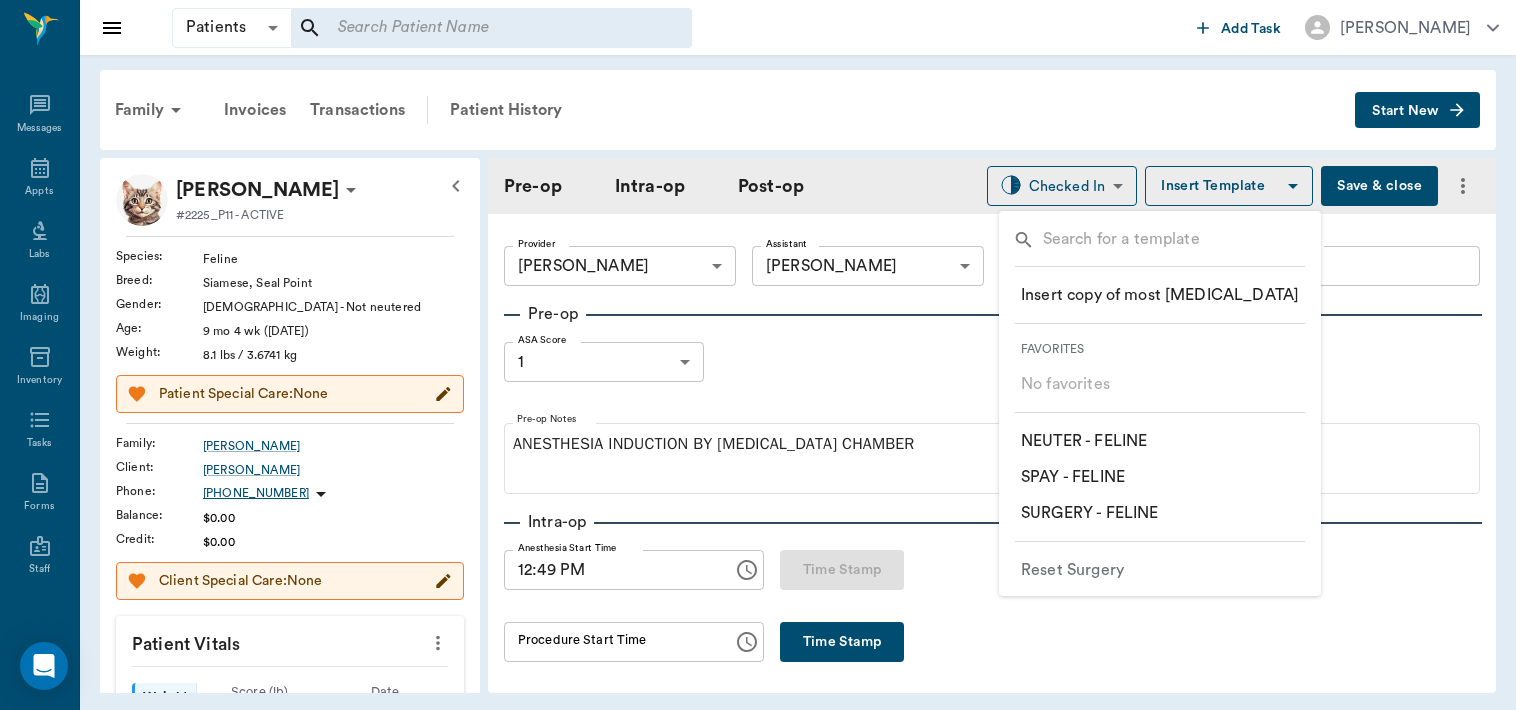 click on "​ NEUTER - FELINE" at bounding box center [1084, 441] 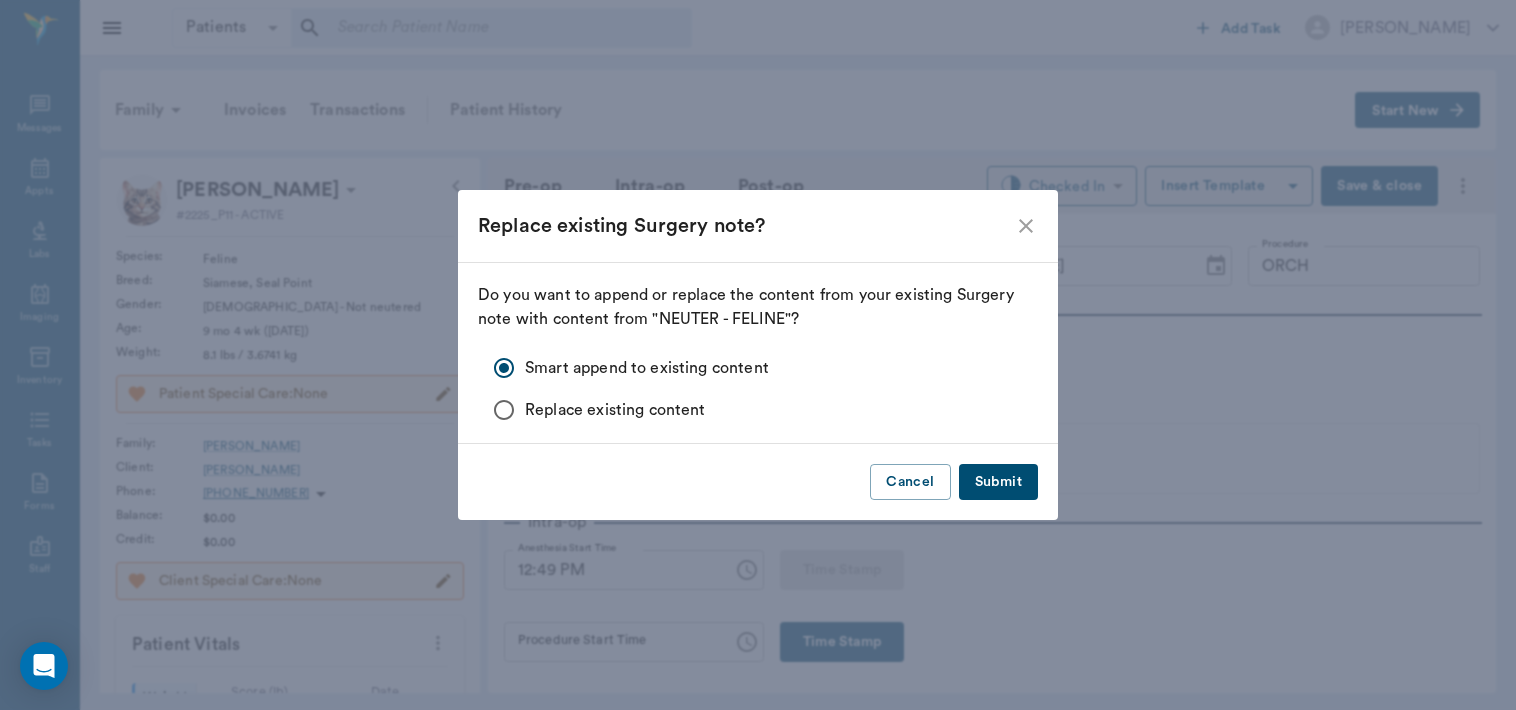 click 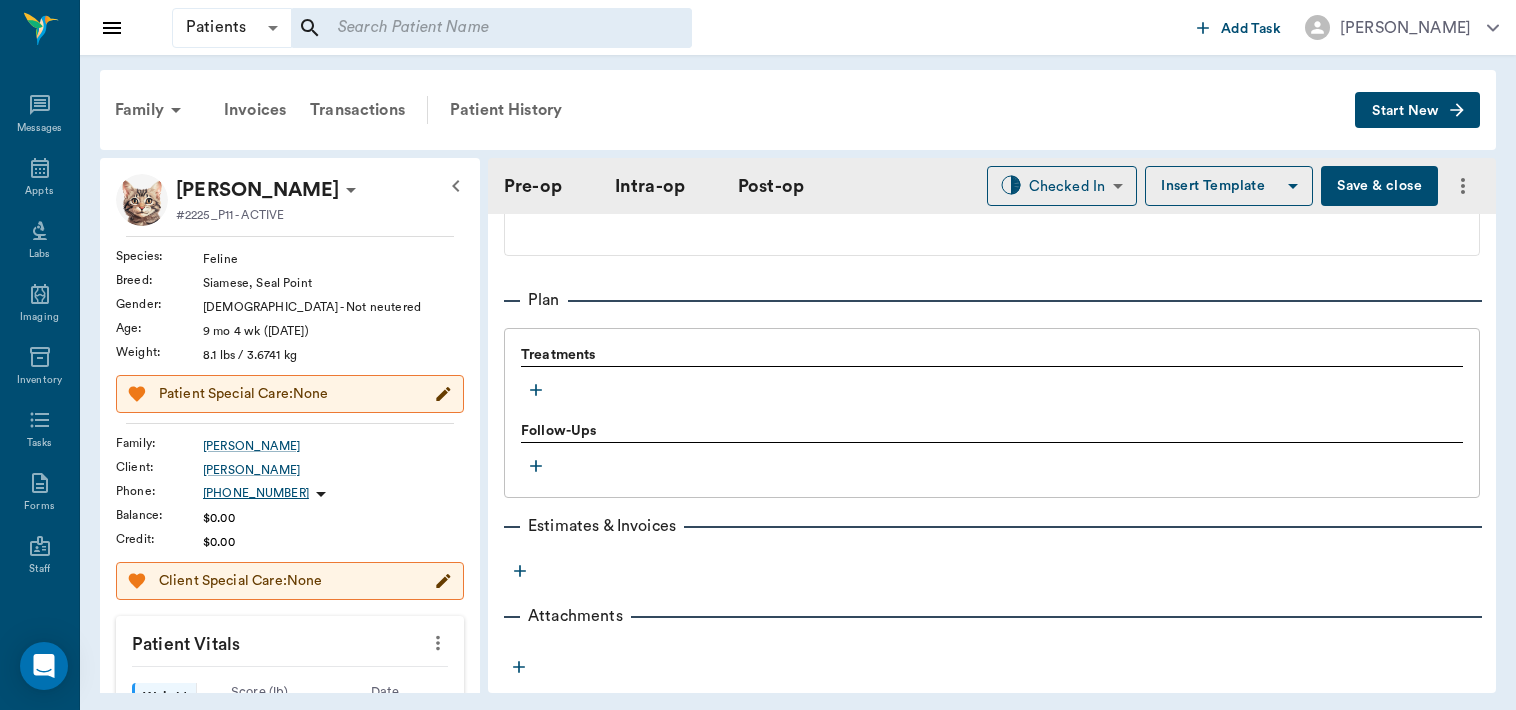 scroll, scrollTop: 1576, scrollLeft: 0, axis: vertical 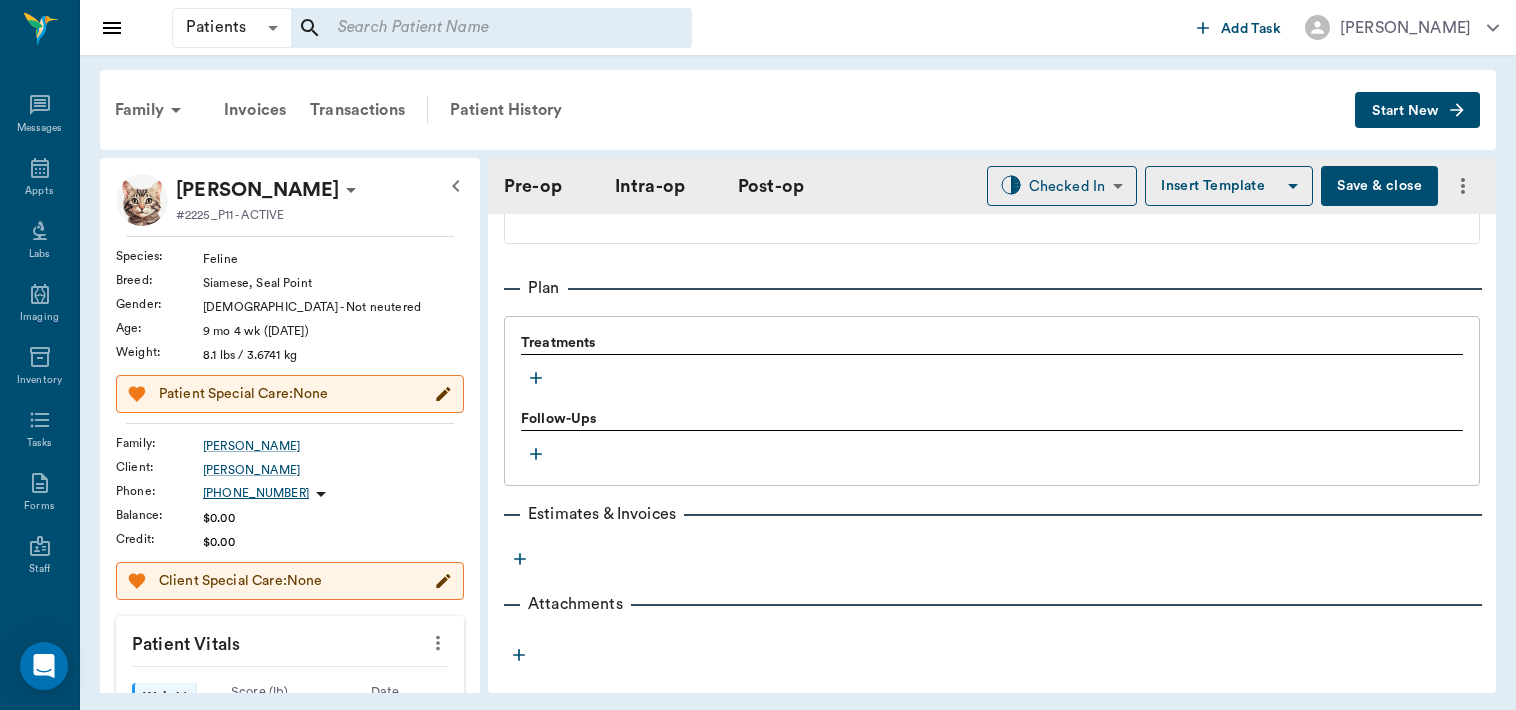 click 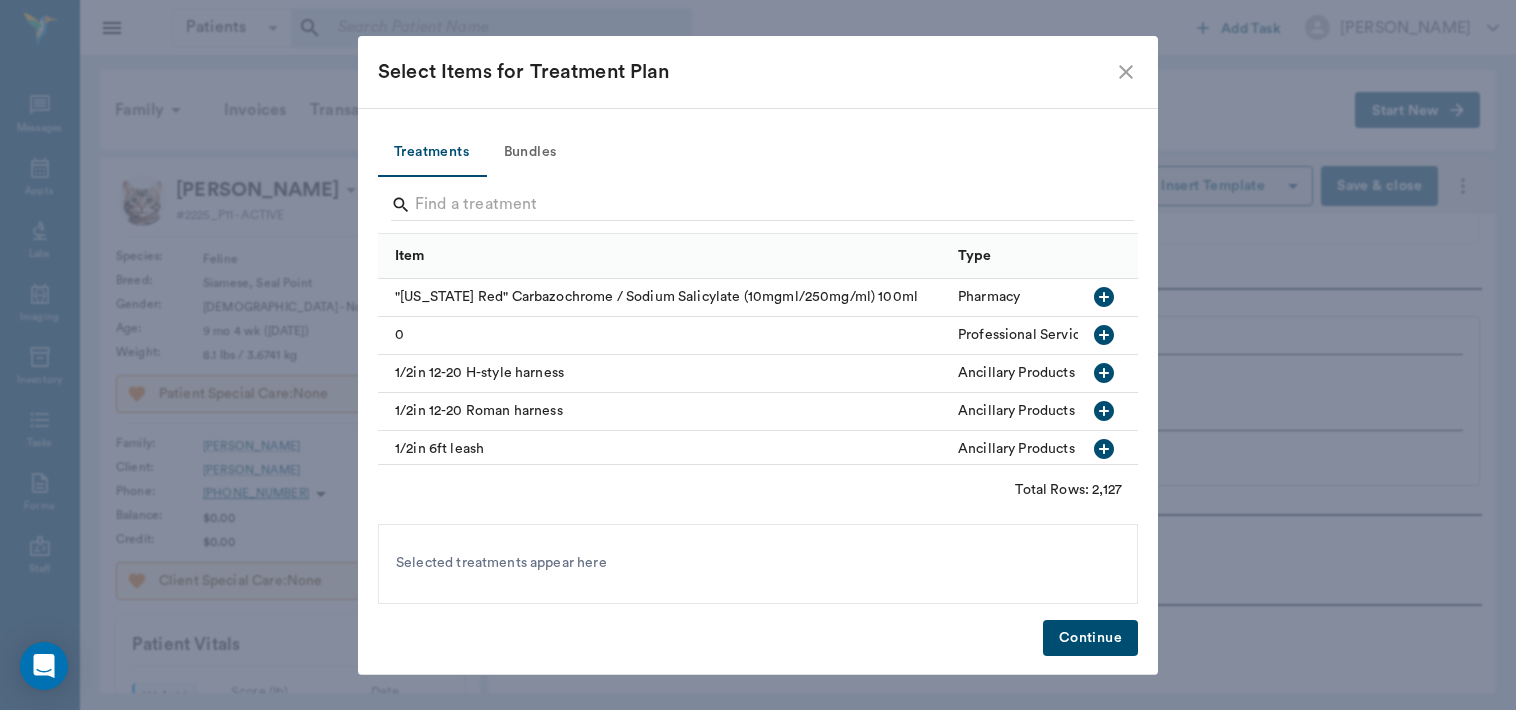 click on "Bundles" at bounding box center [530, 153] 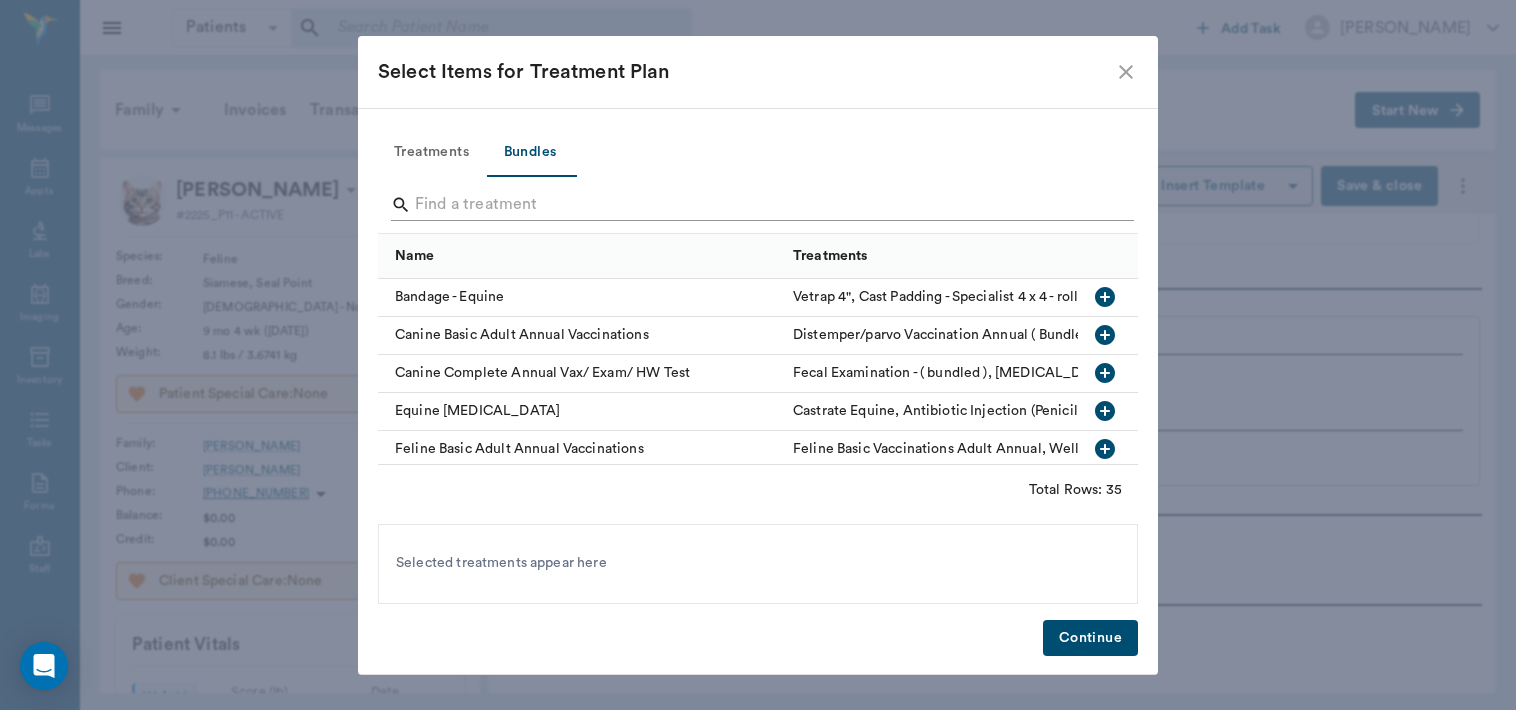 click at bounding box center [759, 205] 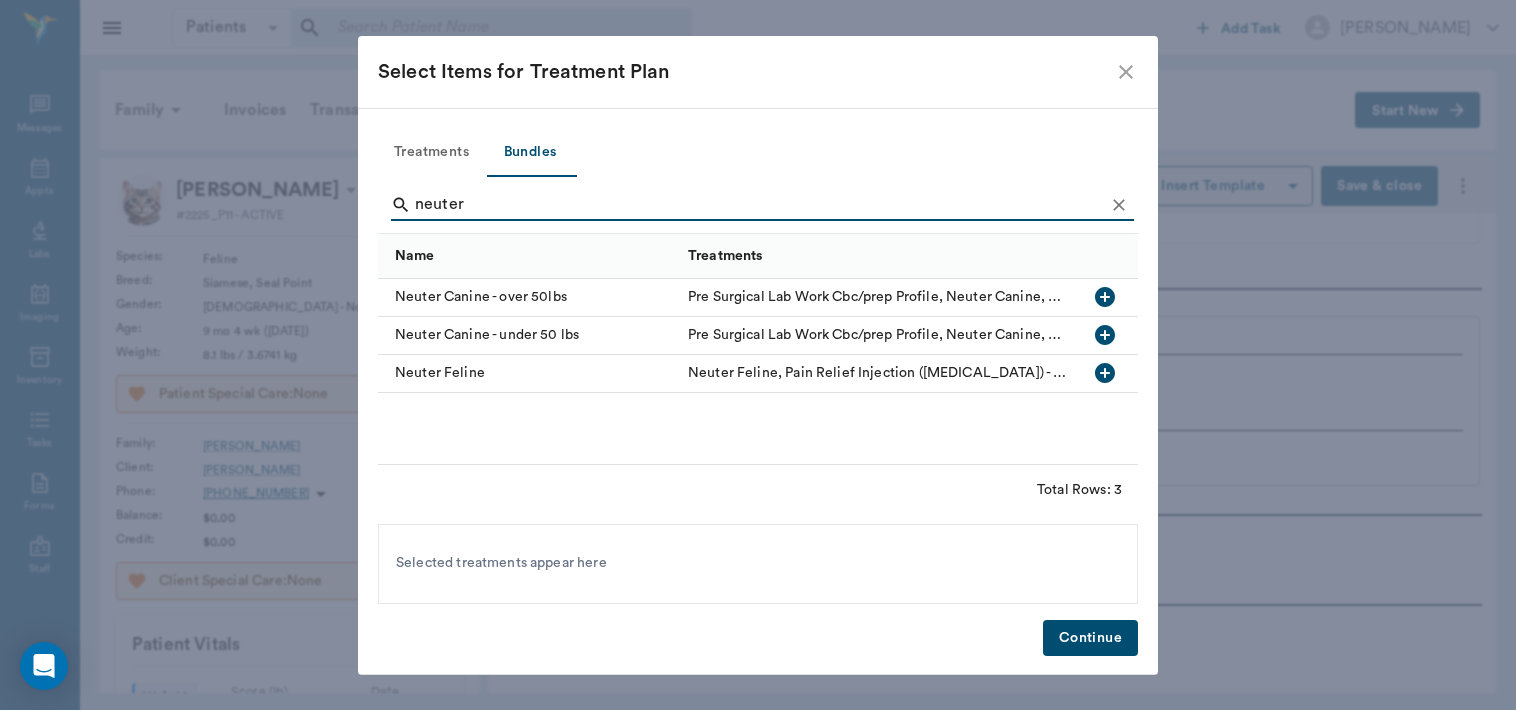 type on "neuter" 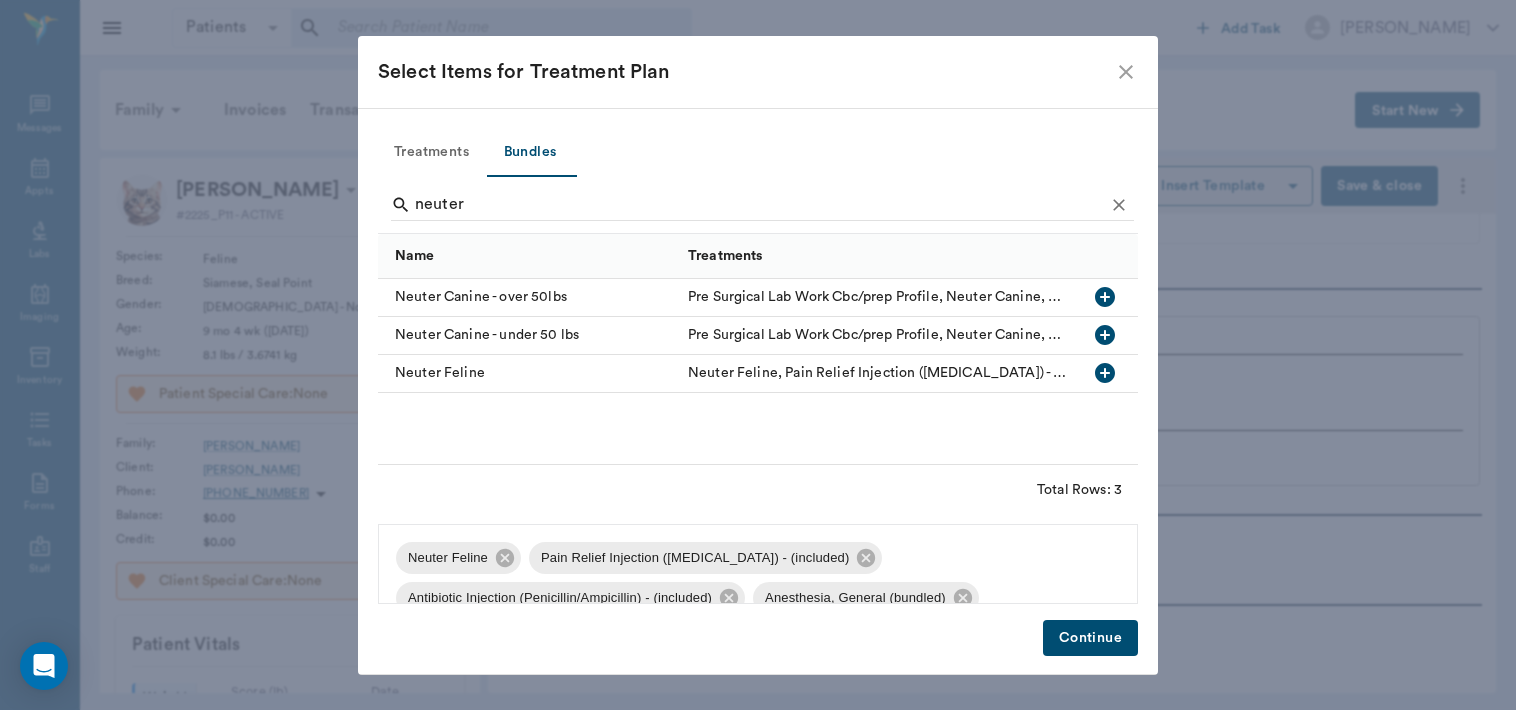 scroll, scrollTop: 28, scrollLeft: 0, axis: vertical 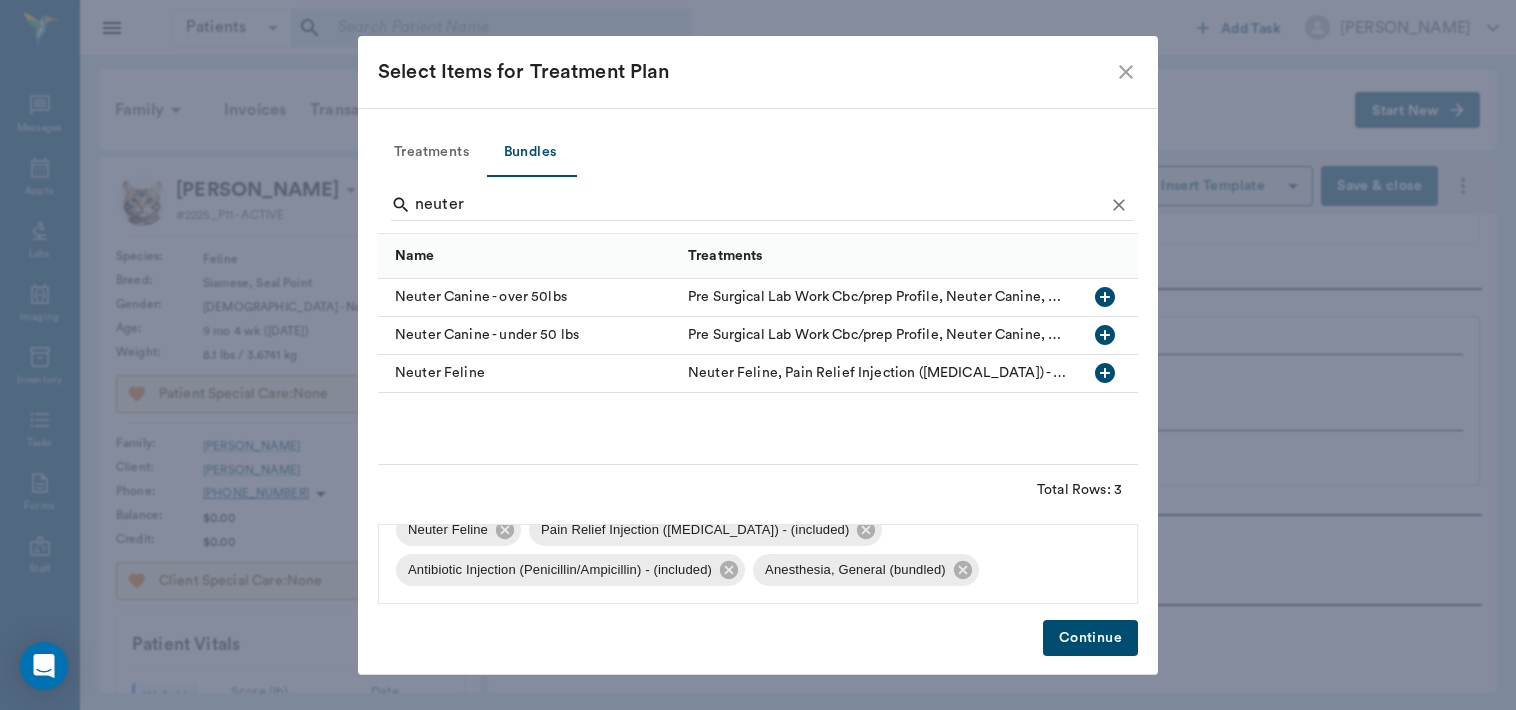 click on "Continue" at bounding box center (1090, 638) 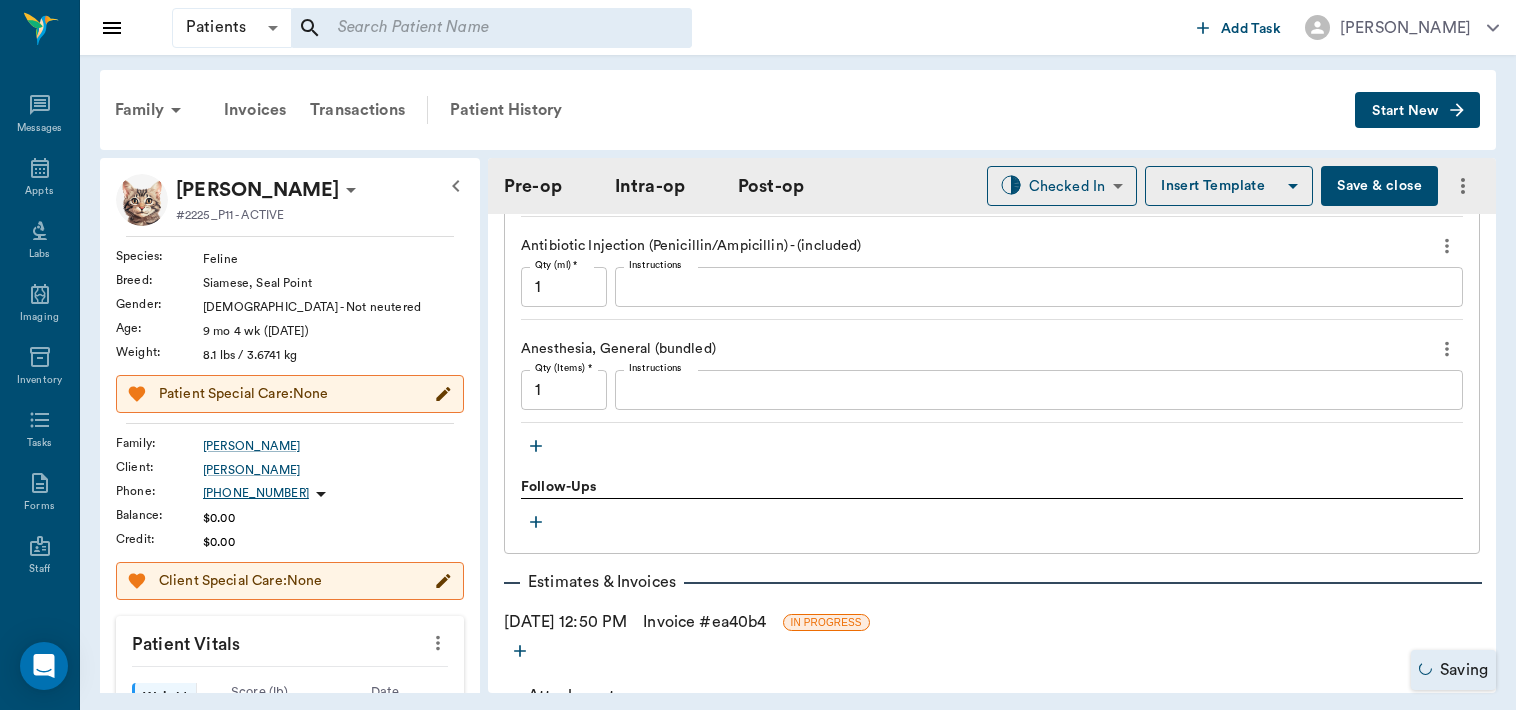 scroll, scrollTop: 2002, scrollLeft: 0, axis: vertical 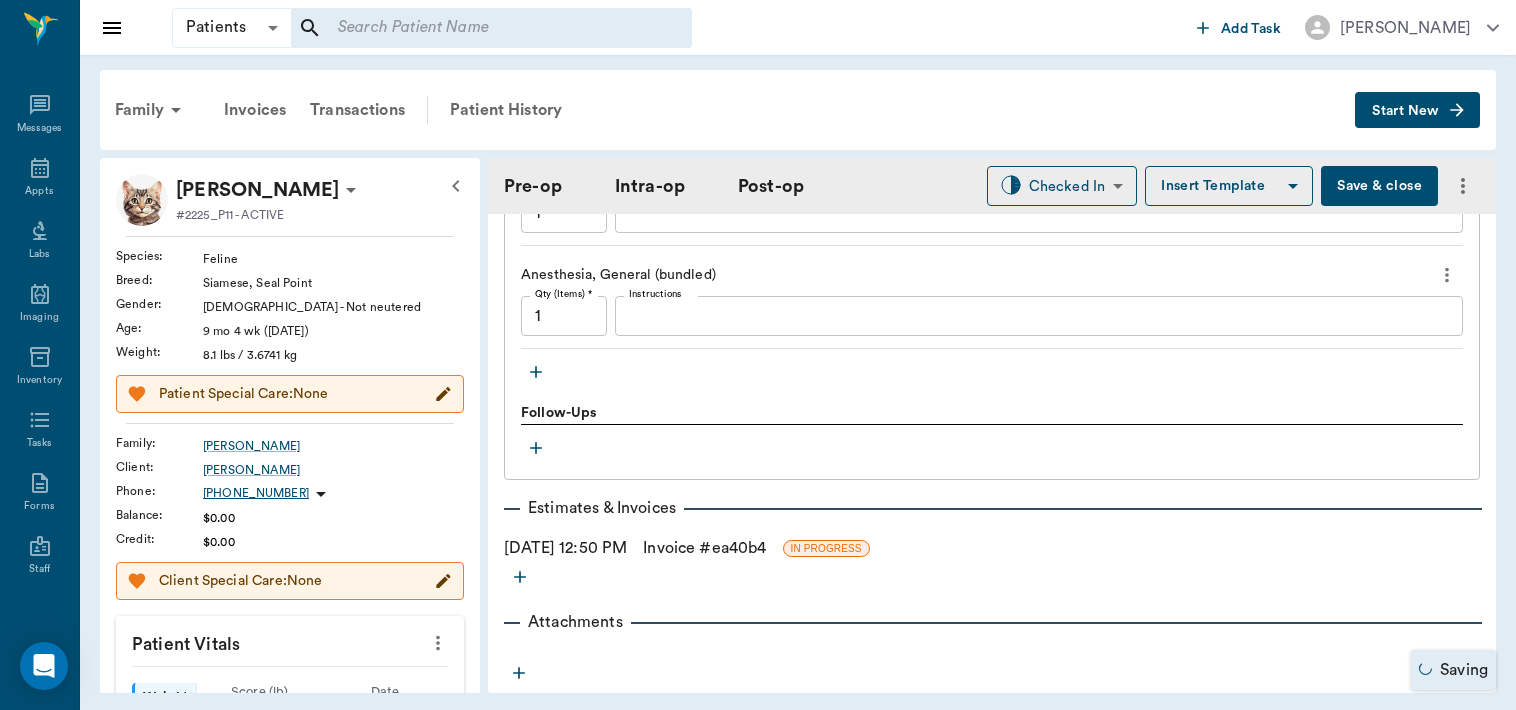 click 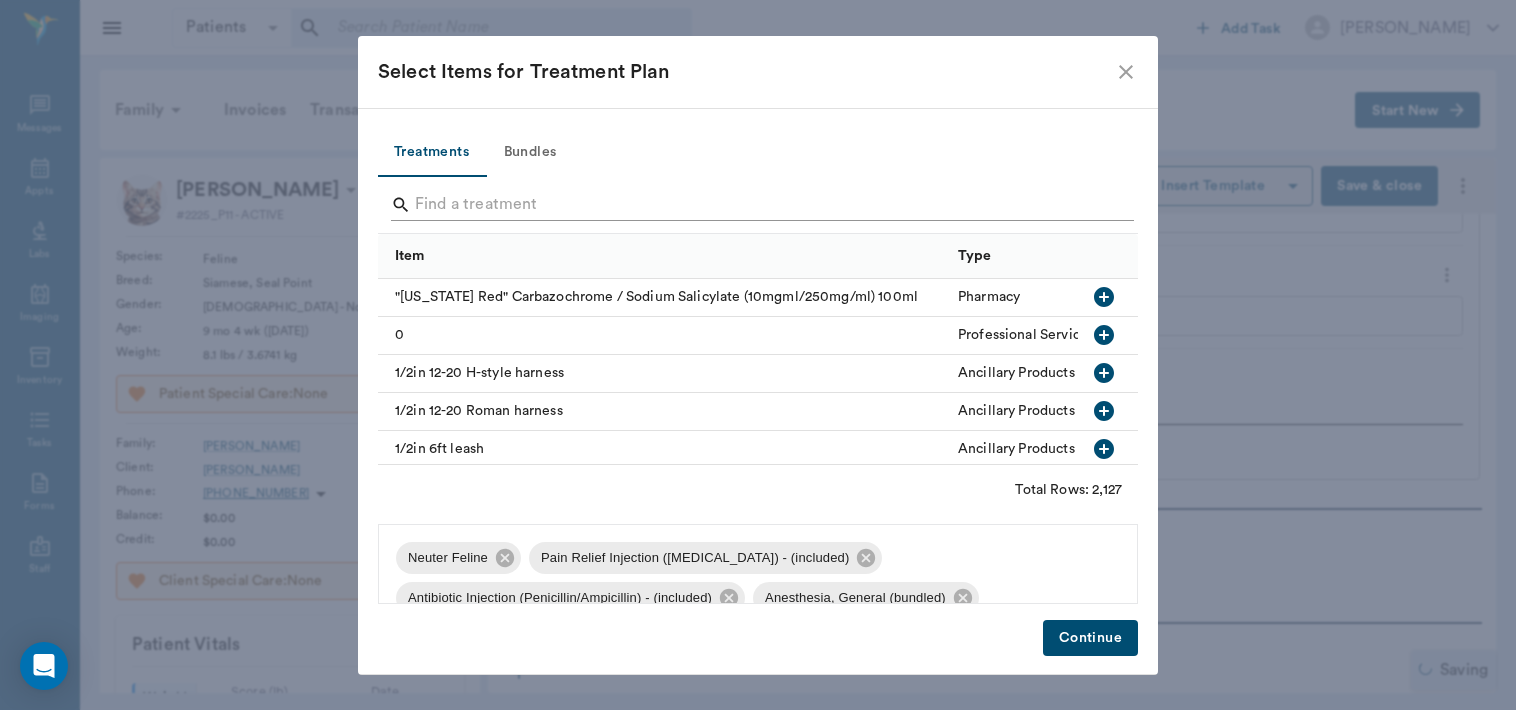 click at bounding box center (759, 205) 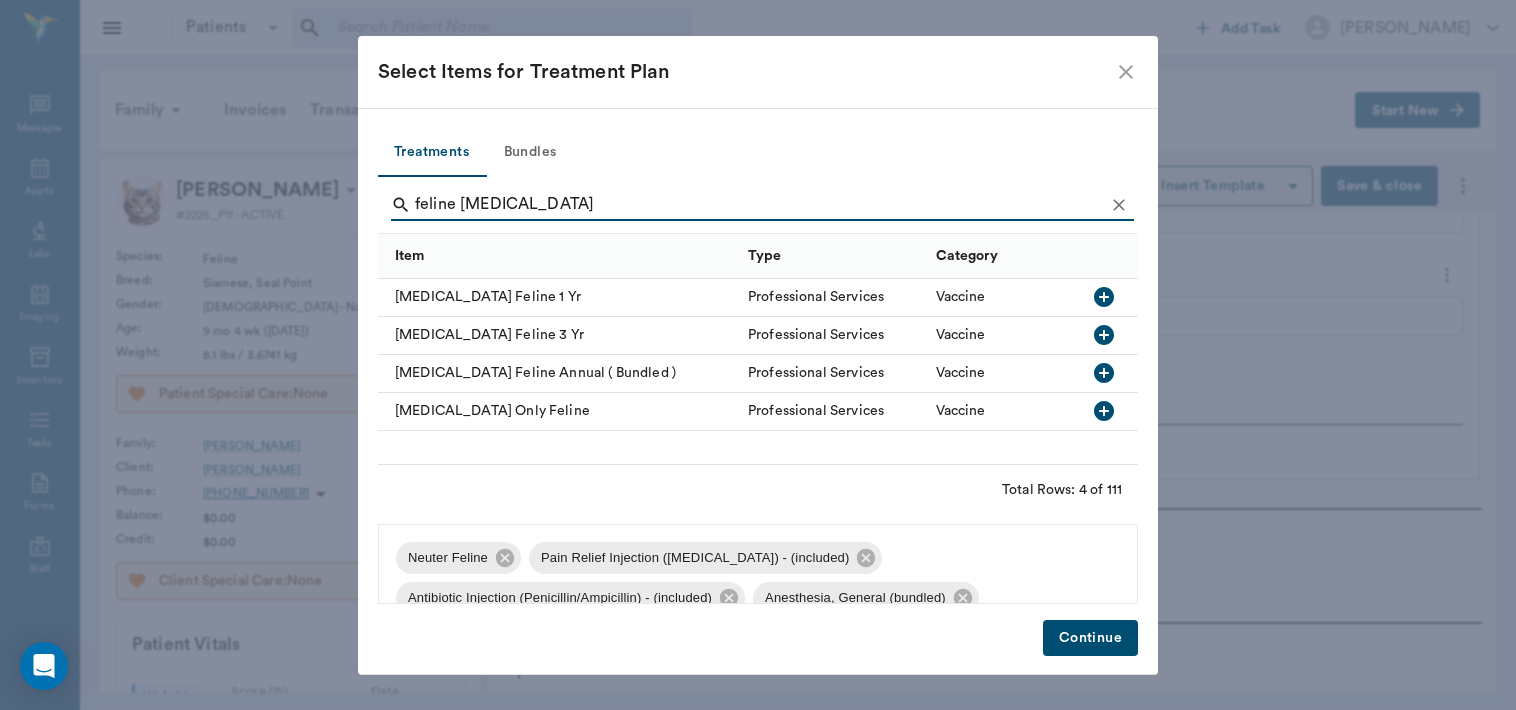 type on "feline [MEDICAL_DATA]" 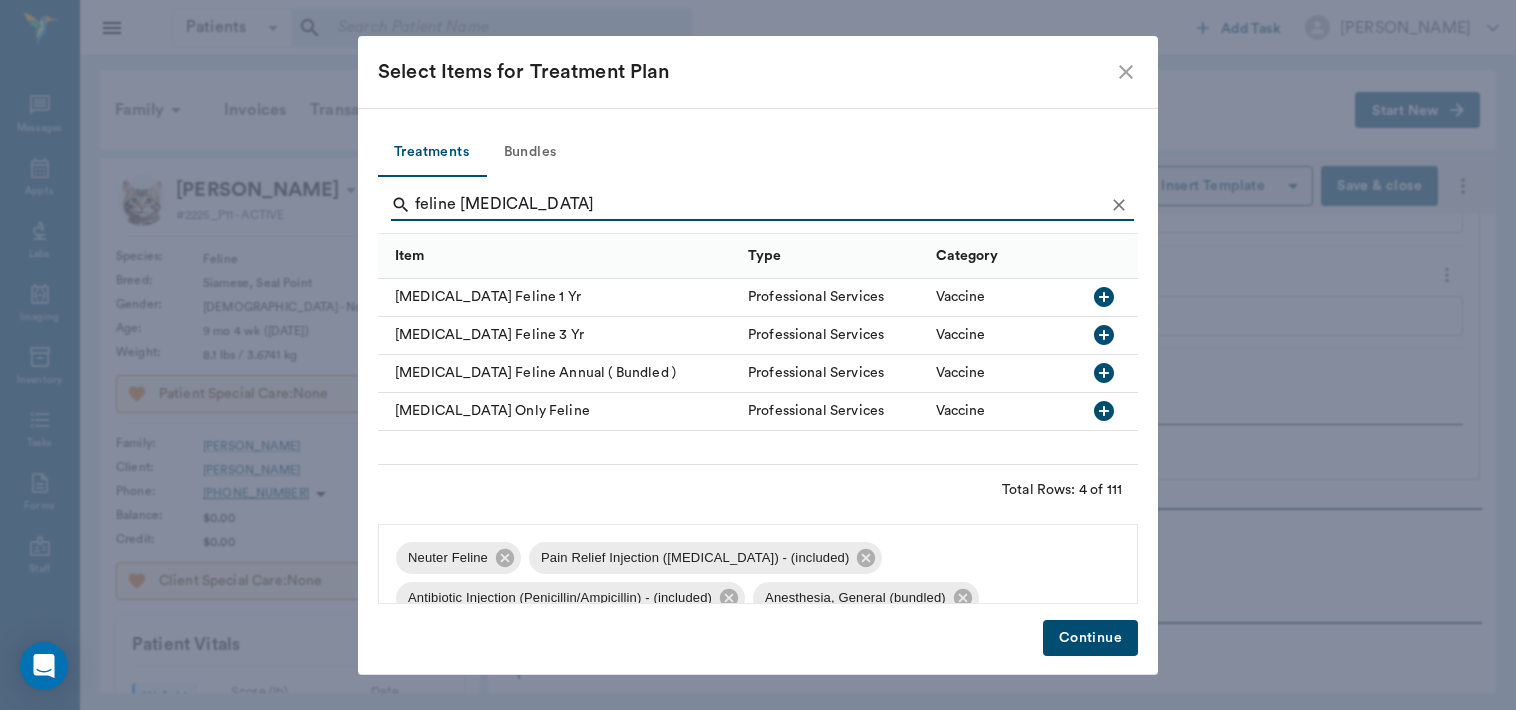 scroll, scrollTop: 68, scrollLeft: 0, axis: vertical 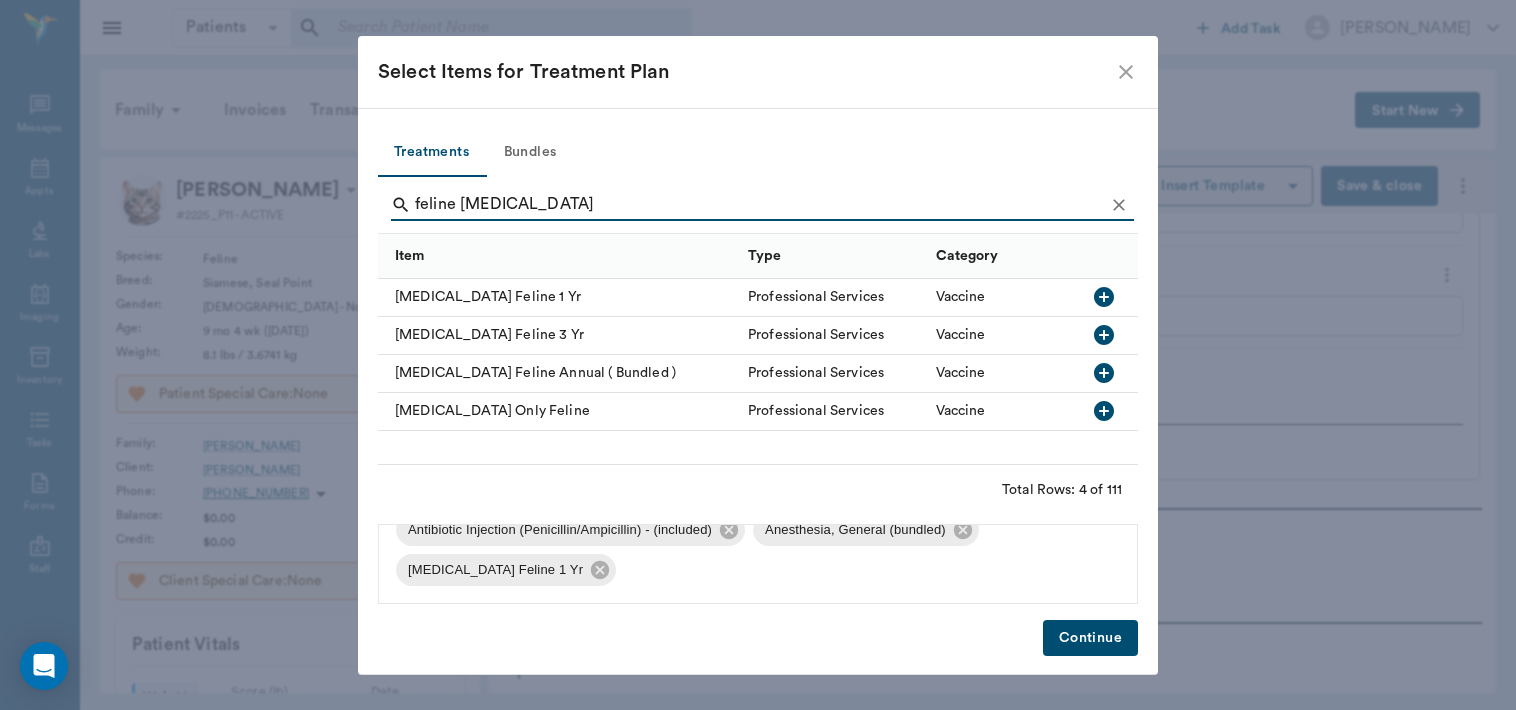 click on "Continue" at bounding box center [1090, 638] 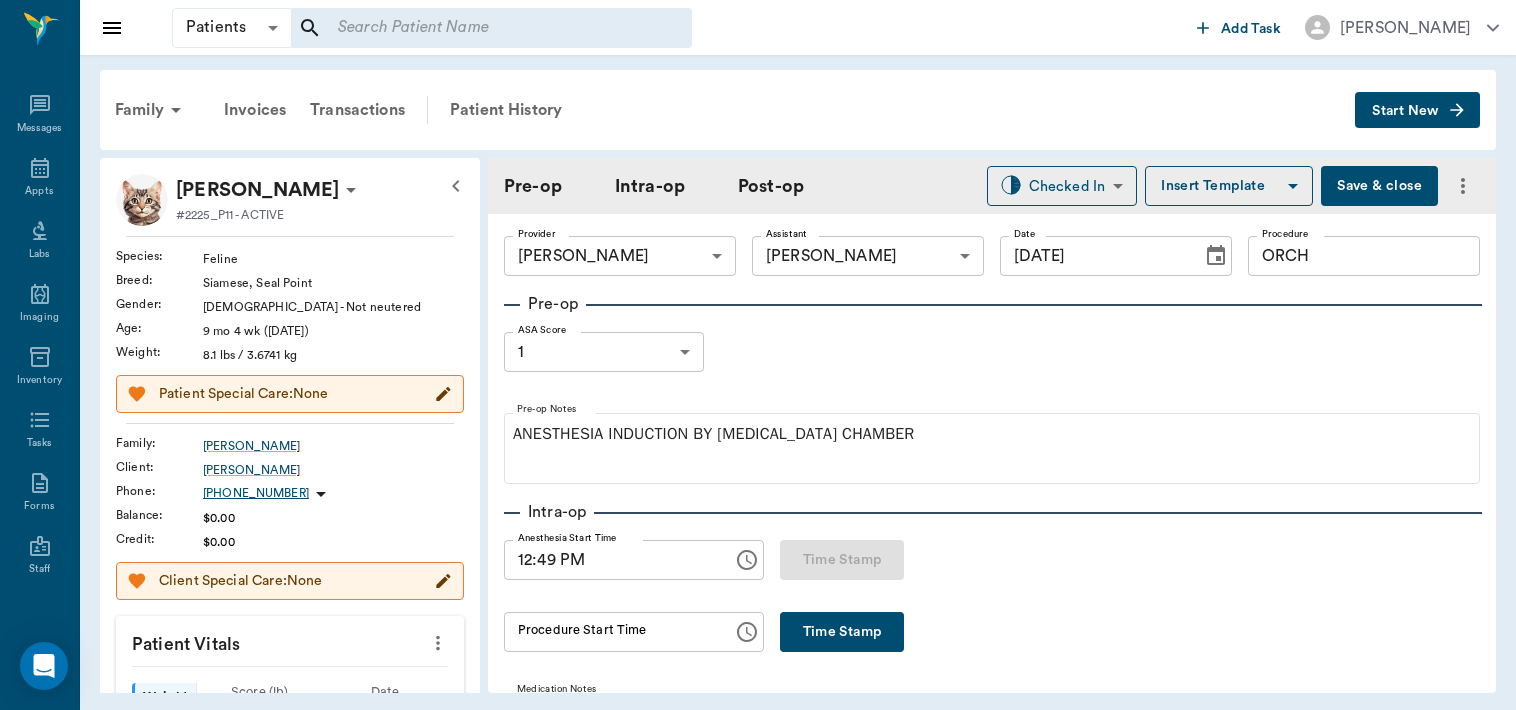 scroll, scrollTop: 0, scrollLeft: 0, axis: both 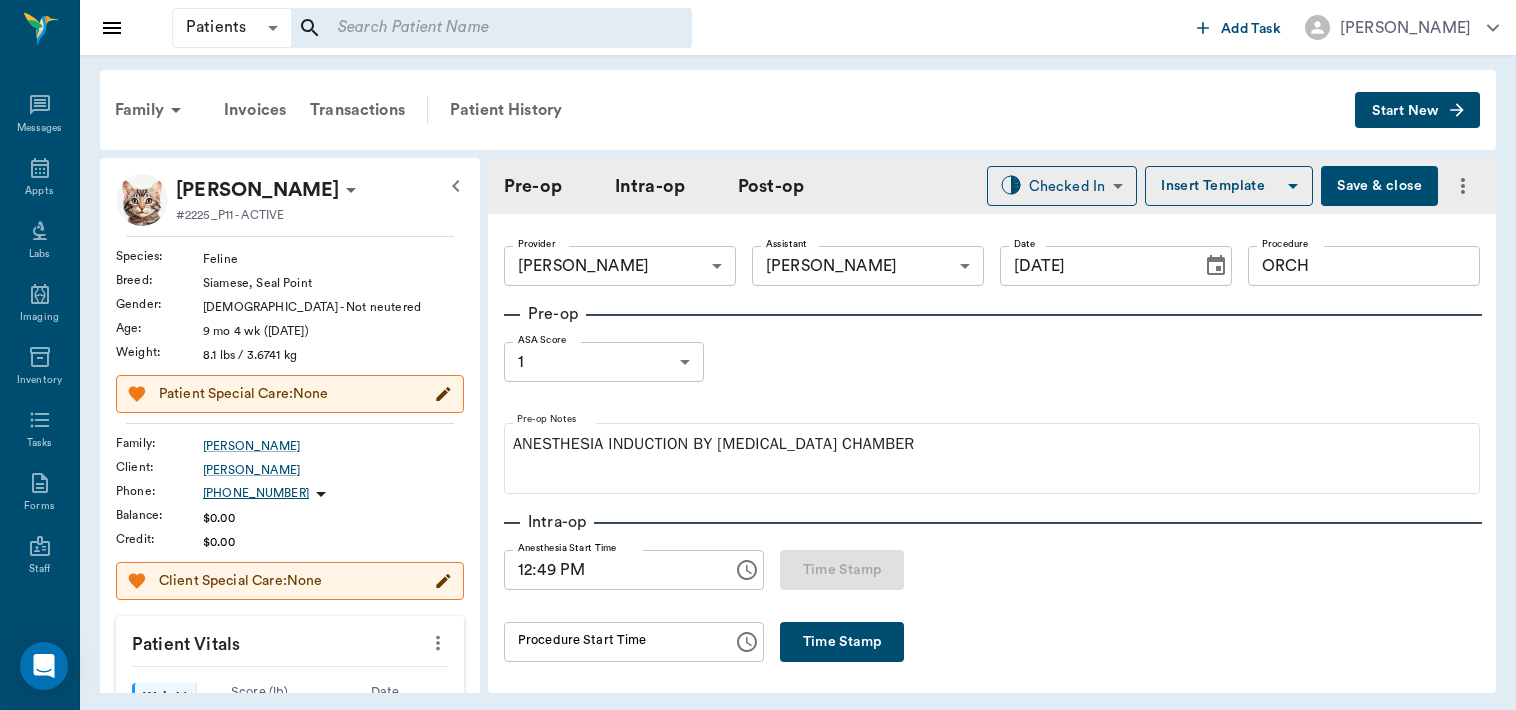 click on "Save & close" at bounding box center (1379, 186) 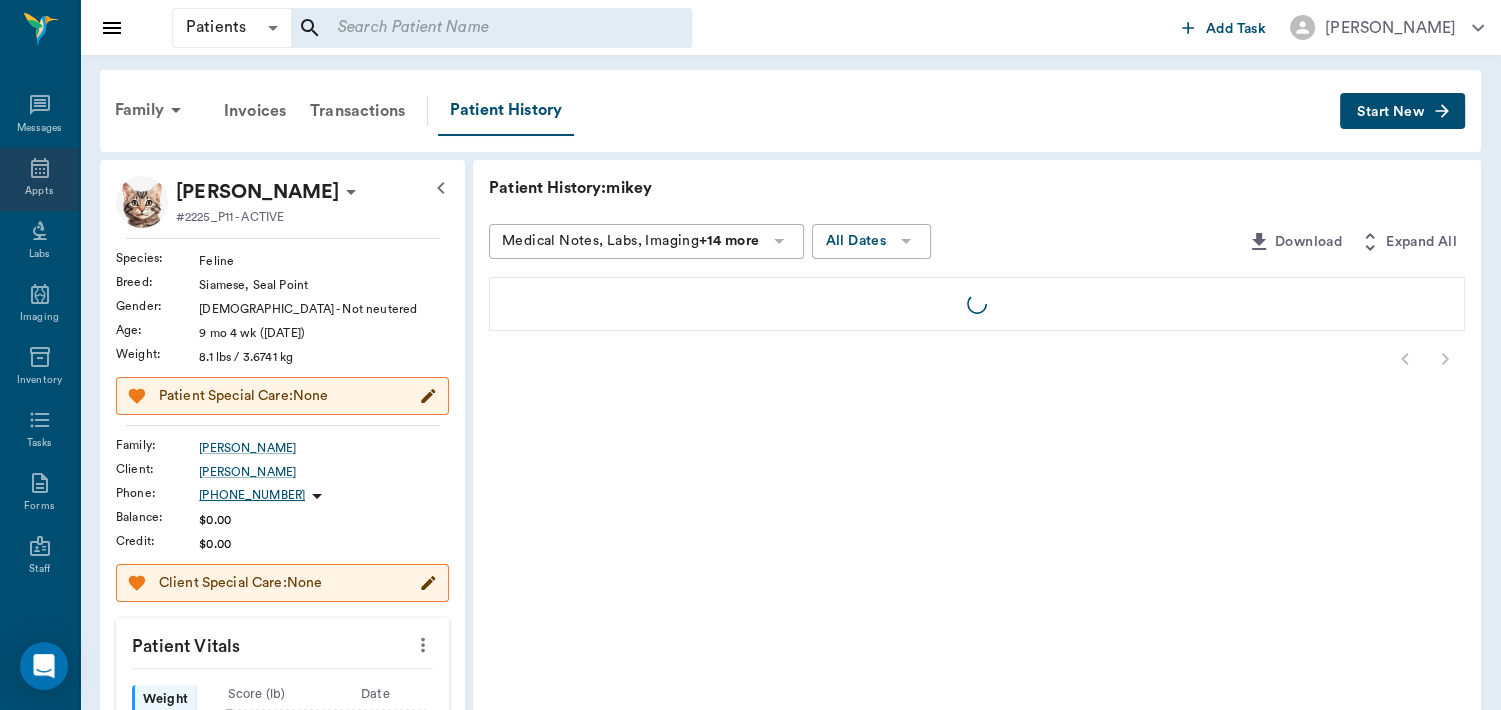 click 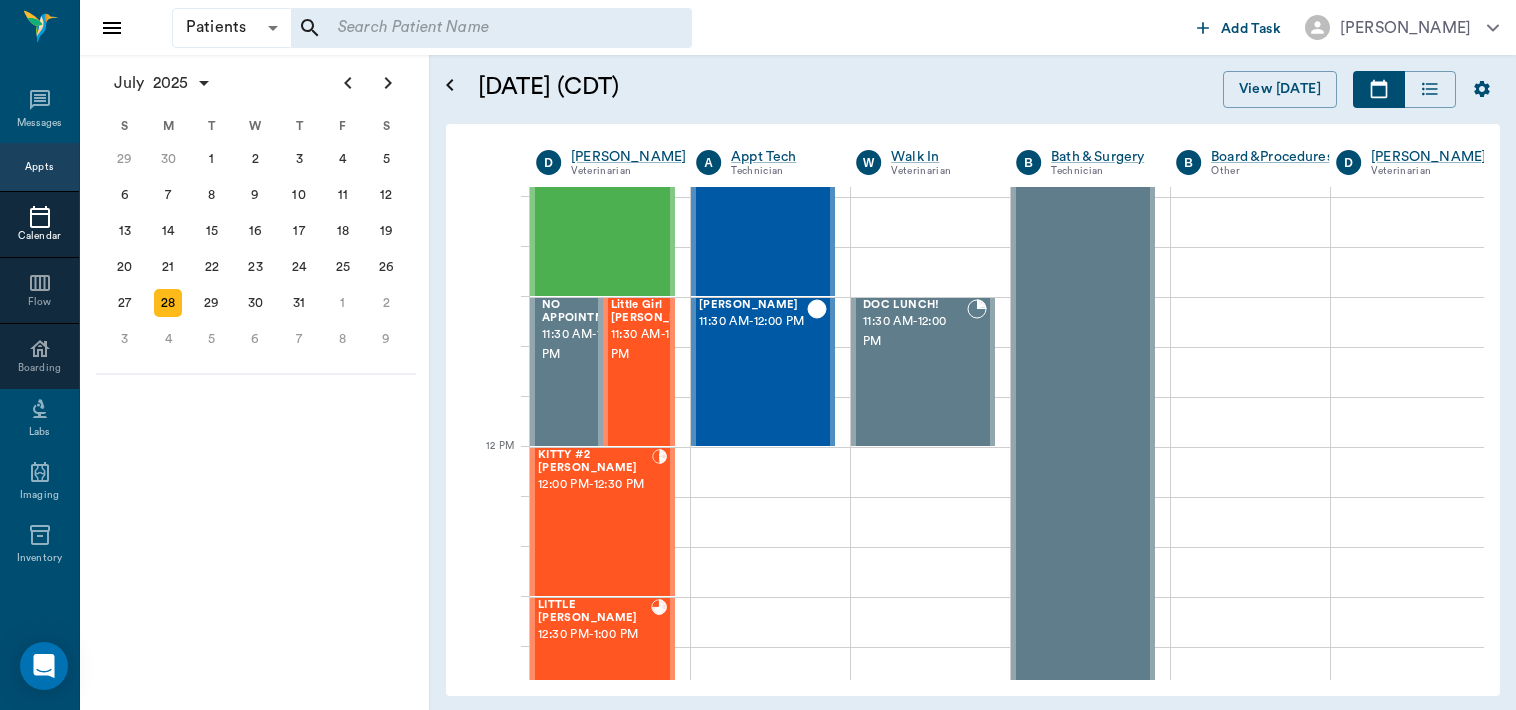 scroll, scrollTop: 948, scrollLeft: 0, axis: vertical 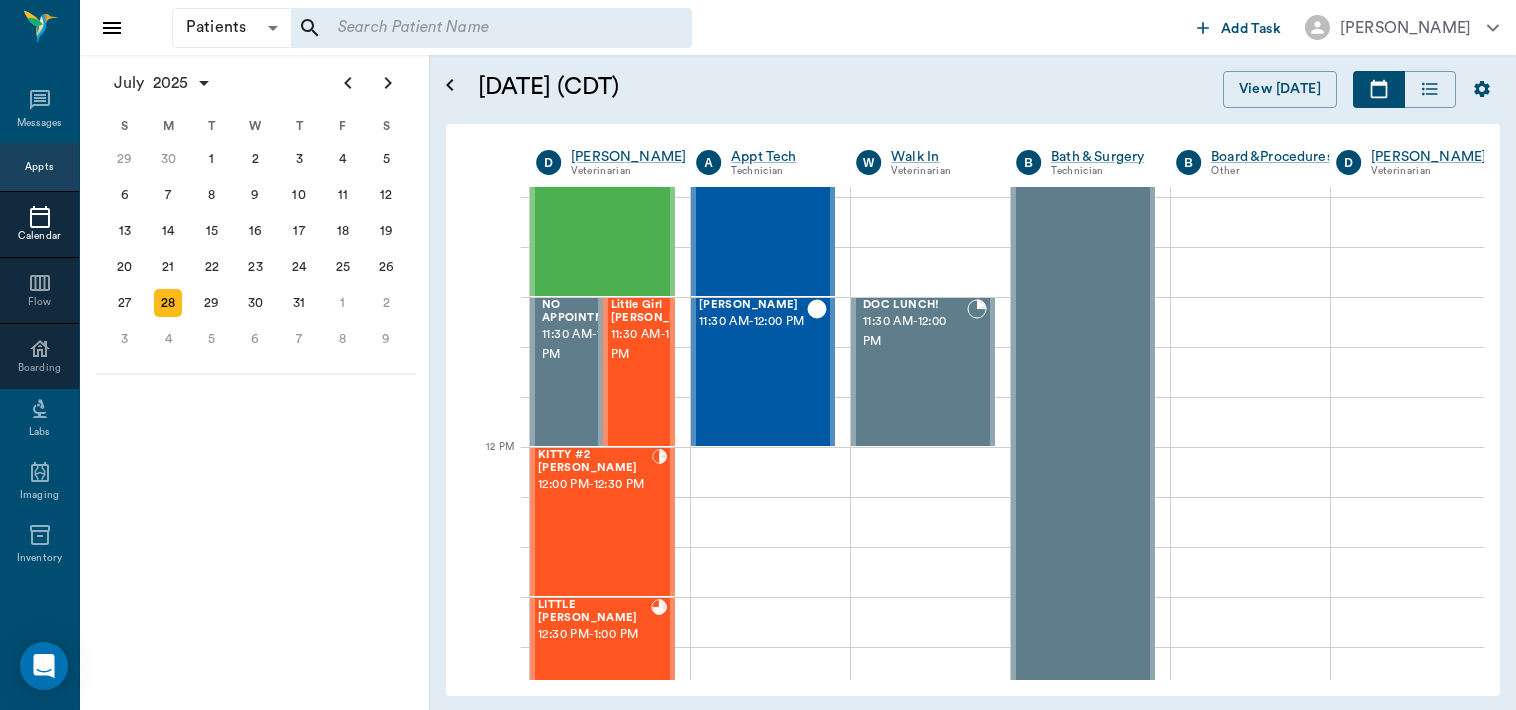 click on "KITTY #2 [PERSON_NAME] 12:00 PM  -  12:30 PM" at bounding box center [595, 522] 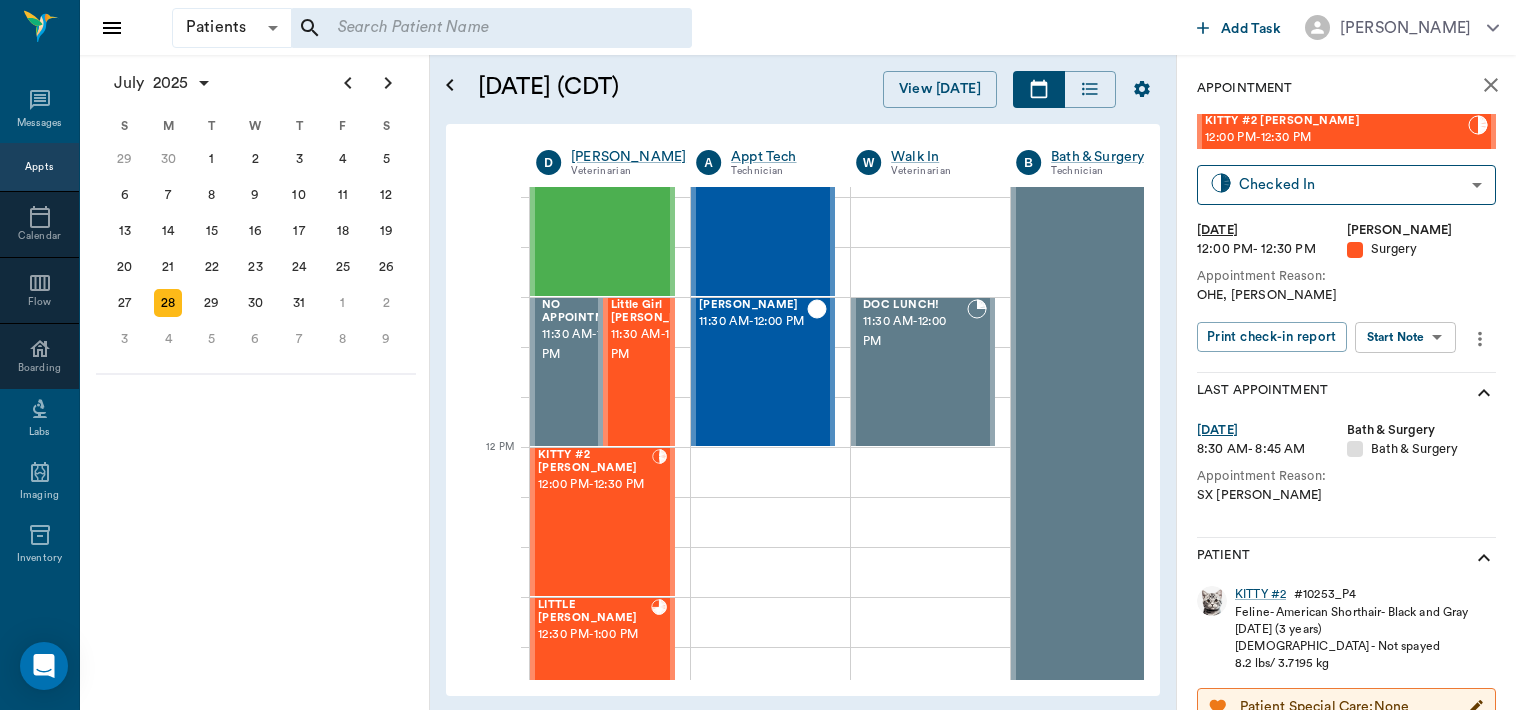 click on "Patients Patients ​ ​ Add Task [PERSON_NAME] Nectar Messages Appts Calendar Flow Boarding Labs Imaging Inventory Tasks Forms Staff Reports Lookup Settings [DATE] S M T W T F S [DATE] 2 3 4 5 6 7 8 9 10 11 12 13 14 15 16 17 18 19 20 21 22 23 24 25 26 27 28 29 [DATE] 1 2 3 4 5 6 7 8 9 10 11 12 S M T W T F S 29 [DATE] 1 2 3 4 5 6 7 8 9 10 11 12 13 14 15 16 17 18 19 20 21 22 23 24 25 26 27 28 29 30 [DATE] 1 2 3 4 5 6 7 8 9 S M T W T F S 27 28 29 30 [DATE] 1 2 3 4 5 6 7 8 9 10 11 12 13 14 15 16 17 18 19 20 21 22 23 24 25 26 27 28 29 30 31 [DATE] 2 3 4 5 6 [DATE] (CDT) View [DATE] [DATE] [DATE] [DATE] D [PERSON_NAME] Veterinarian A Appt Tech Technician W Walk In Veterinarian B Bath & Surgery Technician B Board &Procedures Other D [PERSON_NAME] Veterinarian 8 AM 9 AM 10 AM 11 AM 12 PM 1 PM 2 PM 3 PM 4 PM 5 PM 6 PM 7 PM 8 PM 12:51 PM Dream [PERSON_NAME] 8:30 AM  -  9:00 AM NO APPOINTMENT! EMERGENCY ONLY! 9:00 AM  -  9:30 AM [PERSON_NAME] 9:30 AM  -  10:00 AM D-O-G Malina 10:00 AM  -   -   -" at bounding box center (758, 355) 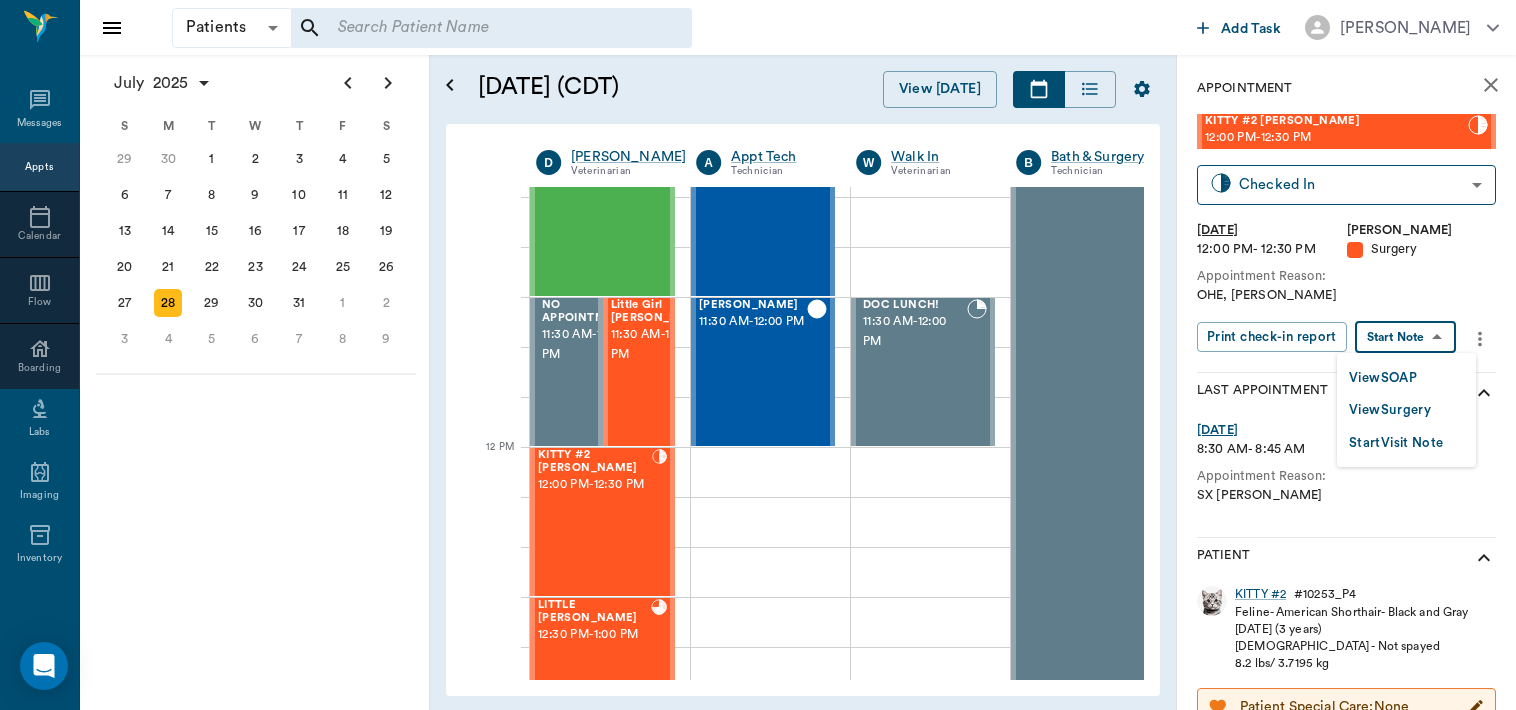 click on "View  Surgery" at bounding box center (1390, 410) 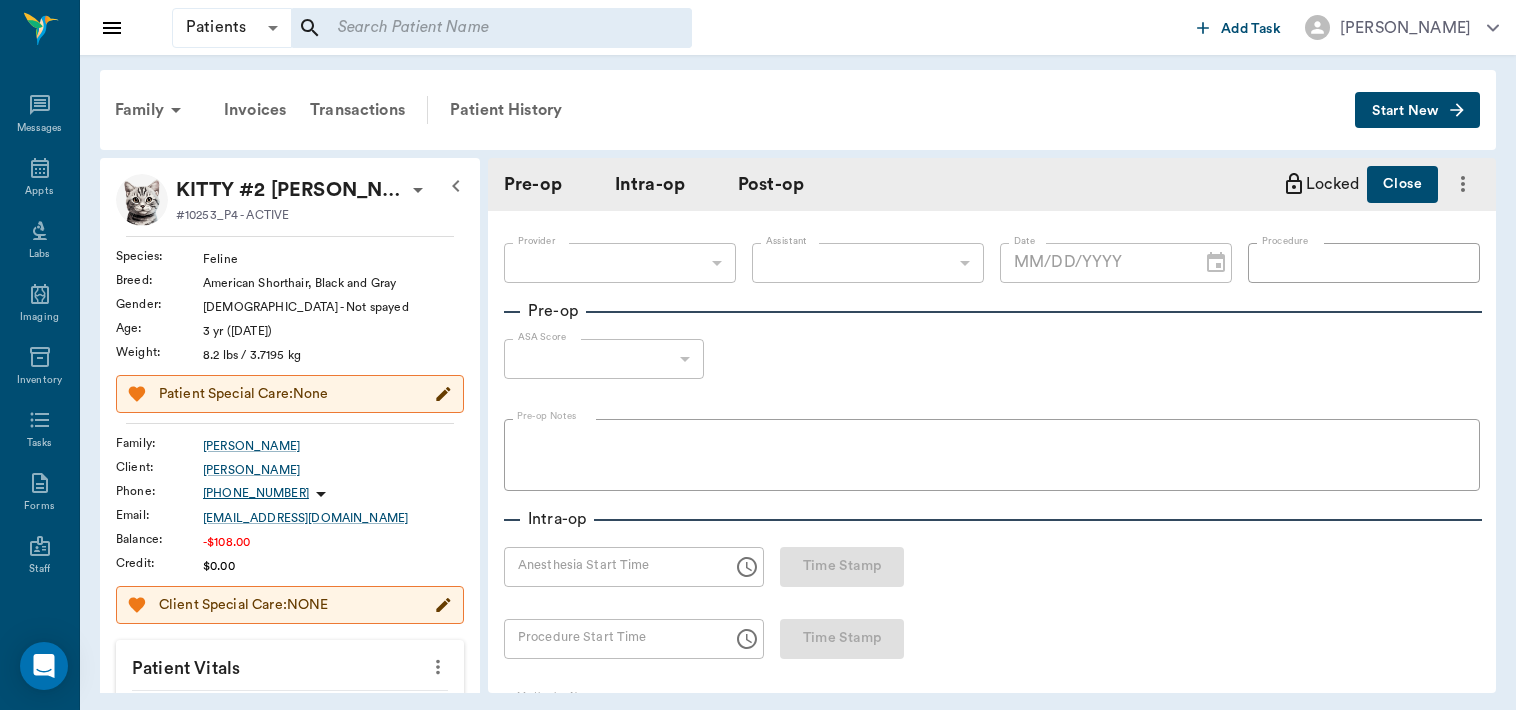 type on "63ec2f075fda476ae8351a4d" 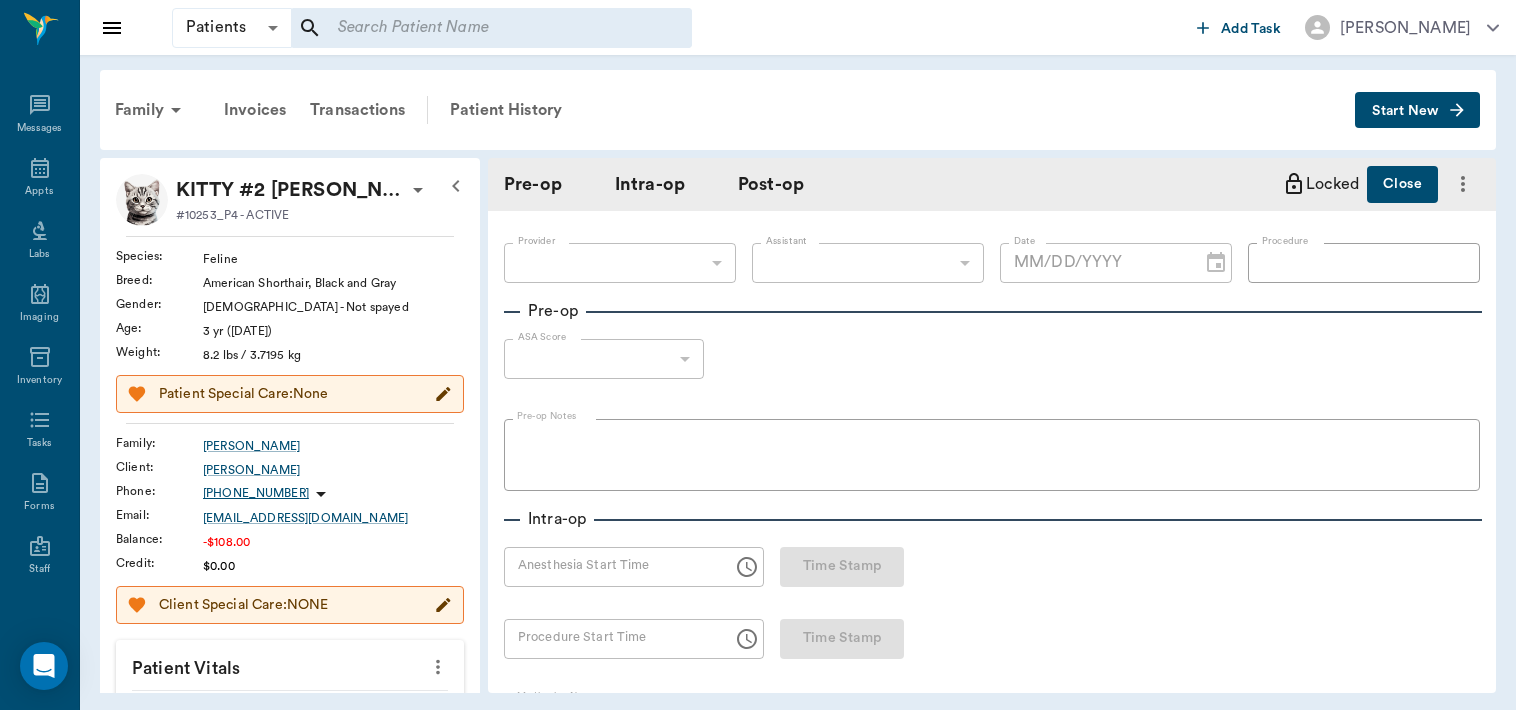 type on "63ec2e7e52e12b0ba117b124" 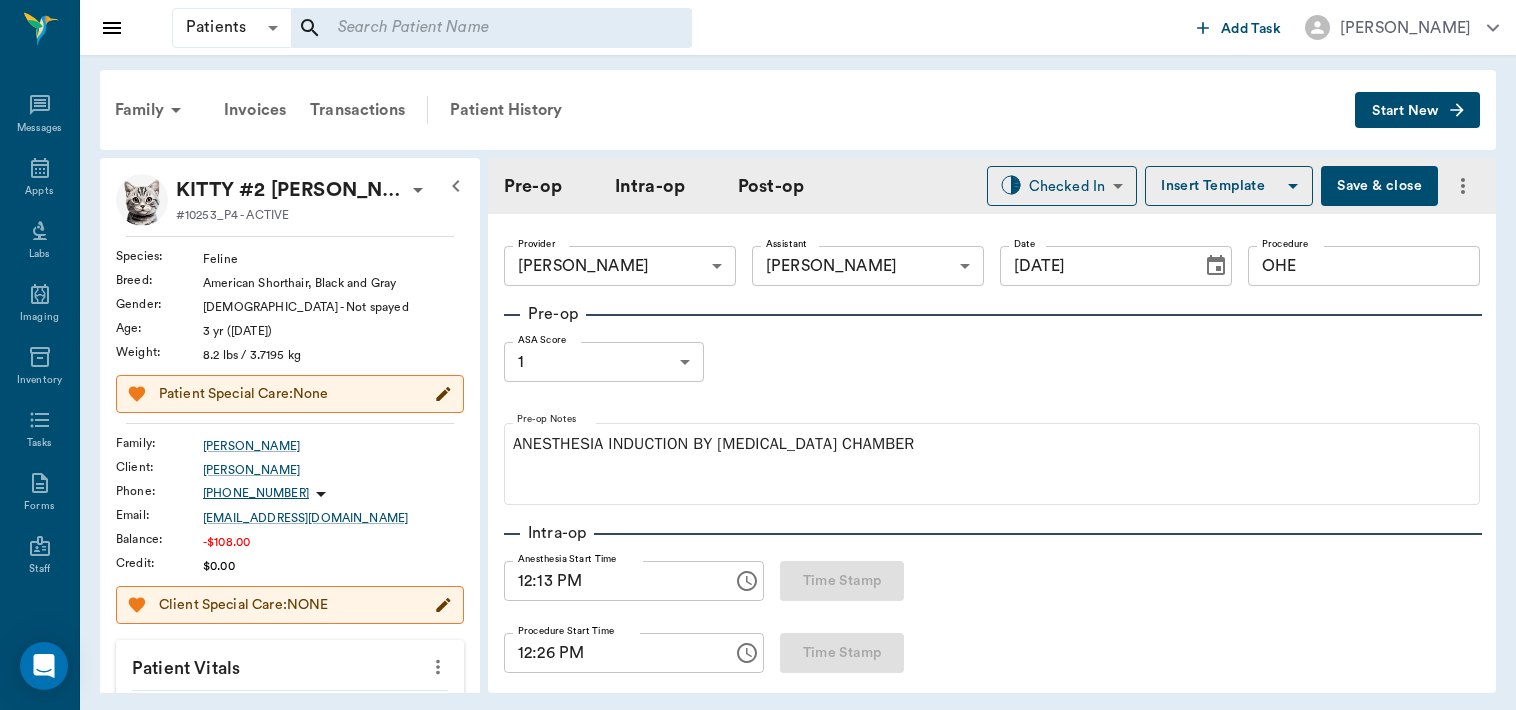 type on "[DATE]" 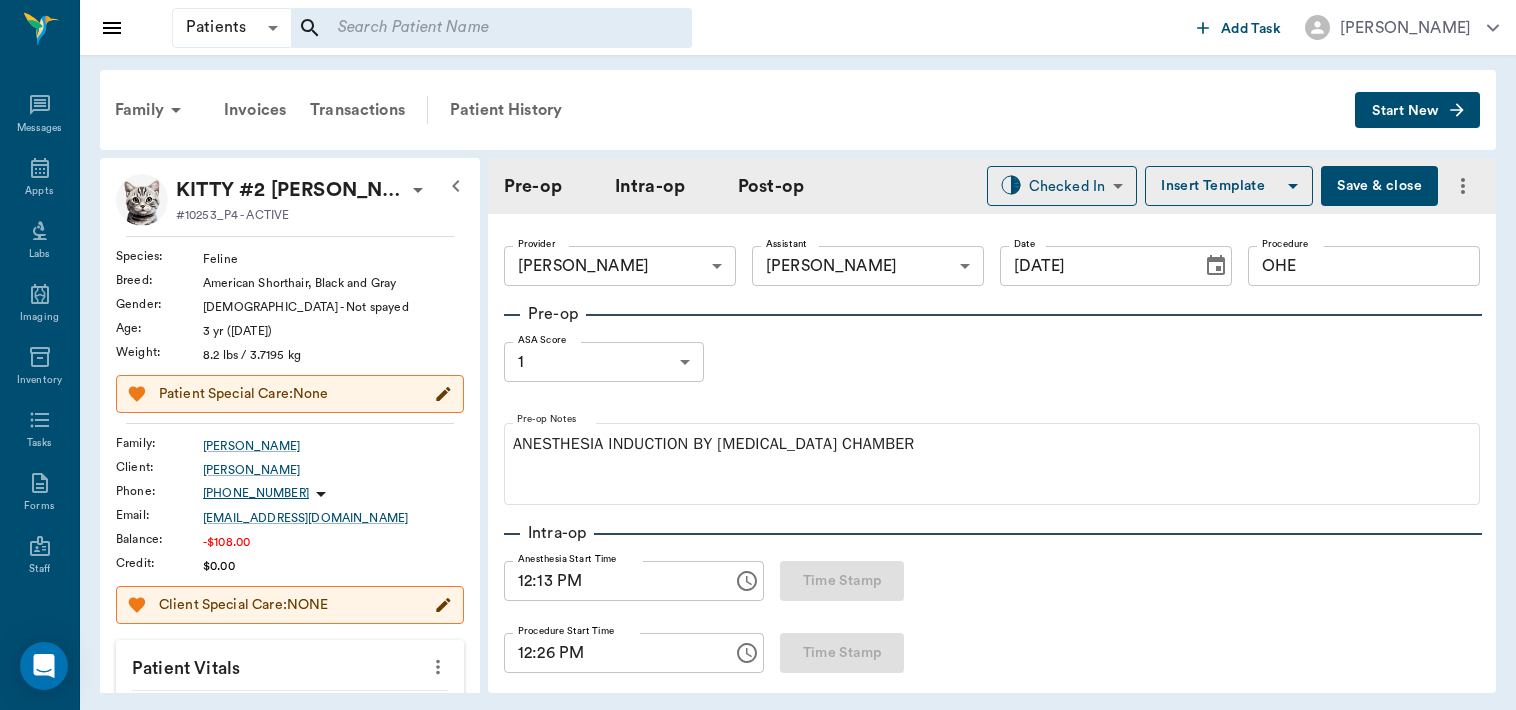 type on "12:13 PM" 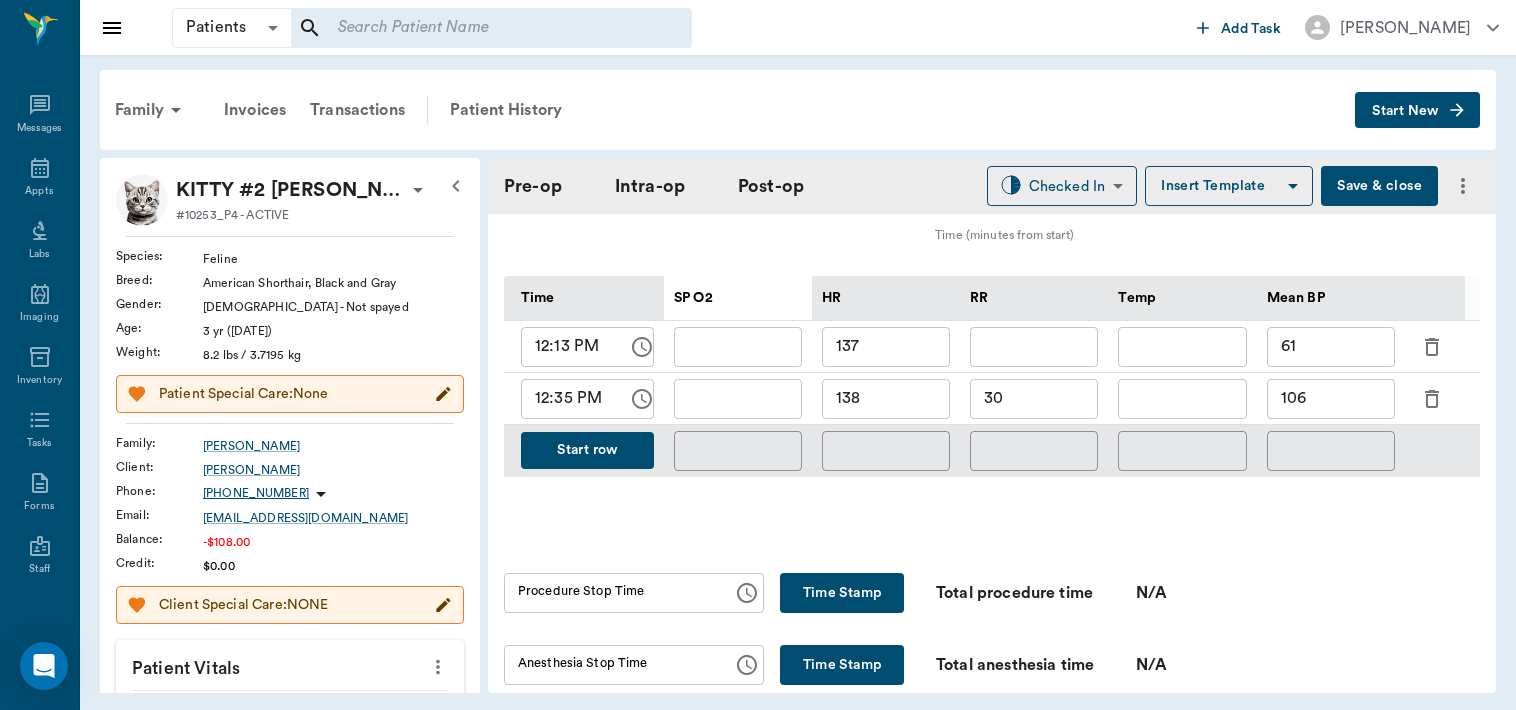 scroll, scrollTop: 1001, scrollLeft: 0, axis: vertical 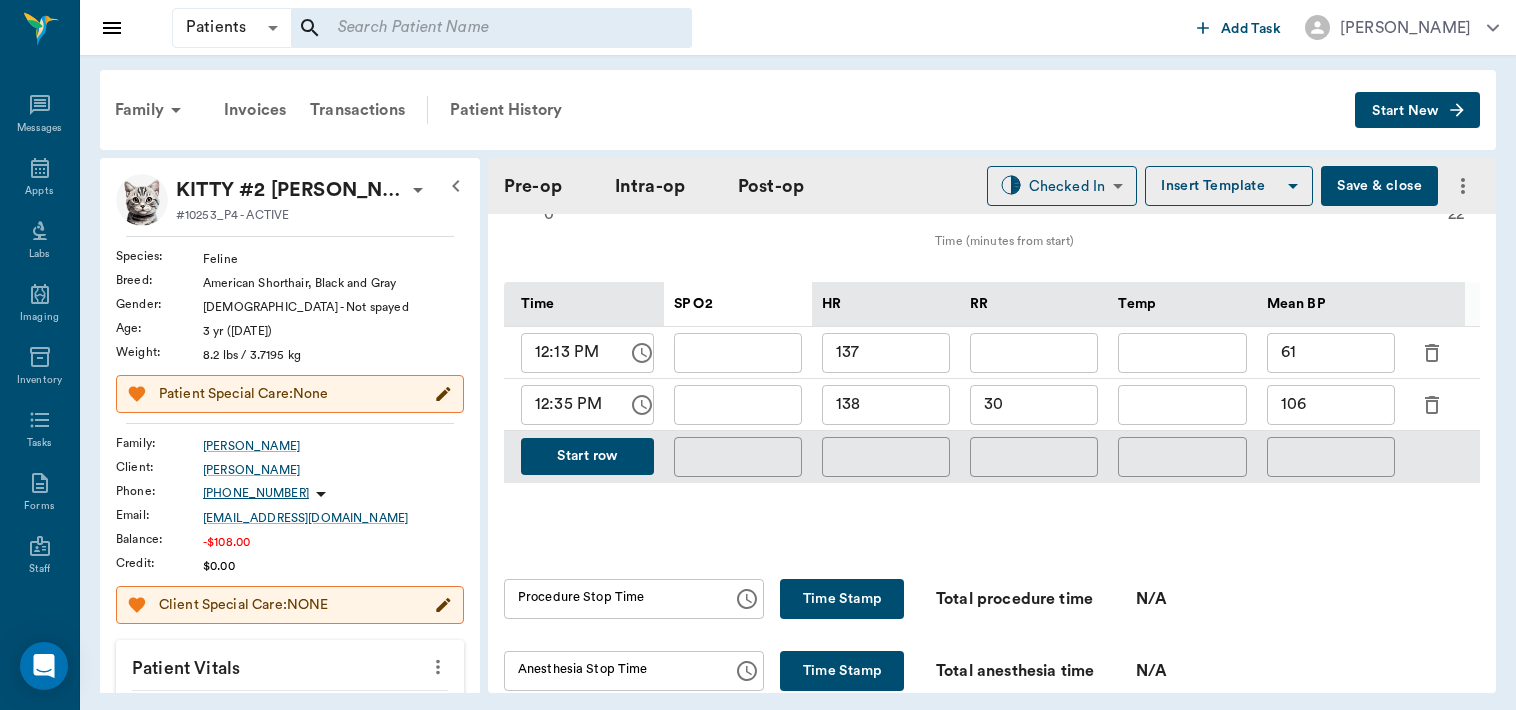 click on "Start row" at bounding box center (587, 456) 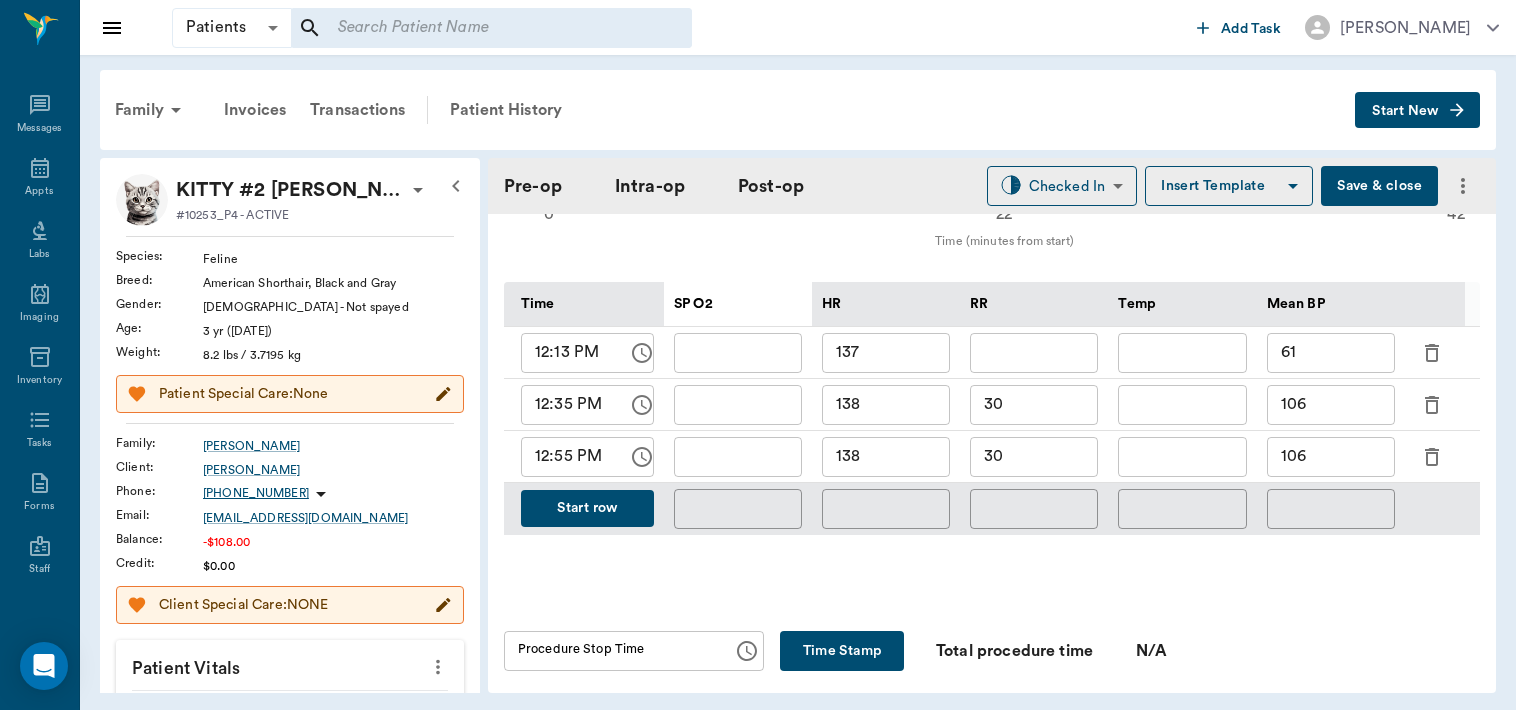 click on "138" at bounding box center (886, 457) 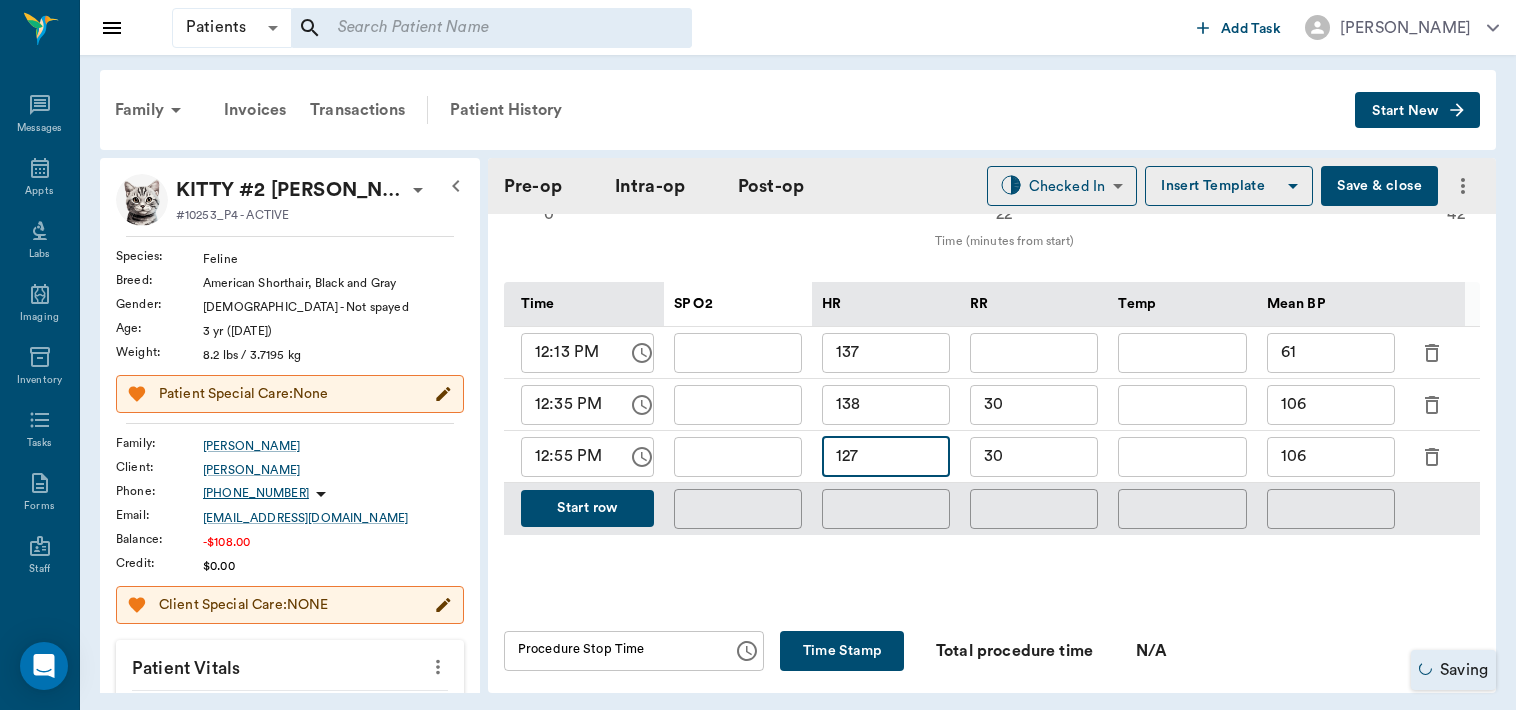 type on "127" 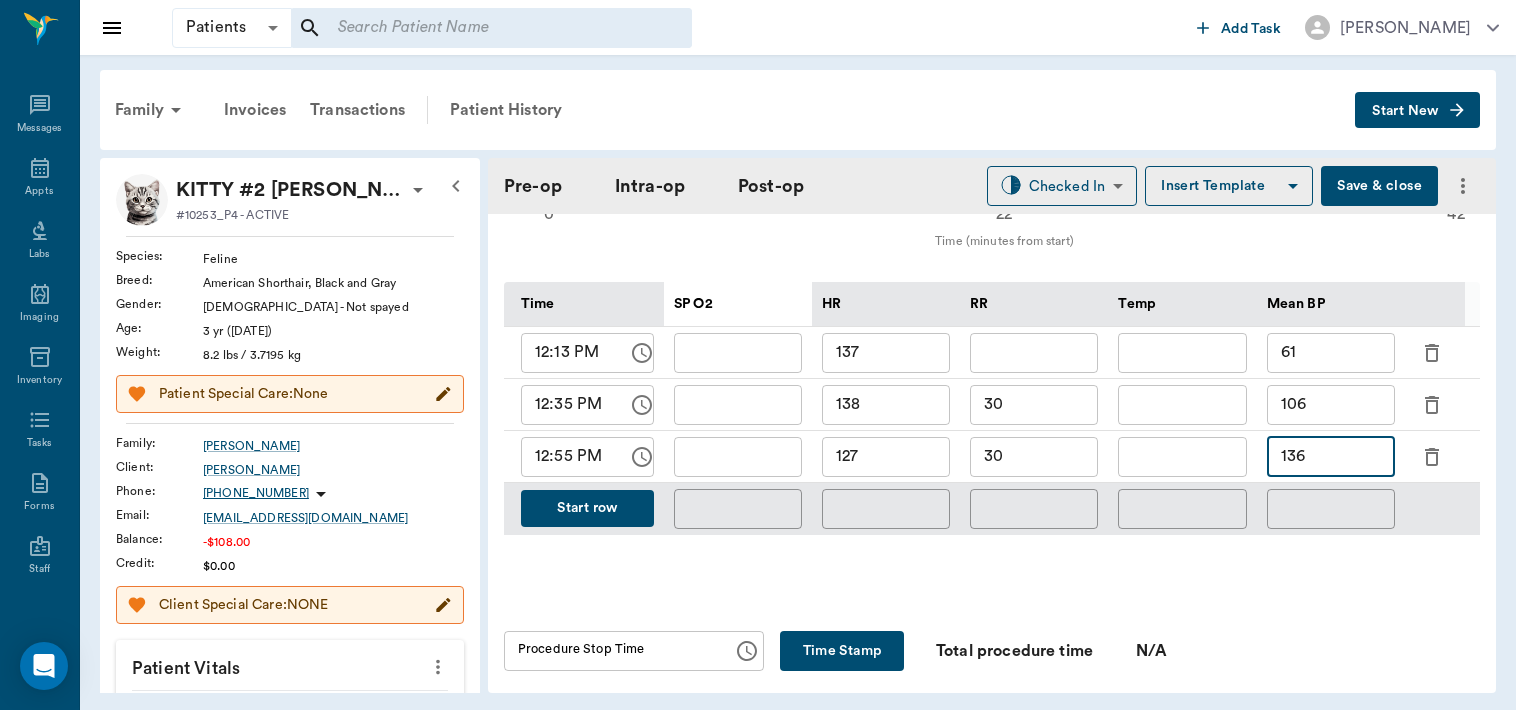 type on "136" 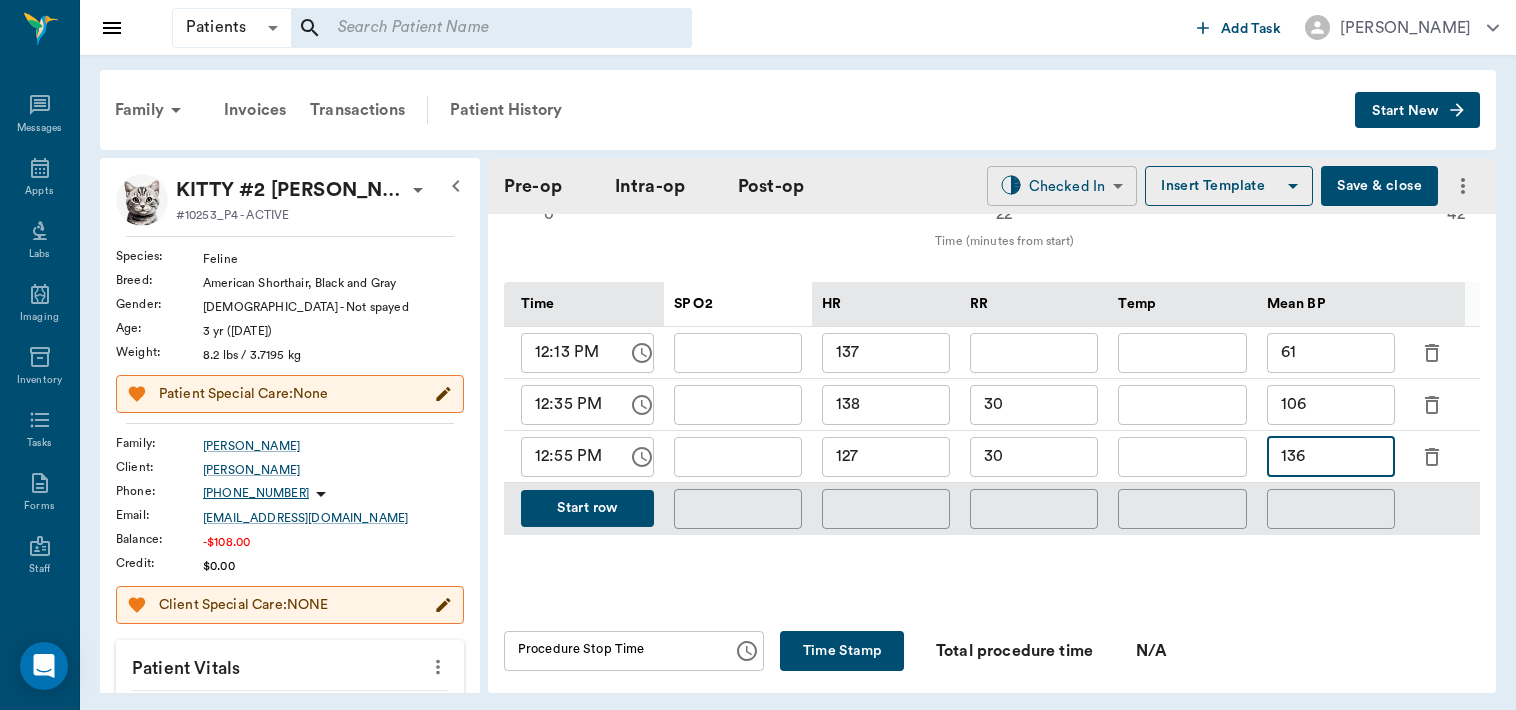 click on "Patients Patients ​ ​ Add Task [PERSON_NAME] Nectar Messages Appts Labs Imaging Inventory Tasks Forms Staff Reports Lookup Settings Family Invoices Transactions Patient History Start New KITTY #2 [PERSON_NAME] #10253_P4    -    ACTIVE   Species : Feline Breed : American Shorthair, Black and Gray Gender : [DEMOGRAPHIC_DATA] - Not spayed Age : [DEMOGRAPHIC_DATA] yr ([DATE]) Weight : 8.2 lbs / 3.7195 kg Patient Special Care:  None Family : [PERSON_NAME] Client : [PERSON_NAME] Phone : [PHONE_NUMBER] Email : [EMAIL_ADDRESS][DOMAIN_NAME] Balance : -$108.00 Credit : $0.00 Client Special Care:  NONE Patient Vitals Weight BCS HR Temp Resp BP Dia Pain Perio Score ( lb ) Date [DATE] 12PM 0 3 6 9 12 Ongoing diagnosis Current Rx Reminders Upcoming appointments Schedule Appointment Pre-op Intra-op Post-op Checked In CHECKED_IN ​ Insert Template  Save & close Provider [PERSON_NAME] 63ec2f075fda476ae8351a4d Provider Assistant [PERSON_NAME] 63ec2e7e52e12b0ba117b124 Assistant Date [DATE] Date Procedure OHE Procedure Pre-op ASA Score 1 1 ASA Score 0 22" at bounding box center [758, 355] 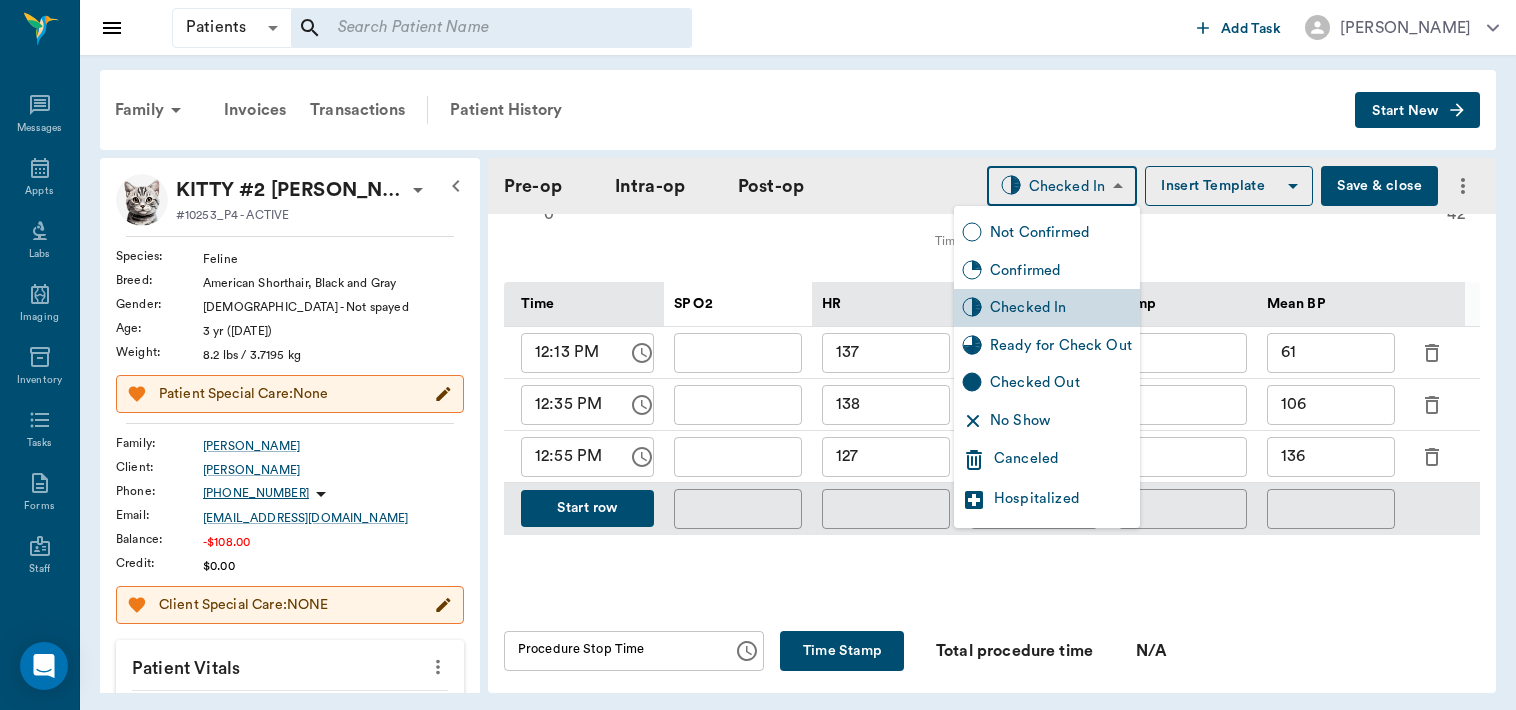 click on "Ready for Check Out" at bounding box center [1061, 346] 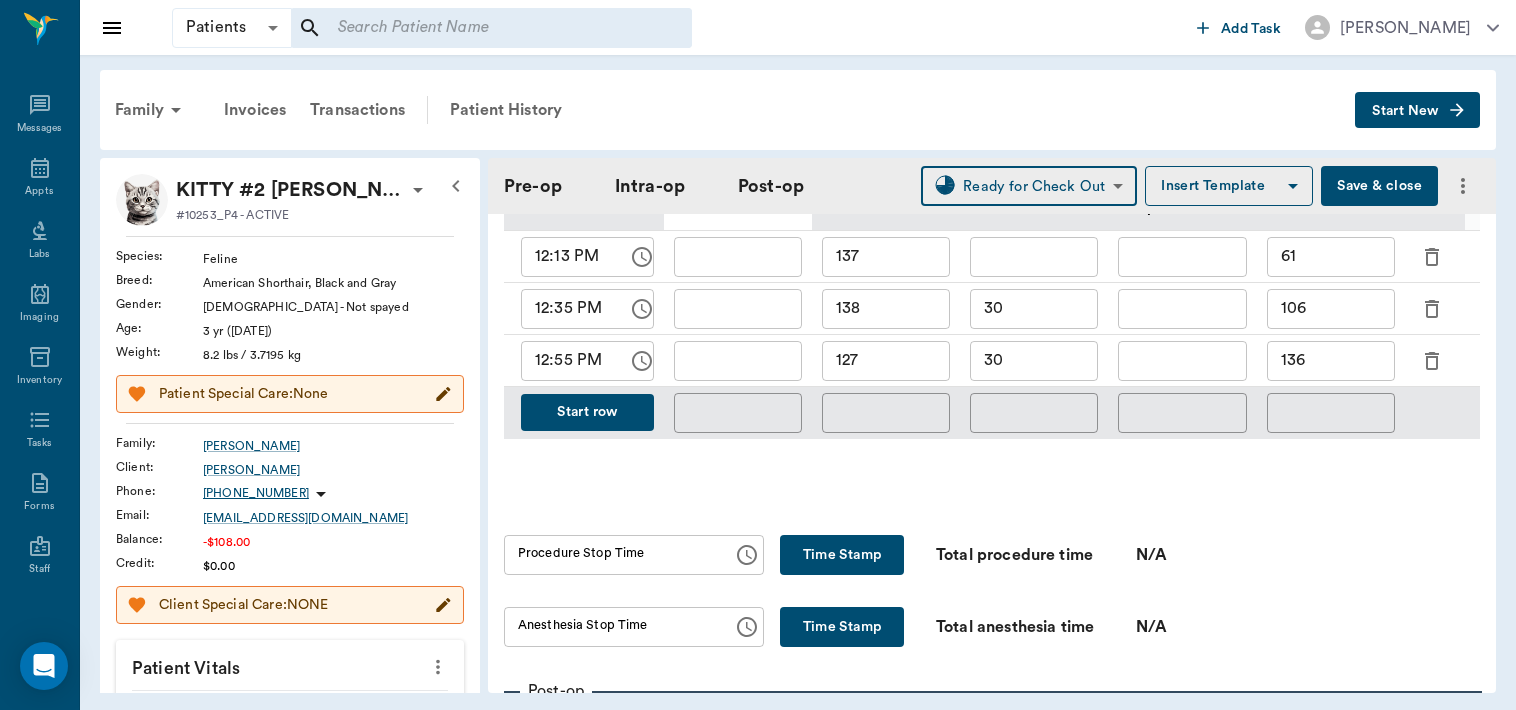 scroll, scrollTop: 1130, scrollLeft: 0, axis: vertical 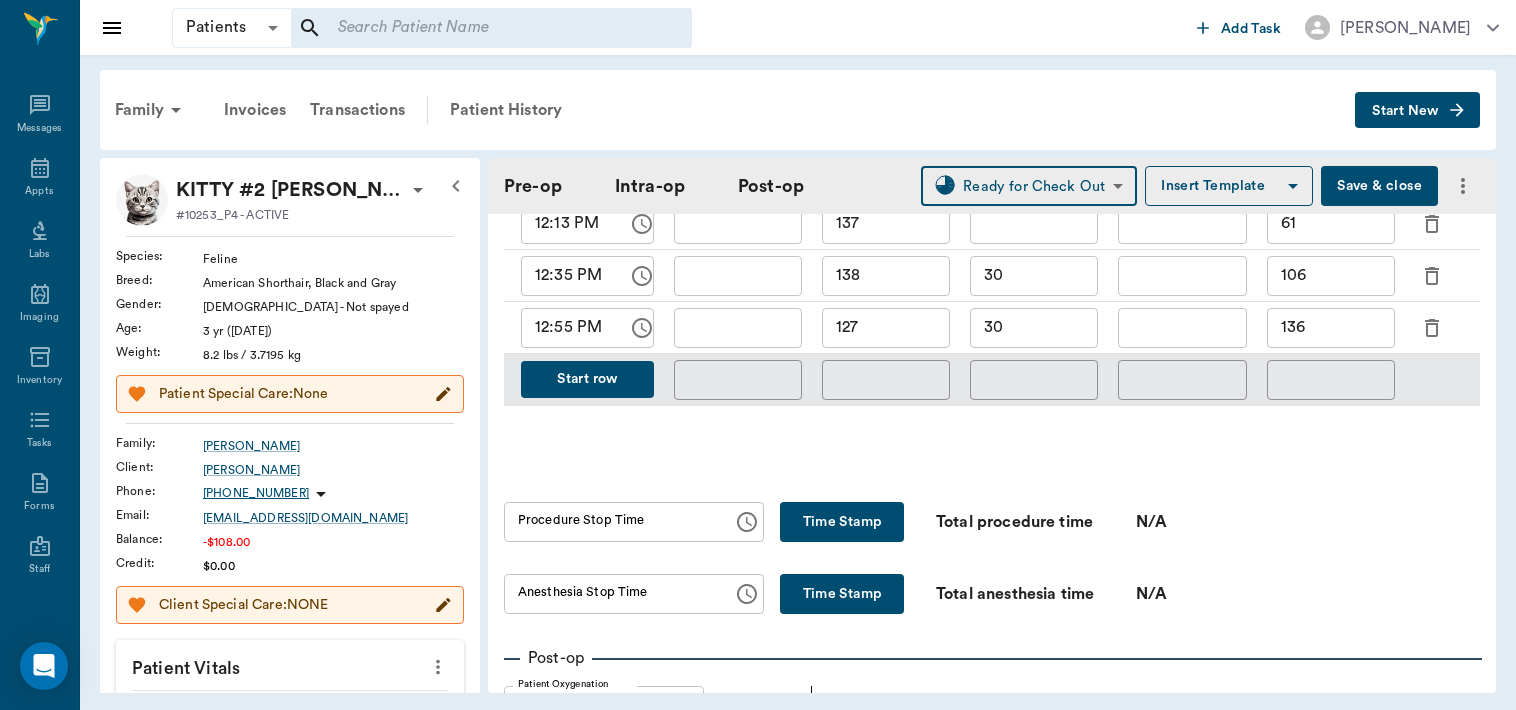 click on "Time Stamp" at bounding box center (842, 522) 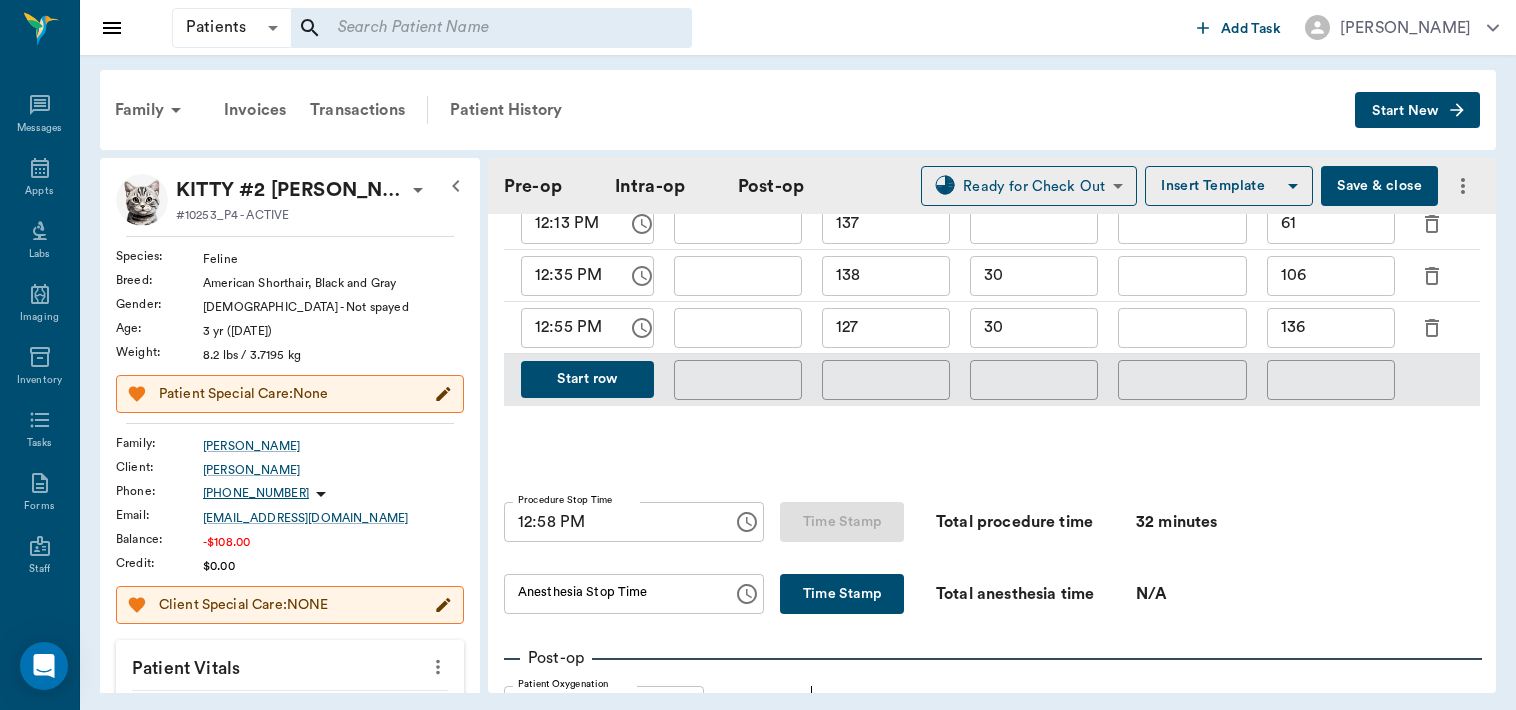 click on "12:58 PM" at bounding box center (611, 522) 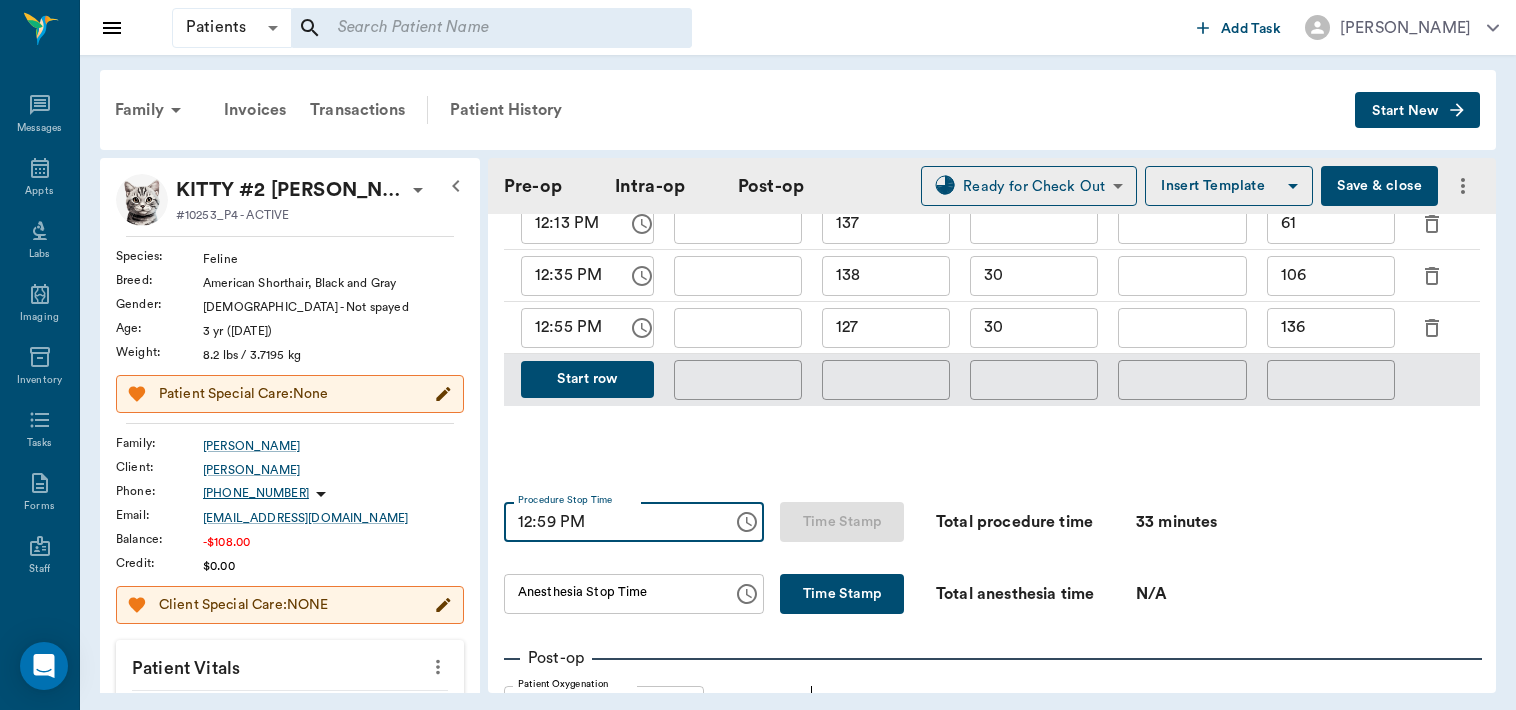 type on "12:59 PM" 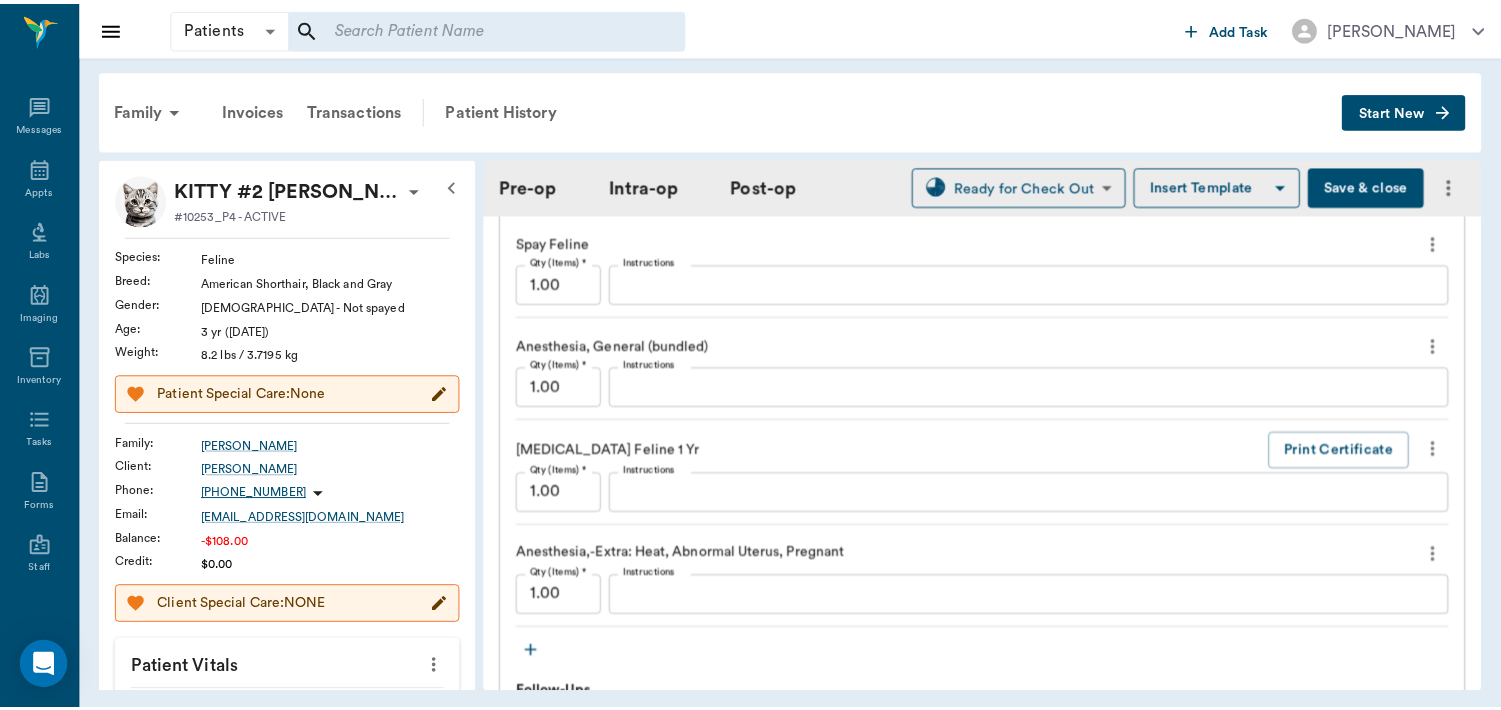 scroll, scrollTop: 2398, scrollLeft: 0, axis: vertical 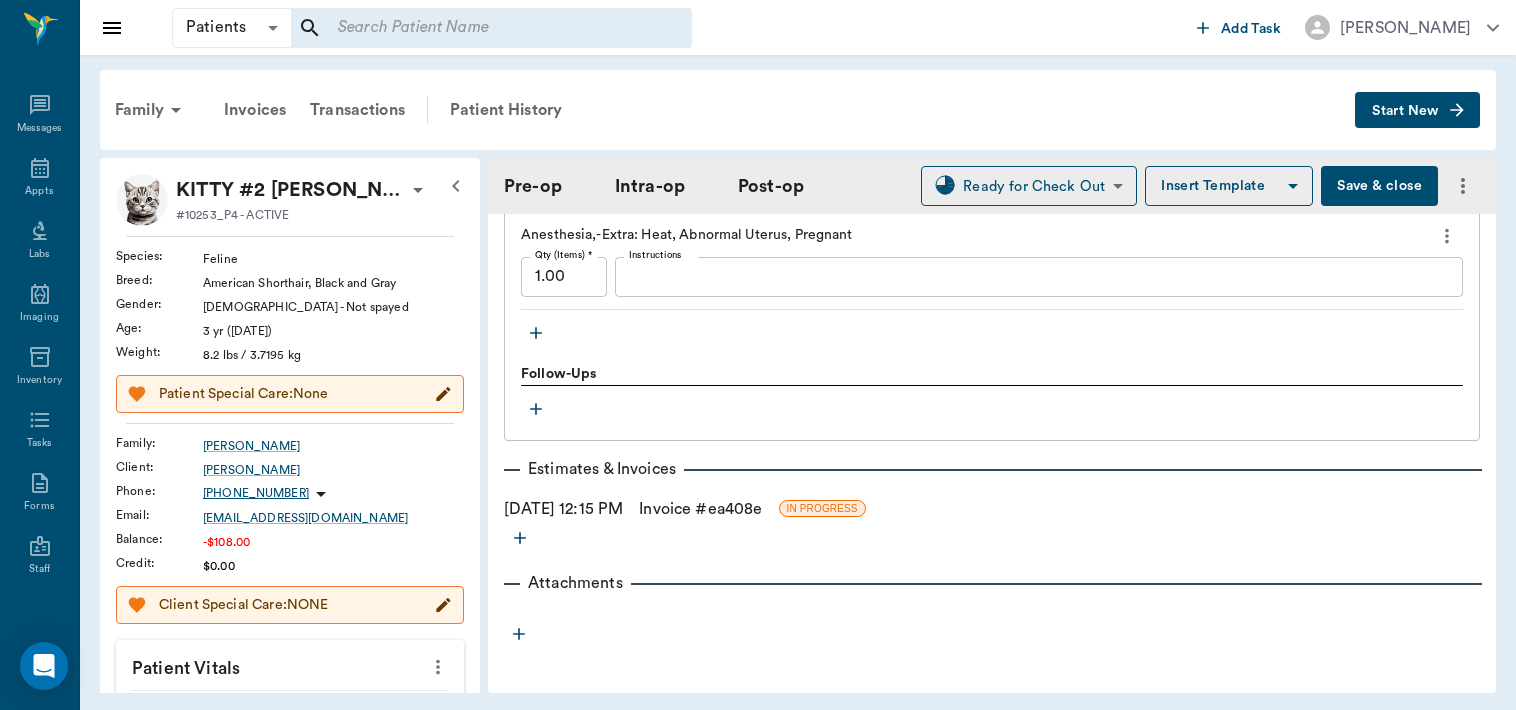 click on "Invoice # ea408e" at bounding box center [700, 509] 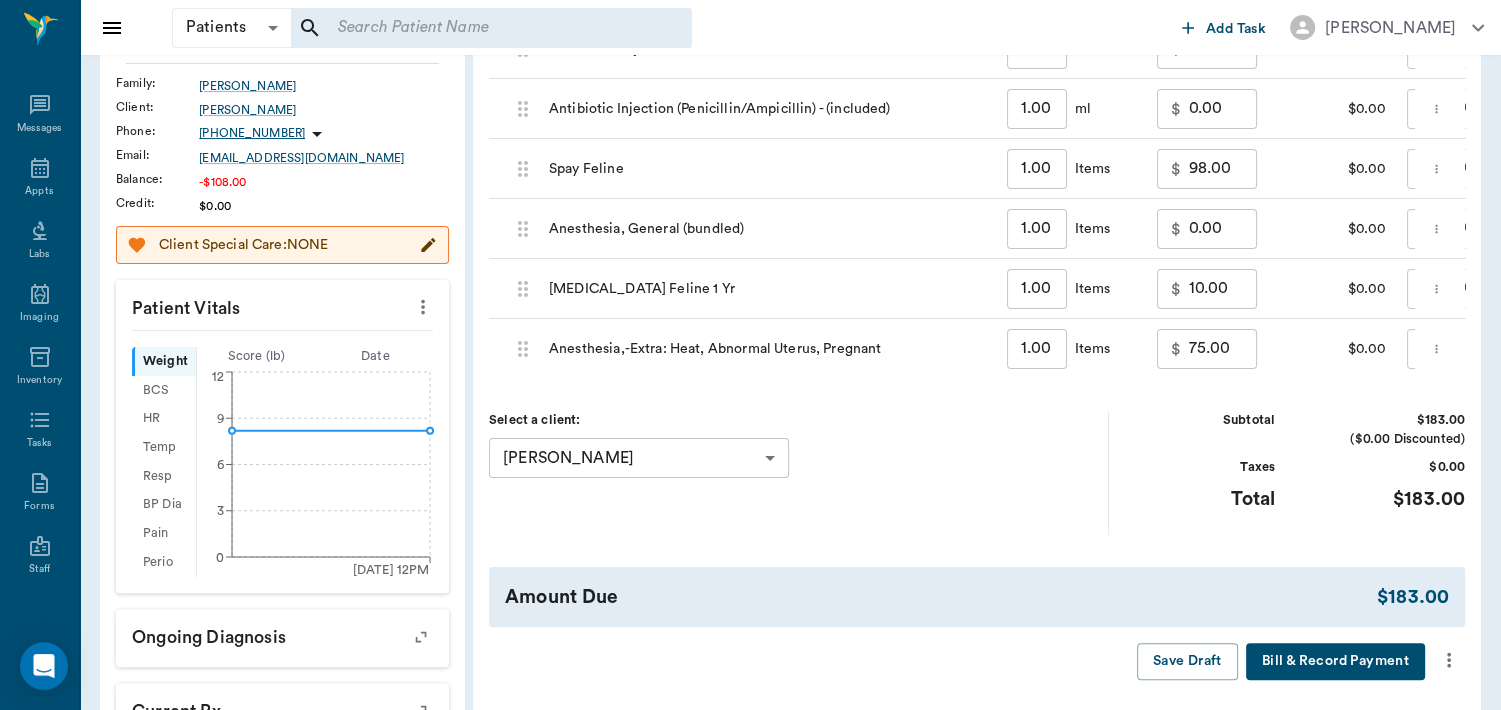 scroll, scrollTop: 361, scrollLeft: 0, axis: vertical 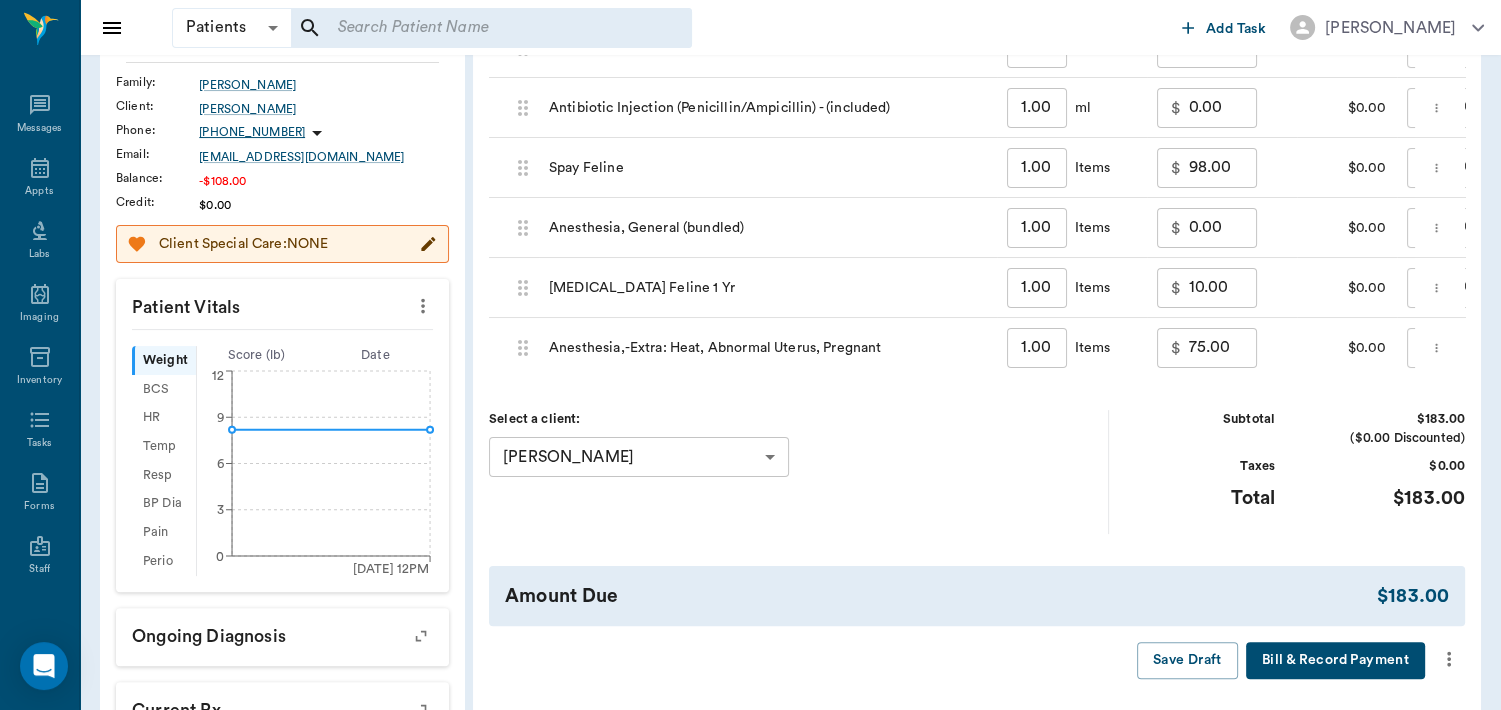 click on "75.00" at bounding box center (1223, 348) 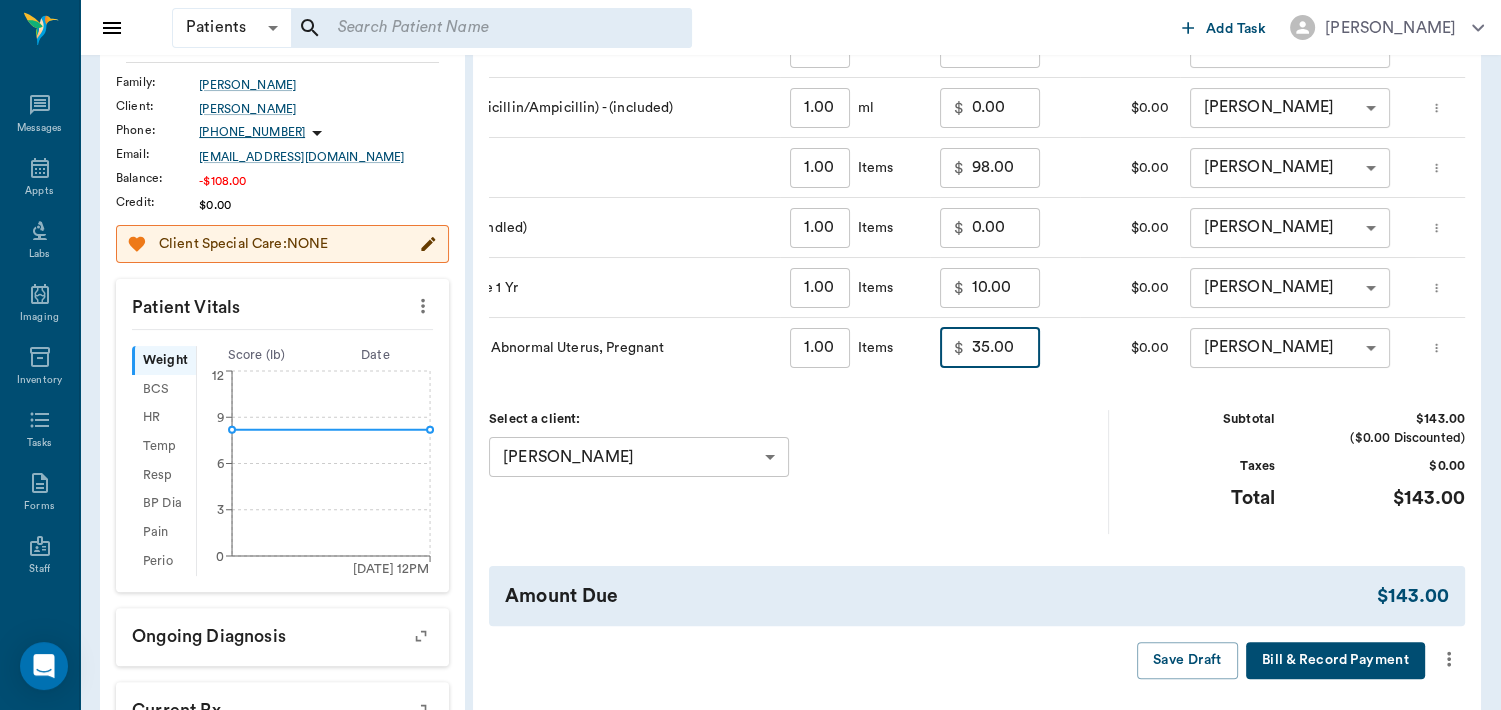 scroll, scrollTop: 0, scrollLeft: 239, axis: horizontal 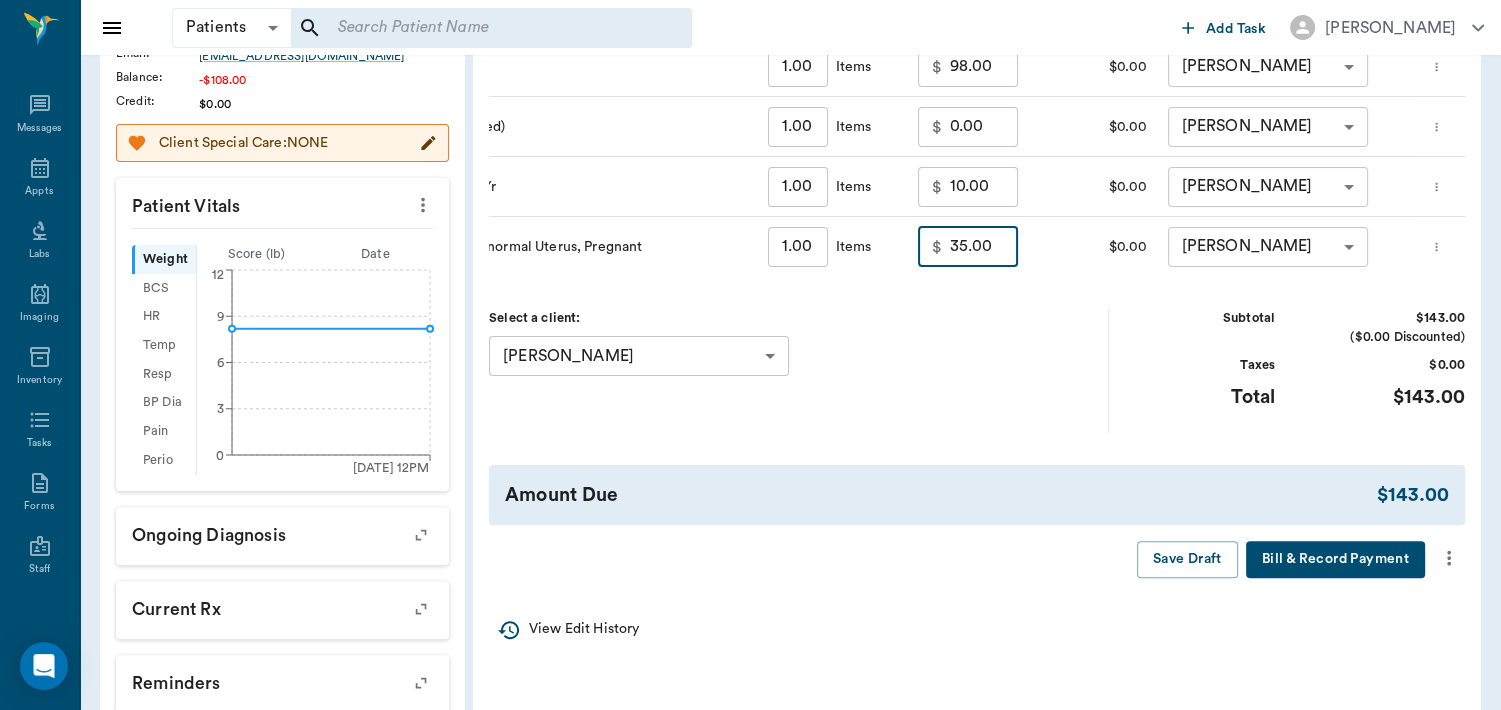 type on "35.00" 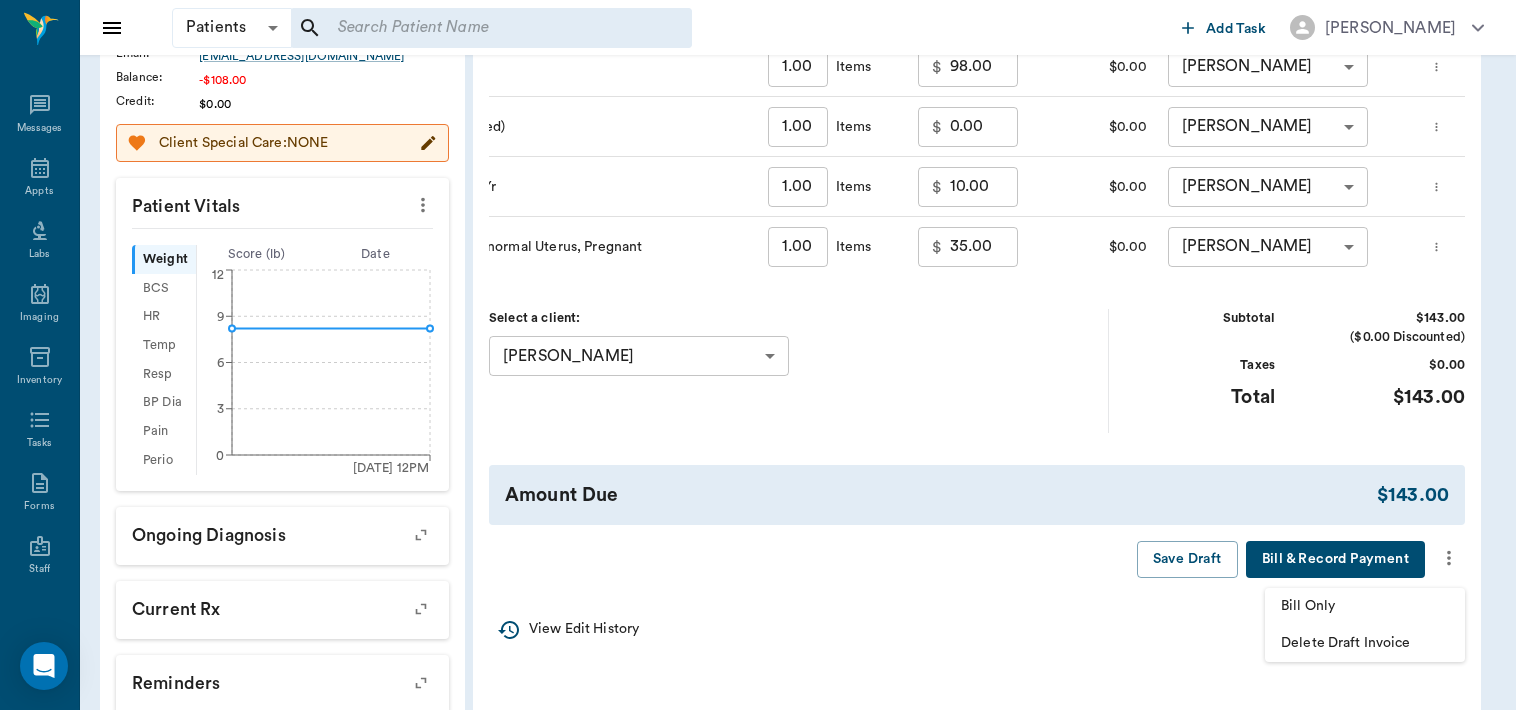 click on "Bill Only" at bounding box center [1365, 606] 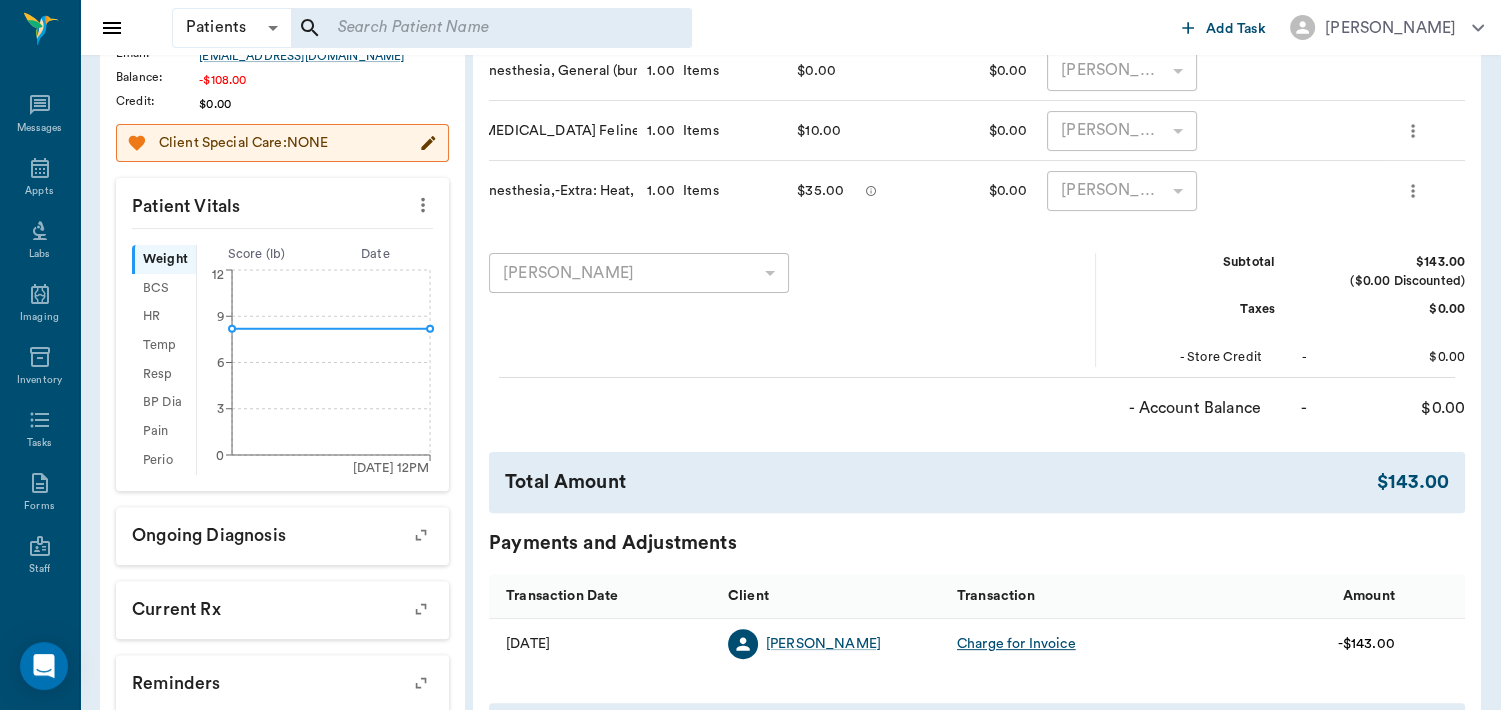 scroll, scrollTop: 0, scrollLeft: 26, axis: horizontal 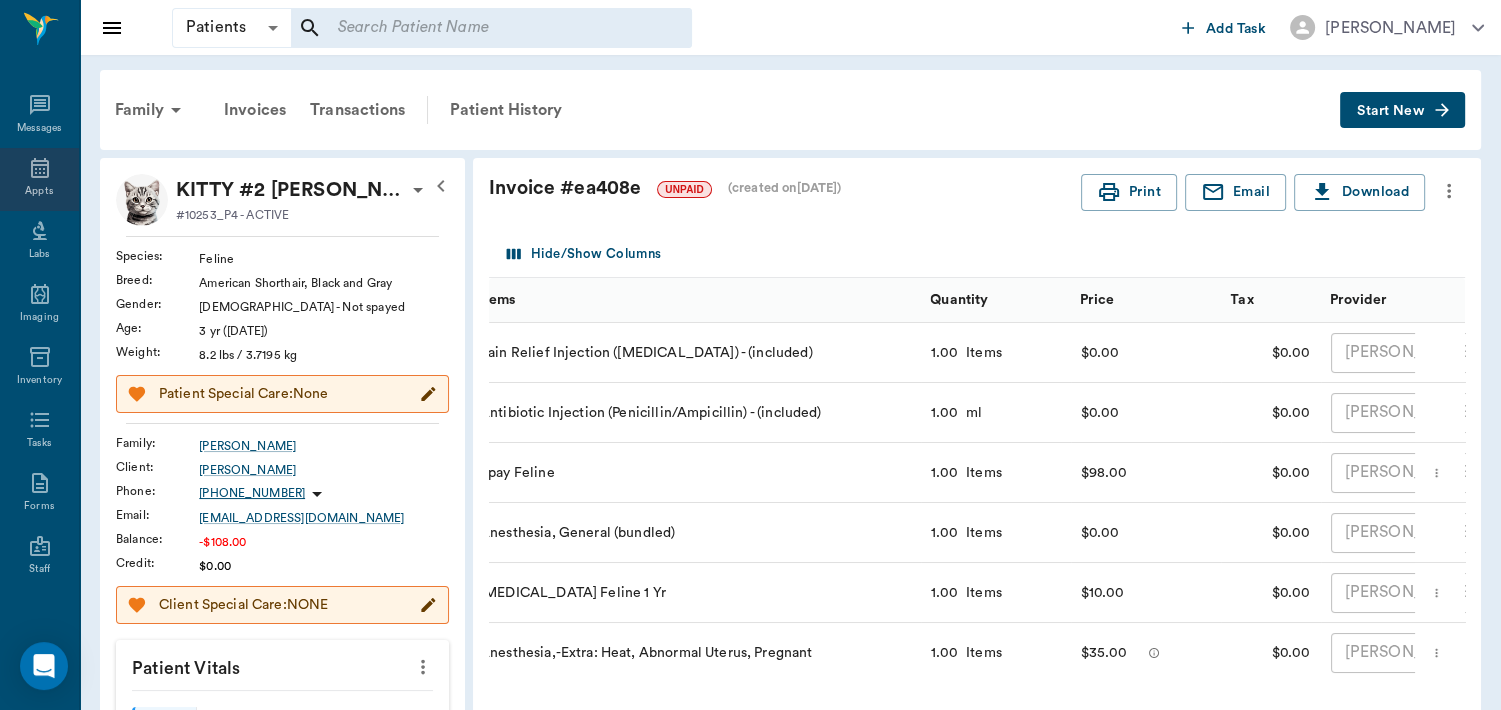 click on "Appts" at bounding box center (39, 191) 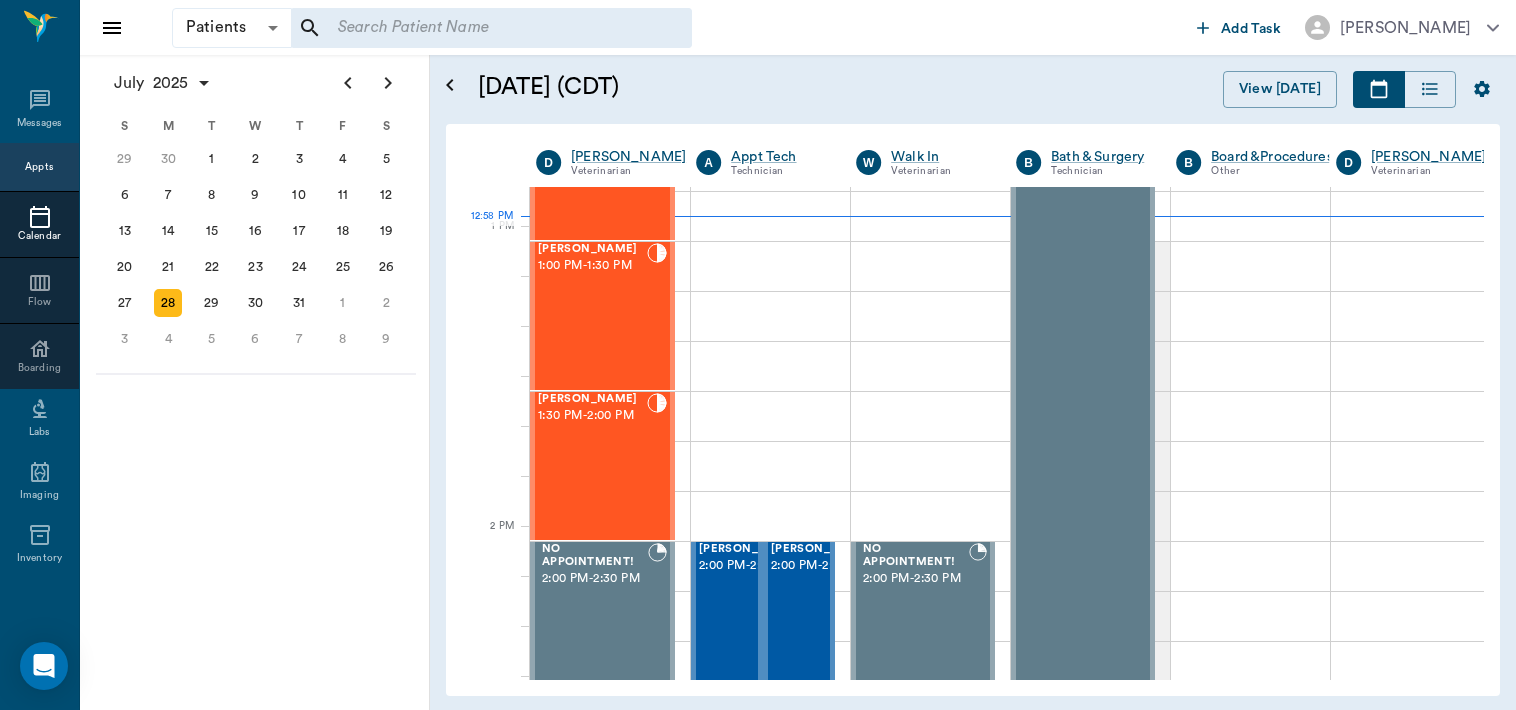 scroll, scrollTop: 1478, scrollLeft: 0, axis: vertical 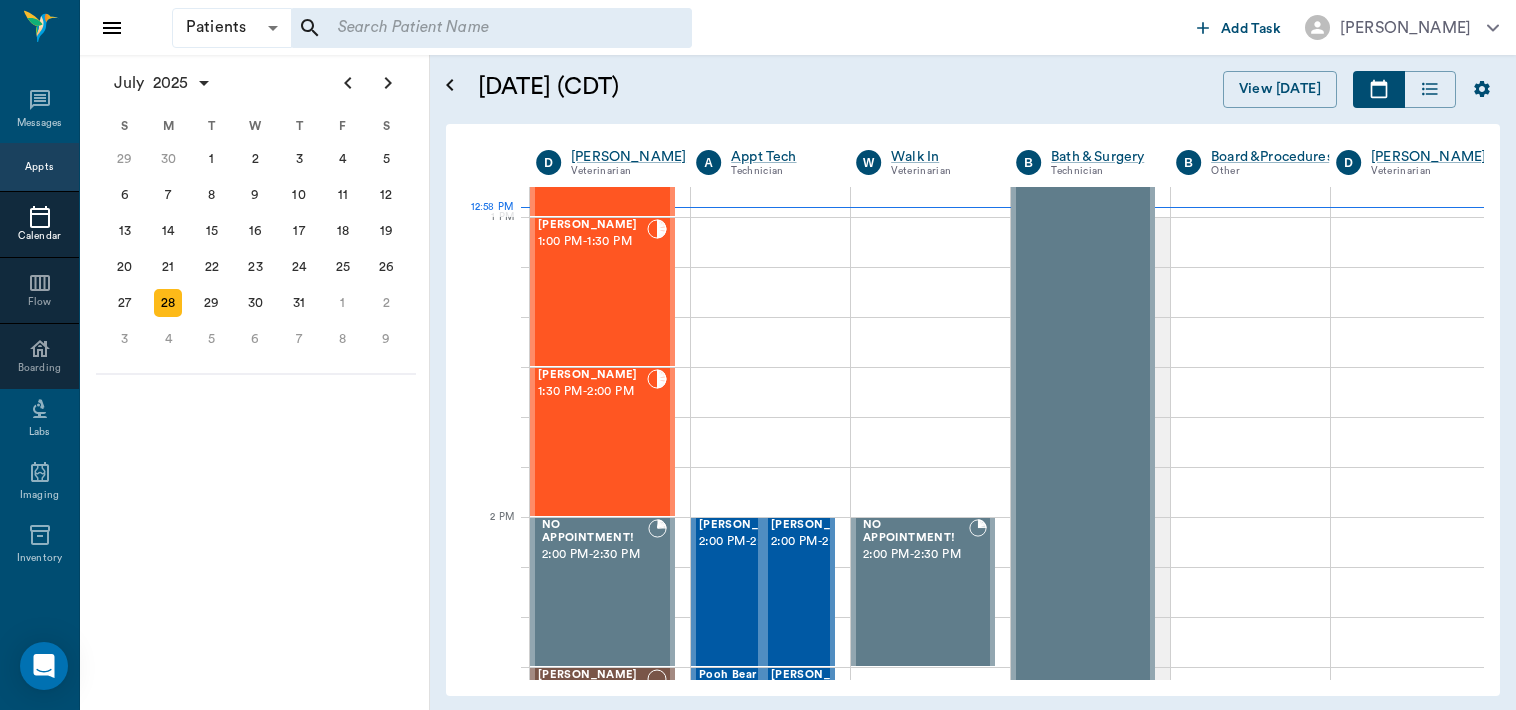 click on "[PERSON_NAME] 1:30 PM  -  2:00 PM" at bounding box center (592, 442) 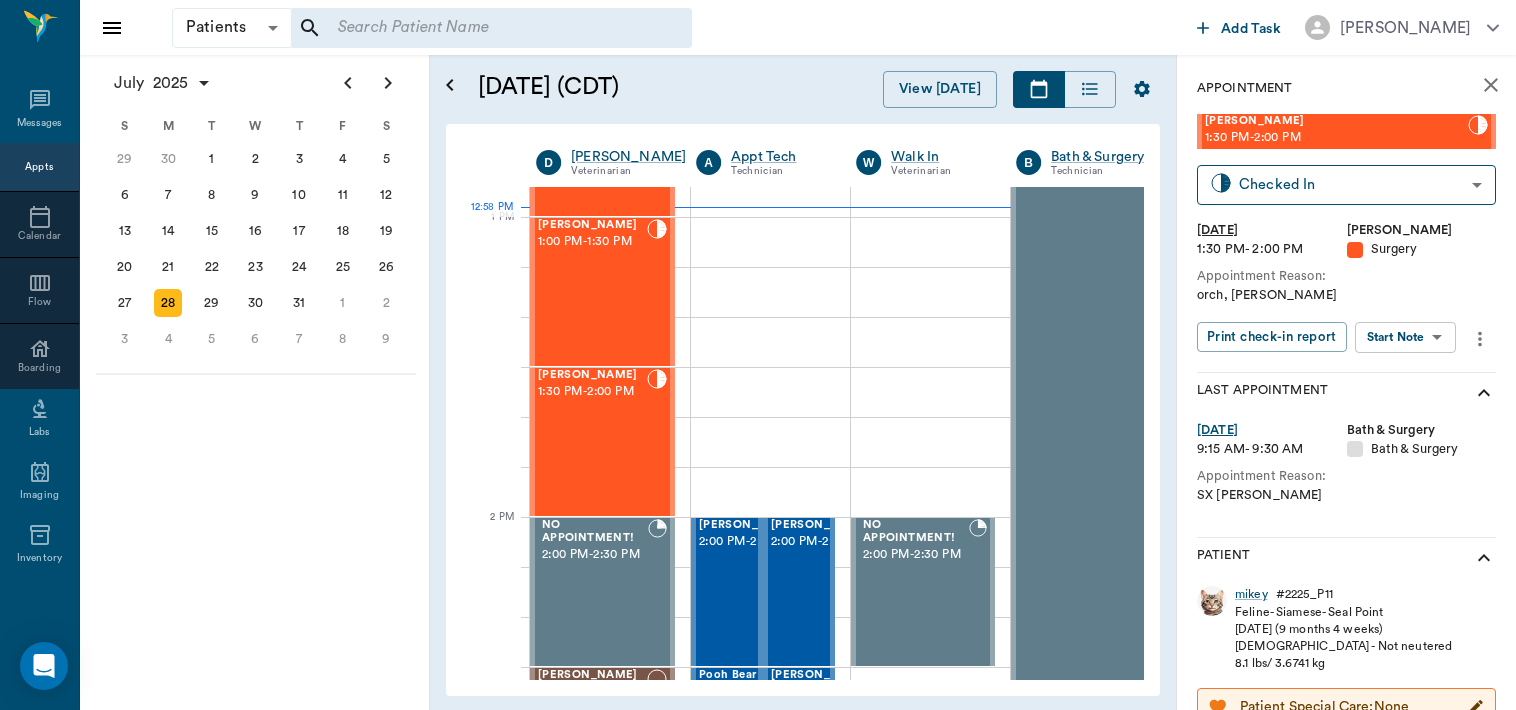 click on "Patients Patients ​ ​ Add Task [PERSON_NAME] Nectar Messages Appts Calendar Flow Boarding Labs Imaging Inventory Tasks Forms Staff Reports Lookup Settings [DATE] S M T W T F S [DATE] 2 3 4 5 6 7 8 9 10 11 12 13 14 15 16 17 18 19 20 21 22 23 24 25 26 27 28 29 [DATE] 1 2 3 4 5 6 7 8 9 10 11 12 S M T W T F S 29 [DATE] 1 2 3 4 5 6 7 8 9 10 11 12 13 14 15 16 17 18 19 20 21 22 23 24 25 26 27 28 29 30 [DATE] 1 2 3 4 5 6 7 8 9 S M T W T F S 27 28 29 30 [DATE] 1 2 3 4 5 6 7 8 9 10 11 12 13 14 15 16 17 18 19 20 21 22 23 24 25 26 27 28 29 30 31 [DATE] 2 3 4 5 6 [DATE] (CDT) View [DATE] [DATE] [DATE] [DATE] D [PERSON_NAME] Veterinarian A Appt Tech Technician W Walk In Veterinarian B Bath & Surgery Technician B Board &Procedures Other D [PERSON_NAME] Veterinarian 8 AM 9 AM 10 AM 11 AM 12 PM 1 PM 2 PM 3 PM 4 PM 5 PM 6 PM 7 PM 8 PM 12:58 PM Dream [PERSON_NAME] 8:30 AM  -  9:00 AM NO APPOINTMENT! EMERGENCY ONLY! 9:00 AM  -  9:30 AM [PERSON_NAME] 9:30 AM  -  10:00 AM D-O-G Malina 10:00 AM  -   -   -" at bounding box center [758, 355] 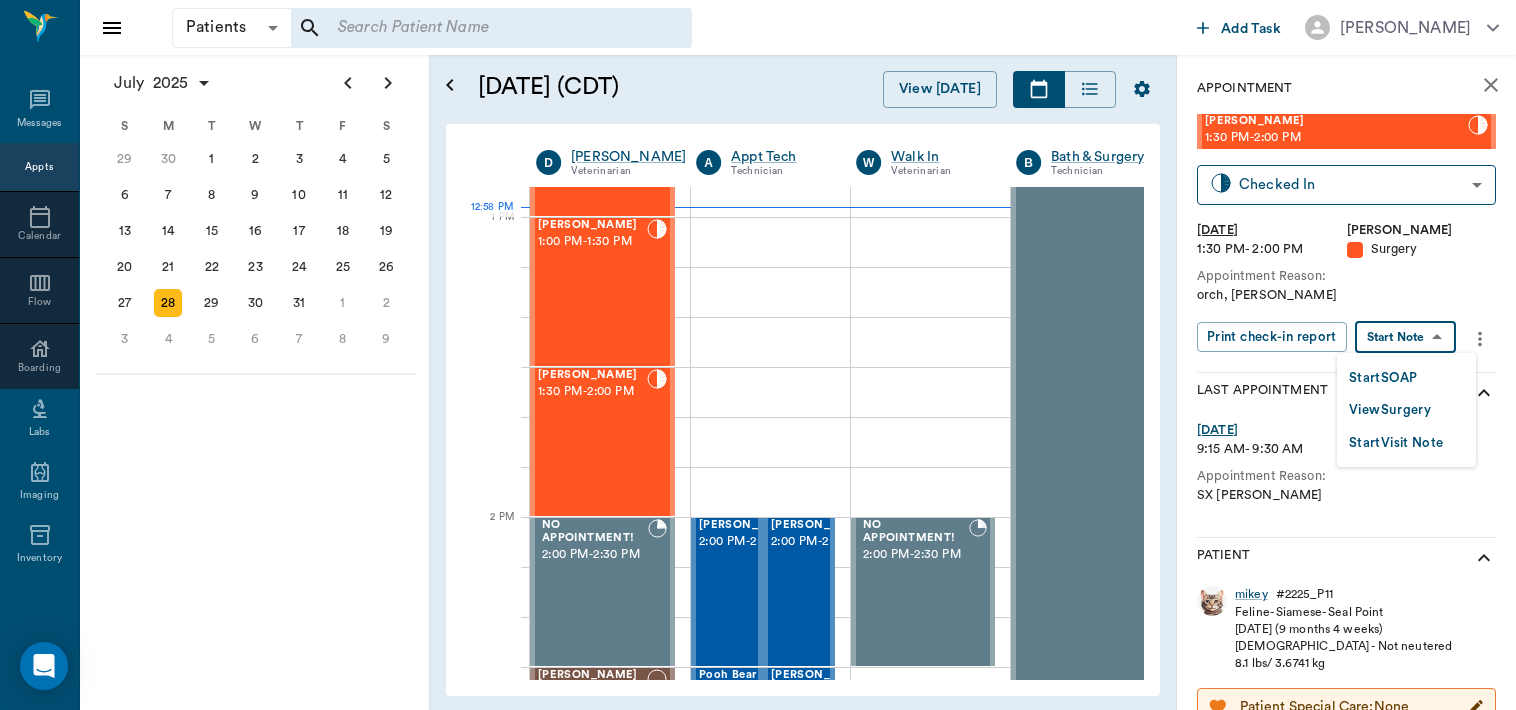 click on "View  Surgery" at bounding box center [1390, 410] 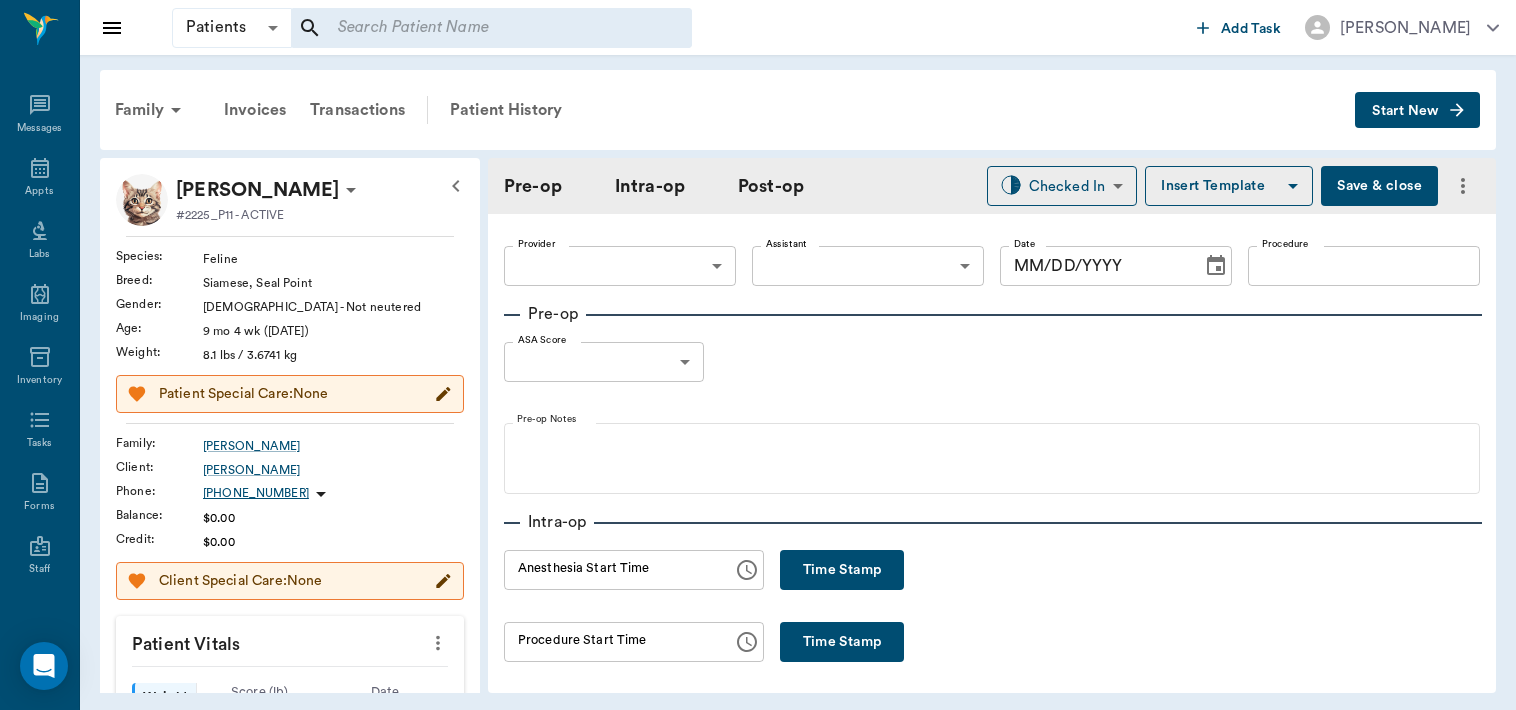 type on "63ec2f075fda476ae8351a4d" 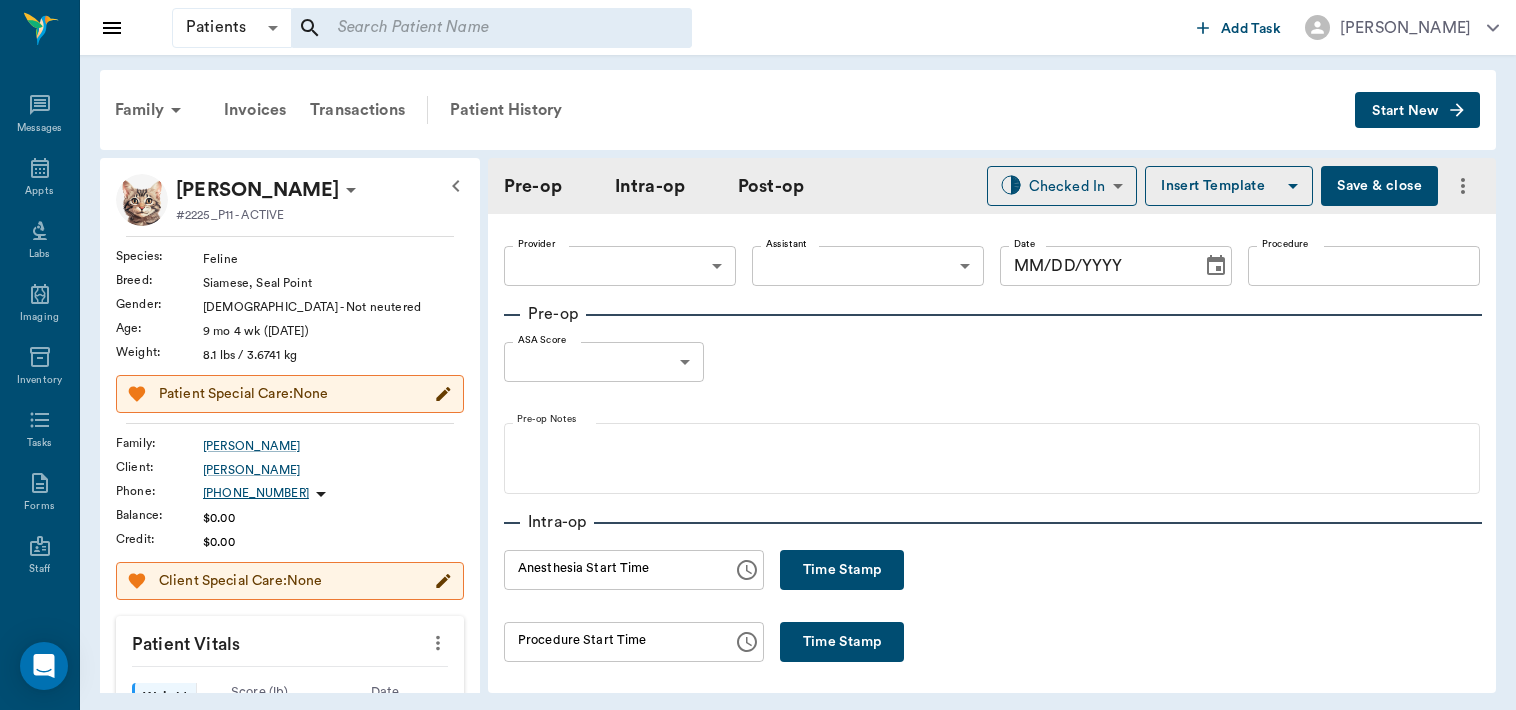type on "63ec2e7e52e12b0ba117b124" 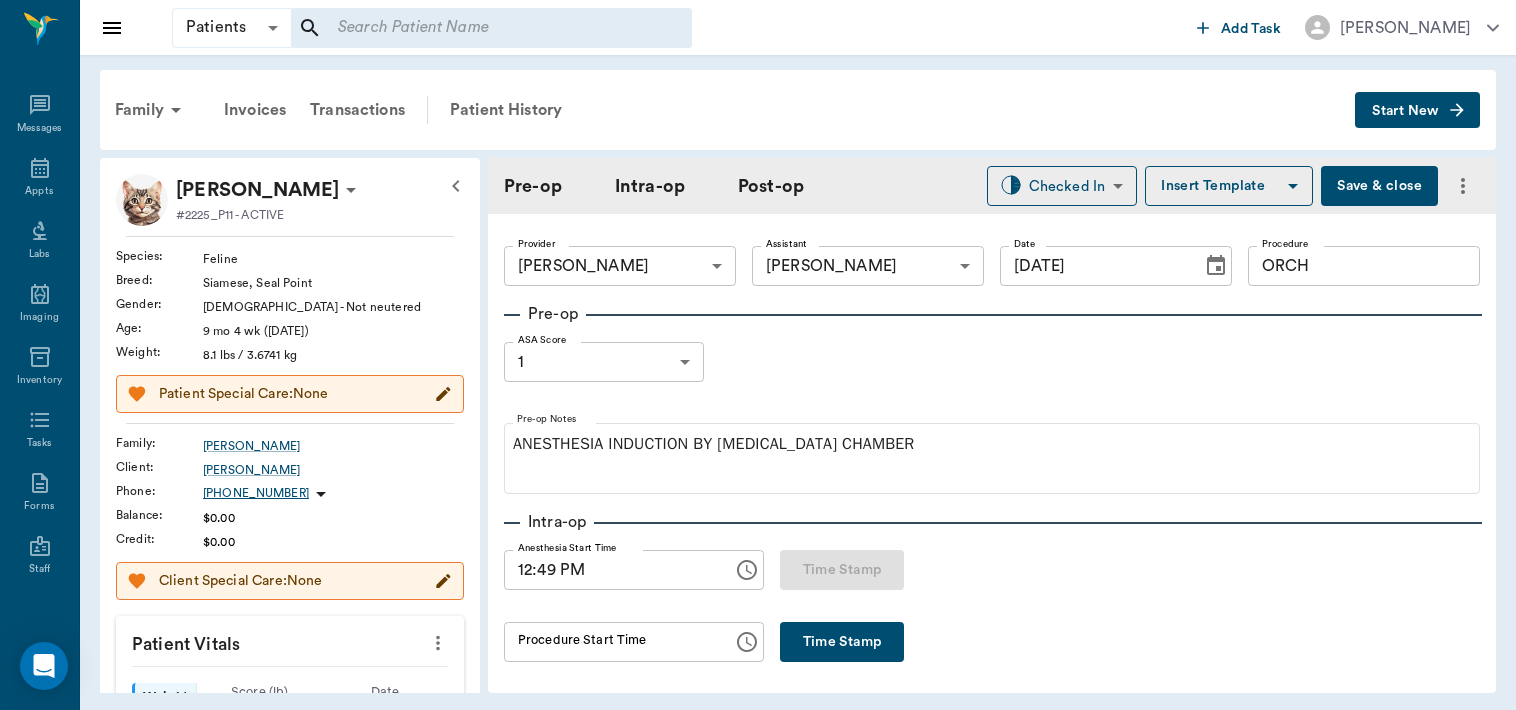 type on "[DATE]" 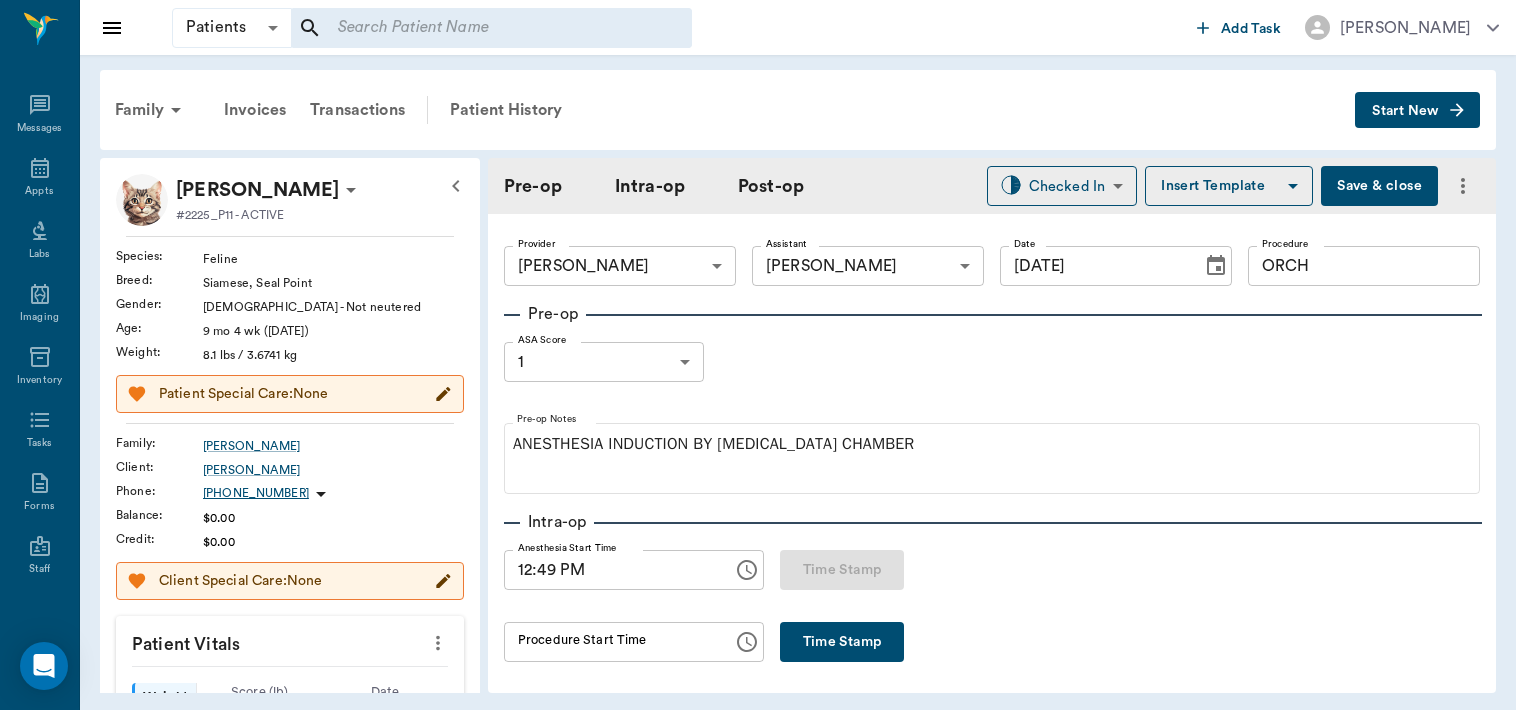 type on "12:49 PM" 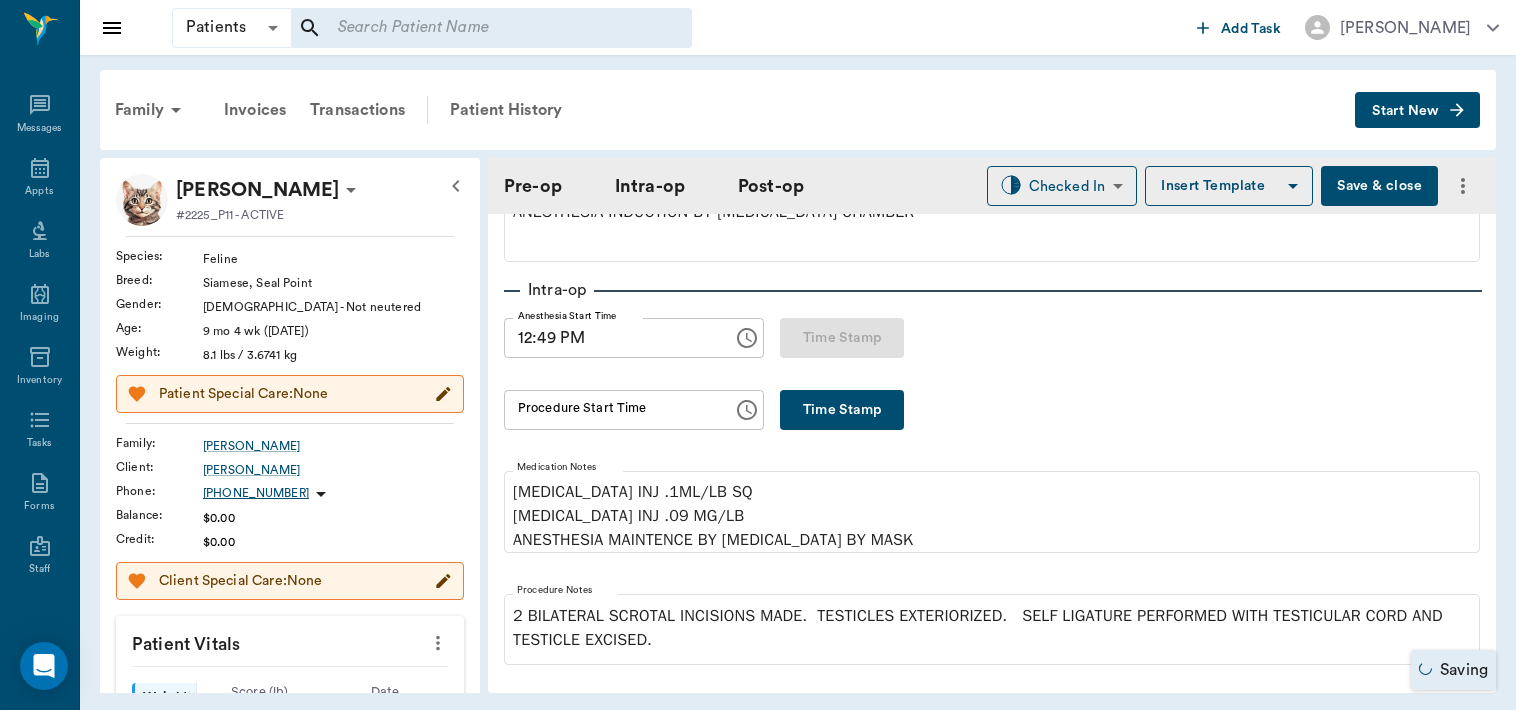 scroll, scrollTop: 233, scrollLeft: 0, axis: vertical 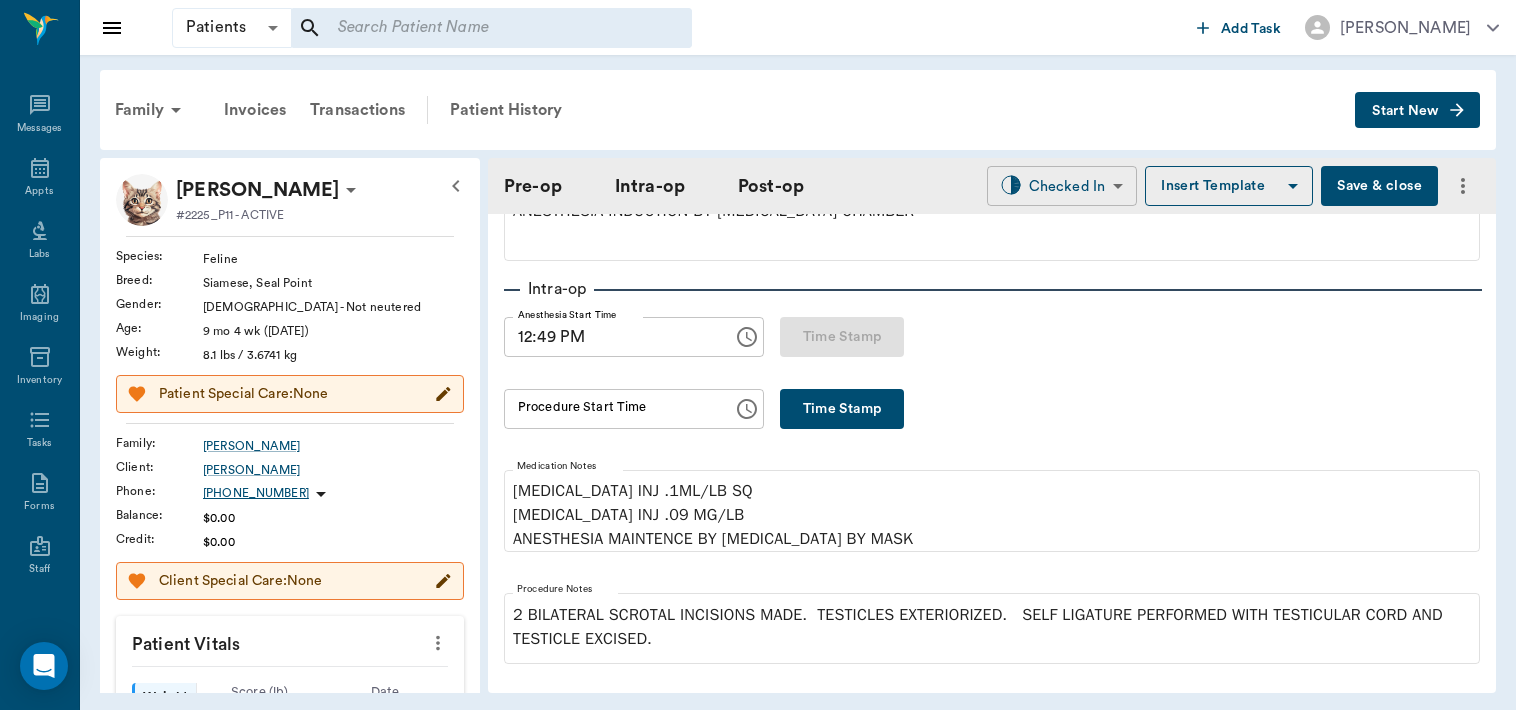 click on "Patients Patients ​ ​ Add Task [PERSON_NAME] Nectar Messages Appts Labs Imaging Inventory Tasks Forms Staff Reports Lookup Settings Family Invoices Transactions Patient History Start New [PERSON_NAME] #2225_P11    -    ACTIVE   Species : Feline Breed : Siamese, Seal Point Gender : [DEMOGRAPHIC_DATA] - Not neutered Age : [DEMOGRAPHIC_DATA] mo 4 wk ([DATE]) Weight : 8.1 lbs / 3.6741 kg Patient Special Care:  None Family : [PERSON_NAME] Client : [PERSON_NAME] Phone : [PHONE_NUMBER] Balance : $0.00 Credit : $0.00 Client Special Care:  None Patient Vitals Weight BCS HR Temp Resp BP Dia Pain Perio Score ( lb ) Date [DATE] 11AM 0 3 6 9 12 Ongoing diagnosis Current Rx Reminders Upcoming appointments Surgery [DATE] Schedule Appointment Pre-op Intra-op Post-op Checked In CHECKED_IN ​ Insert Template  Save & close Provider [PERSON_NAME] 63ec2f075fda476ae8351a4d Provider Assistant [PERSON_NAME] 63ec2e7e52e12b0ba117b124 Assistant Date [DATE] Date Procedure ORCH Procedure Pre-op ASA Score 1 1 ASA Score Pre-op Notes Intra-op 12:49 PM" at bounding box center (758, 355) 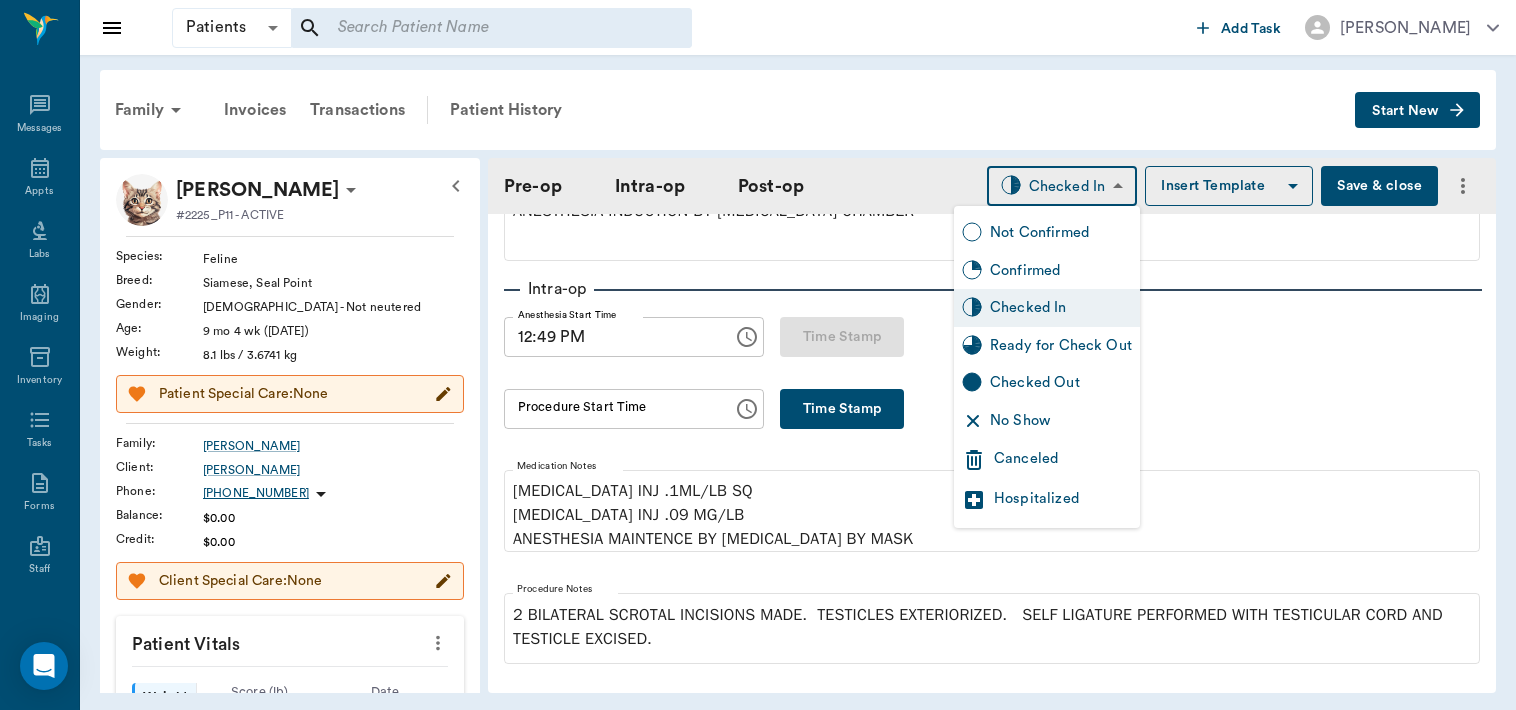 click on "Ready for Check Out" at bounding box center [1061, 346] 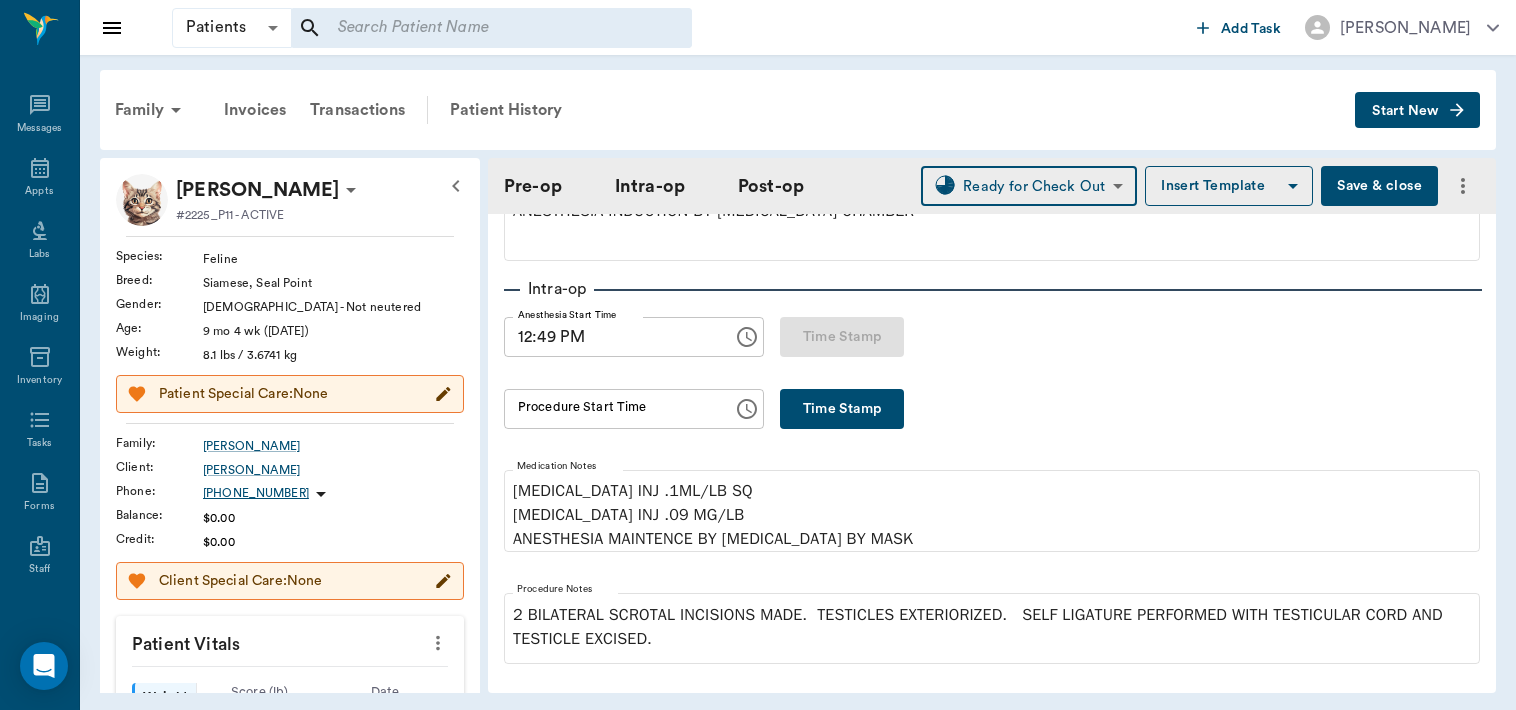 click on "Time Stamp" at bounding box center [842, 409] 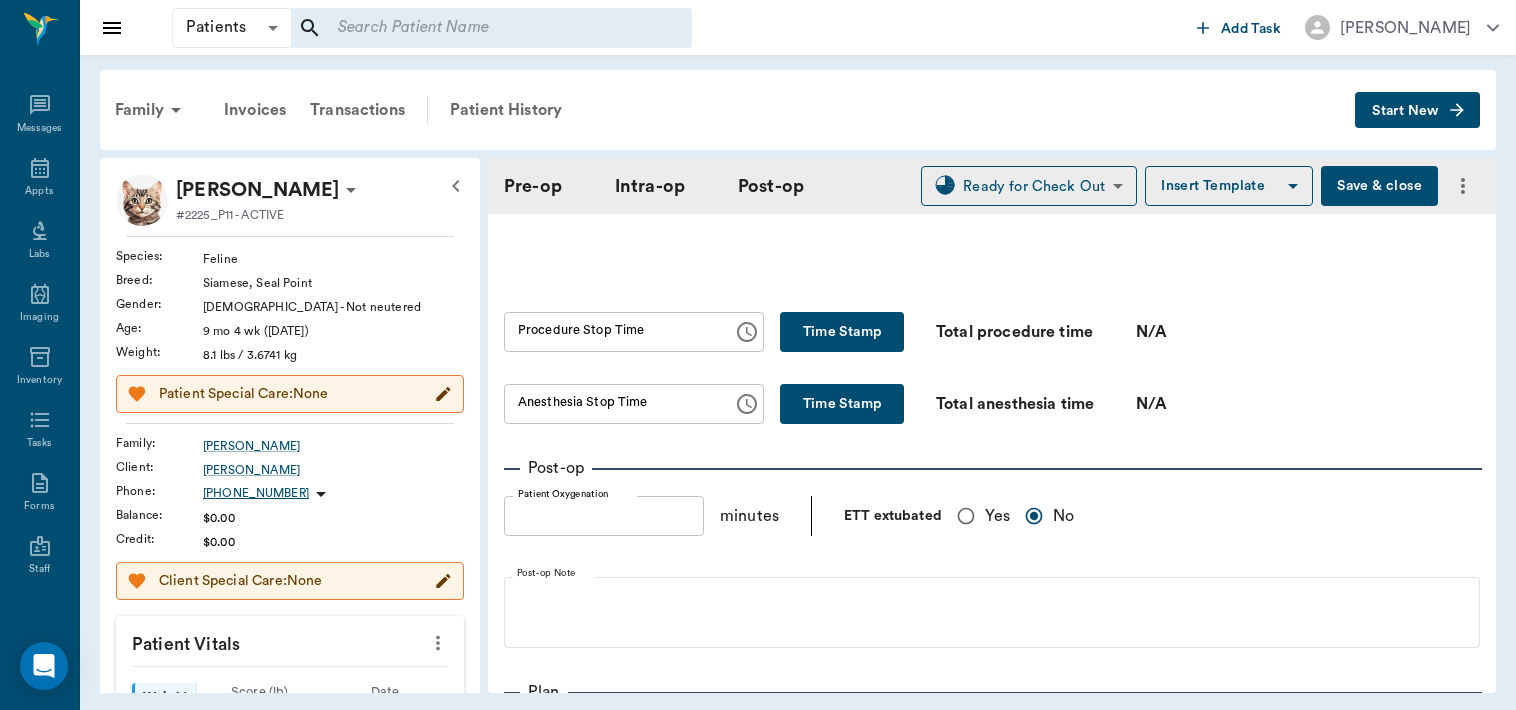 scroll, scrollTop: 1144, scrollLeft: 0, axis: vertical 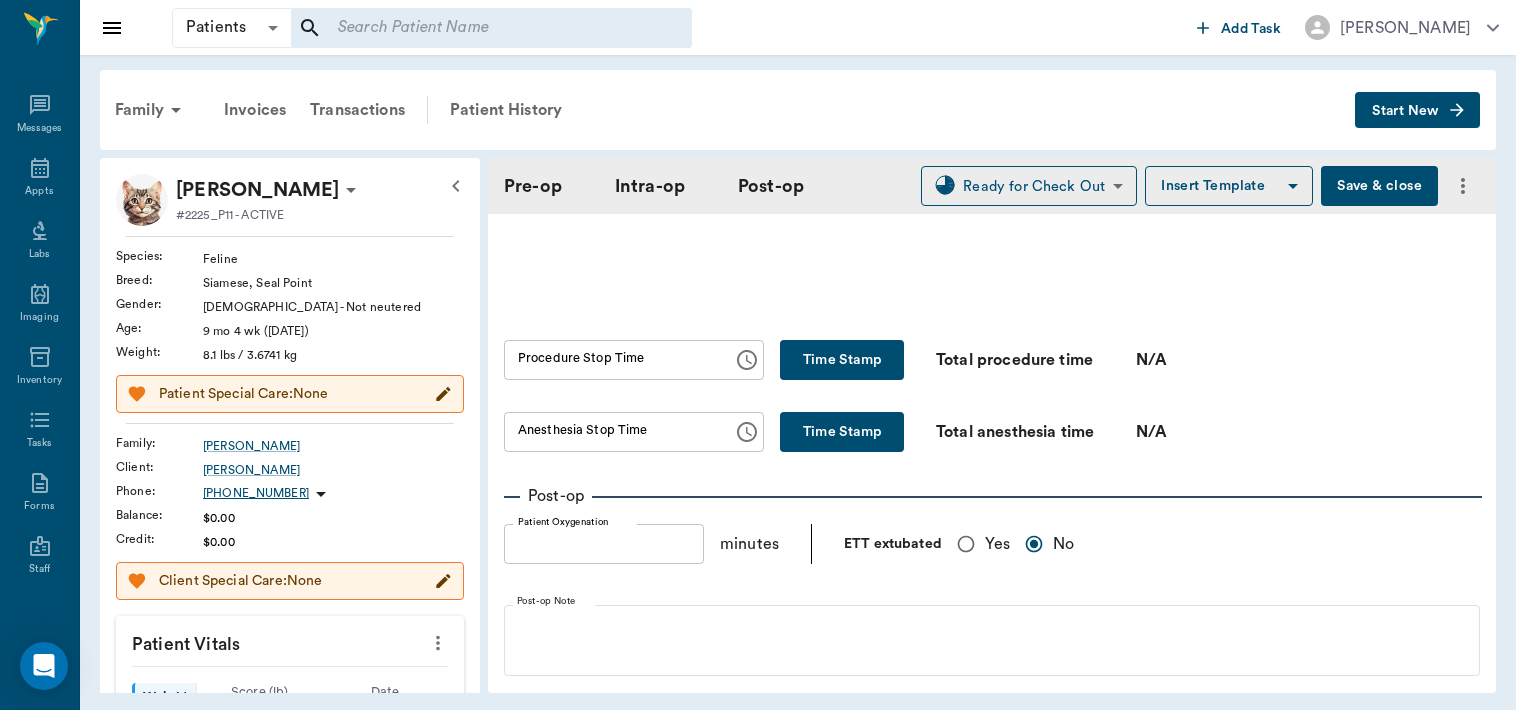click on "Time Stamp" at bounding box center [842, 360] 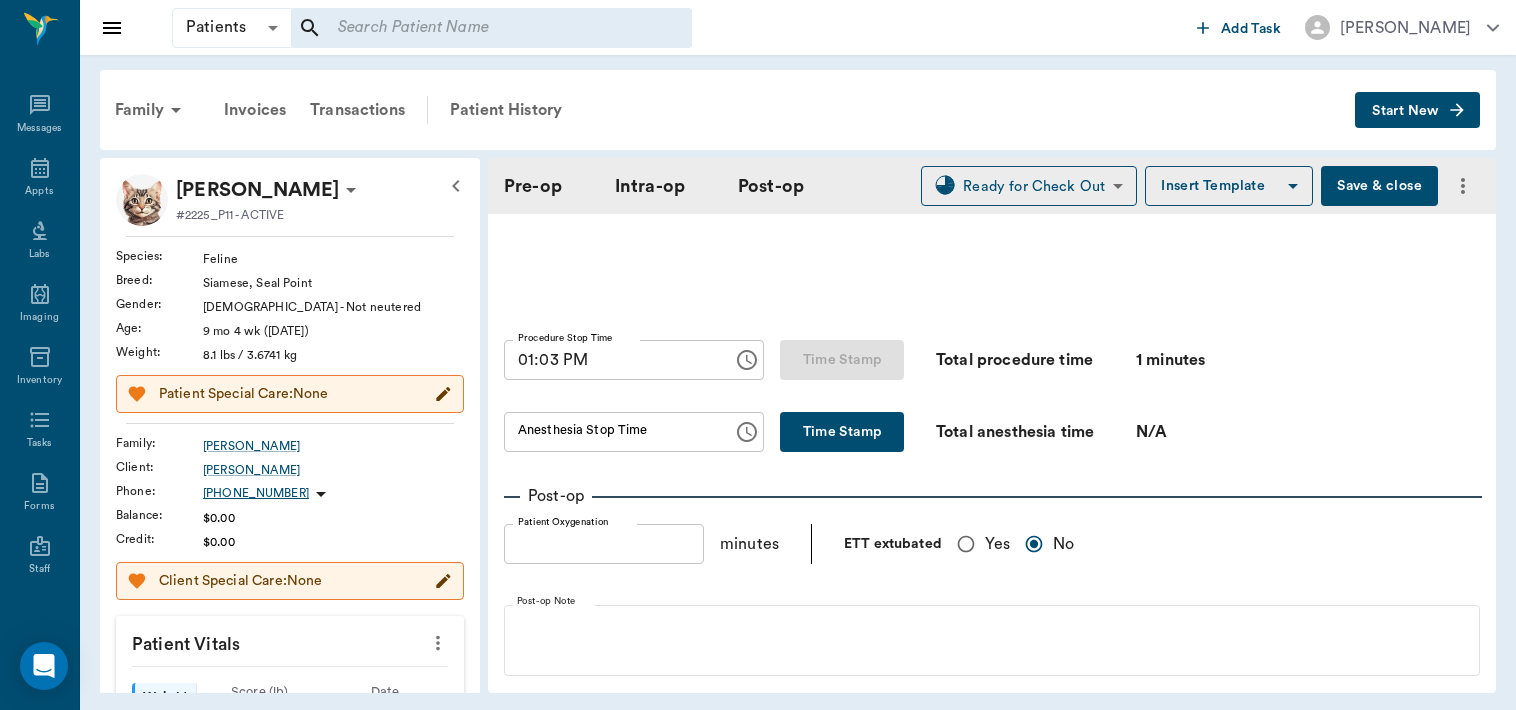 type on "01:03 PM" 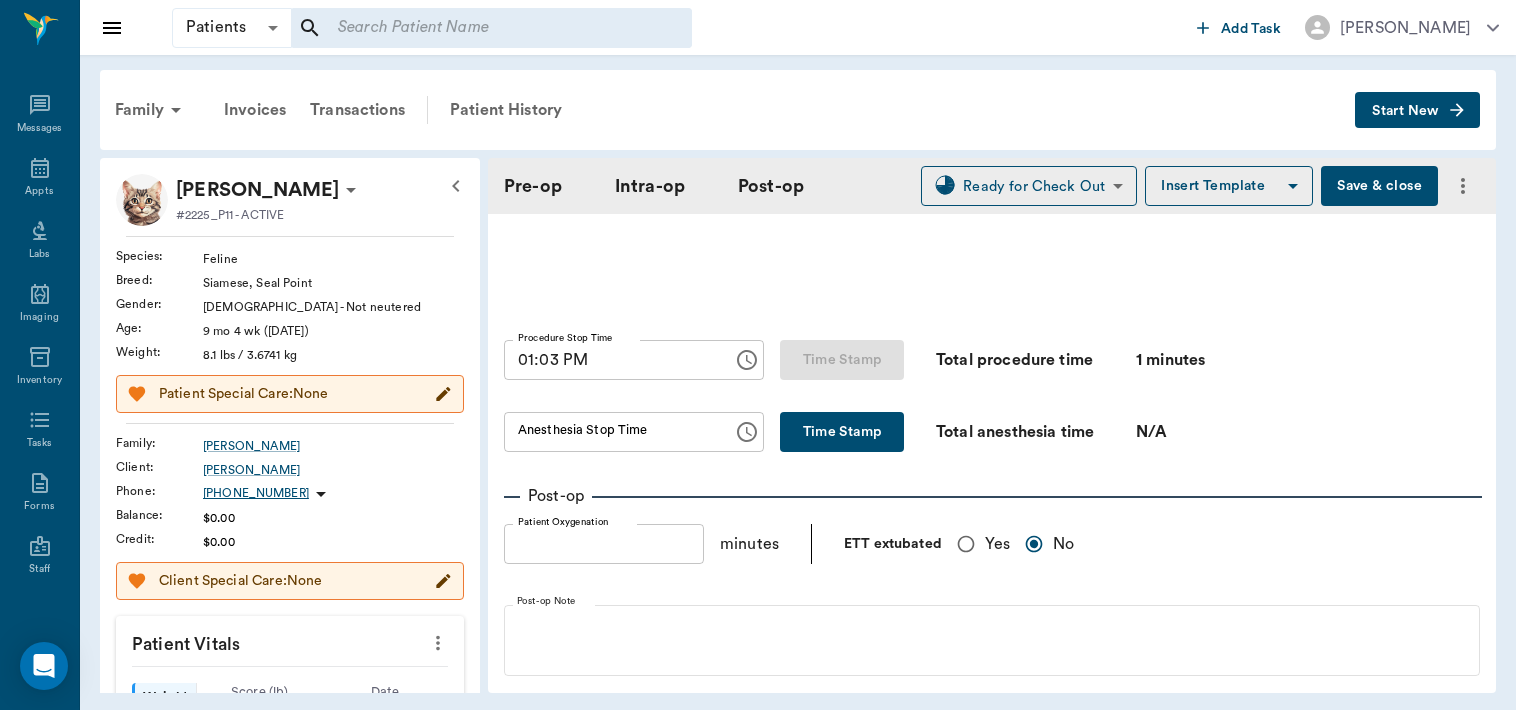 click on "Time Stamp" at bounding box center (842, 432) 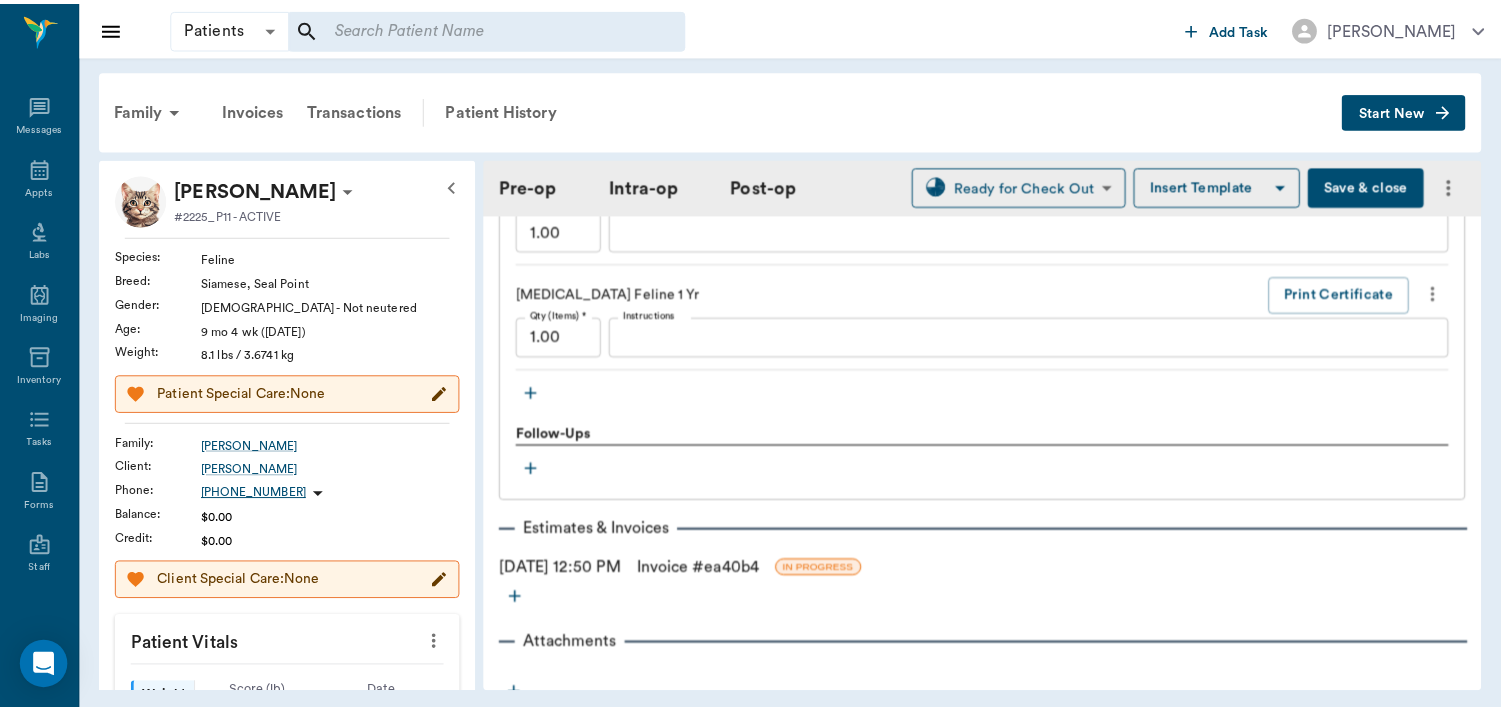 scroll, scrollTop: 2148, scrollLeft: 0, axis: vertical 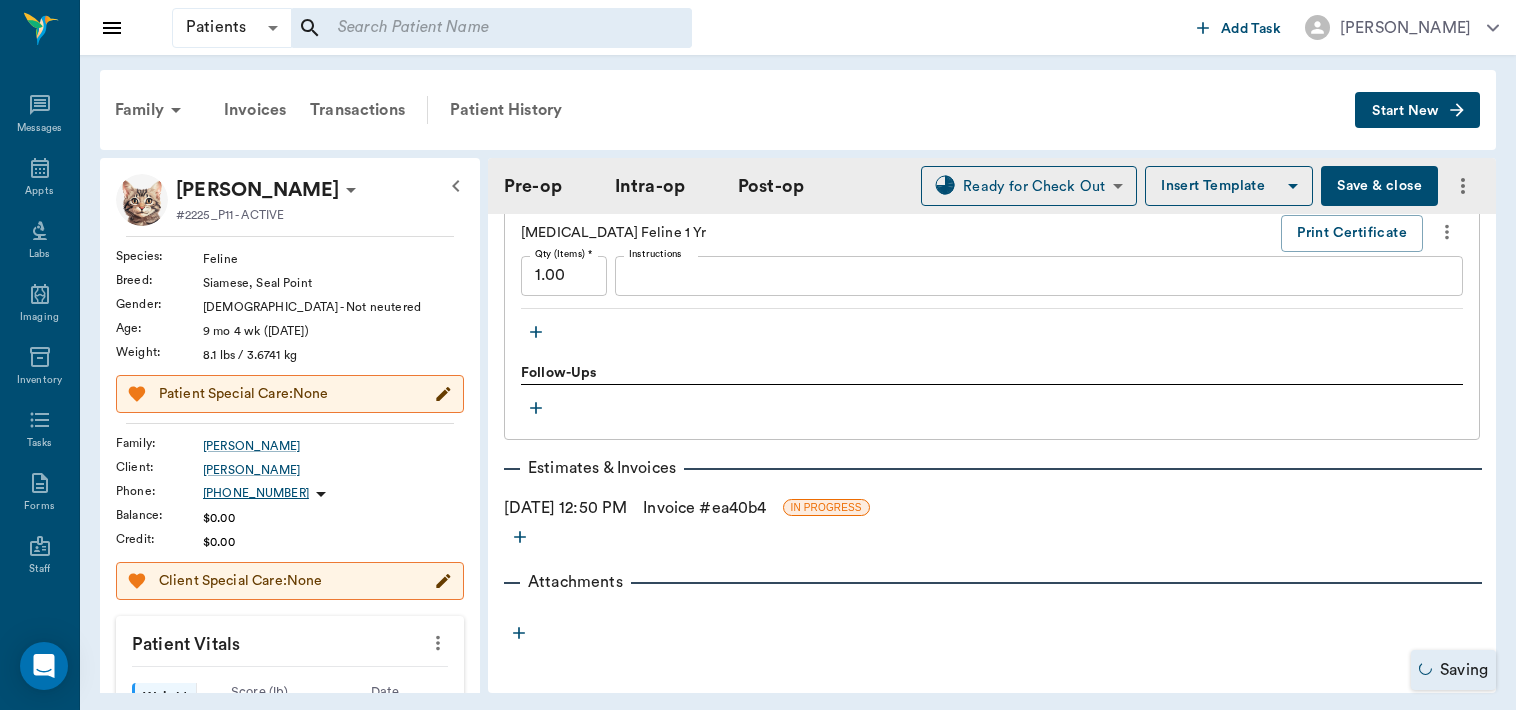 click on "Invoice # ea40b4" at bounding box center (704, 508) 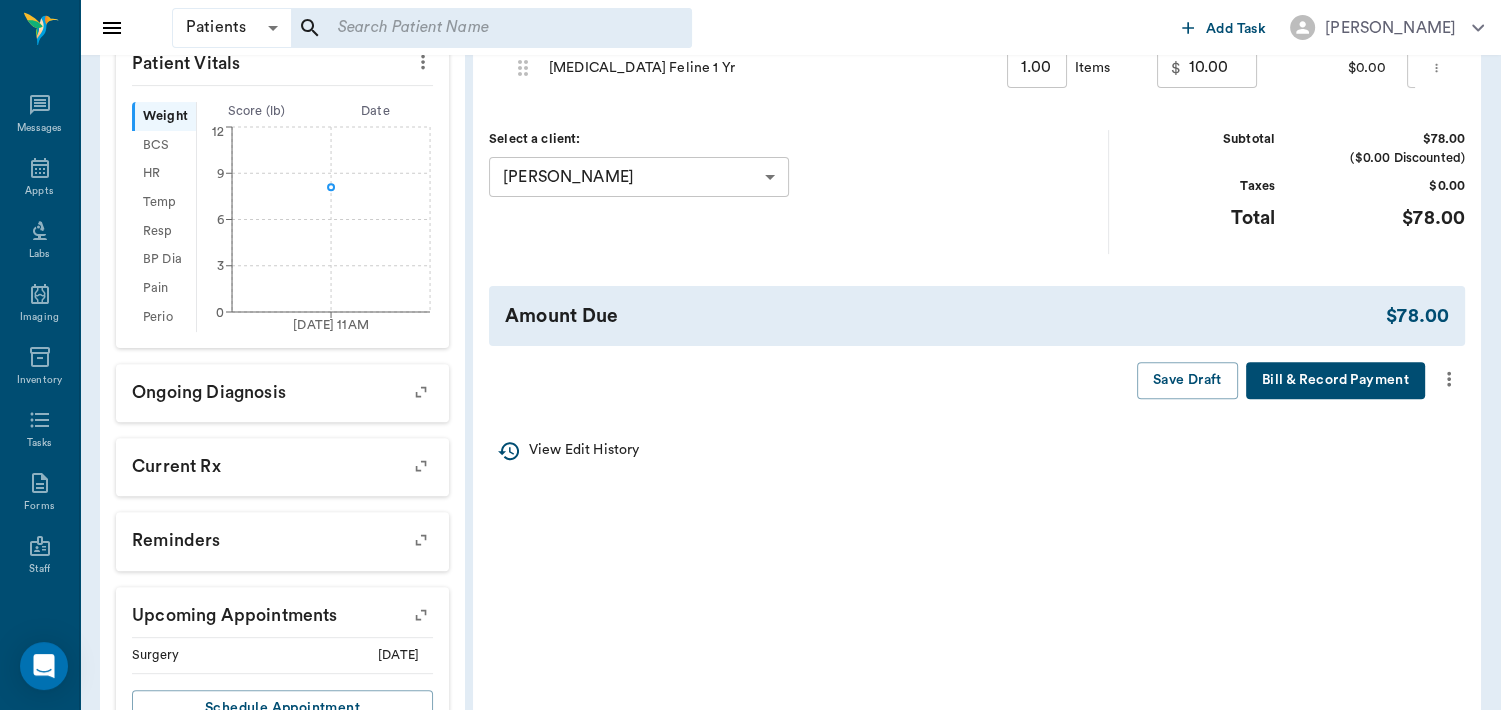 scroll, scrollTop: 658, scrollLeft: 0, axis: vertical 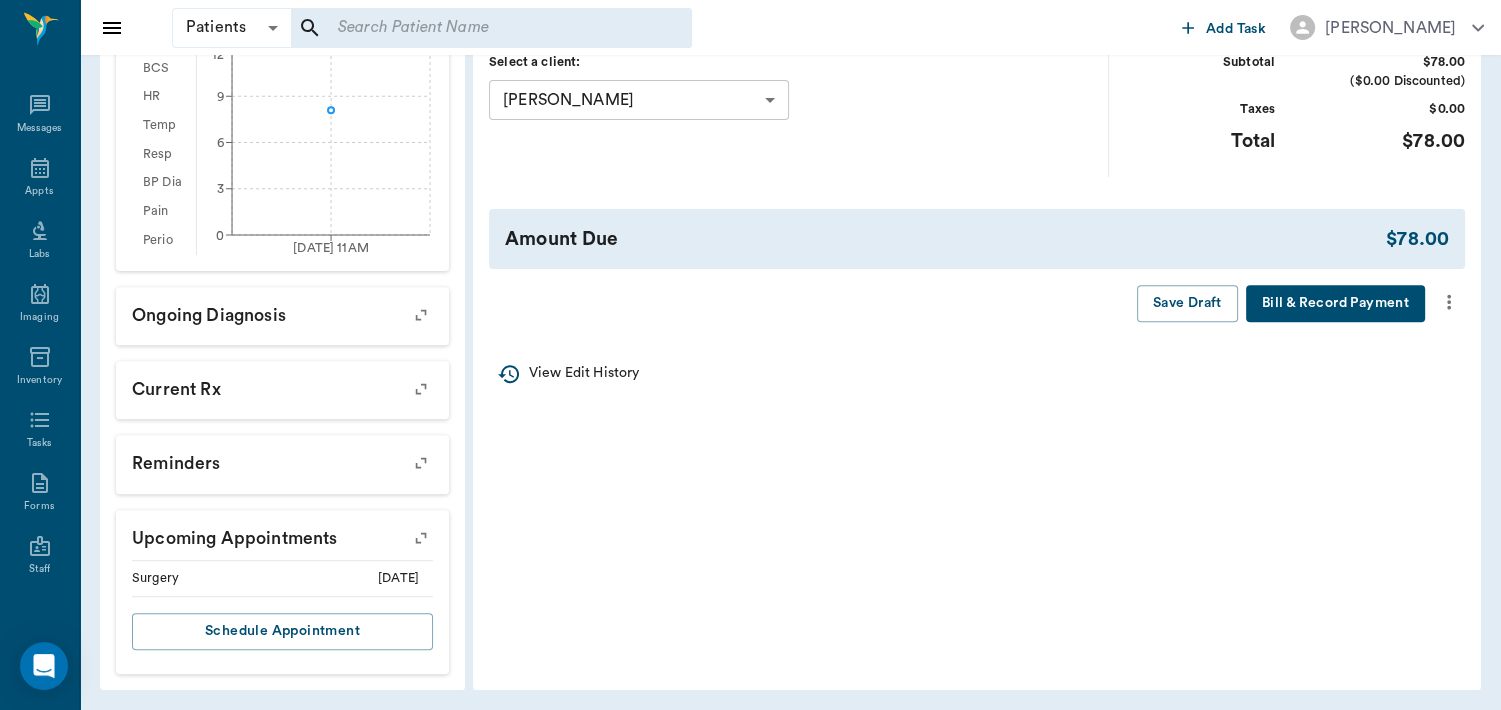 click 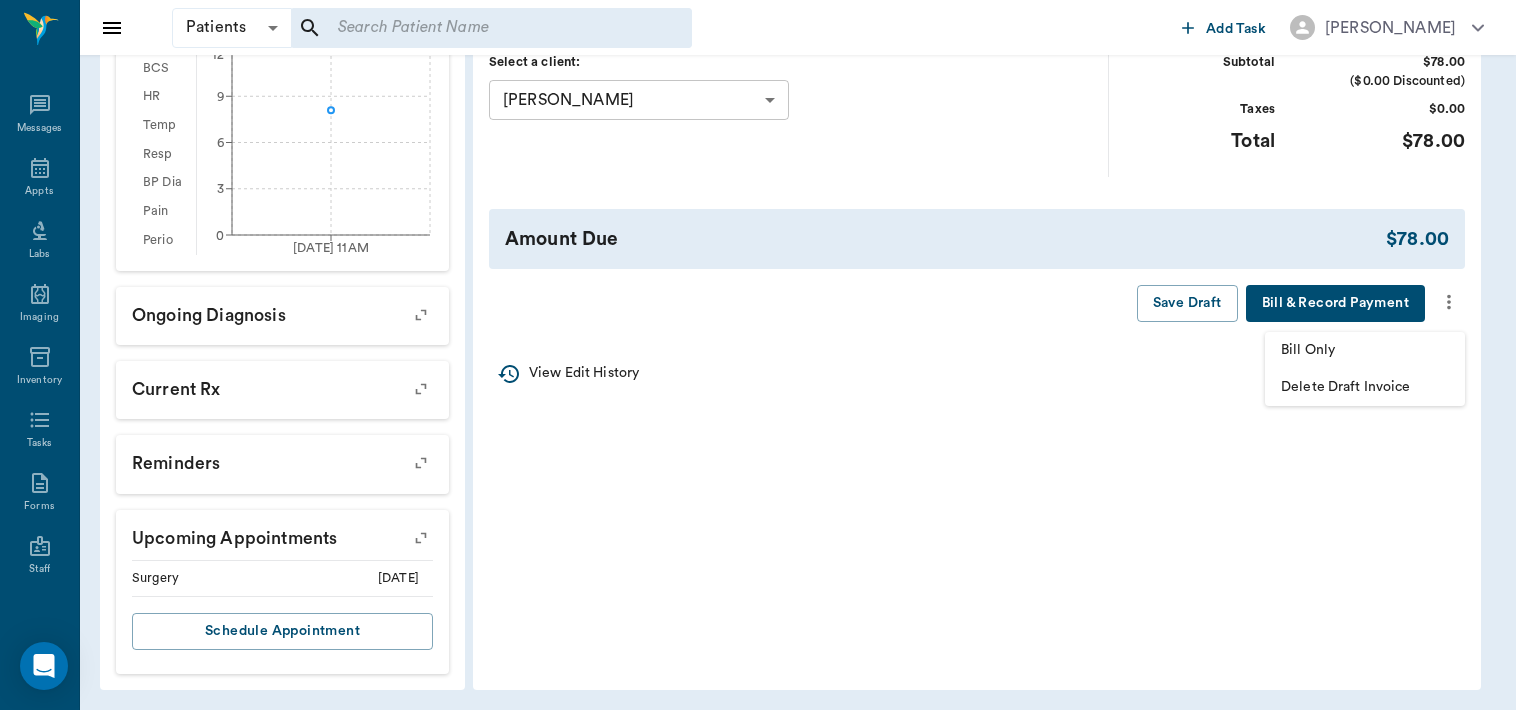 click on "Bill Only" at bounding box center [1365, 350] 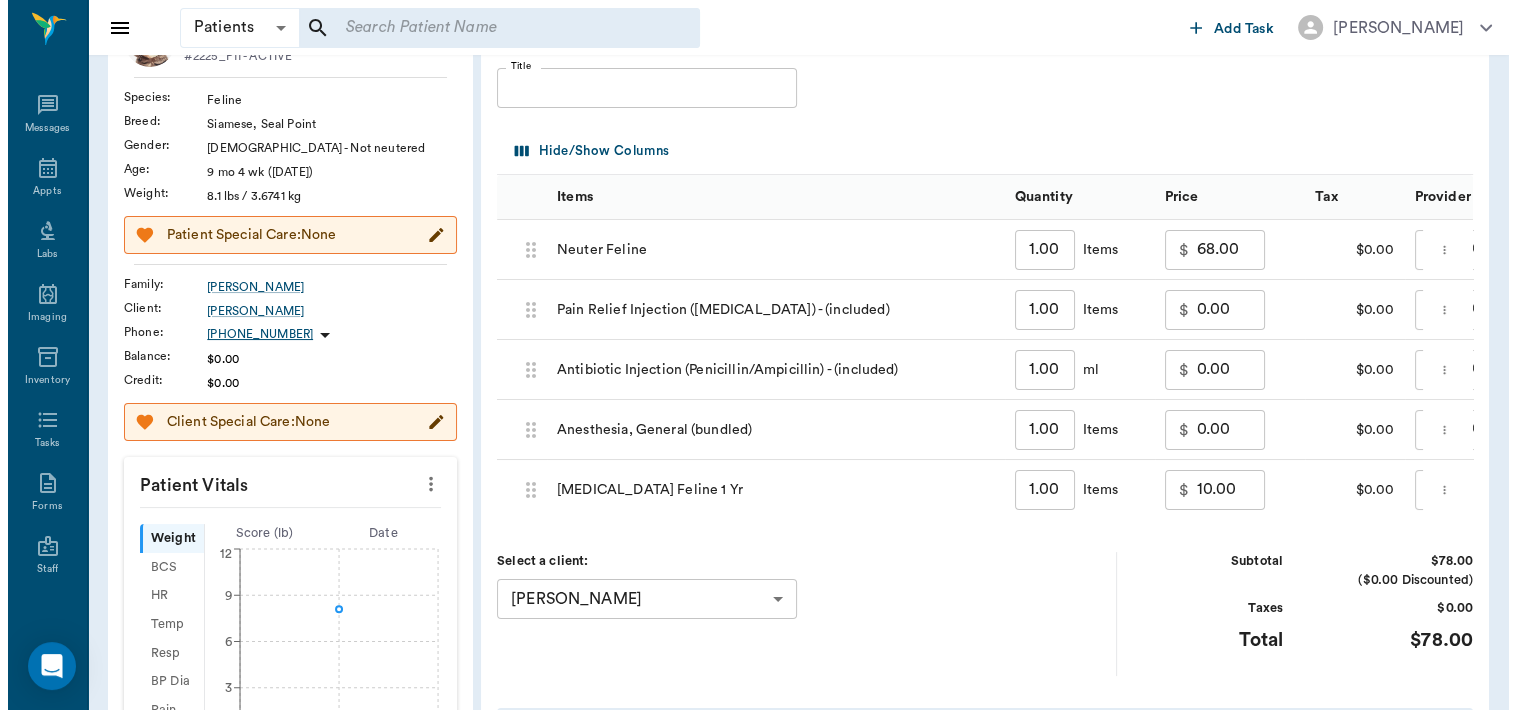 scroll, scrollTop: 0, scrollLeft: 0, axis: both 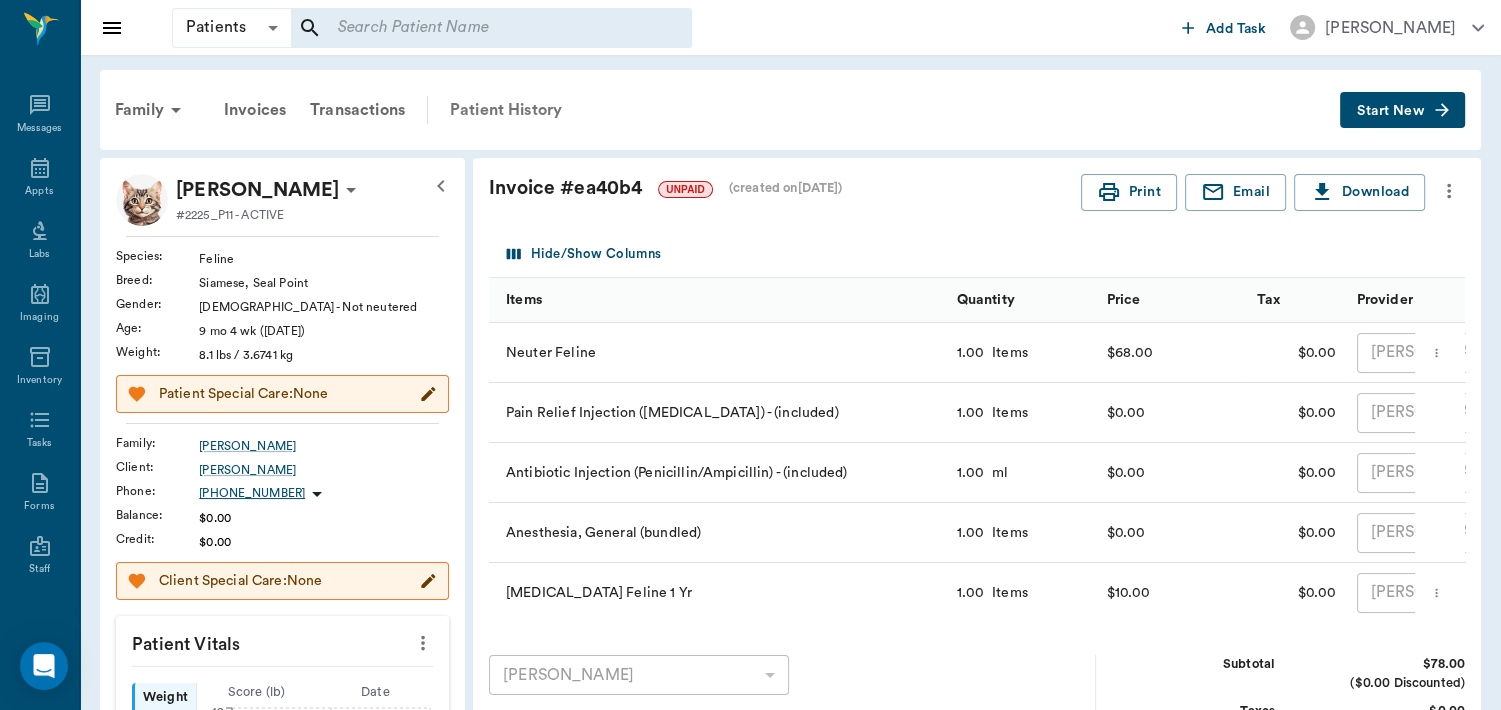 click on "Patient History" at bounding box center (506, 110) 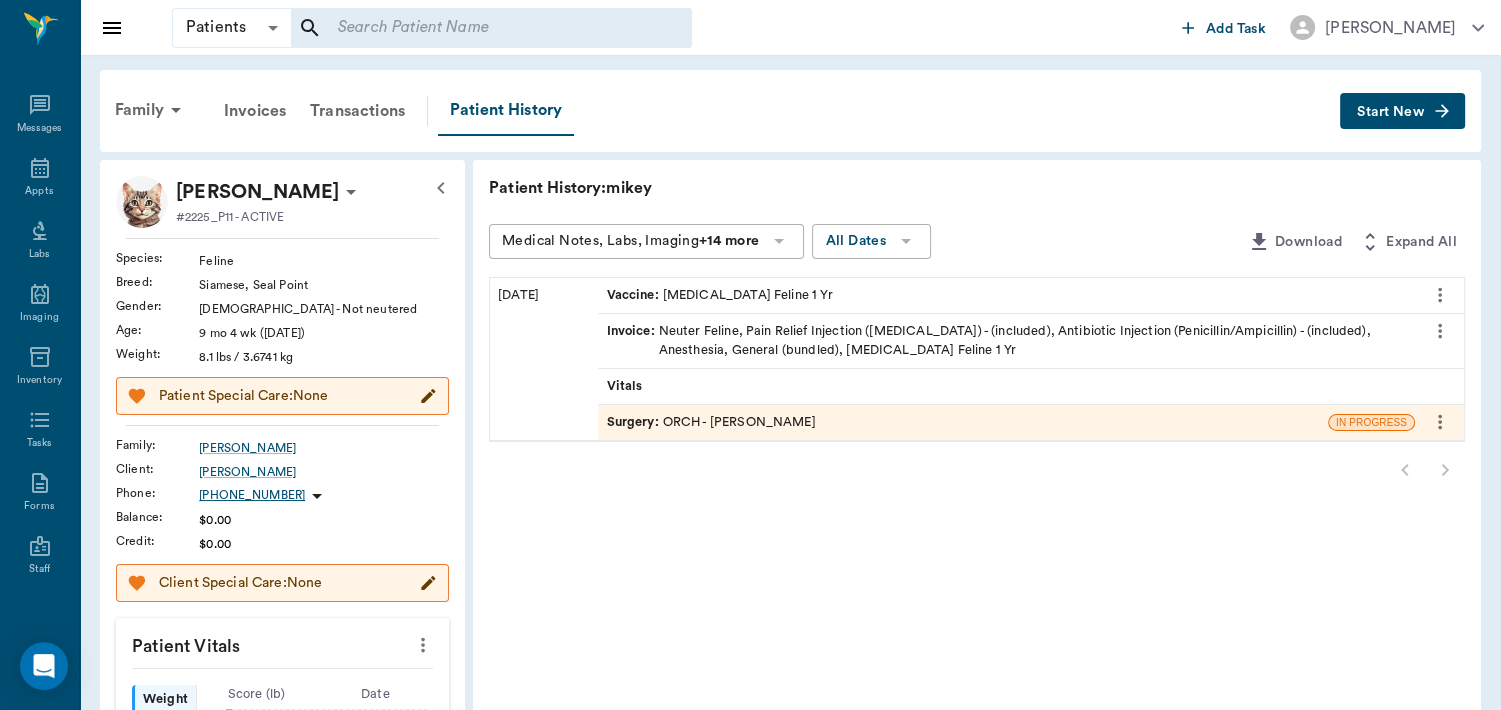 click on "Surgery :" at bounding box center (634, 422) 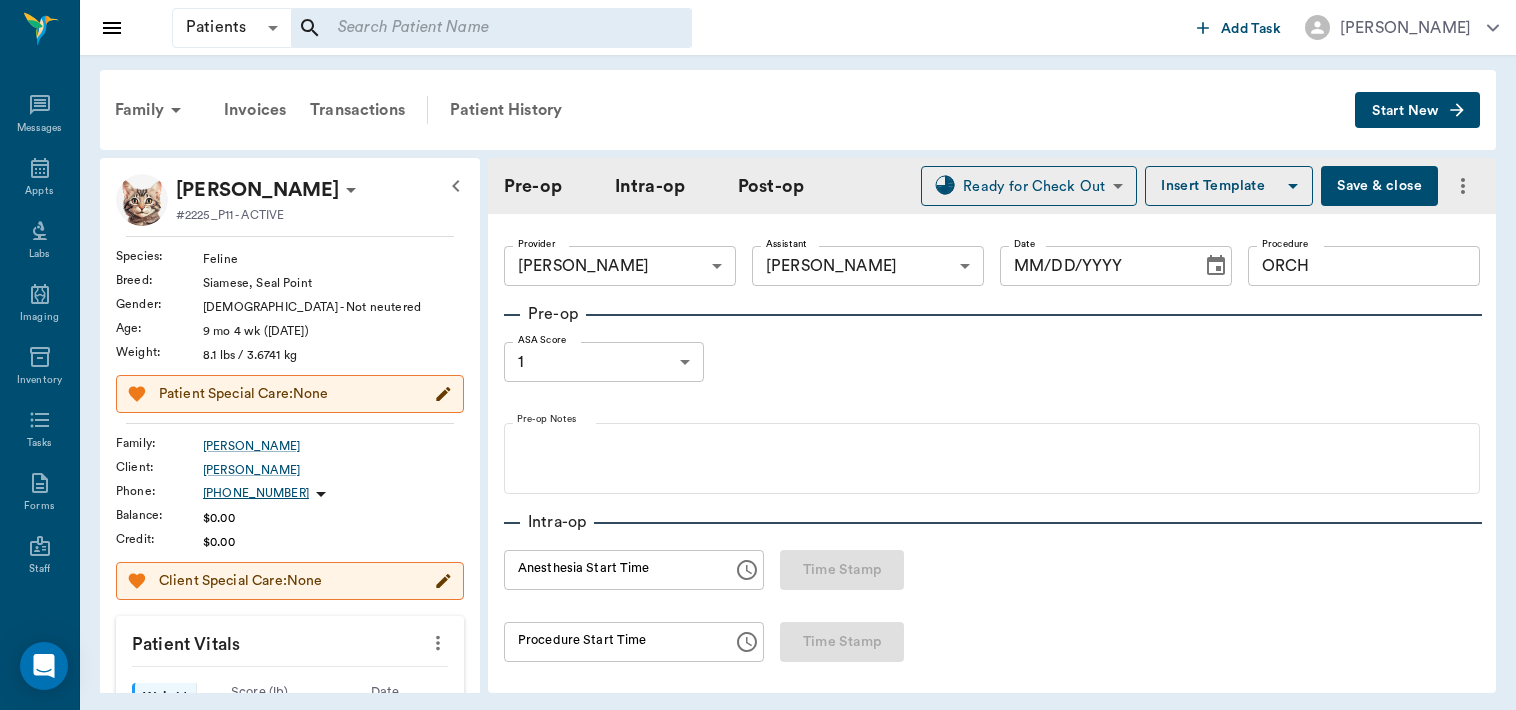 type on "63ec2f075fda476ae8351a4d" 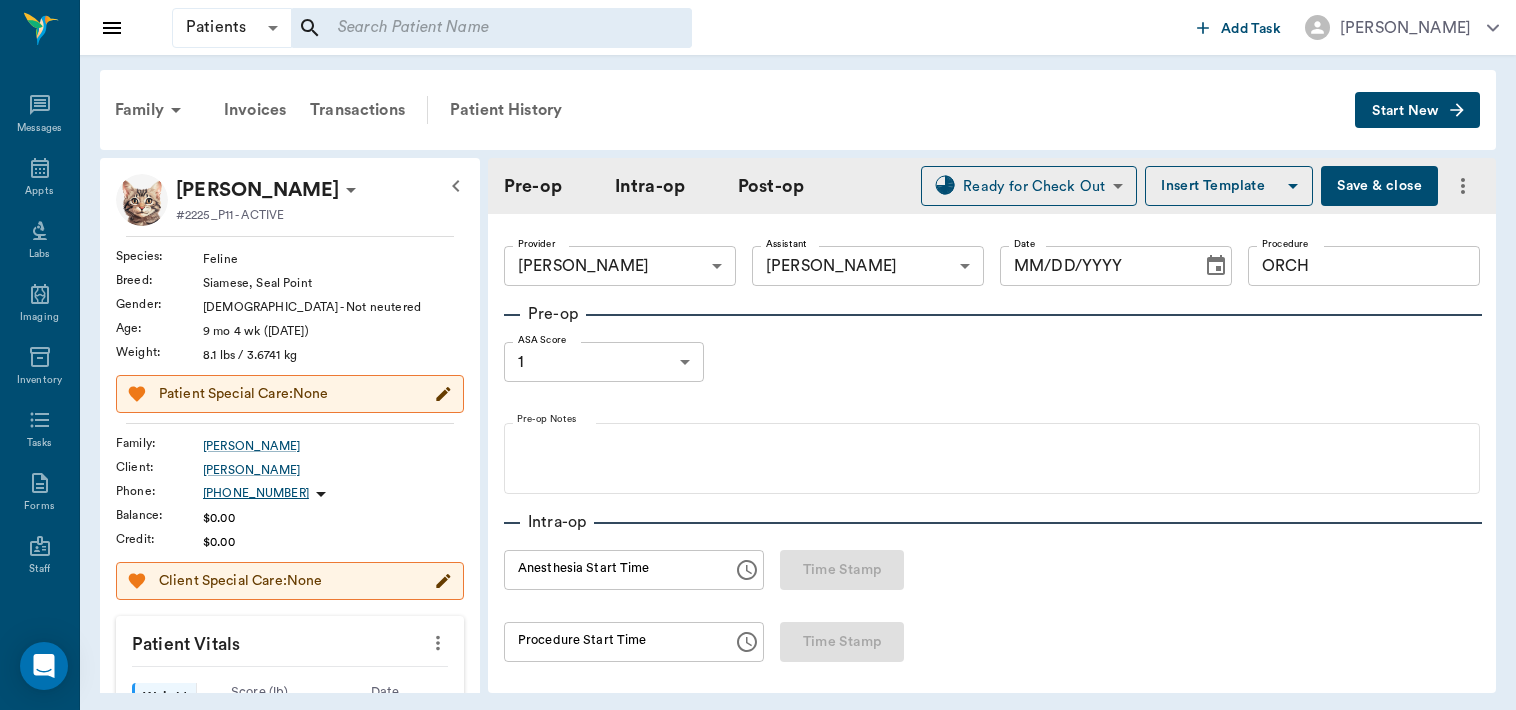 type on "63ec2e7e52e12b0ba117b124" 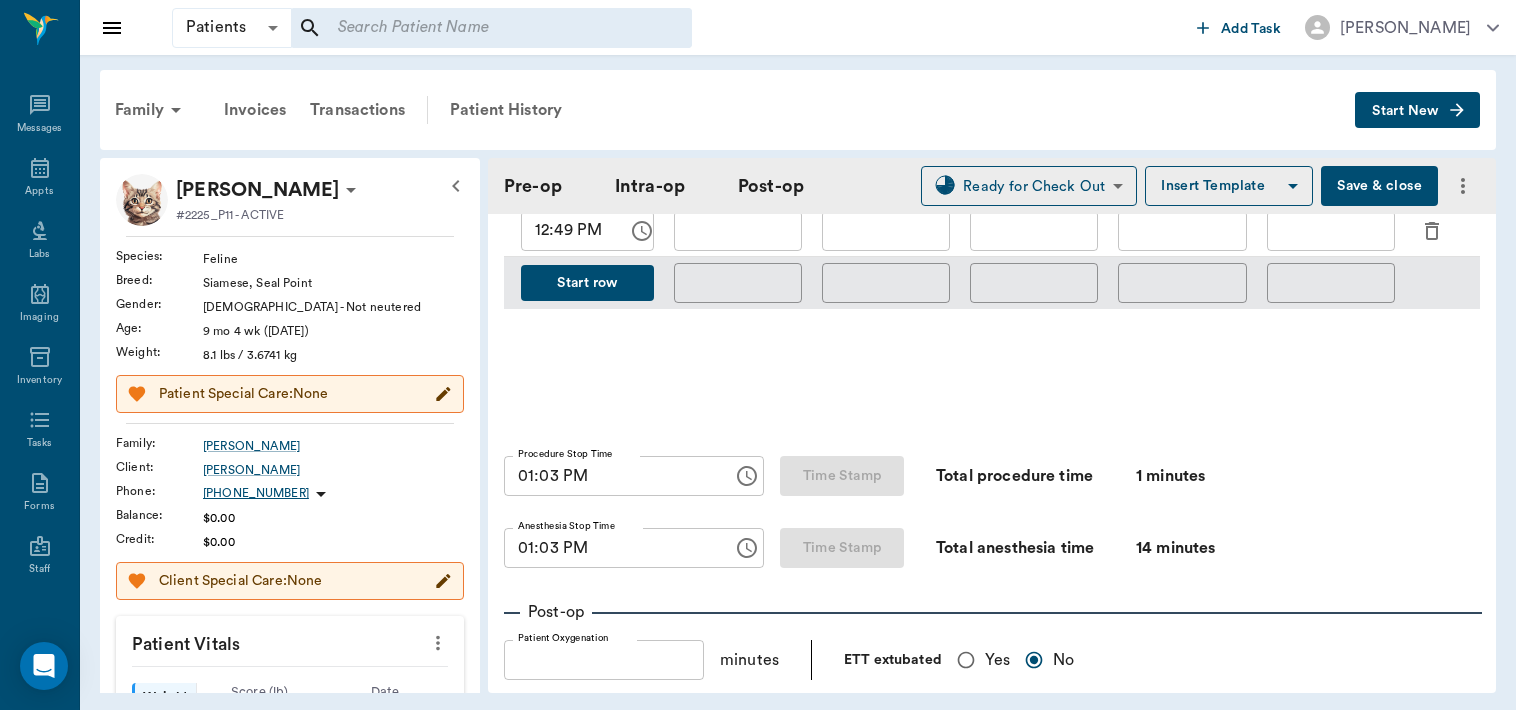 scroll, scrollTop: 1094, scrollLeft: 0, axis: vertical 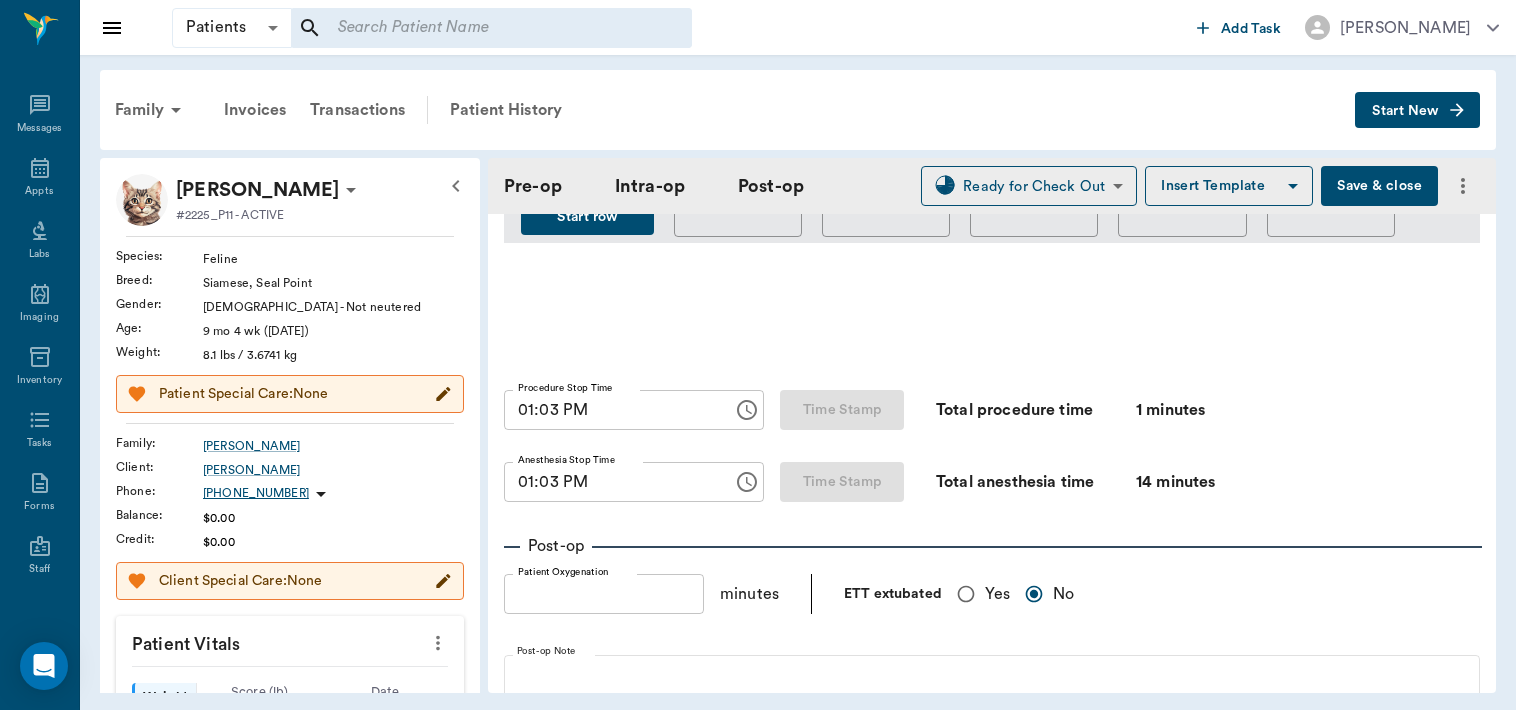 click on "01:03 PM" at bounding box center [611, 410] 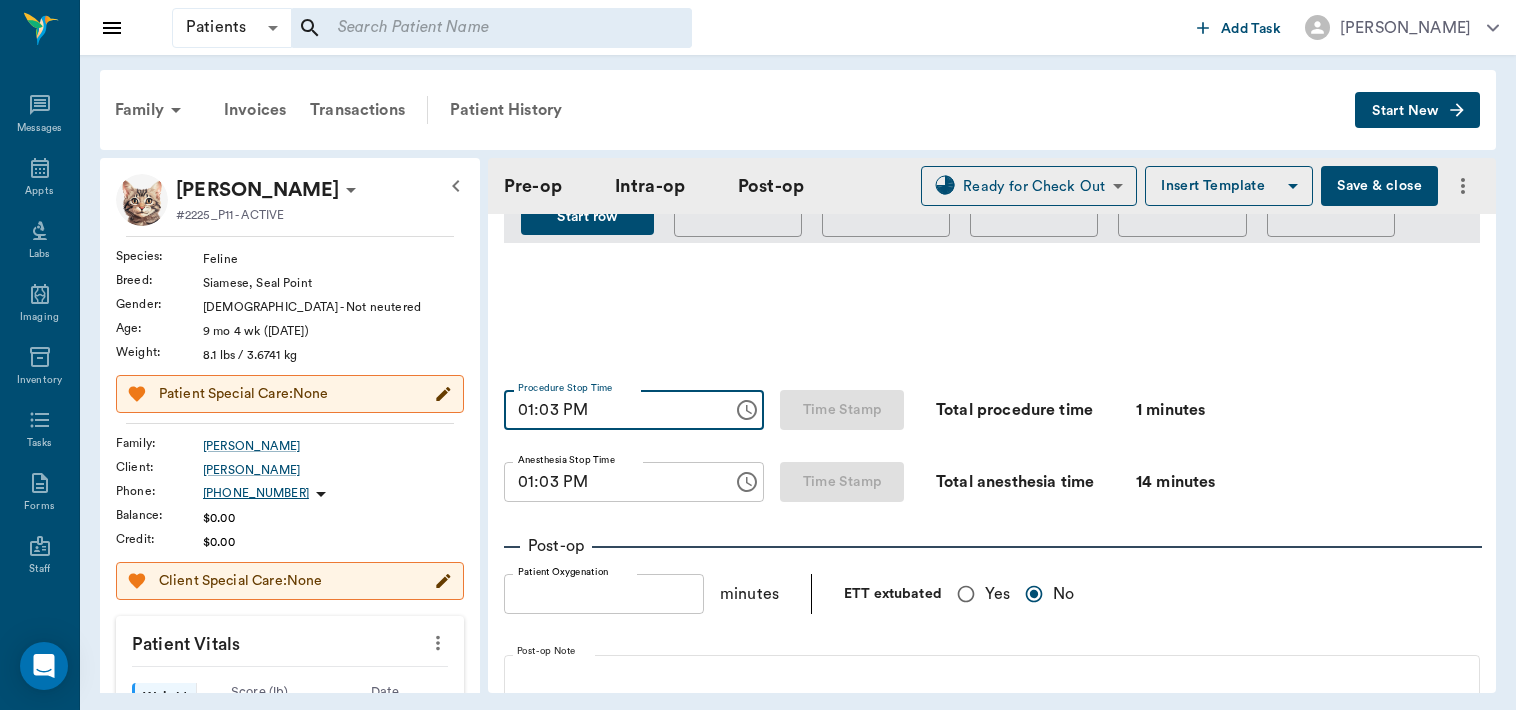 click on "01:03 PM" at bounding box center [611, 410] 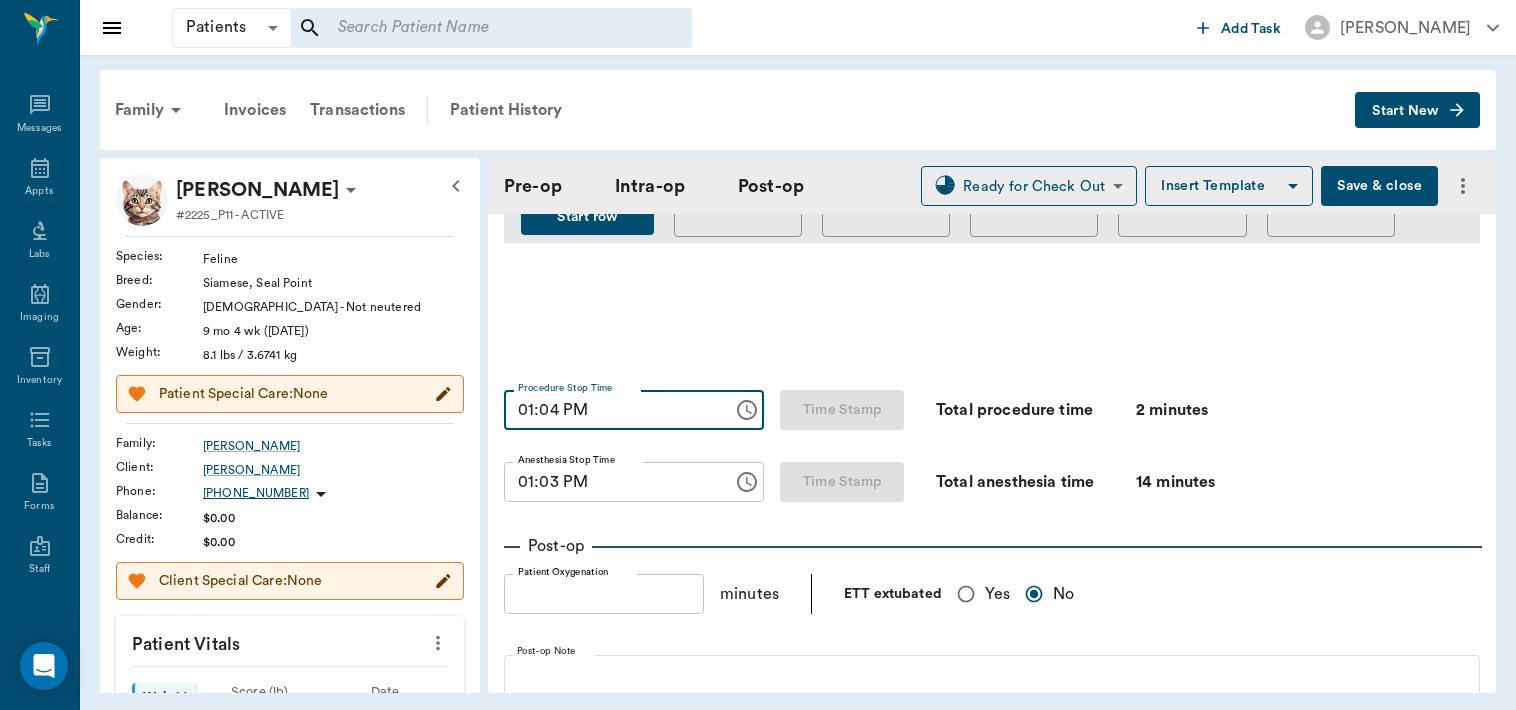 type on "01:04 PM" 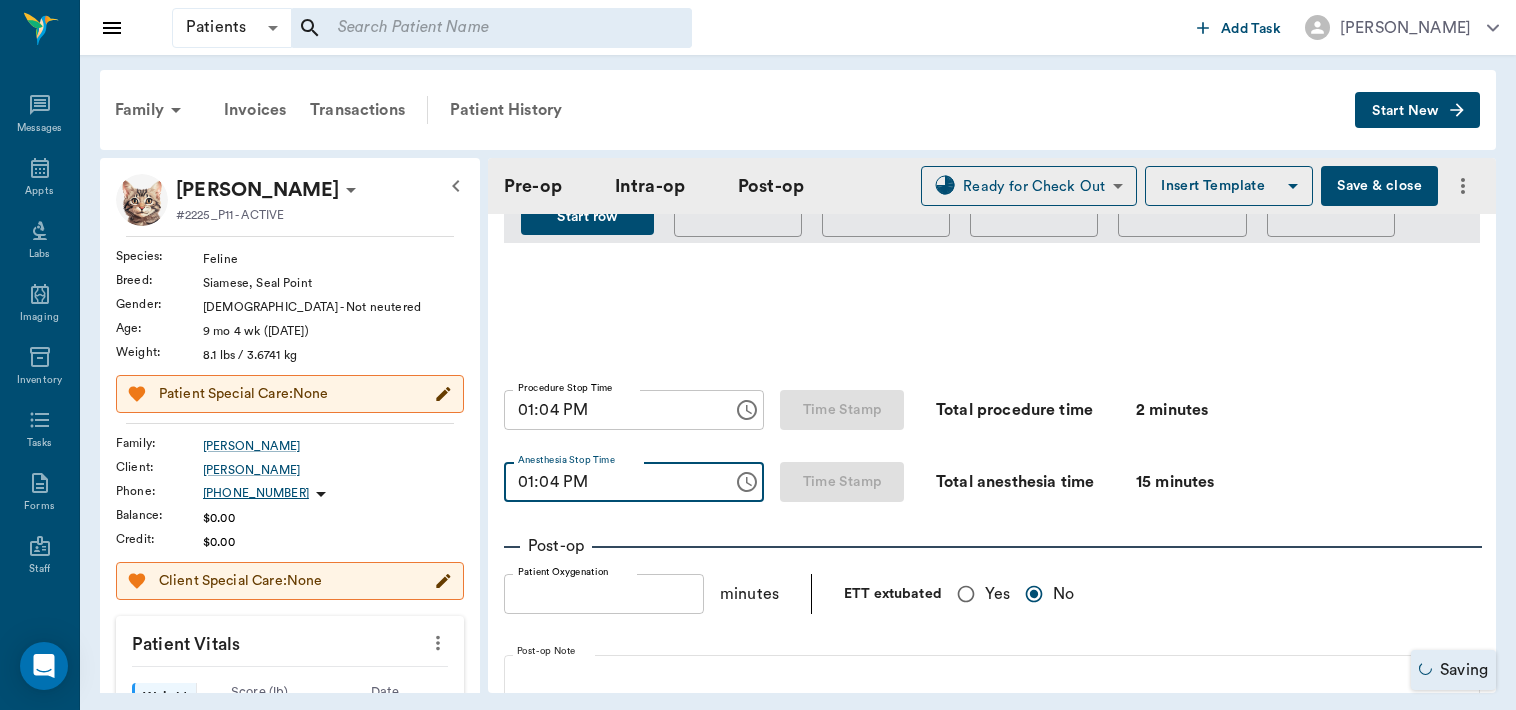 type on "01:04 PM" 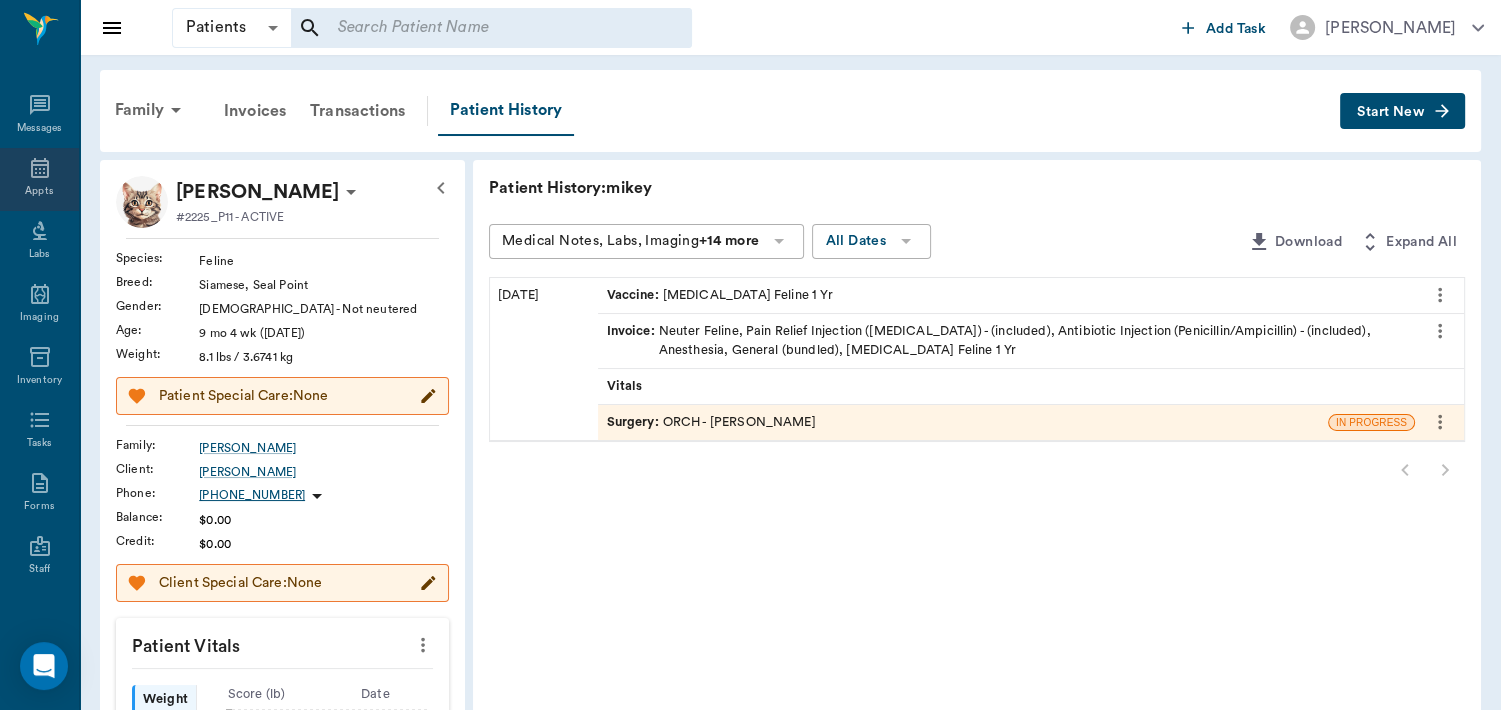 click 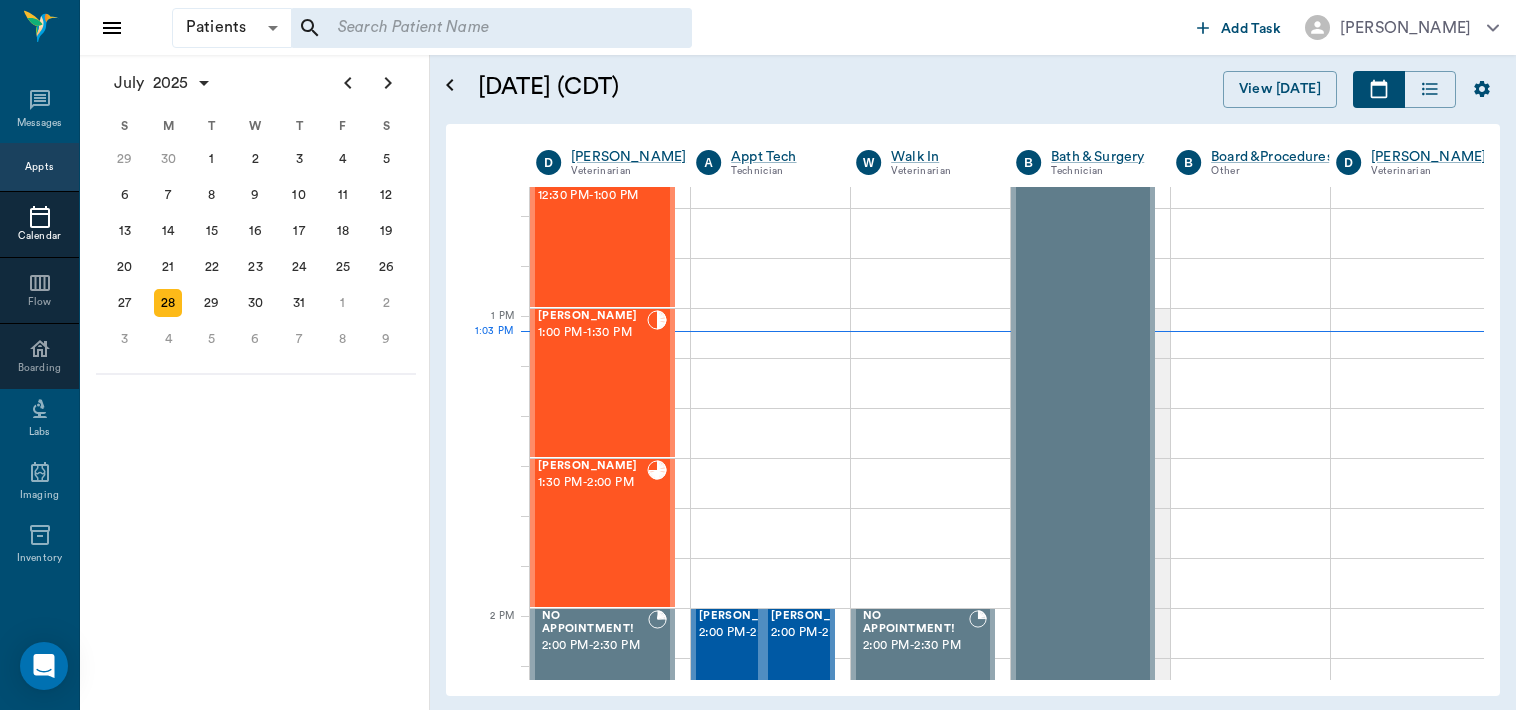 scroll, scrollTop: 1365, scrollLeft: 0, axis: vertical 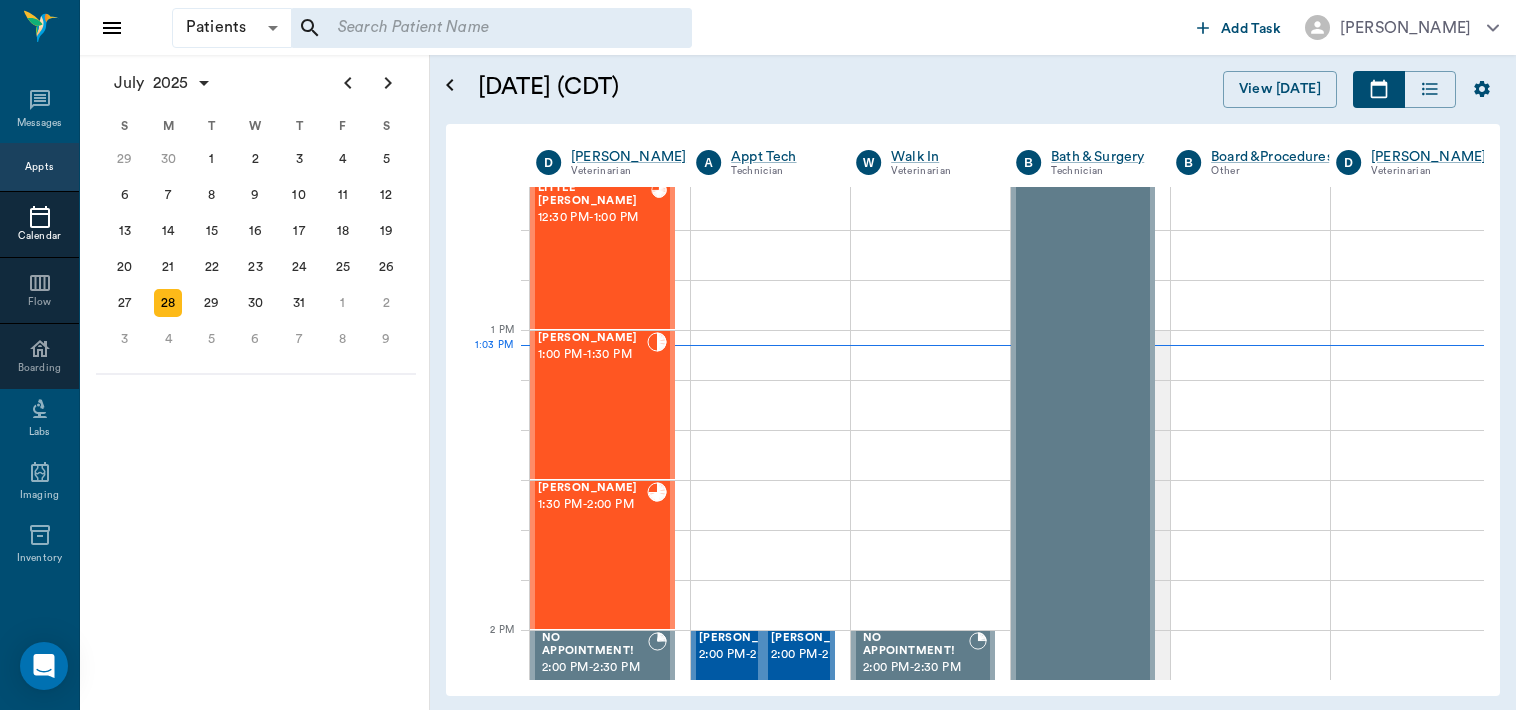 click on "[PERSON_NAME] 1:00 PM  -  1:30 PM" at bounding box center (592, 405) 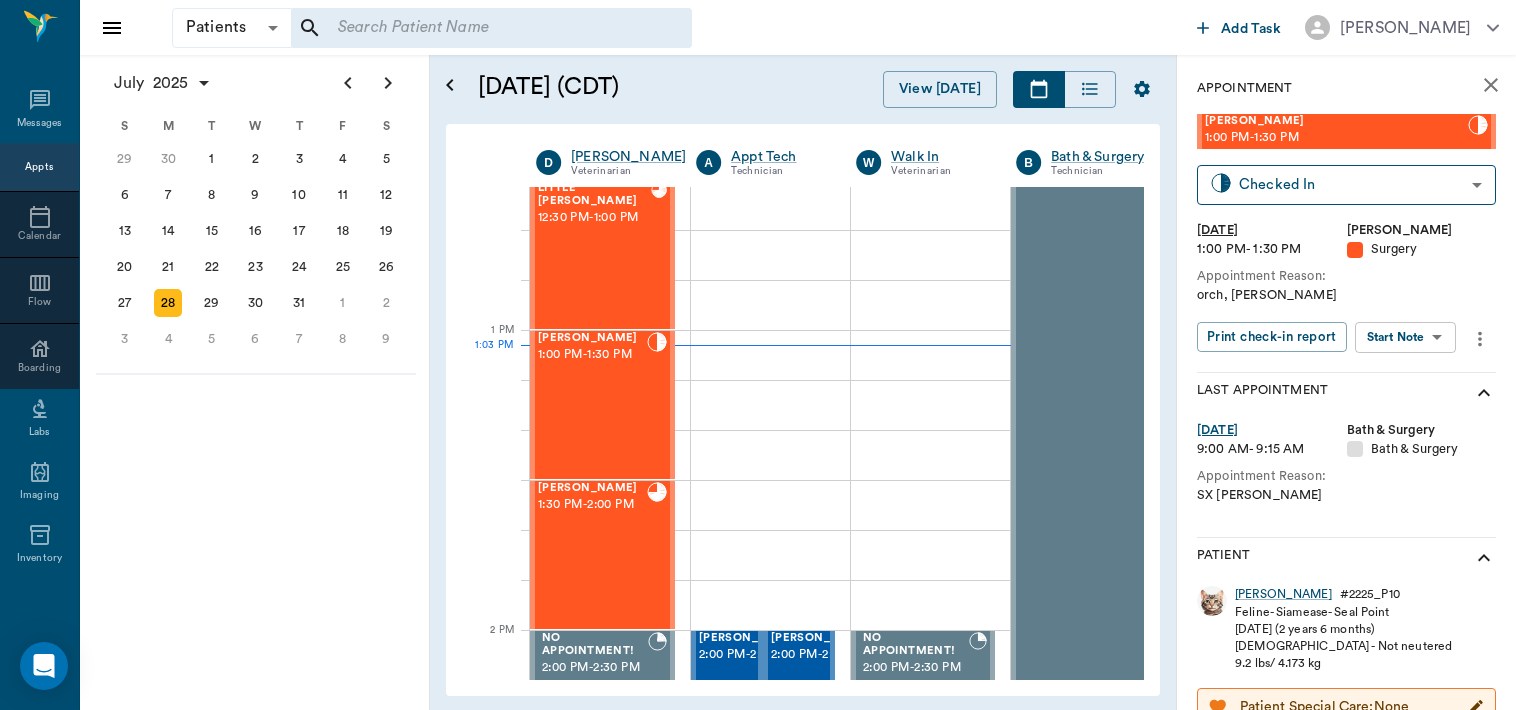click on "Patients Patients ​ ​ Add Task [PERSON_NAME] Nectar Messages Appts Calendar Flow Boarding Labs Imaging Inventory Tasks Forms Staff Reports Lookup Settings [DATE] S M T W T F S [DATE] 2 3 4 5 6 7 8 9 10 11 12 13 14 15 16 17 18 19 20 21 22 23 24 25 26 27 28 29 [DATE] 1 2 3 4 5 6 7 8 9 10 11 12 S M T W T F S 29 [DATE] 1 2 3 4 5 6 7 8 9 10 11 12 13 14 15 16 17 18 19 20 21 22 23 24 25 26 27 28 29 30 [DATE] 1 2 3 4 5 6 7 8 9 S M T W T F S 27 28 29 30 [DATE] 1 2 3 4 5 6 7 8 9 10 11 12 13 14 15 16 17 18 19 20 21 22 23 24 25 26 27 28 29 30 31 [DATE] 2 3 4 5 6 [DATE] (CDT) View [DATE] [DATE] [DATE] [DATE] D [PERSON_NAME] Veterinarian A Appt Tech Technician W Walk In Veterinarian B Bath & Surgery Technician B Board &Procedures Other D [PERSON_NAME] Veterinarian 8 AM 9 AM 10 AM 11 AM 12 PM 1 PM 2 PM 3 PM 4 PM 5 PM 6 PM 7 PM 8 PM 1:03 PM Dream [PERSON_NAME] 8:30 AM  -  9:00 AM NO APPOINTMENT! EMERGENCY ONLY! 9:00 AM  -  9:30 AM [PERSON_NAME] 9:30 AM  -  10:00 AM D-O-G Malina 10:00 AM  -   -   -" at bounding box center [758, 355] 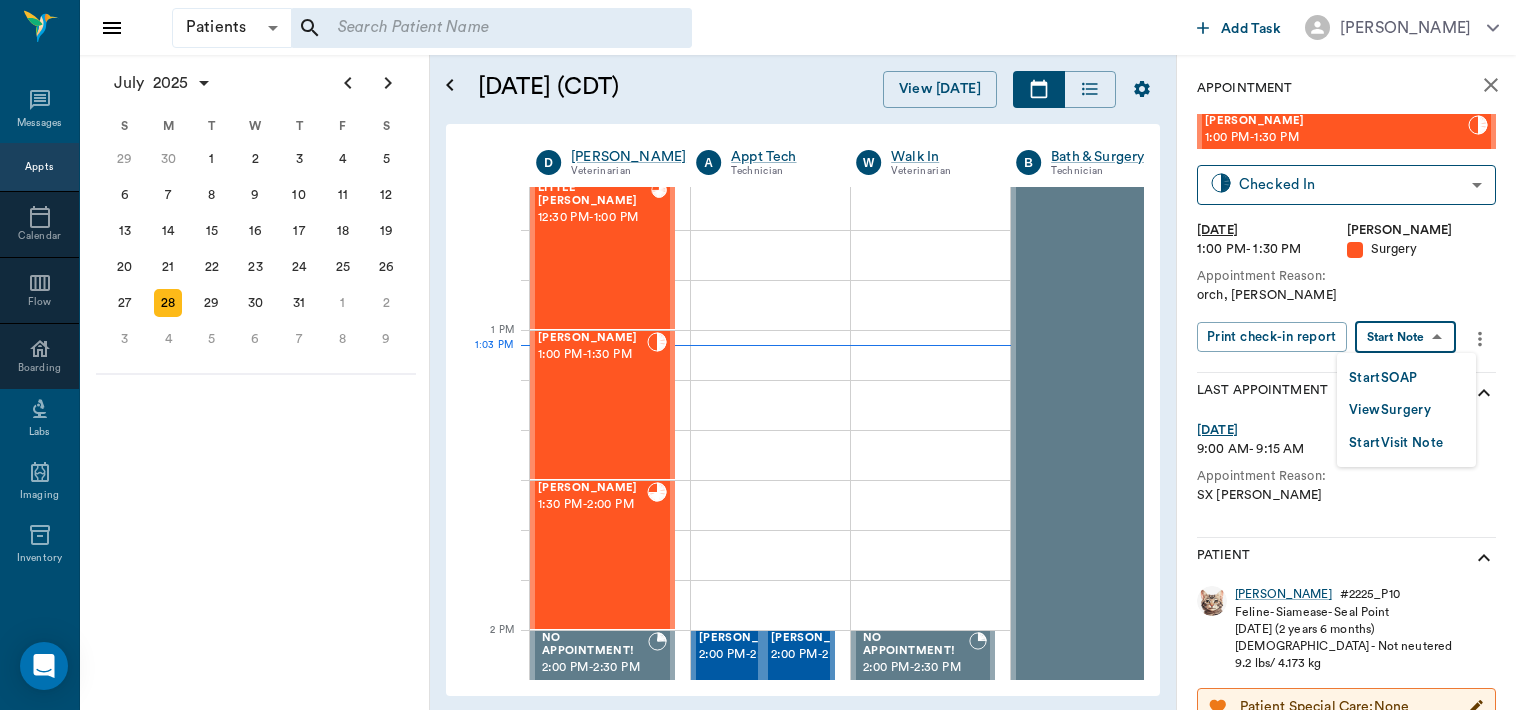 click on "View  Surgery" at bounding box center [1390, 410] 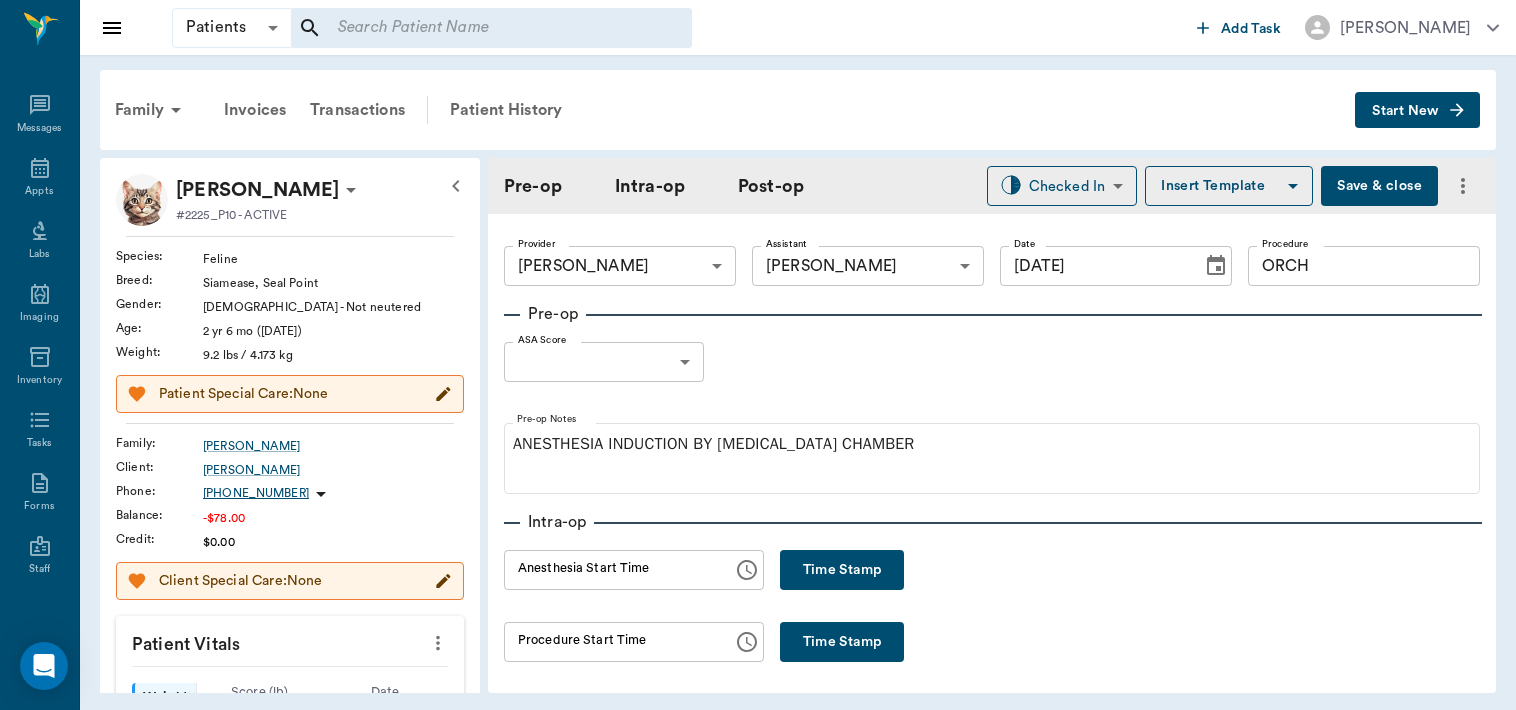 scroll, scrollTop: 0, scrollLeft: 0, axis: both 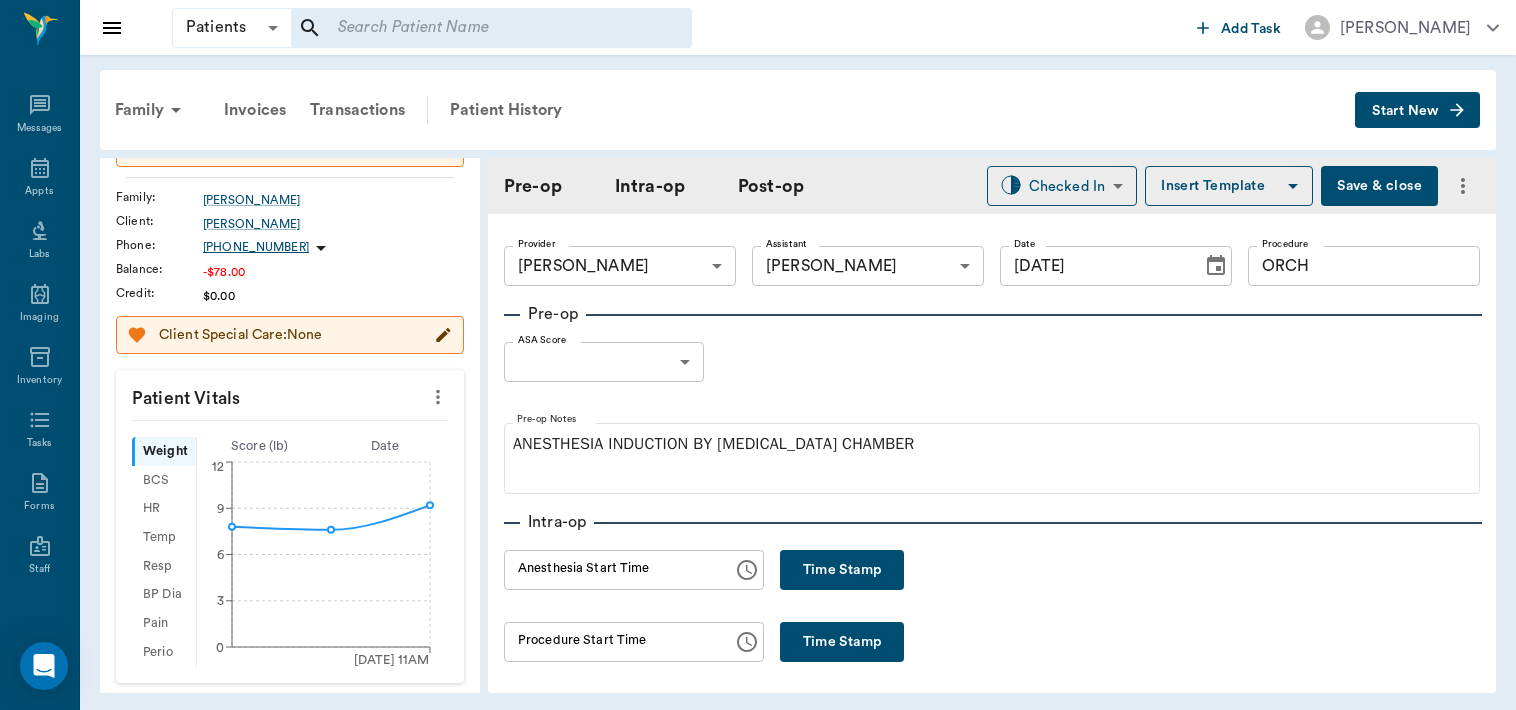 click 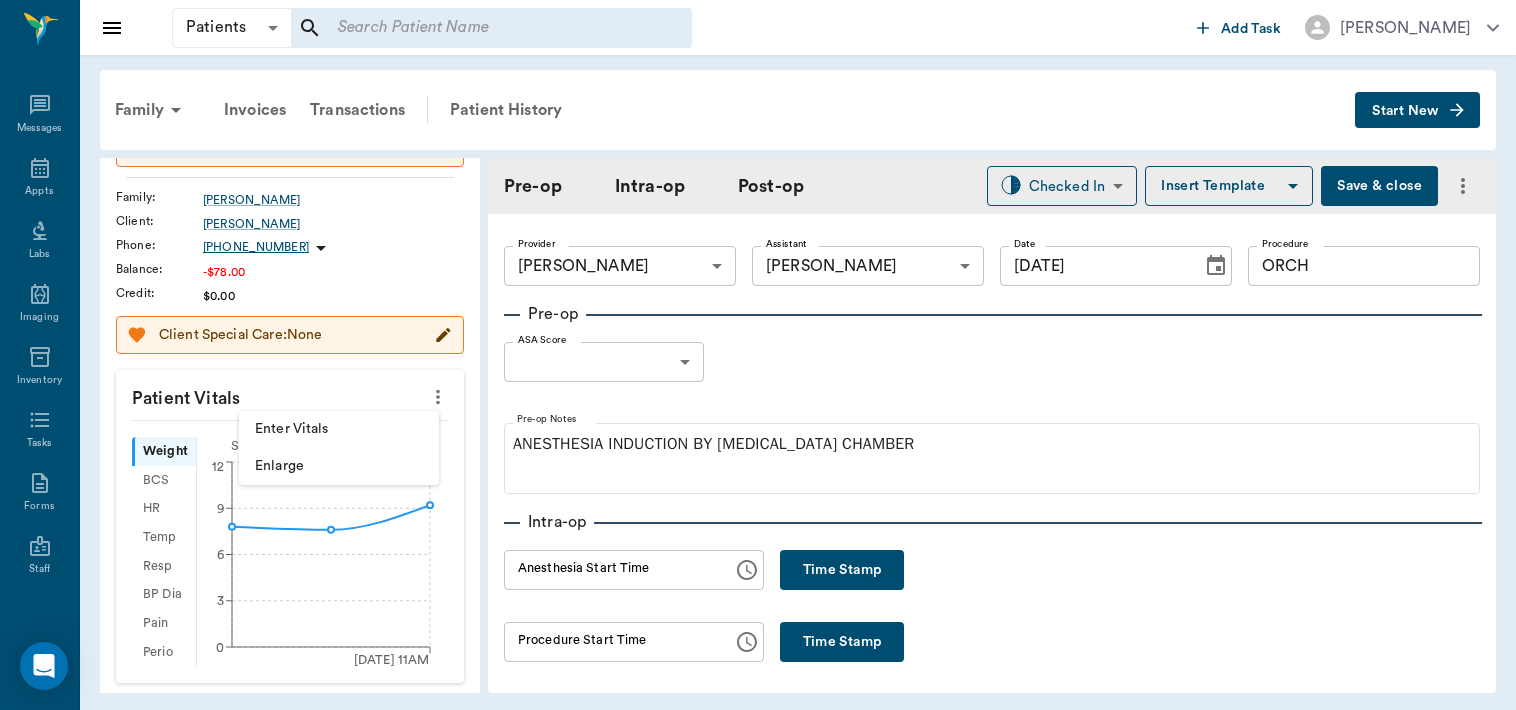 click at bounding box center [758, 355] 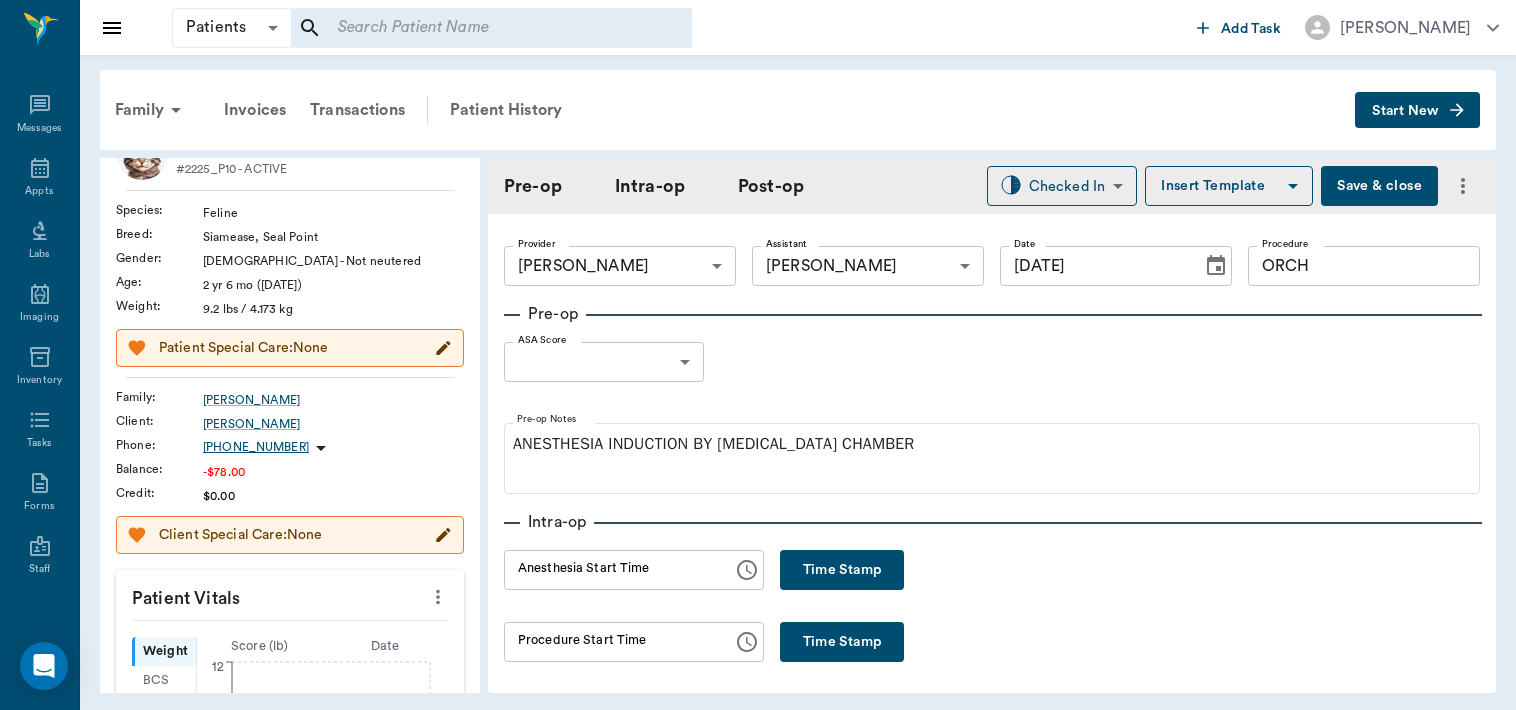 scroll, scrollTop: 0, scrollLeft: 0, axis: both 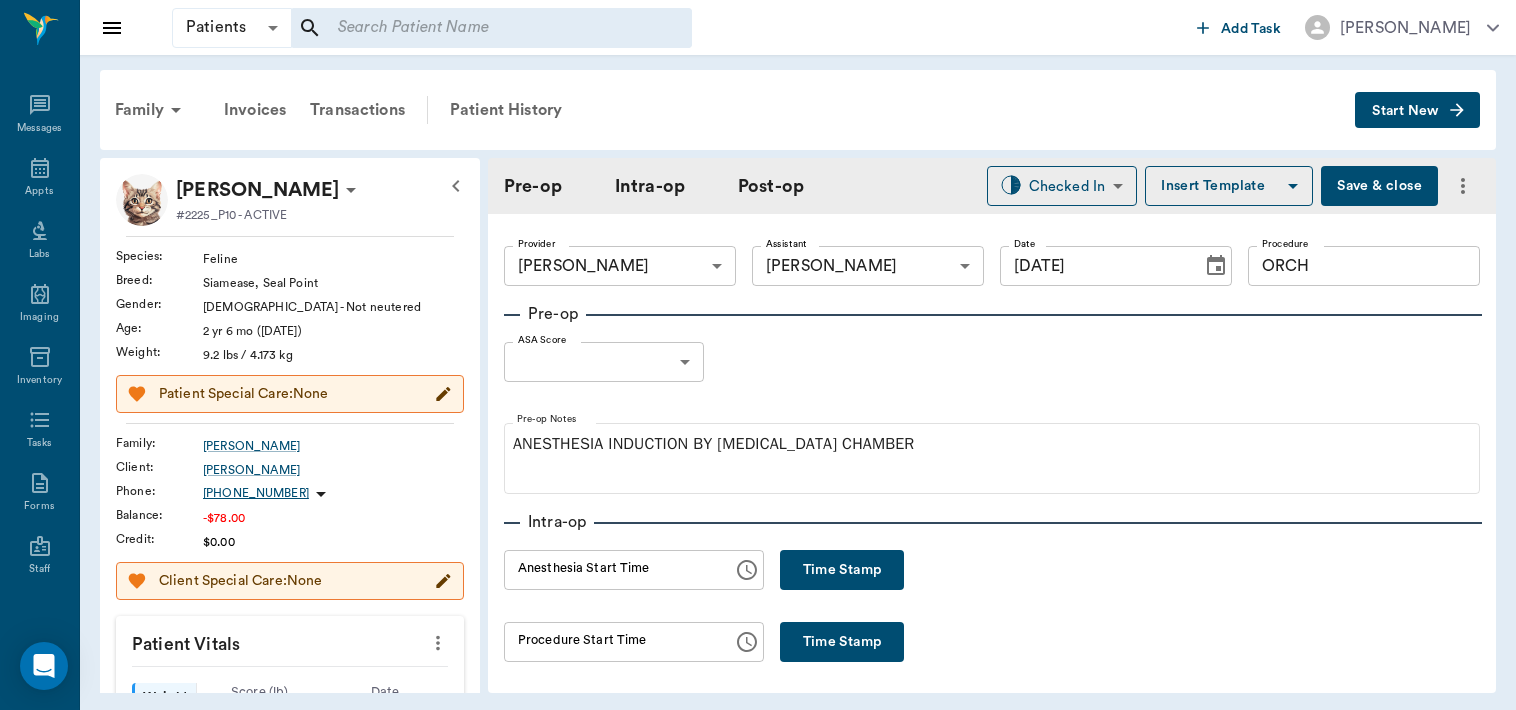 click on "Insert Template" at bounding box center (1229, 186) 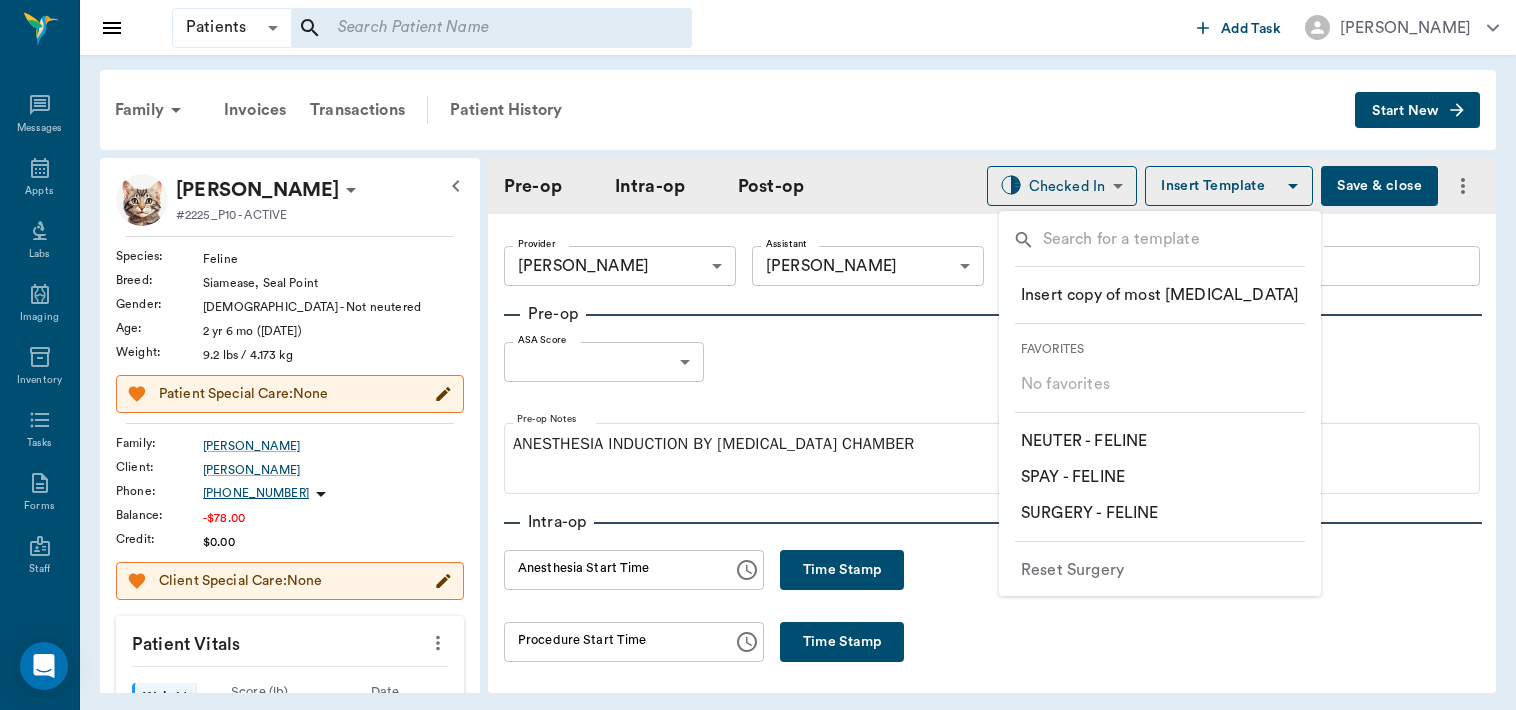 click at bounding box center (758, 355) 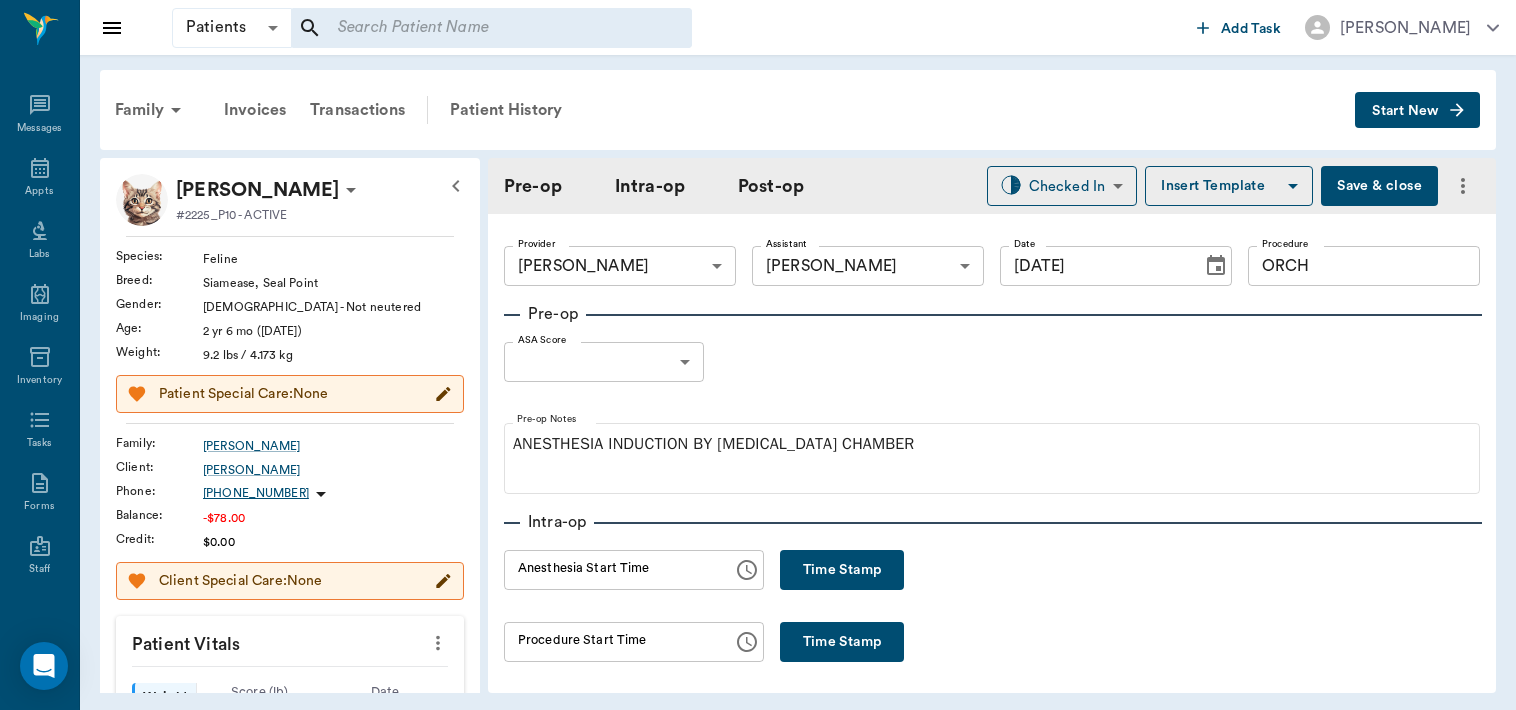 click on "Patients Patients ​ ​ Add Task Dr. Bert Ellsworth Nectar Messages Appts Labs Imaging Inventory Tasks Forms Staff Reports Lookup Settings Family Invoices Transactions Patient History Start New Charlie Davis #2225_P10    -    ACTIVE   Species : Feline Breed : Siamease, Seal Point Gender : Male - Not neutered Age : 2 yr 6 mo (01/28/2023) Weight : 9.2 lbs / 4.173 kg Patient Special Care:  None Family : Davis Client : Sandy Davis Phone : (903) 835-5577 Balance : -$78.00 Credit : $0.00 Client Special Care:  None Patient Vitals Weight BCS HR Temp Resp BP Dia Pain Perio Score ( lb ) Date 07/28/25 11AM 0 3 6 9 12 Ongoing diagnosis Current Rx orbax suspension 06/16/26 Azithromycin Oral Suspension 05/30/26 Reminders Upcoming appointments Schedule Appointment Pre-op Intra-op Post-op Checked In CHECKED_IN ​ Insert Template  Save & close Provider Dr. Bert Ellsworth 63ec2f075fda476ae8351a4d Provider Assistant Julie Dickerson 63ec2e7e52e12b0ba117b124 Assistant Date 07/28/2025 Date Procedure ORCH Procedure Pre-op ​" at bounding box center [758, 355] 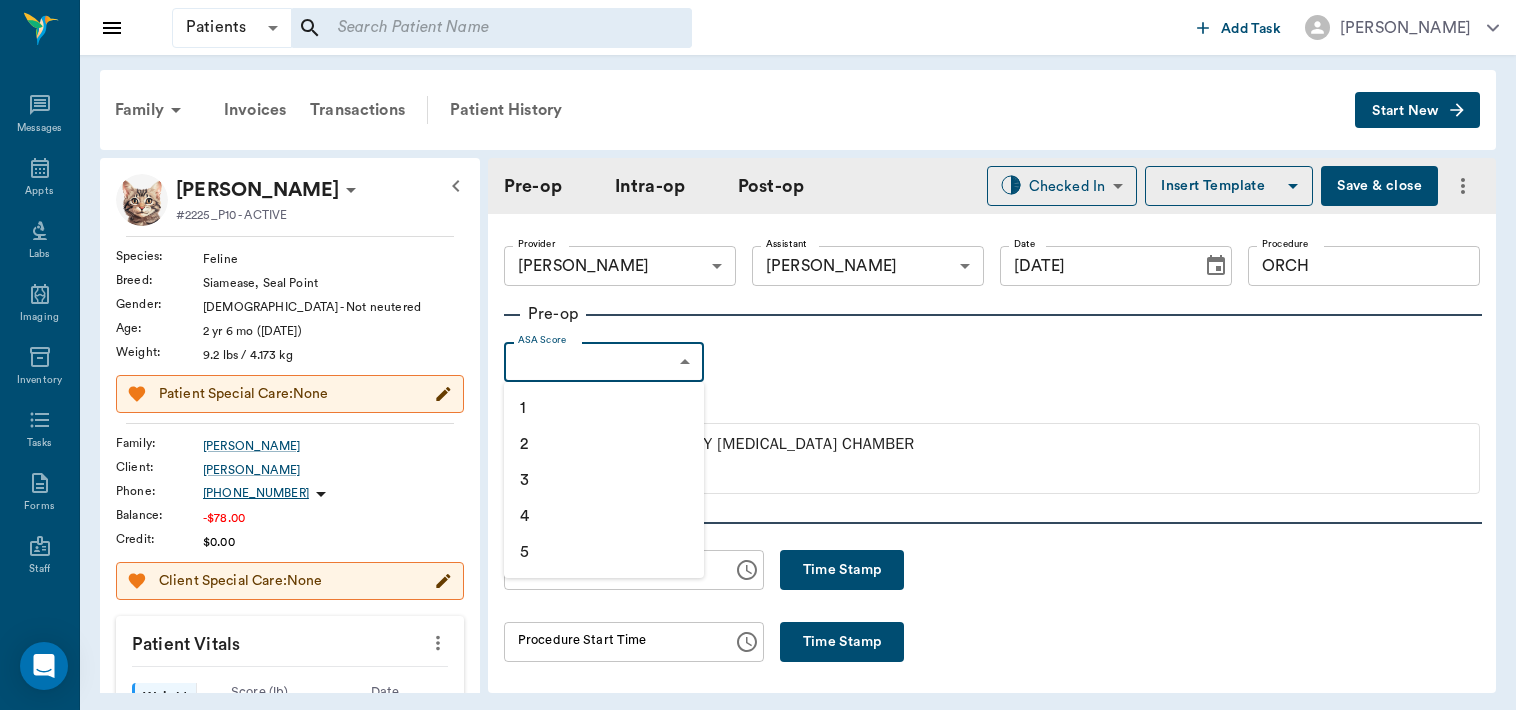 click on "1" at bounding box center [604, 408] 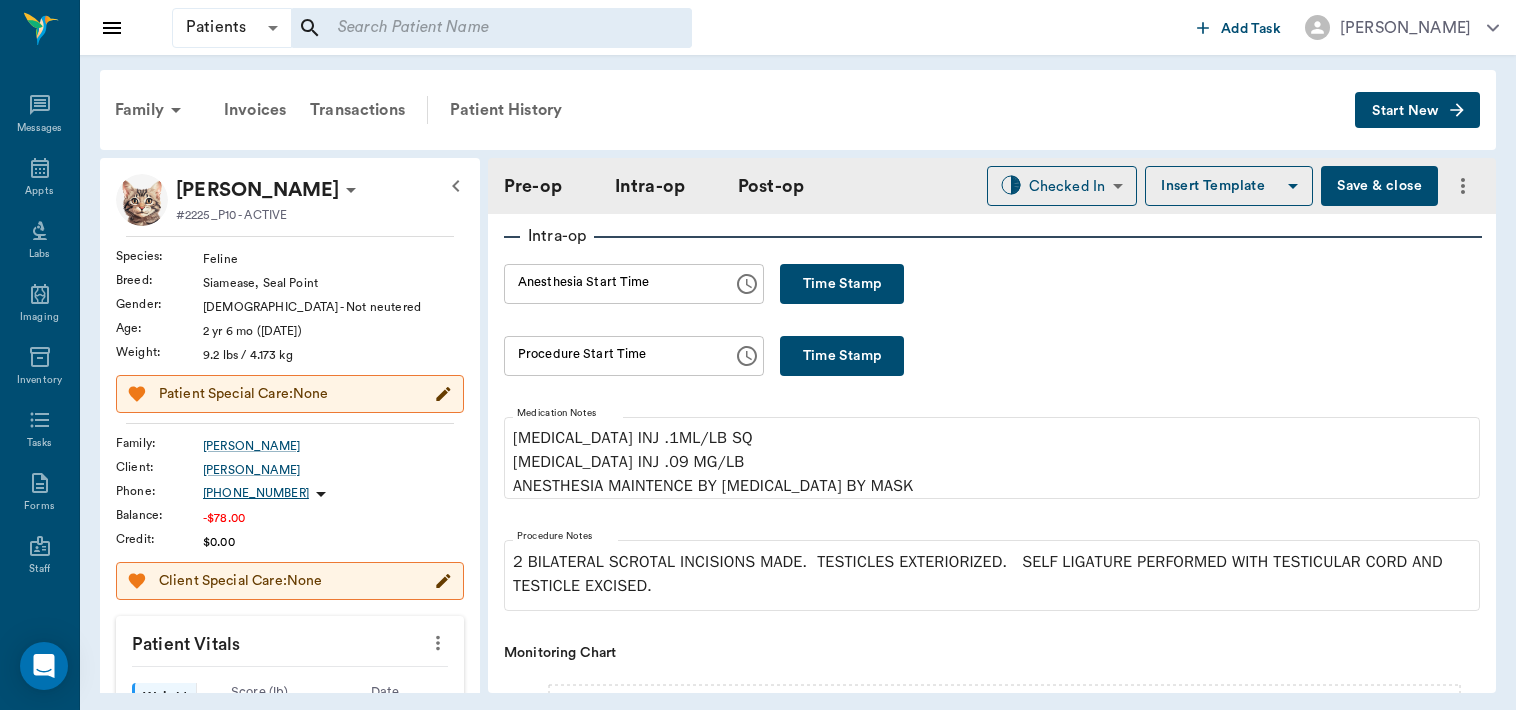 scroll, scrollTop: 337, scrollLeft: 0, axis: vertical 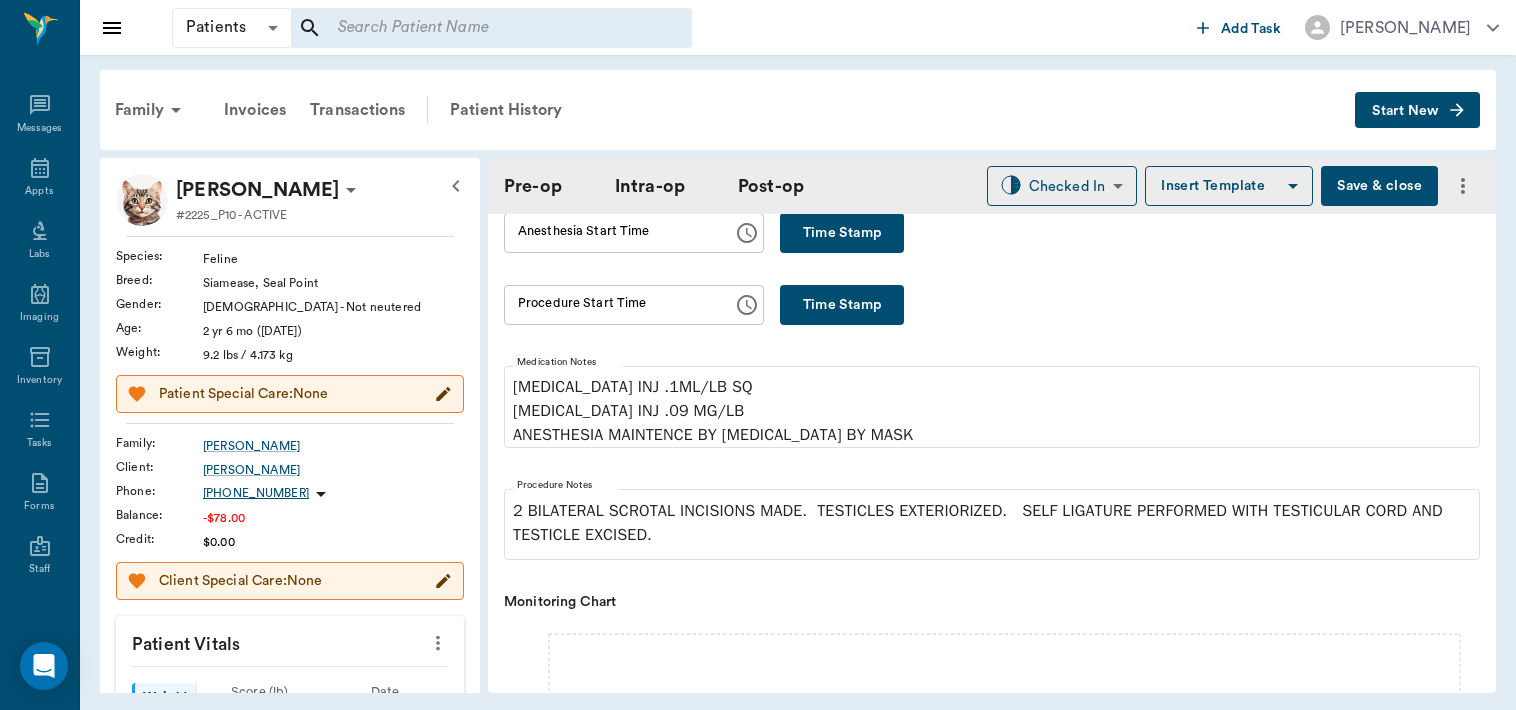 click on "Time Stamp" at bounding box center (842, 233) 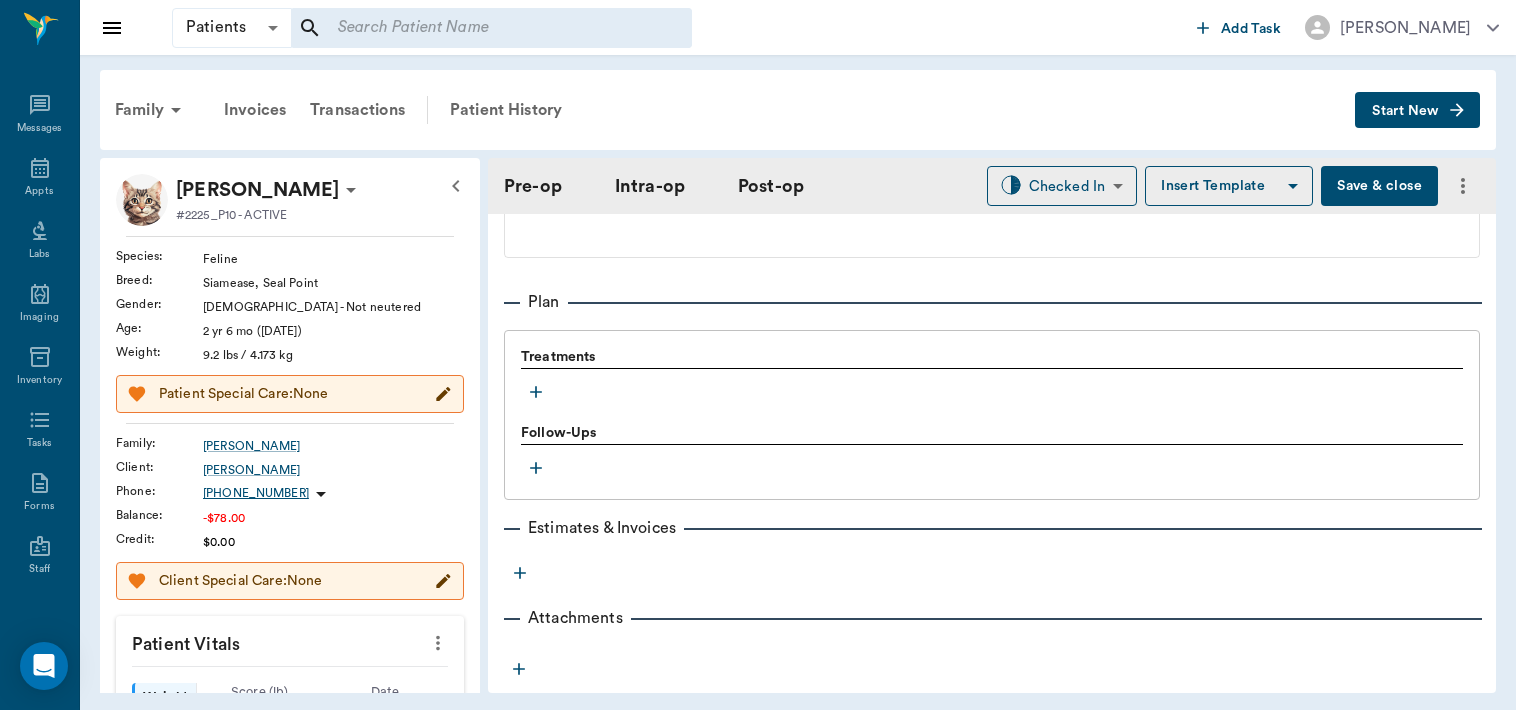 scroll, scrollTop: 1563, scrollLeft: 0, axis: vertical 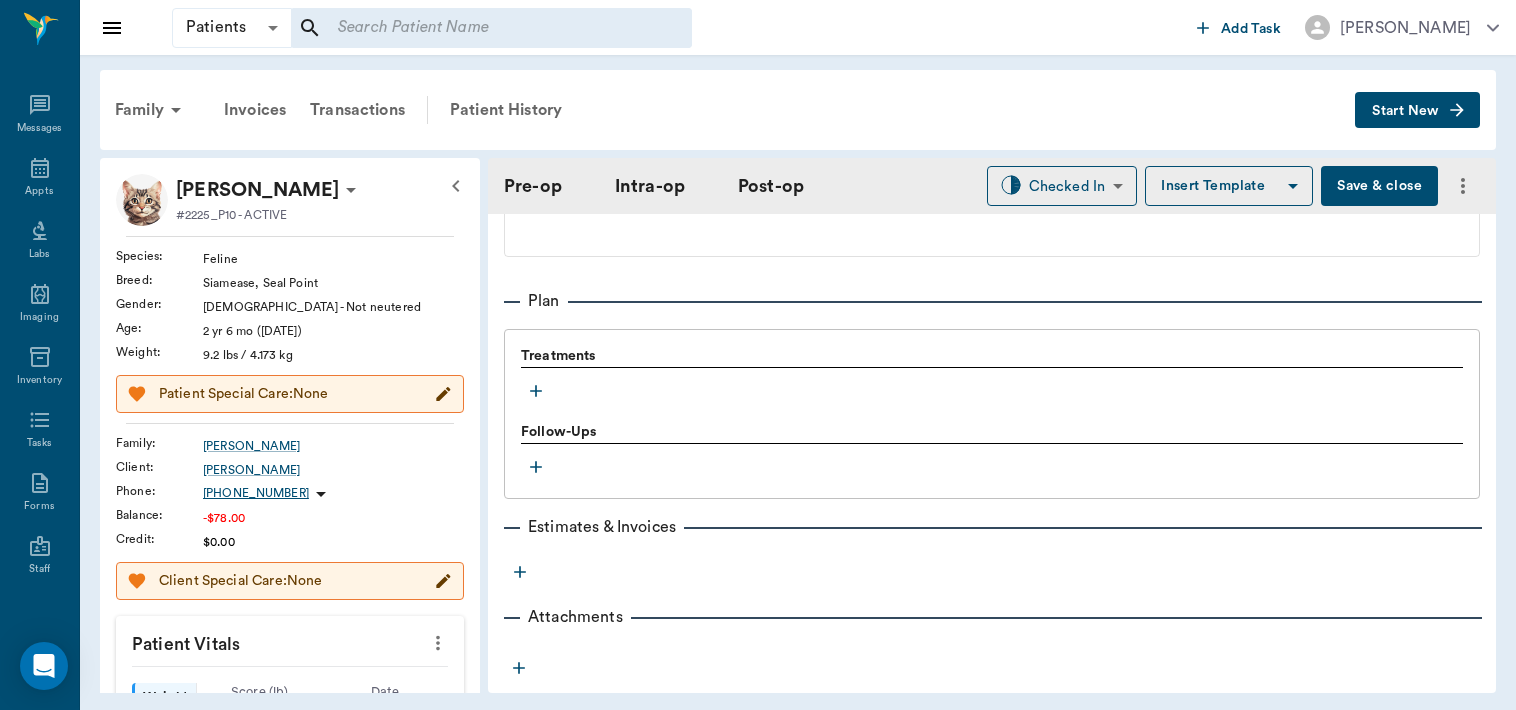 click 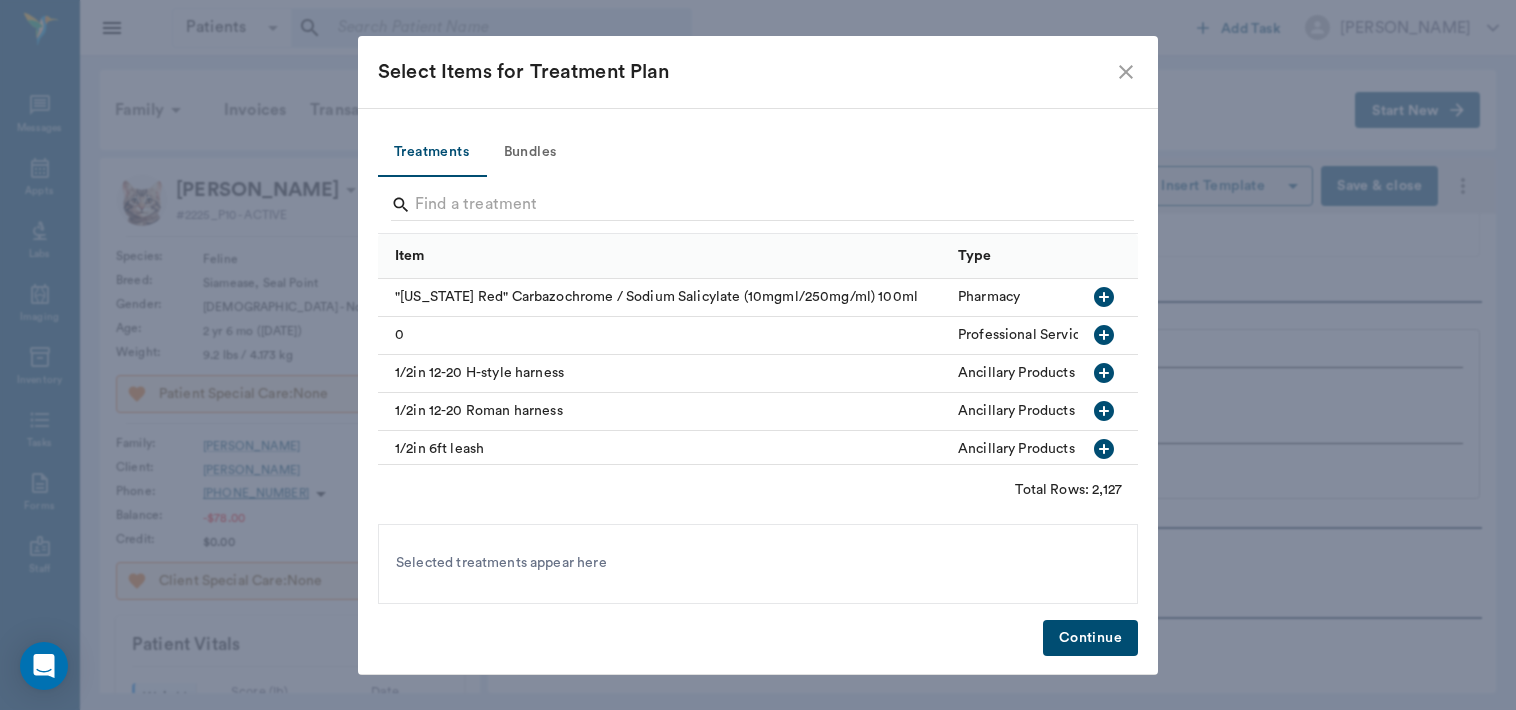 click on "Bundles" at bounding box center (530, 153) 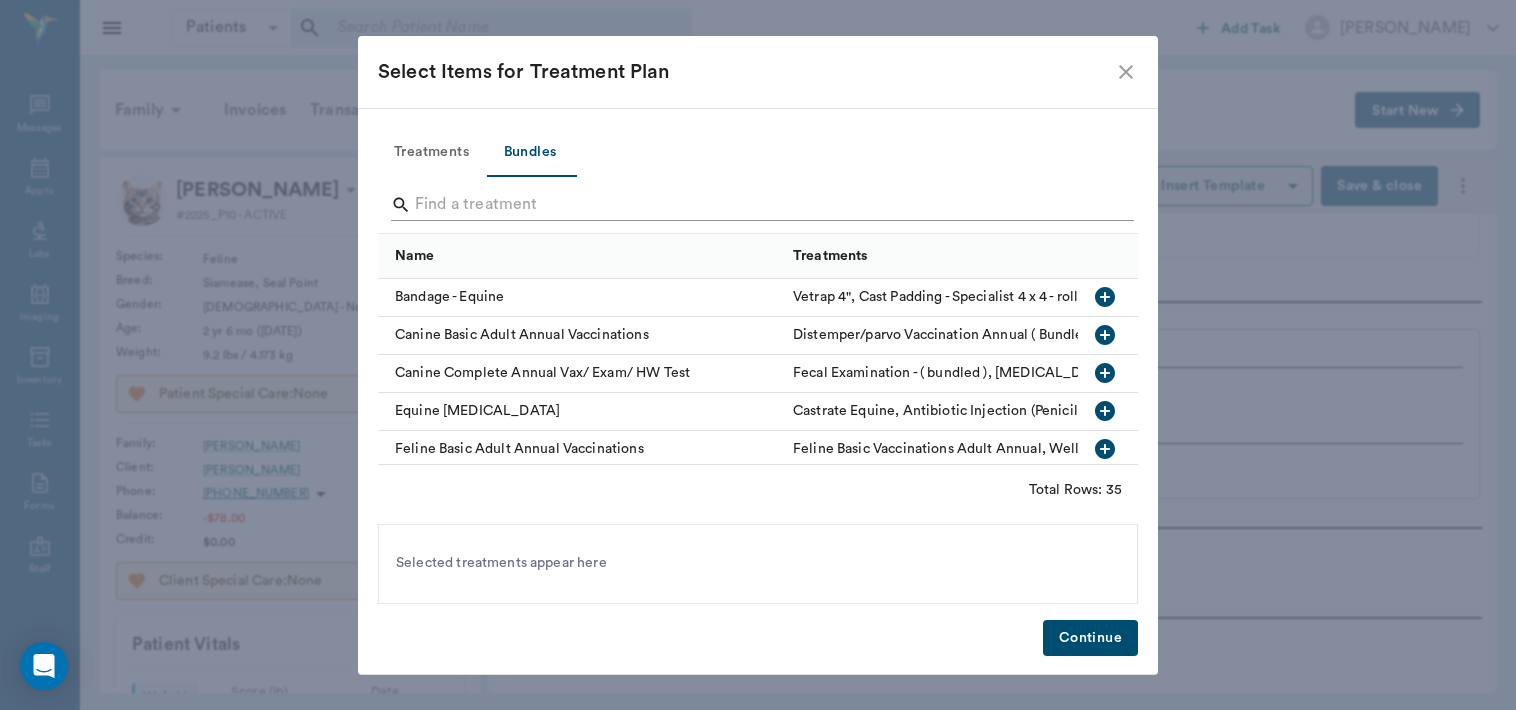 click at bounding box center (759, 205) 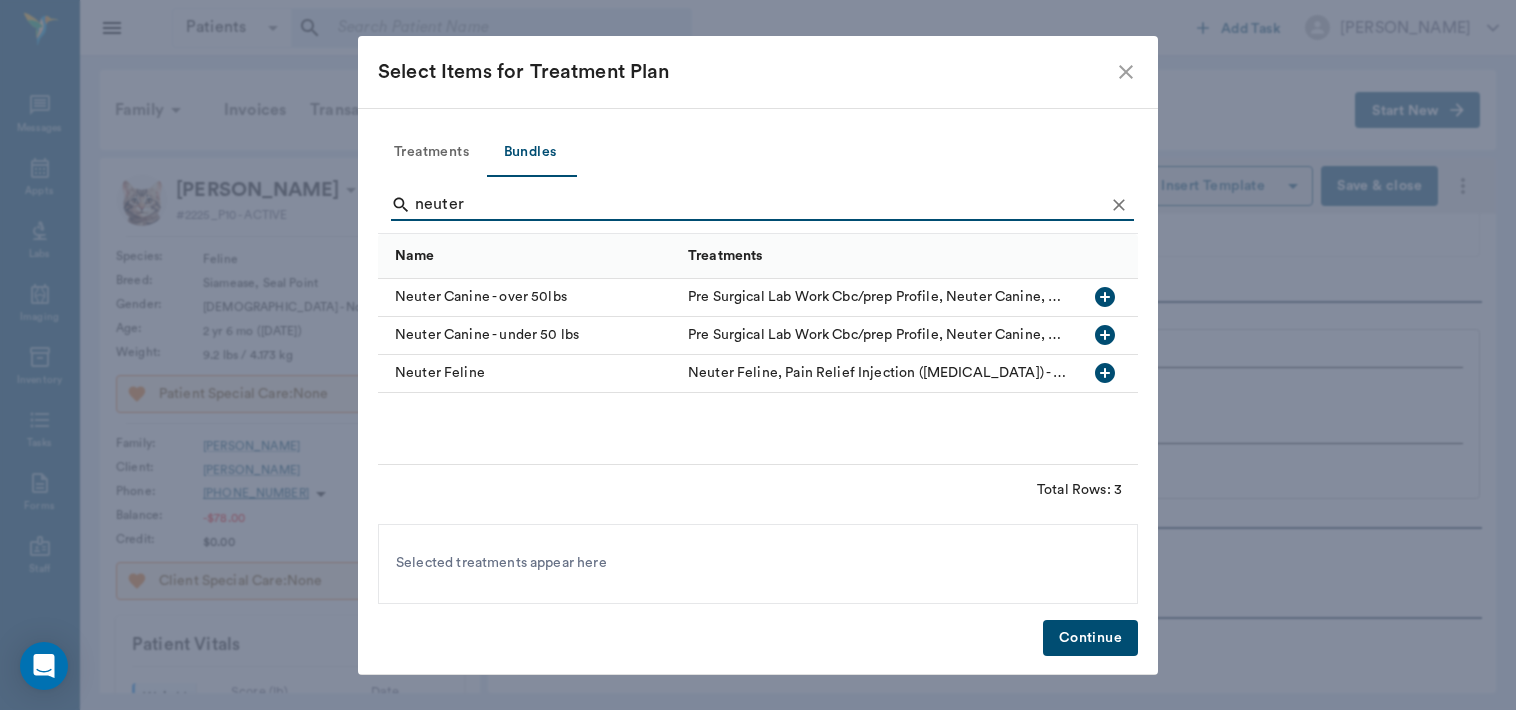 type on "neuter" 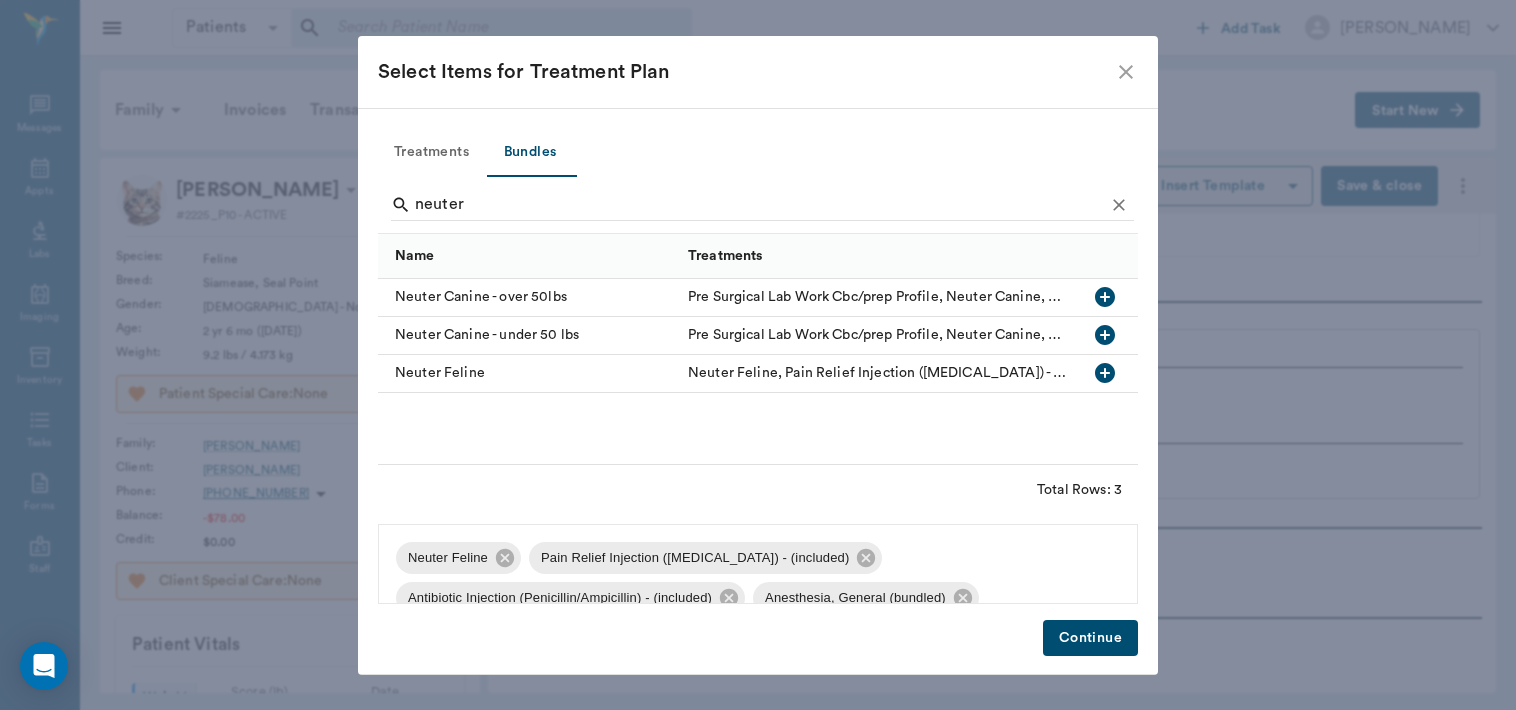 scroll, scrollTop: 28, scrollLeft: 0, axis: vertical 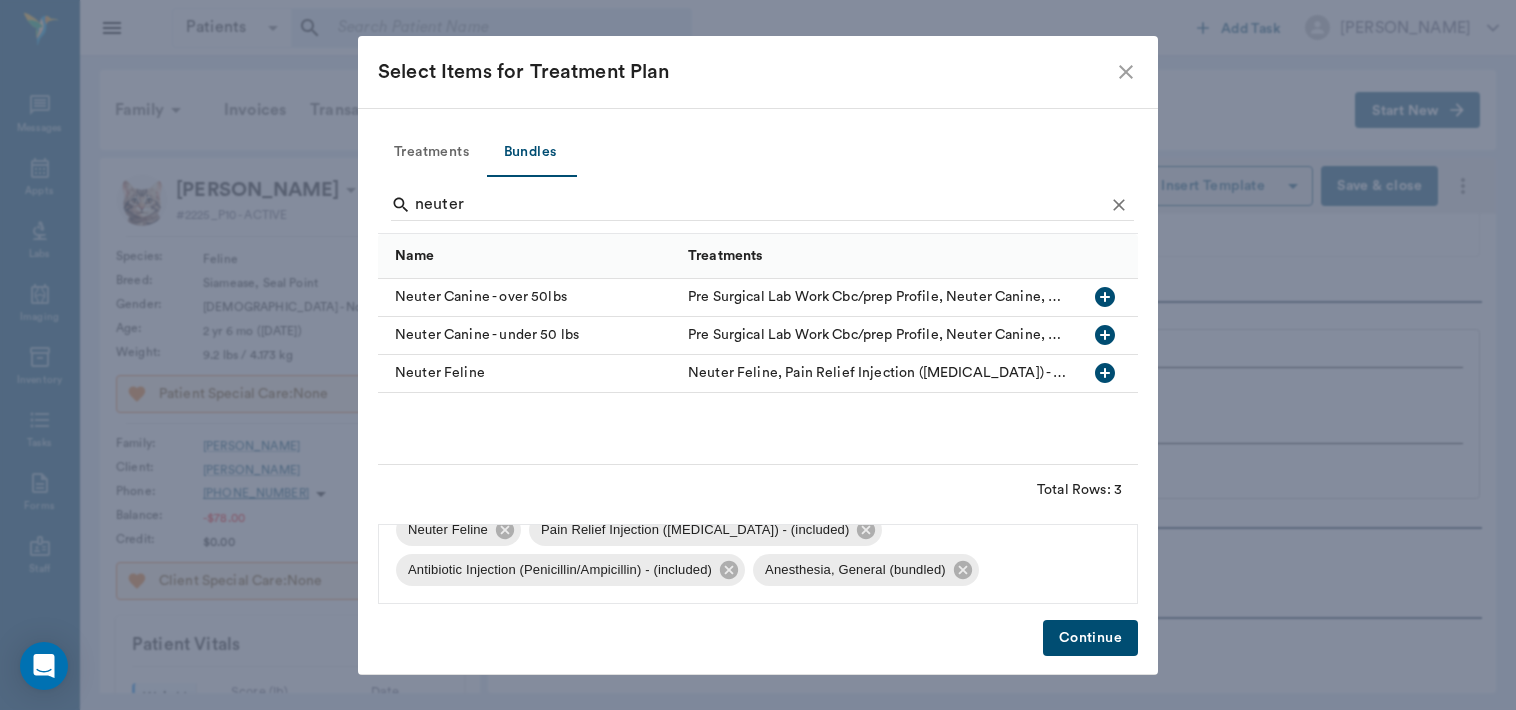 click on "Continue" at bounding box center [1090, 638] 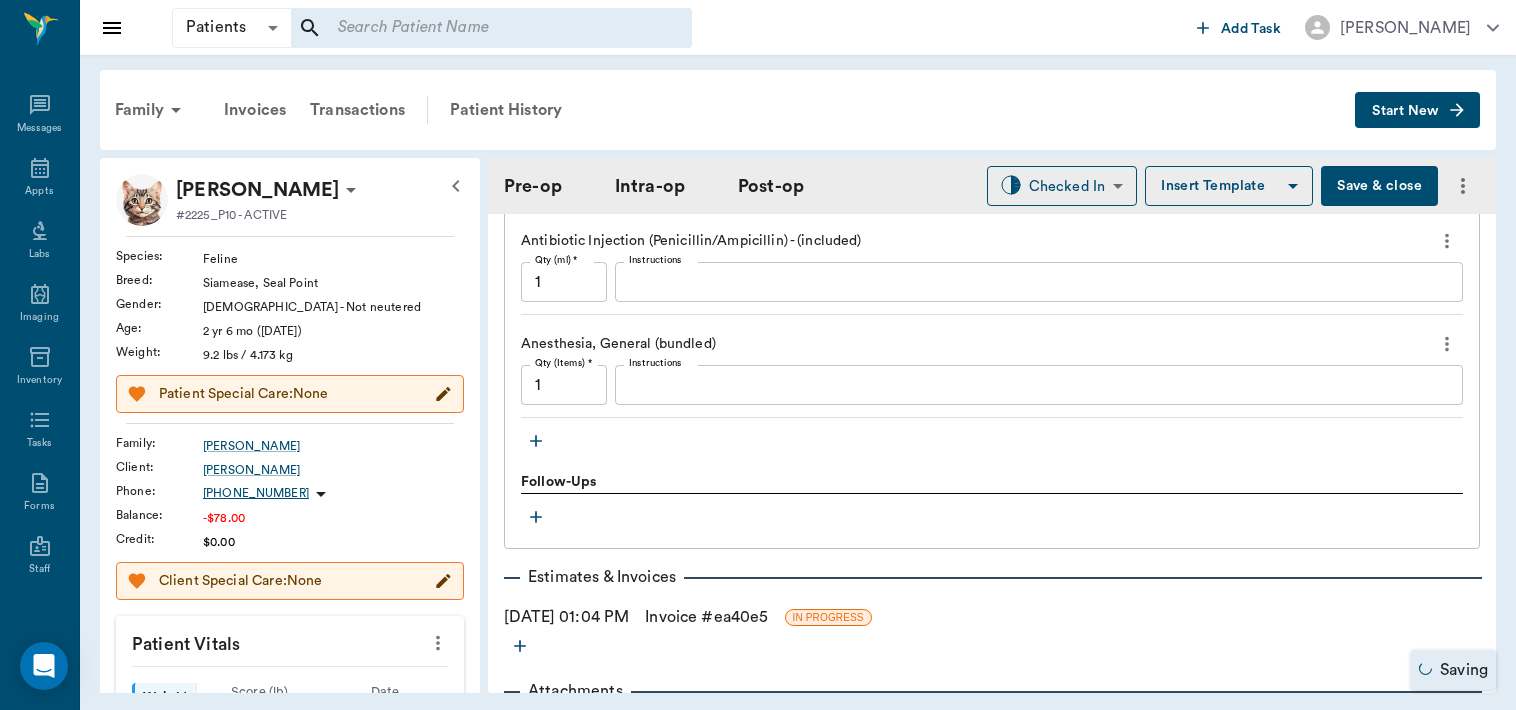 scroll, scrollTop: 1940, scrollLeft: 0, axis: vertical 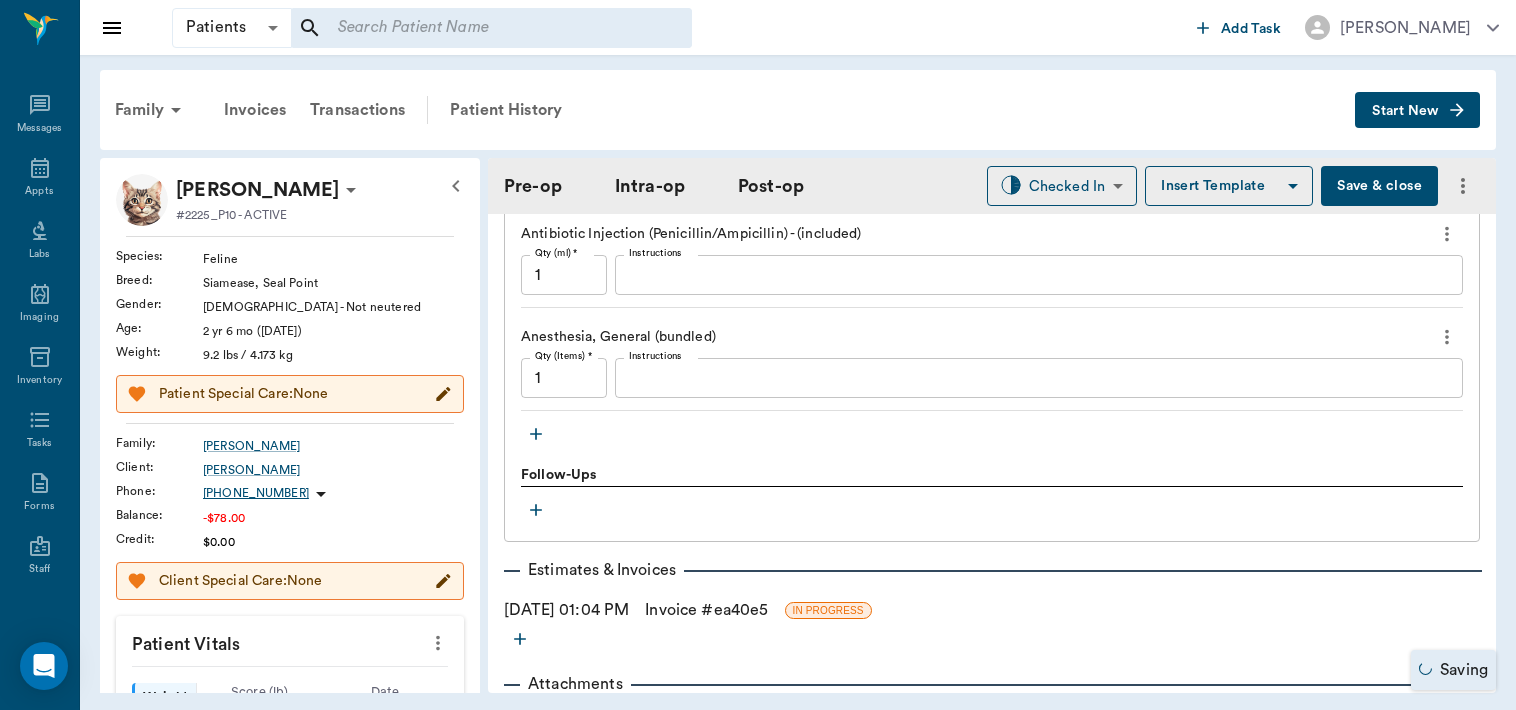click on "Treatments Neuter Feline Qty (Items) * 1 Qty (Items) * Instructions x Instructions Pain Relief Injection (meloxicam) - (included) Qty (Items) * 1 Qty (Items) * Instructions x Instructions Antibiotic Injection (Penicillin/Ampicillin) - (included) Qty (ml) * 1 Qty (ml) * Instructions x Instructions Anesthesia, General (bundled) Qty (Items) * 1 Qty (Items) * Instructions x Instructions Follow-Ups" at bounding box center (992, 247) 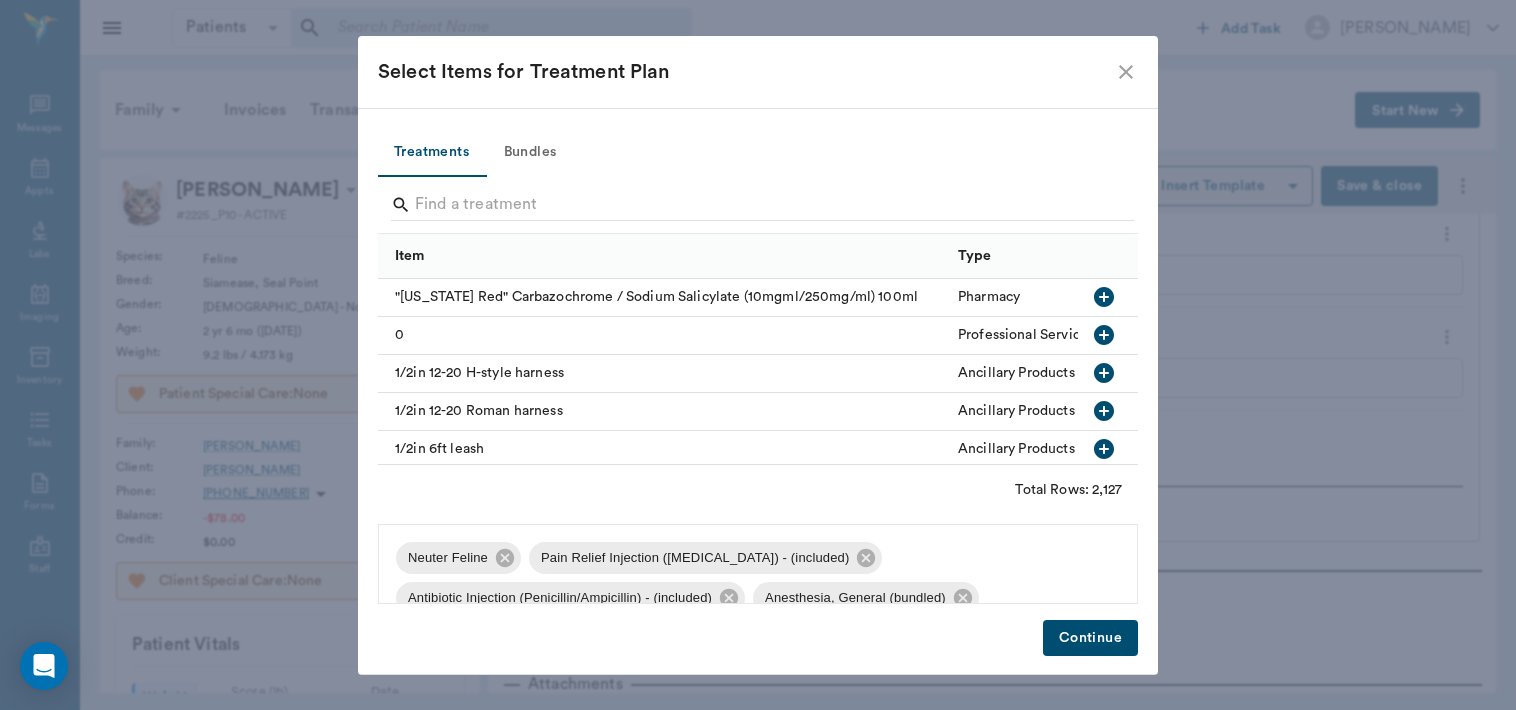 scroll, scrollTop: 28, scrollLeft: 0, axis: vertical 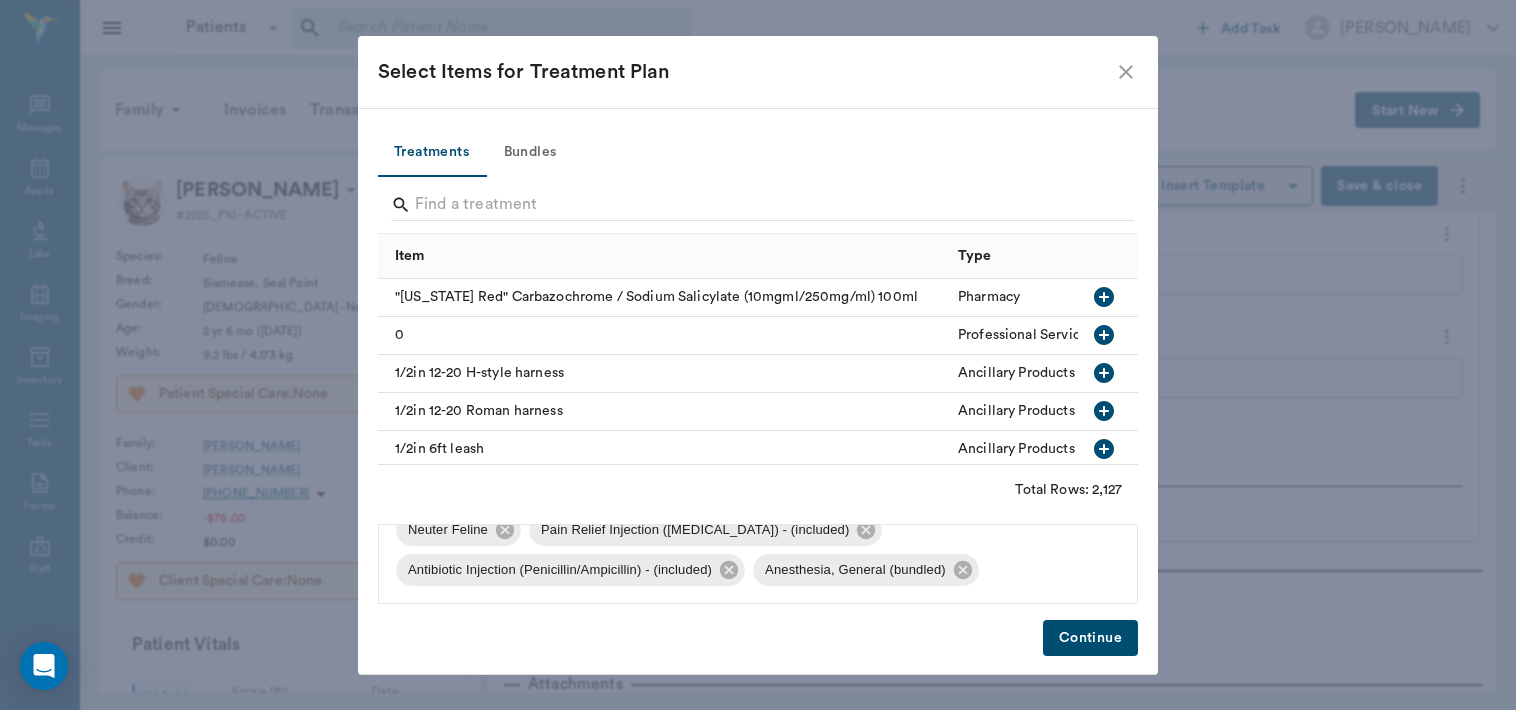click on "Continue" at bounding box center (1090, 638) 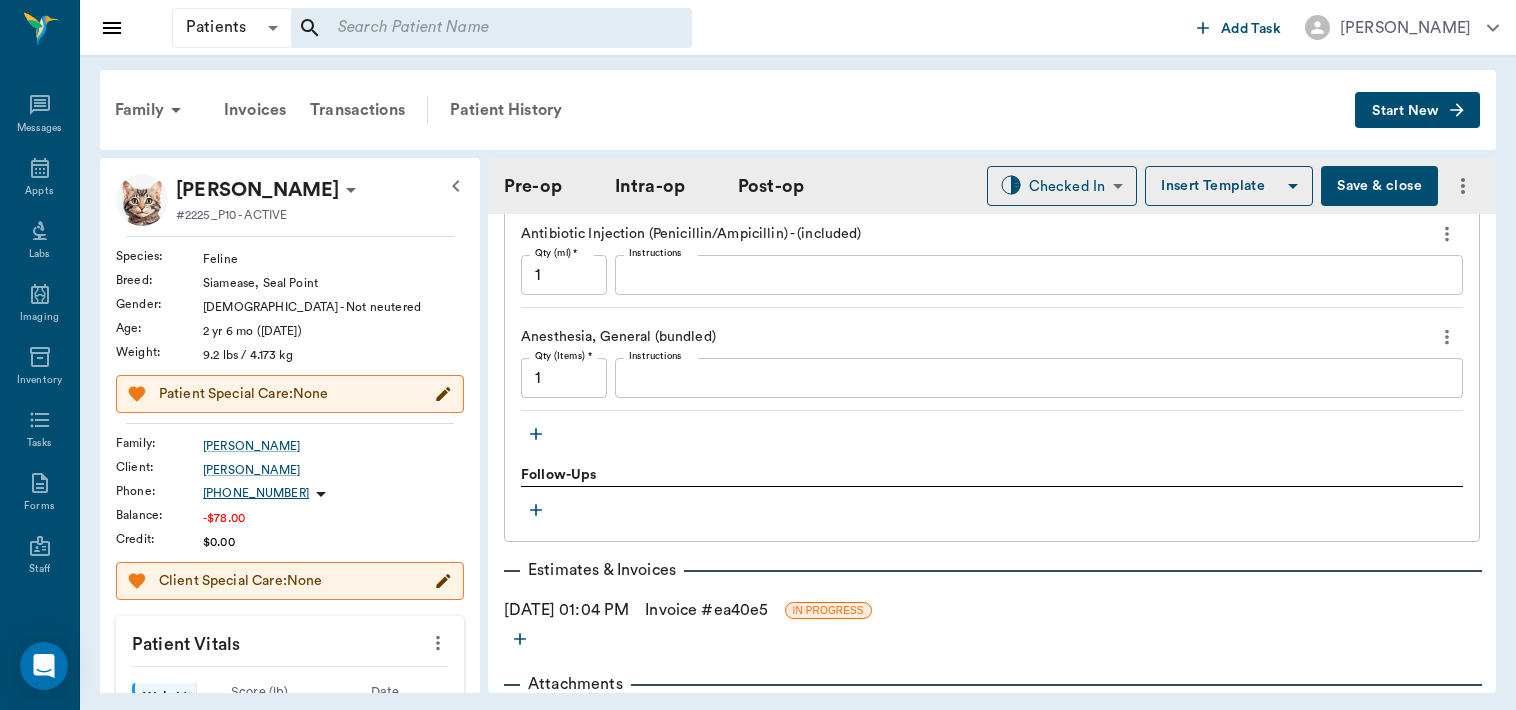 click 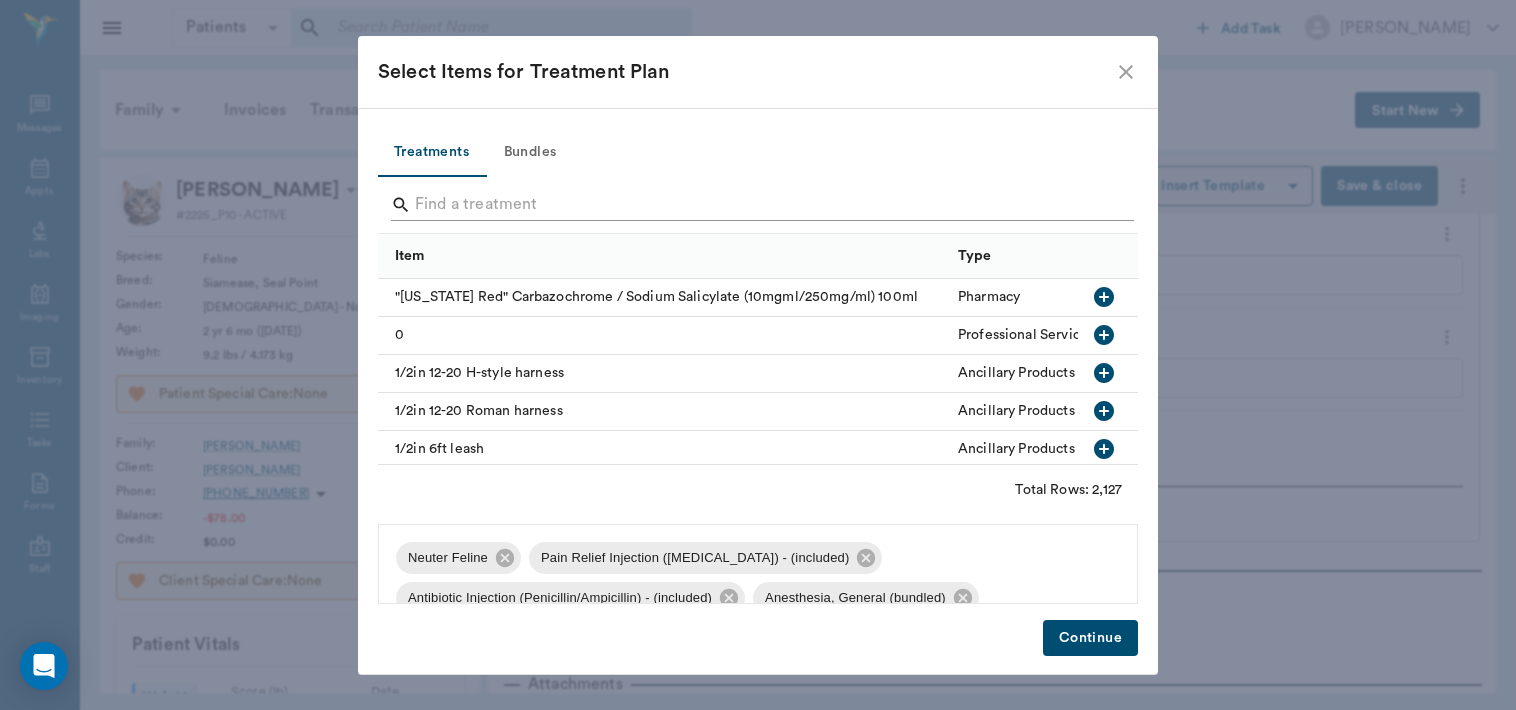 click at bounding box center (759, 205) 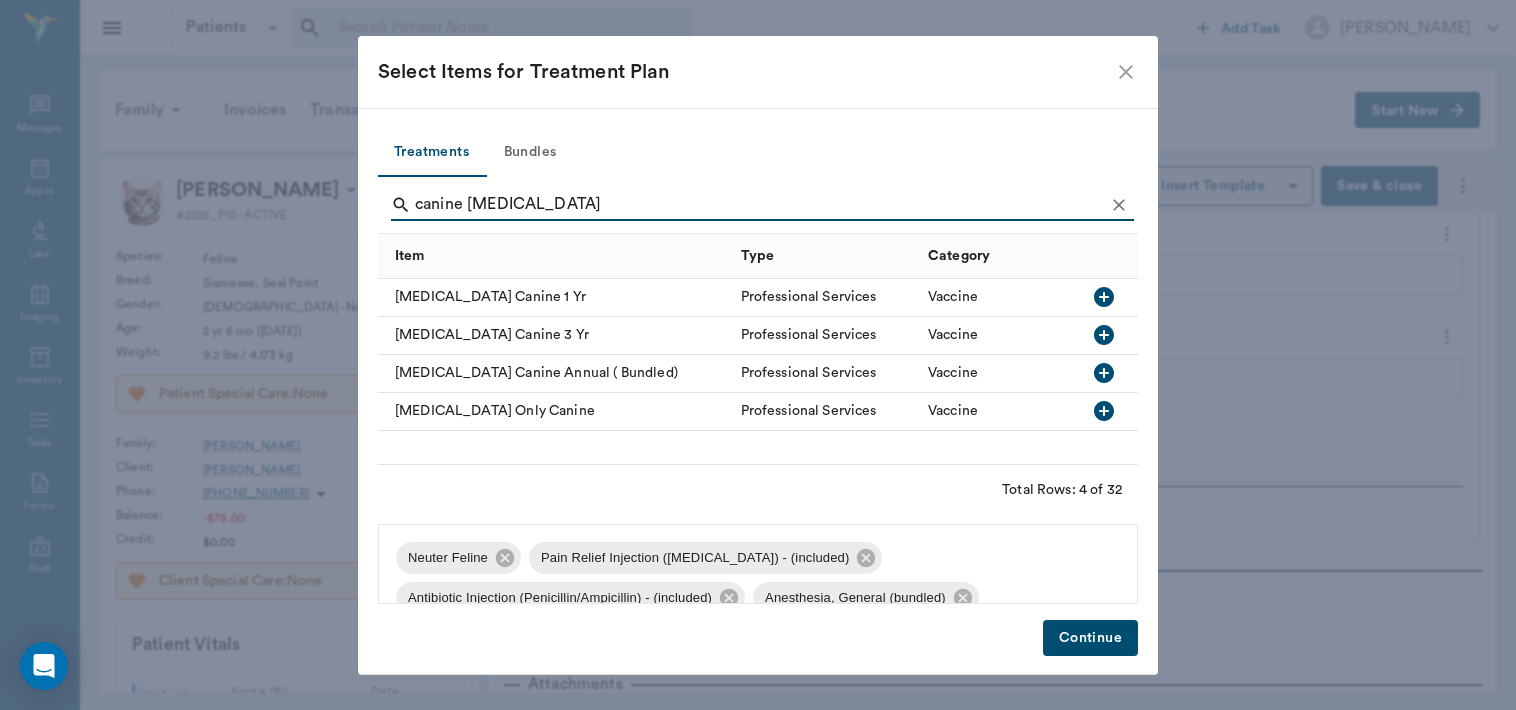 type on "canine rabies" 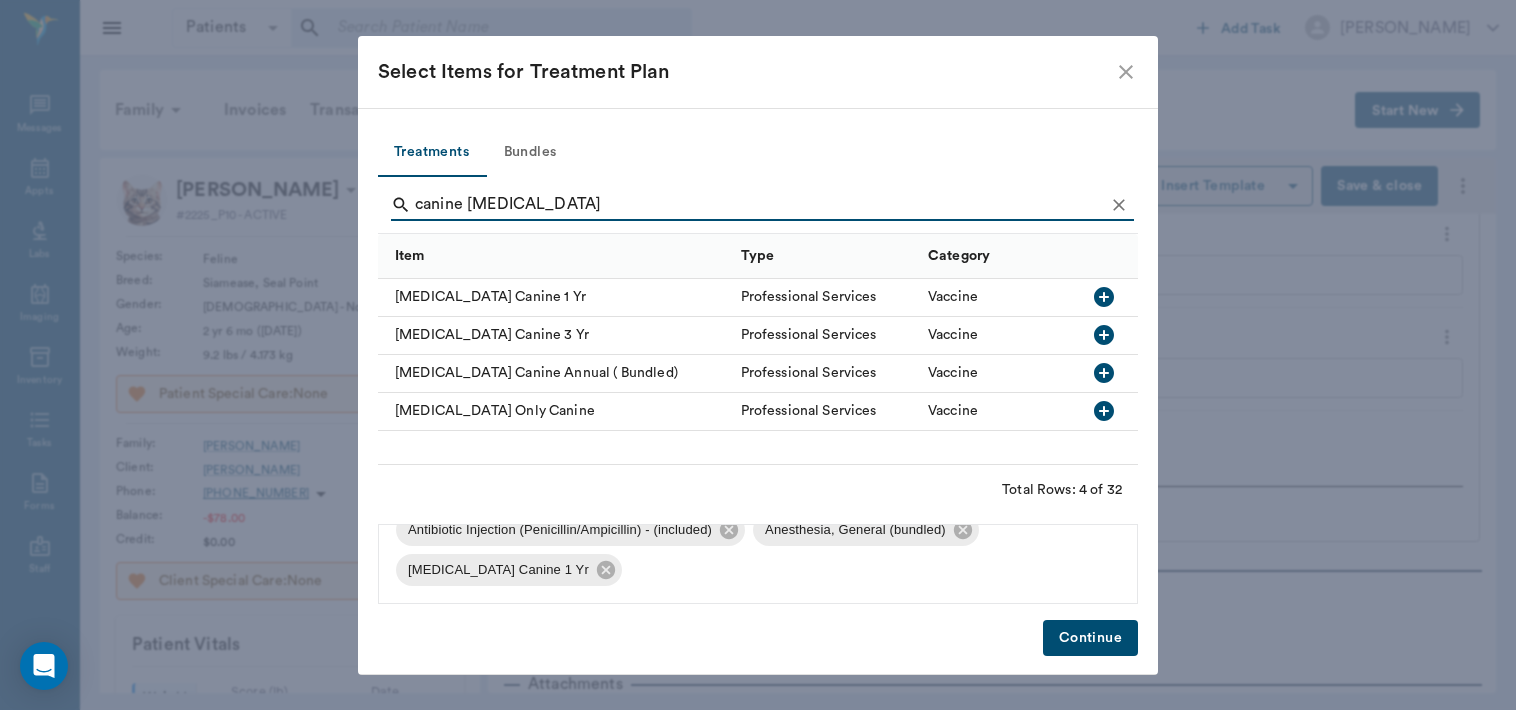 click on "Continue" at bounding box center [1090, 638] 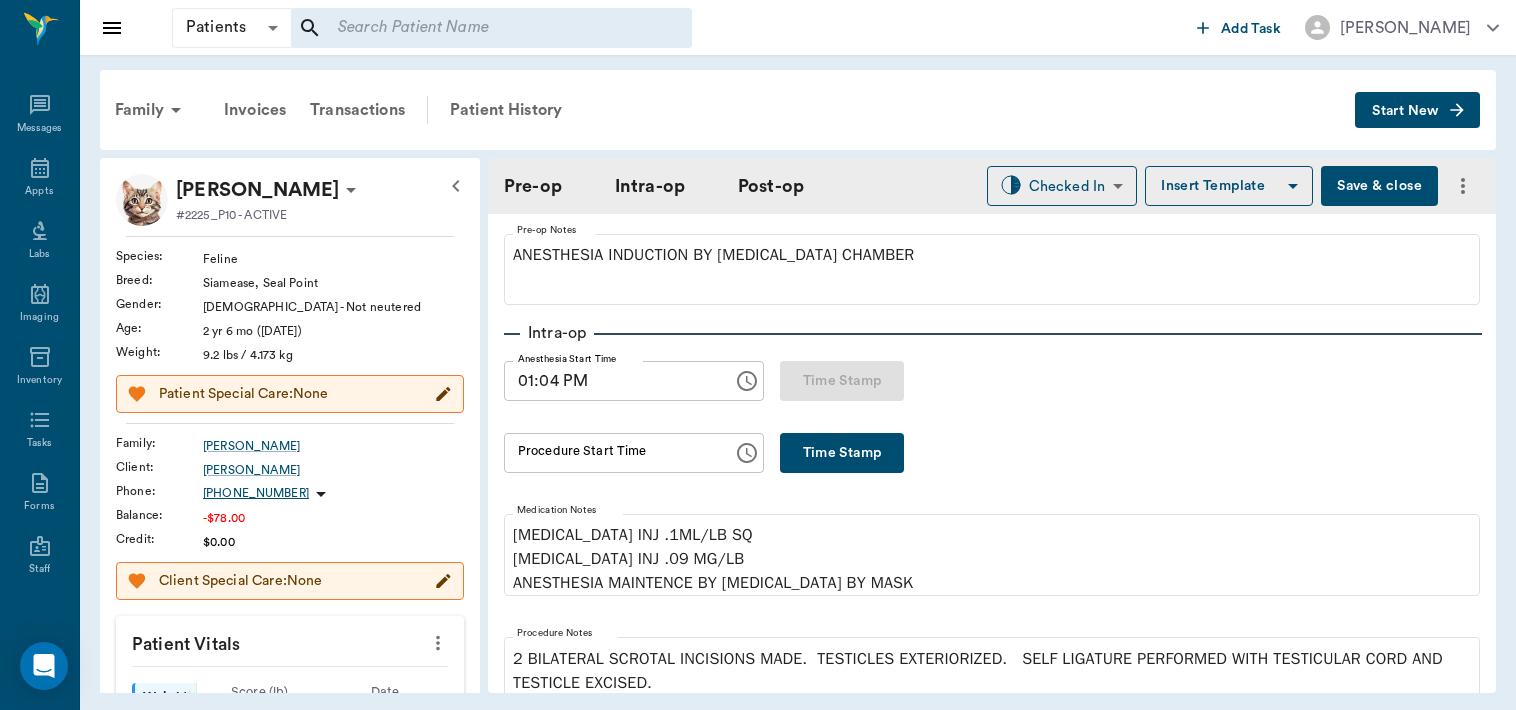 scroll, scrollTop: 189, scrollLeft: 0, axis: vertical 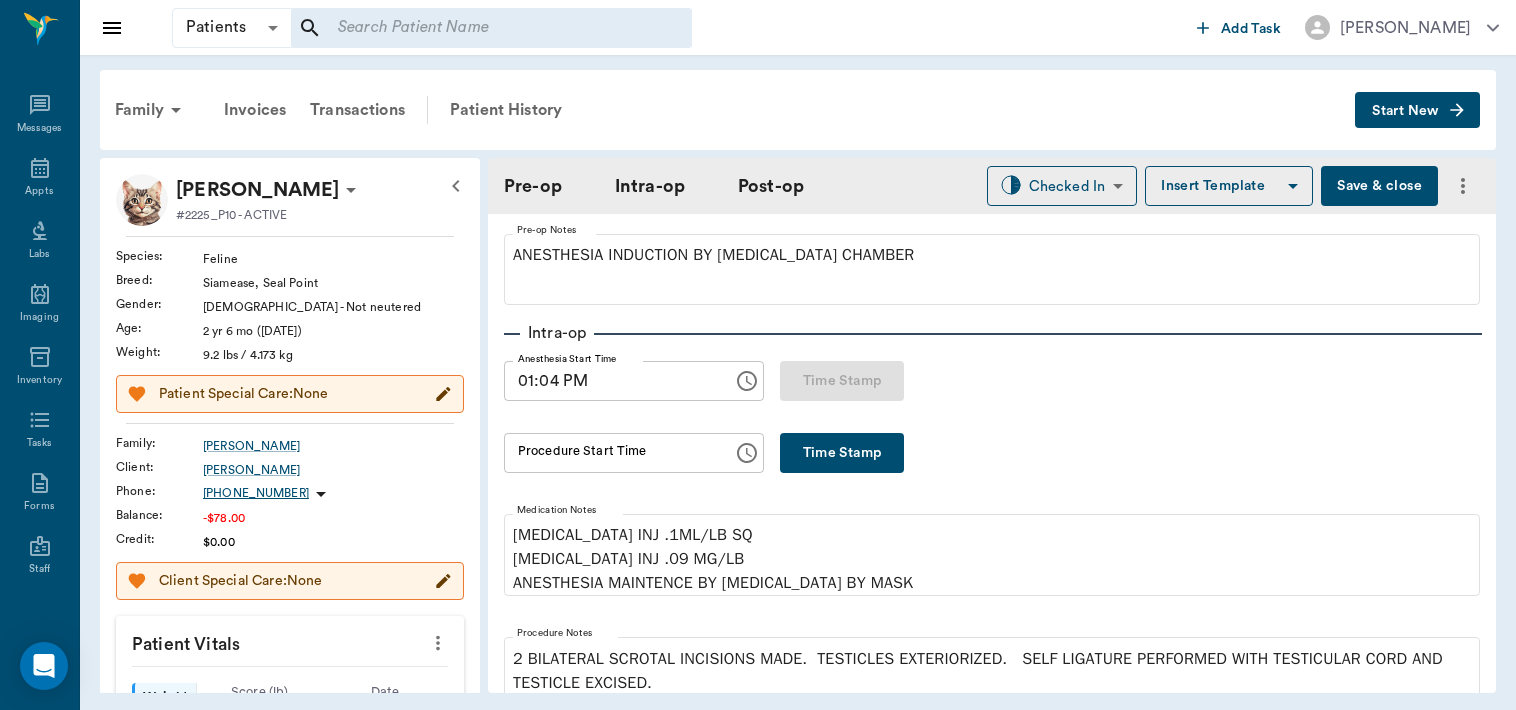 click on "Time Stamp" at bounding box center [842, 453] 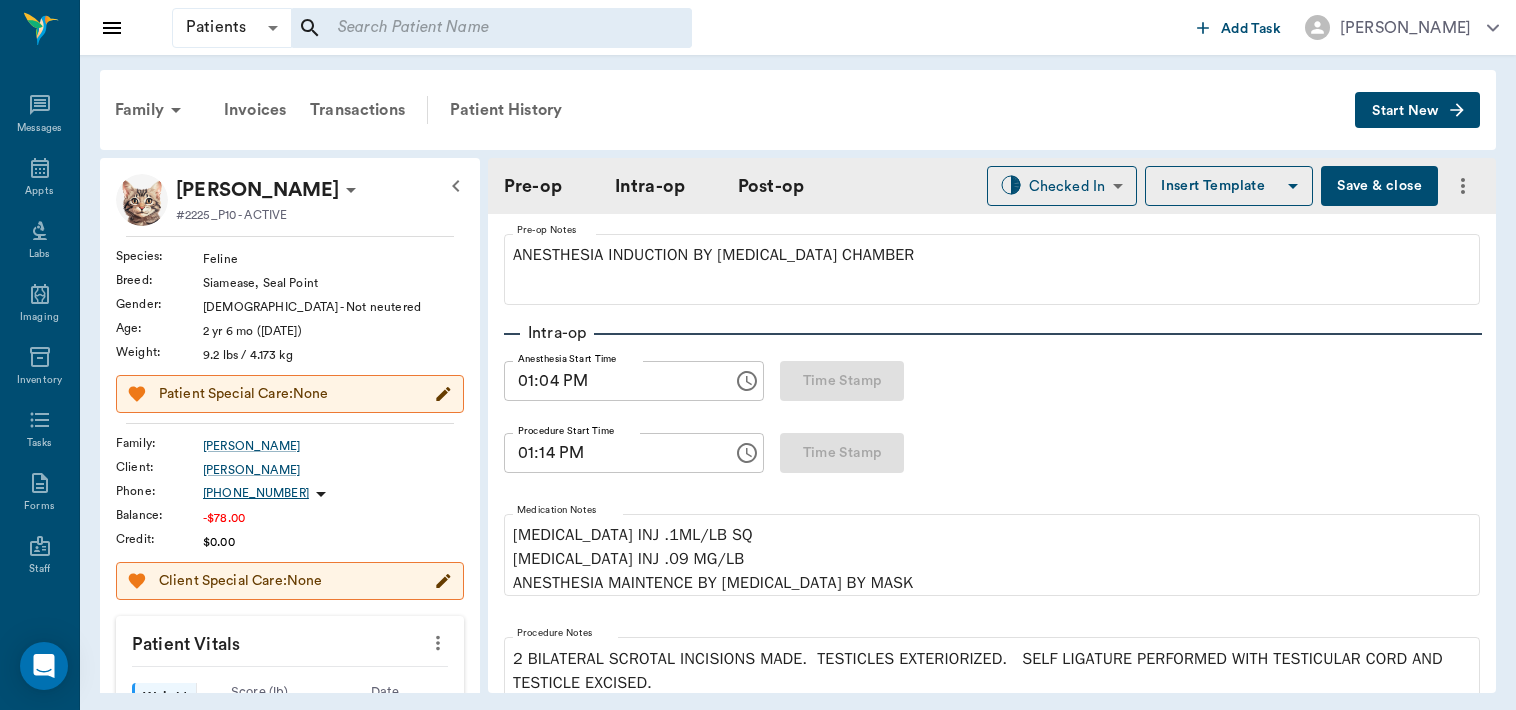 type on "01:14 PM" 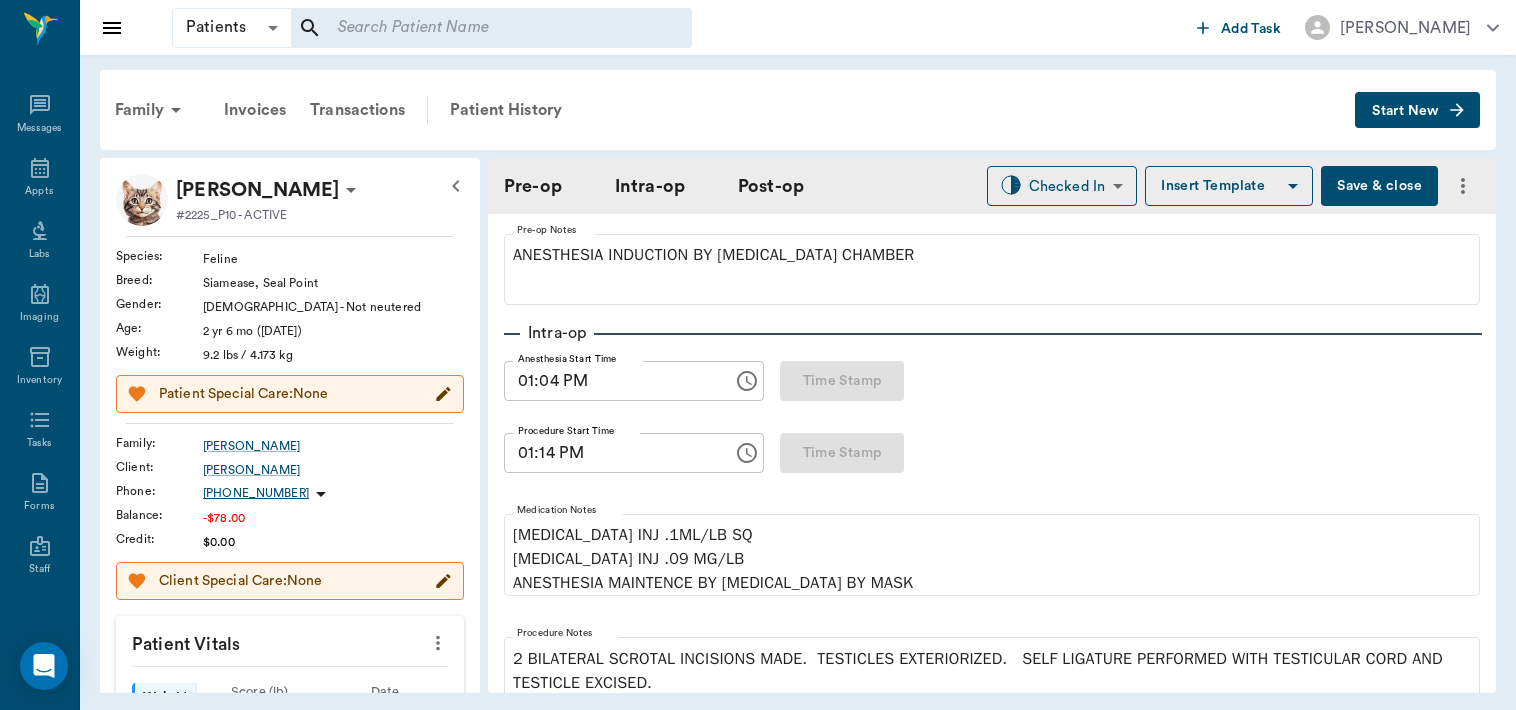 click at bounding box center (993, 334) 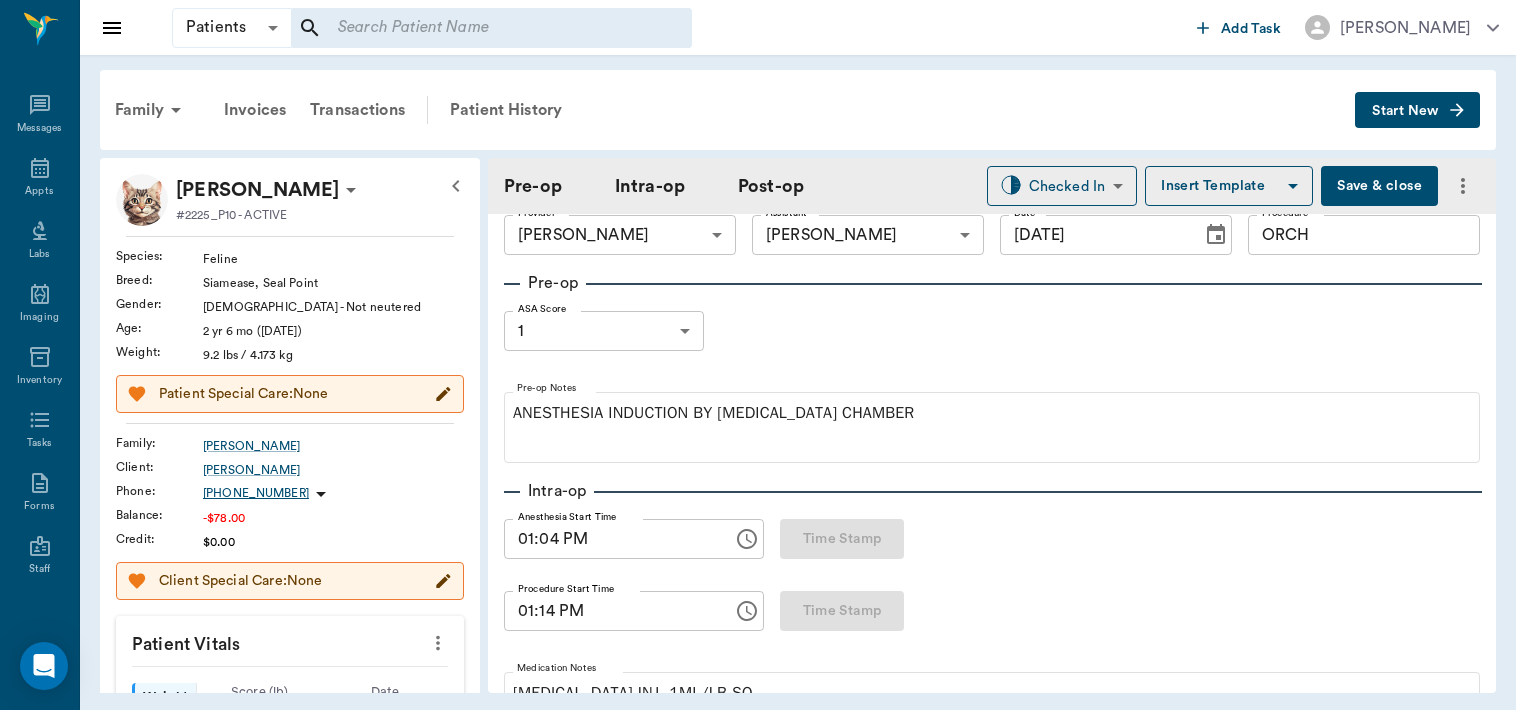 scroll, scrollTop: 39, scrollLeft: 0, axis: vertical 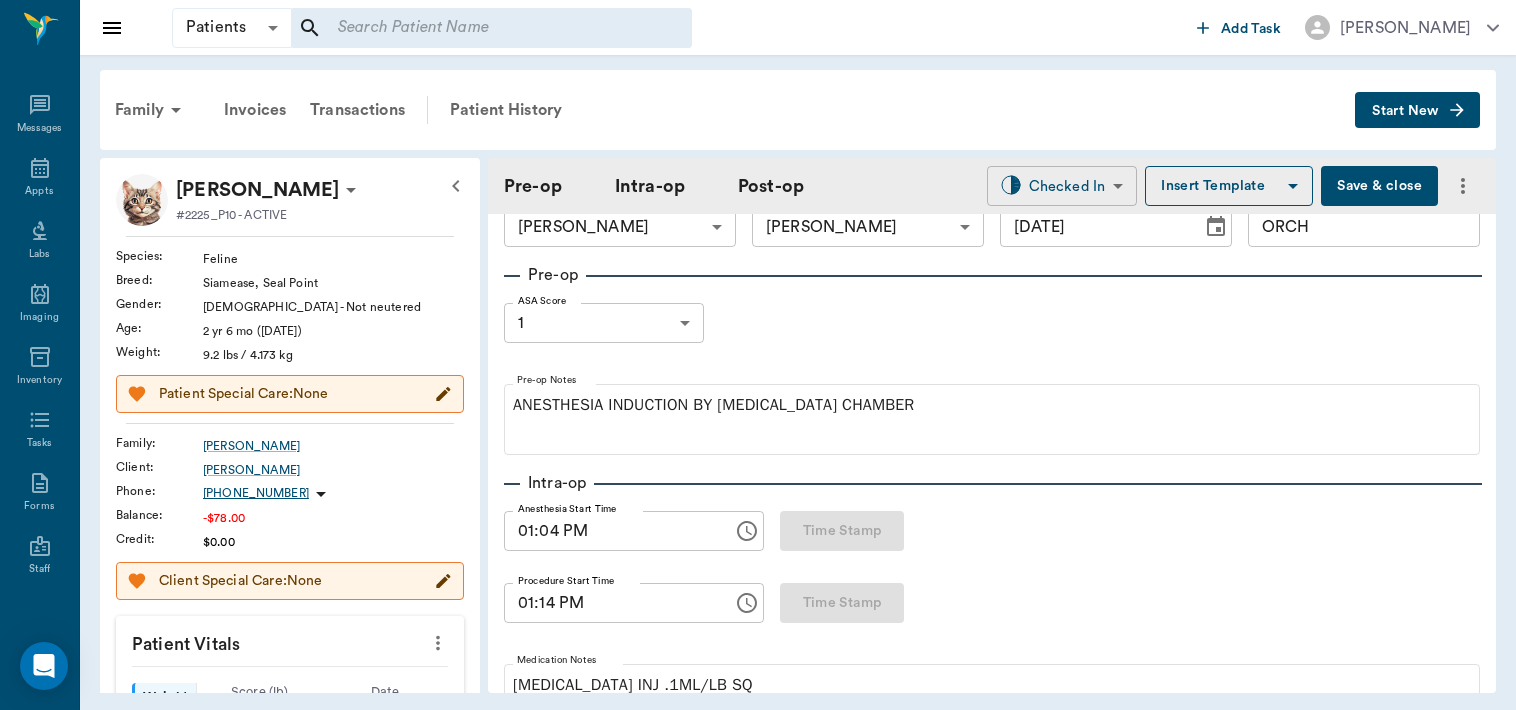 click on "Patients Patients ​ ​ Add Task Dr. Bert Ellsworth Nectar Messages Appts Labs Imaging Inventory Tasks Forms Staff Reports Lookup Settings Family Invoices Transactions Patient History Start New Charlie Davis #2225_P10    -    ACTIVE   Species : Feline Breed : Siamease, Seal Point Gender : Male - Not neutered Age : 2 yr 6 mo (01/28/2023) Weight : 9.2 lbs / 4.173 kg Patient Special Care:  None Family : Davis Client : Sandy Davis Phone : (903) 835-5577 Balance : -$78.00 Credit : $0.00 Client Special Care:  None Patient Vitals Weight BCS HR Temp Resp BP Dia Pain Perio Score ( lb ) Date 07/28/25 11AM 0 3 6 9 12 Ongoing diagnosis Current Rx orbax suspension 06/16/26 Azithromycin Oral Suspension 05/30/26 Reminders Upcoming appointments Schedule Appointment Pre-op Intra-op Post-op Checked In CHECKED_IN ​ Insert Template  Save & close Provider Dr. Bert Ellsworth 63ec2f075fda476ae8351a4d Provider Assistant Julie Dickerson 63ec2e7e52e12b0ba117b124 Assistant Date 07/28/2025 Date Procedure ORCH Procedure Pre-op 1 1" at bounding box center [758, 355] 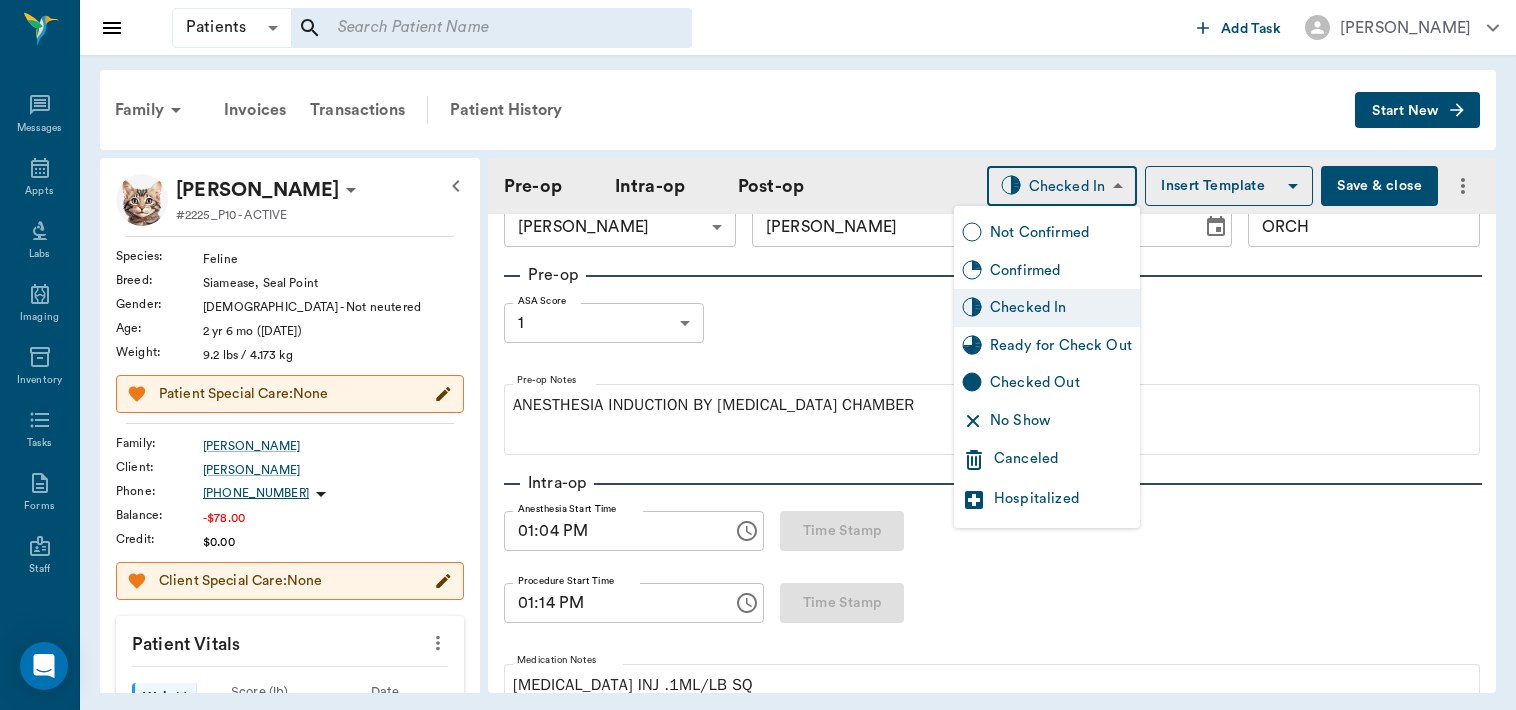 click on "Ready for Check Out" at bounding box center [1061, 346] 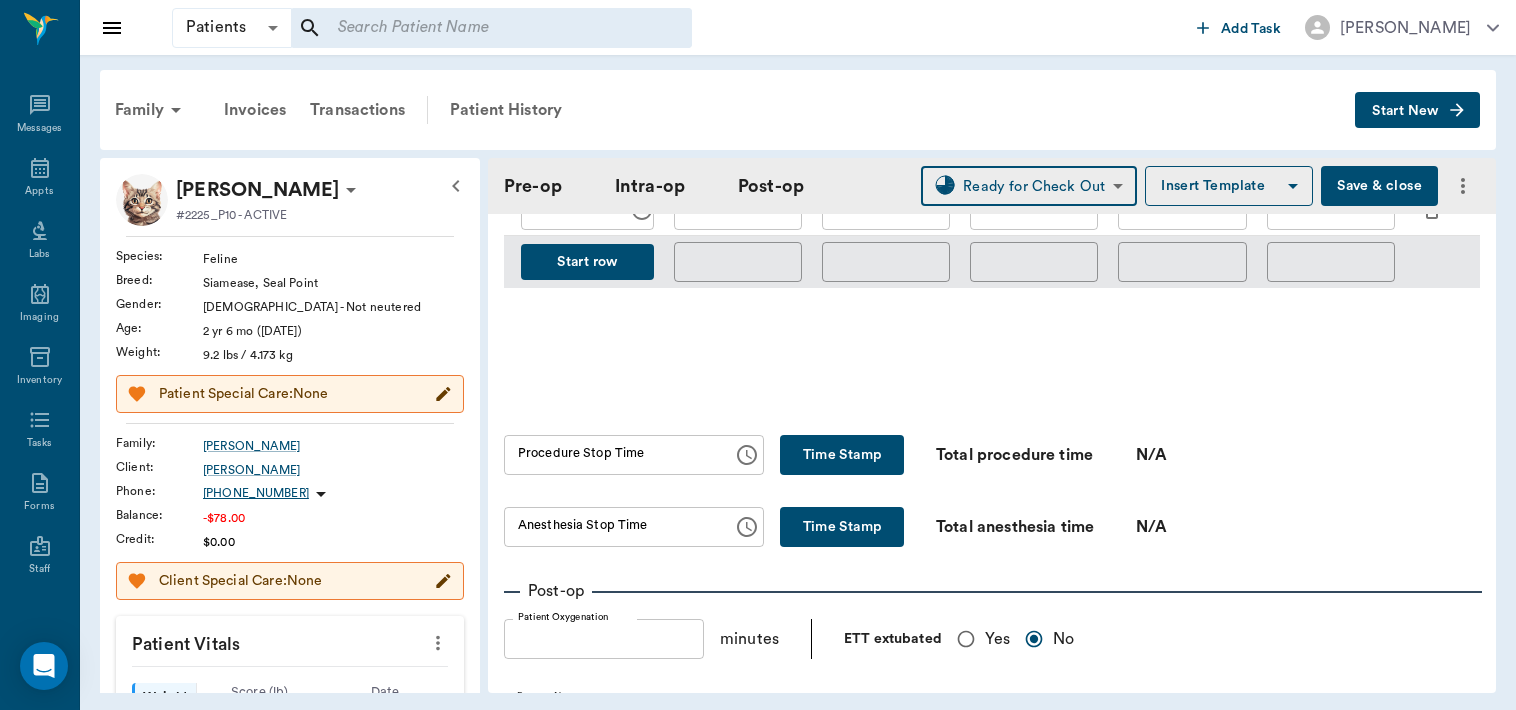 scroll, scrollTop: 1060, scrollLeft: 0, axis: vertical 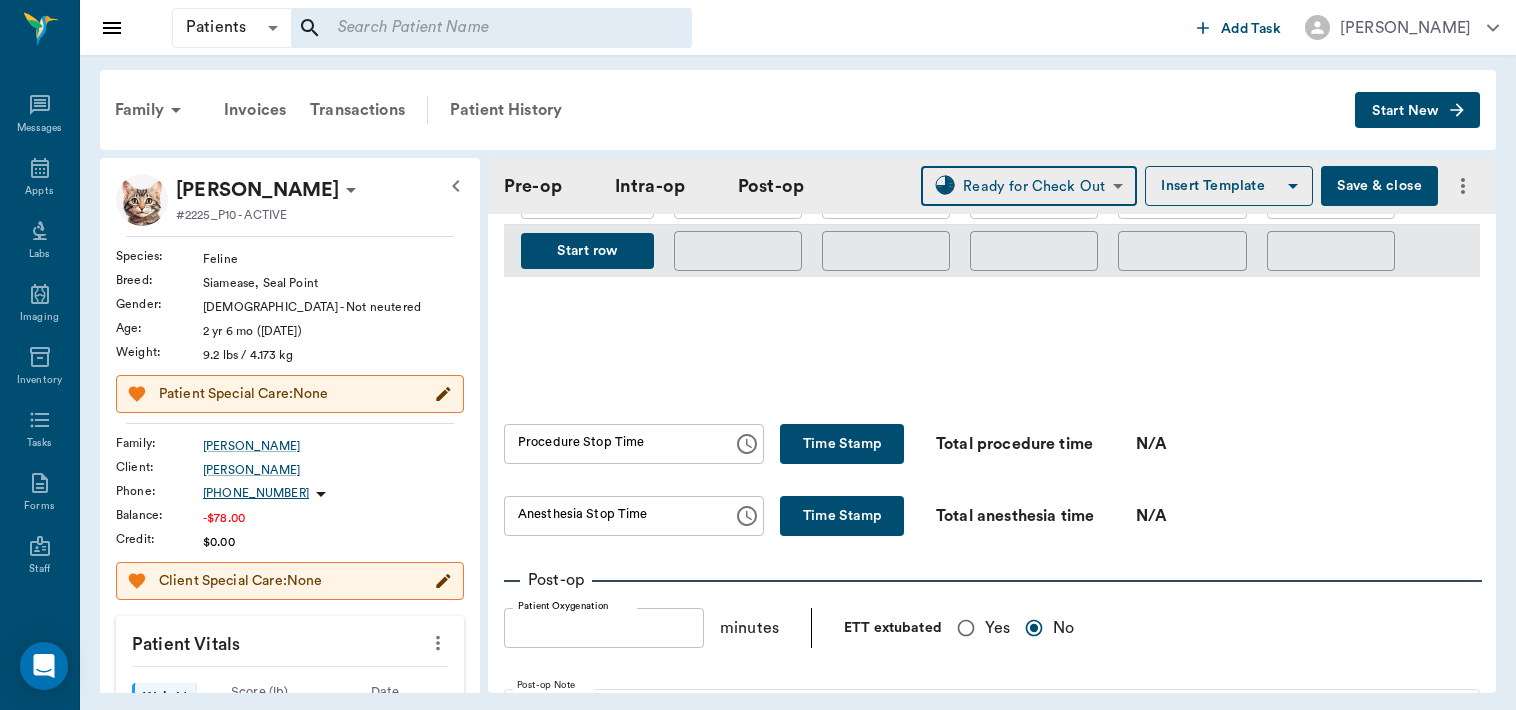 click on "Time Stamp" at bounding box center (842, 444) 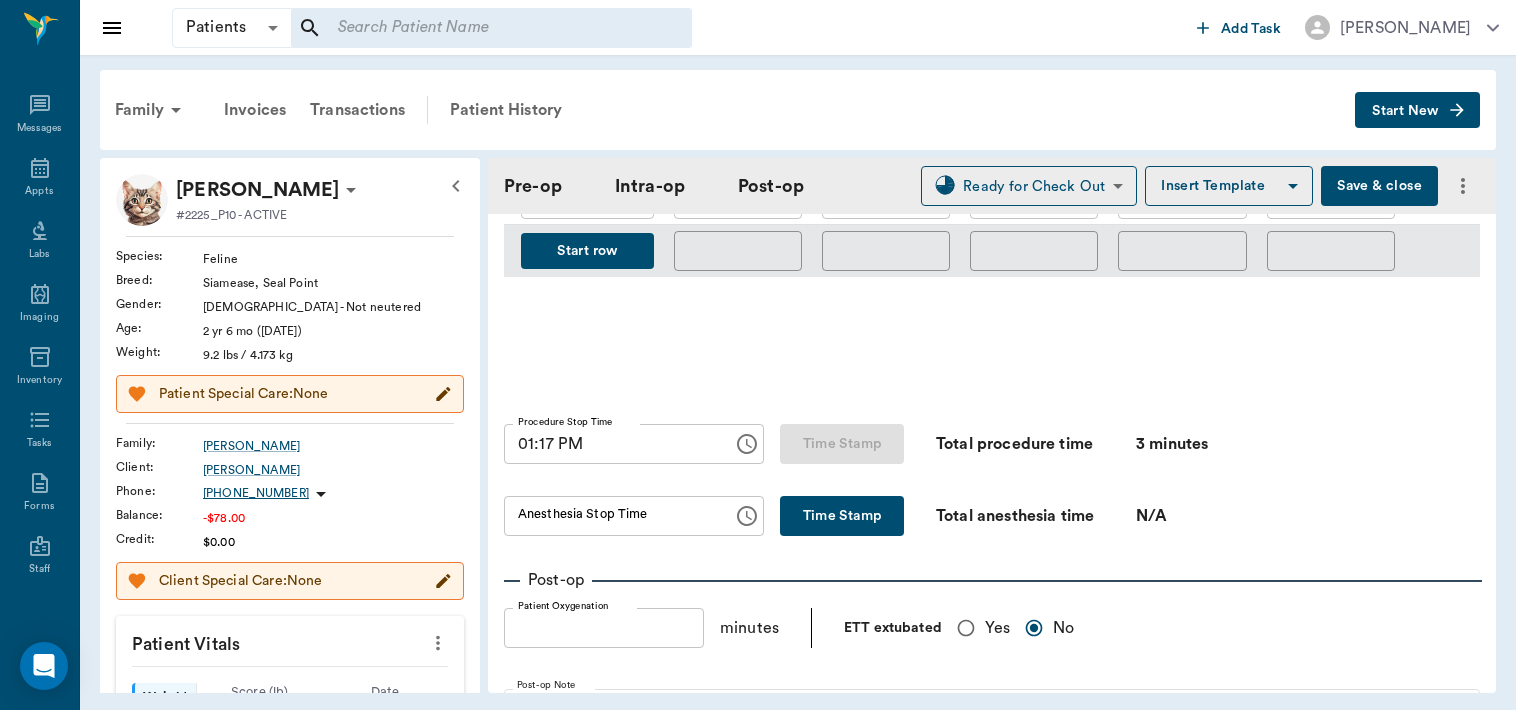 type on "01:17 PM" 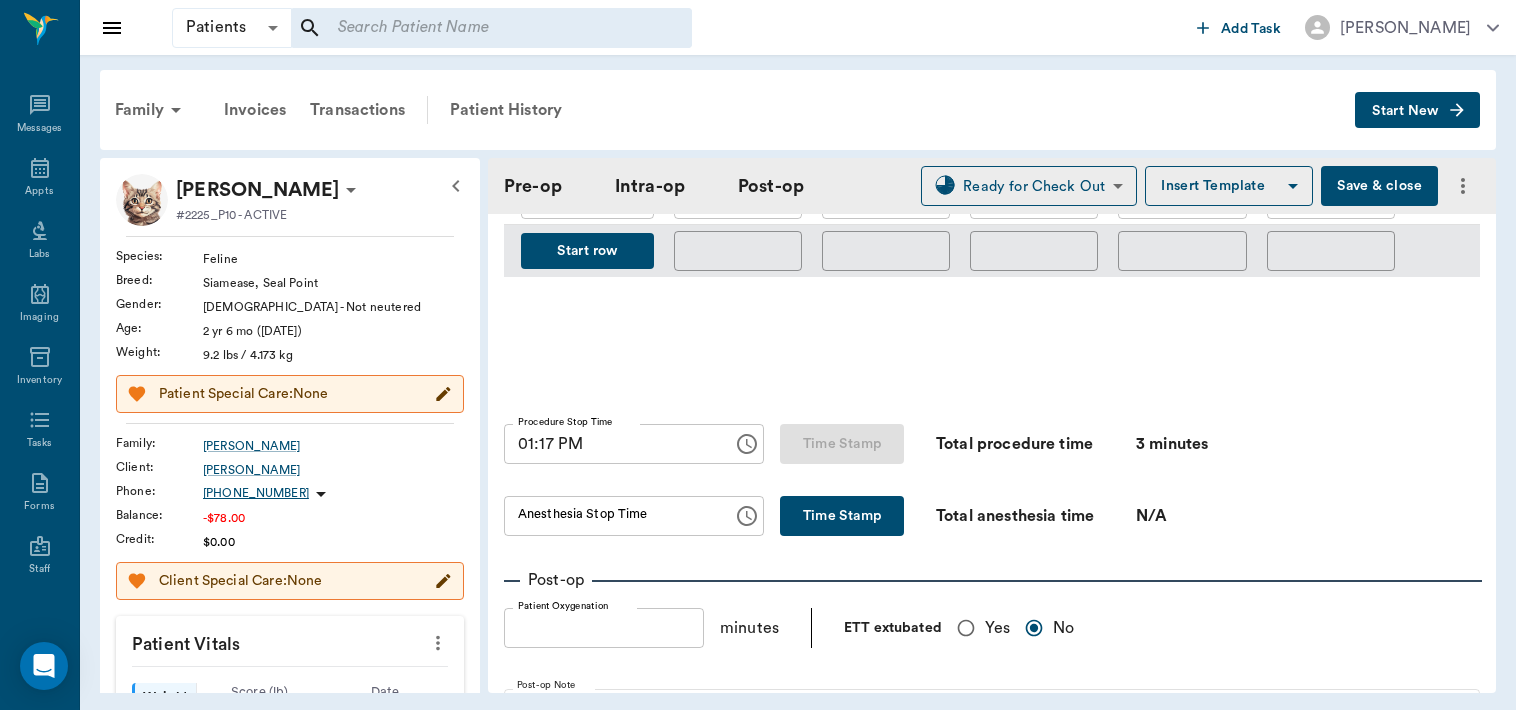 click on "Time Stamp" at bounding box center (842, 516) 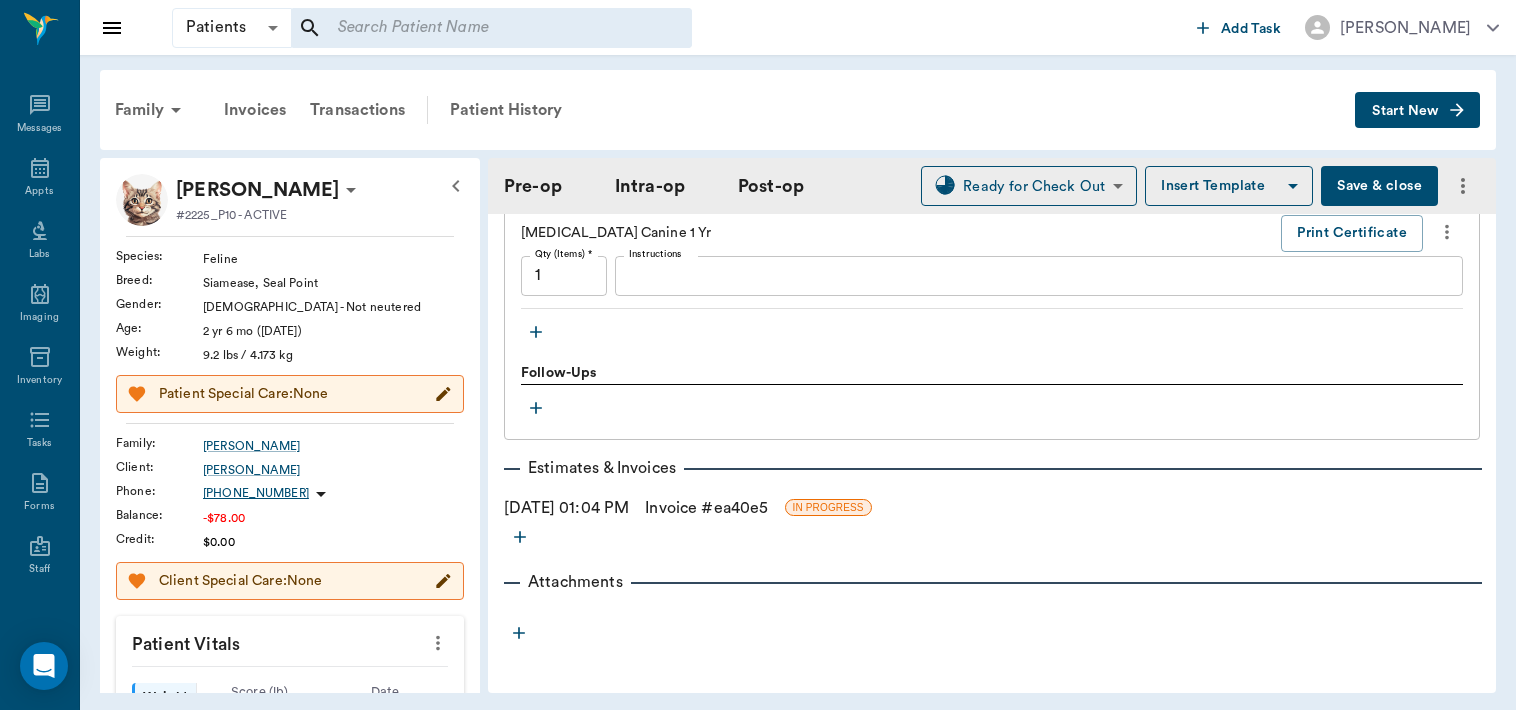 scroll, scrollTop: 2147, scrollLeft: 0, axis: vertical 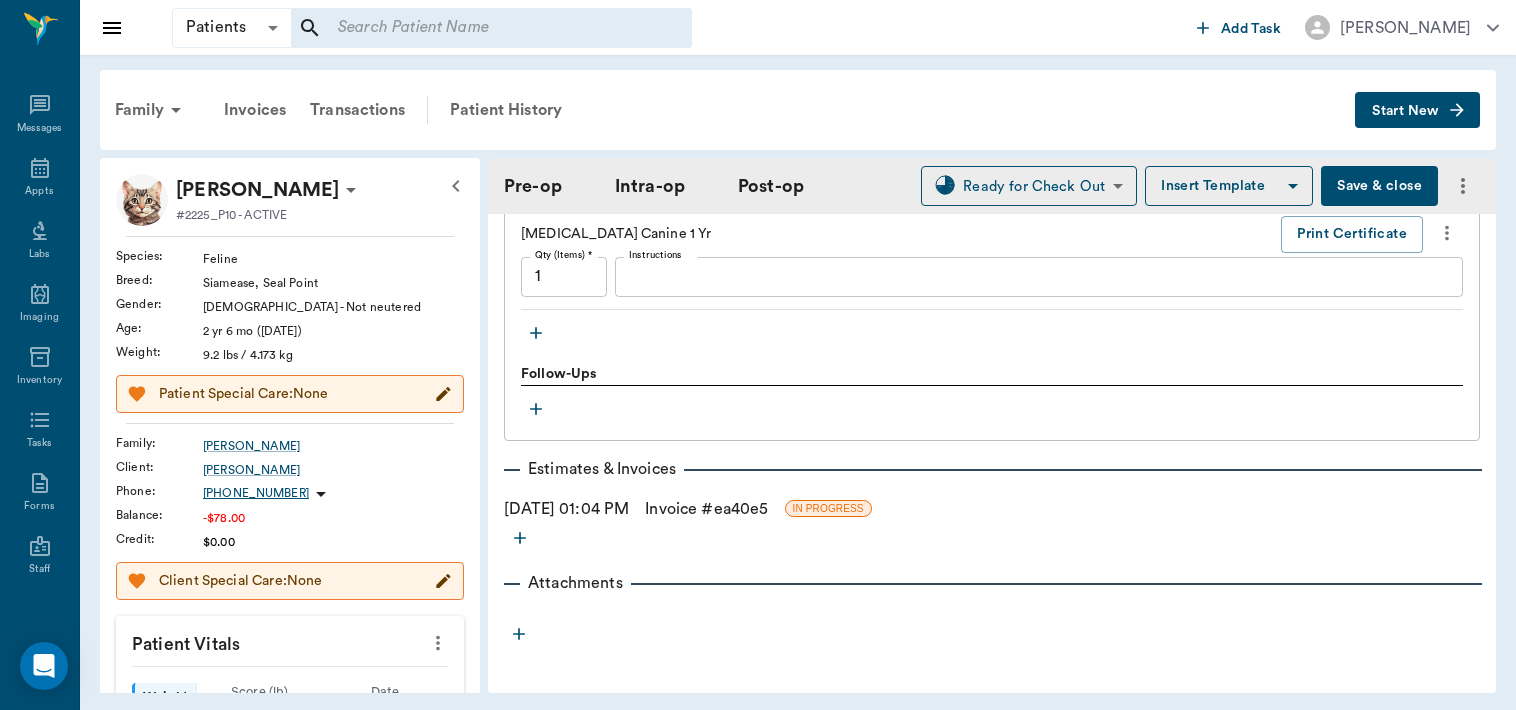 click 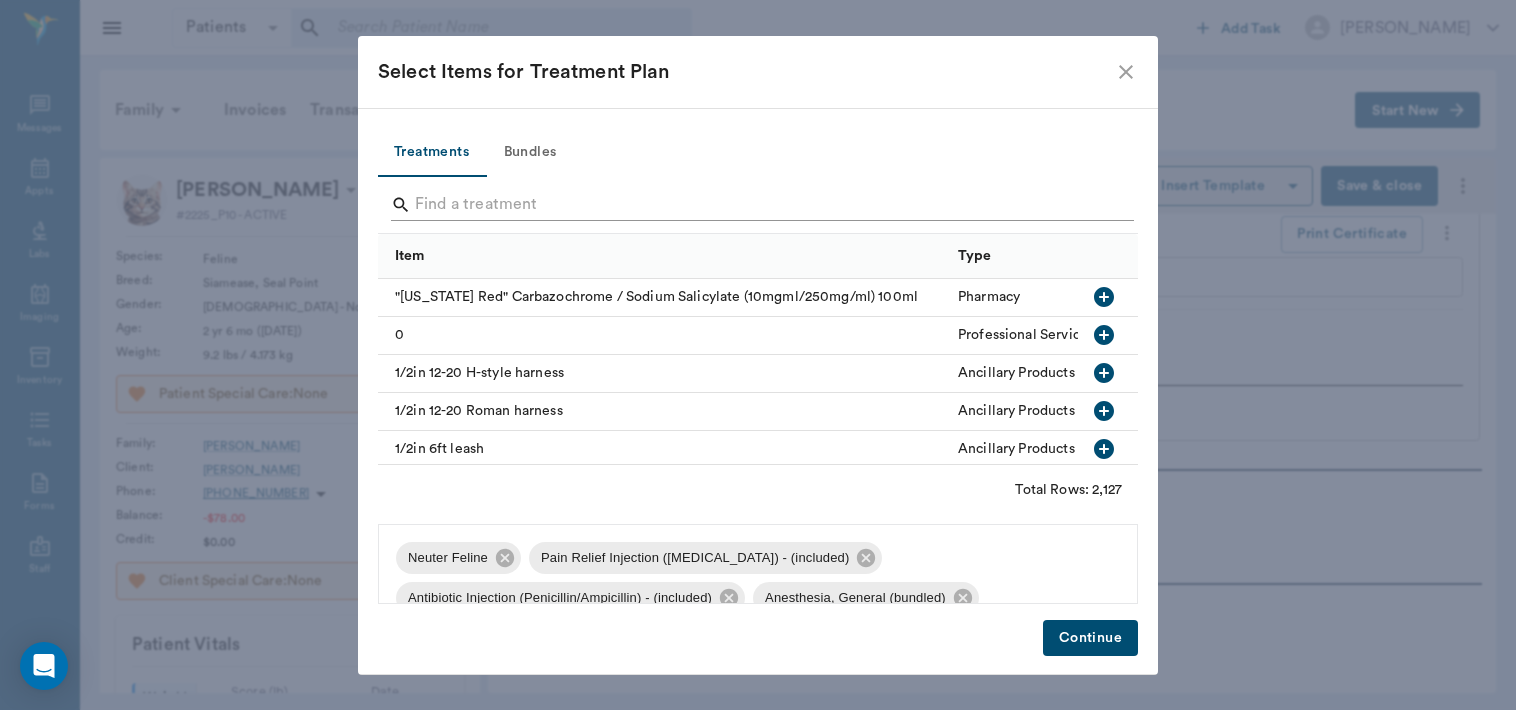 click at bounding box center (759, 205) 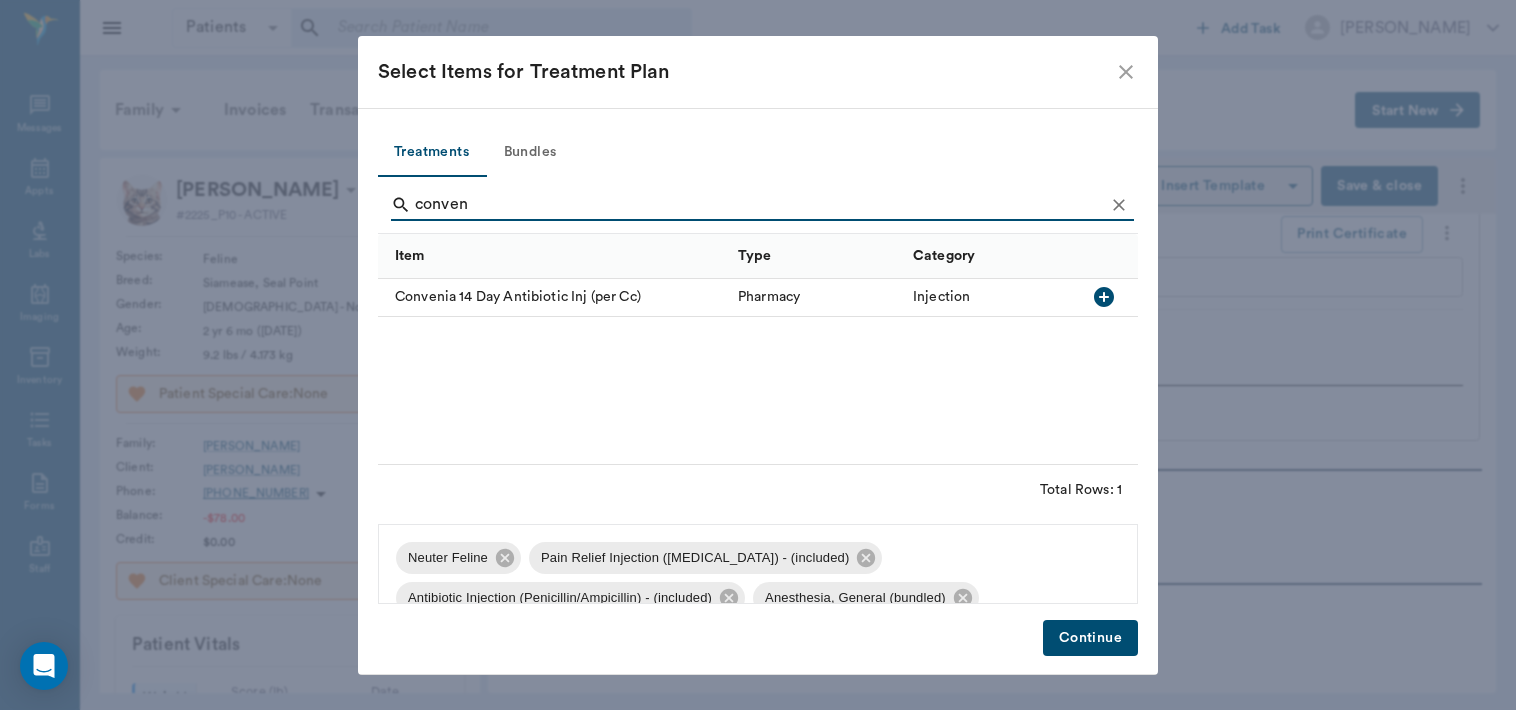 type on "conven" 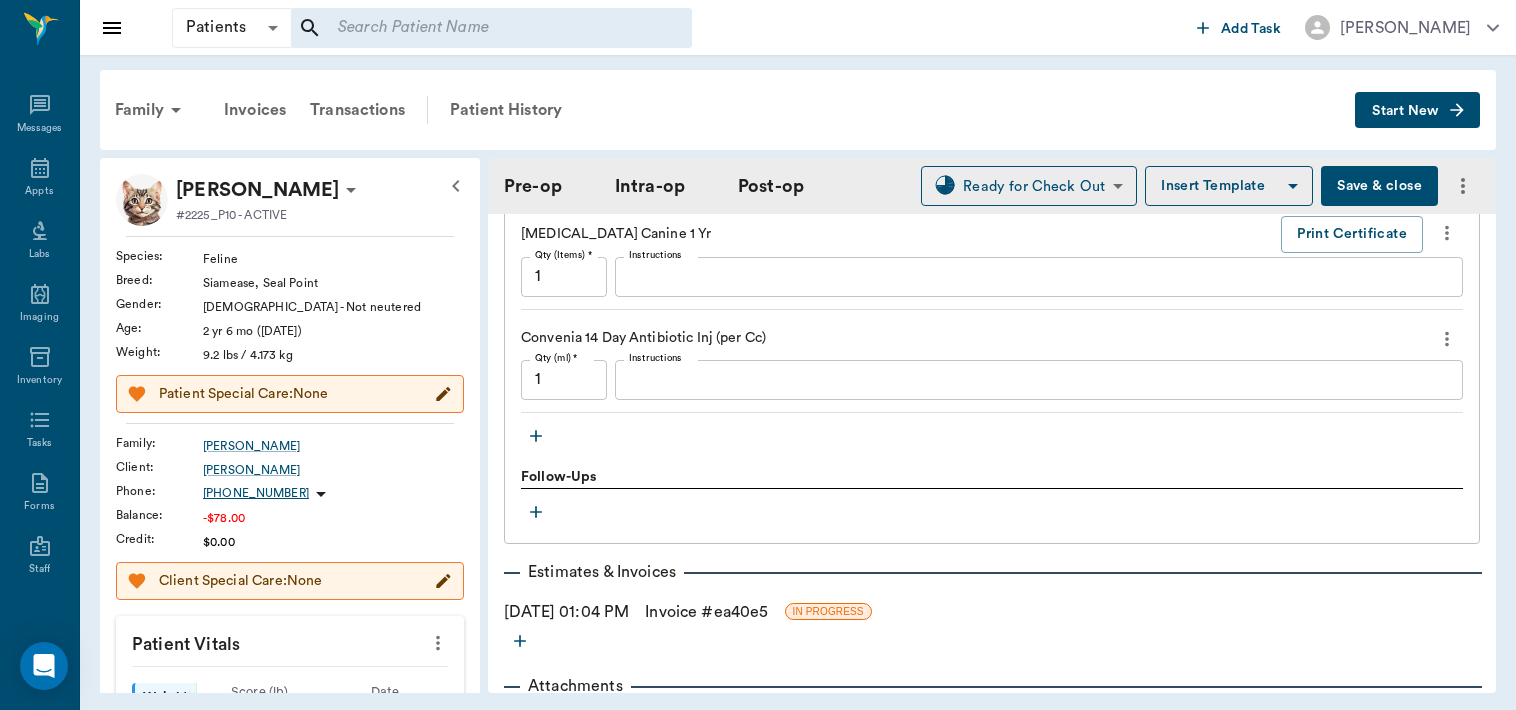 click on "1" at bounding box center (564, 380) 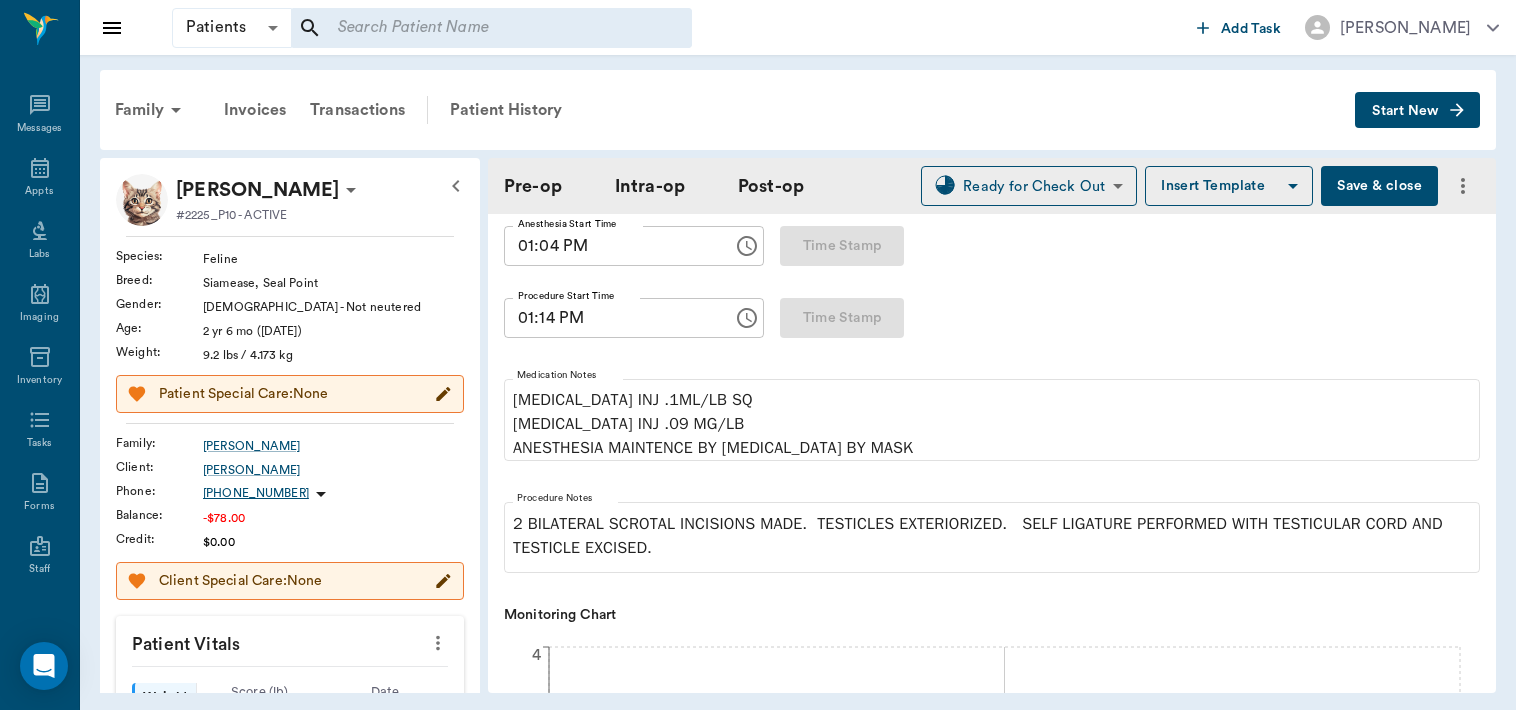 scroll, scrollTop: 316, scrollLeft: 0, axis: vertical 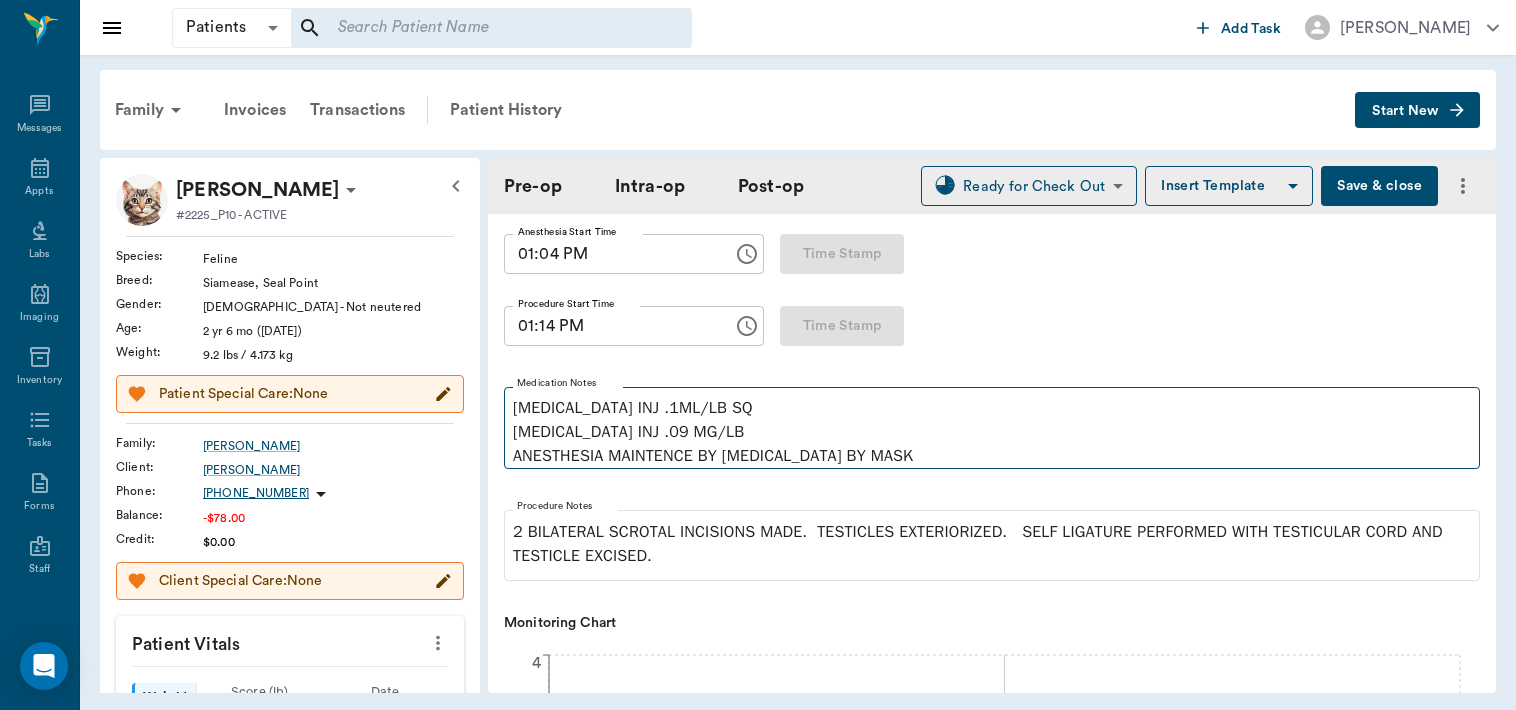 type on ".45" 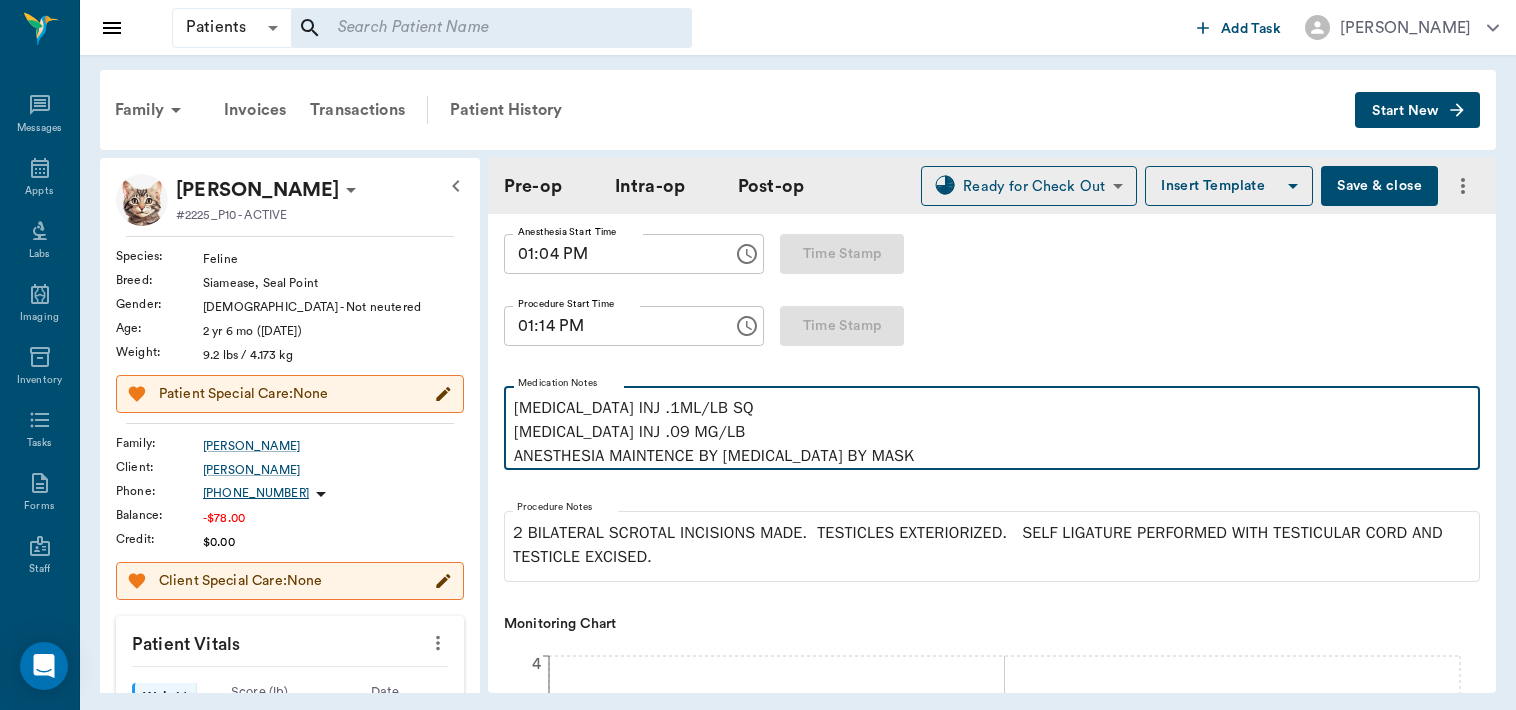 click on "[MEDICAL_DATA] INJ .1ML/LB SQ [MEDICAL_DATA] INJ .09 MG/LB ANESTHESIA MAINTENCE BY [MEDICAL_DATA] BY MASK" at bounding box center [992, 432] 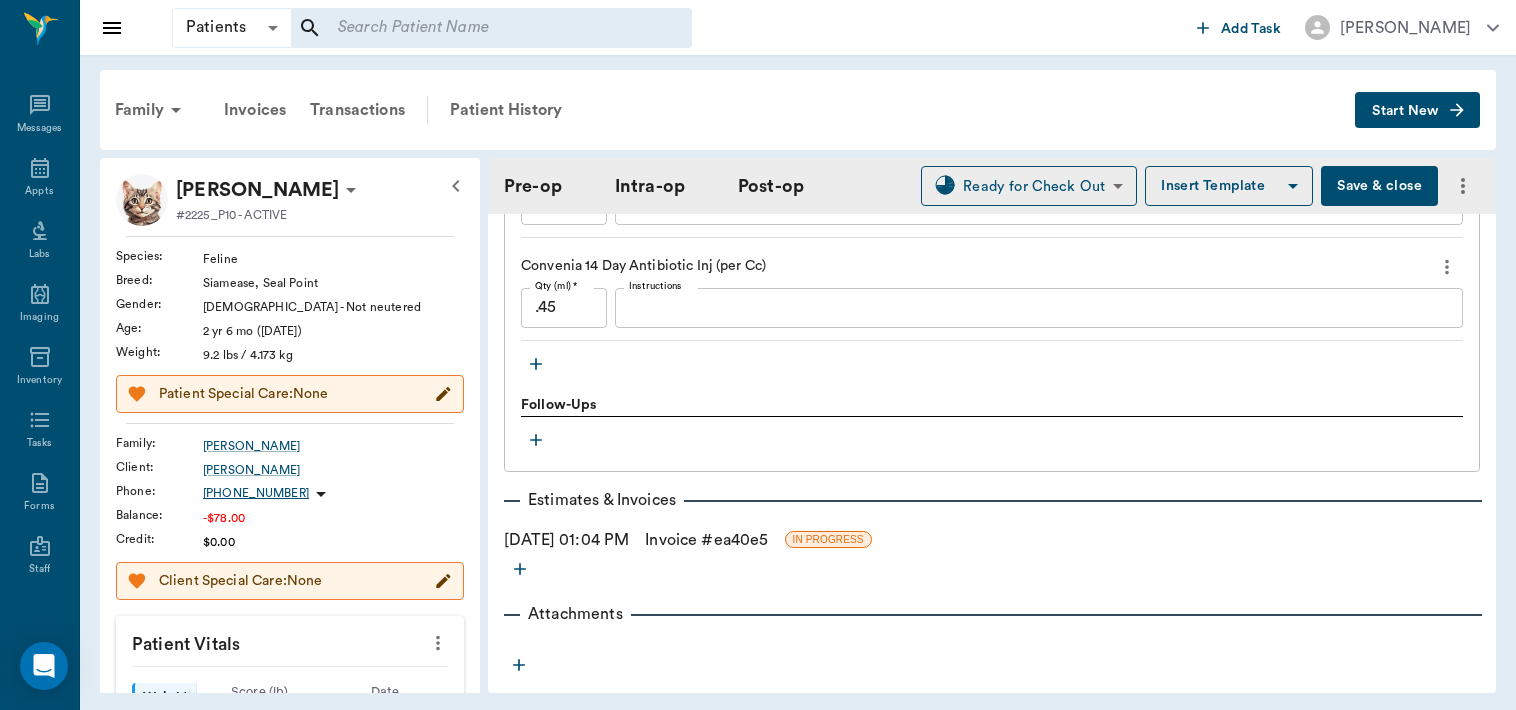 scroll, scrollTop: 2251, scrollLeft: 0, axis: vertical 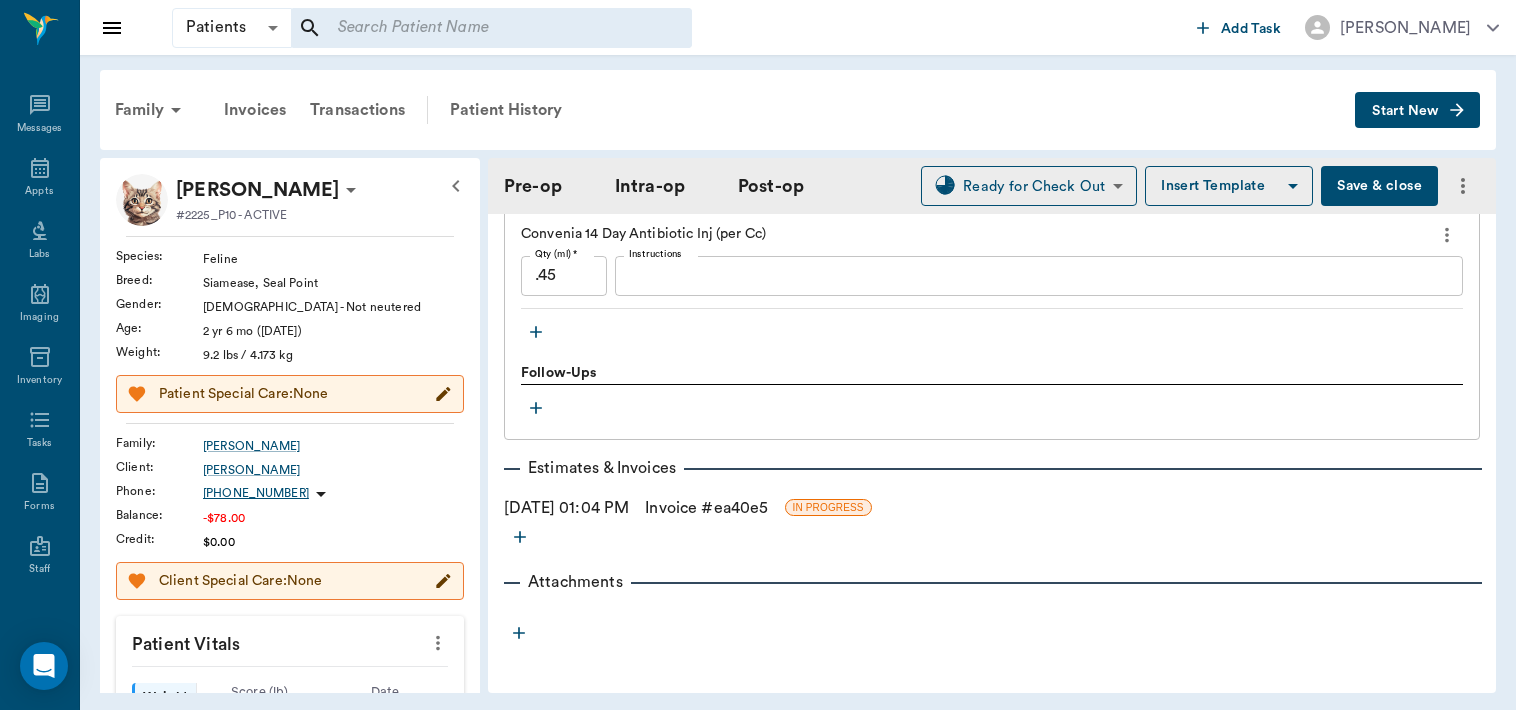 click on "Invoice # ea40e5" at bounding box center [706, 508] 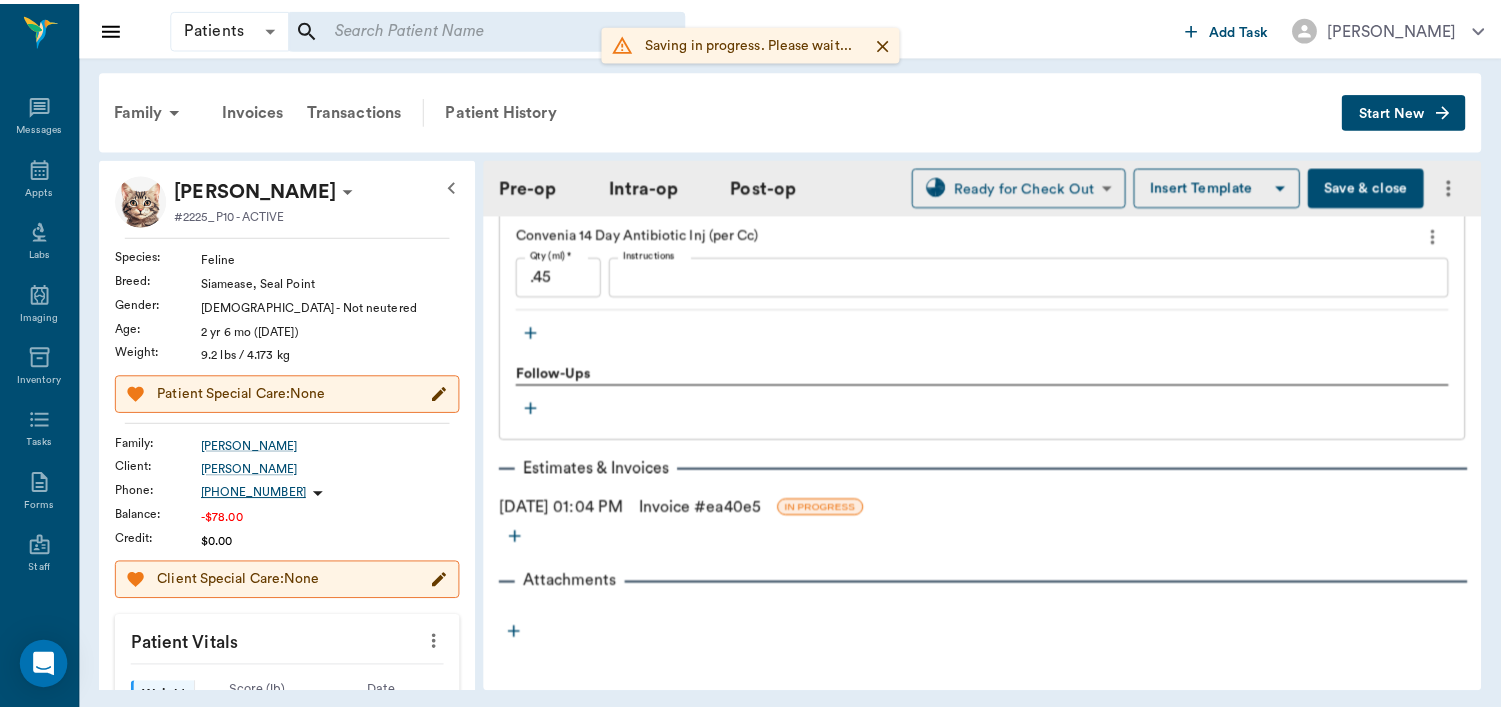 scroll, scrollTop: 2250, scrollLeft: 0, axis: vertical 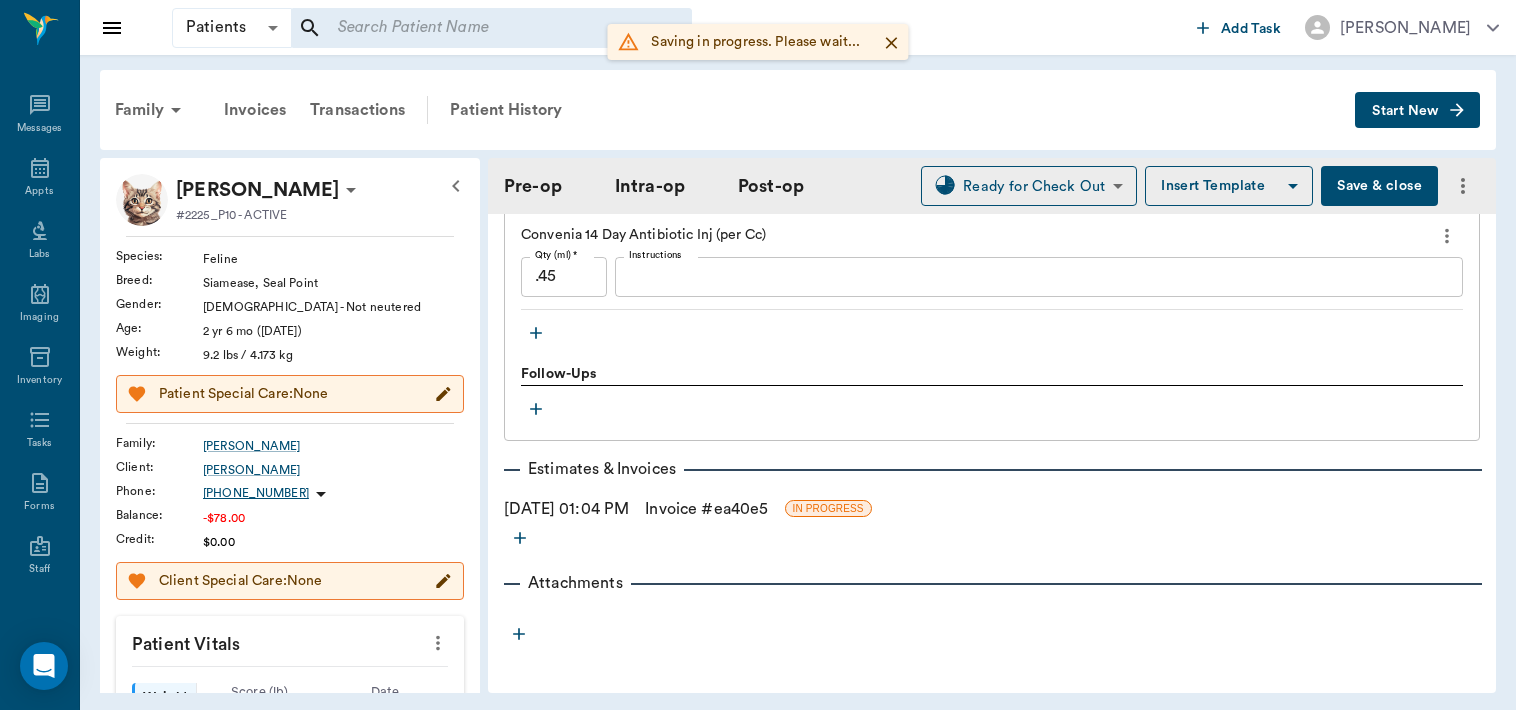 click on "Invoice # ea40e5" at bounding box center (706, 509) 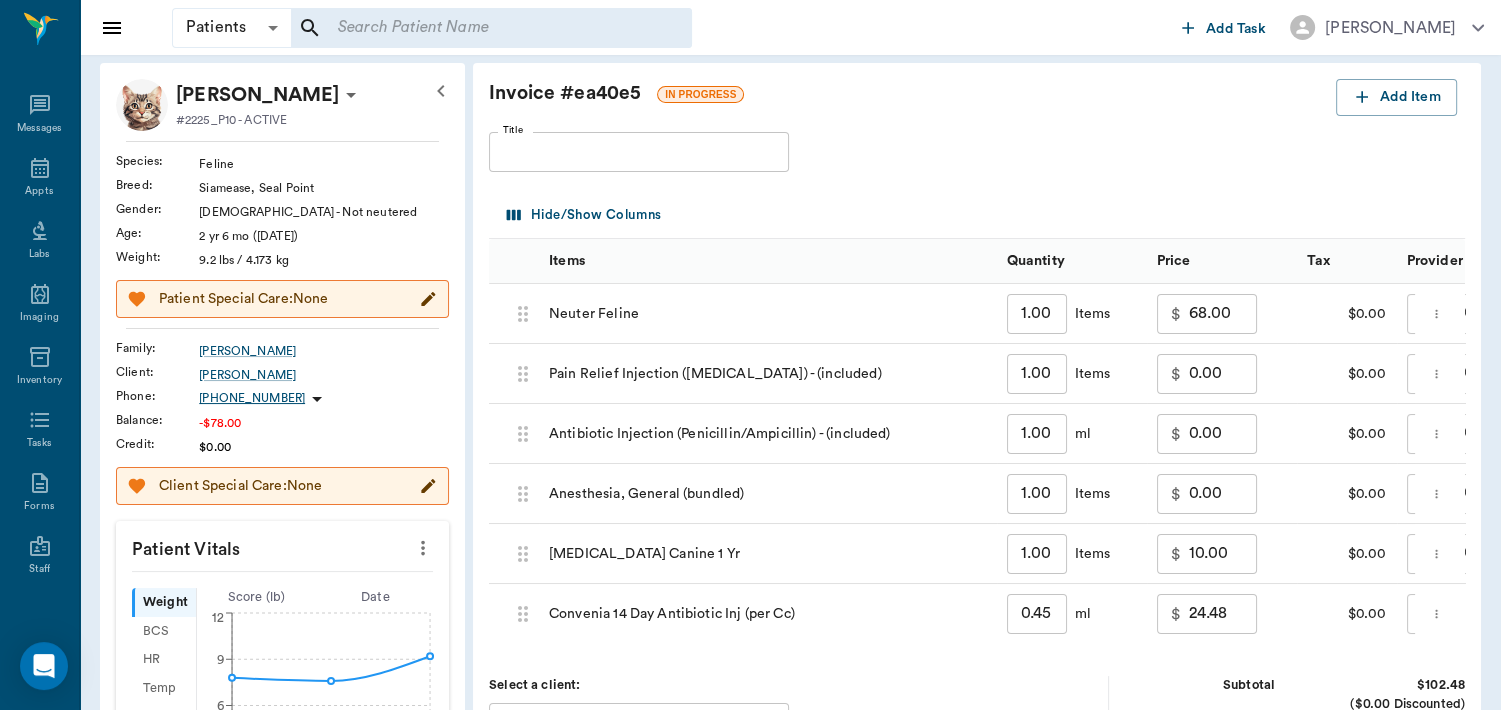 scroll, scrollTop: 200, scrollLeft: 0, axis: vertical 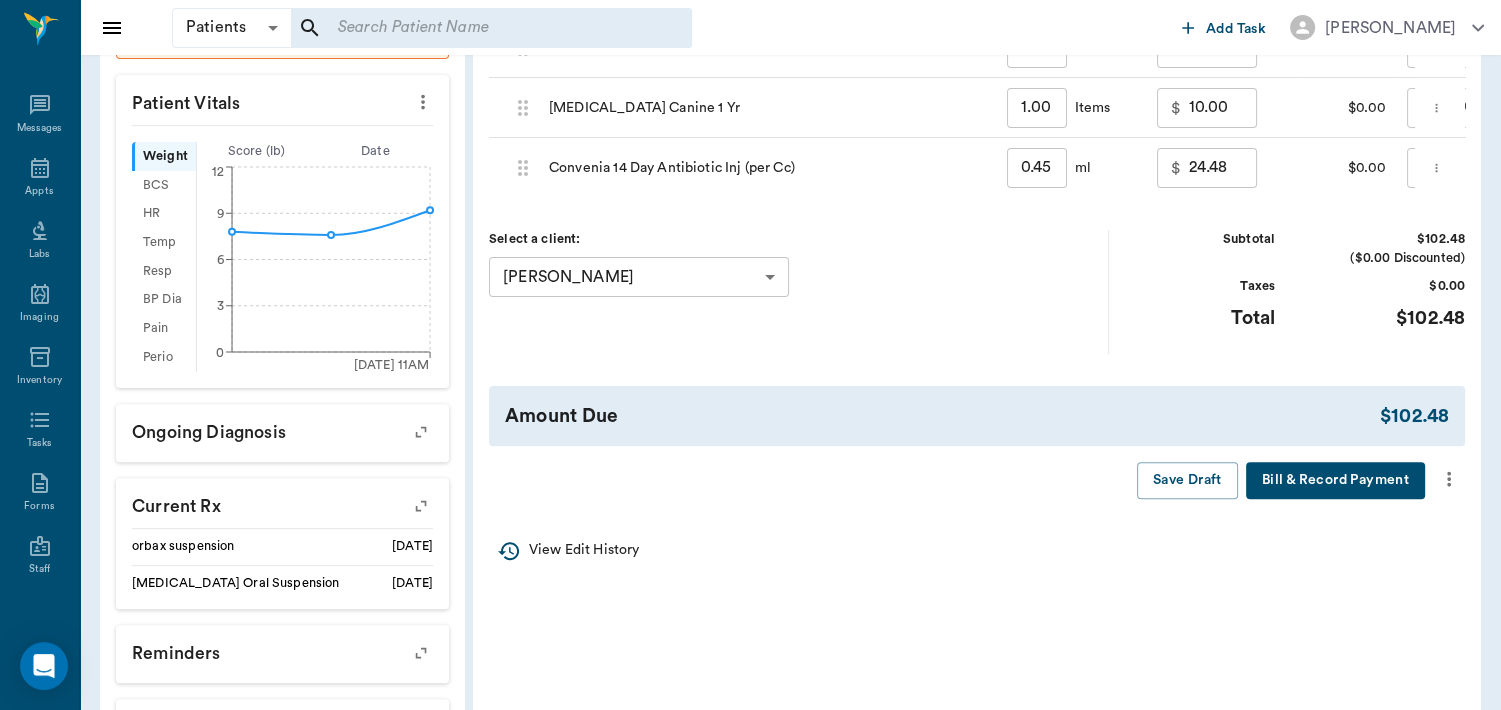 click 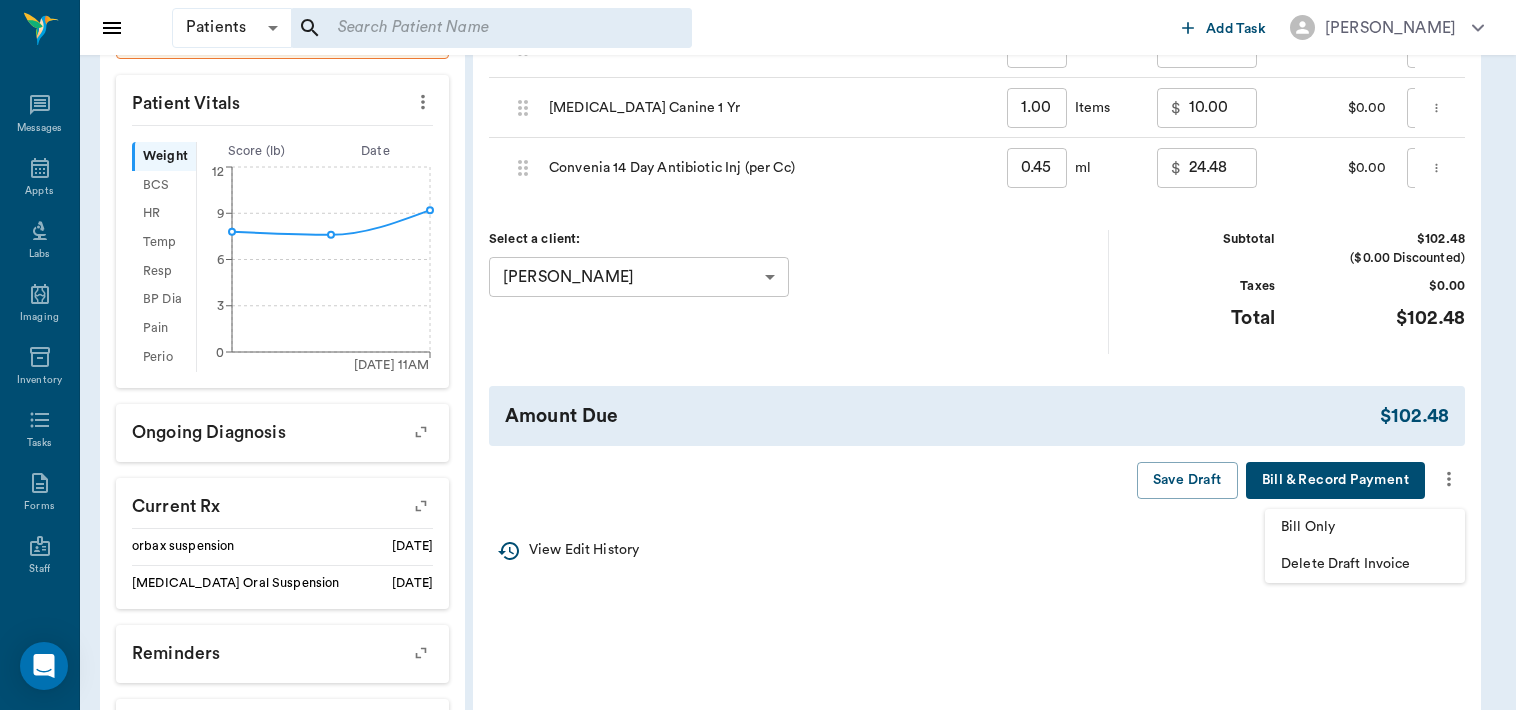 click on "Bill Only" at bounding box center [1365, 527] 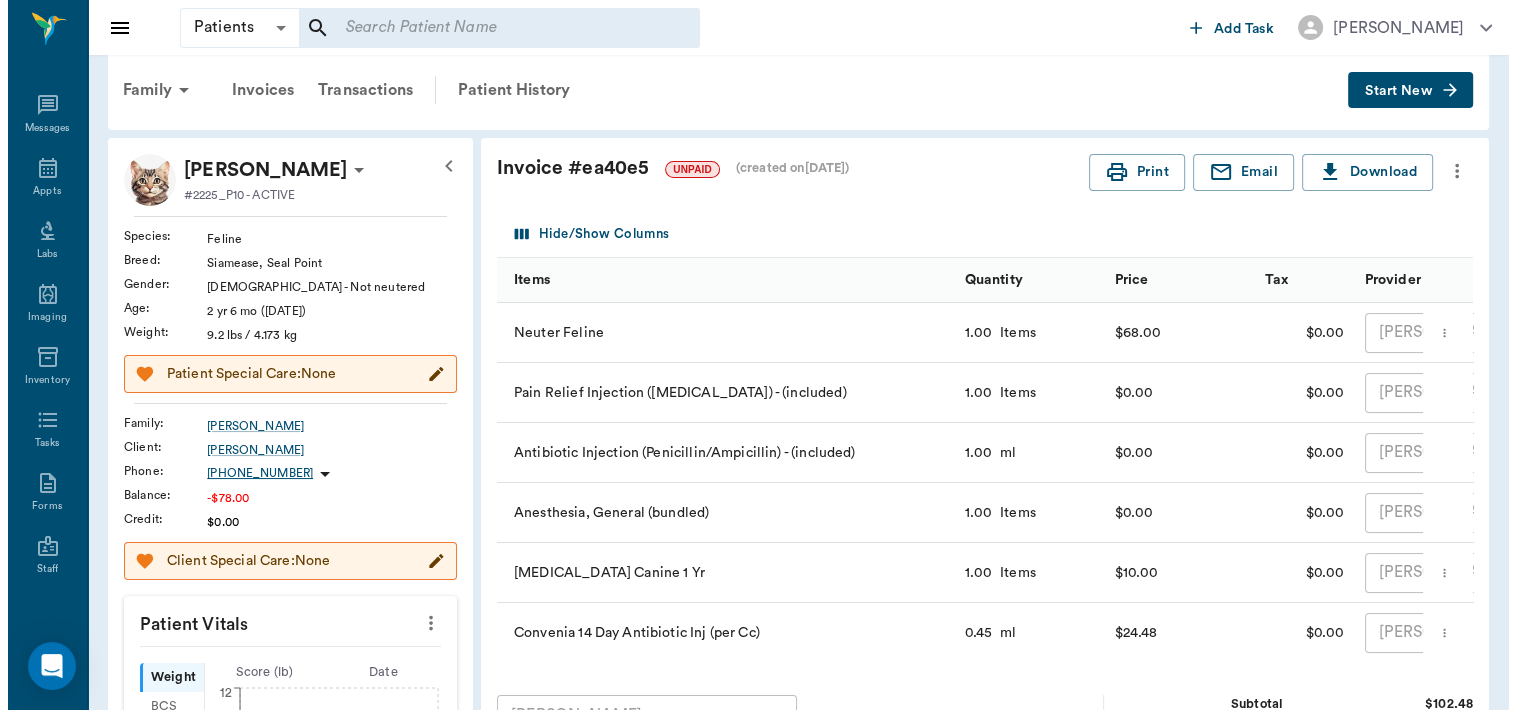 scroll, scrollTop: 0, scrollLeft: 0, axis: both 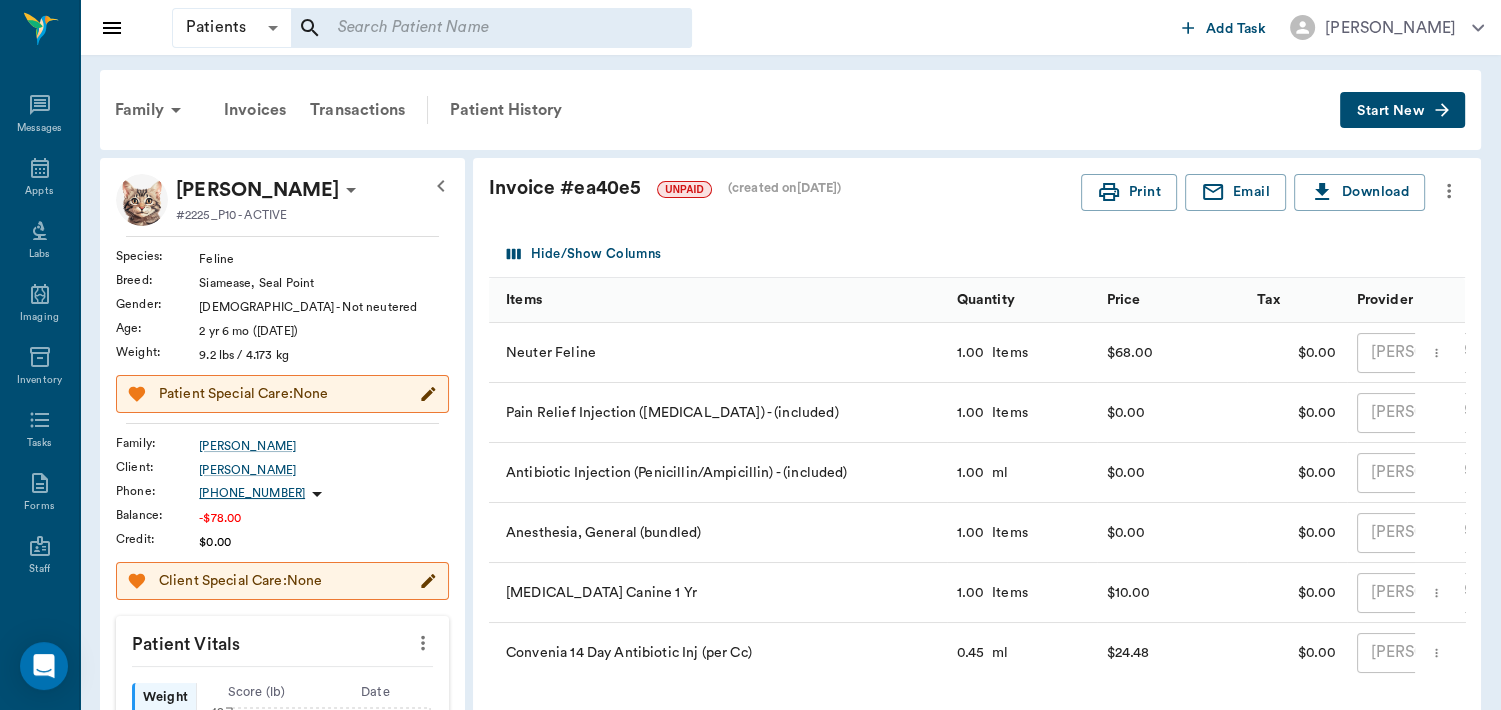 click 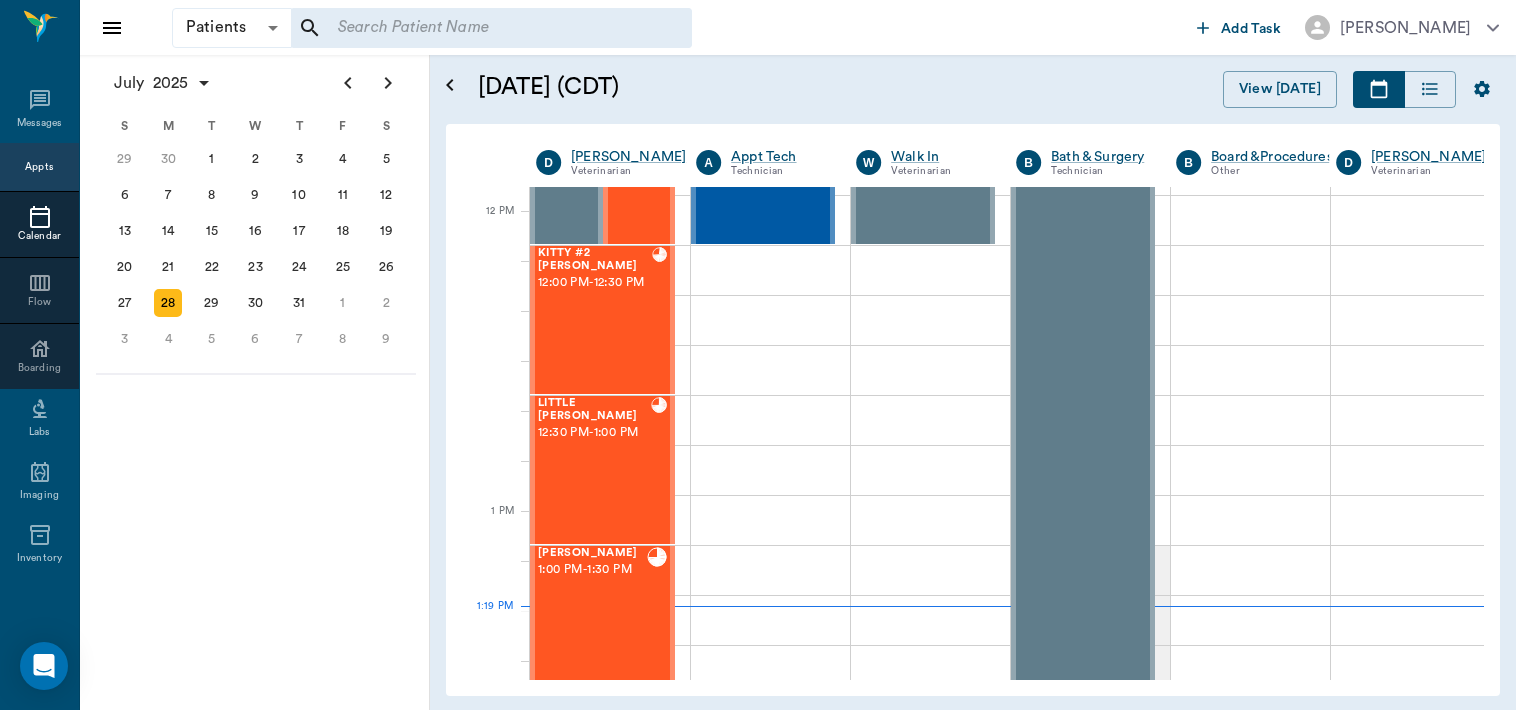 scroll, scrollTop: 1146, scrollLeft: 0, axis: vertical 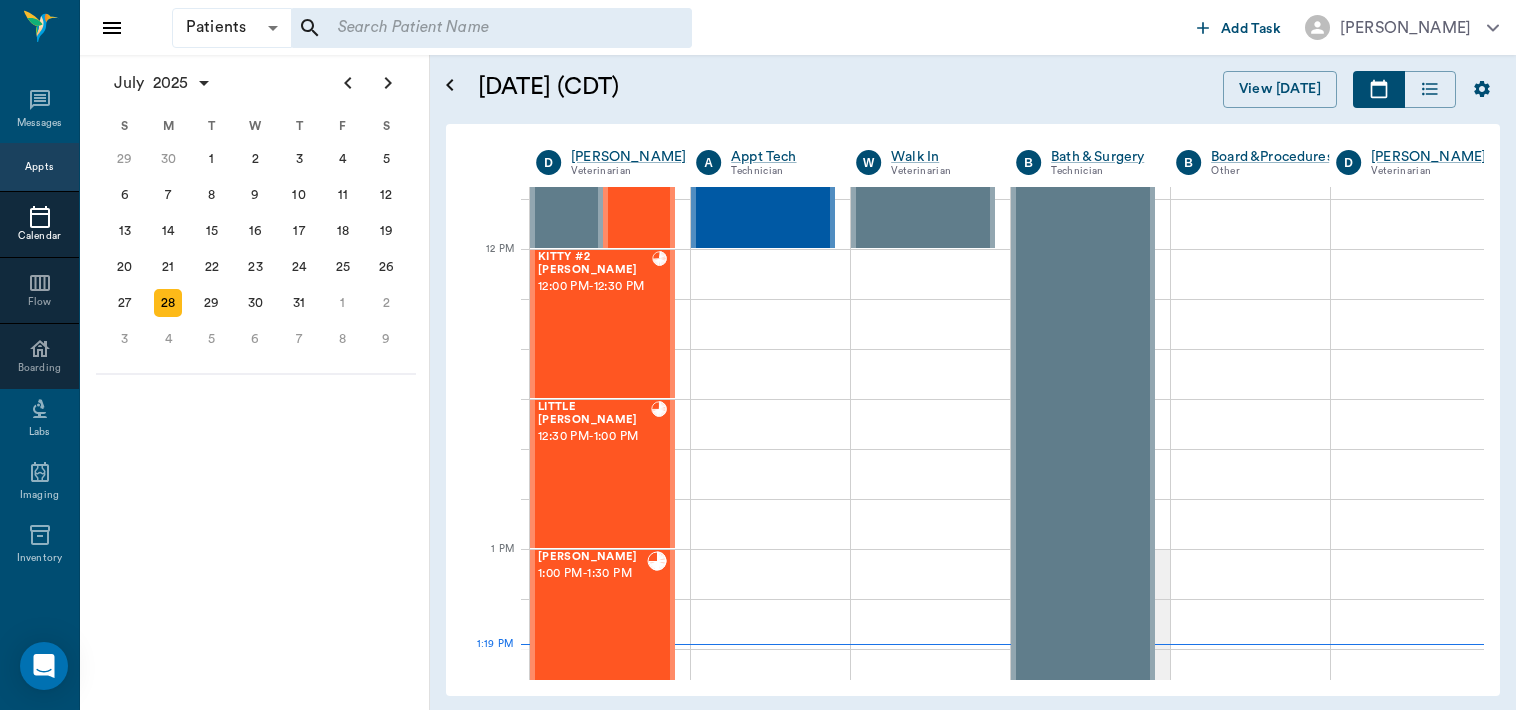 click on "12:30 PM  -  1:00 PM" at bounding box center (594, 437) 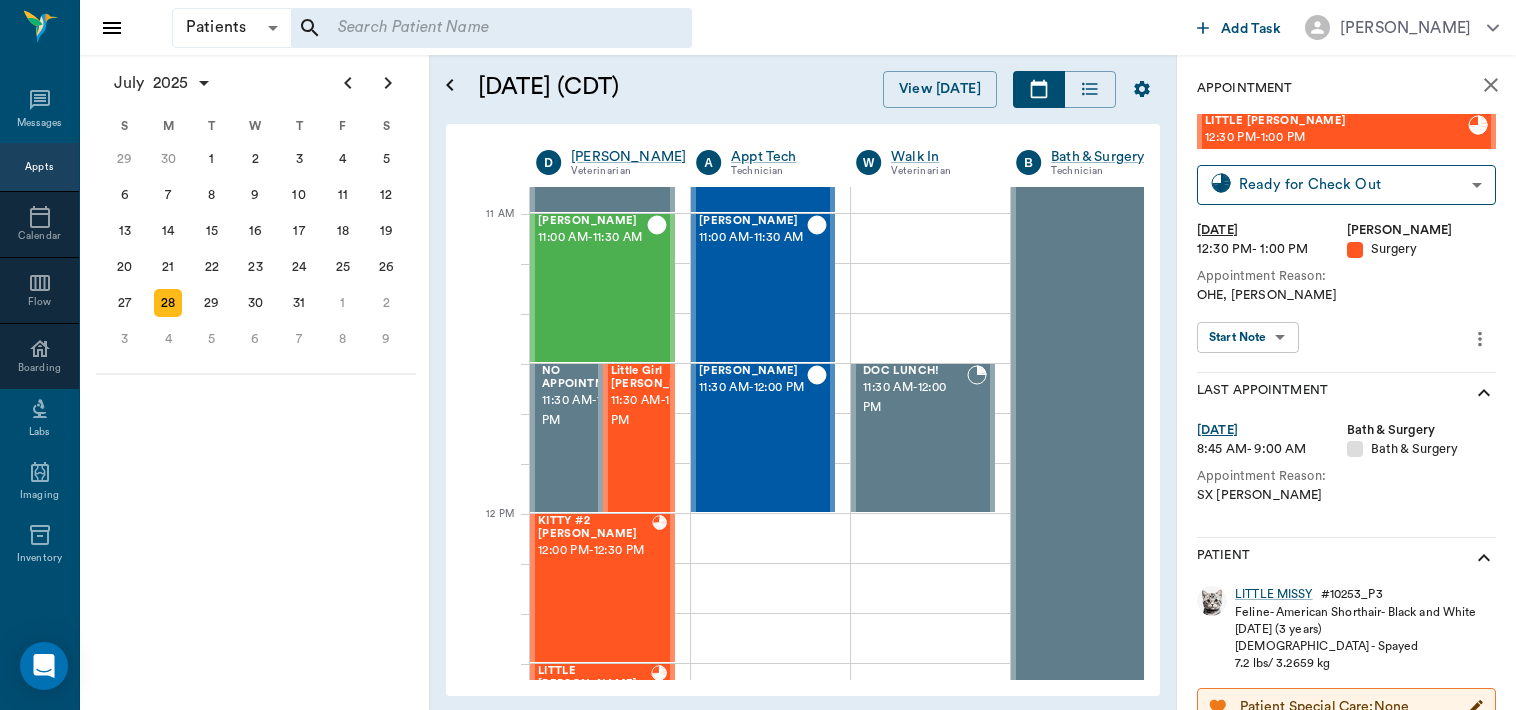 scroll, scrollTop: 880, scrollLeft: 0, axis: vertical 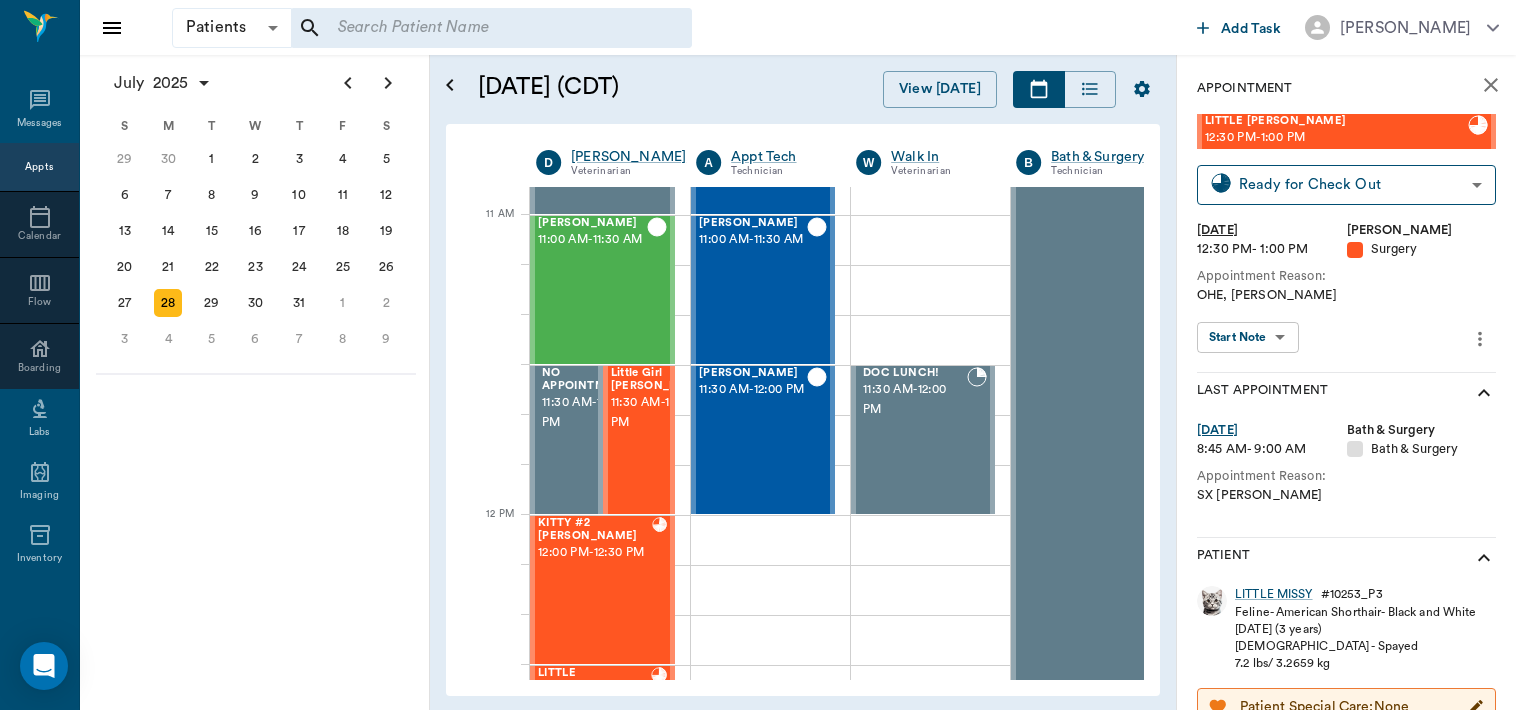 click on "11:30 AM  -  12:00 PM" at bounding box center (661, 413) 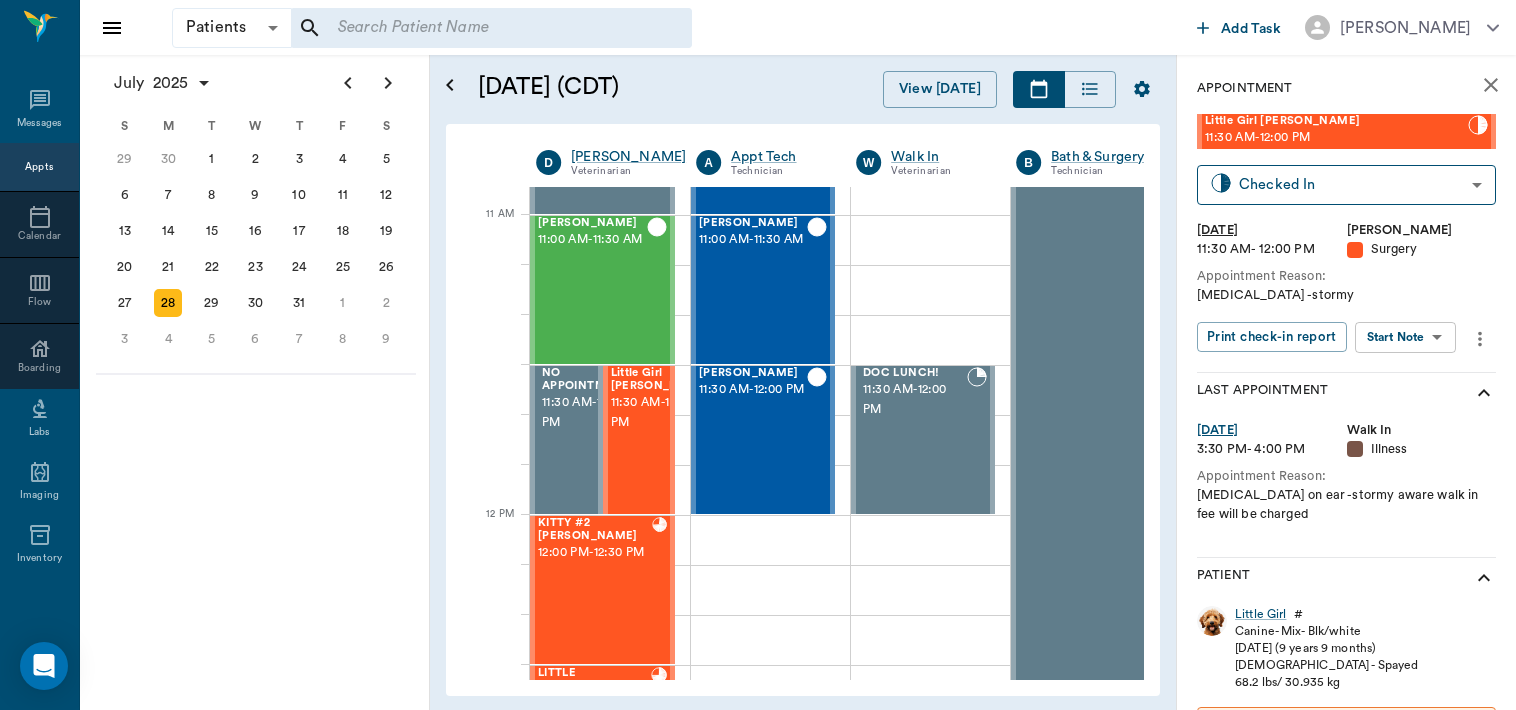 click on "Patients Patients ​ ​ Add Task Dr. Bert Ellsworth Nectar Messages Appts Calendar Flow Boarding Labs Imaging Inventory Tasks Forms Staff Reports Lookup Settings July 2025 S M T W T F S Jun 1 2 3 4 5 6 7 8 9 10 11 12 13 14 15 16 17 18 19 20 21 22 23 24 25 26 27 28 29 30 Jul 1 2 3 4 5 6 7 8 9 10 11 12 S M T W T F S 29 30 Jul 1 2 3 4 5 6 7 8 9 10 11 12 13 14 15 16 17 18 19 20 21 22 23 24 25 26 27 28 29 30 31 Aug 1 2 3 4 5 6 7 8 9 S M T W T F S 27 28 29 30 31 Aug 1 2 3 4 5 6 7 8 9 10 11 12 13 14 15 16 17 18 19 20 21 22 23 24 25 26 27 28 29 30 31 Sep 1 2 3 4 5 6 July 28, 2025 (CDT) View Today July 2025 Today 28 Mon Jul 2025 D Dr. Bert Ellsworth Veterinarian A Appt Tech Technician W Walk In Veterinarian B Bath & Surgery Technician B Board &Procedures Other D Dr. Kindall Jones Veterinarian 8 AM 9 AM 10 AM 11 AM 12 PM 1 PM 2 PM 3 PM 4 PM 5 PM 6 PM 7 PM 8 PM 1:19 PM Dream Ross 8:30 AM  -  9:00 AM NO APPOINTMENT! EMERGENCY ONLY! 9:00 AM  -  9:30 AM JAZZY Clayton 9:30 AM  -  10:00 AM D-O-G Malina 10:00 AM  -   -   -" at bounding box center [758, 355] 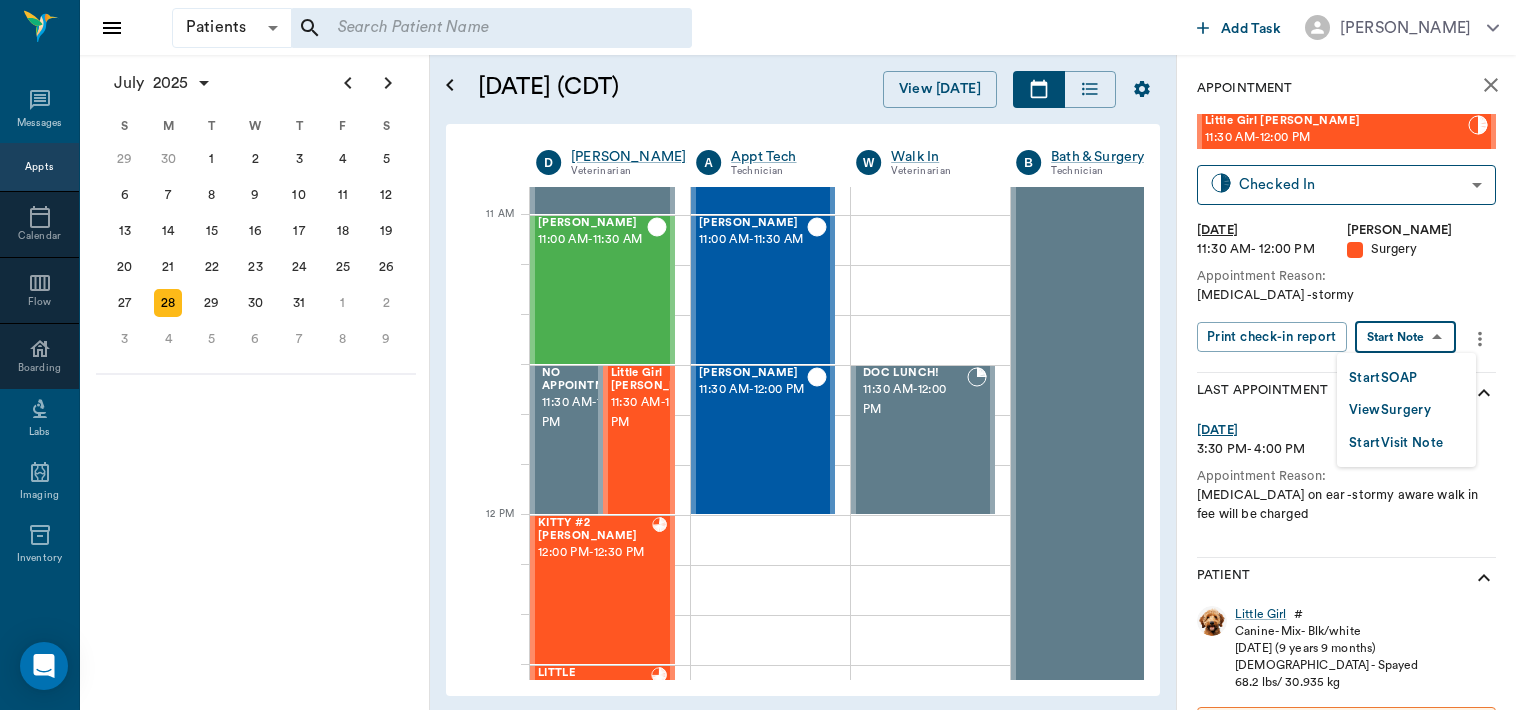 click on "View  Surgery" at bounding box center [1390, 410] 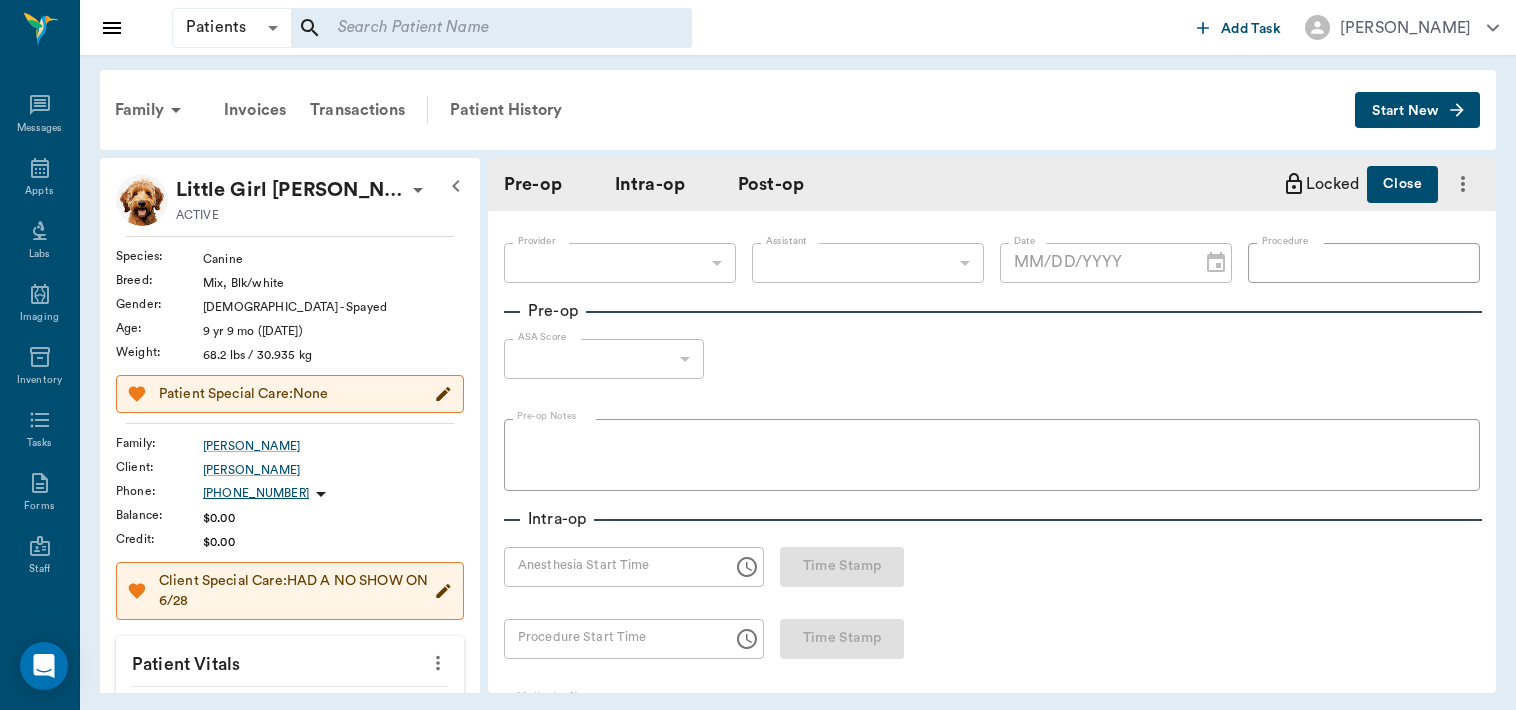 type on "63ec2f075fda476ae8351a4d" 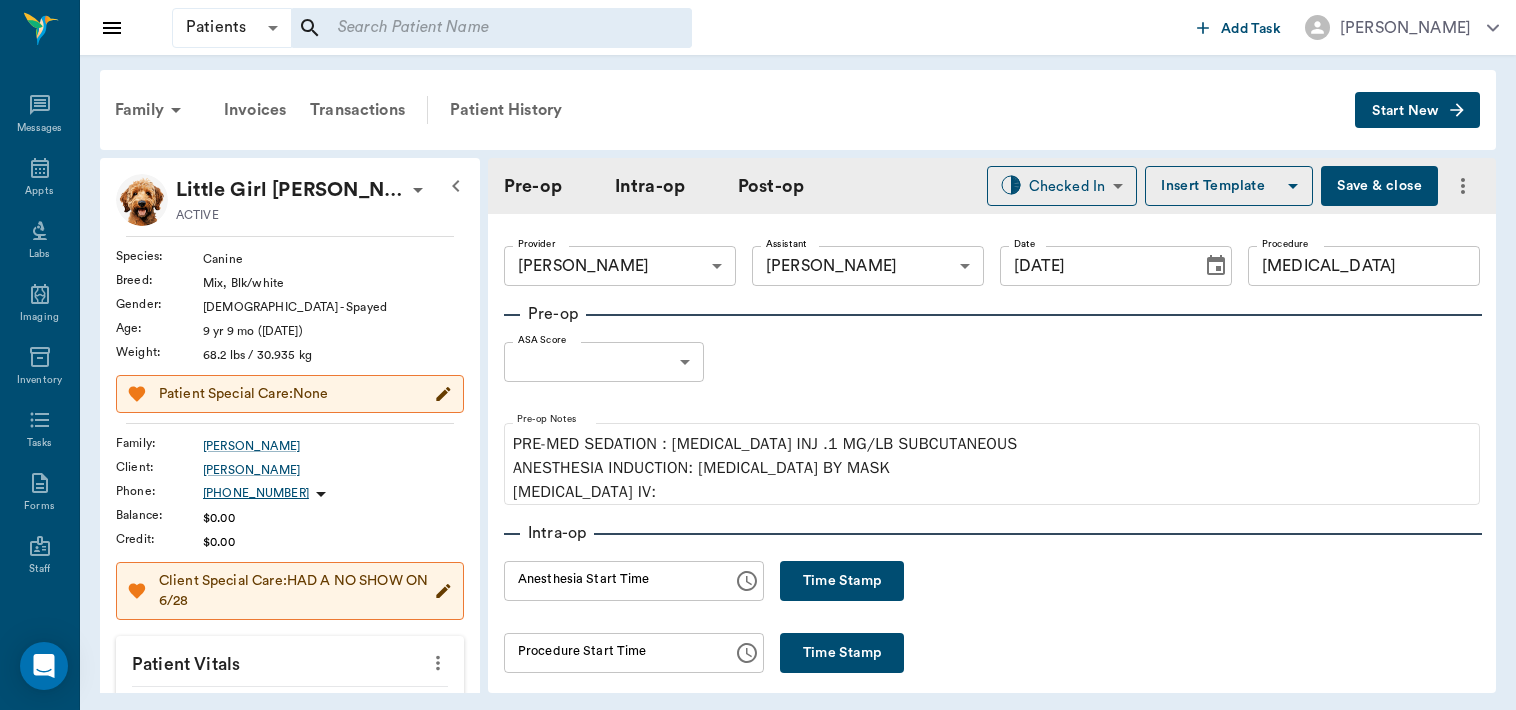 type on "[DATE]" 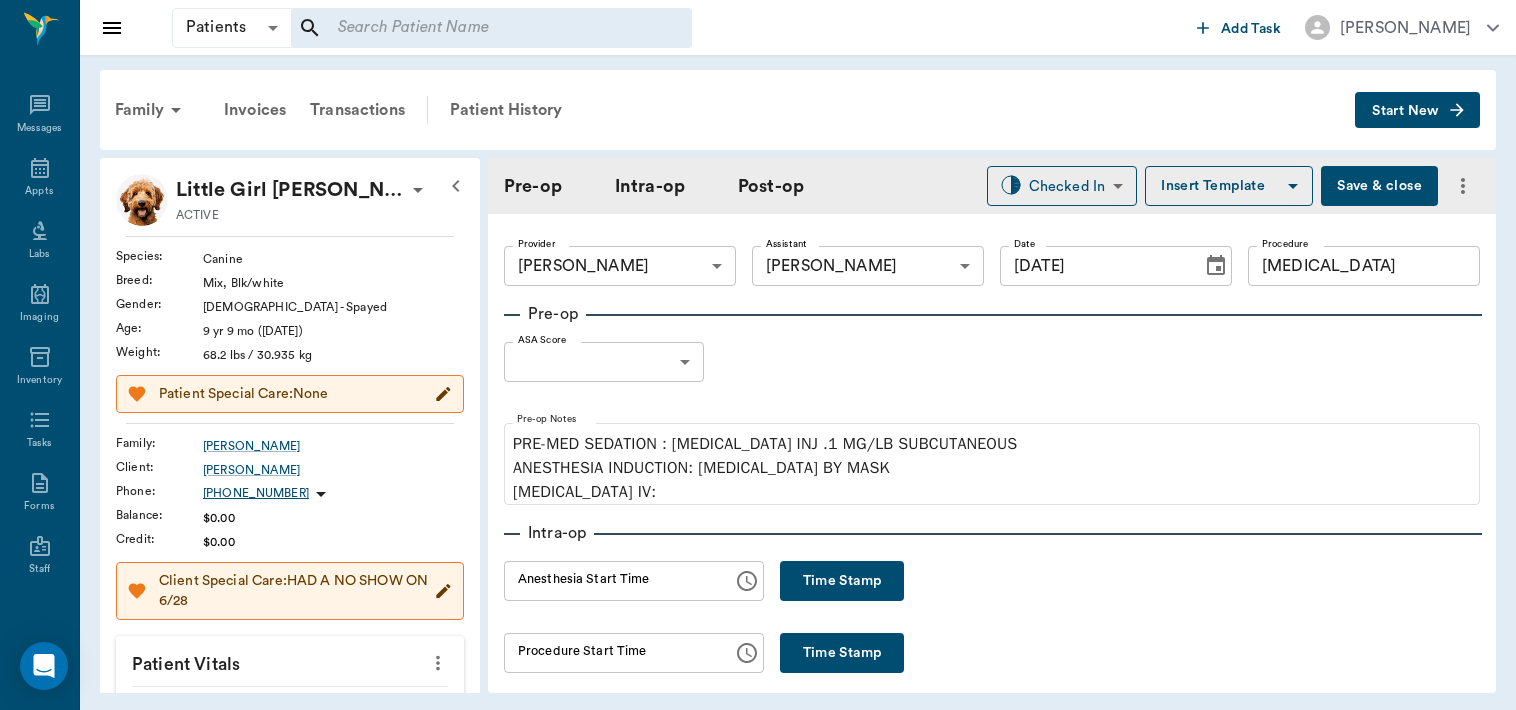 click on "Time Stamp" at bounding box center [842, 581] 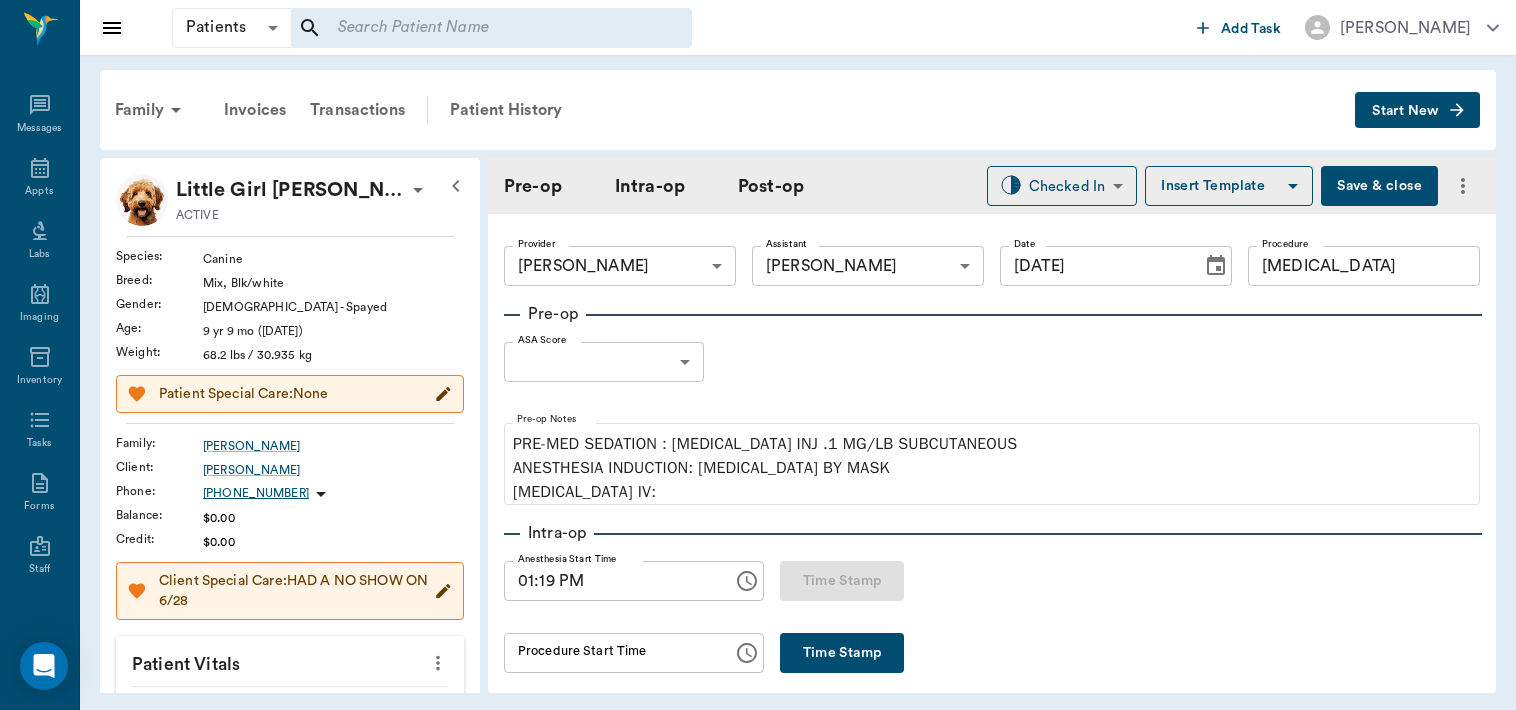 click on "01:19 PM" at bounding box center [611, 581] 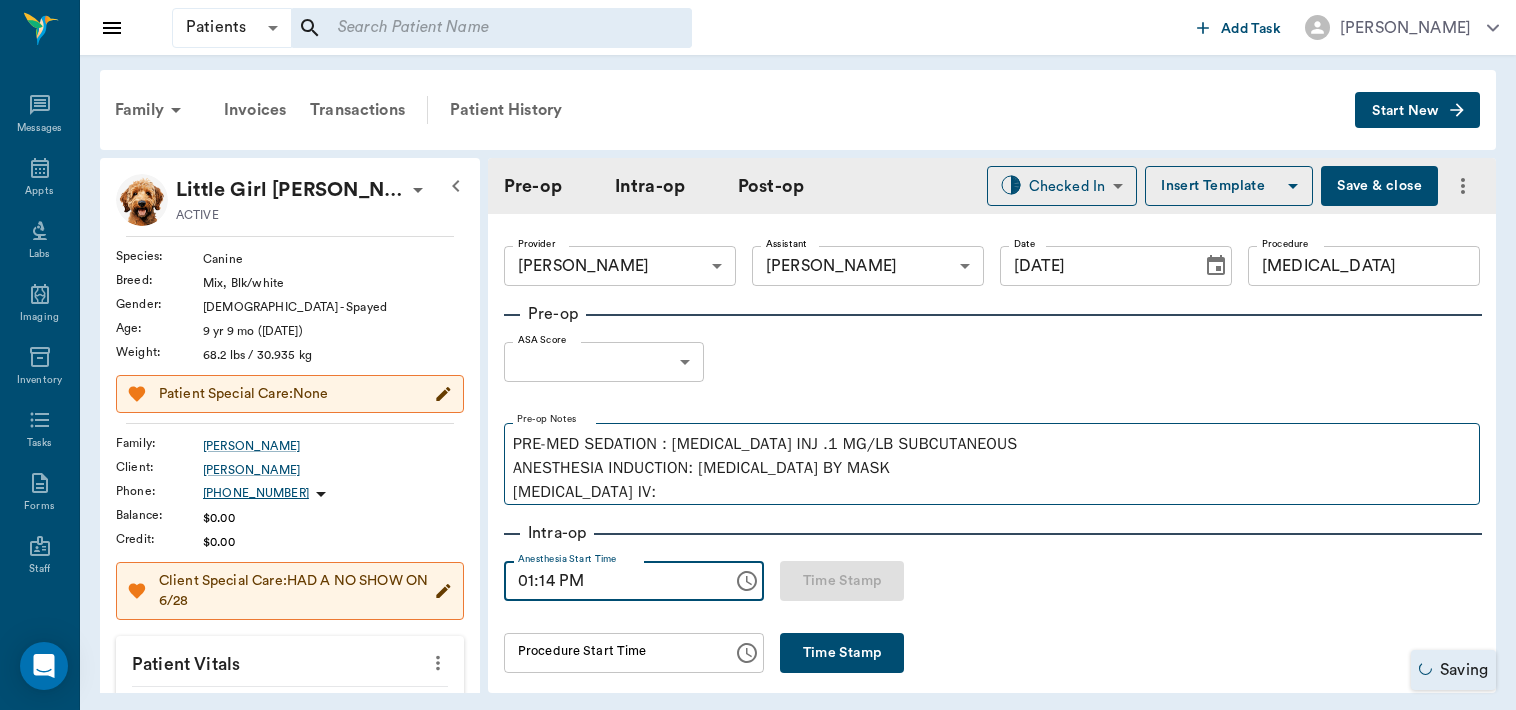 type on "01:14 PM" 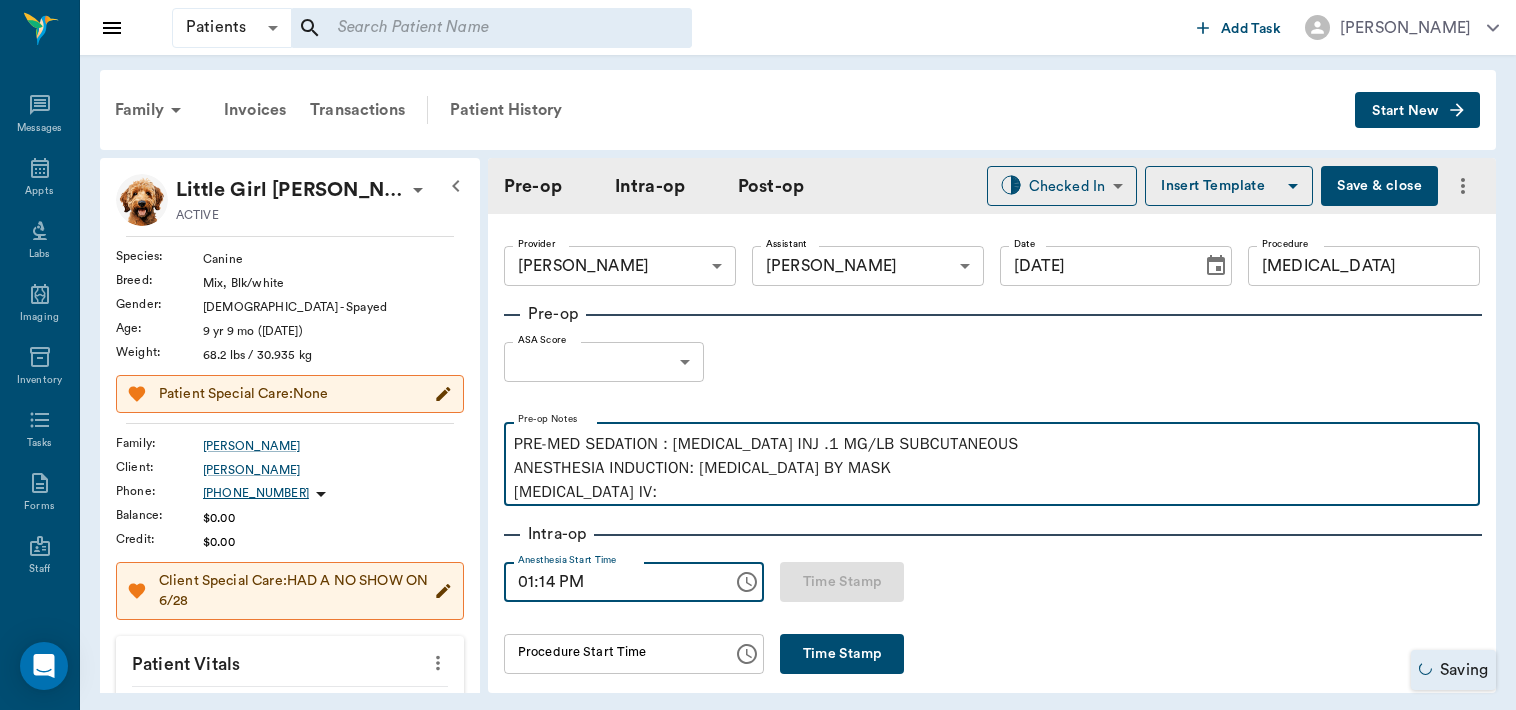 click on "PRE-MED SEDATION : ACEPROMAZINE INJ .1 MG/LB SUBCUTANEOUS ANESTHESIA INDUCTION: ISOFLURANE BY MASK PROPOFOL IV:" at bounding box center [992, 468] 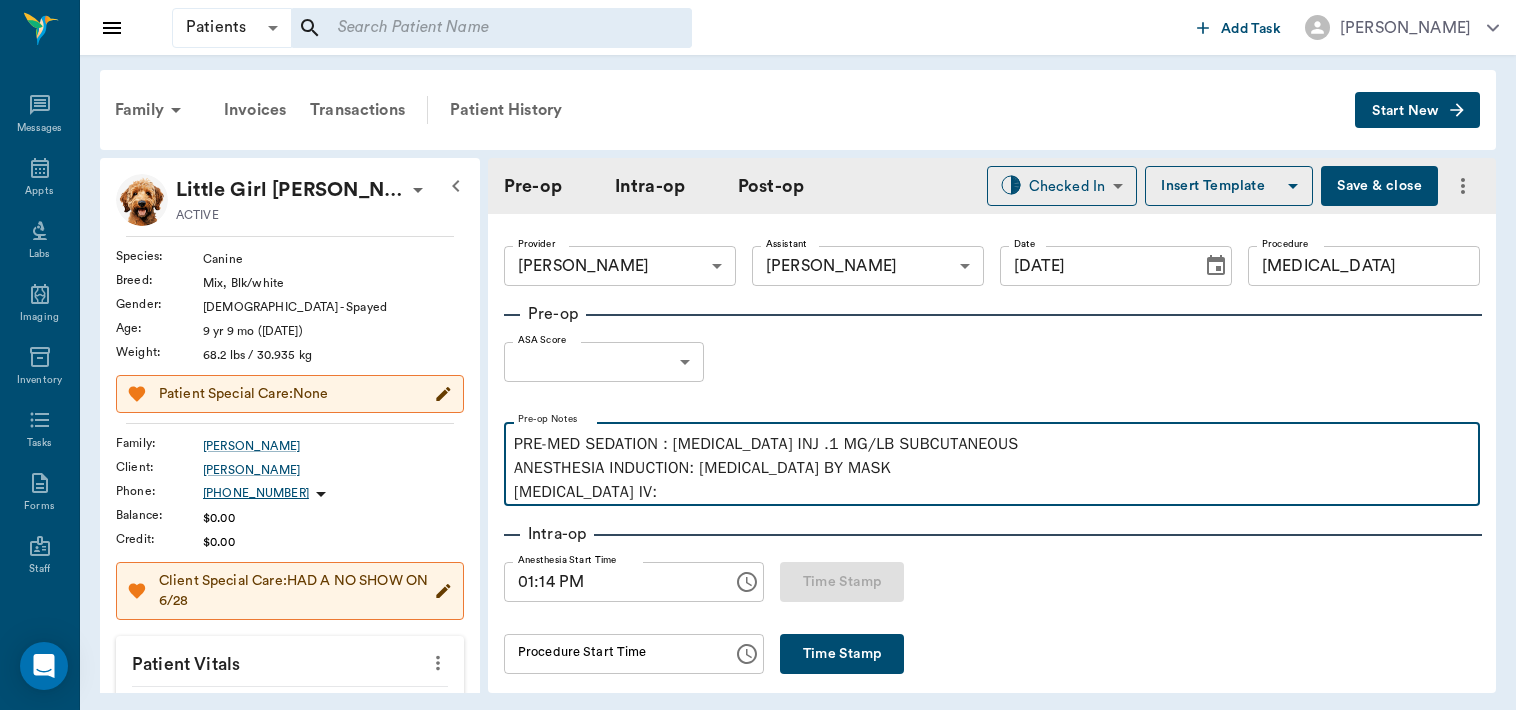 type 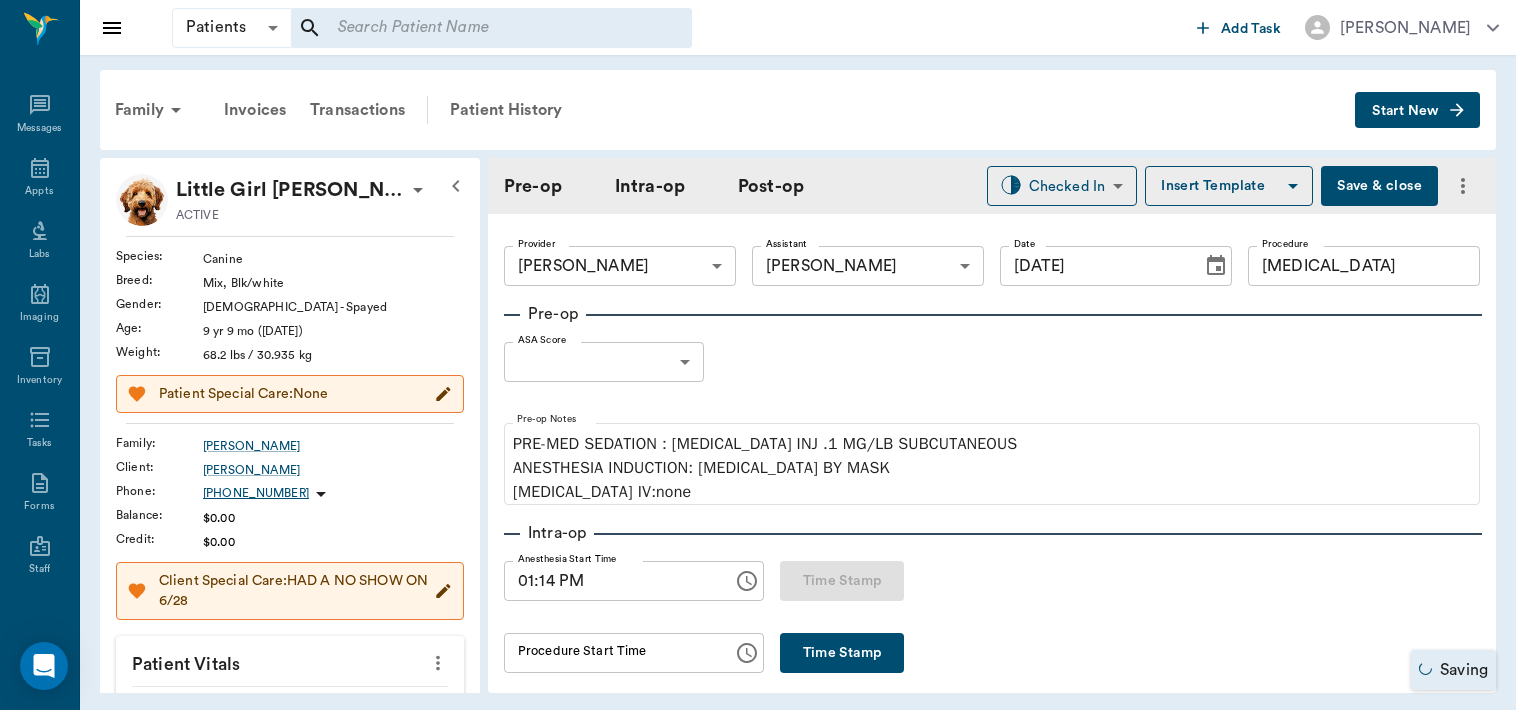 click on "Patients Patients ​ ​ Add Task Dr. Bert Ellsworth Nectar Messages Appts Labs Imaging Inventory Tasks Forms Staff Reports Lookup Settings Family Invoices Transactions Patient History Start New Little Girl Barnes     ACTIVE   Species : Canine Breed : Mix, Blk/white Gender : Female - Spayed Age : 9 yr 9 mo (10/07/2015) Weight : 68.2 lbs / 30.935 kg Patient Special Care:  None Family : Barnes Client : Marlen Barnes Phone : (903) 748-5979 Balance : $0.00 Credit : $0.00 Client Special Care:  HAD A NO SHOW ON 6/28 Patient Vitals Weight BCS HR Temp Resp BP Dia Pain Perio Score ( lb ) Date 11/05/24 4PM 07/28/25 11AM 0 20 40 60 80 Ongoing diagnosis Lipoma 07/11/25 Arthritis 07/11/25 Current Rx cephalexin capsules 500mg 07/25/26 neo poly bac ( npb ) ophthalmic ointment 5g 11/05/25 Reminders Rabies Vaccination Canine 1 Yr 11/04/25 Upcoming appointments Schedule Appointment Pre-op Intra-op Post-op Checked In CHECKED_IN ​ Insert Template  Save & close Provider Dr. Bert Ellsworth 63ec2f075fda476ae8351a4d Provider 0" at bounding box center [758, 355] 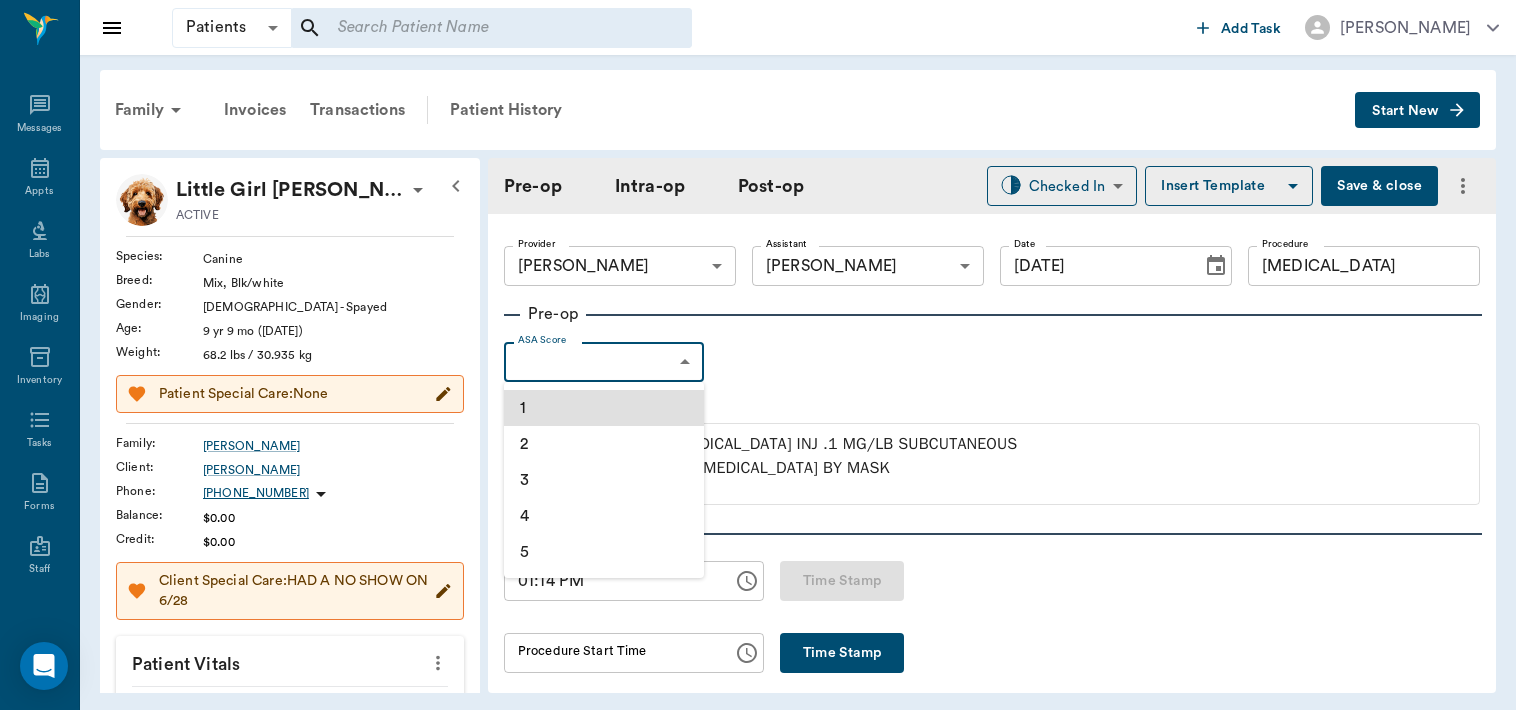 click on "2" at bounding box center [604, 444] 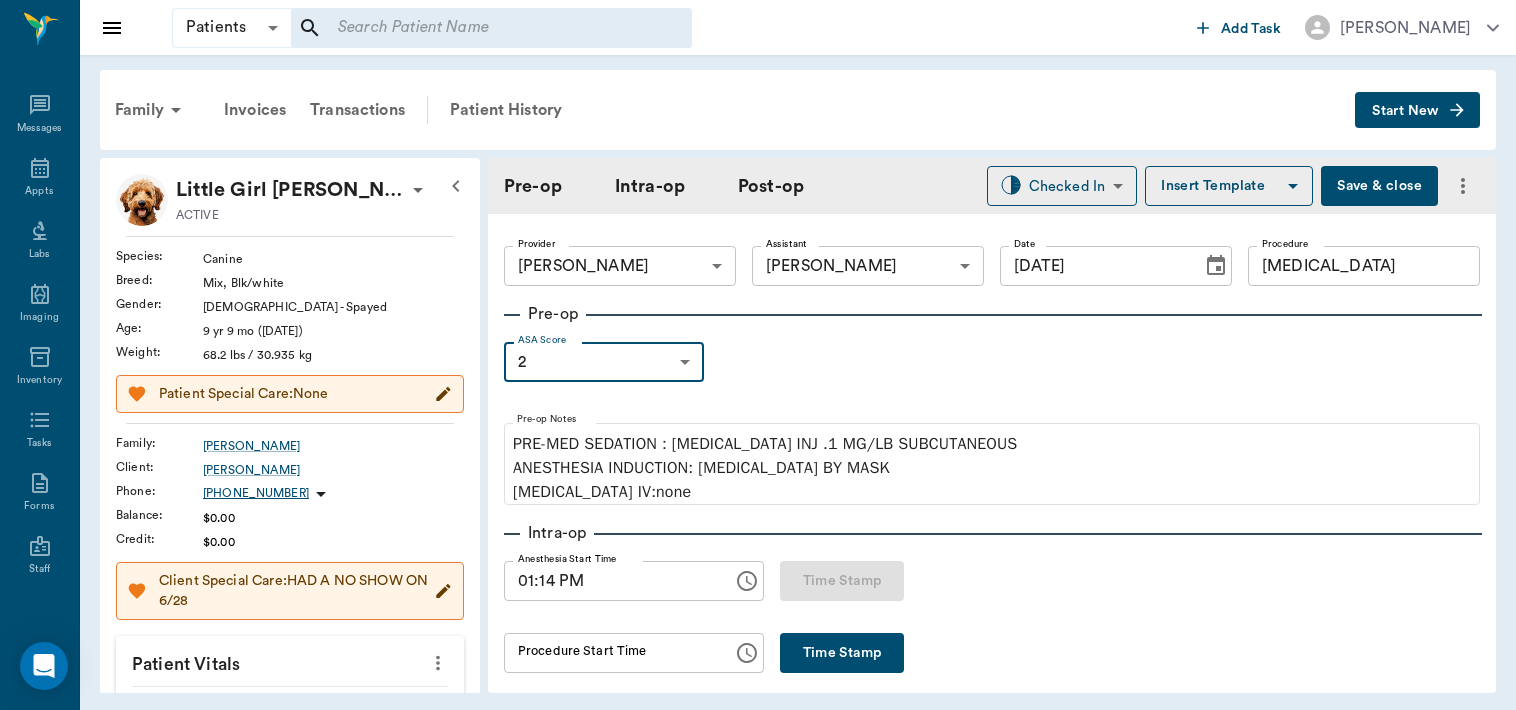 click on "Insert Template" at bounding box center [1229, 186] 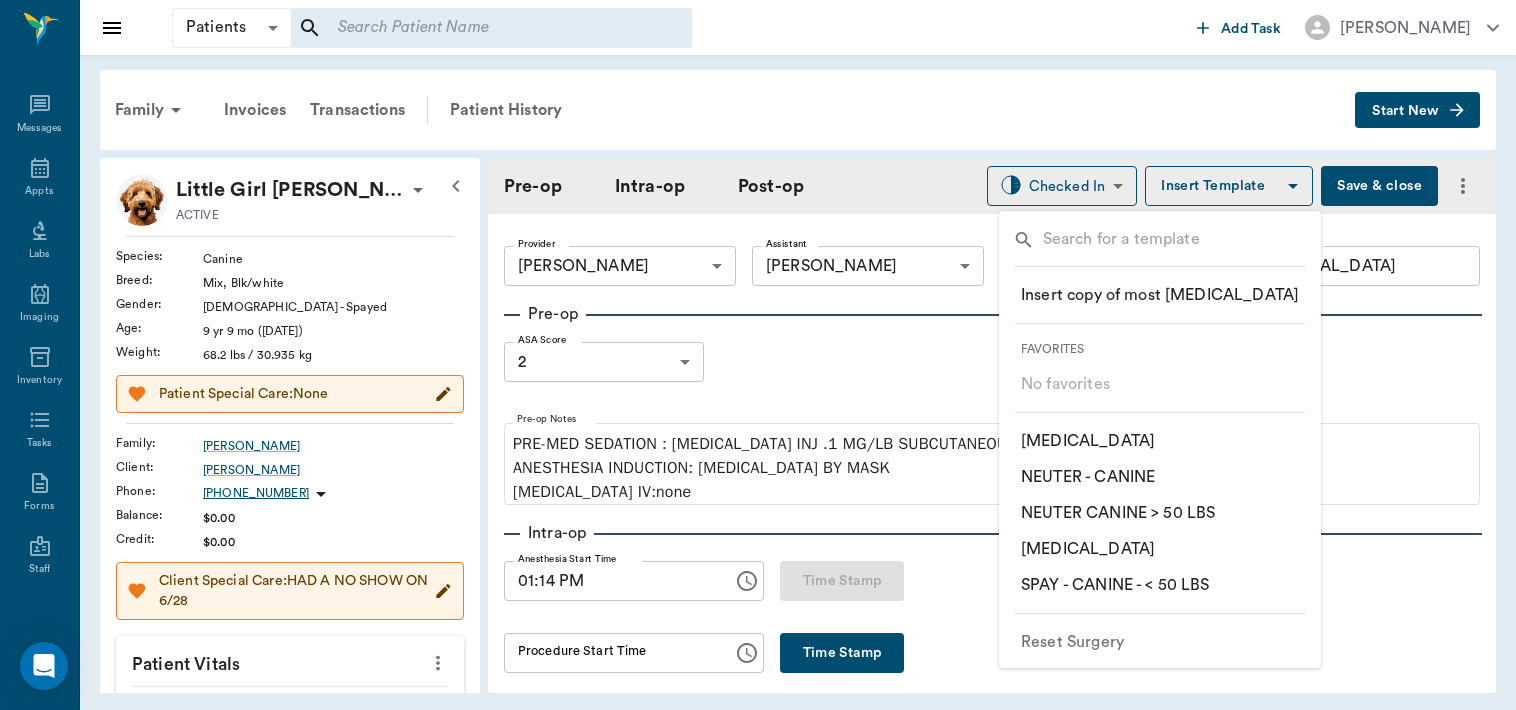 click at bounding box center [758, 355] 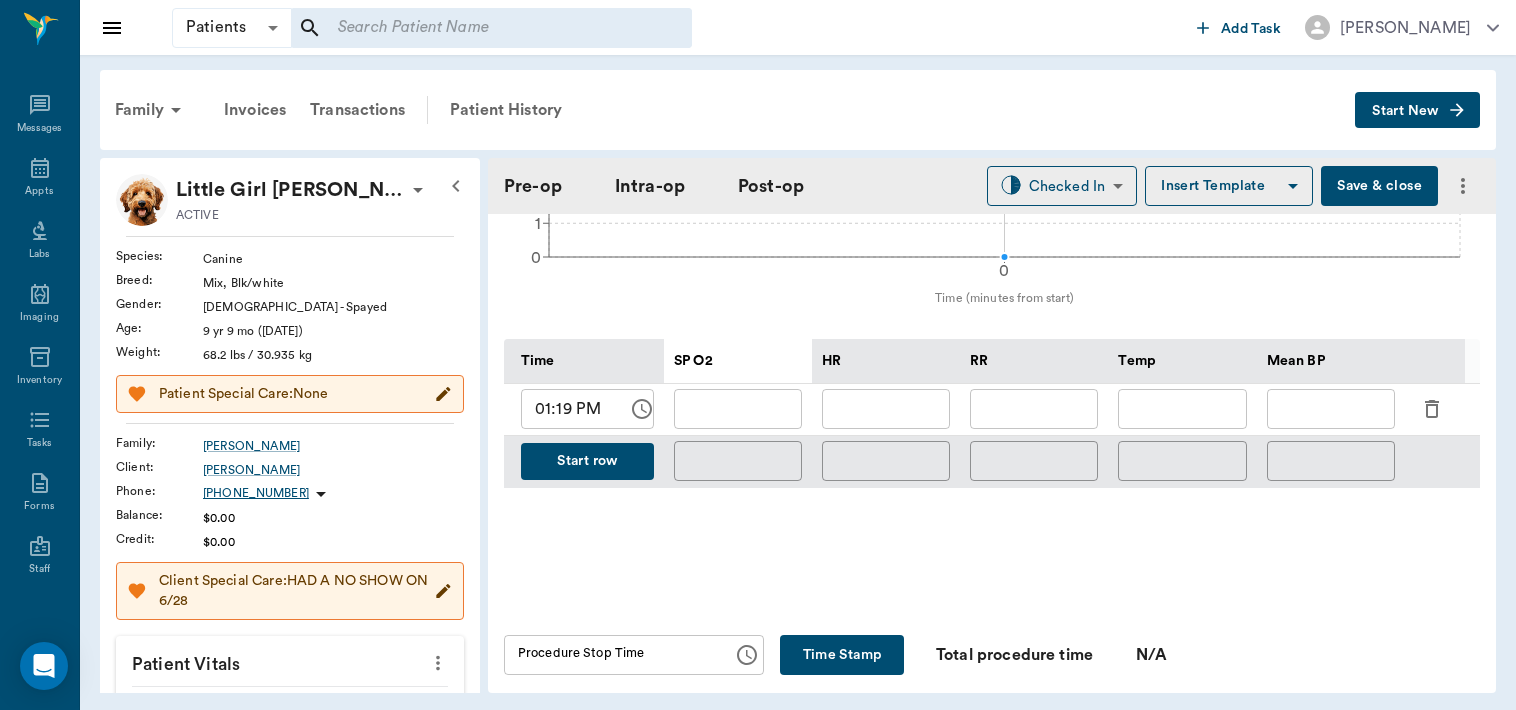 scroll, scrollTop: 927, scrollLeft: 0, axis: vertical 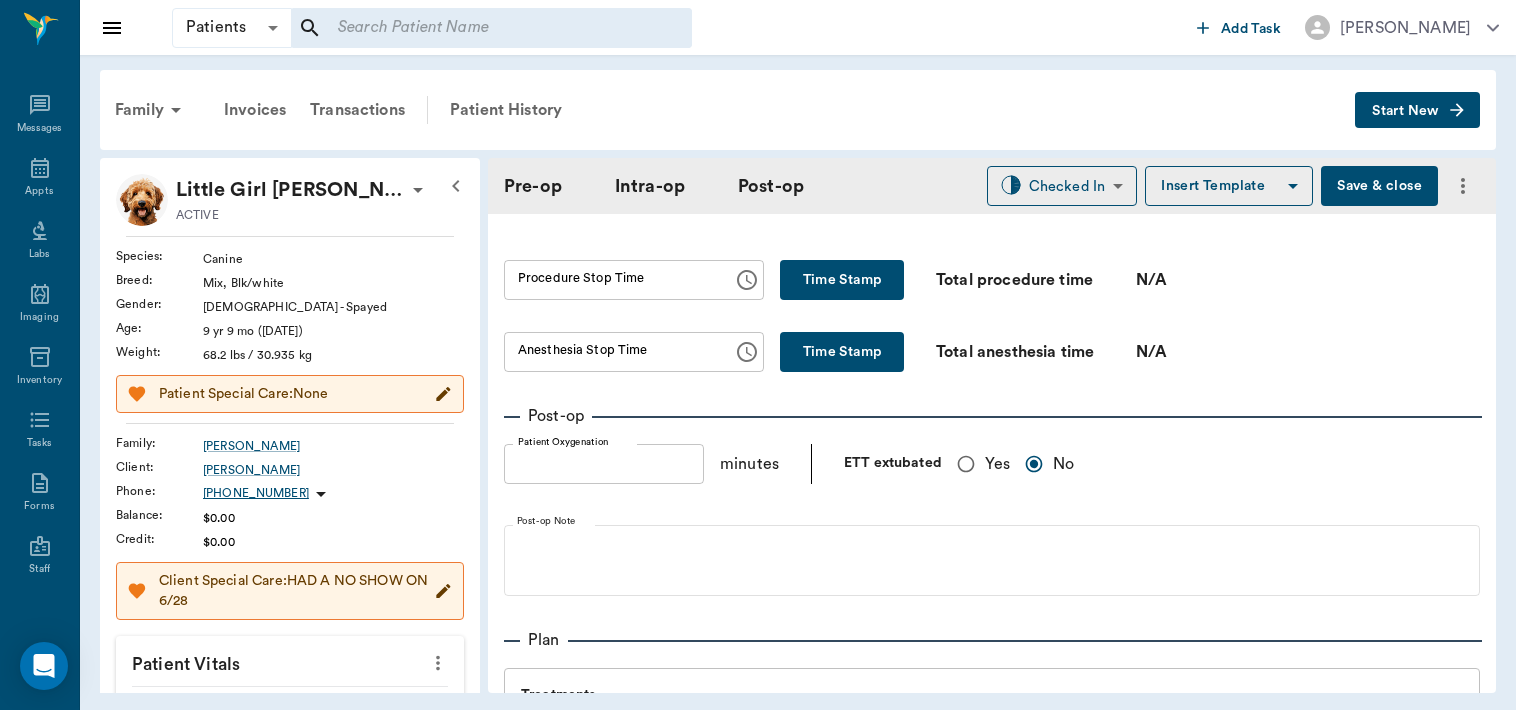 click on "Yes" at bounding box center (966, 464) 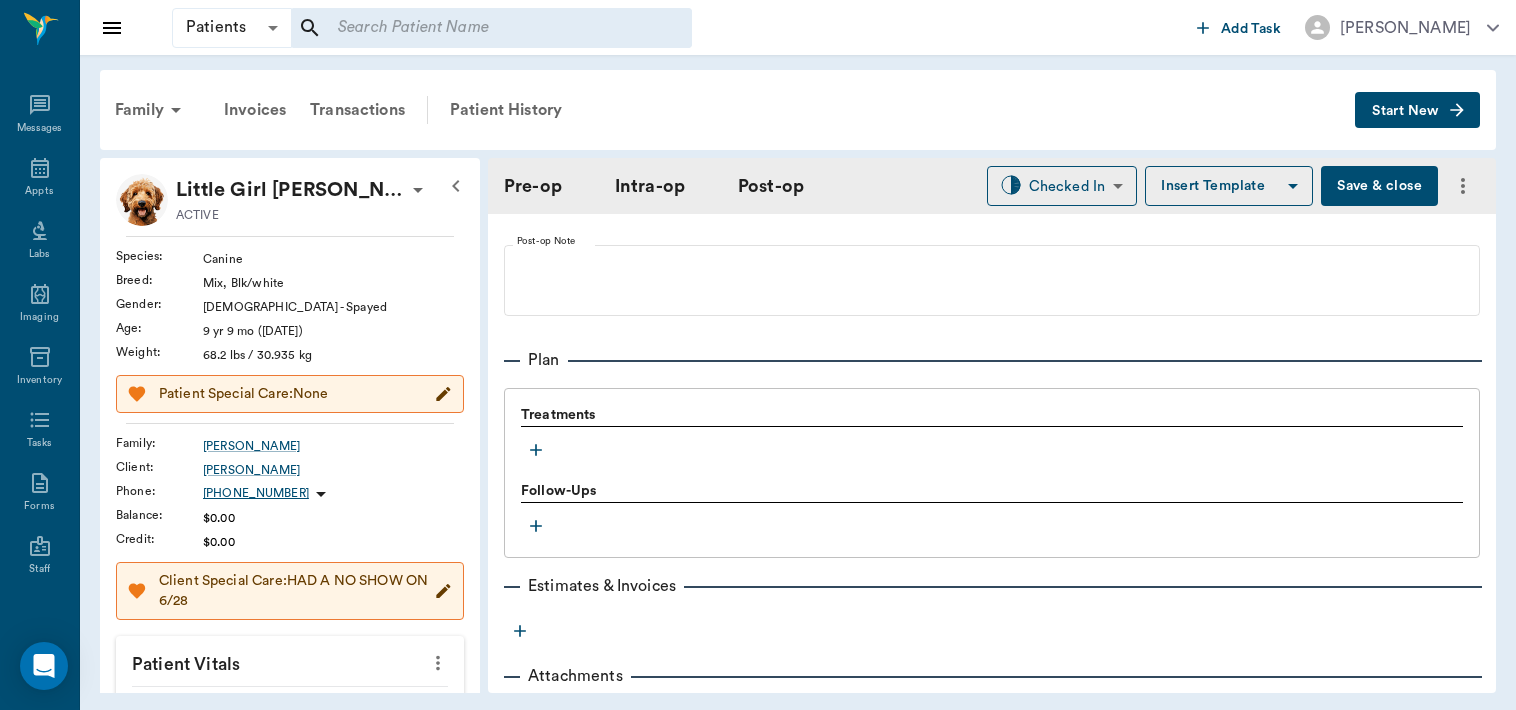 scroll, scrollTop: 1519, scrollLeft: 0, axis: vertical 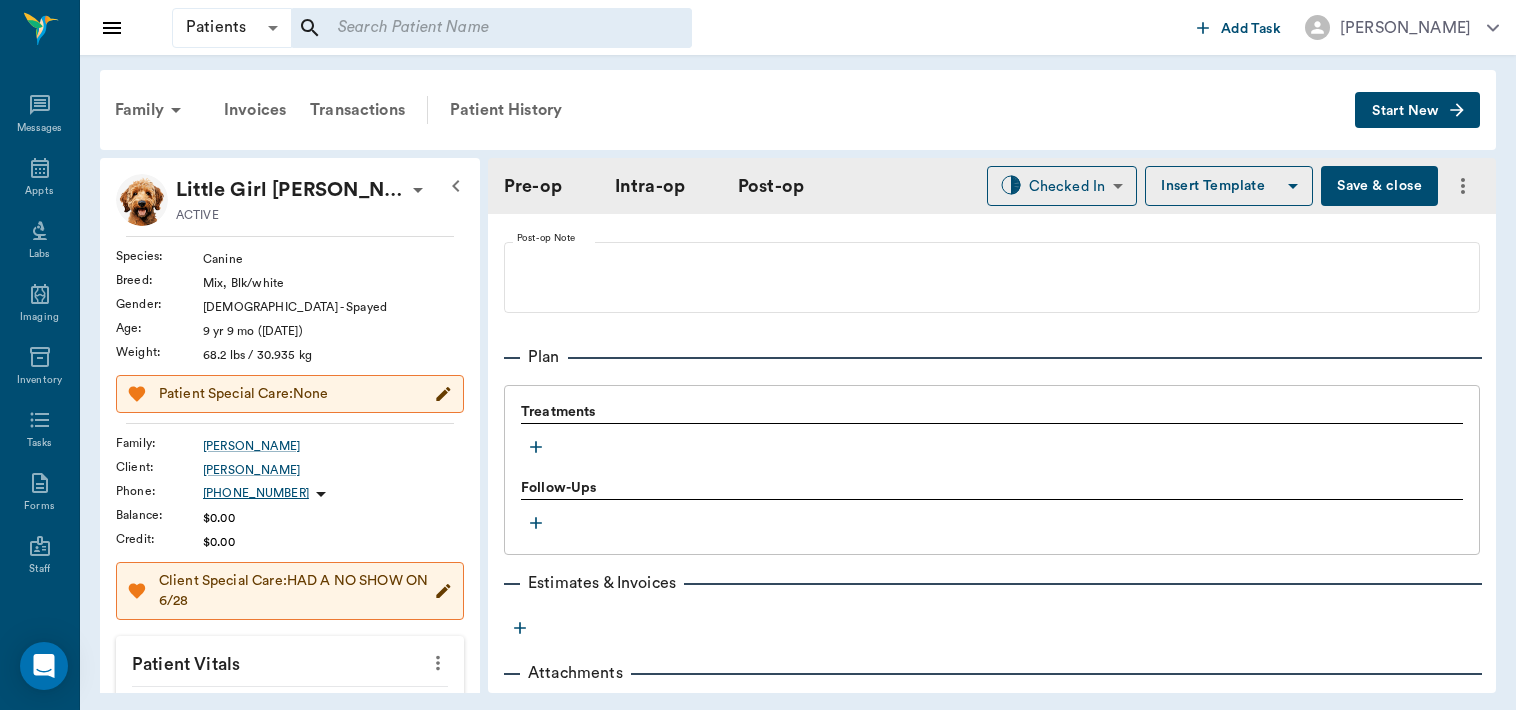 click 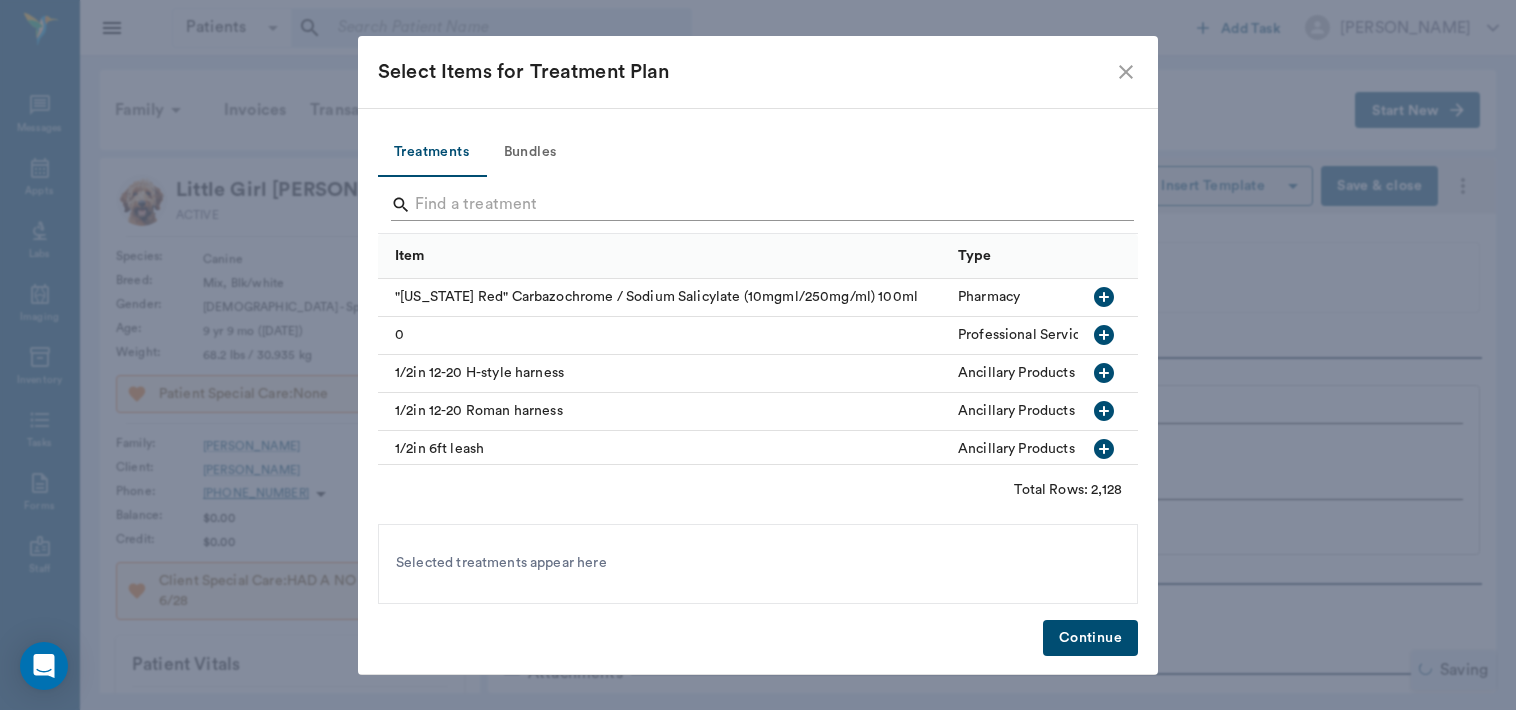 click at bounding box center [759, 205] 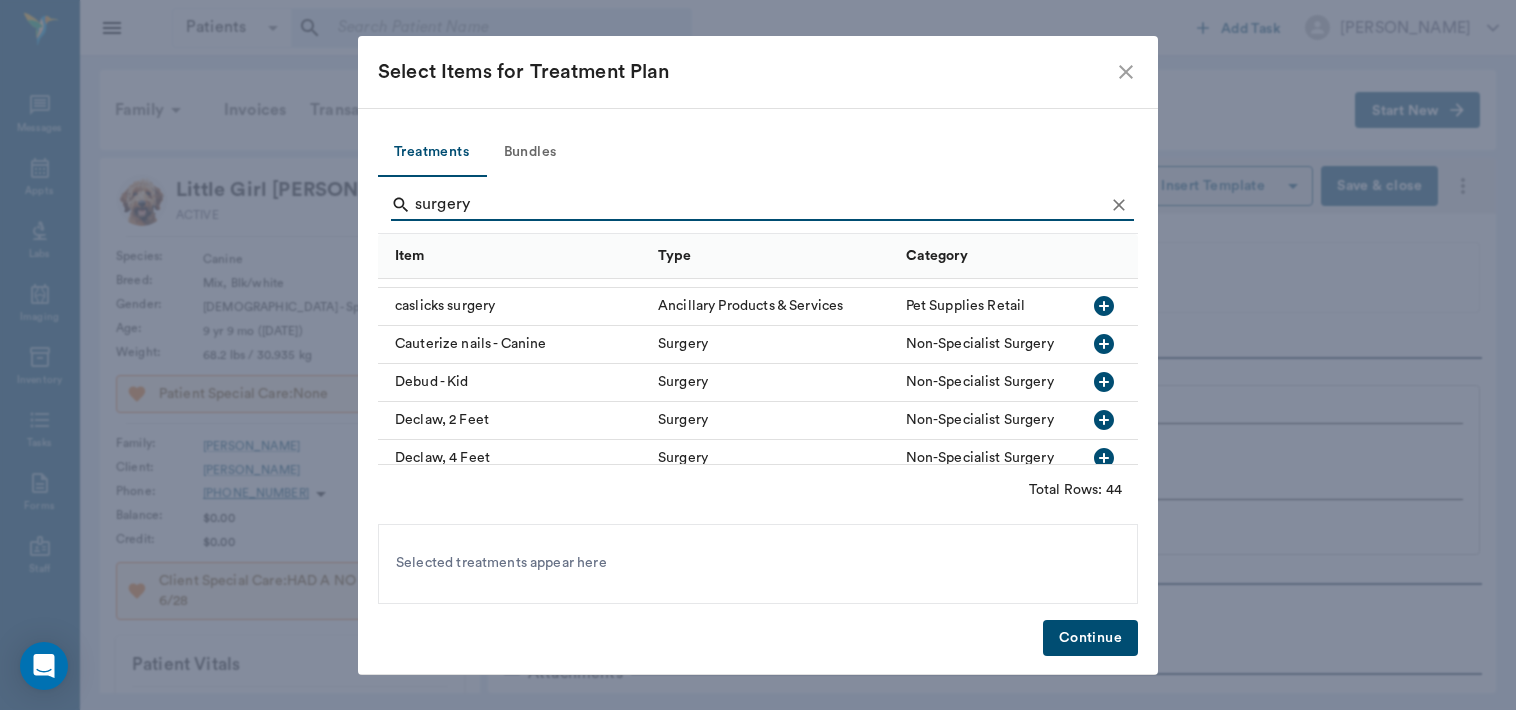 scroll, scrollTop: 201, scrollLeft: 0, axis: vertical 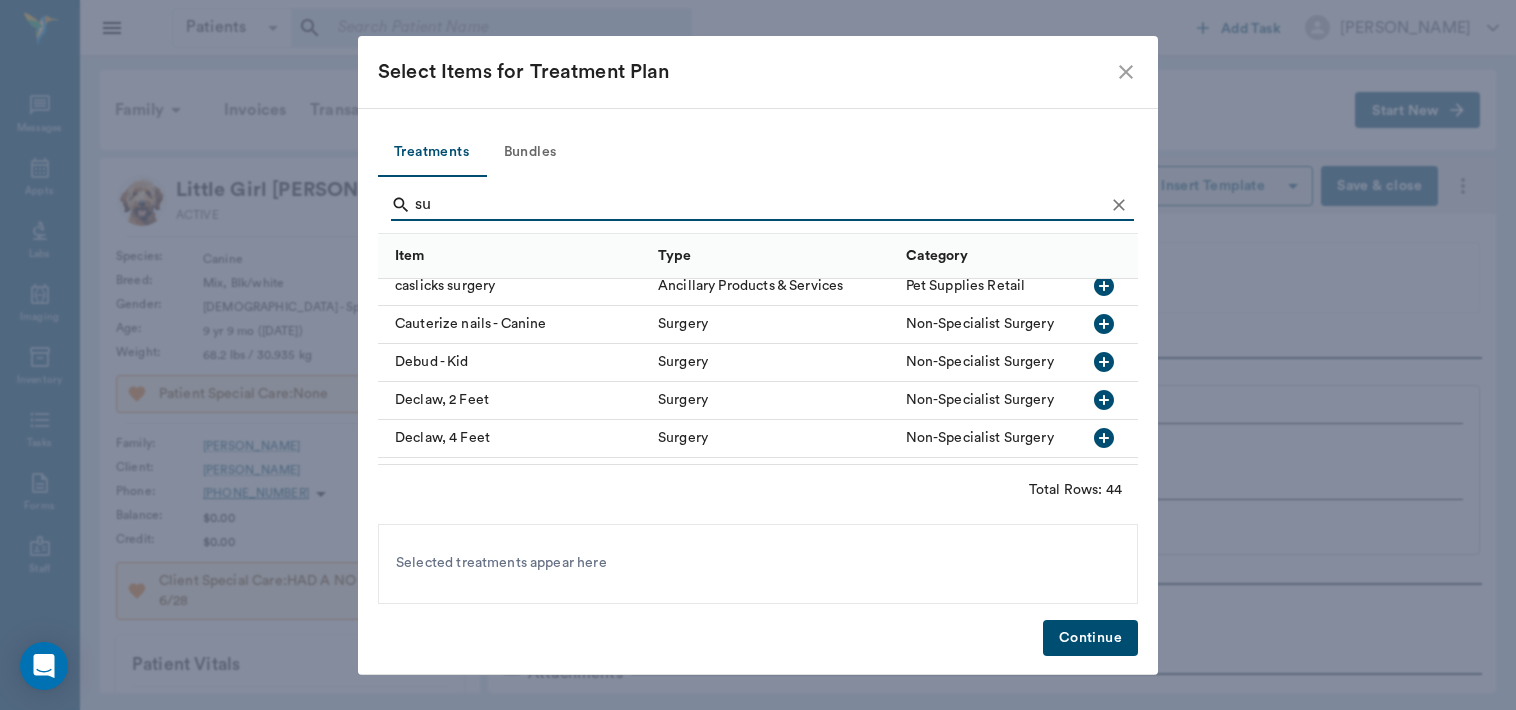 type on "s" 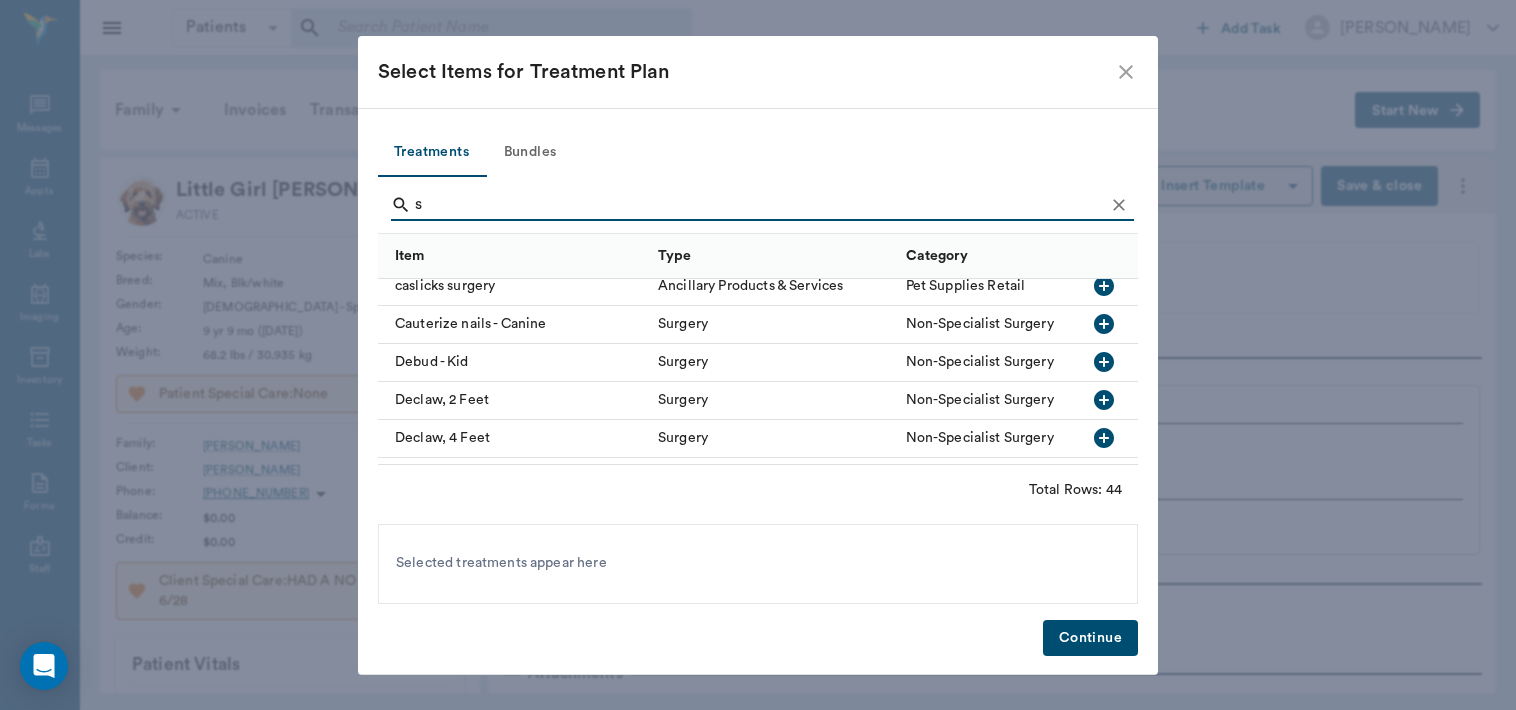 type 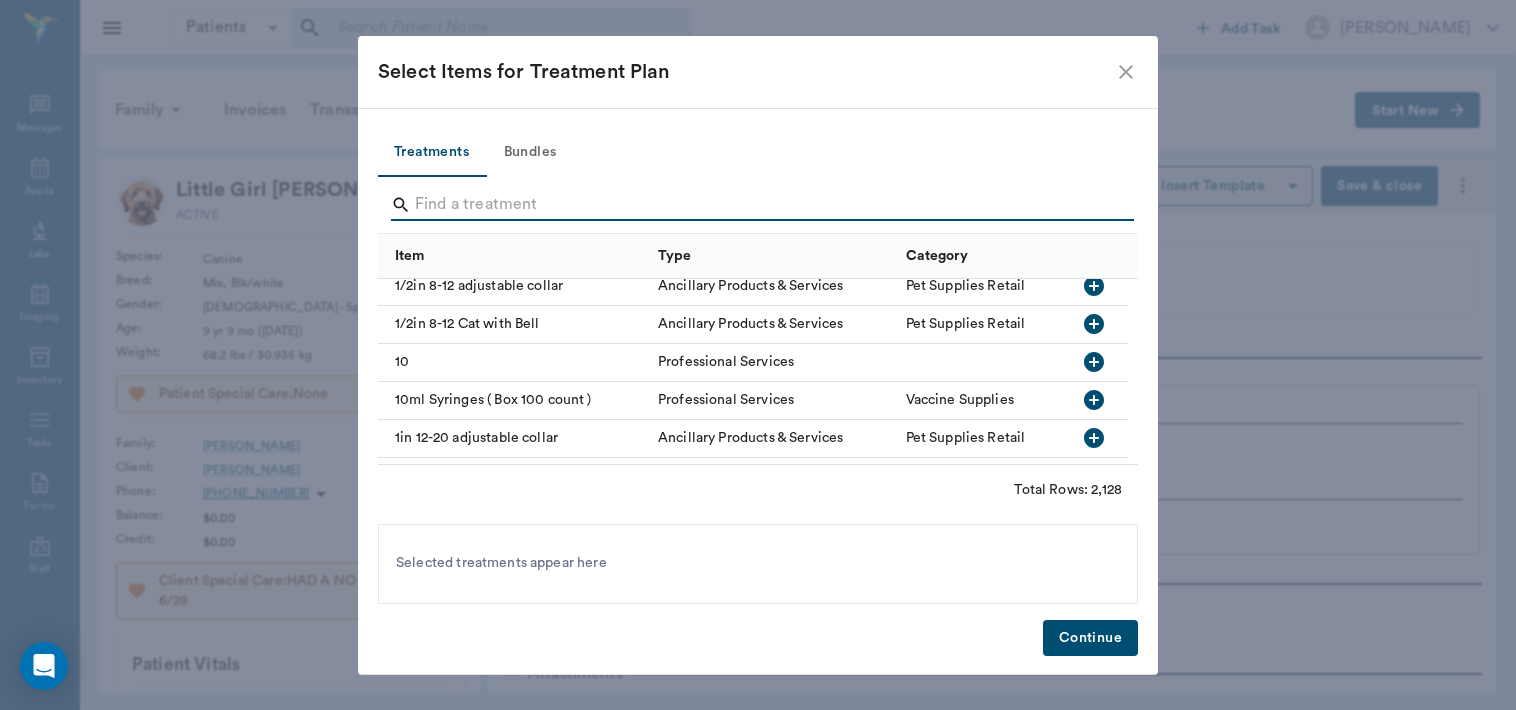 click on "Bundles" at bounding box center [530, 153] 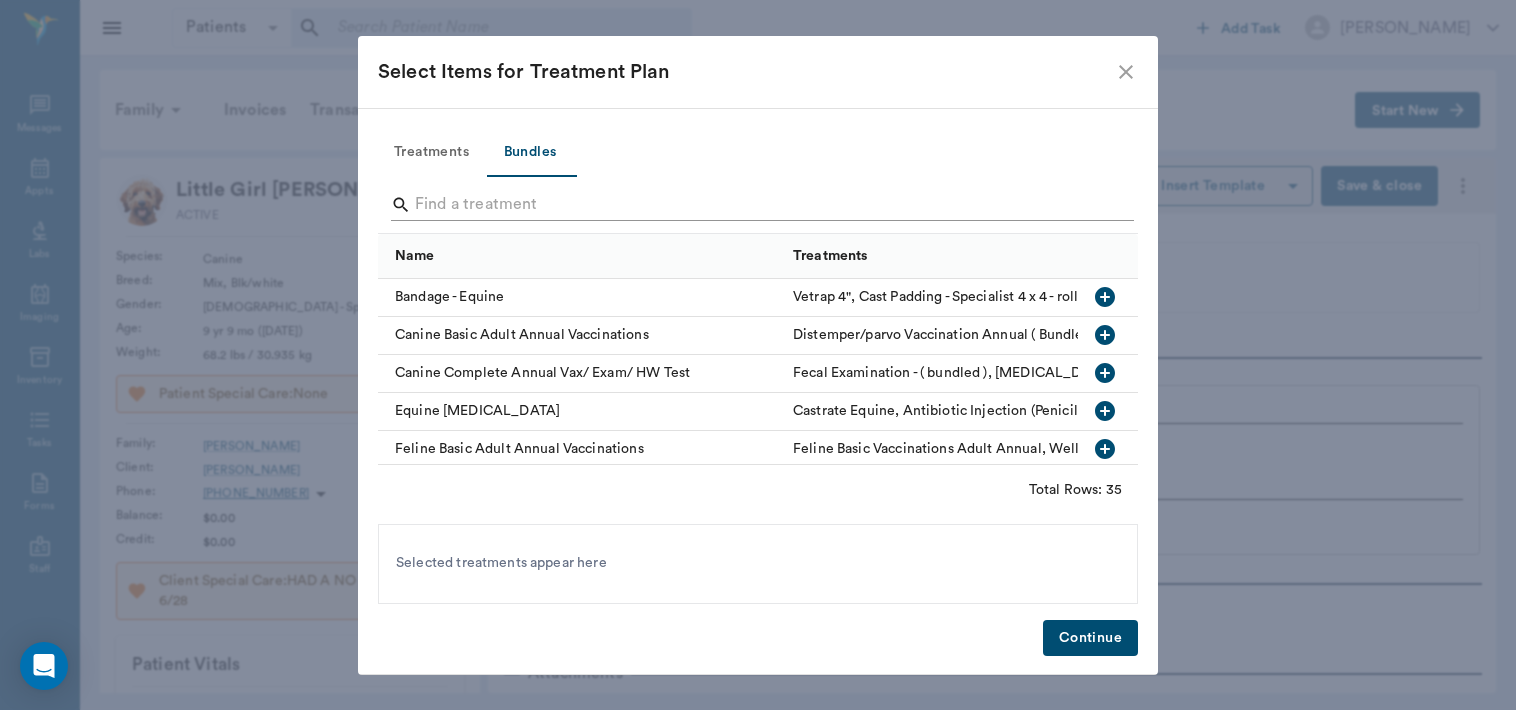 click at bounding box center [759, 205] 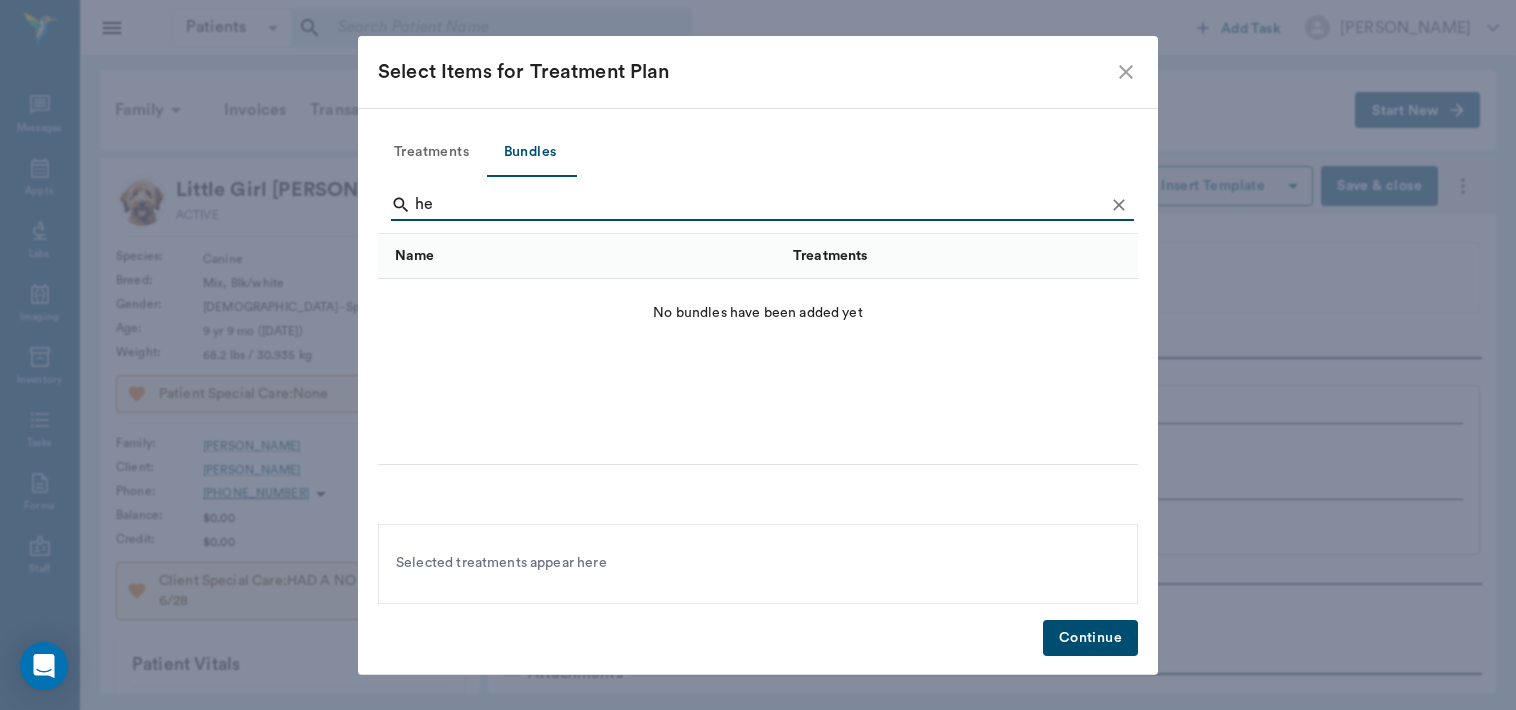 type on "h" 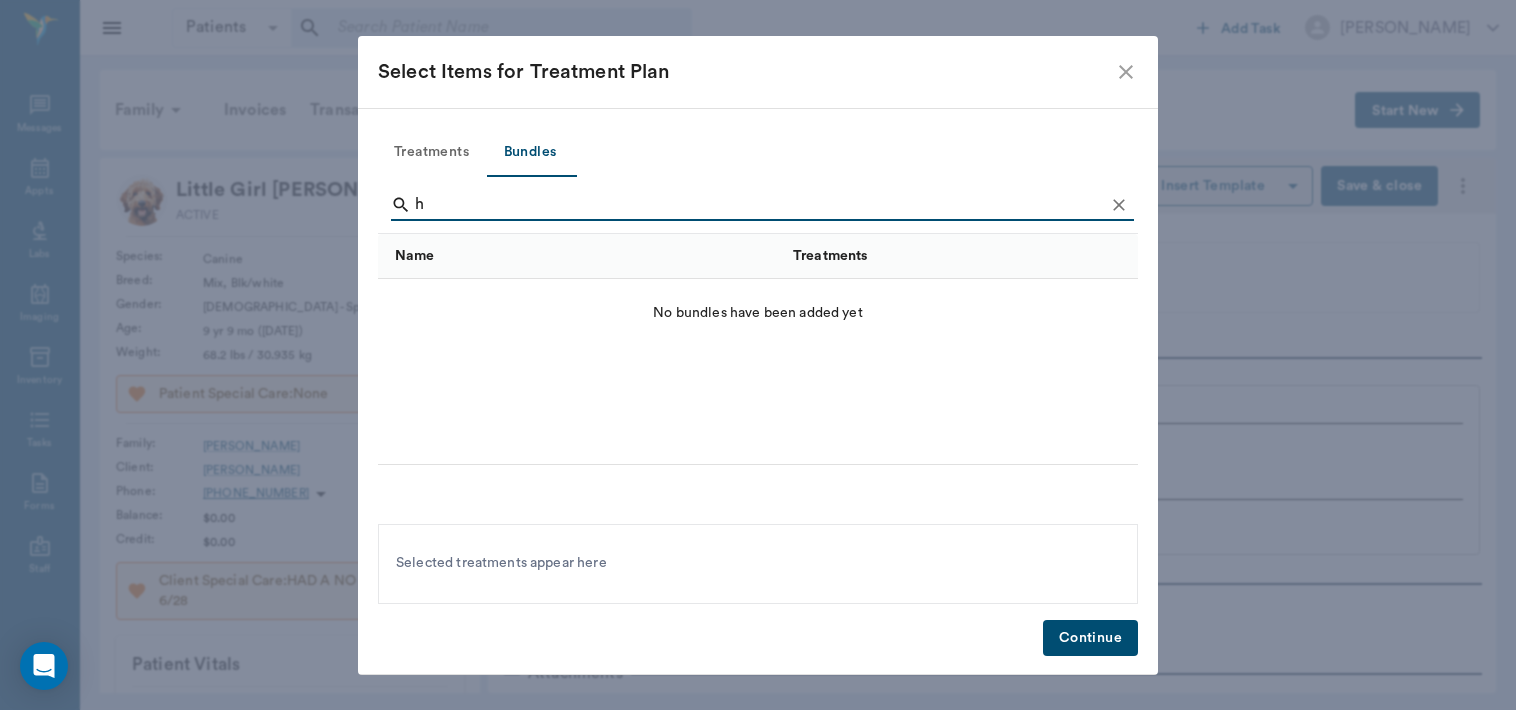 type 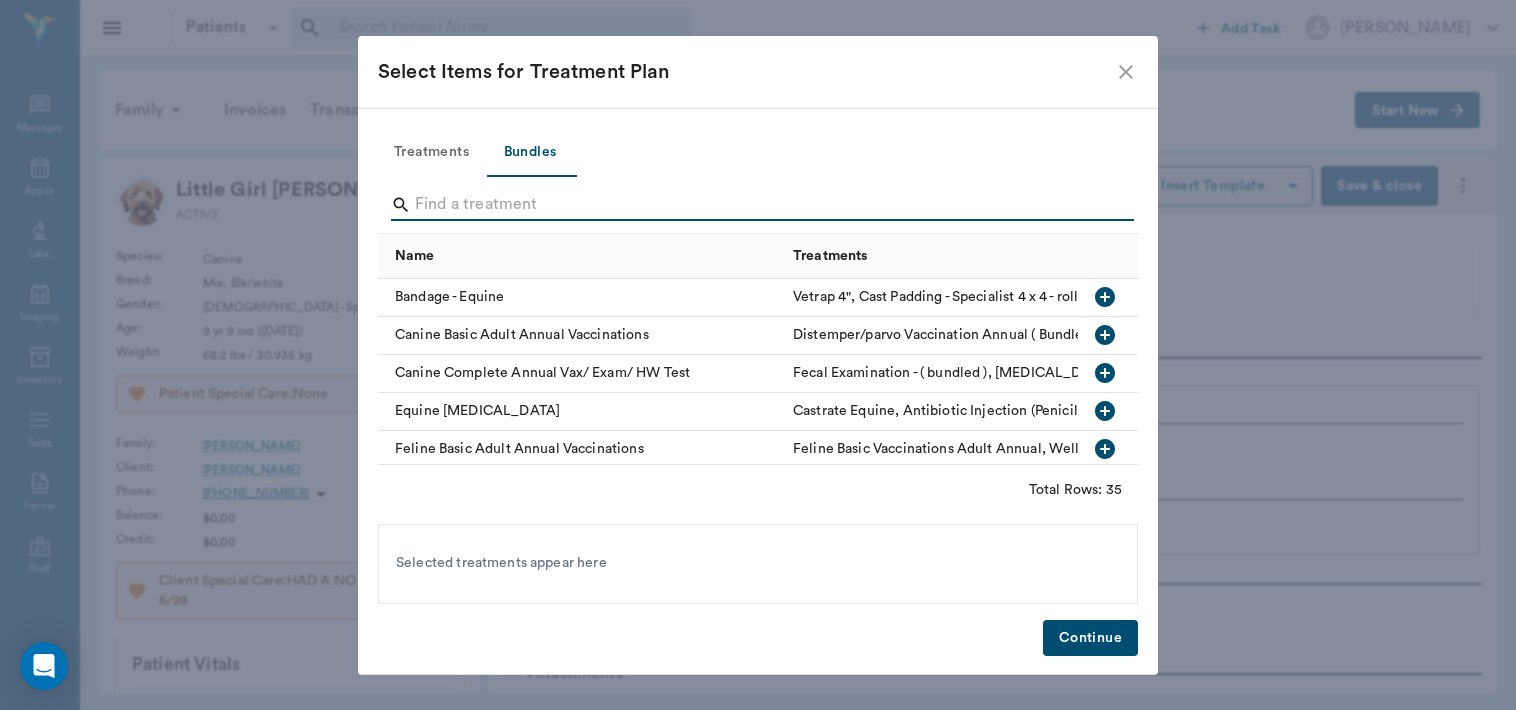 click on "Treatments" at bounding box center (431, 153) 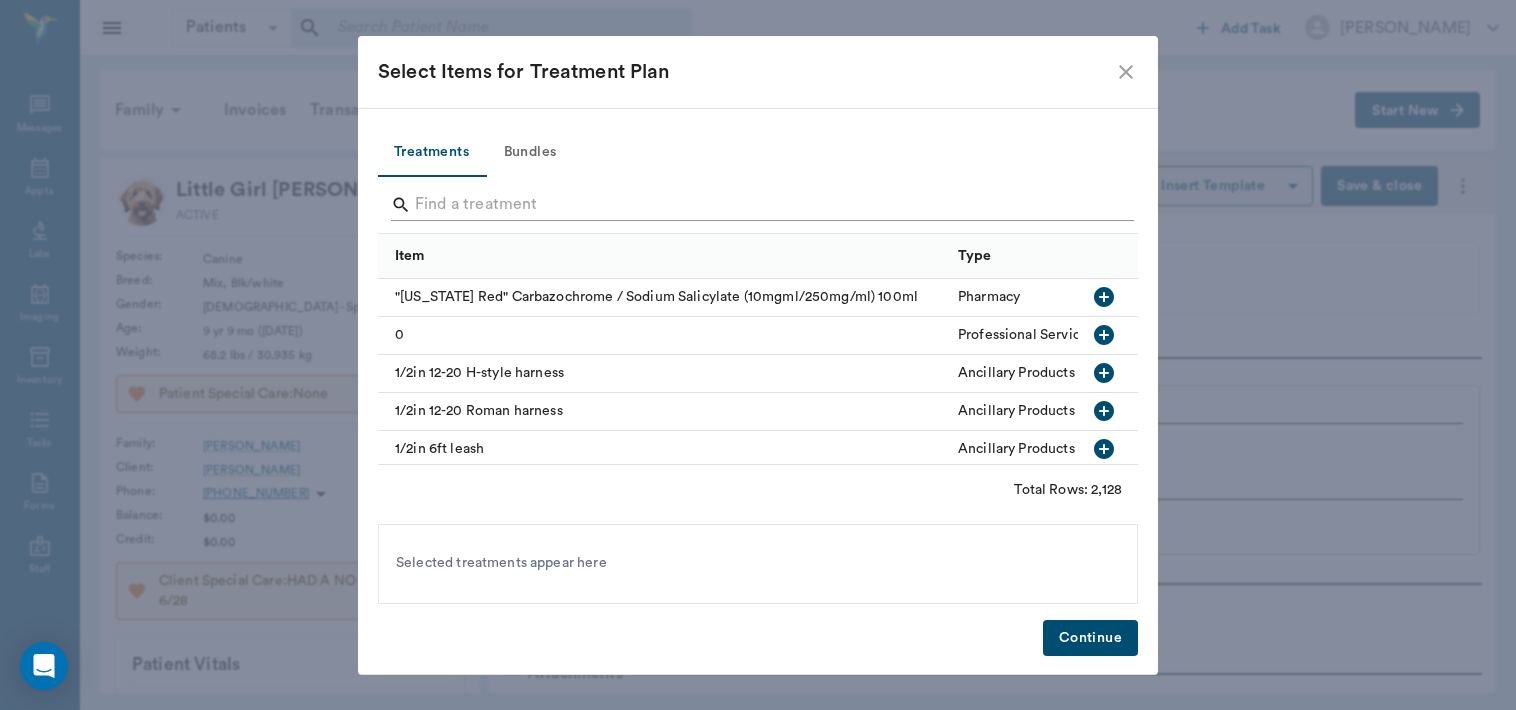 click at bounding box center [759, 205] 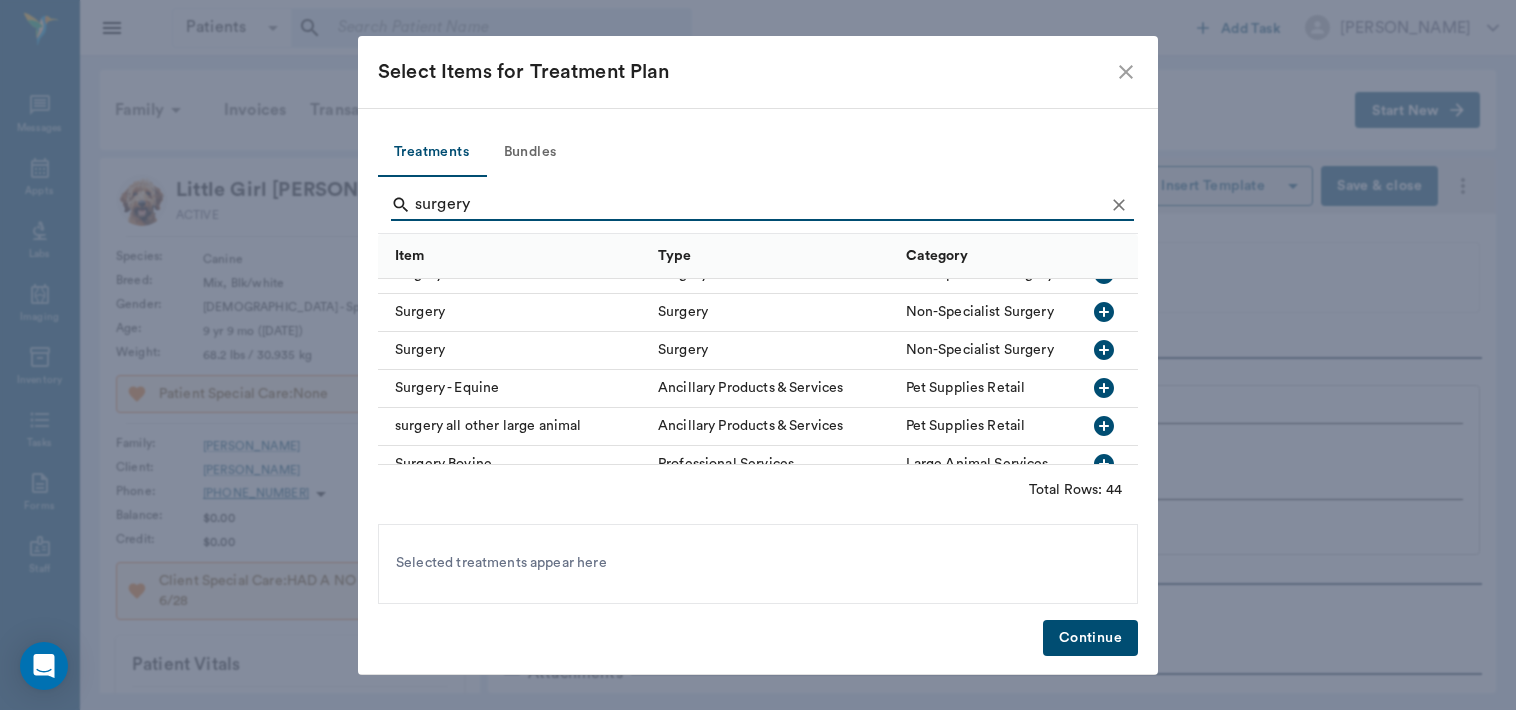 scroll, scrollTop: 1320, scrollLeft: 0, axis: vertical 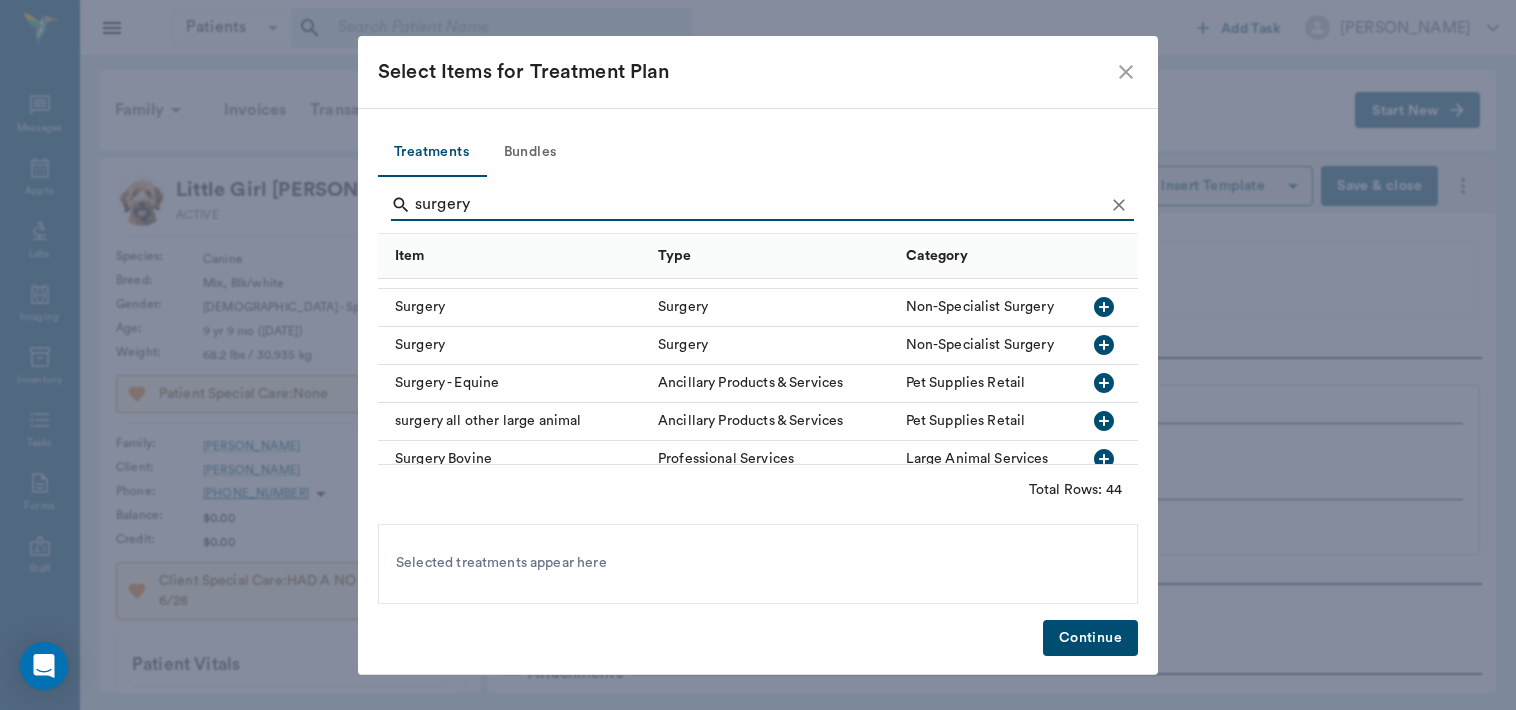 type on "surgery" 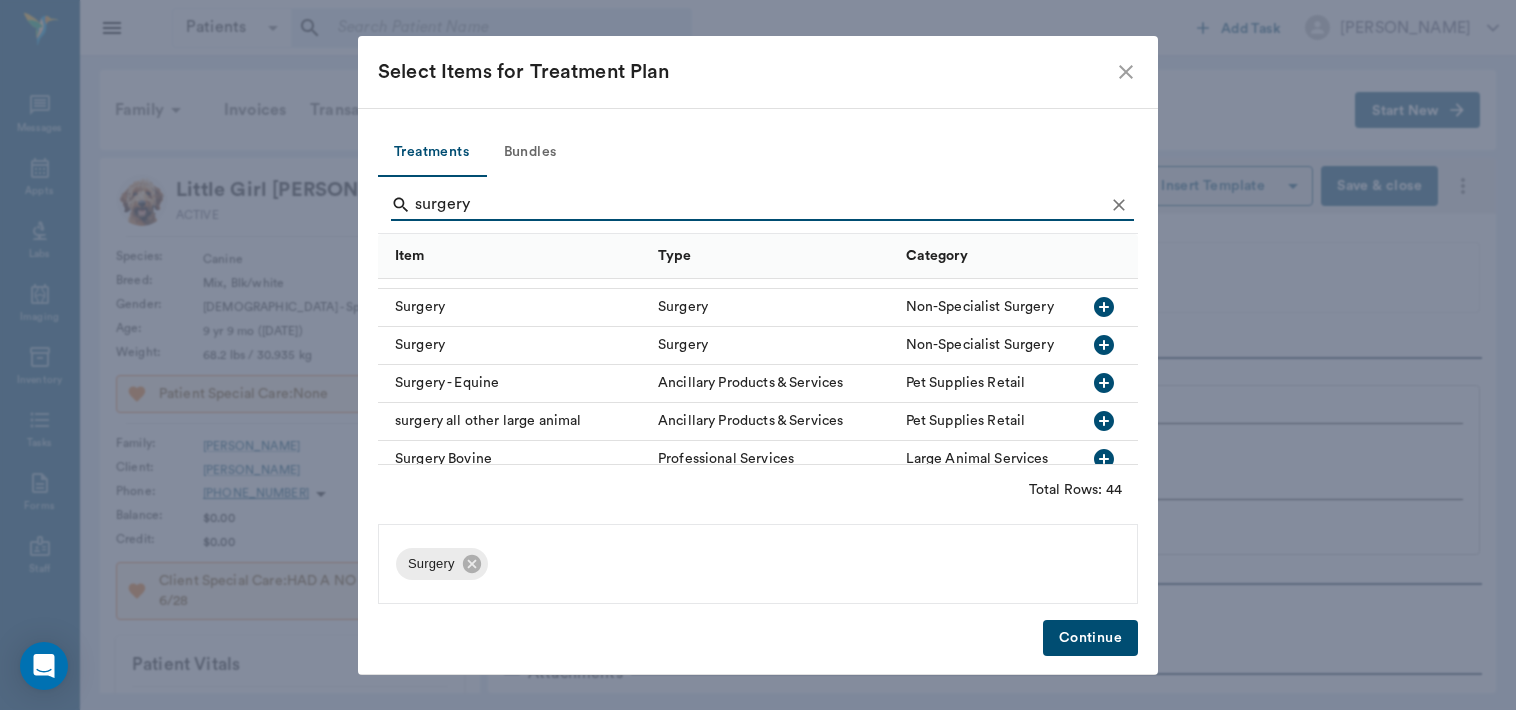 click on "Continue" at bounding box center [1090, 638] 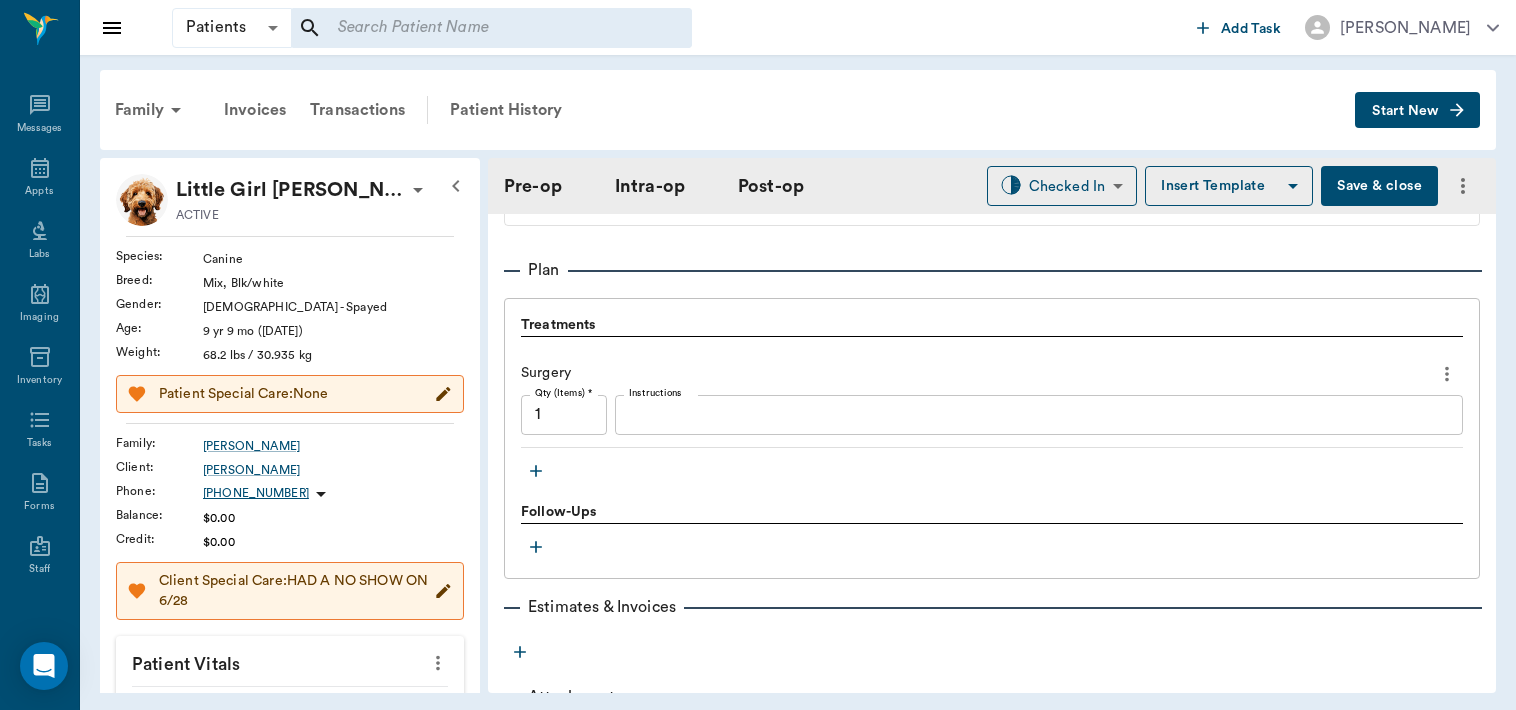 scroll, scrollTop: 1626, scrollLeft: 0, axis: vertical 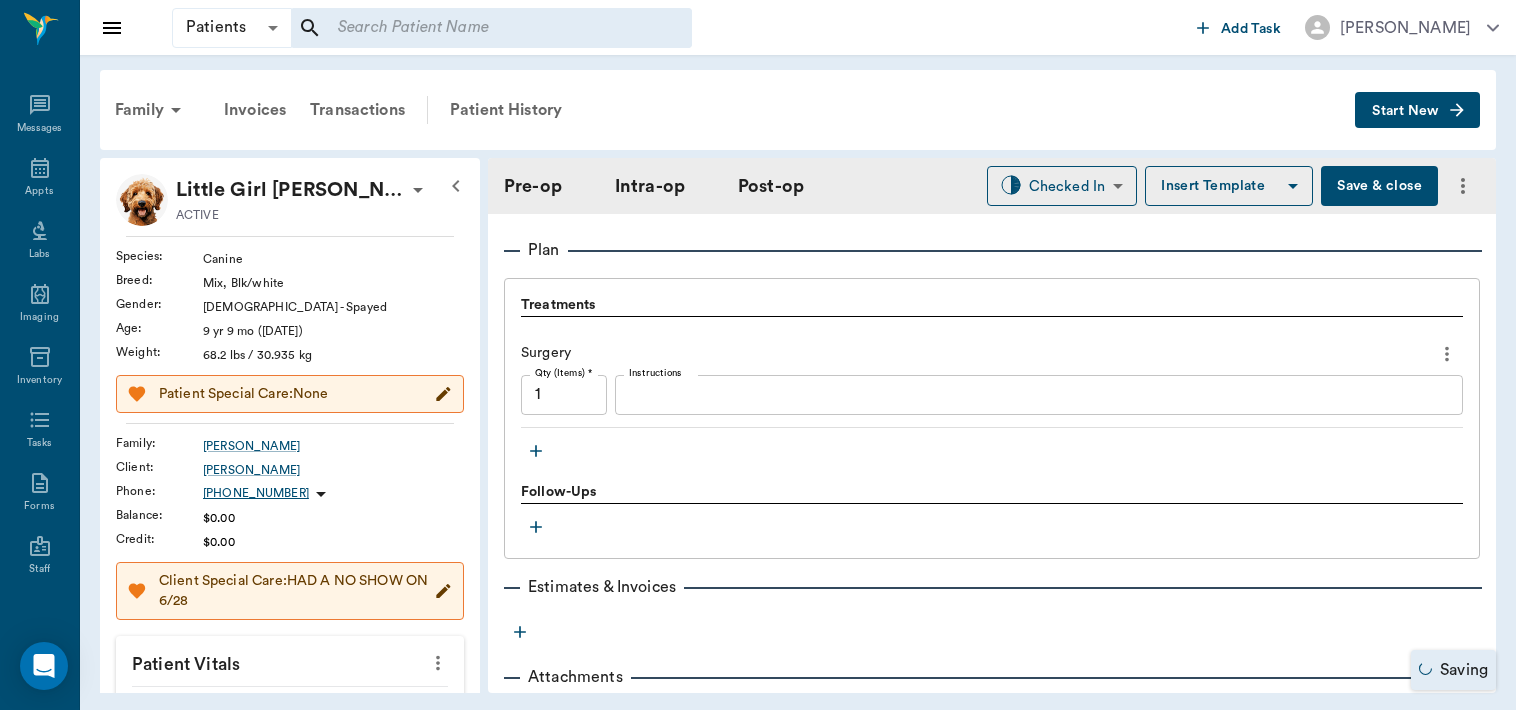 click 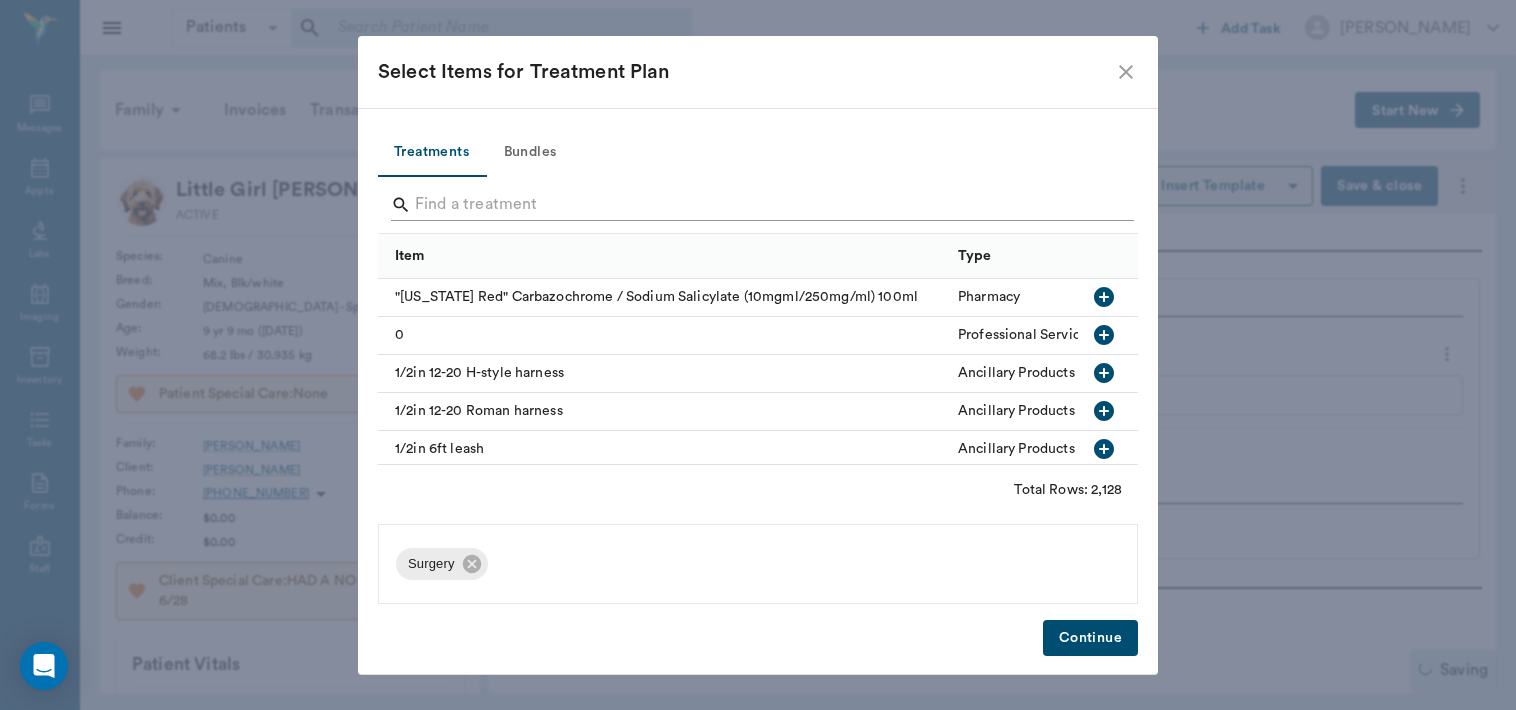 click at bounding box center (759, 205) 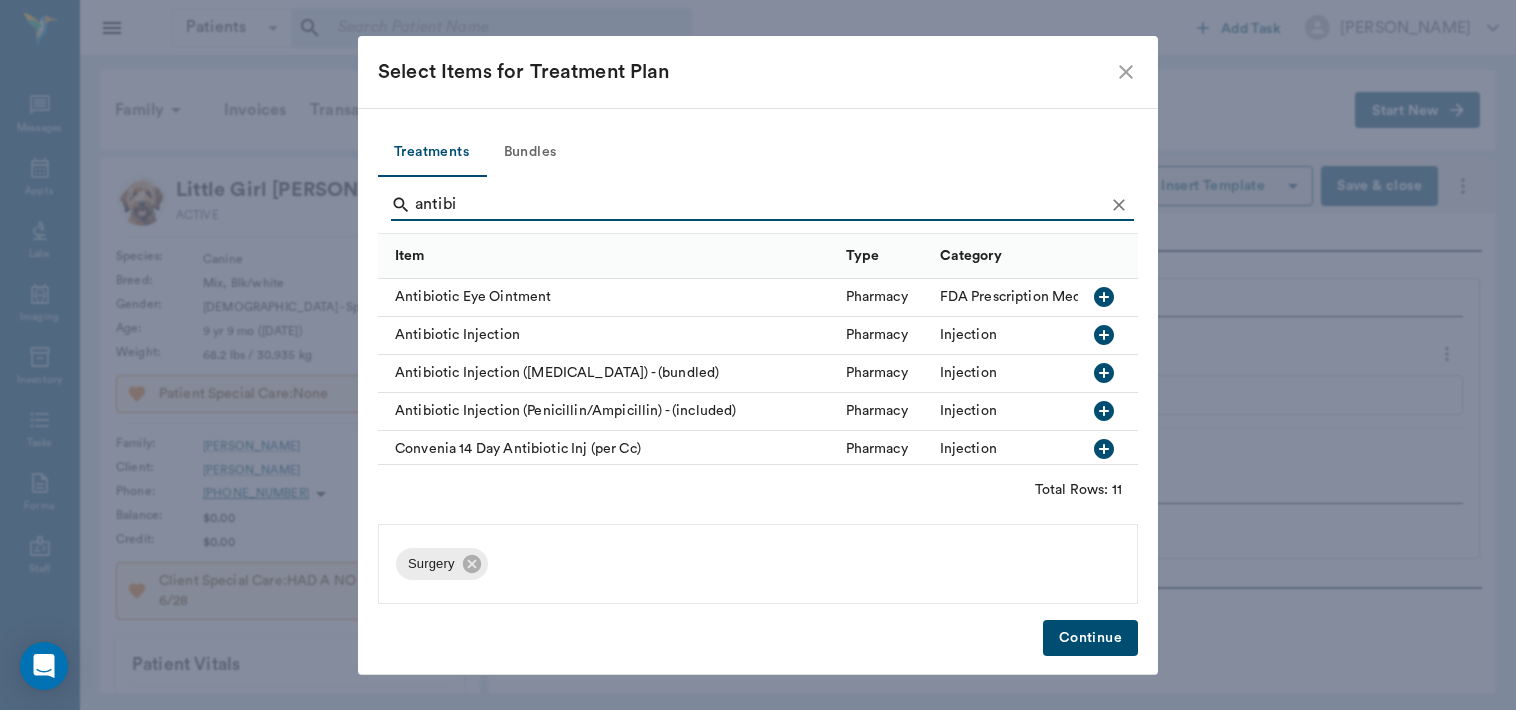 type on "antibi" 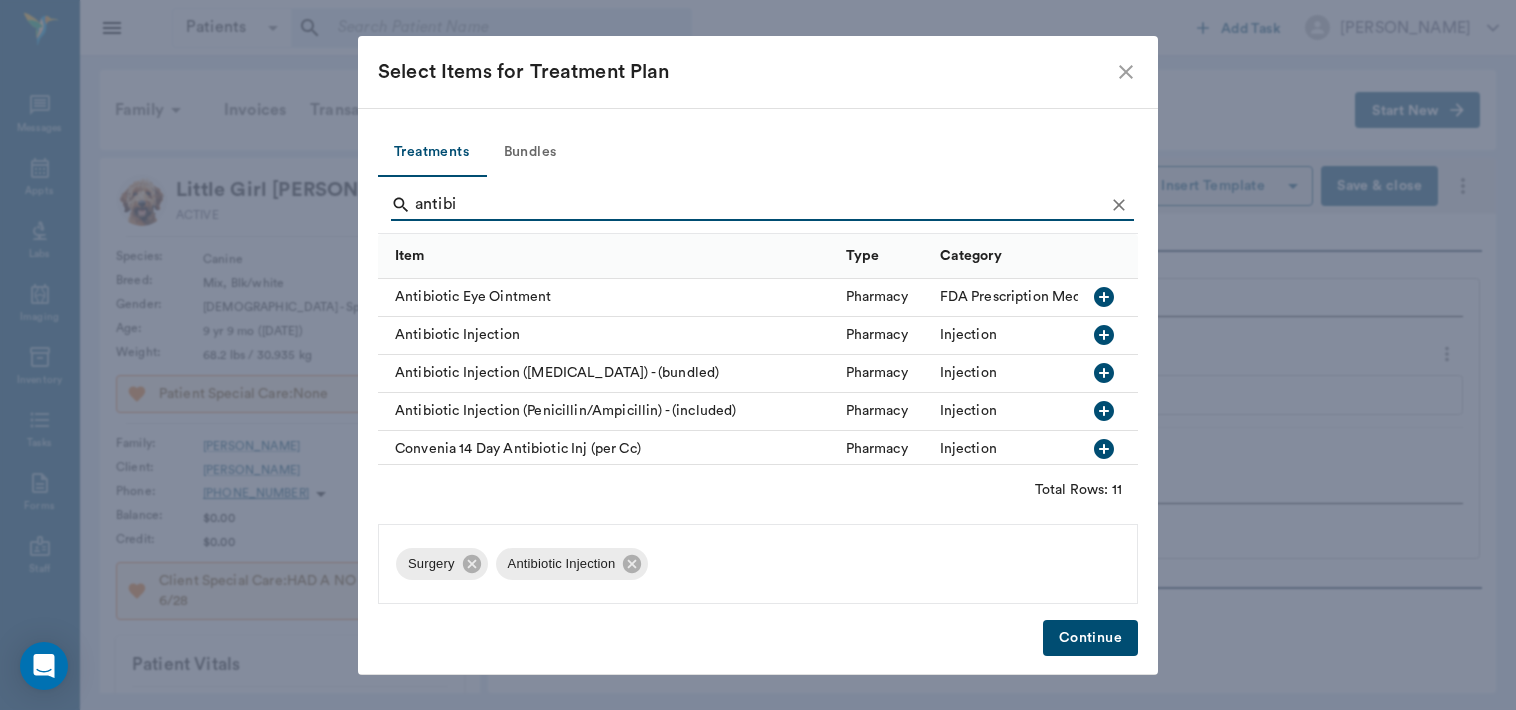 click on "Continue" at bounding box center [1090, 638] 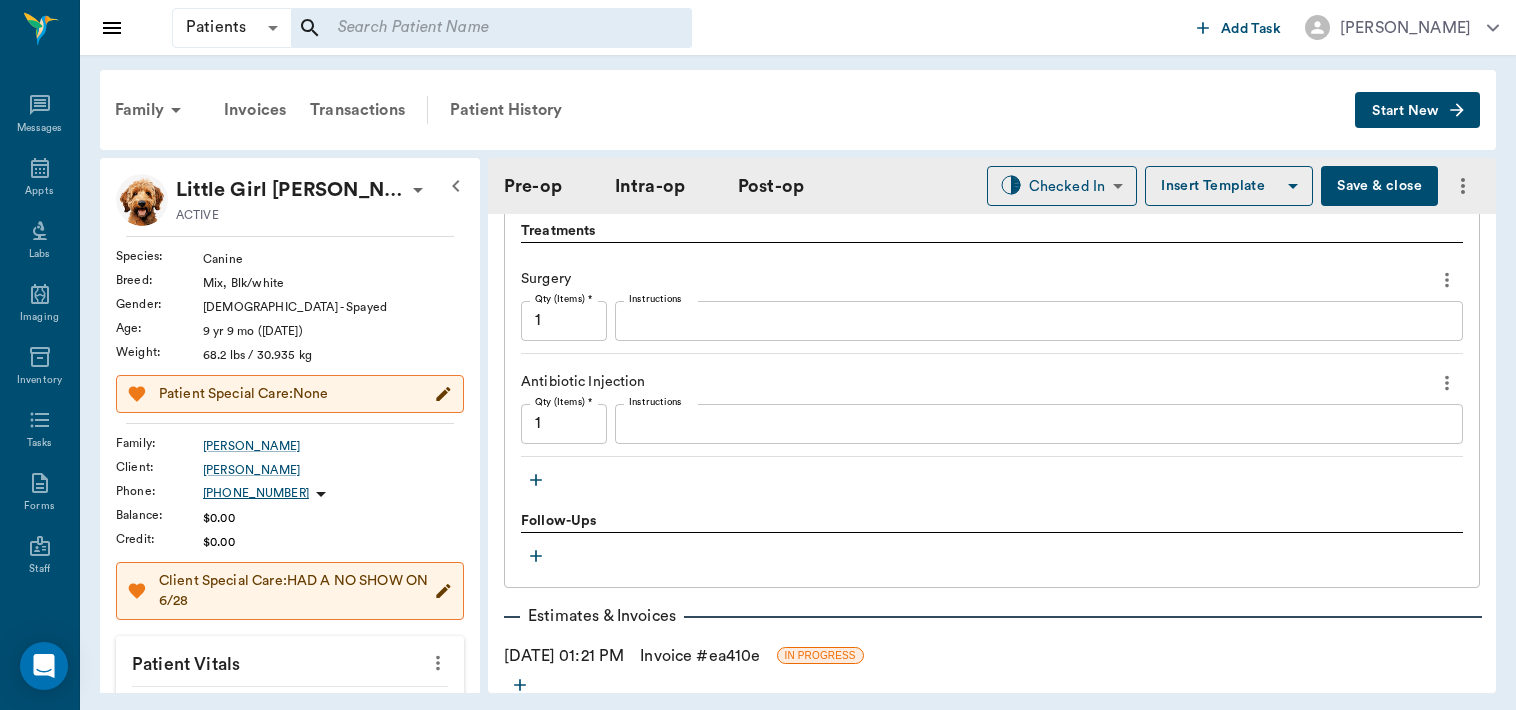 scroll, scrollTop: 1712, scrollLeft: 0, axis: vertical 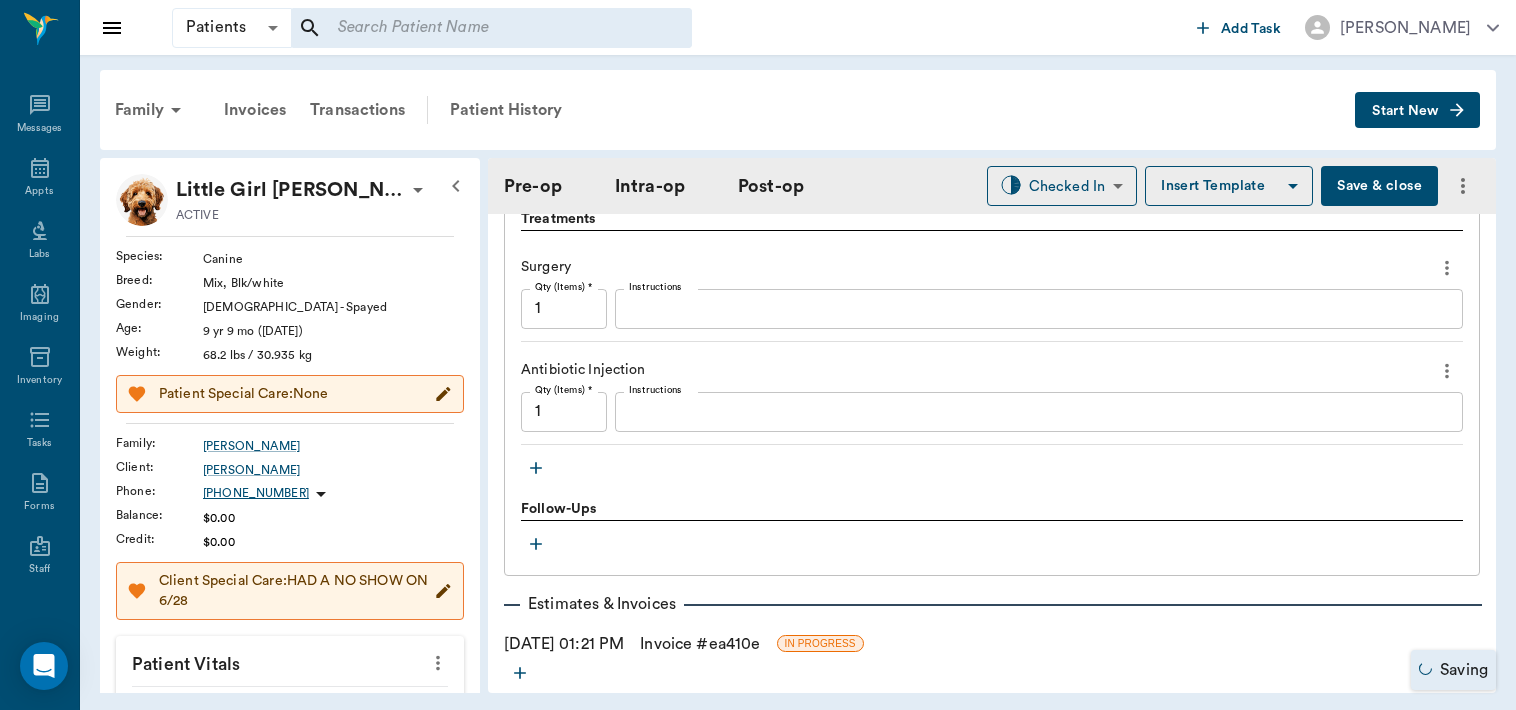click 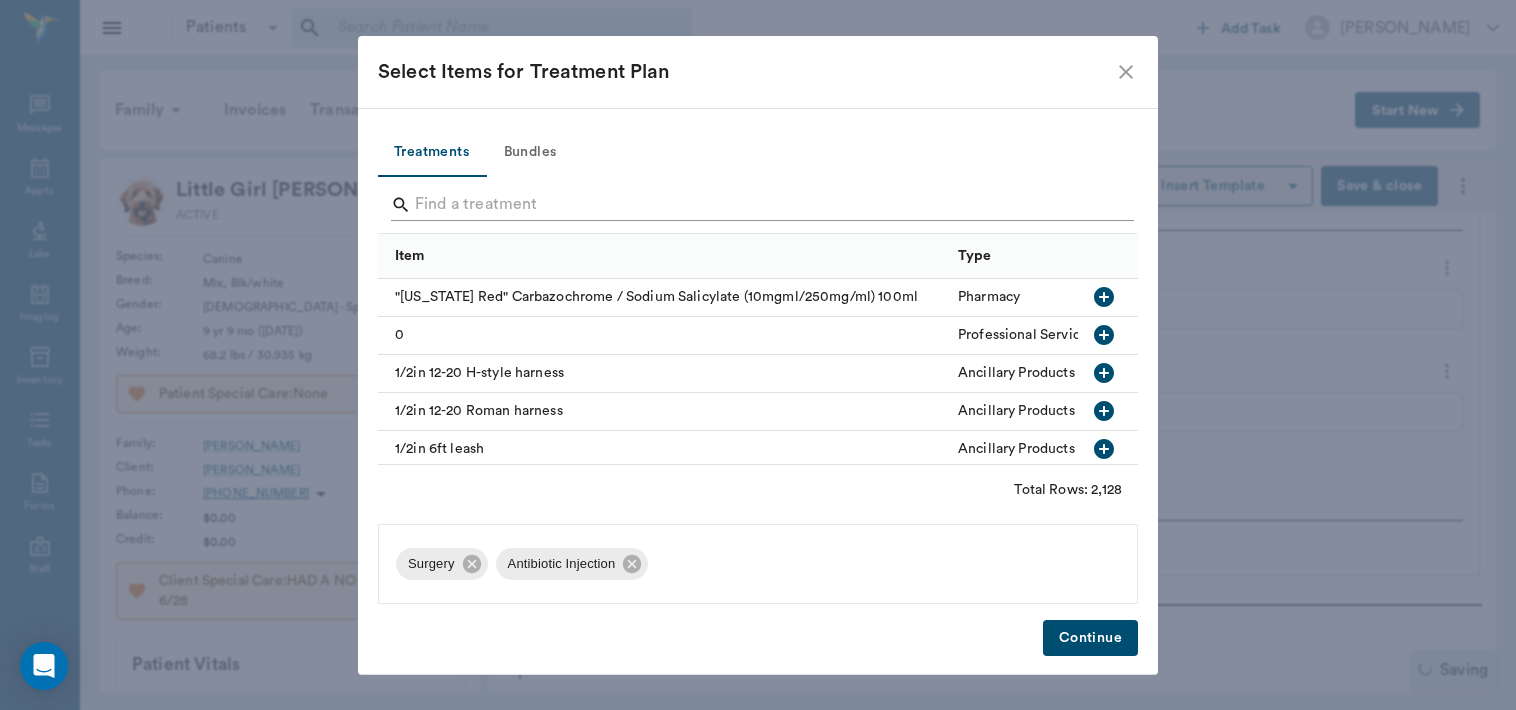 click at bounding box center (759, 205) 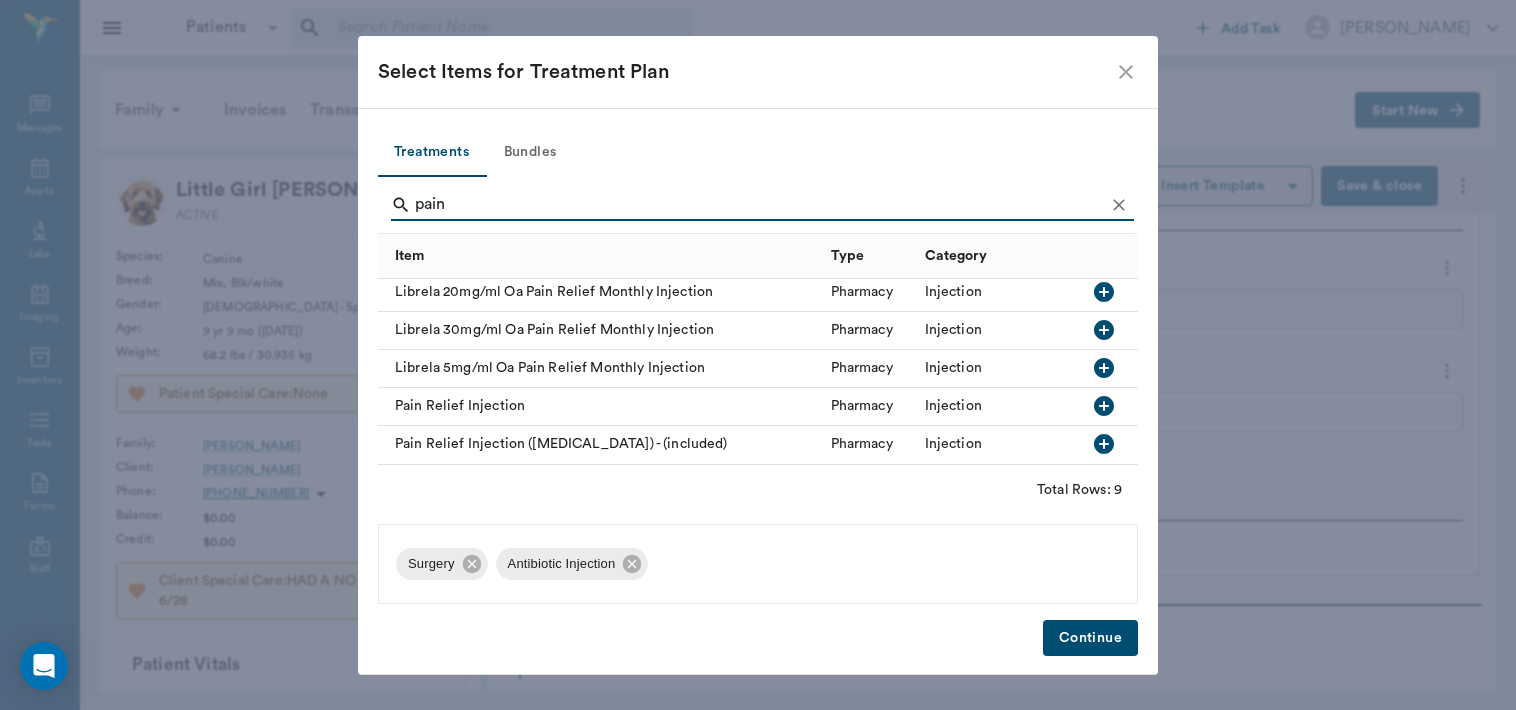 scroll, scrollTop: 171, scrollLeft: 0, axis: vertical 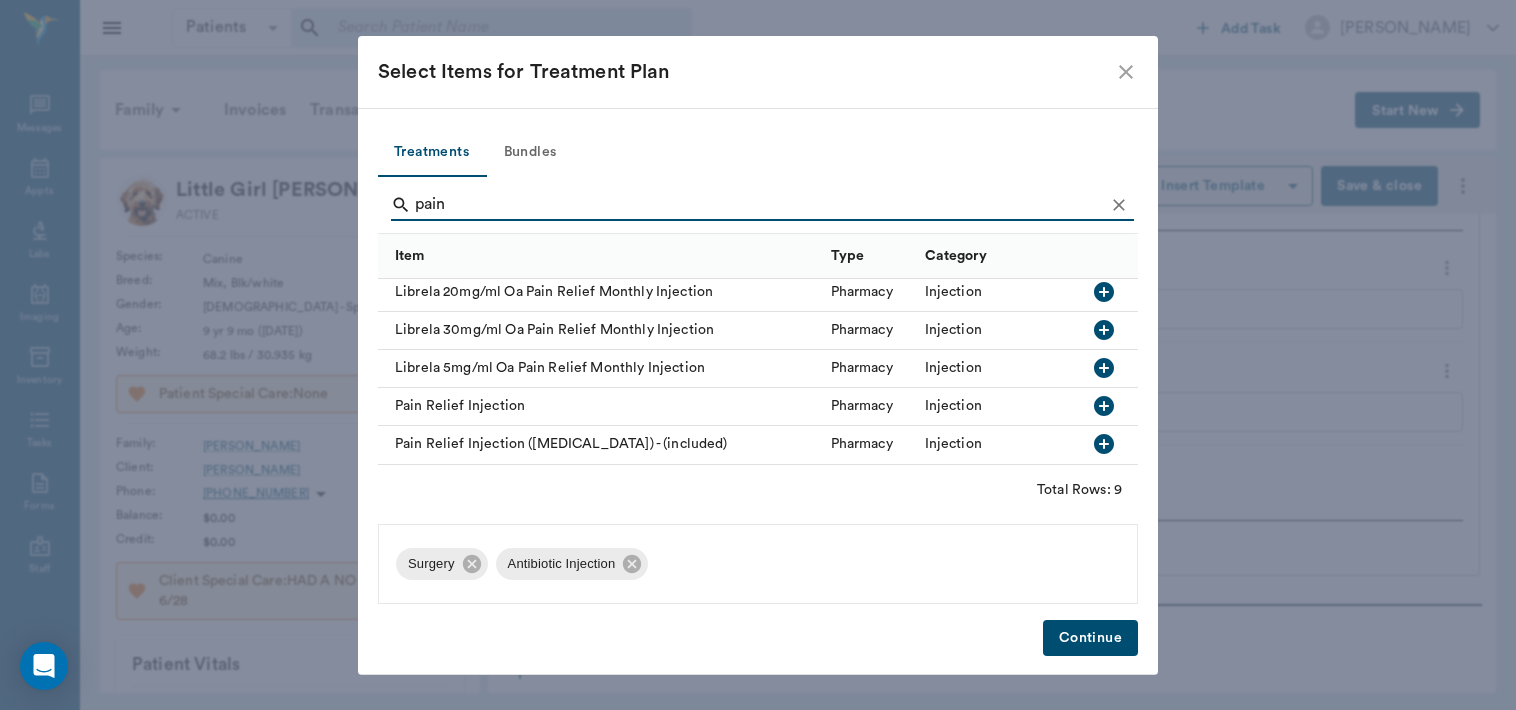 type on "pain" 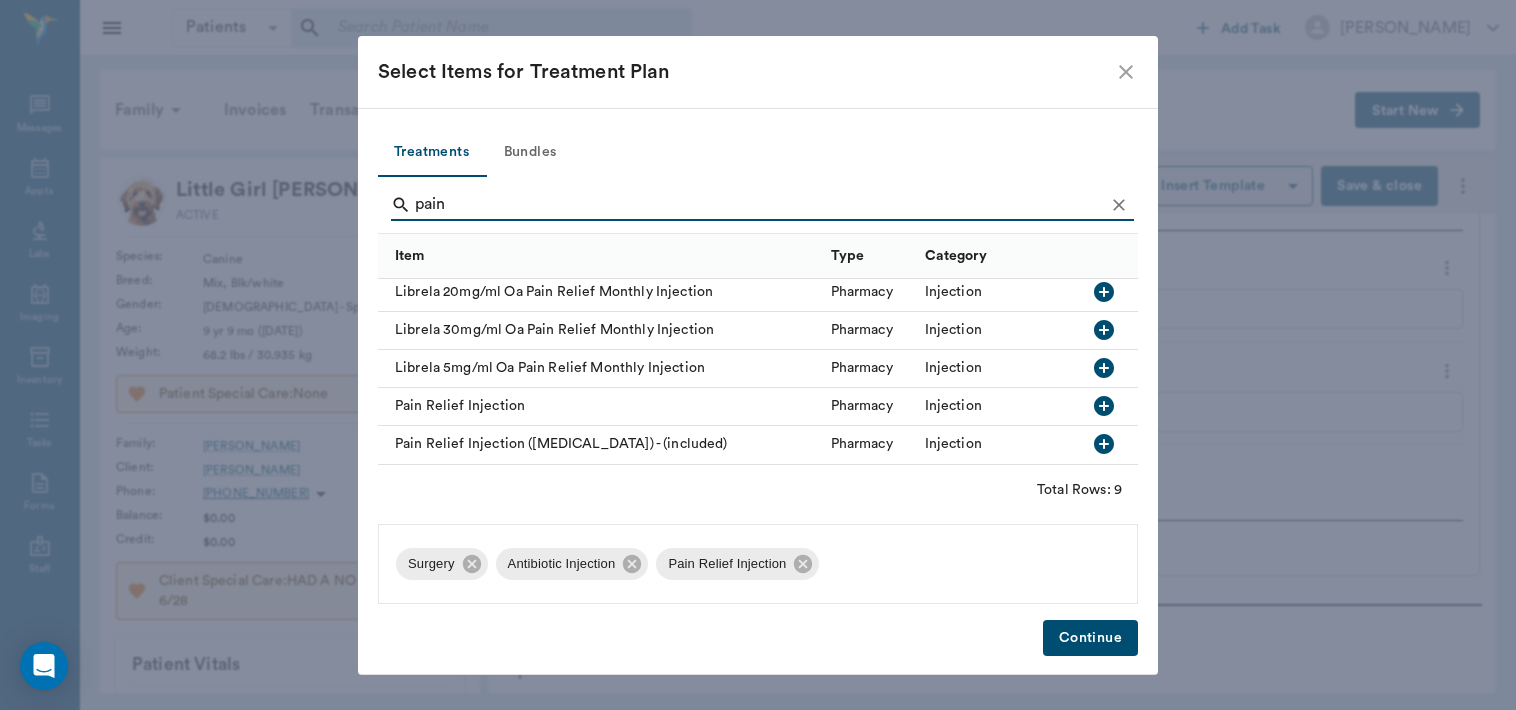 click on "Continue" at bounding box center [1090, 638] 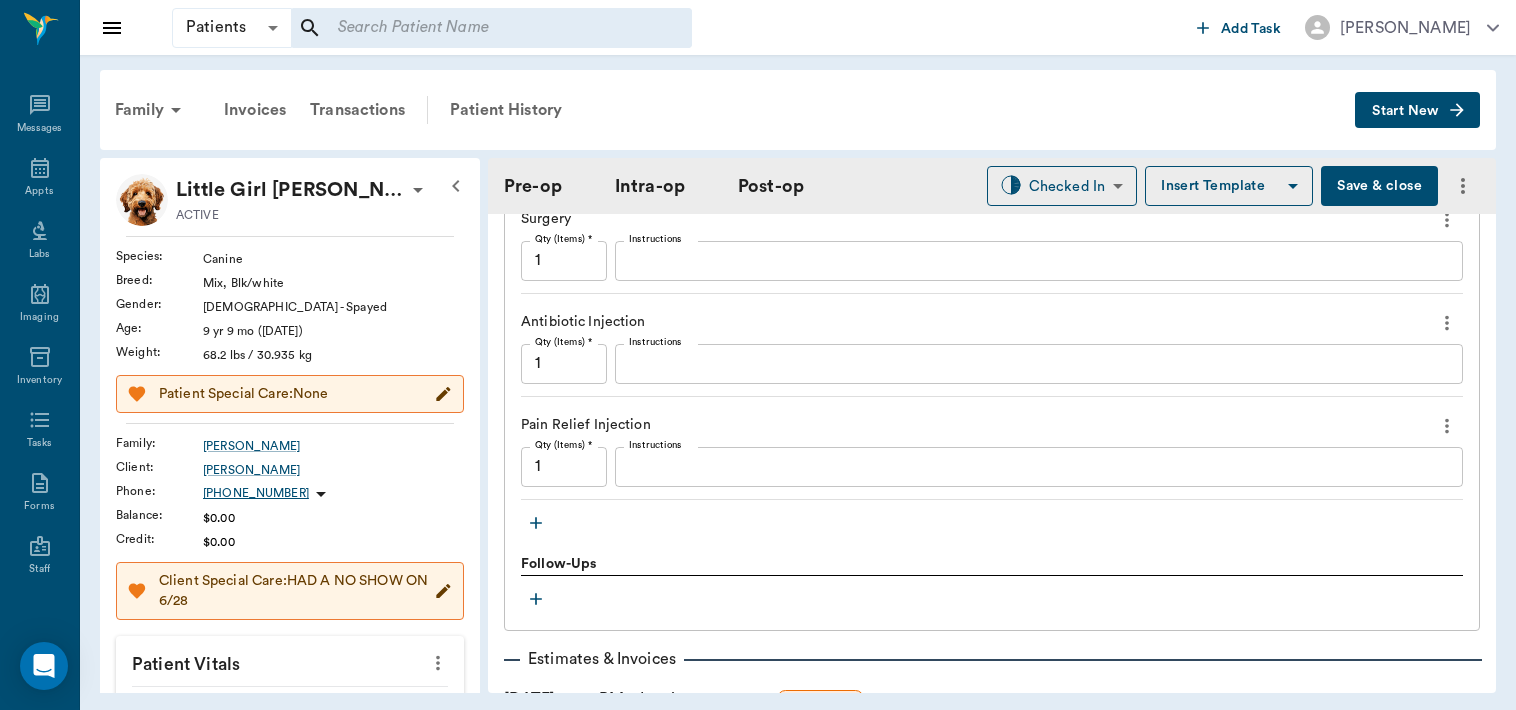 scroll, scrollTop: 1764, scrollLeft: 0, axis: vertical 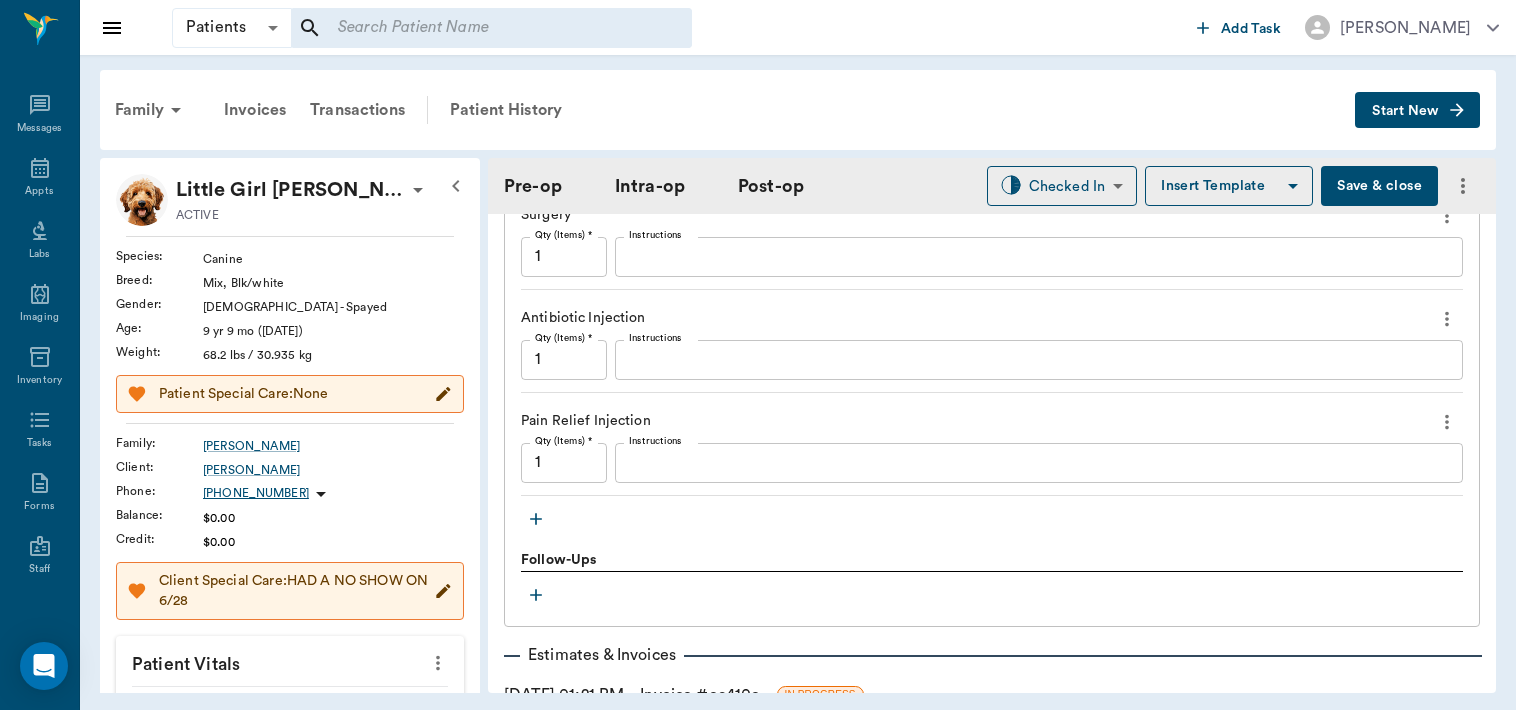 click 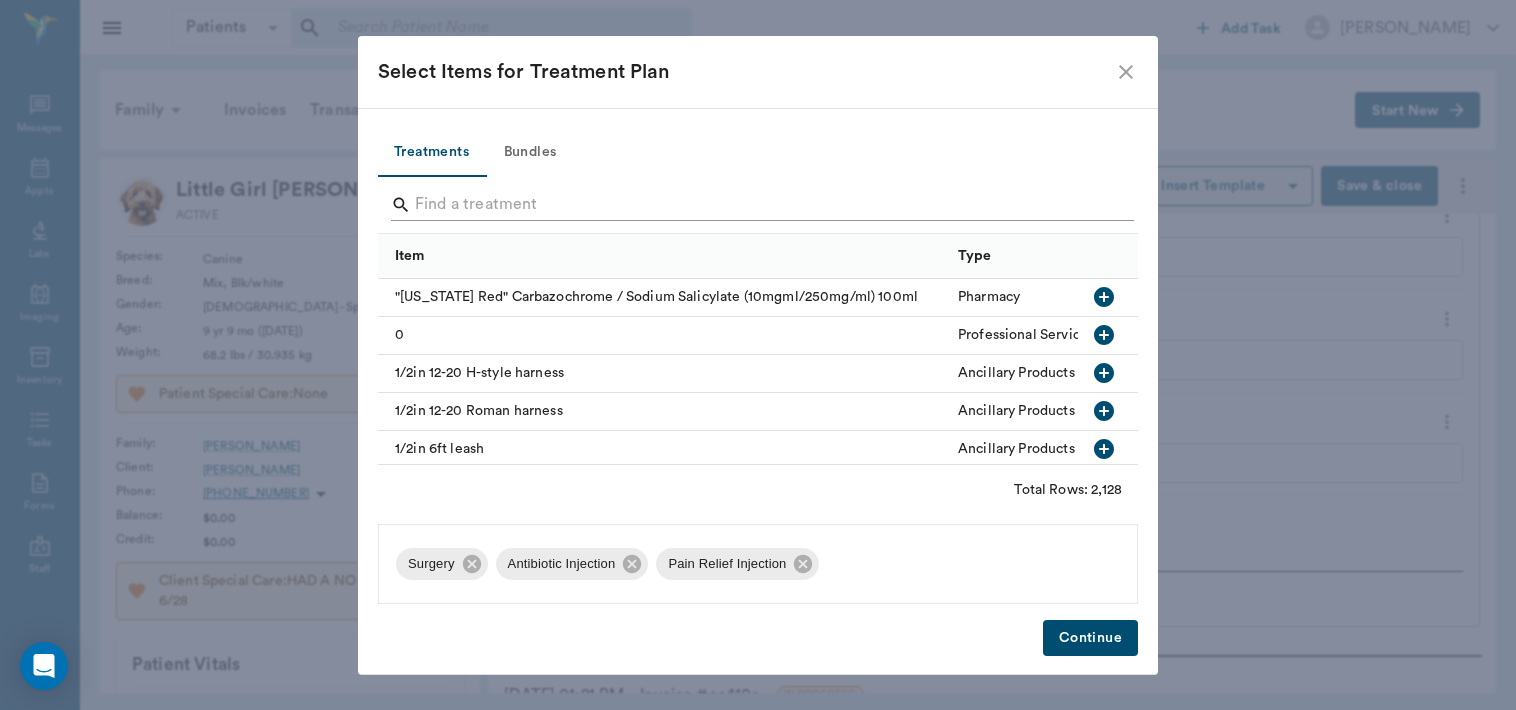 click at bounding box center (759, 205) 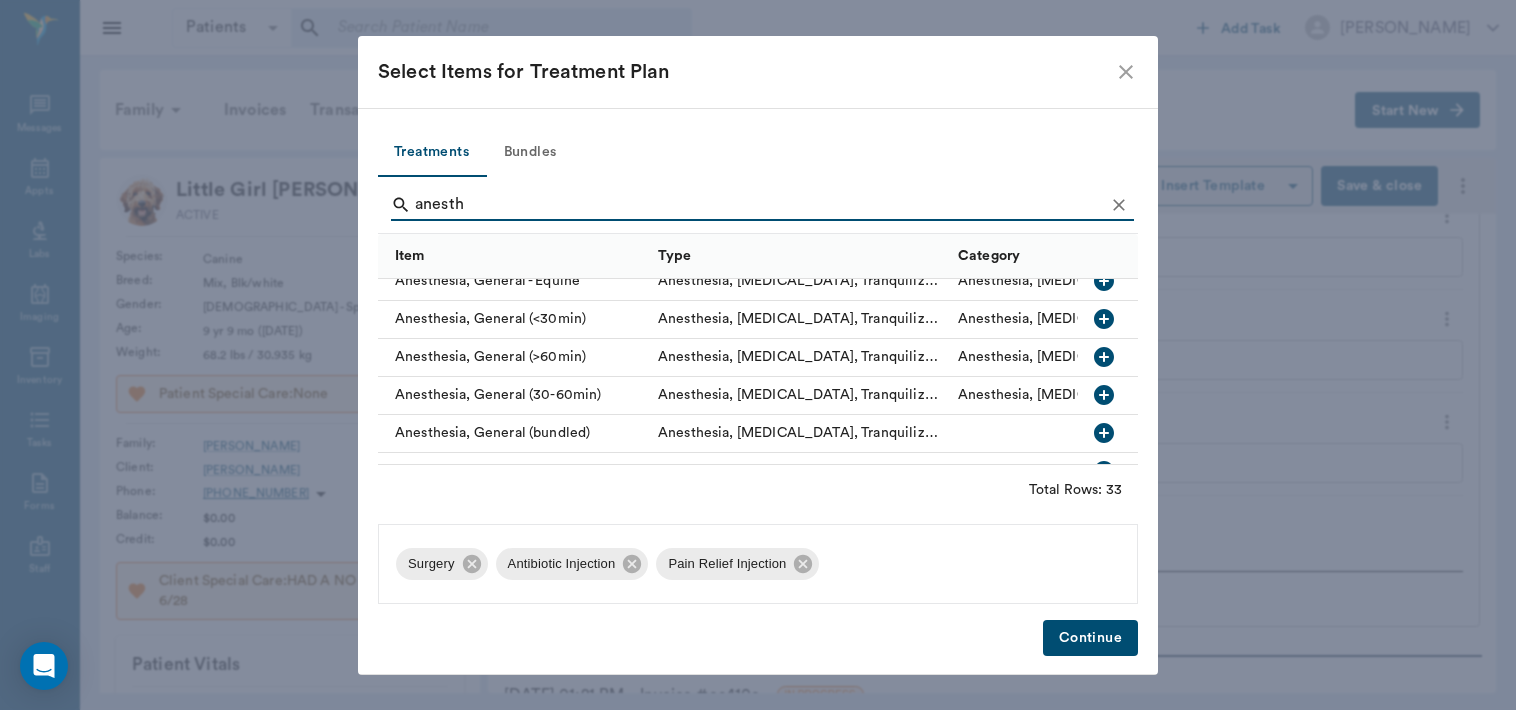 scroll, scrollTop: 164, scrollLeft: 0, axis: vertical 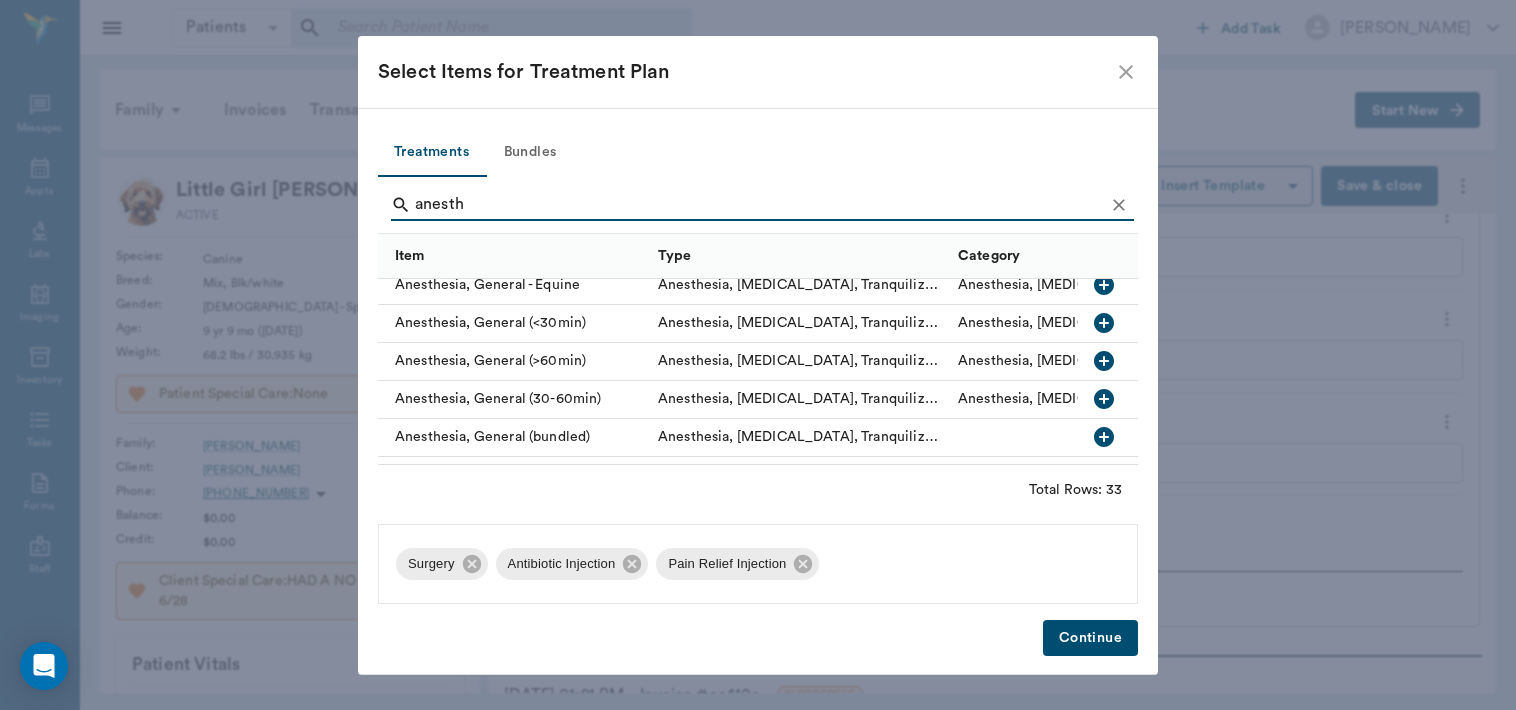 type on "anesth" 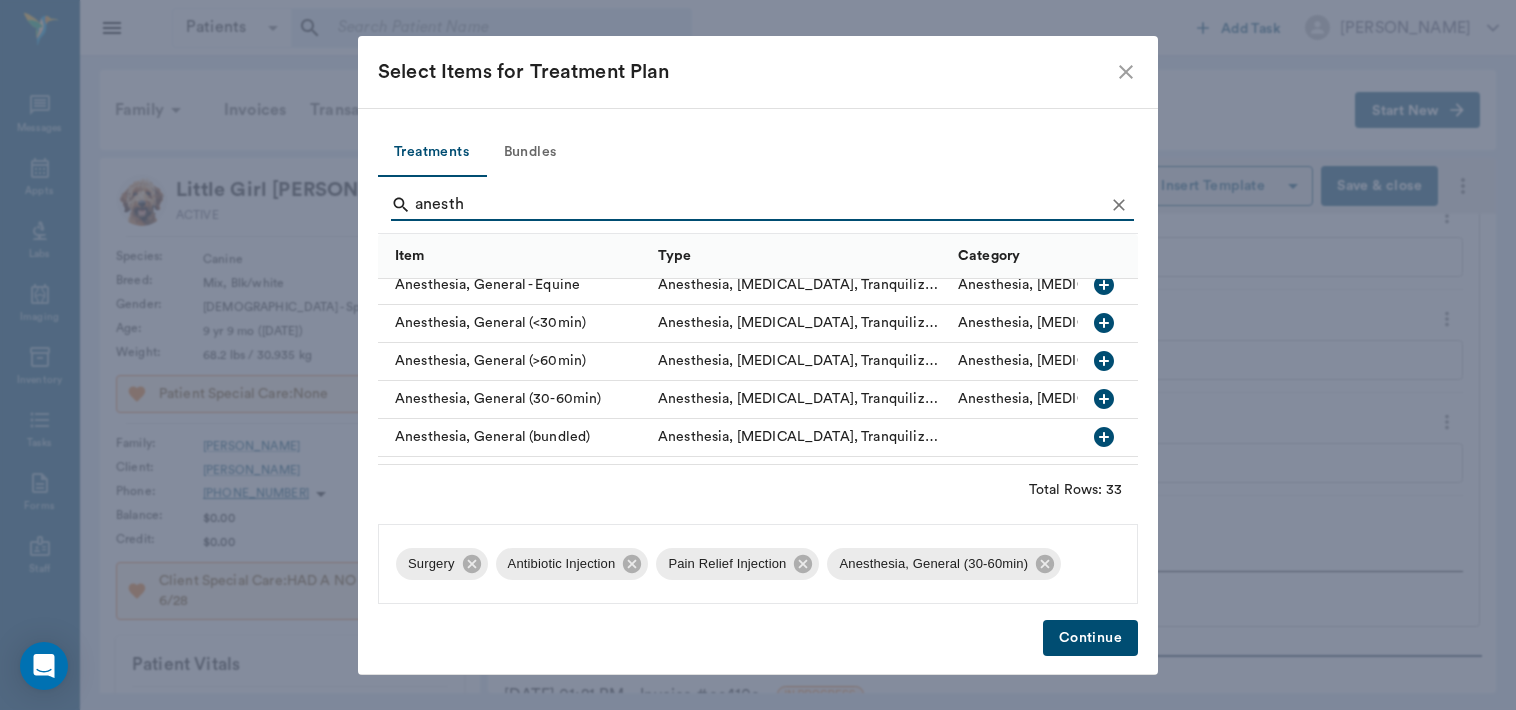click on "Continue" at bounding box center [1090, 638] 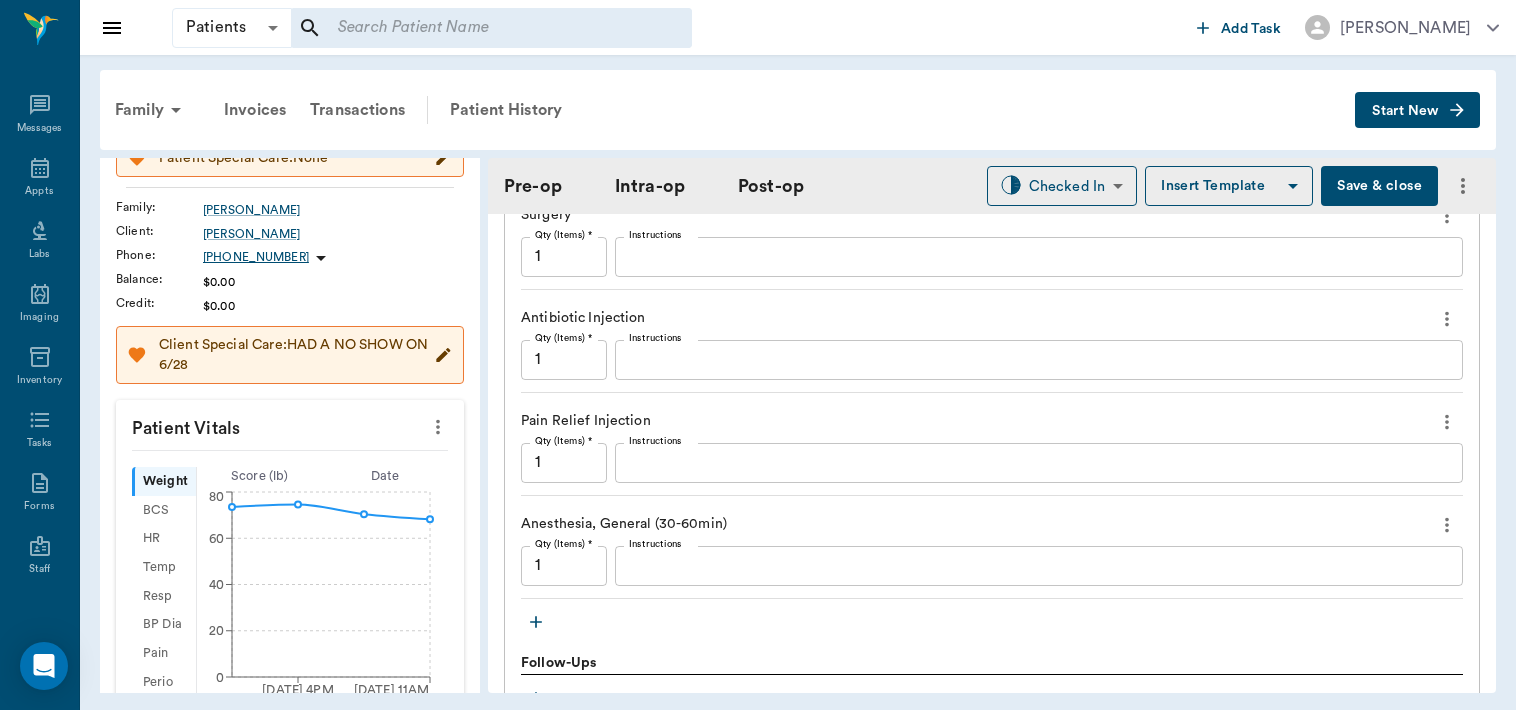 scroll, scrollTop: 0, scrollLeft: 0, axis: both 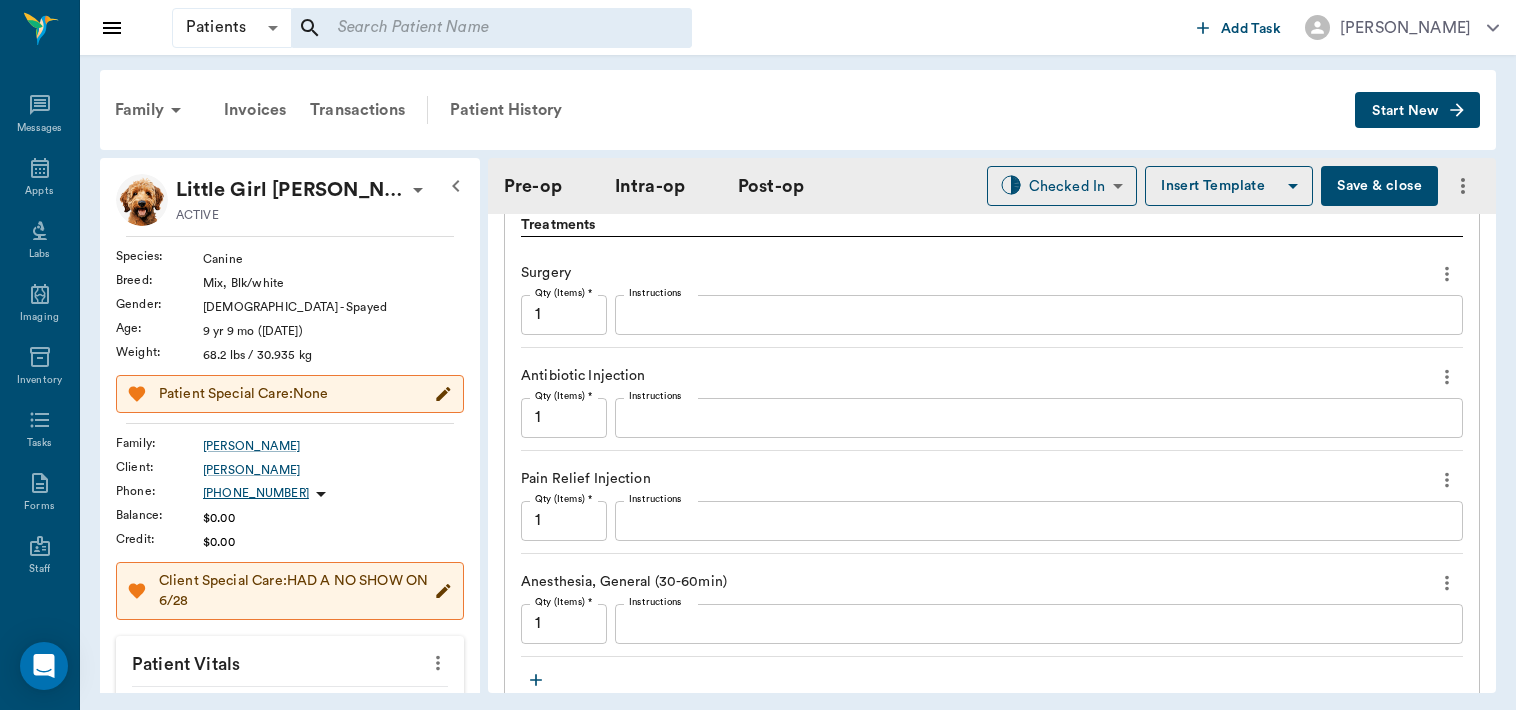 click on "Save & close" at bounding box center [1379, 186] 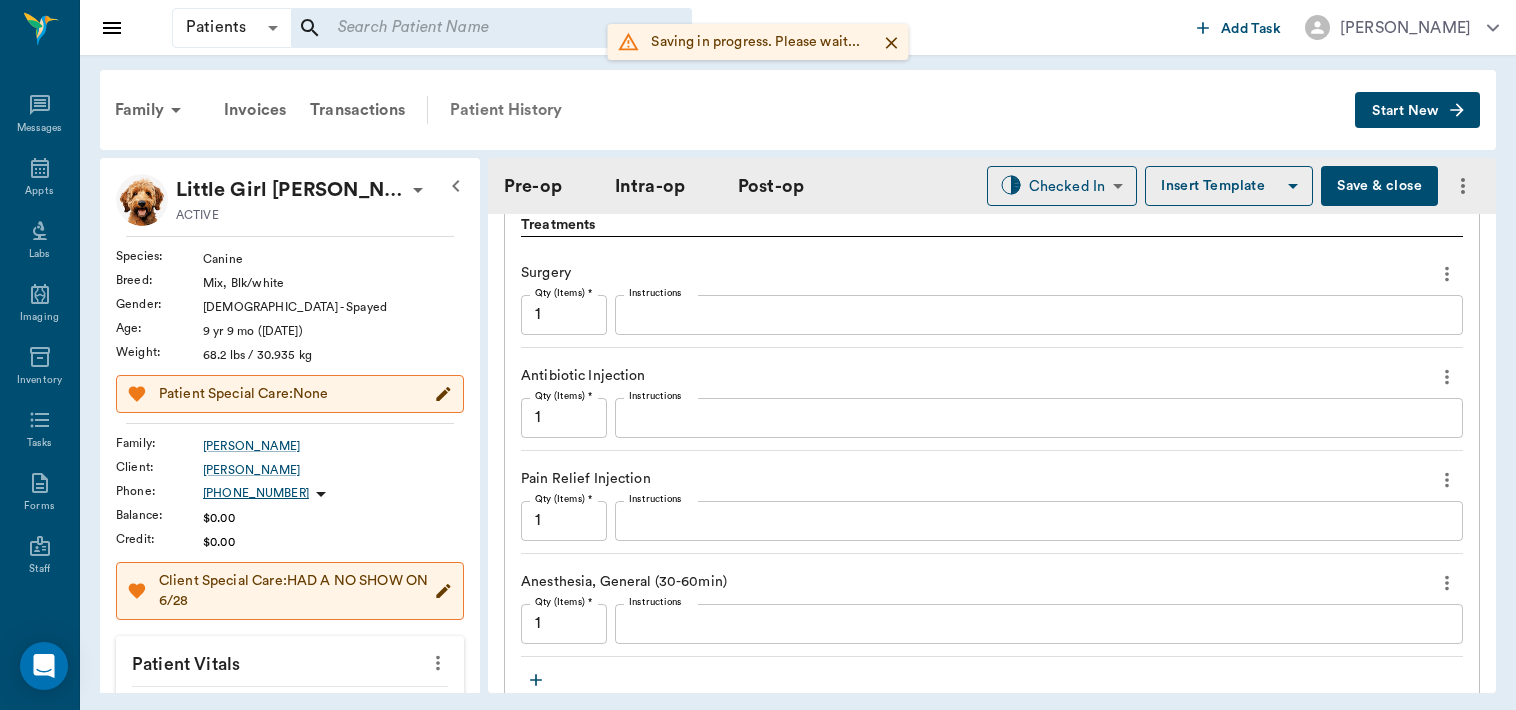 click on "Patient History" at bounding box center [506, 110] 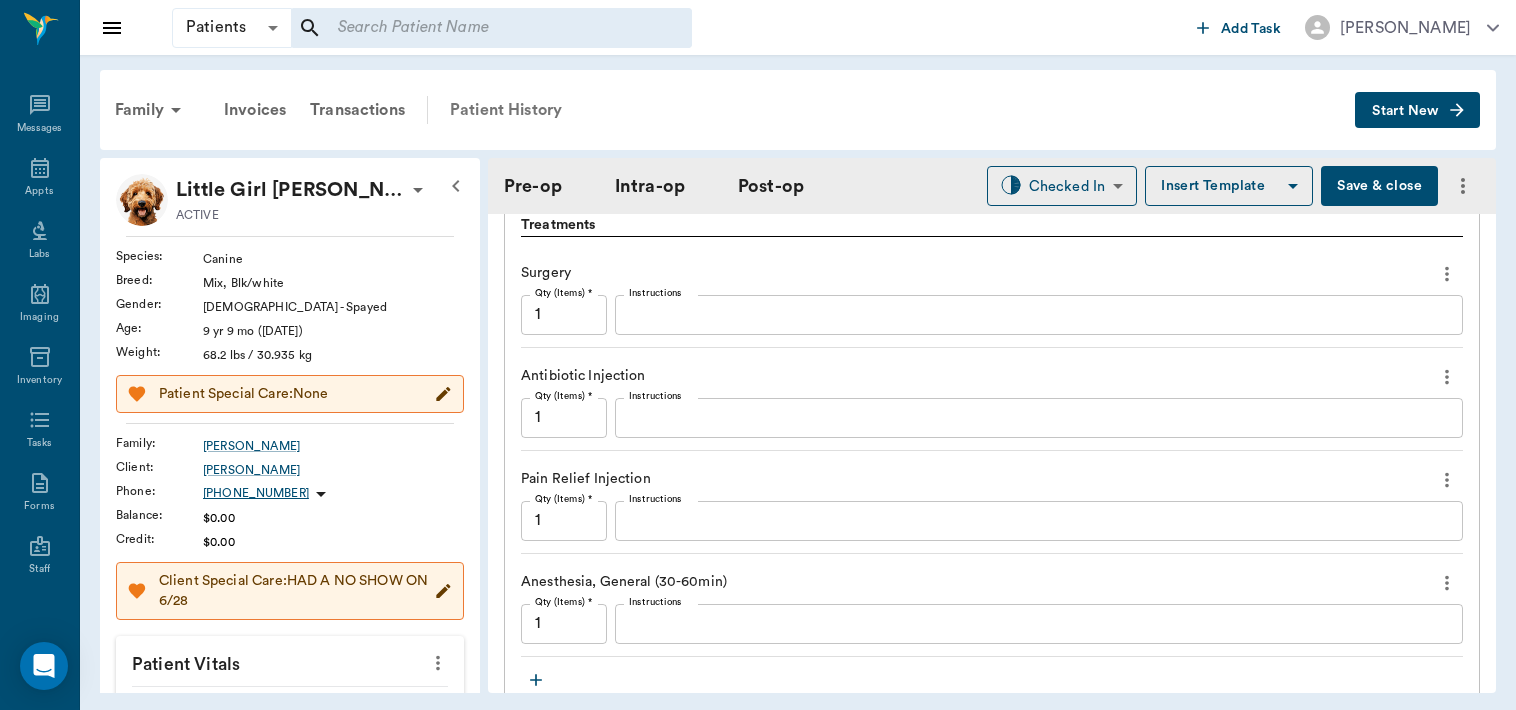 click on "Patient History" at bounding box center [506, 110] 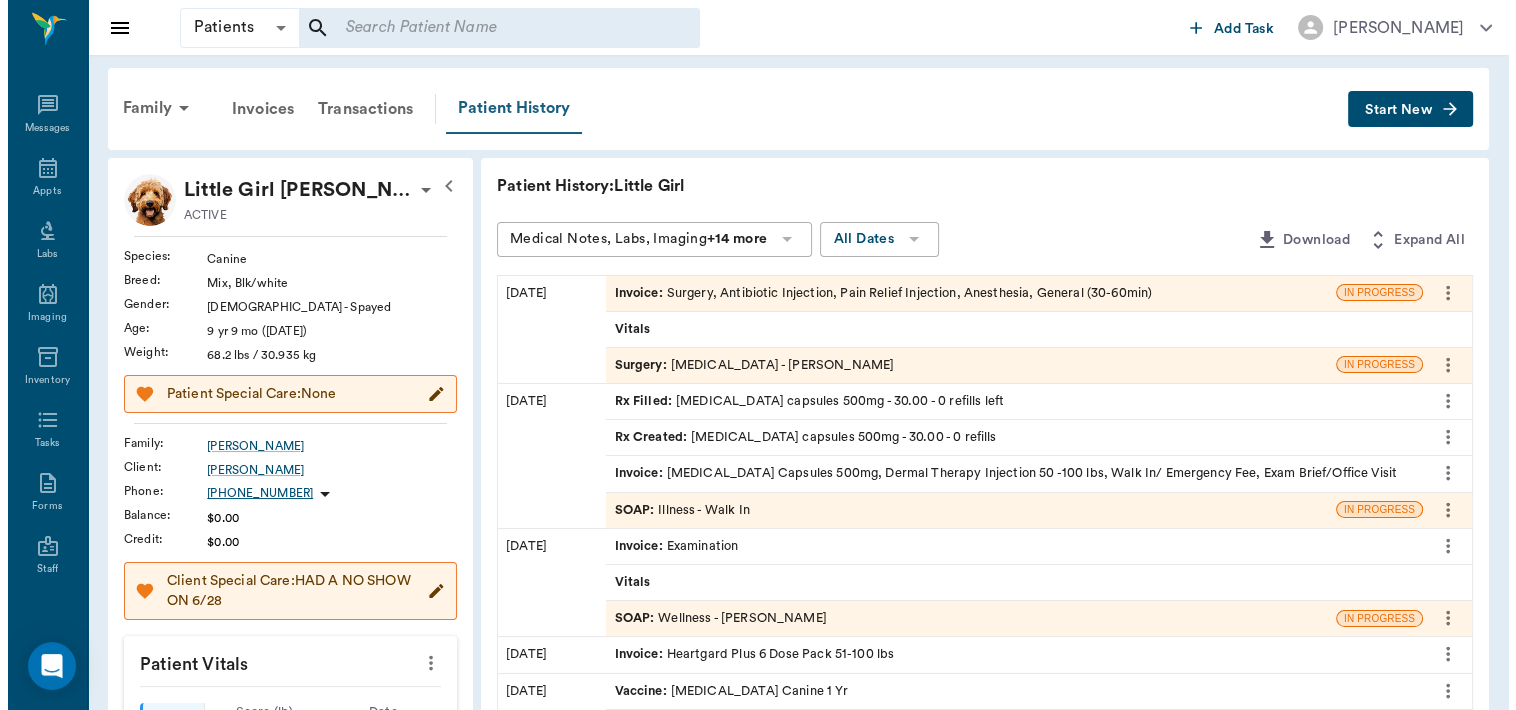 scroll, scrollTop: 0, scrollLeft: 0, axis: both 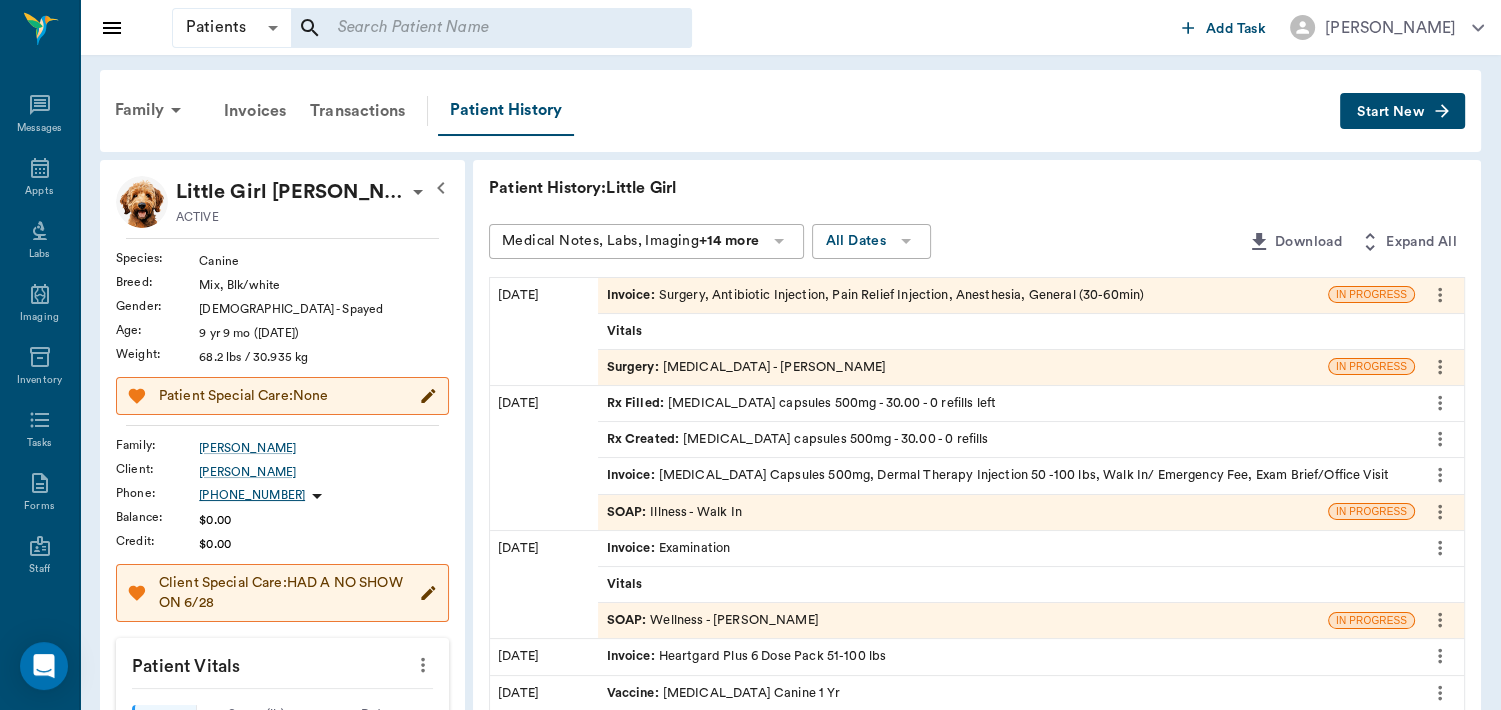 click on "Surgery :" at bounding box center (634, 367) 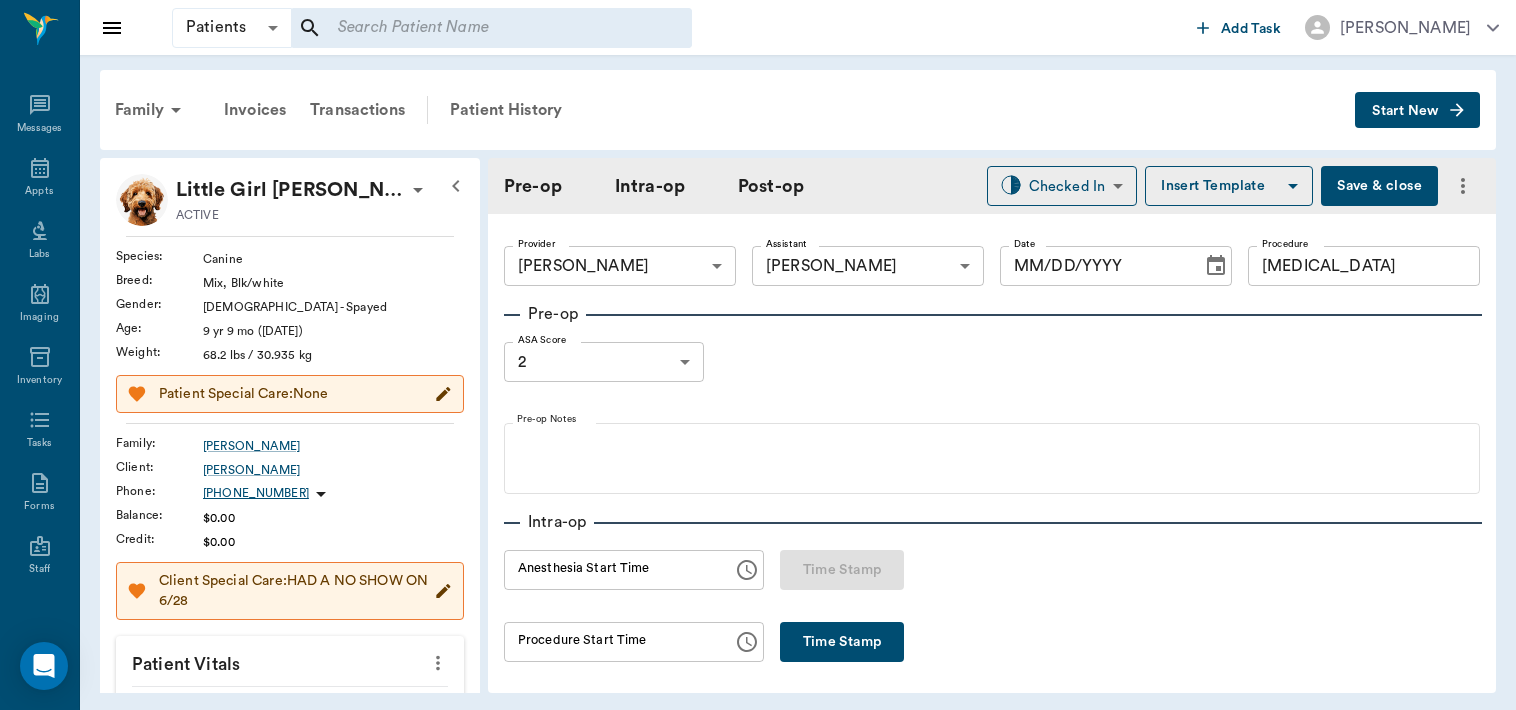 type on "63ec2f075fda476ae8351a4d" 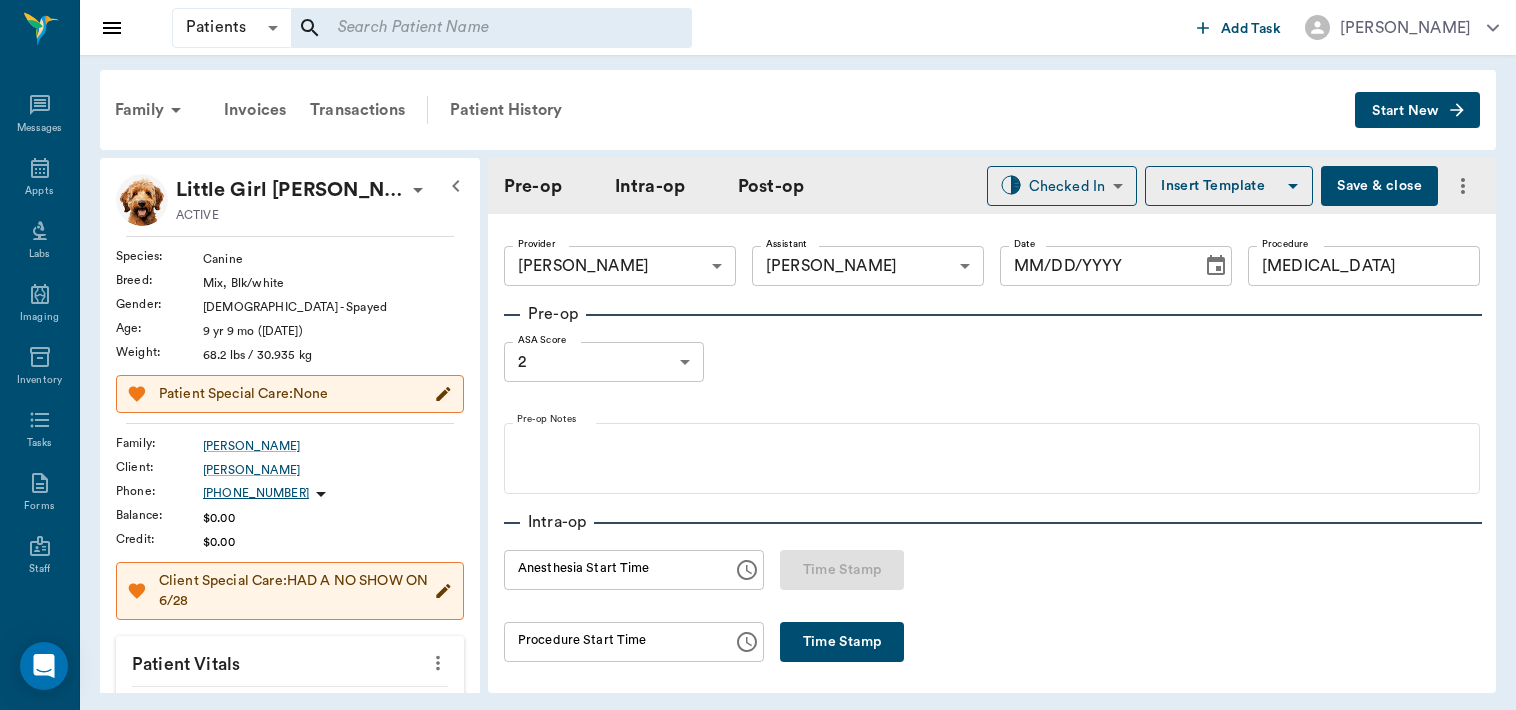 type on "63ec2e7e52e12b0ba117b124" 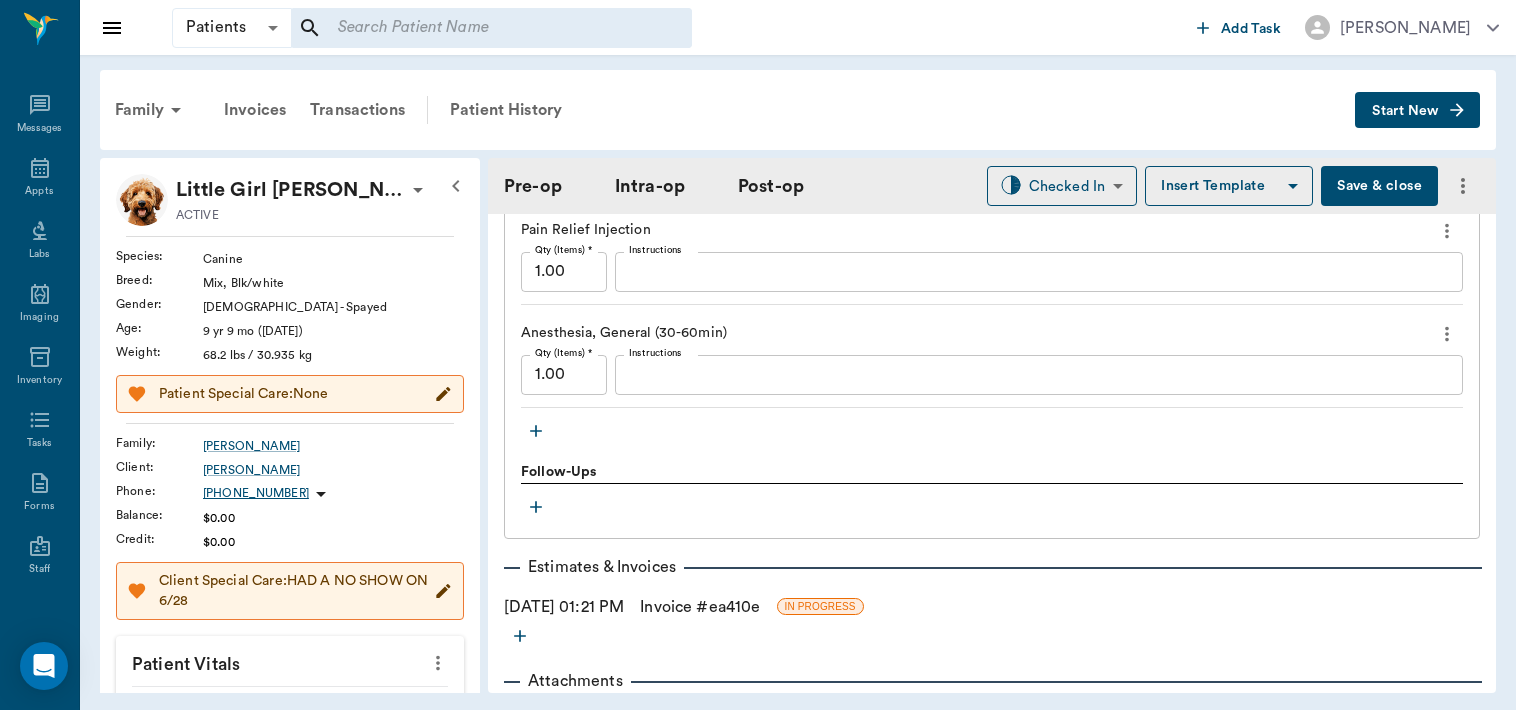 scroll, scrollTop: 1957, scrollLeft: 0, axis: vertical 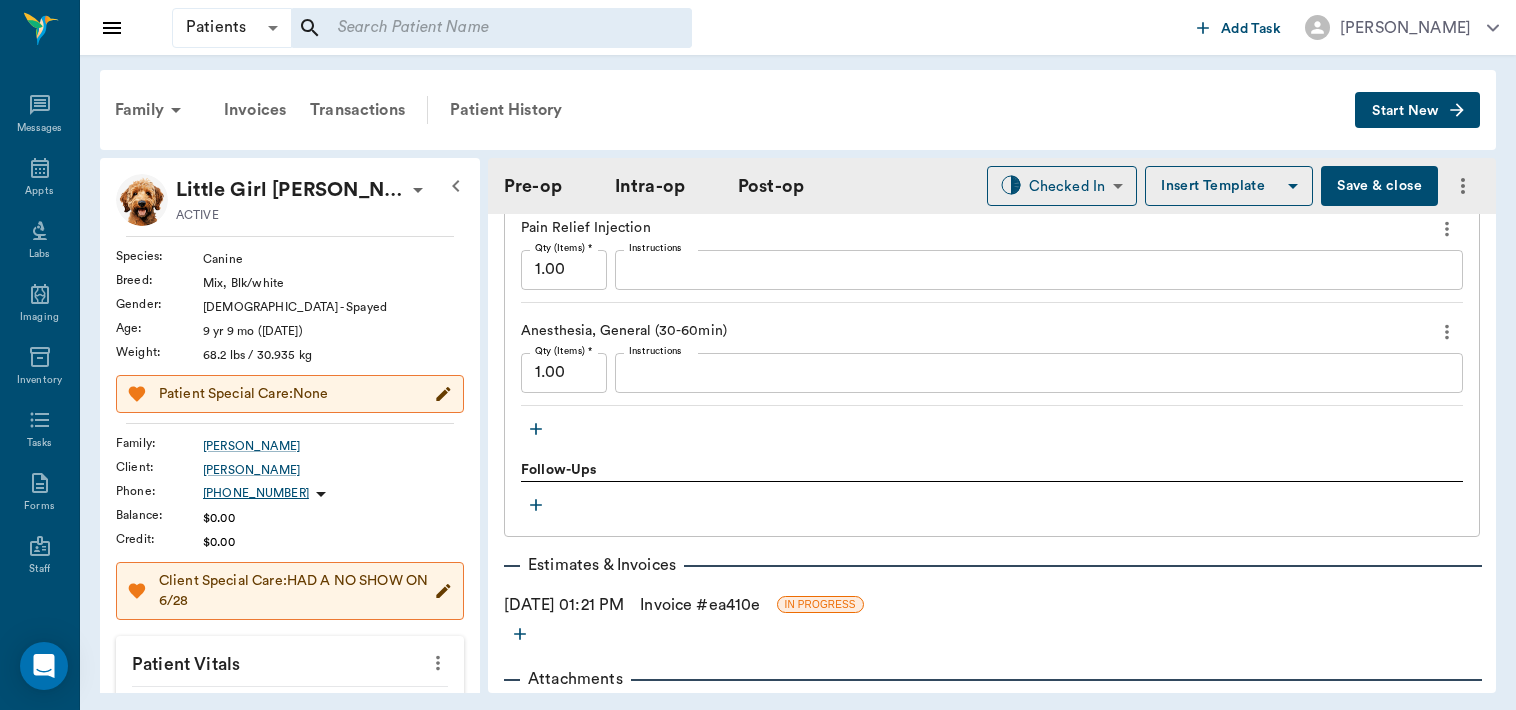 click 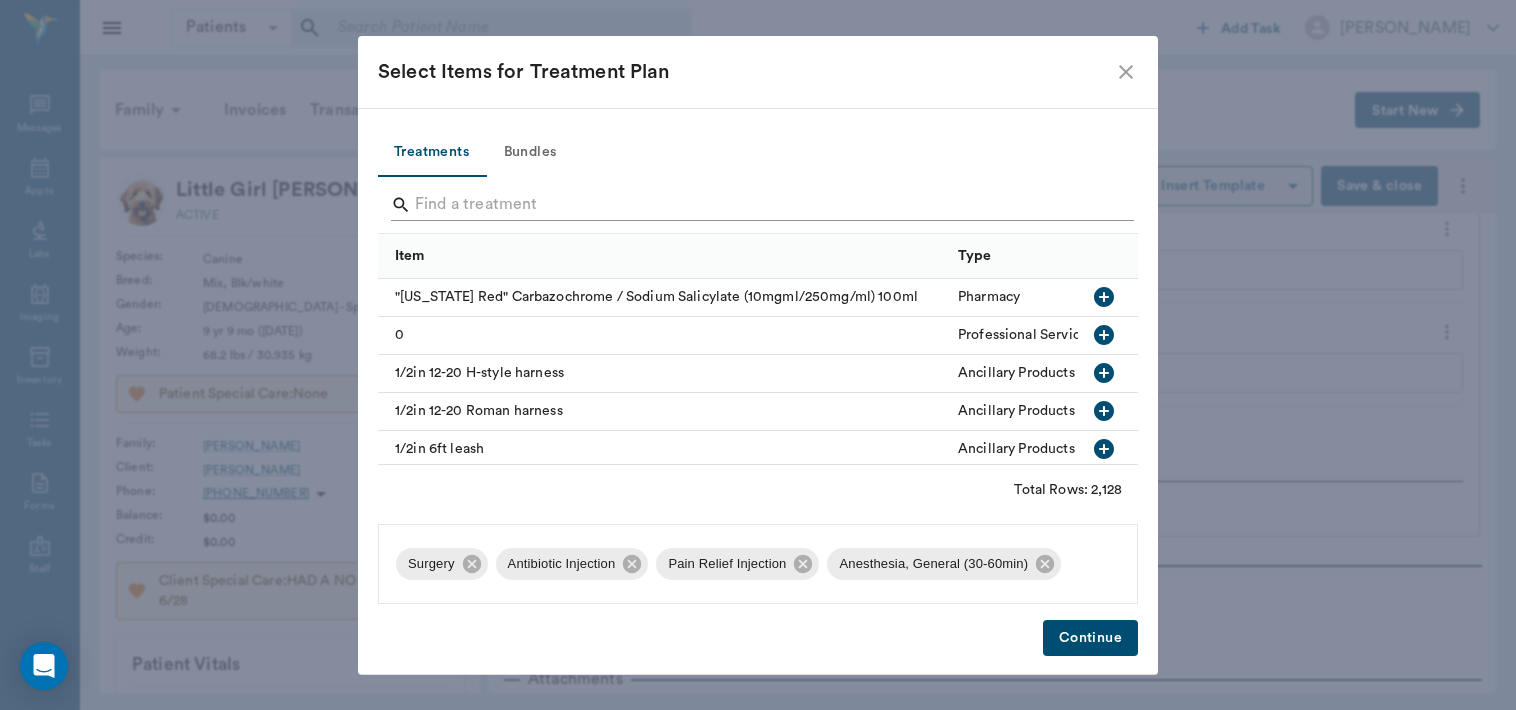 click at bounding box center (759, 205) 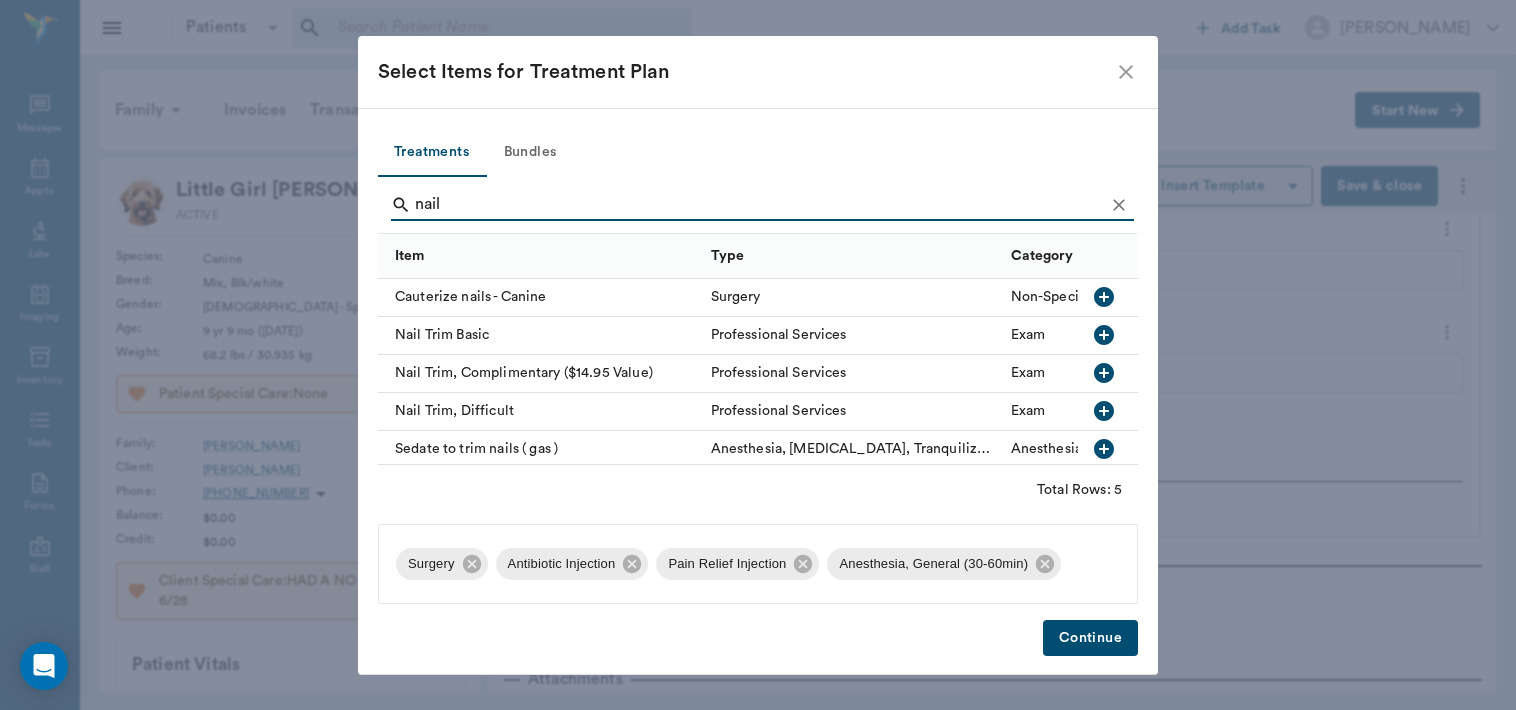type on "nail" 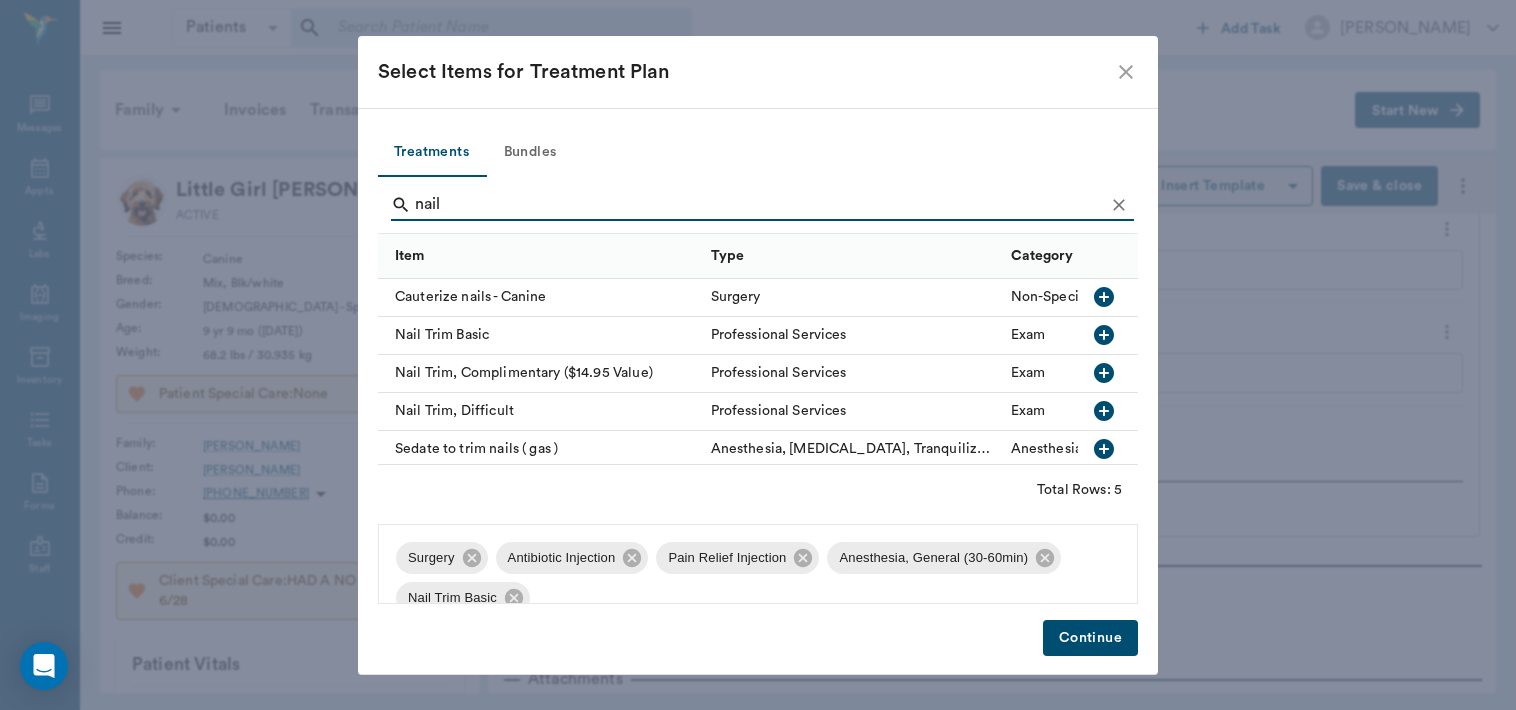 click on "Continue" at bounding box center [1090, 638] 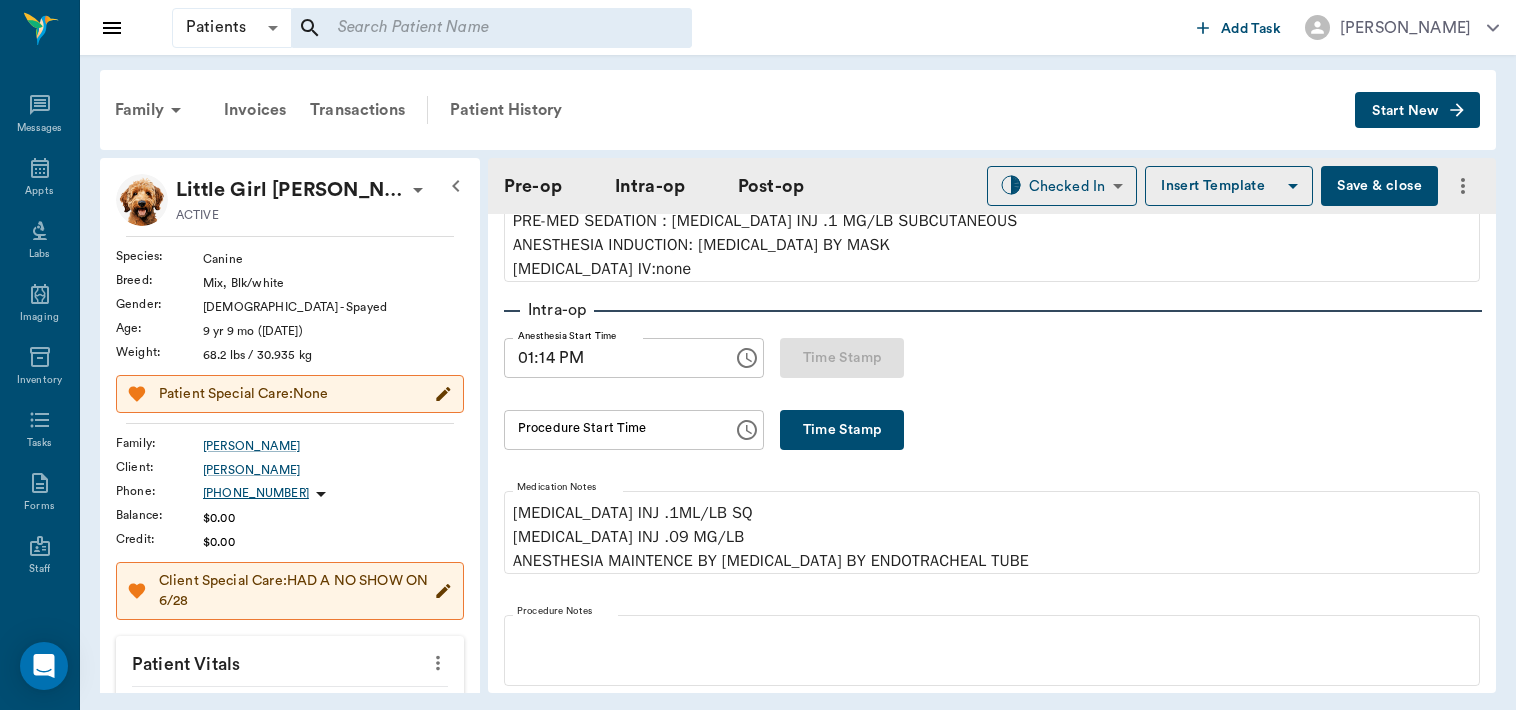 scroll, scrollTop: 222, scrollLeft: 0, axis: vertical 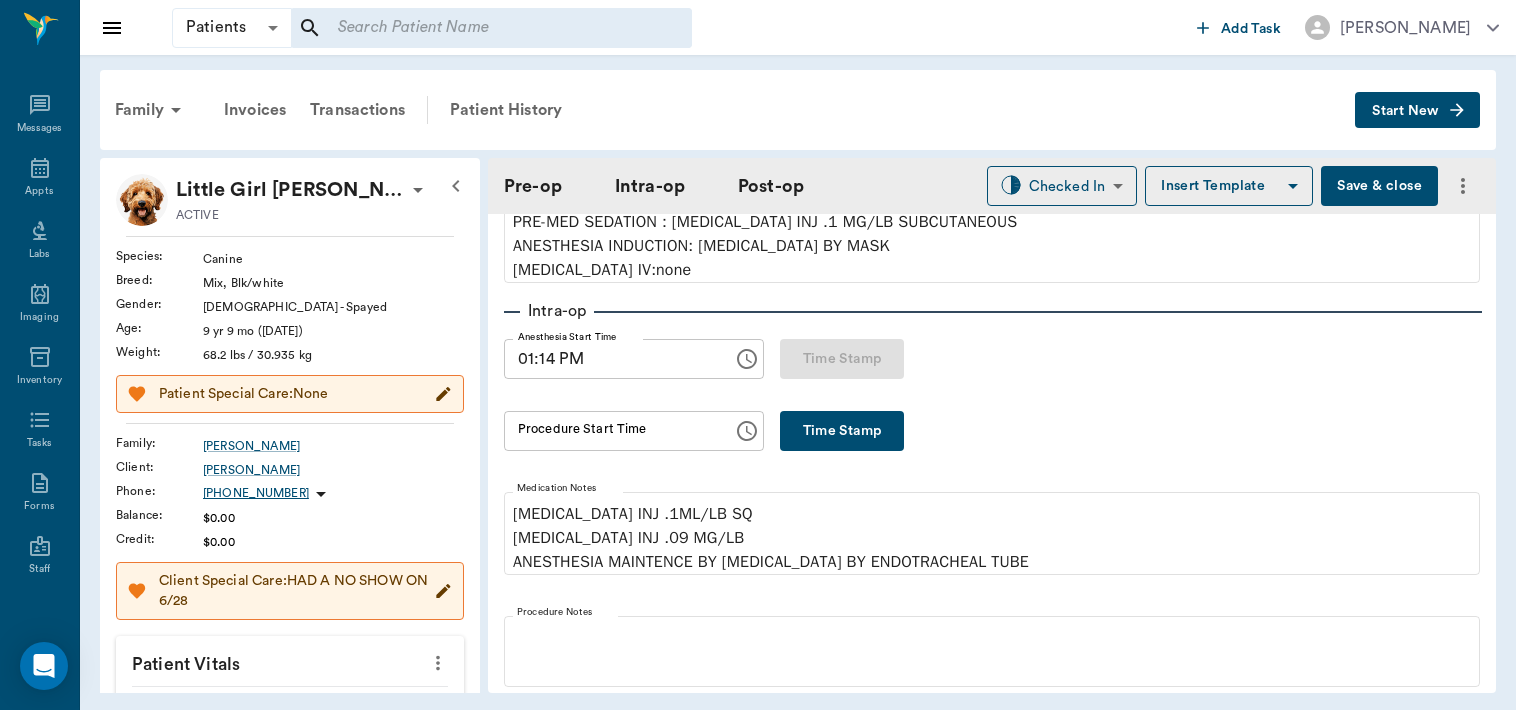 click on "Time Stamp" at bounding box center [842, 431] 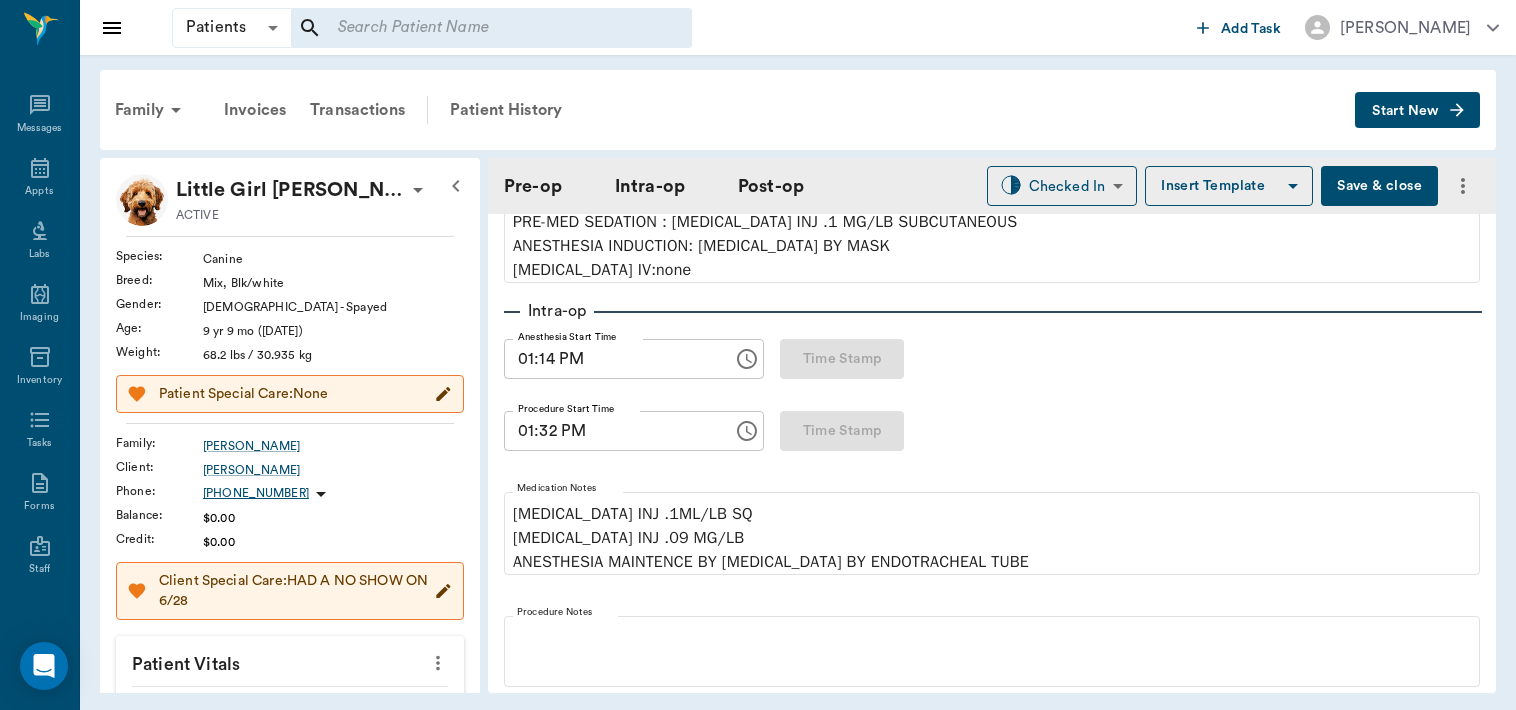 click on "01:32 PM" at bounding box center (611, 431) 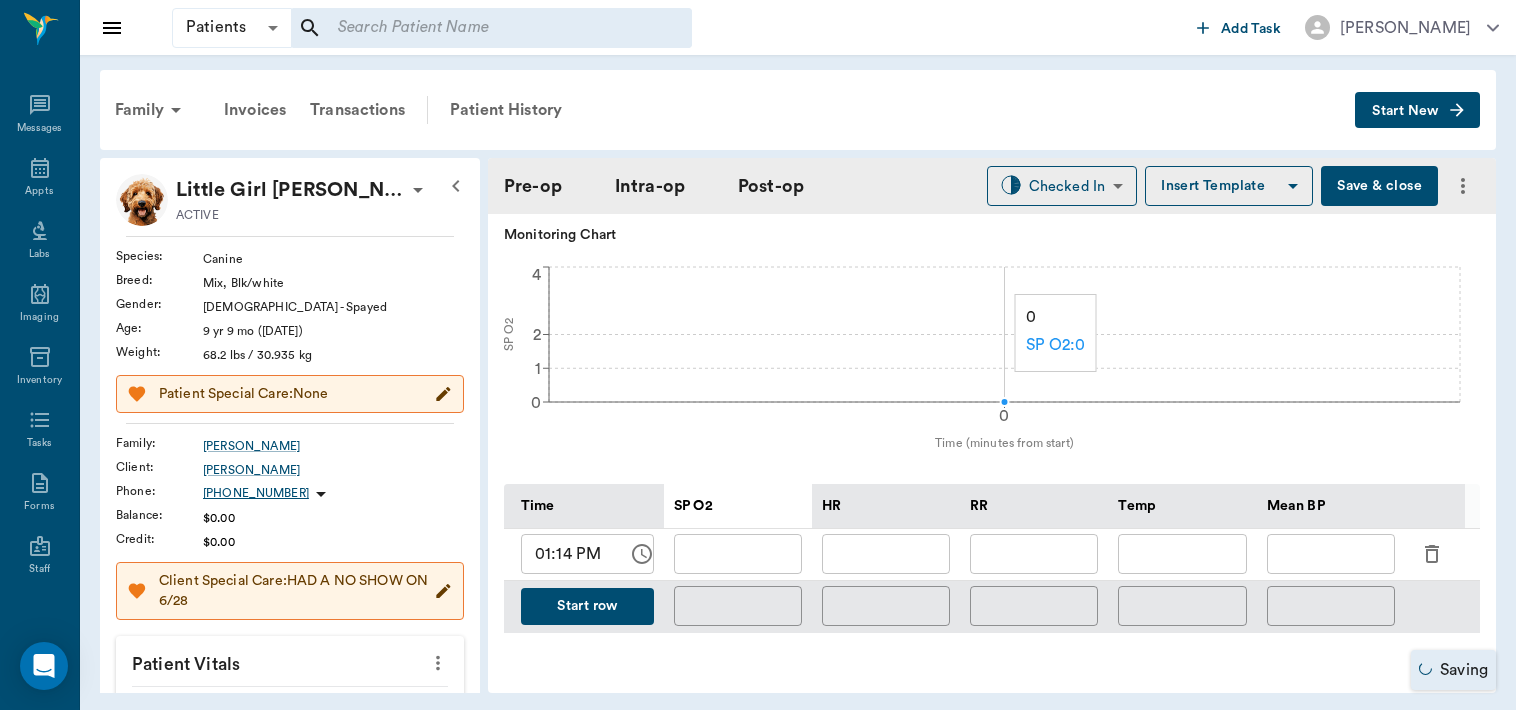 scroll, scrollTop: 796, scrollLeft: 0, axis: vertical 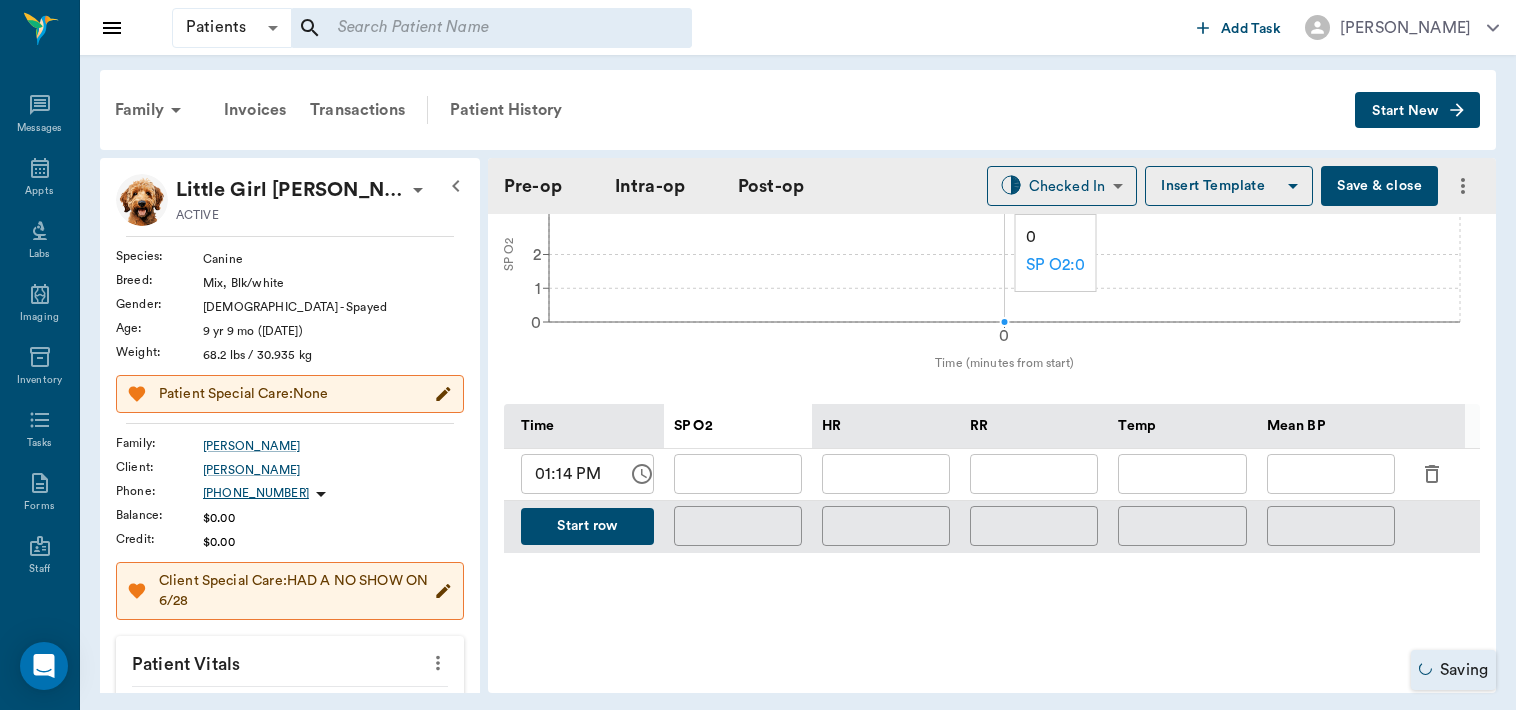 type on "01:29 PM" 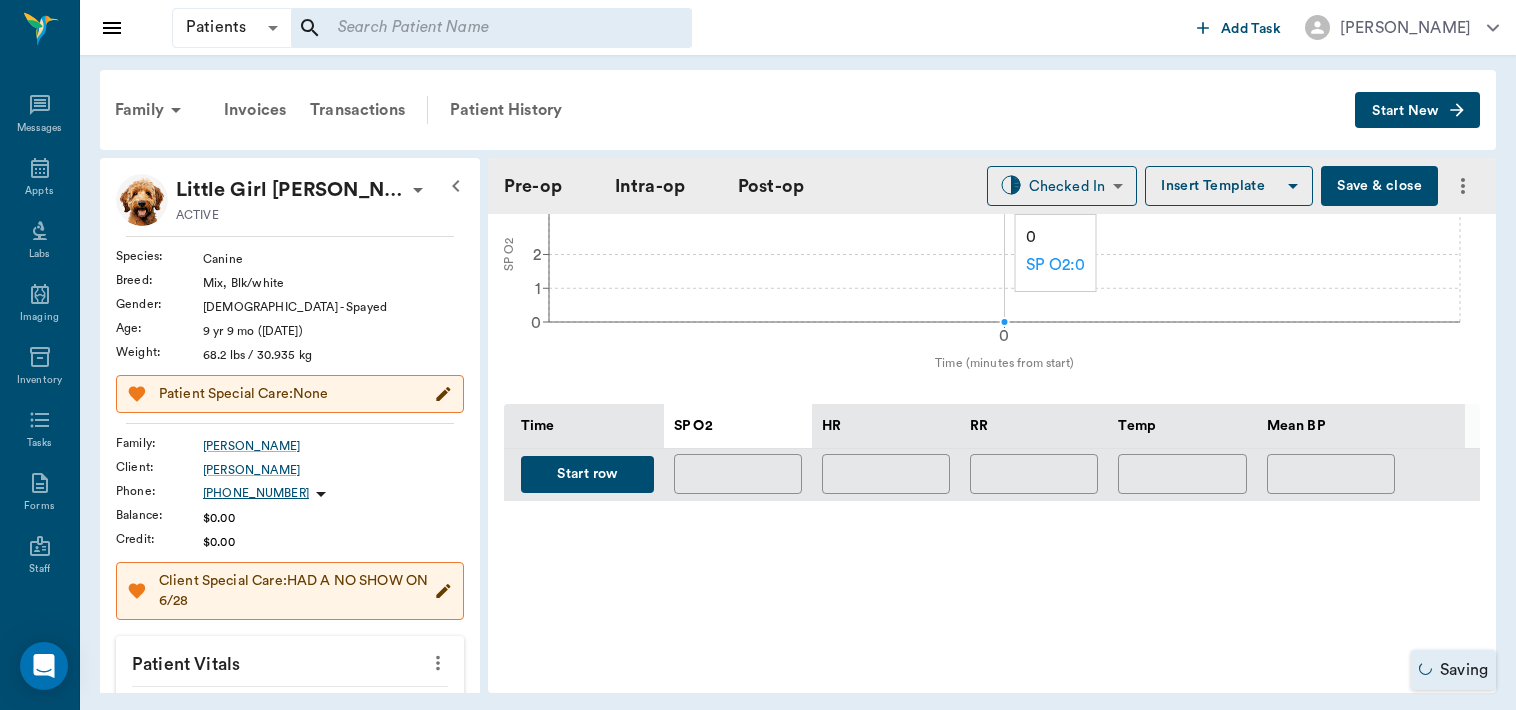 click on "Time SP O2 HR RR Temp Mean BP Start row ​ ​ ​ ​ ​" at bounding box center (992, 504) 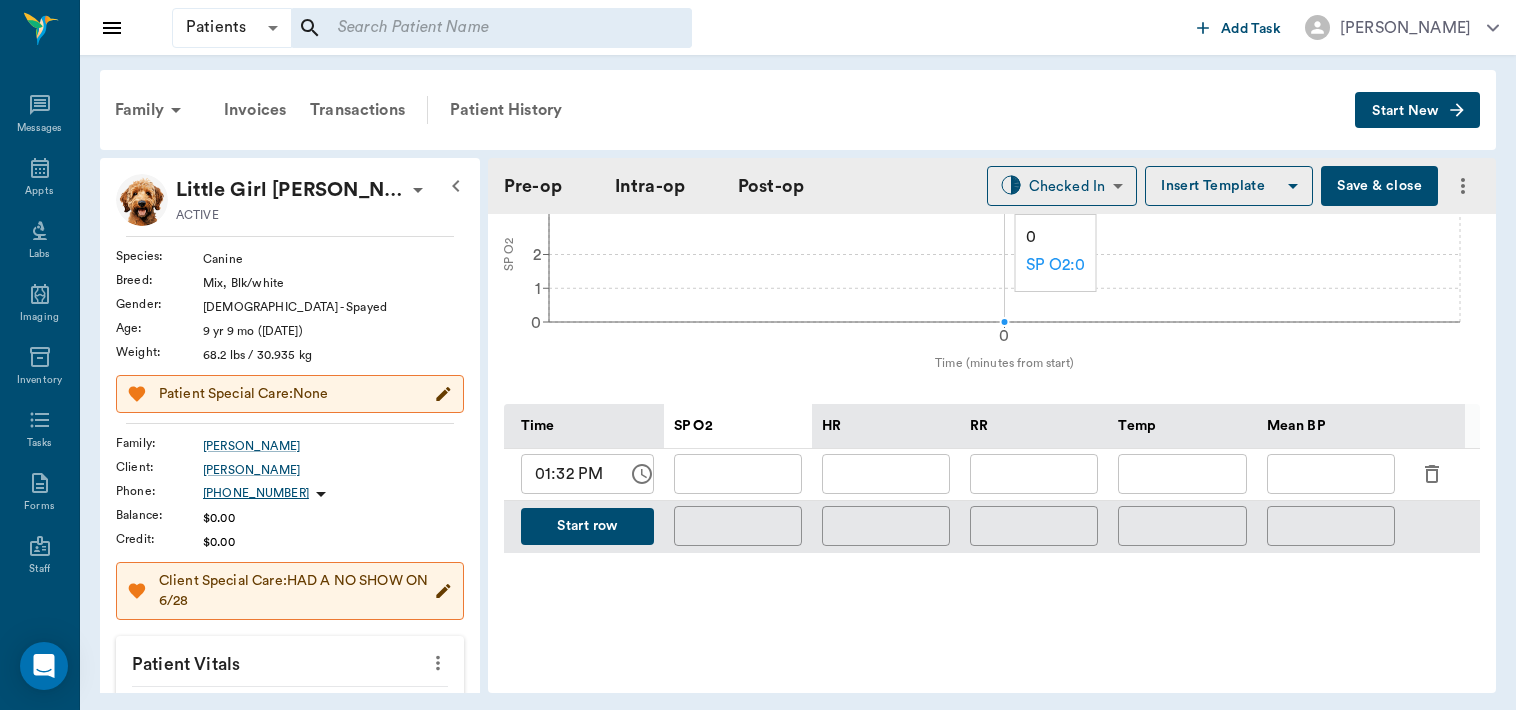 click at bounding box center [886, 474] 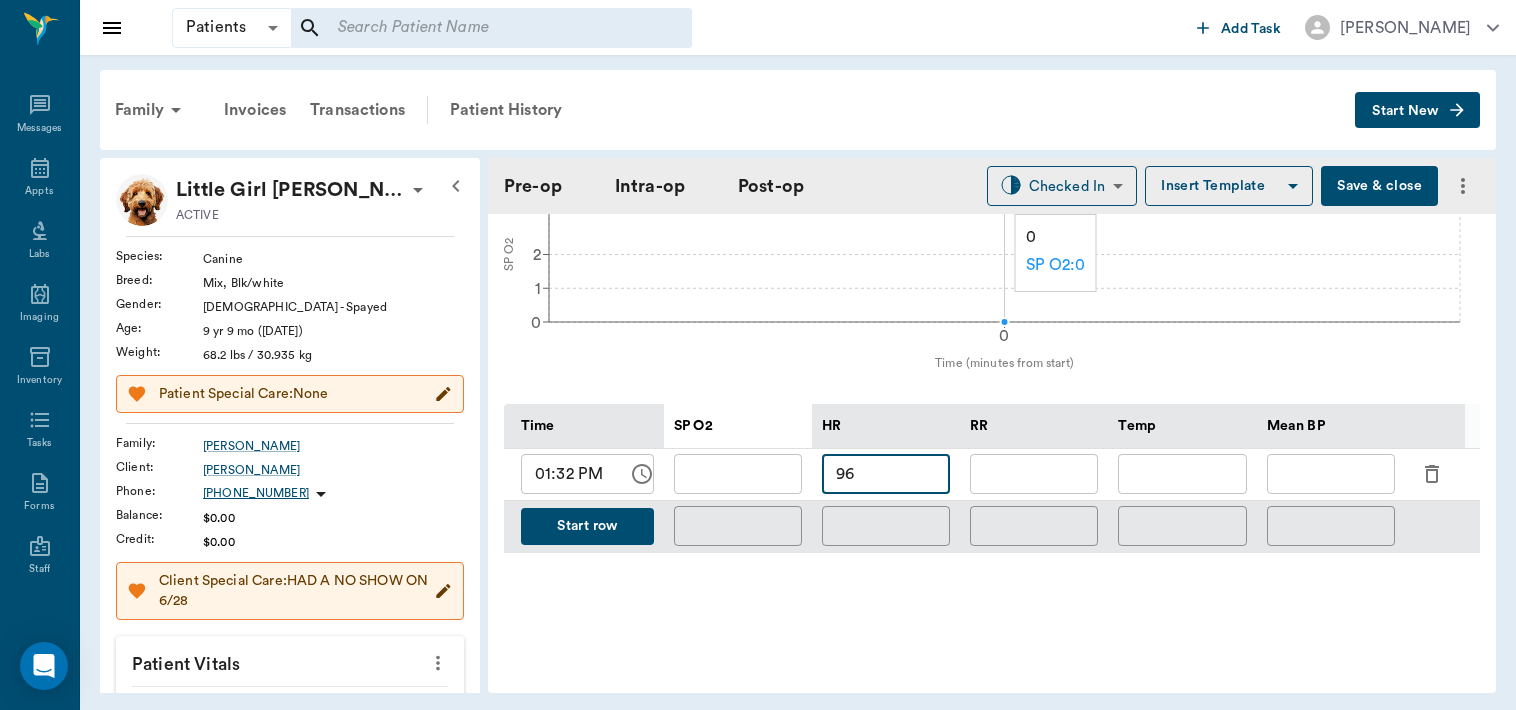 type on "96" 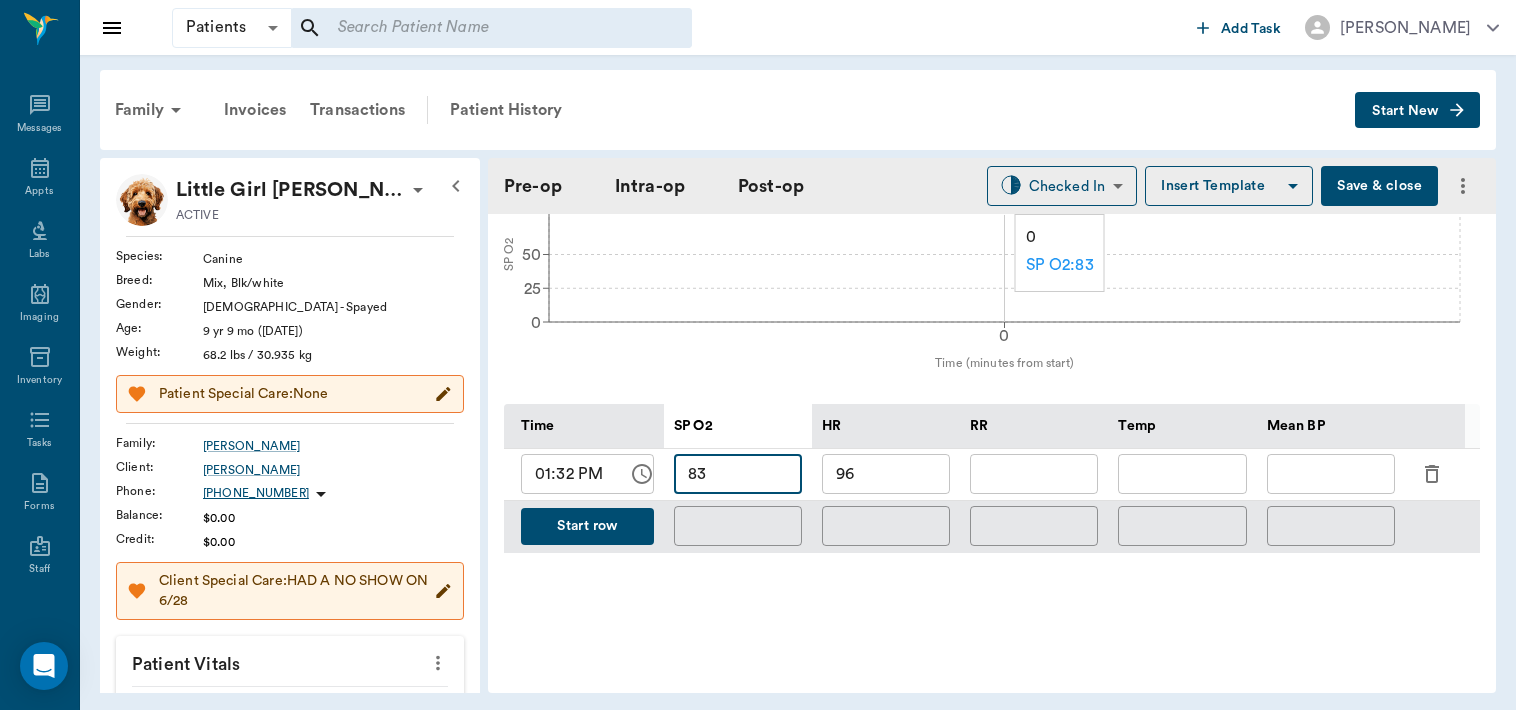 type on "83" 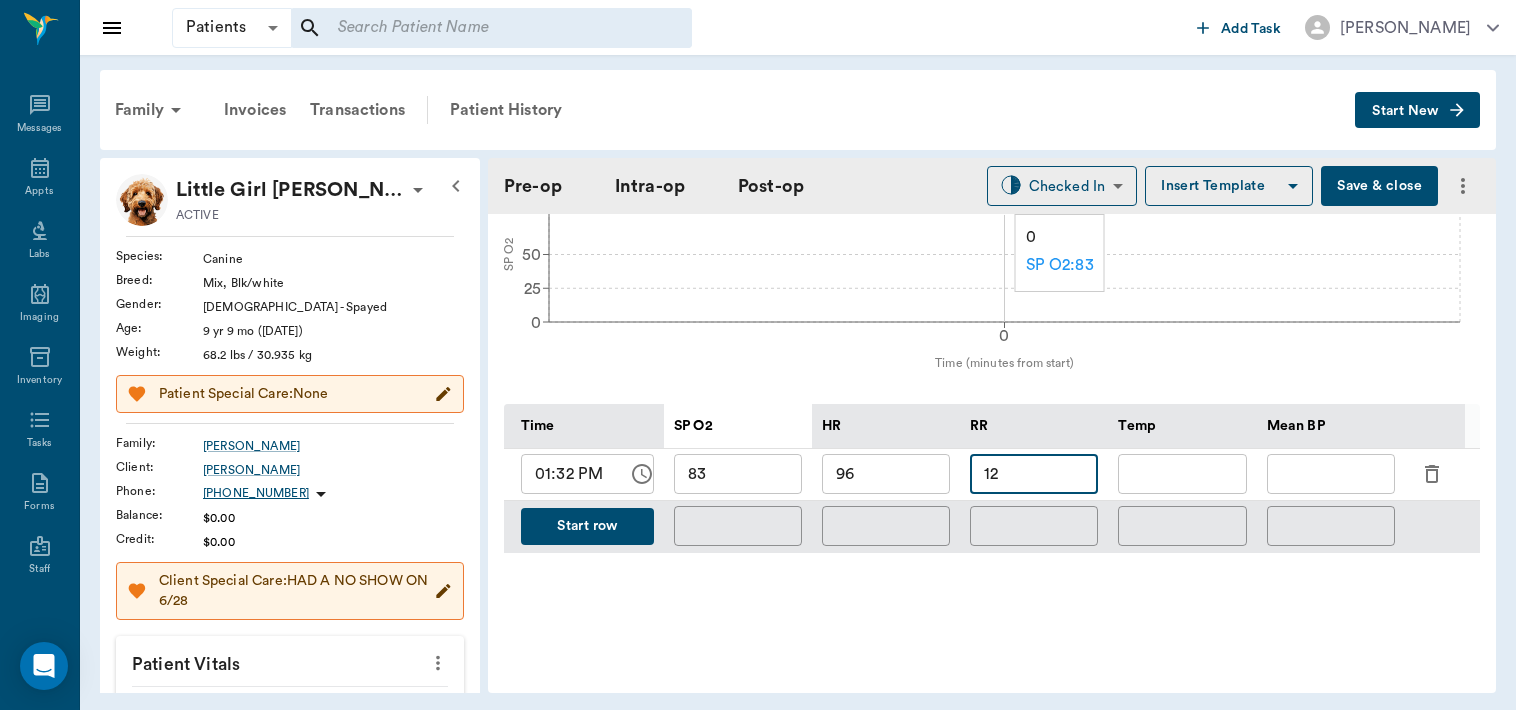 type on "12" 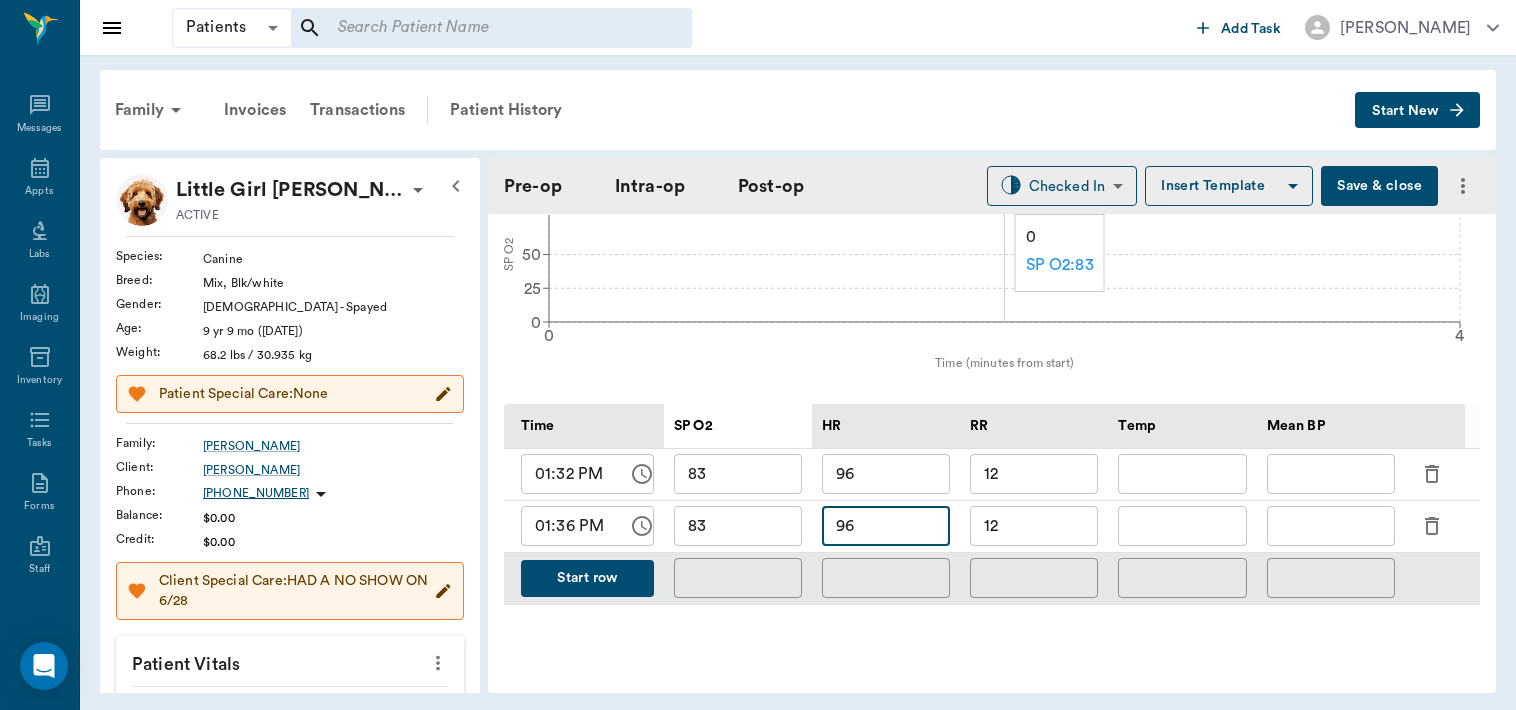 click on "96" at bounding box center [886, 526] 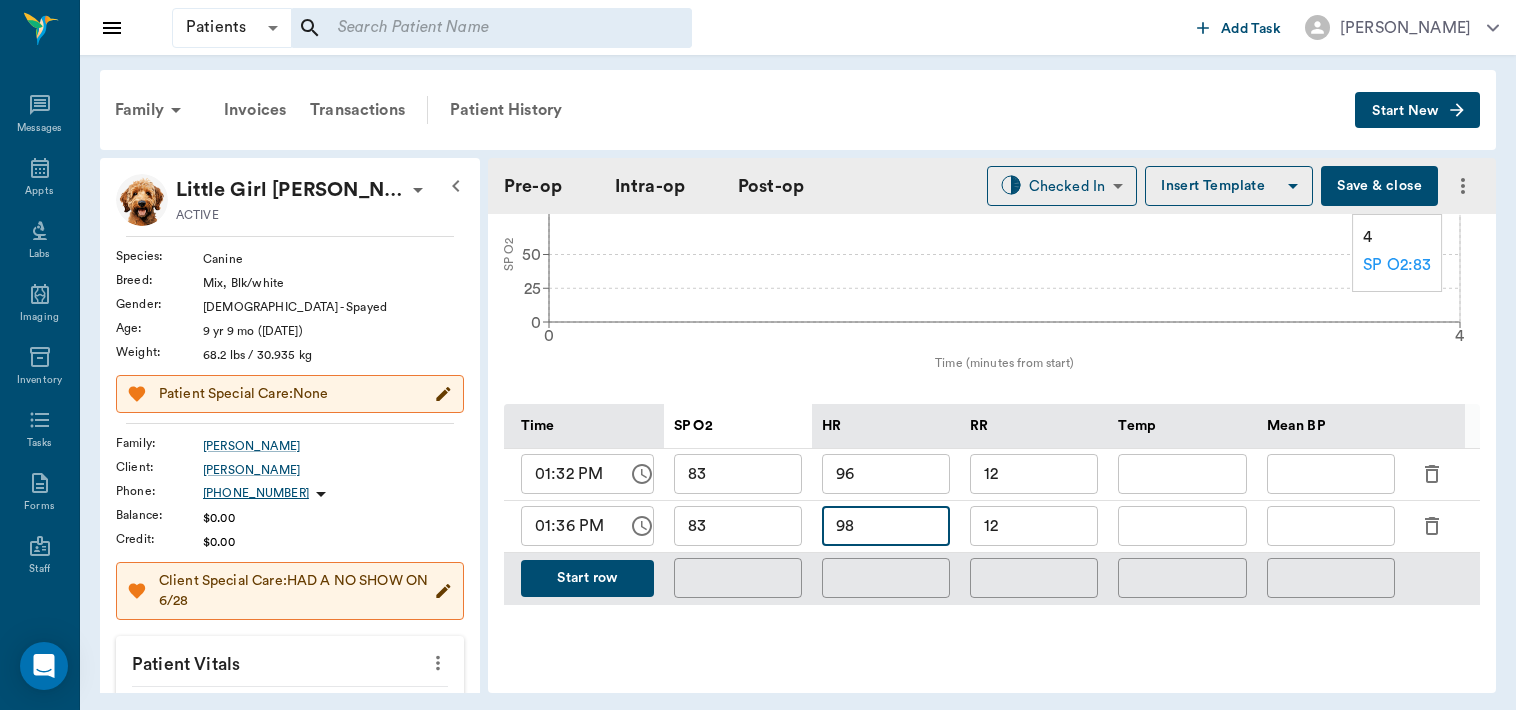 type on "98" 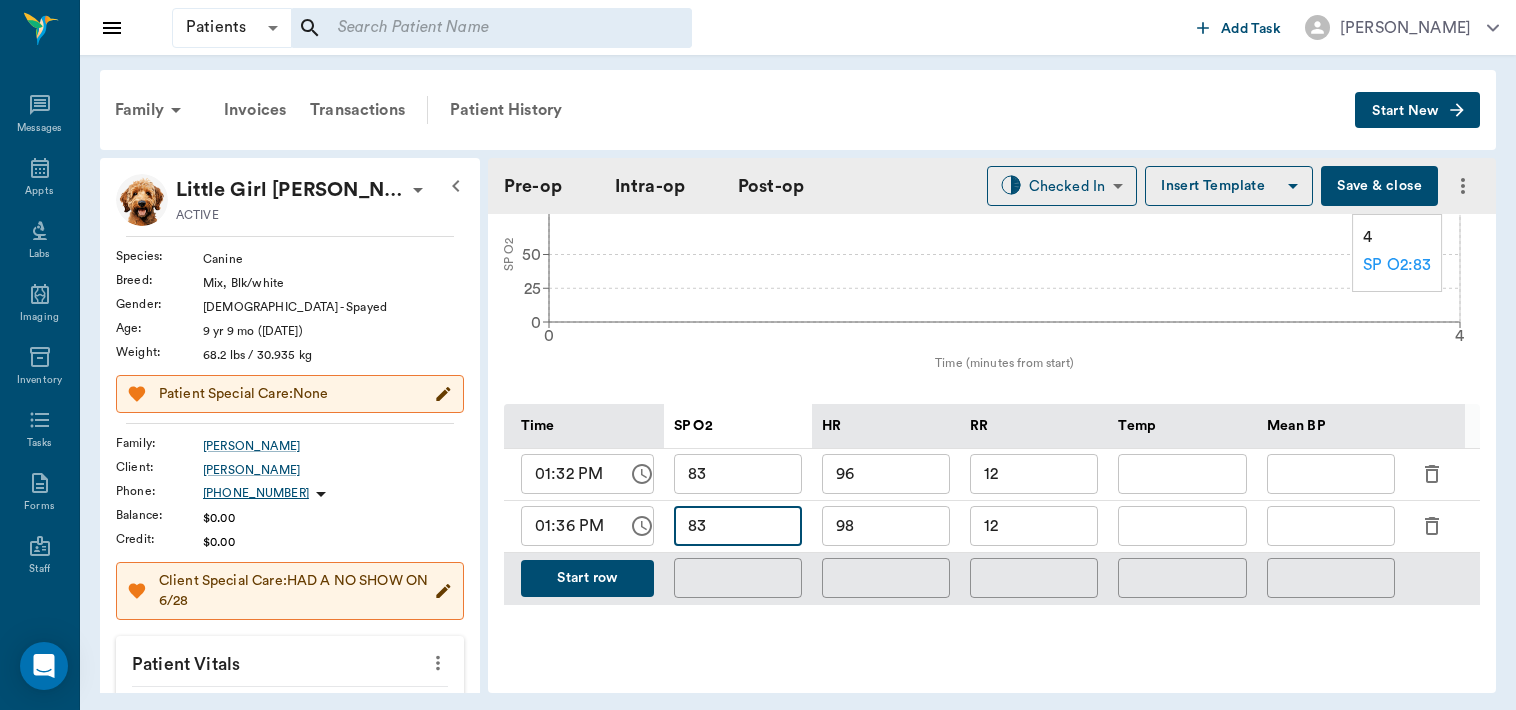 click on "83" at bounding box center [738, 526] 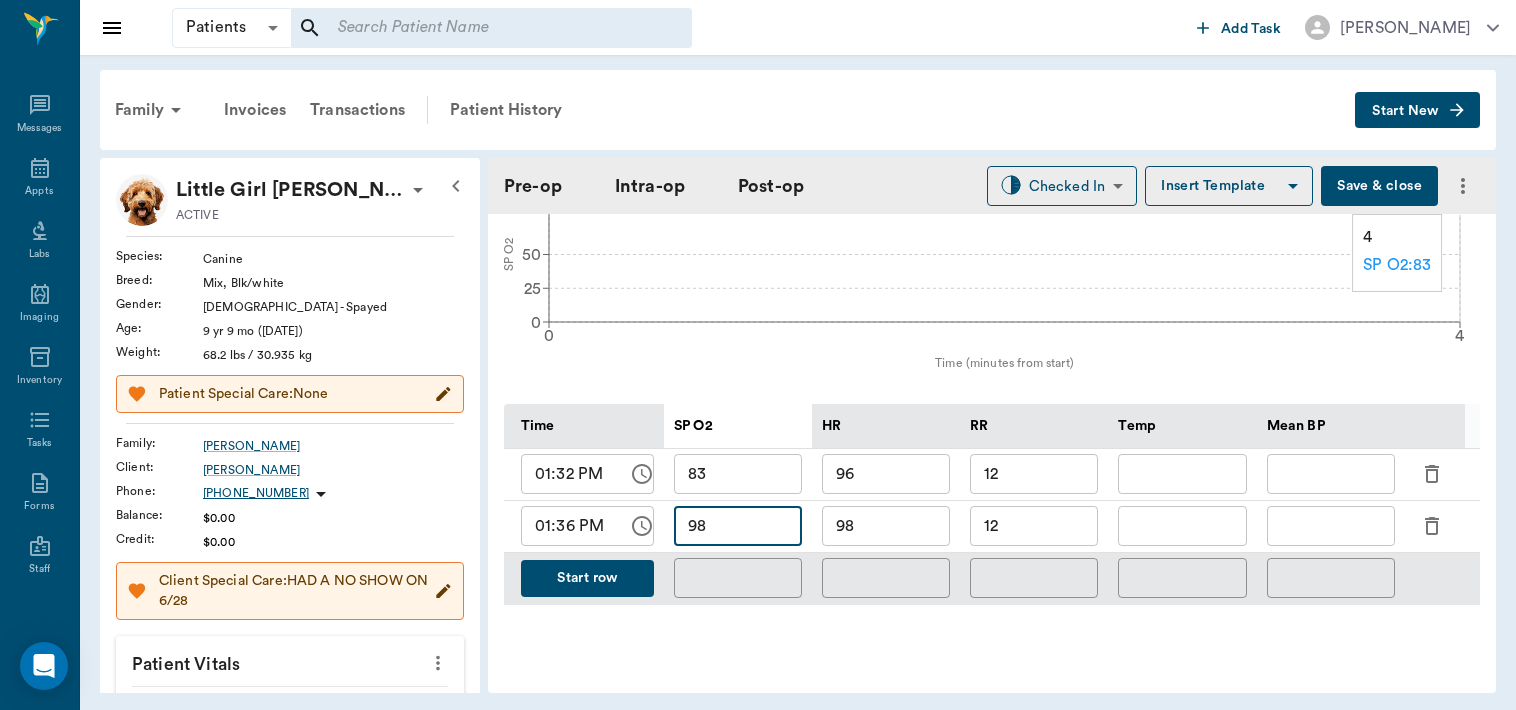 type on "98" 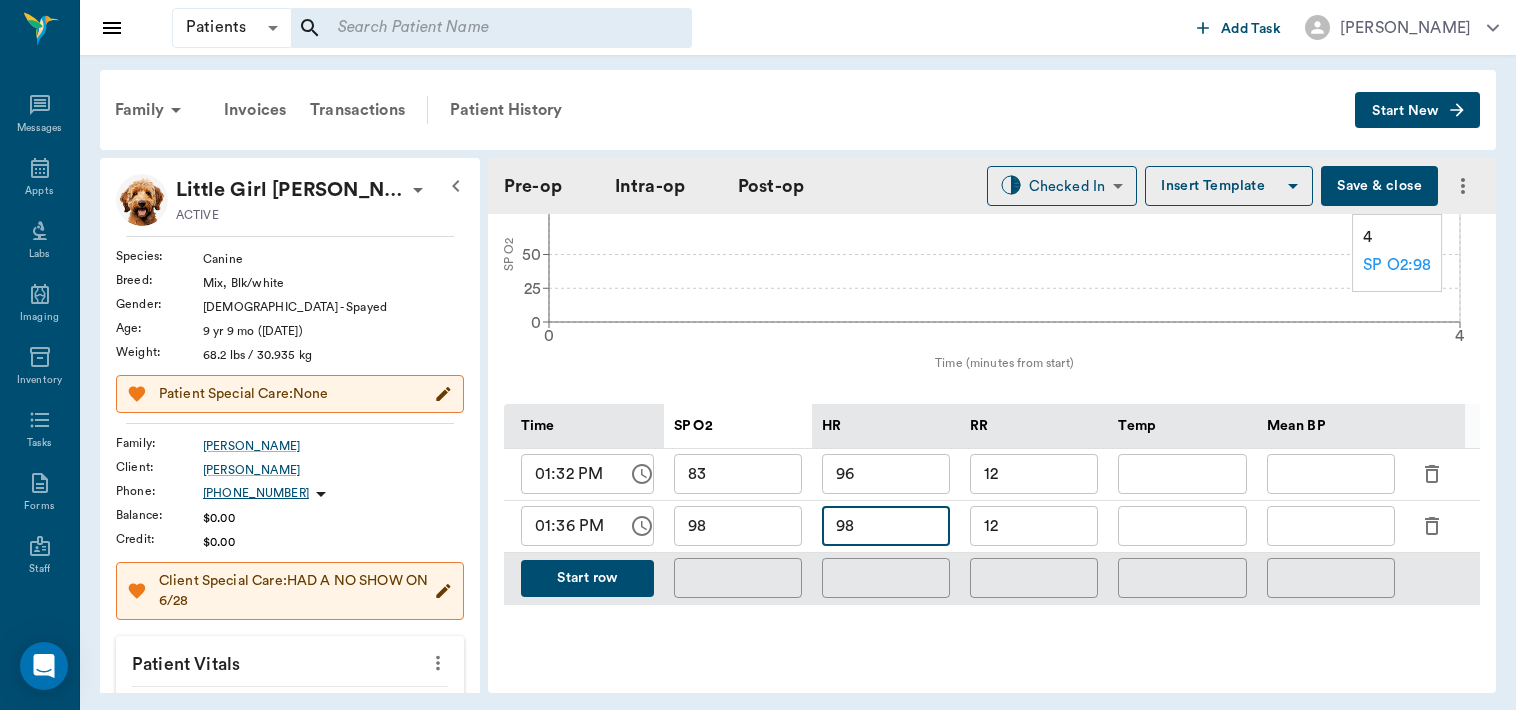type on "9" 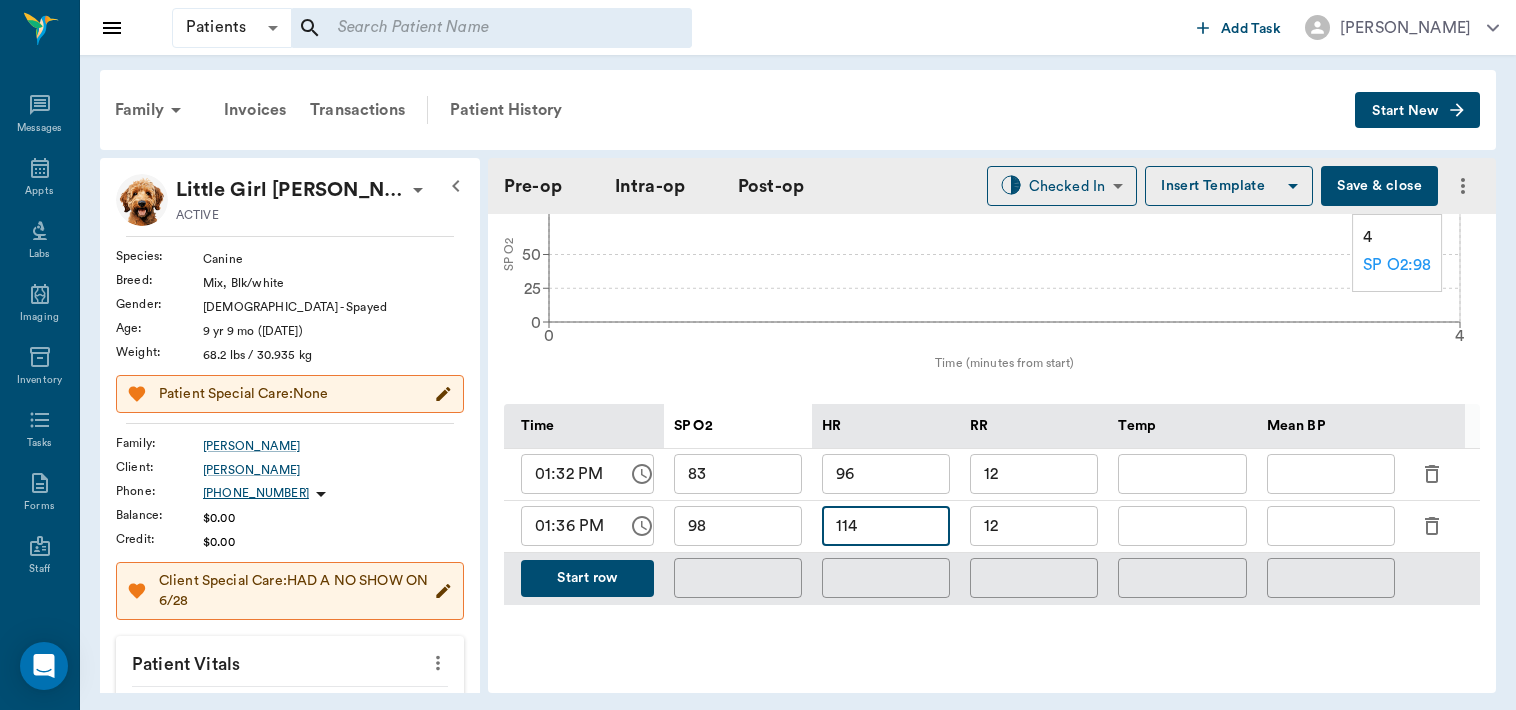 type on "114" 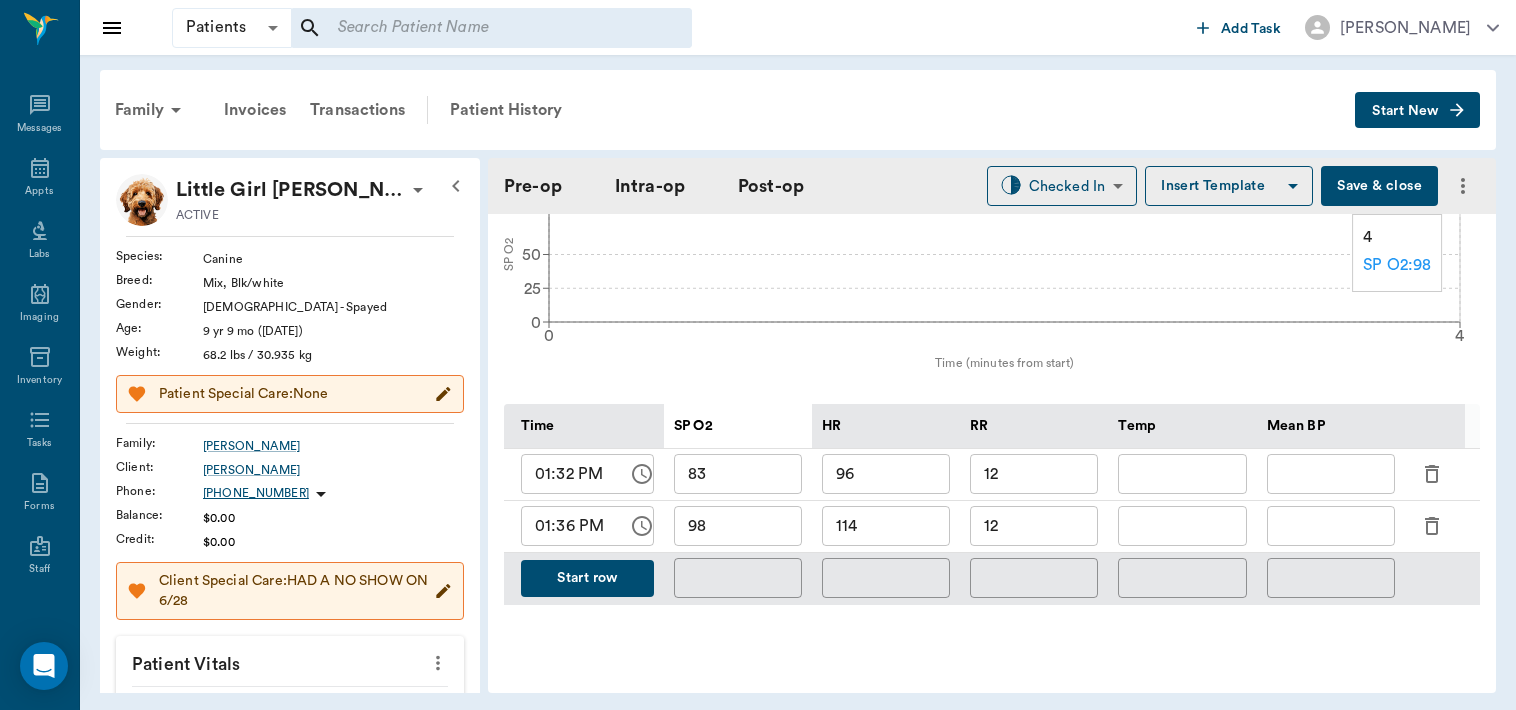 click on "Time SP O2 HR RR Temp Mean BP 01:32 PM ​ 83 ​ 96 ​ 12 ​ ​ ​ 01:36 PM ​ 98 ​ 114 ​ 12 ​ ​ ​ Start row ​ ​ ​ ​ ​" at bounding box center (992, 504) 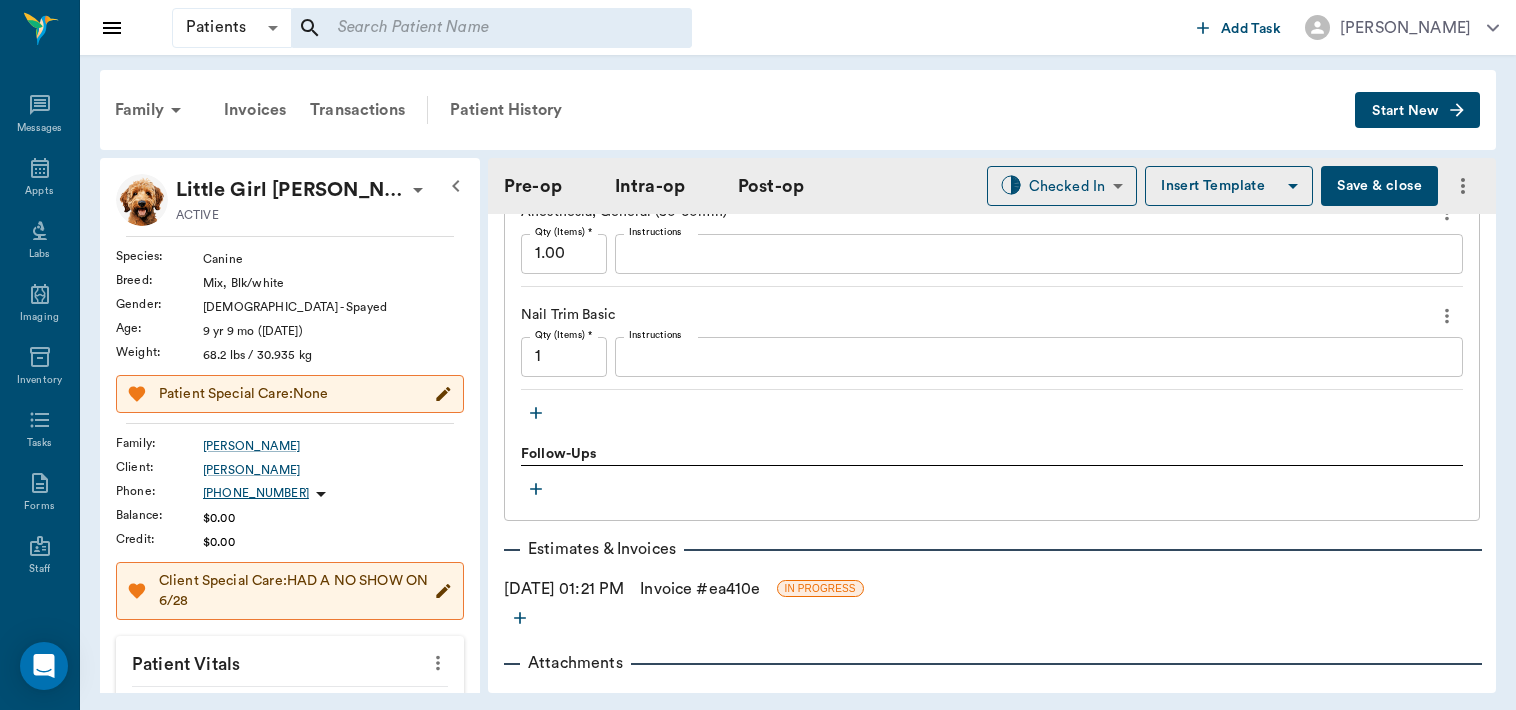 scroll, scrollTop: 2084, scrollLeft: 0, axis: vertical 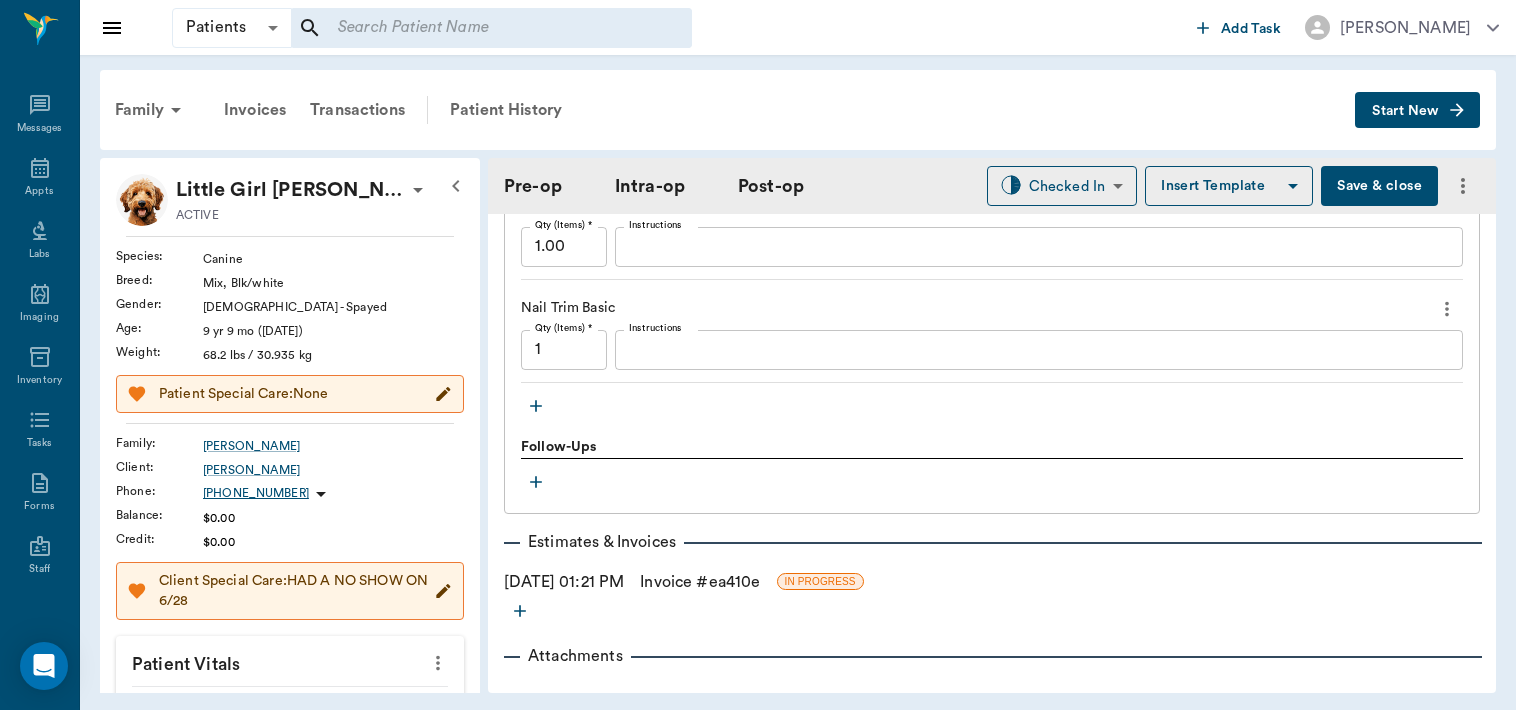 click 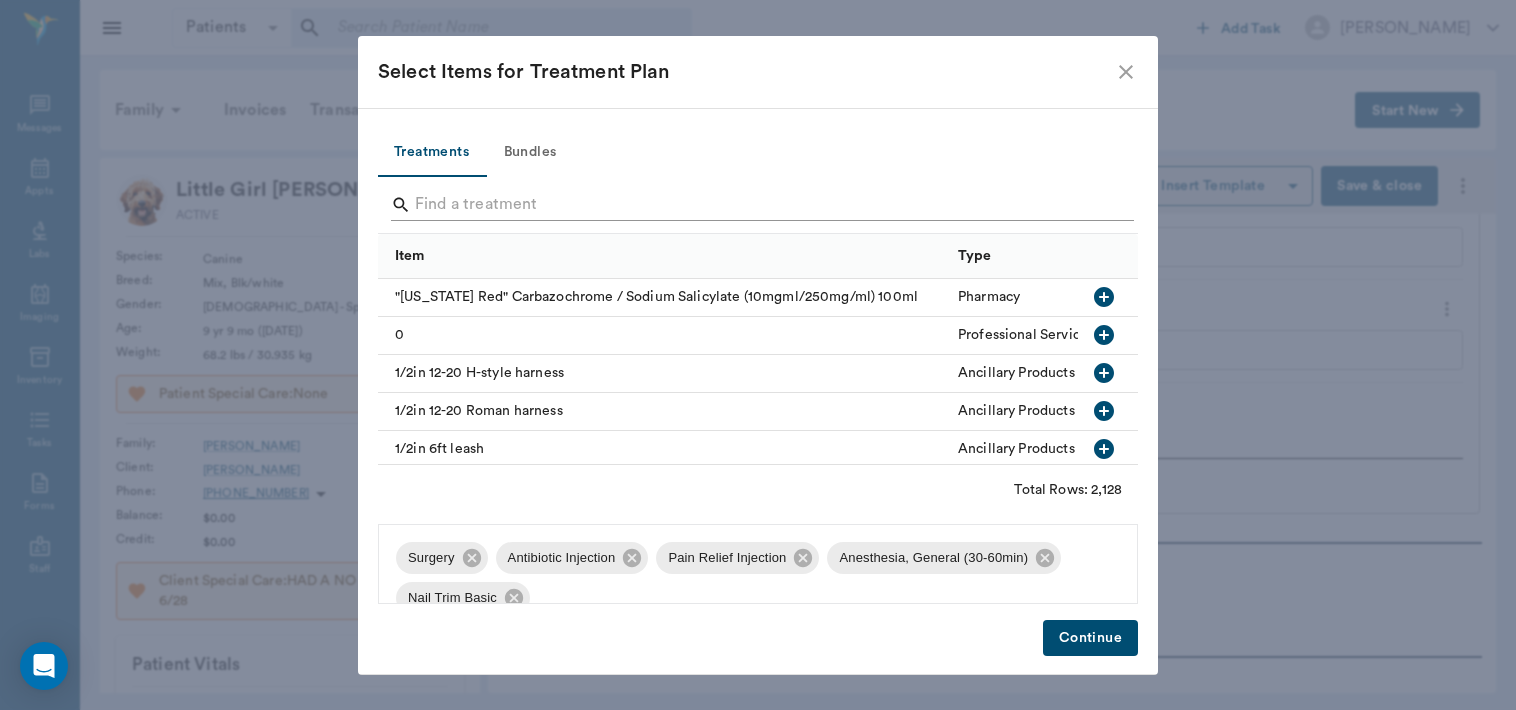 click at bounding box center (759, 205) 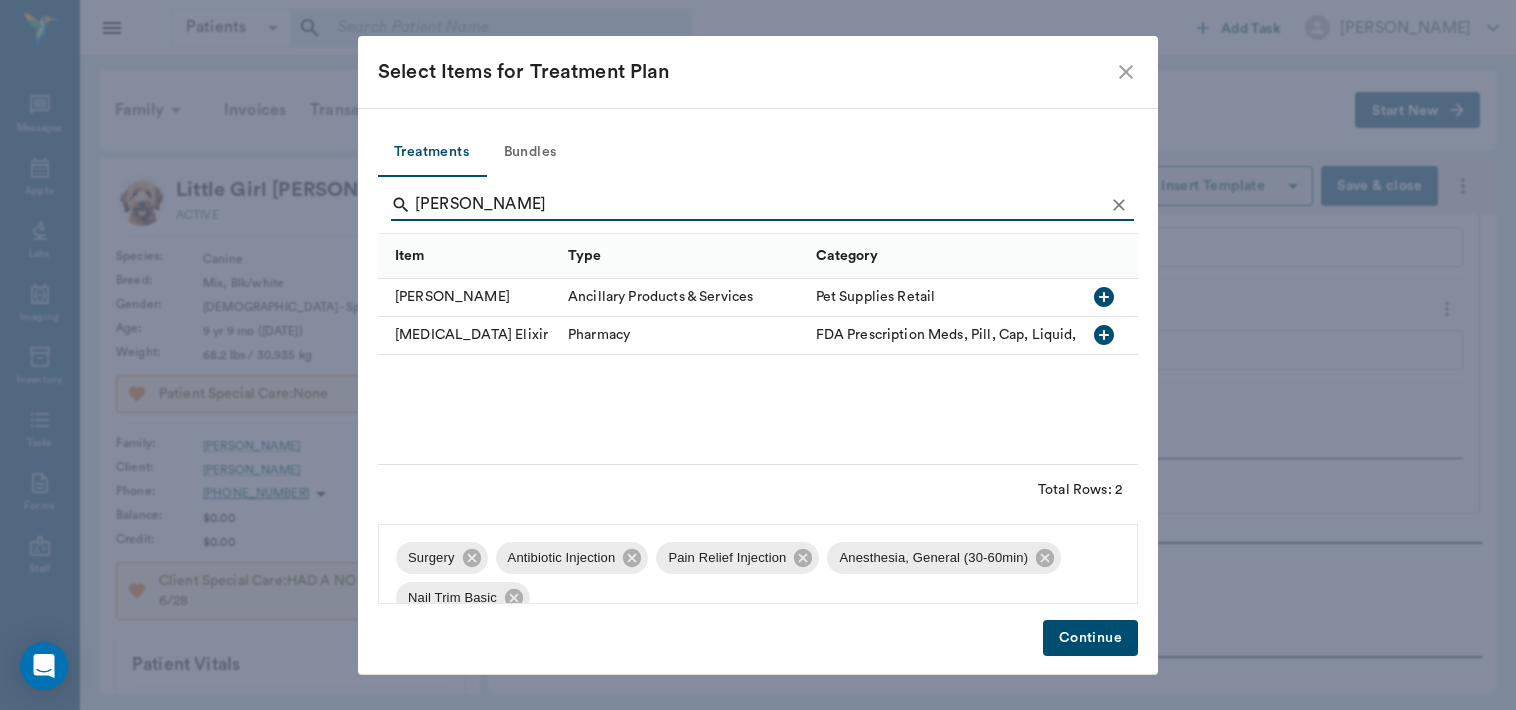 type on "eli" 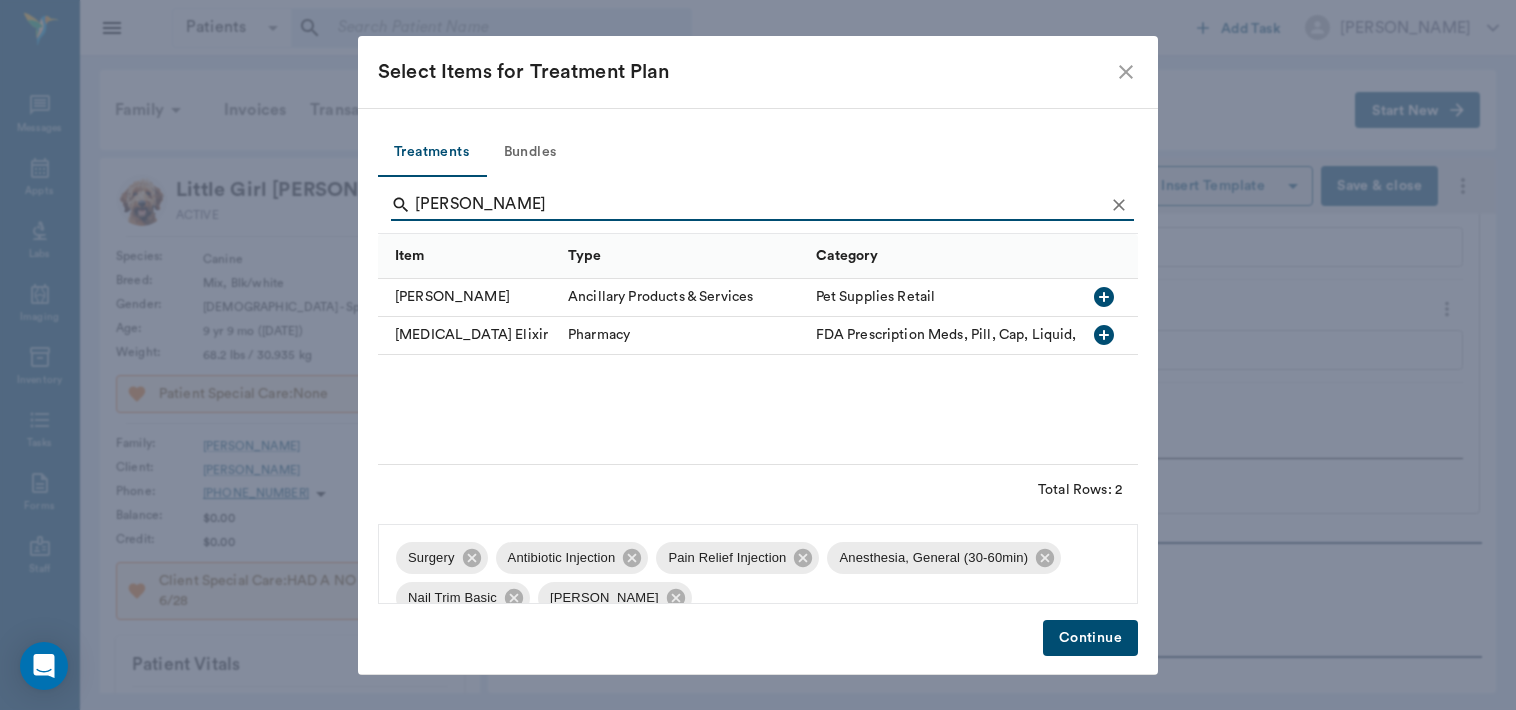 click on "Continue" at bounding box center [1090, 638] 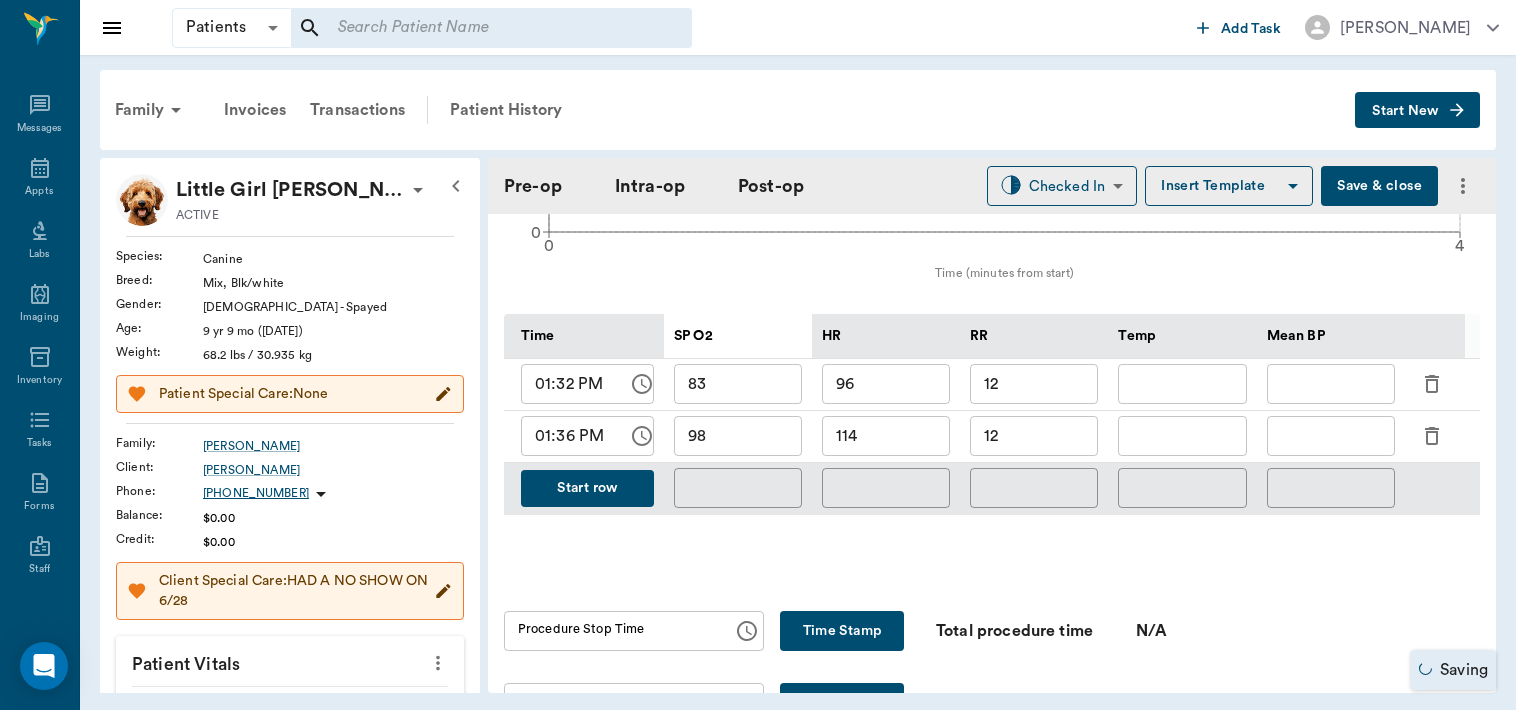 scroll, scrollTop: 884, scrollLeft: 0, axis: vertical 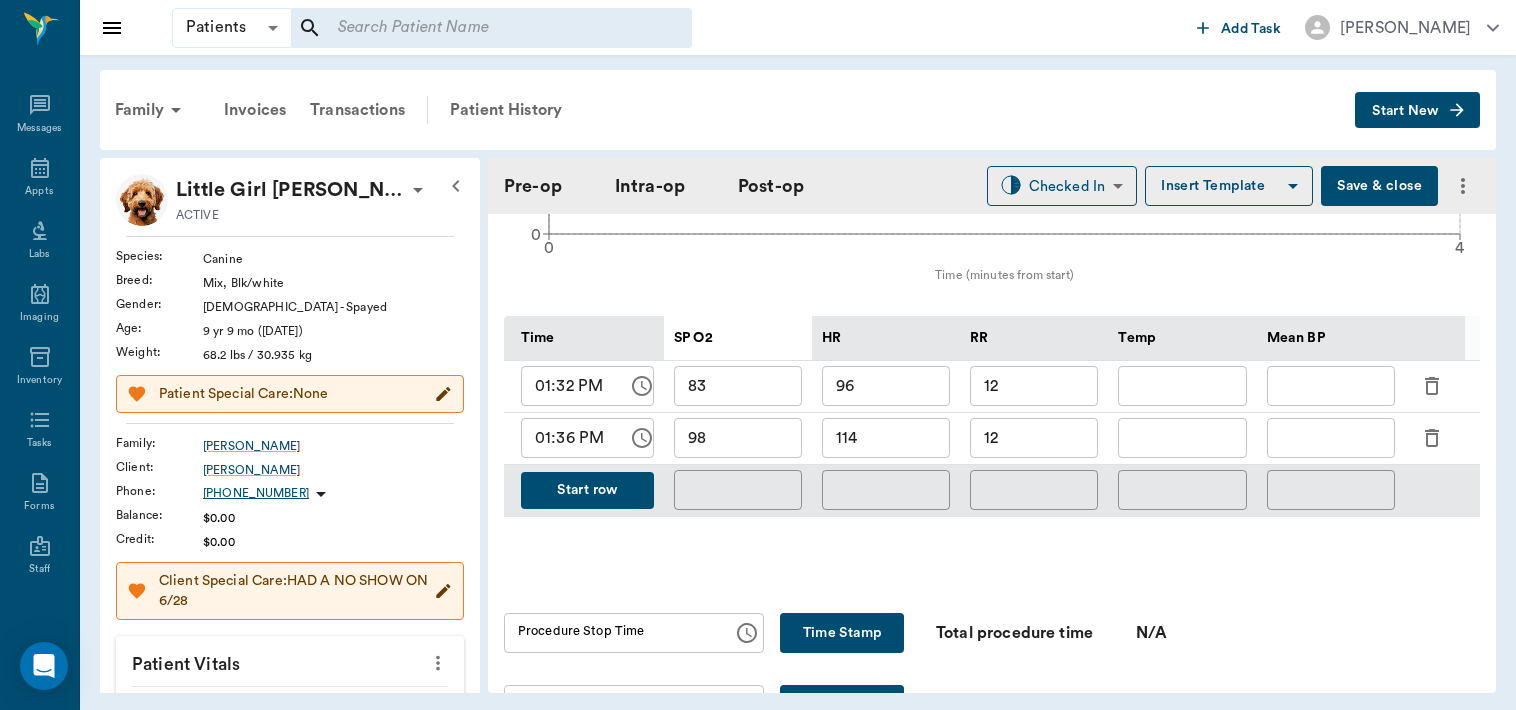 click on "Time SP O2 HR RR Temp Mean BP 01:32 PM ​ 83 ​ 96 ​ 12 ​ ​ ​ 01:36 PM ​ 98 ​ 114 ​ 12 ​ ​ ​ Start row ​ ​ ​ ​ ​" at bounding box center [992, 416] 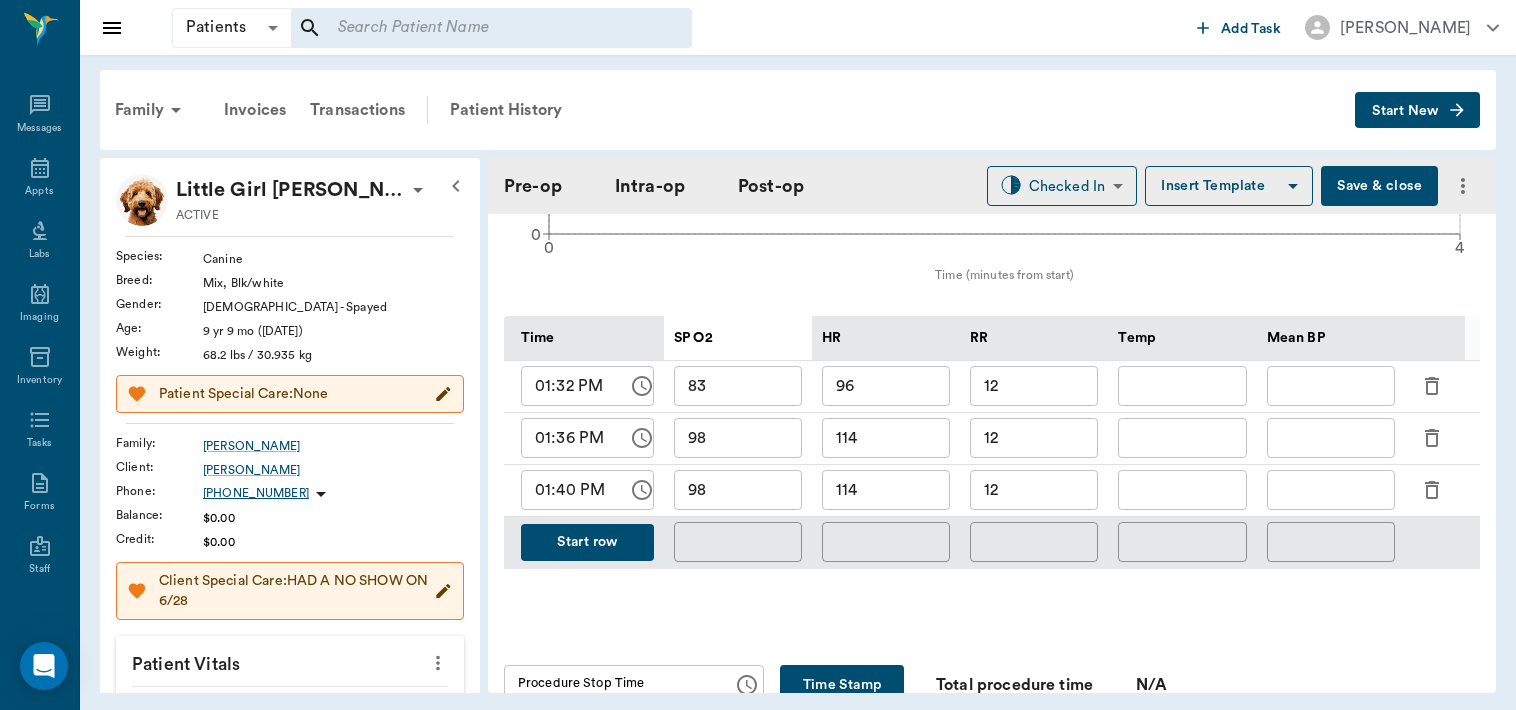 click on "98" at bounding box center [738, 490] 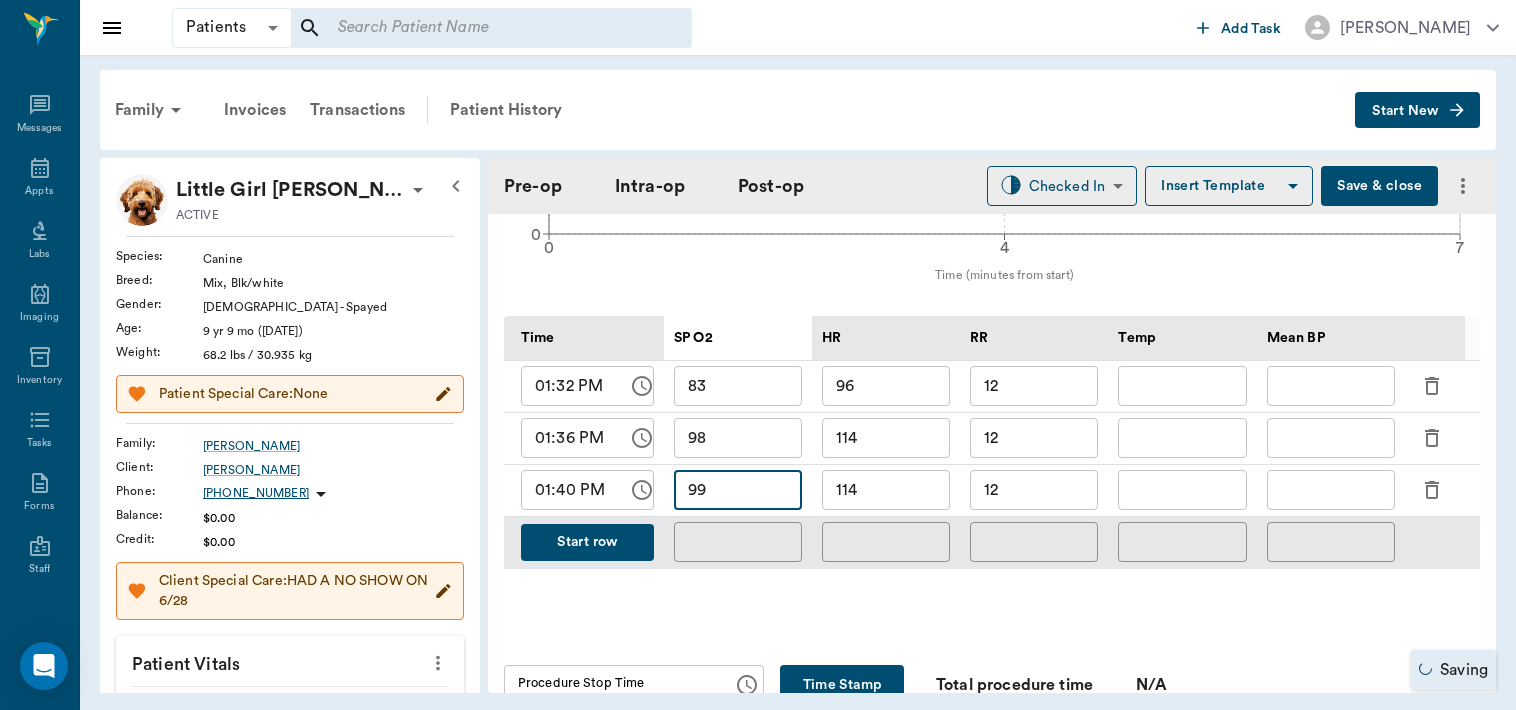 type on "99" 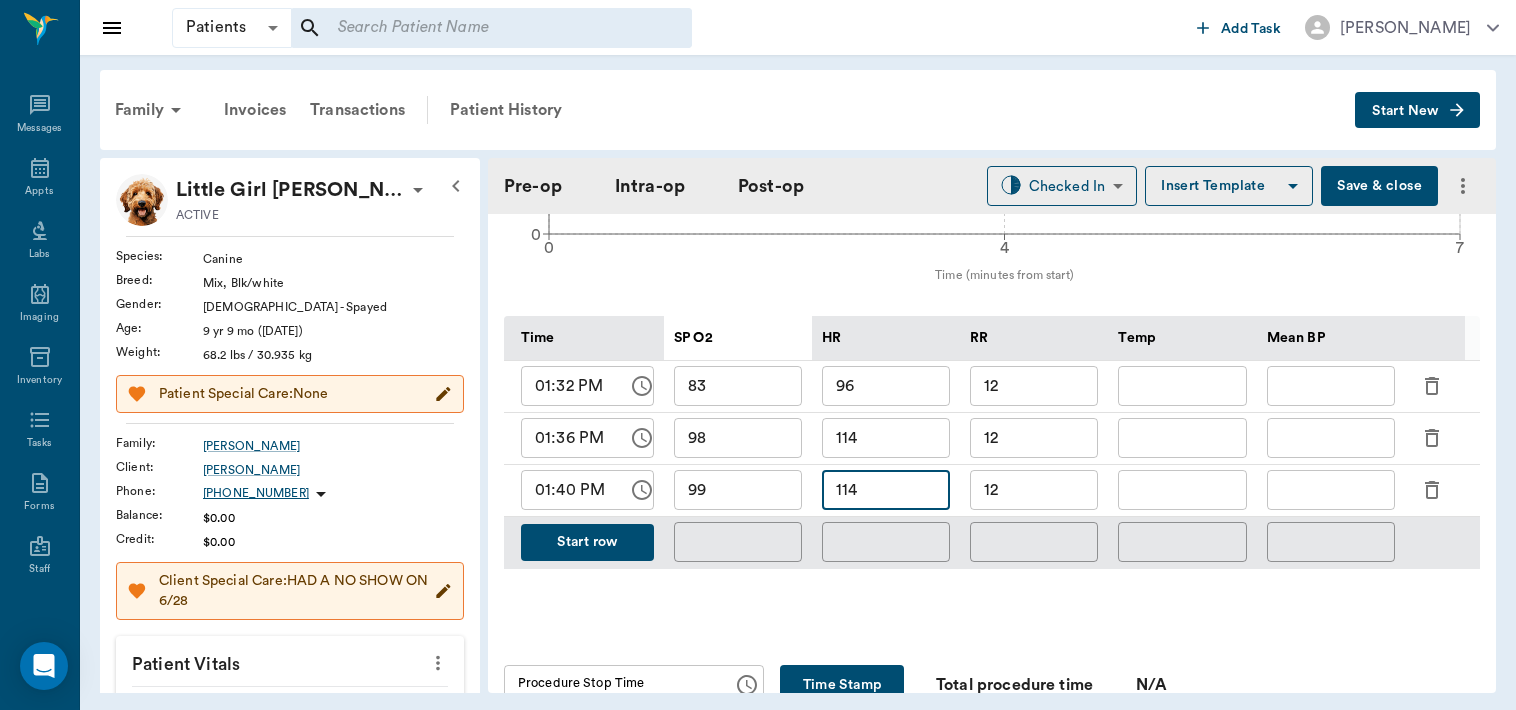 click on "114" at bounding box center [886, 490] 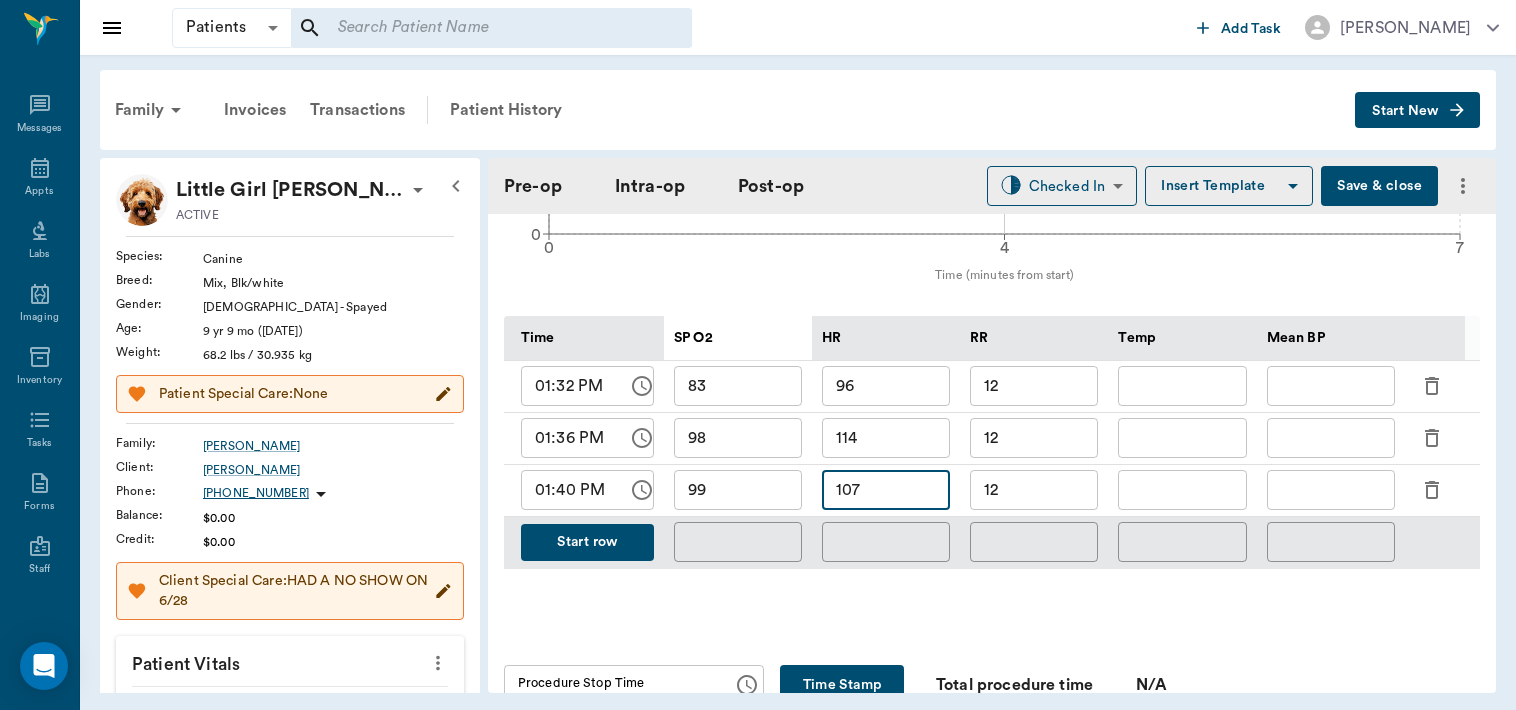 type on "107" 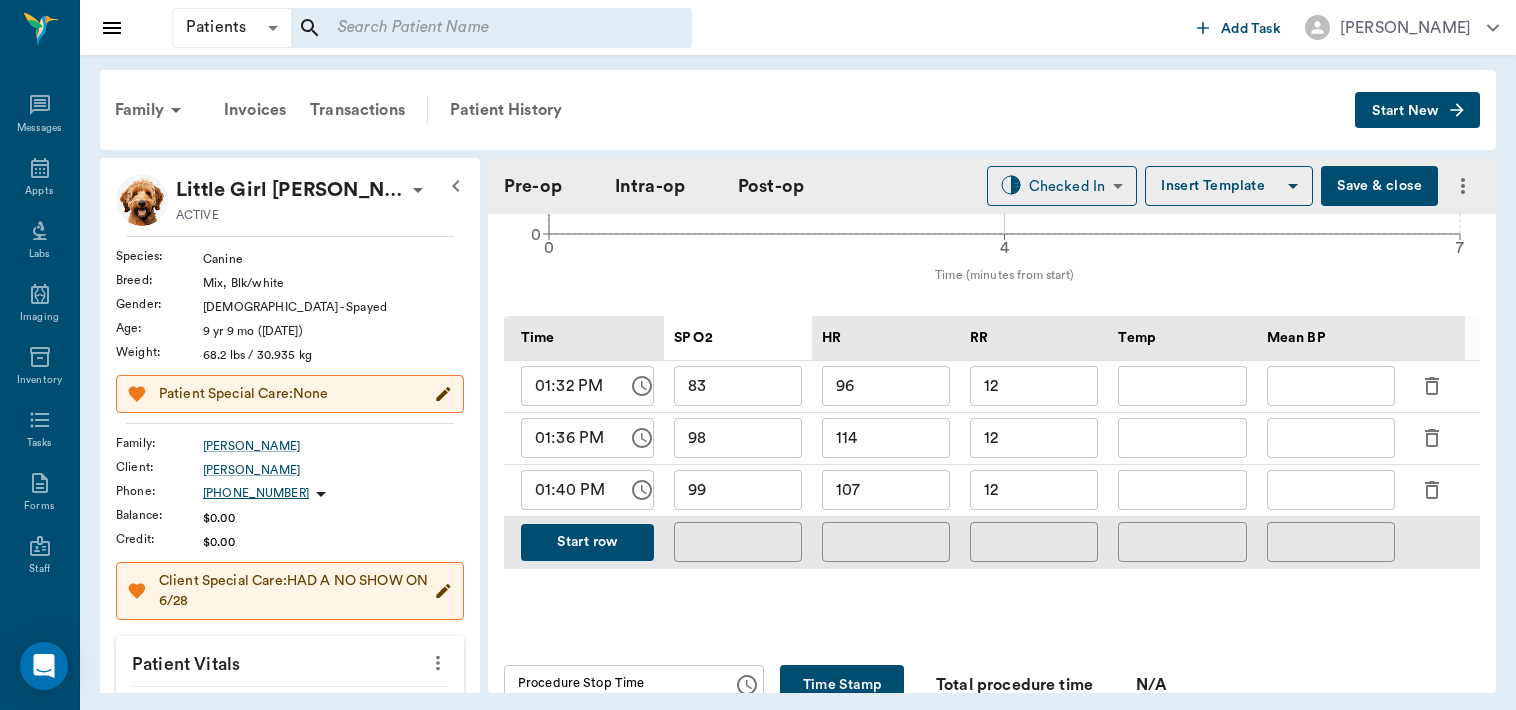 click on "Monitoring Chart 0 4 7 Time (minutes from start) 0 25 50 100 SP O2 4 SP O2  :  98 Time SP O2 HR RR Temp Mean BP 01:32 PM ​ 83 ​ 96 ​ 12 ​ ​ ​ 01:36 PM ​ 98 ​ 114 ​ 12 ​ ​ ​ 01:40 PM ​ 99 ​ 107 ​ 12 ​ ​ ​ Start row ​ ​ ​ ​ ​" at bounding box center [992, 329] 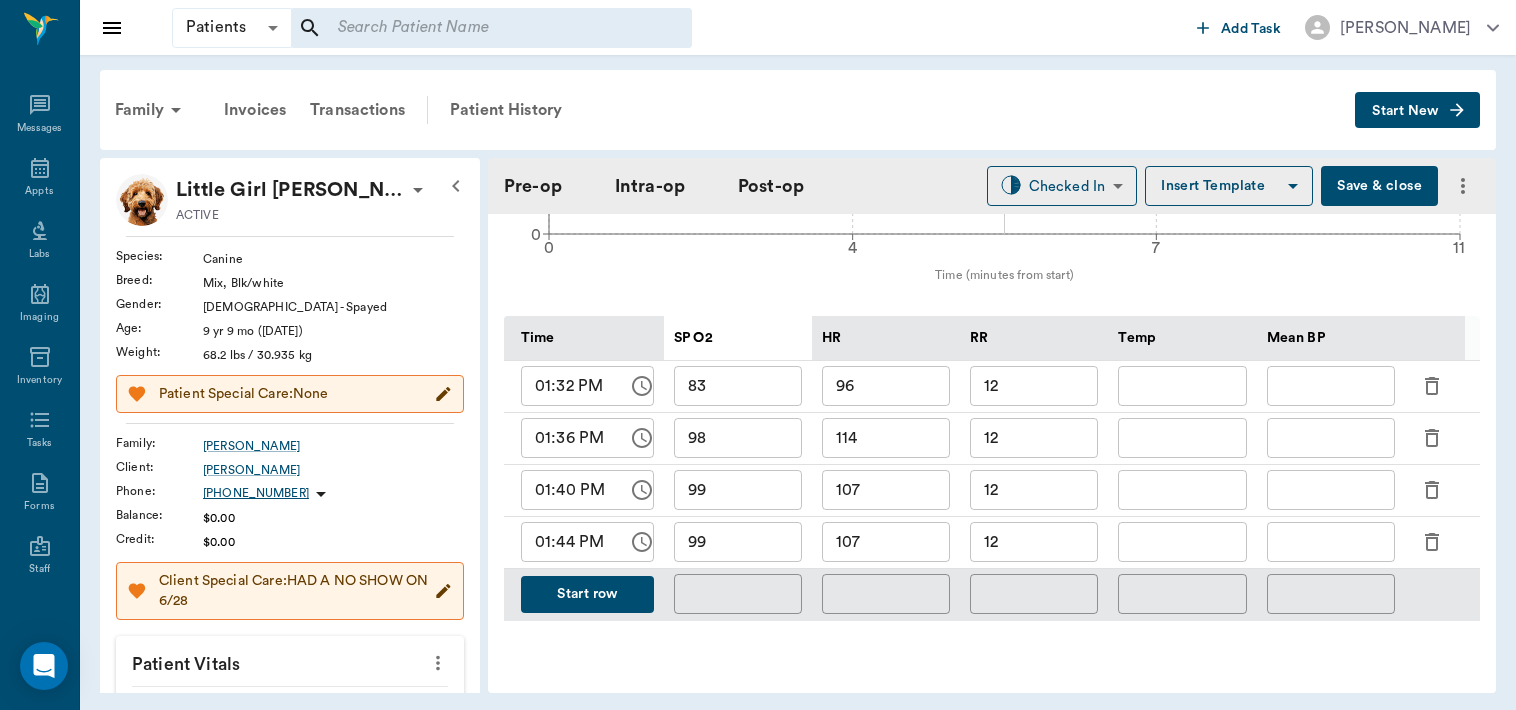 click on "99" at bounding box center (738, 542) 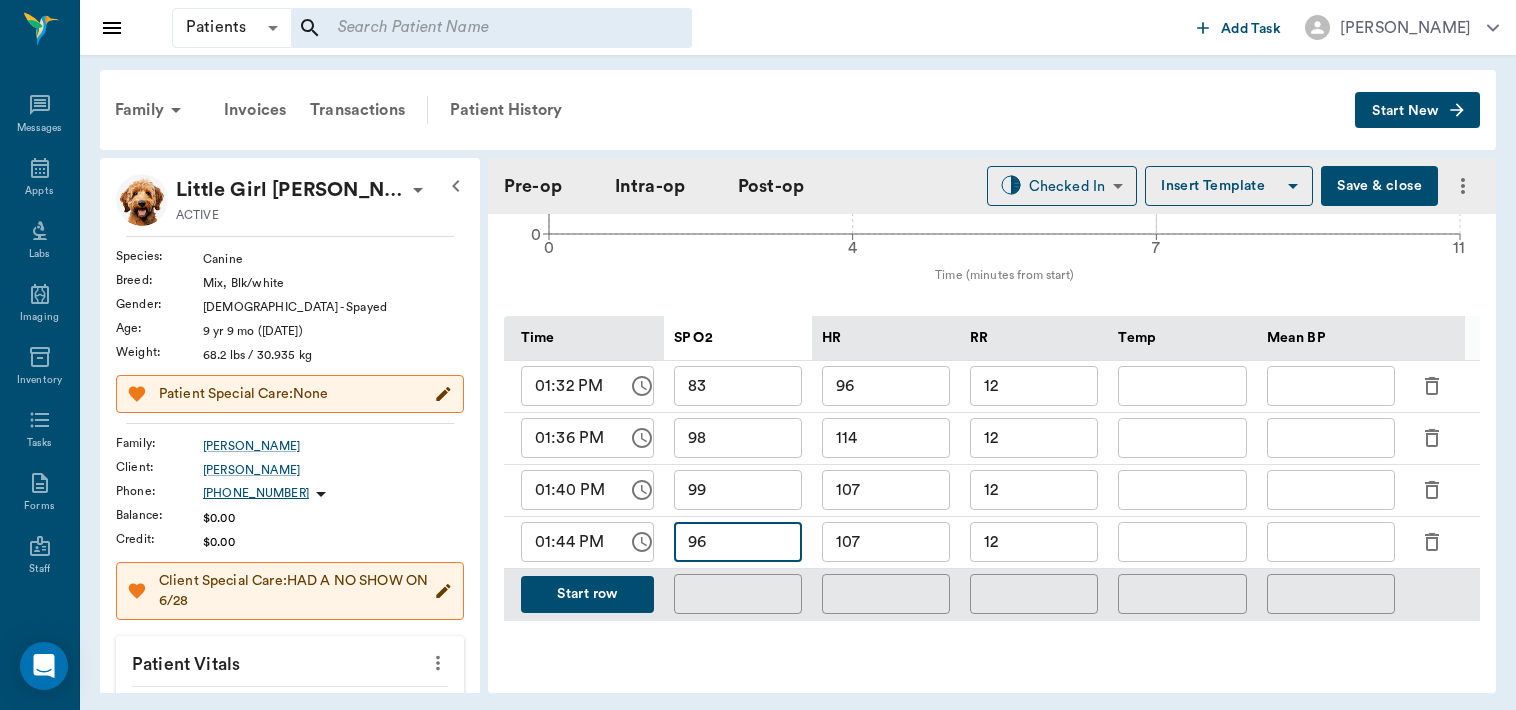 type on "96" 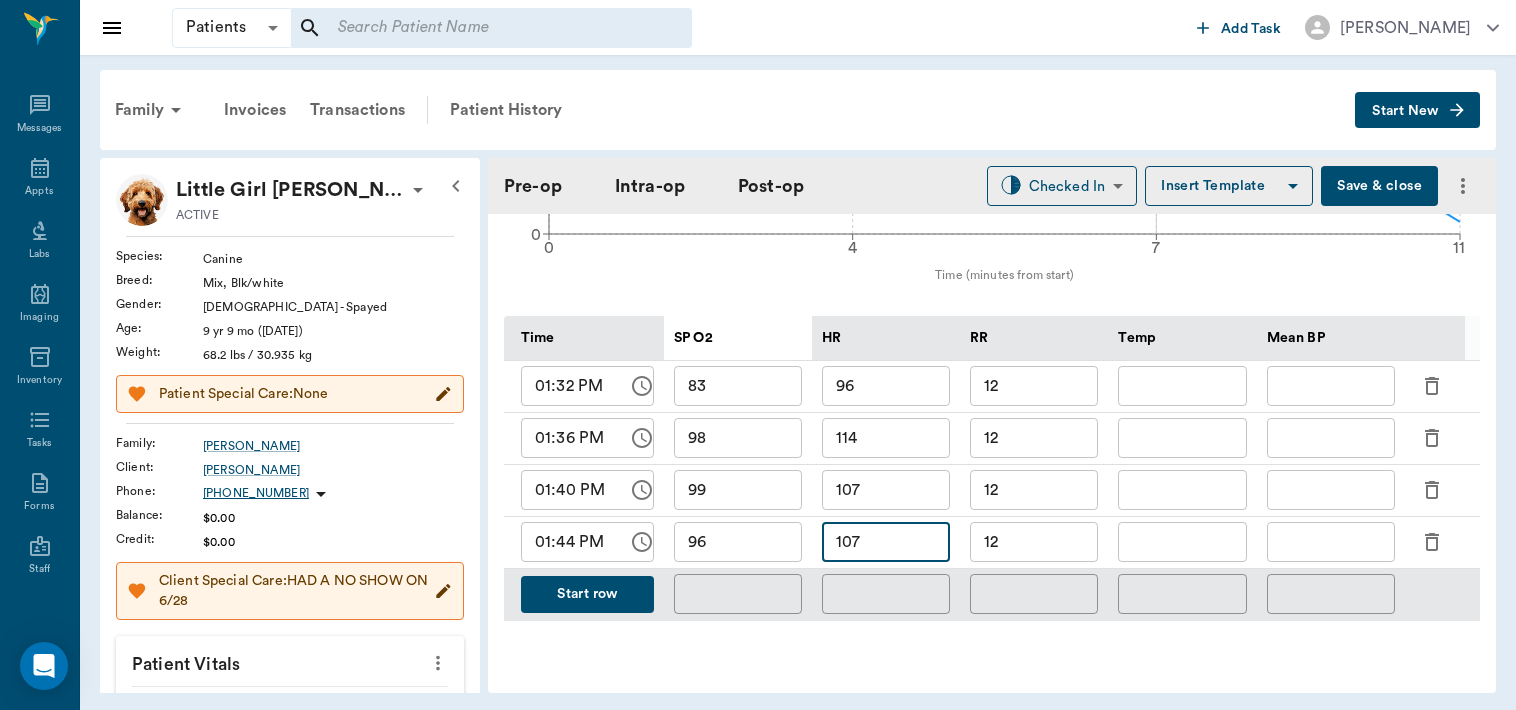 click on "107" at bounding box center (886, 542) 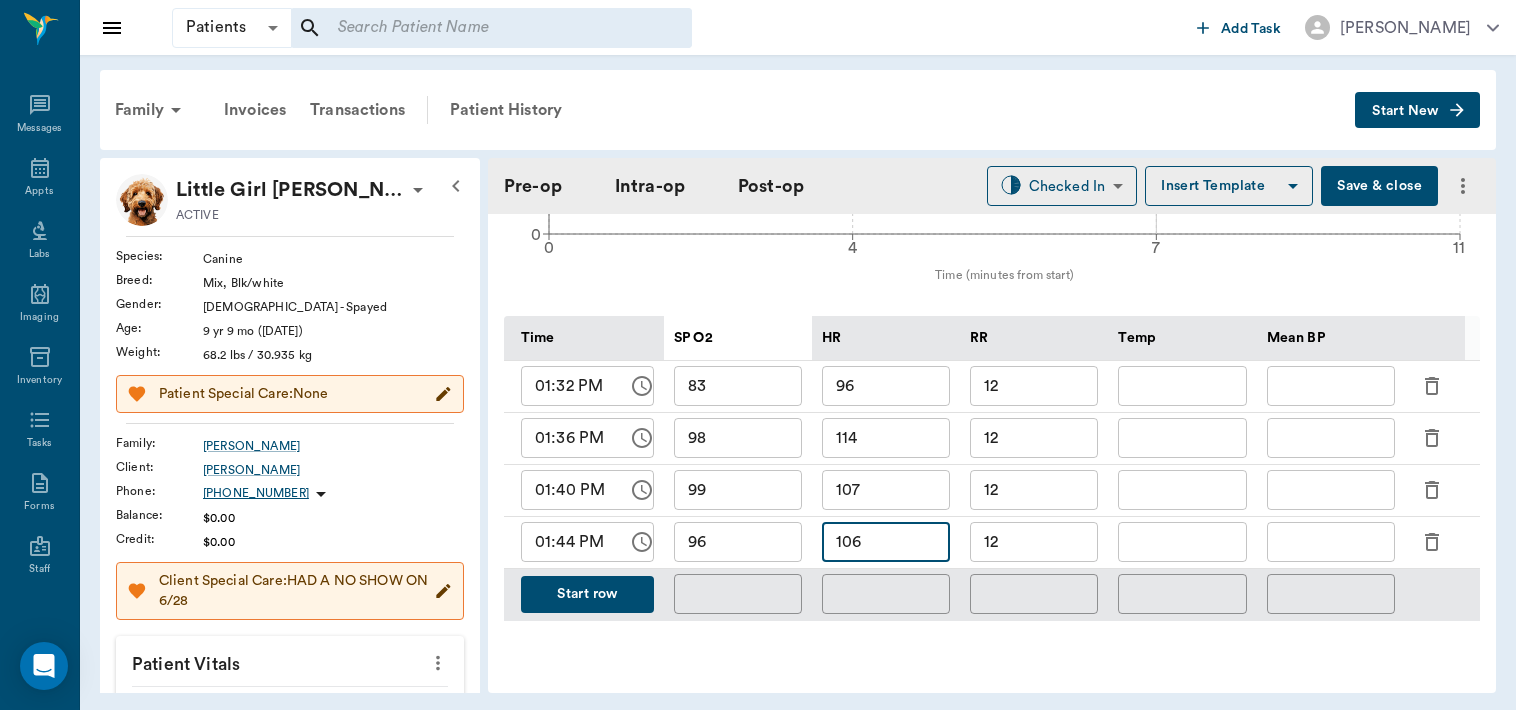 type on "106" 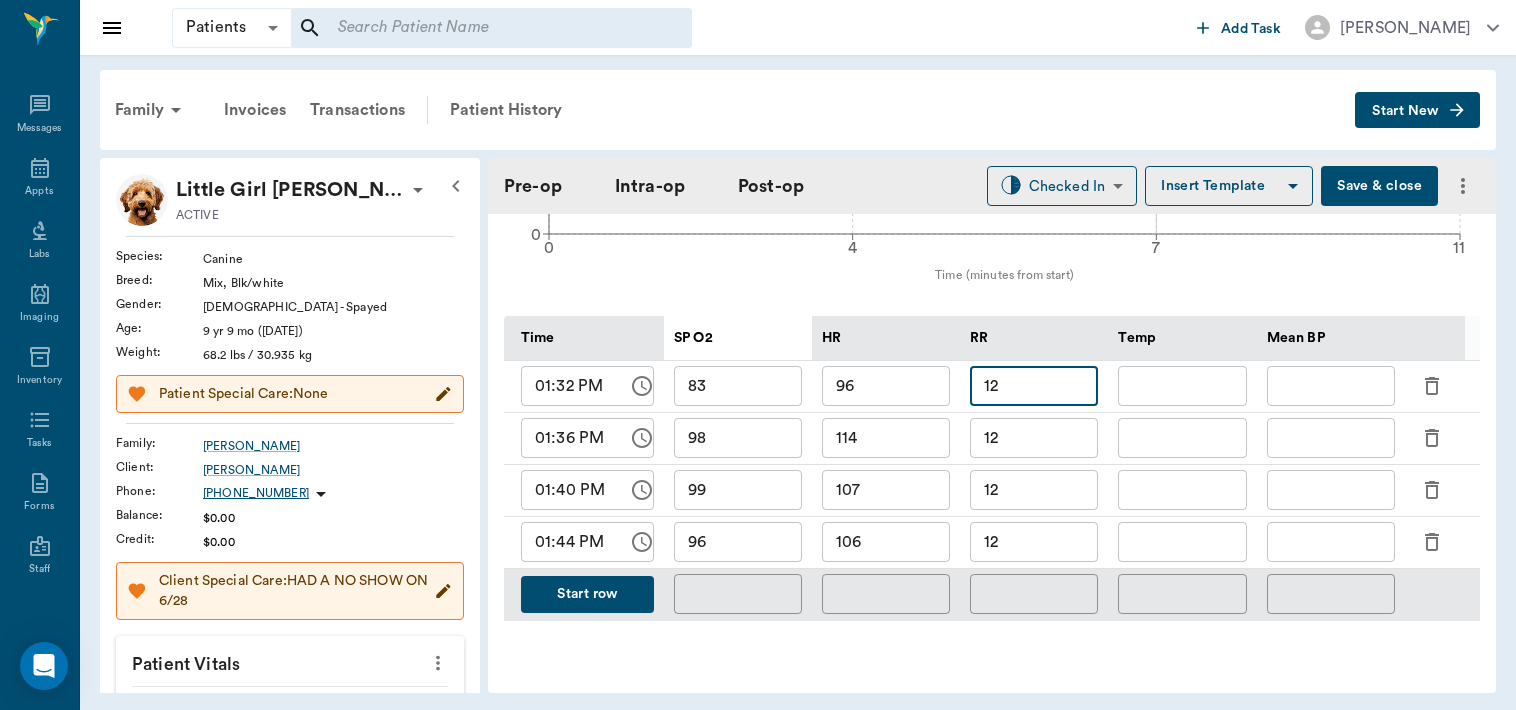 click on "12" at bounding box center [1034, 386] 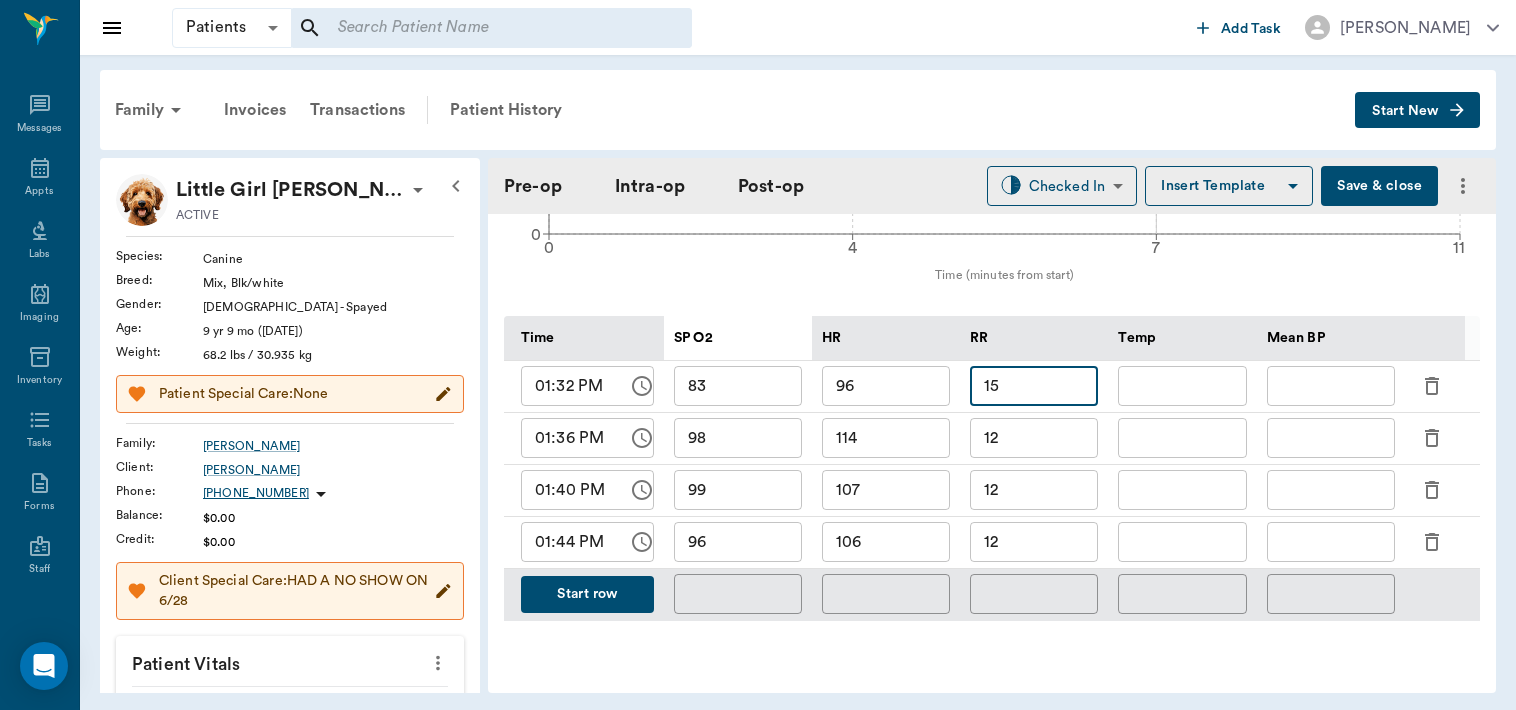 type on "15" 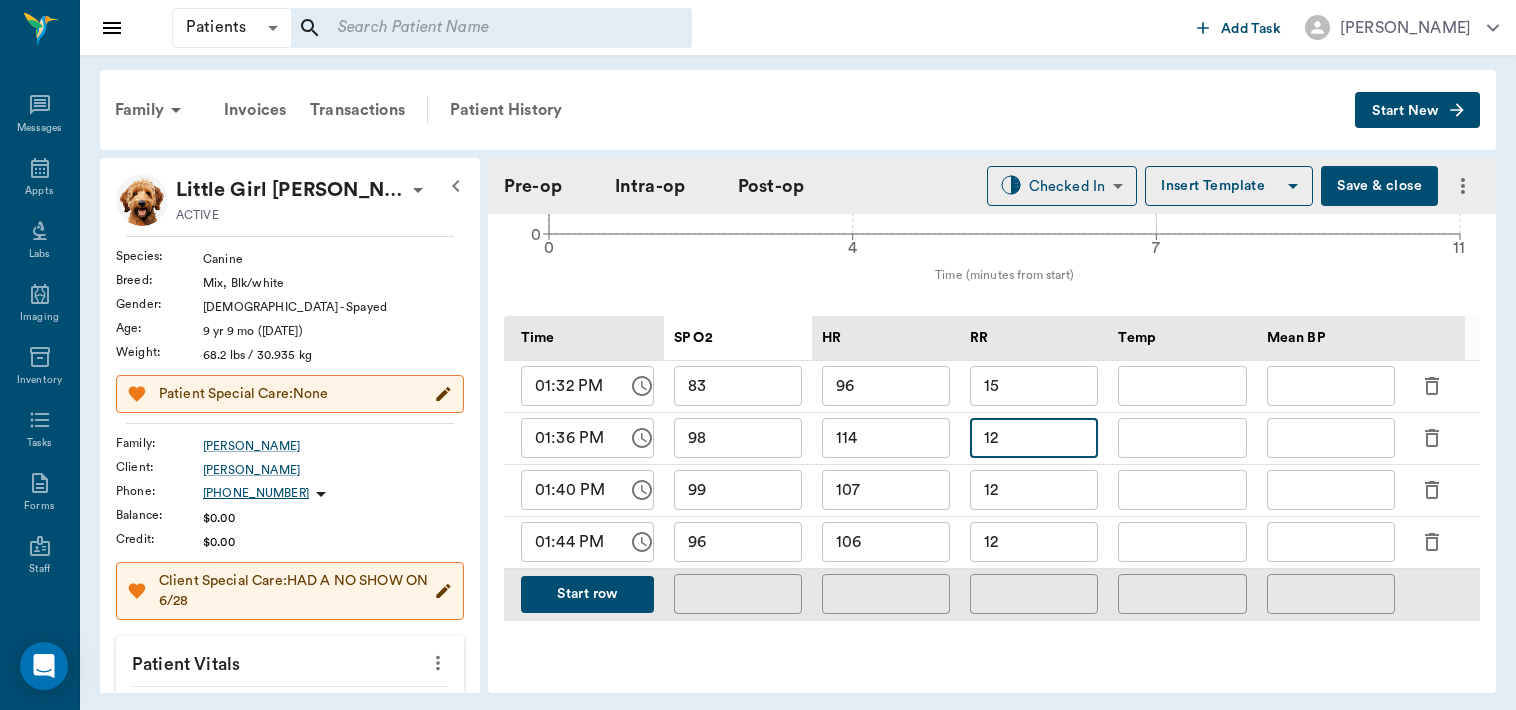 click on "12" at bounding box center (1034, 438) 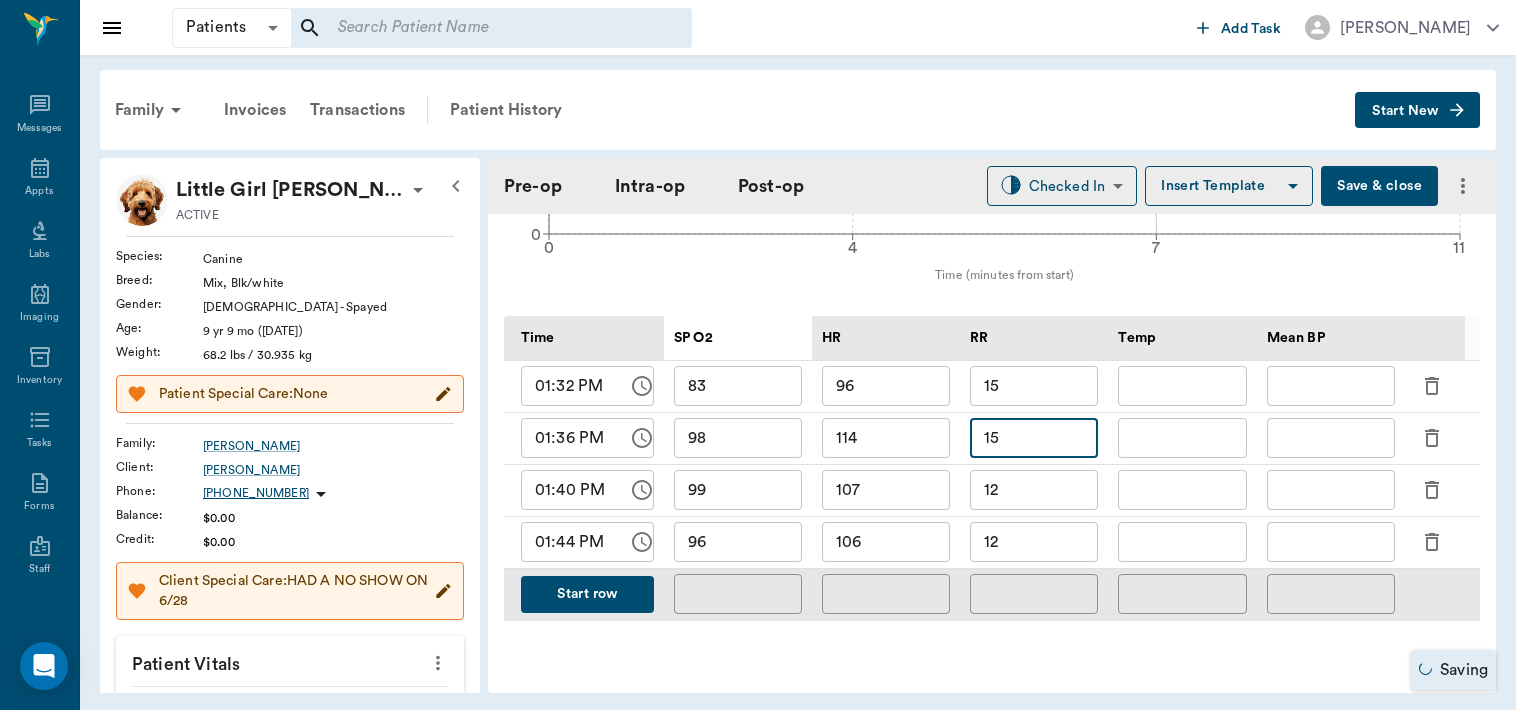type on "15" 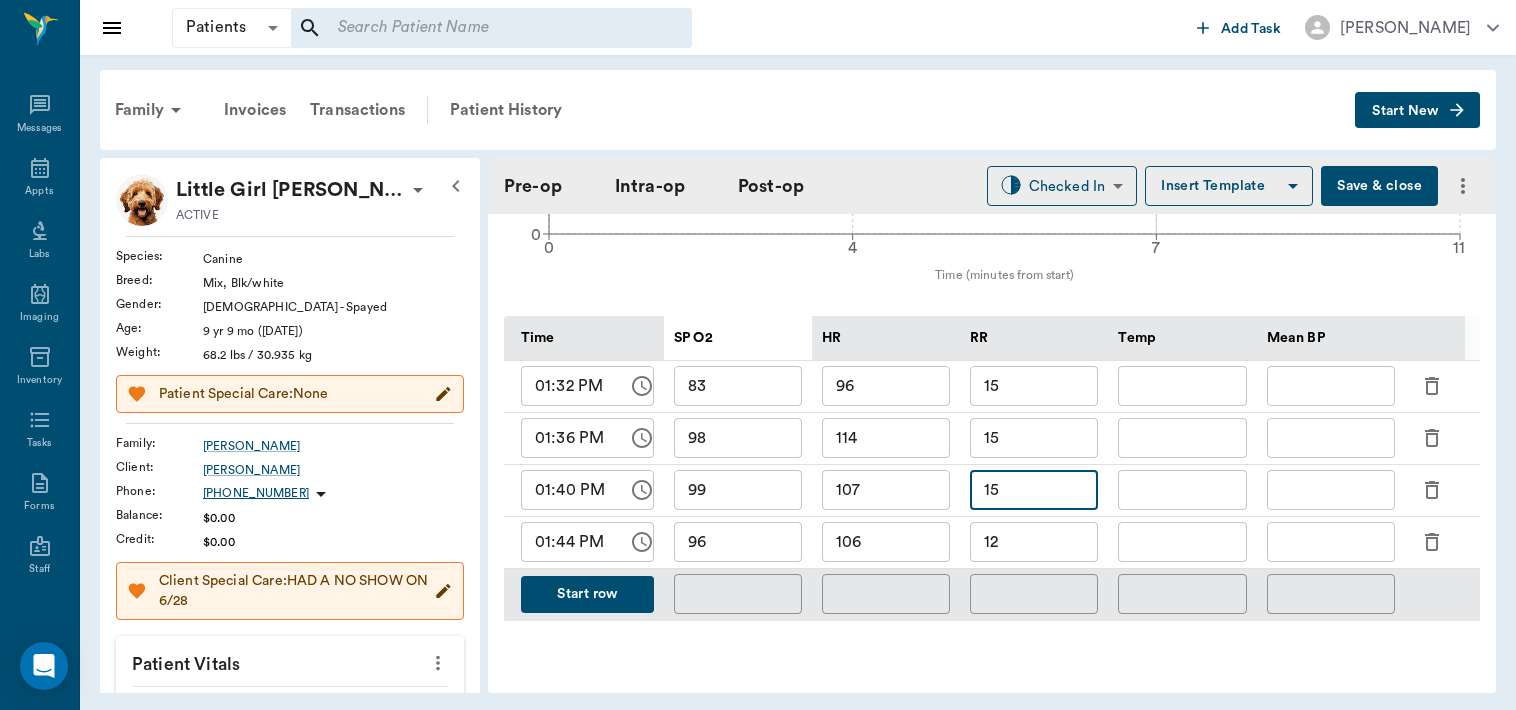 type on "15" 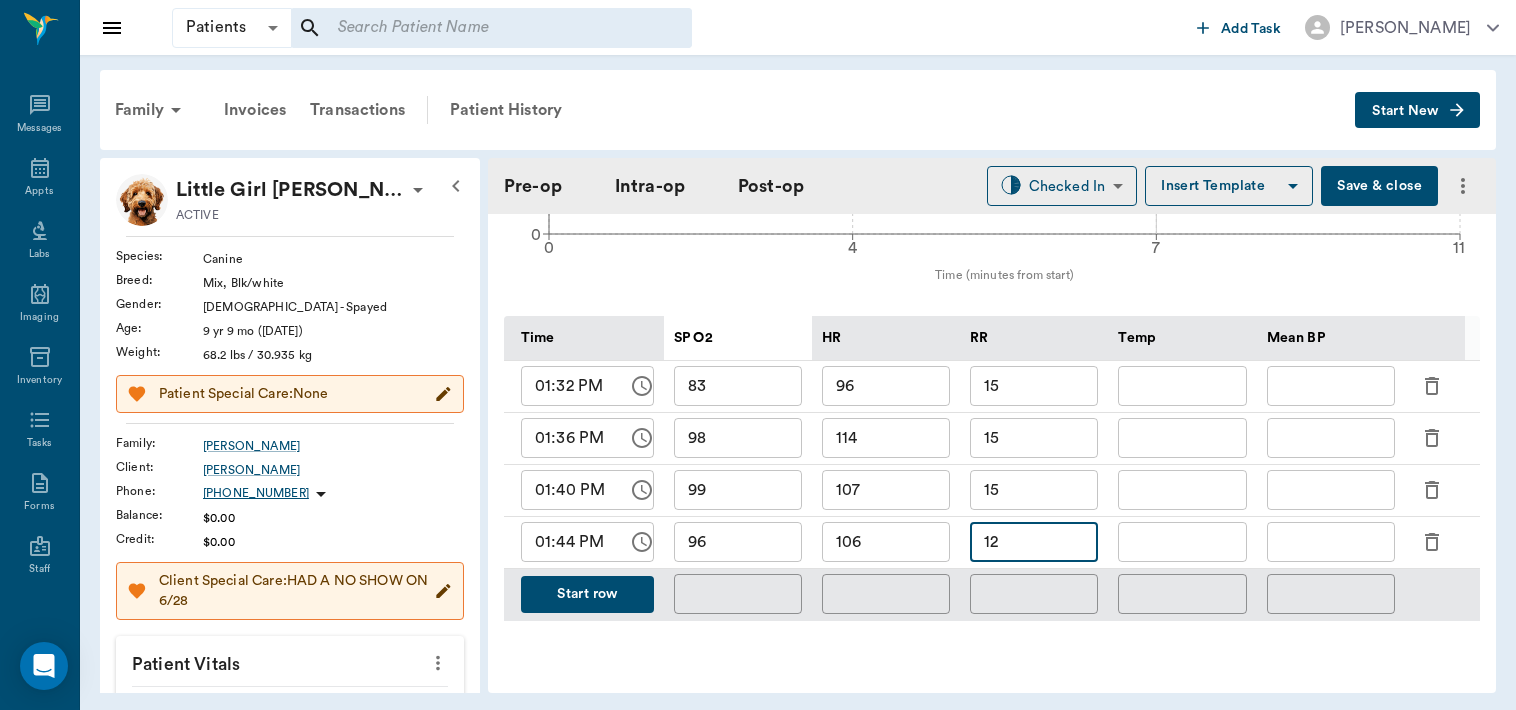 click on "12" at bounding box center (1034, 542) 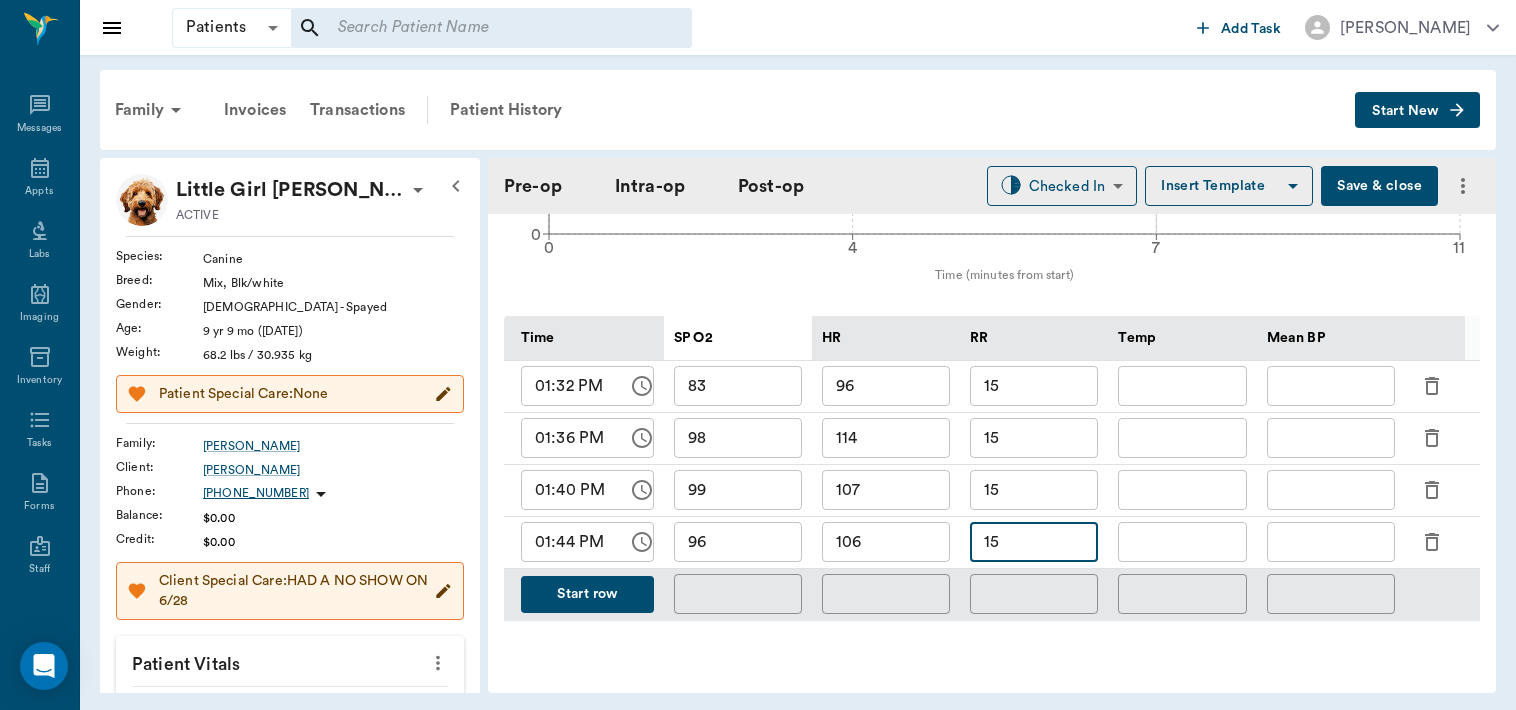 type on "15" 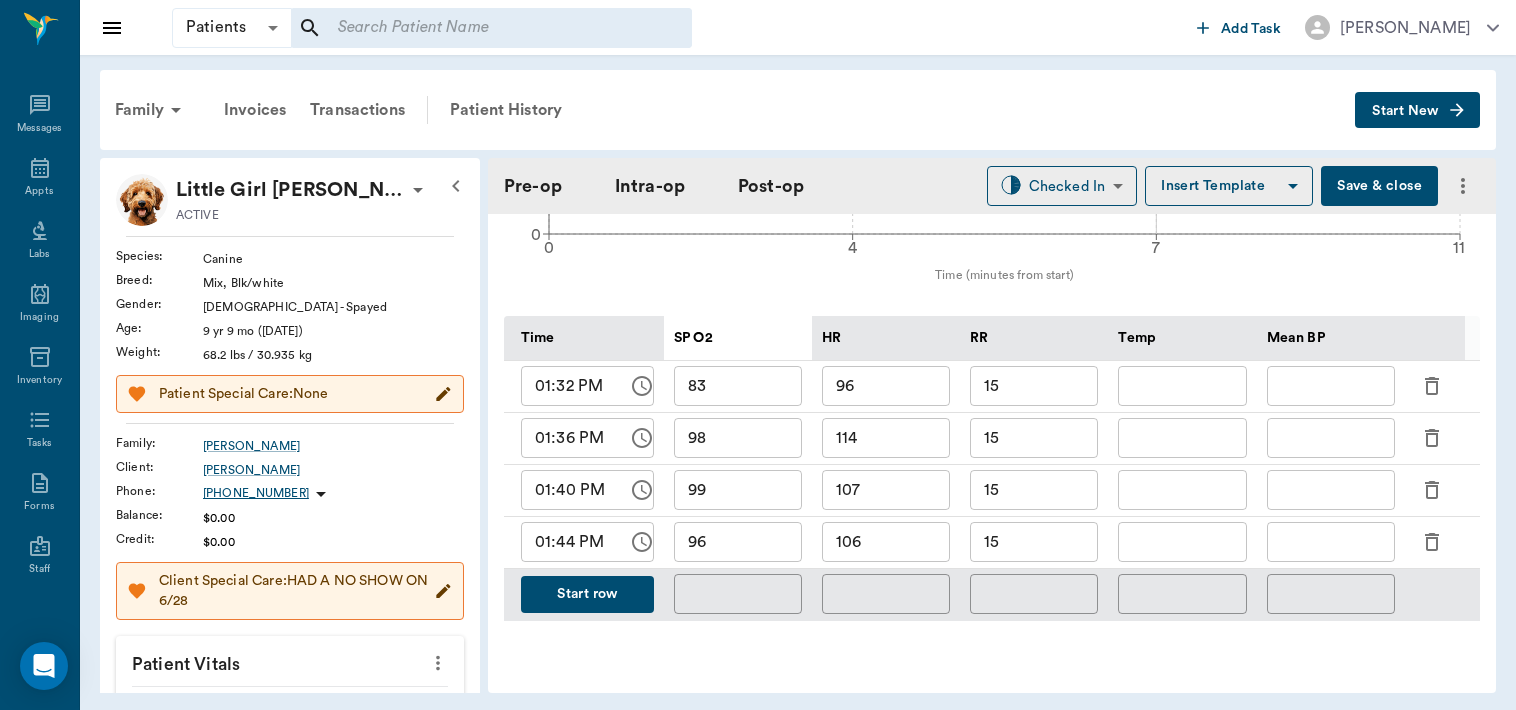 click on "Start row" at bounding box center [587, 594] 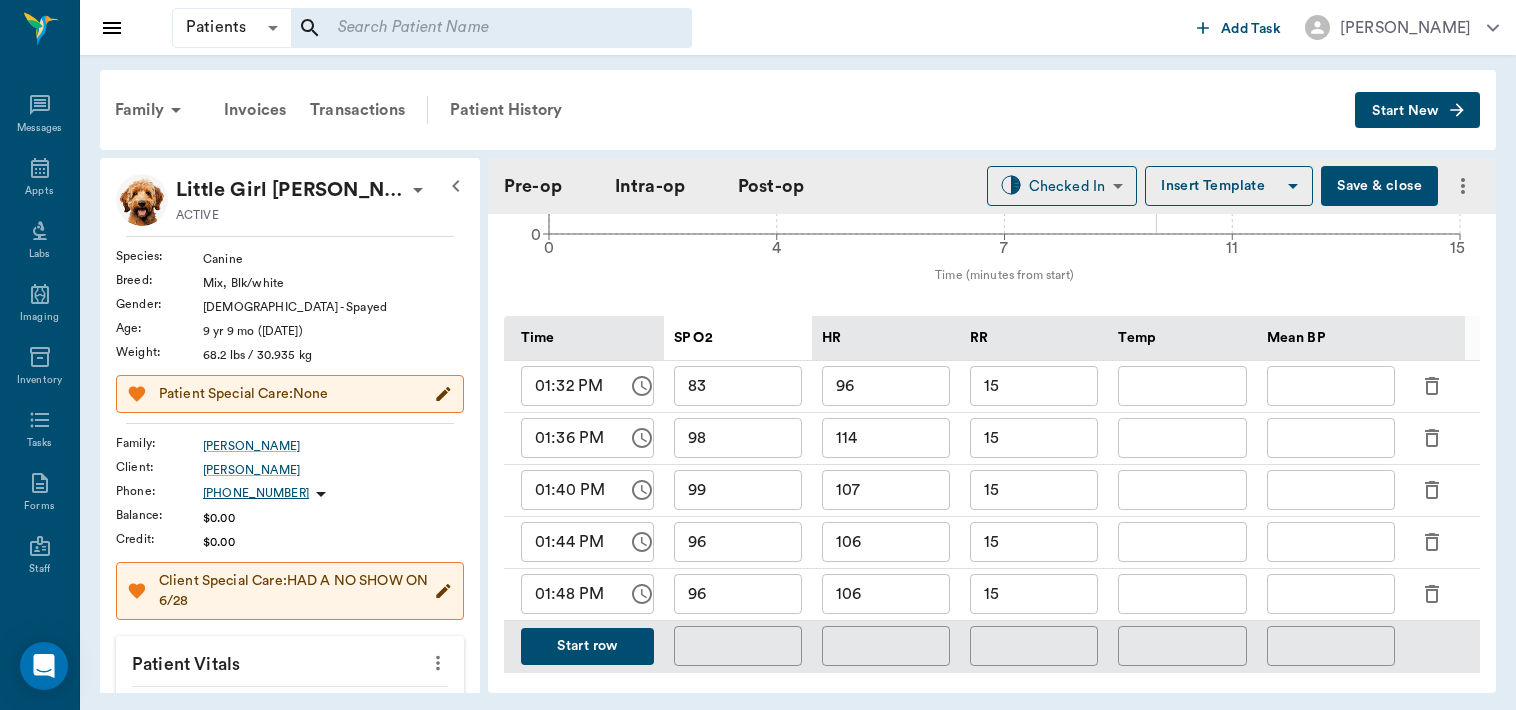 click on "96" at bounding box center (738, 594) 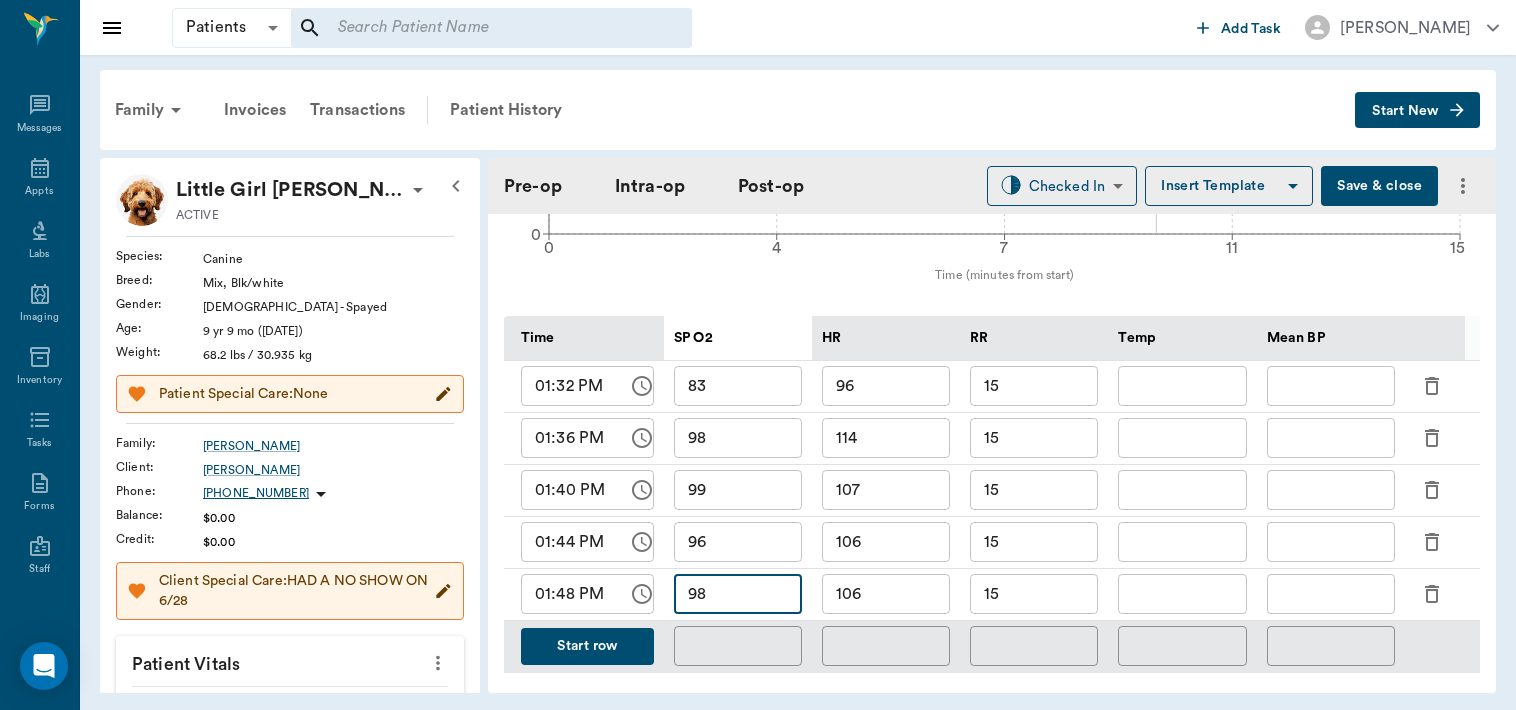 type on "98" 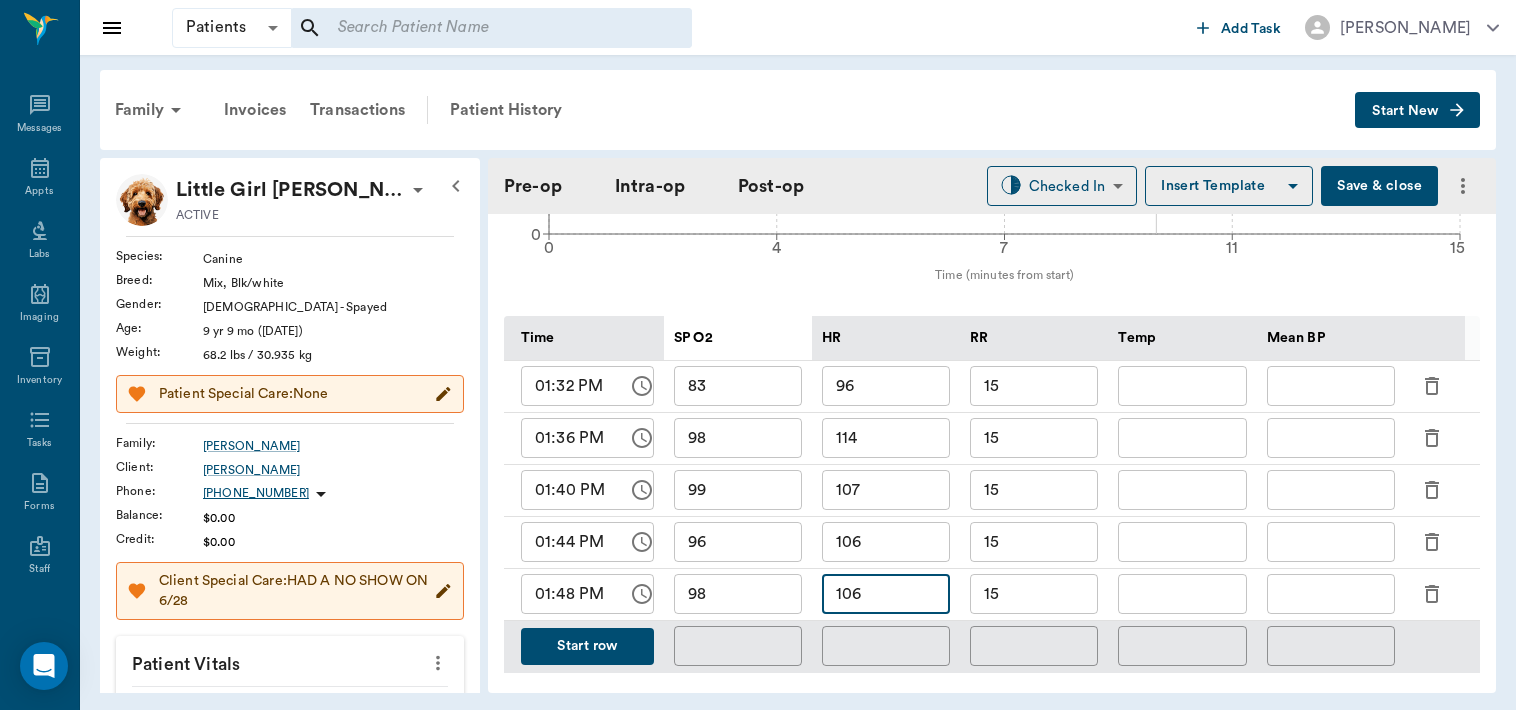 click on "106" at bounding box center [886, 594] 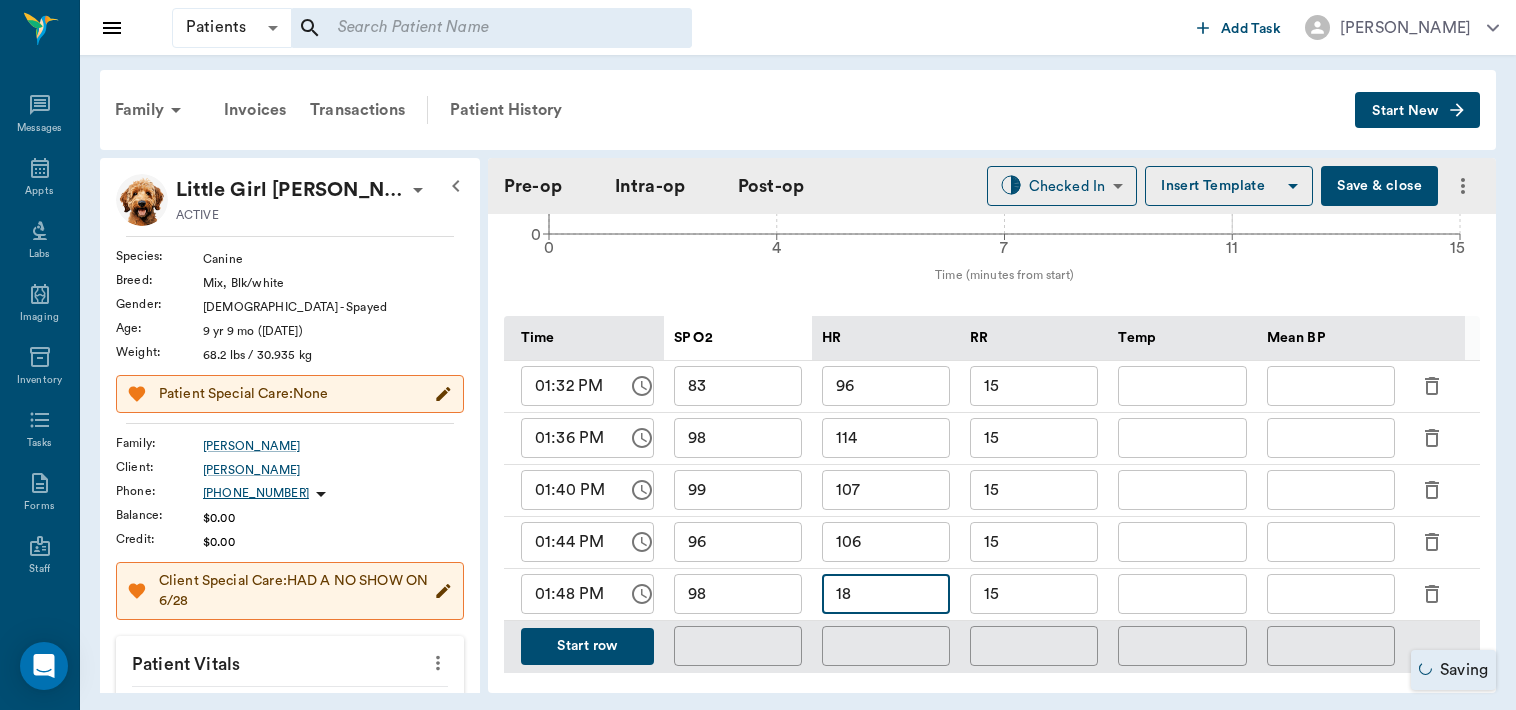 type on "1" 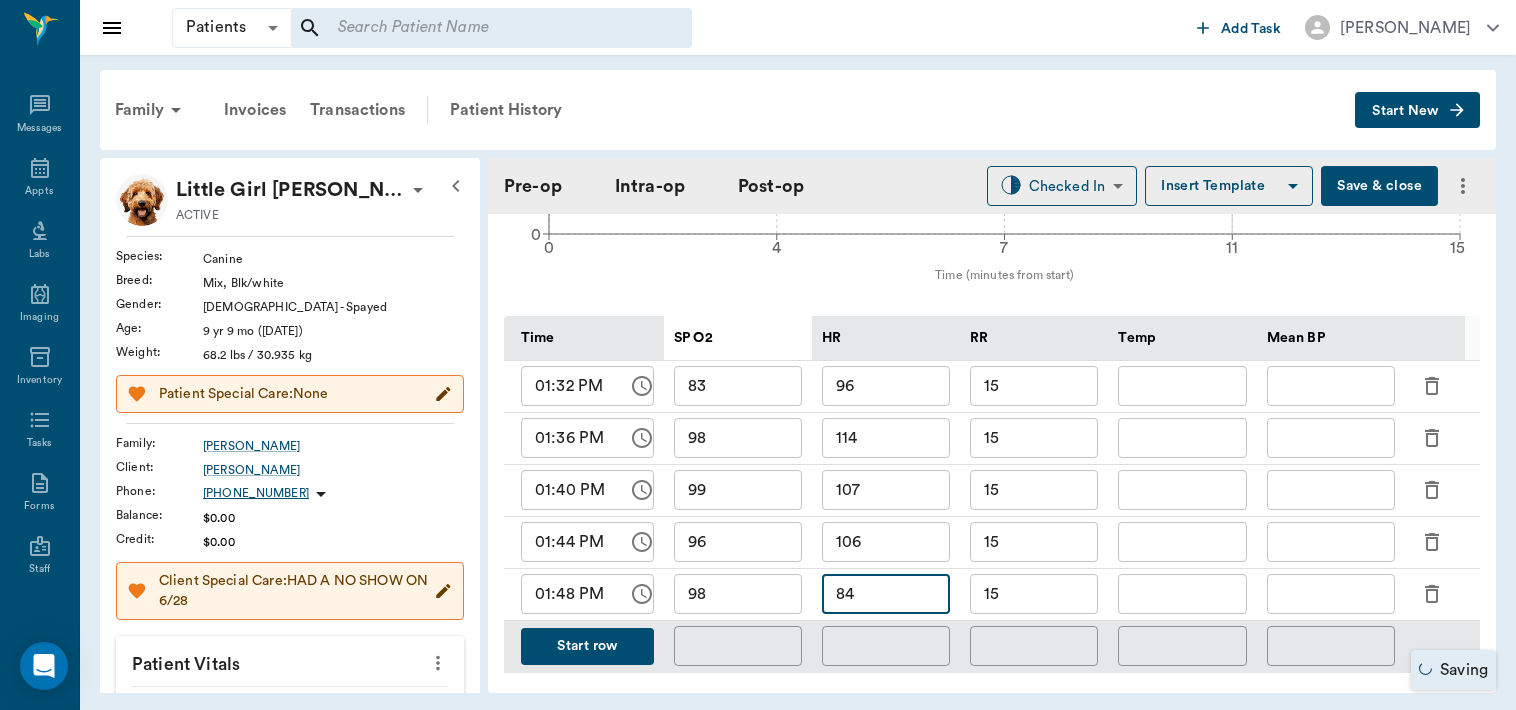 type on "84" 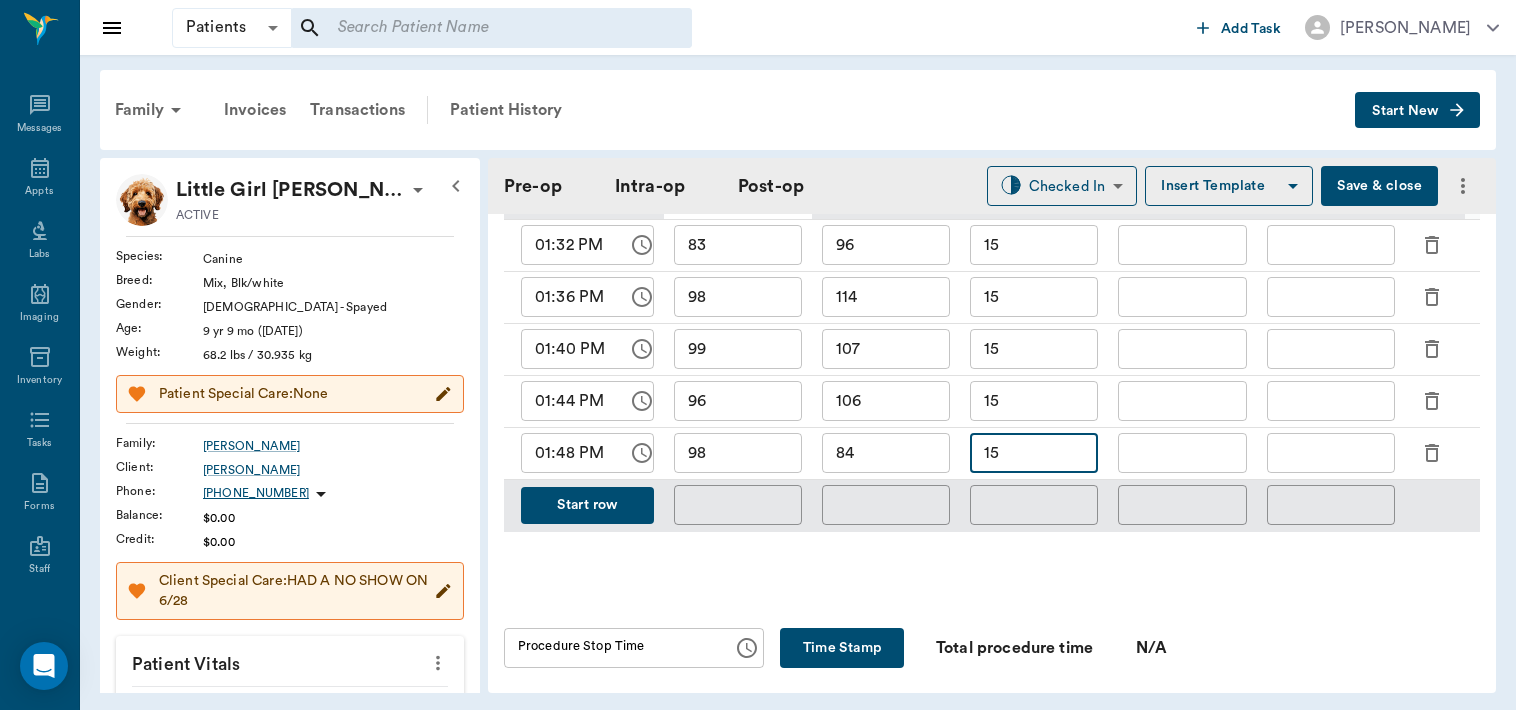 scroll, scrollTop: 1024, scrollLeft: 0, axis: vertical 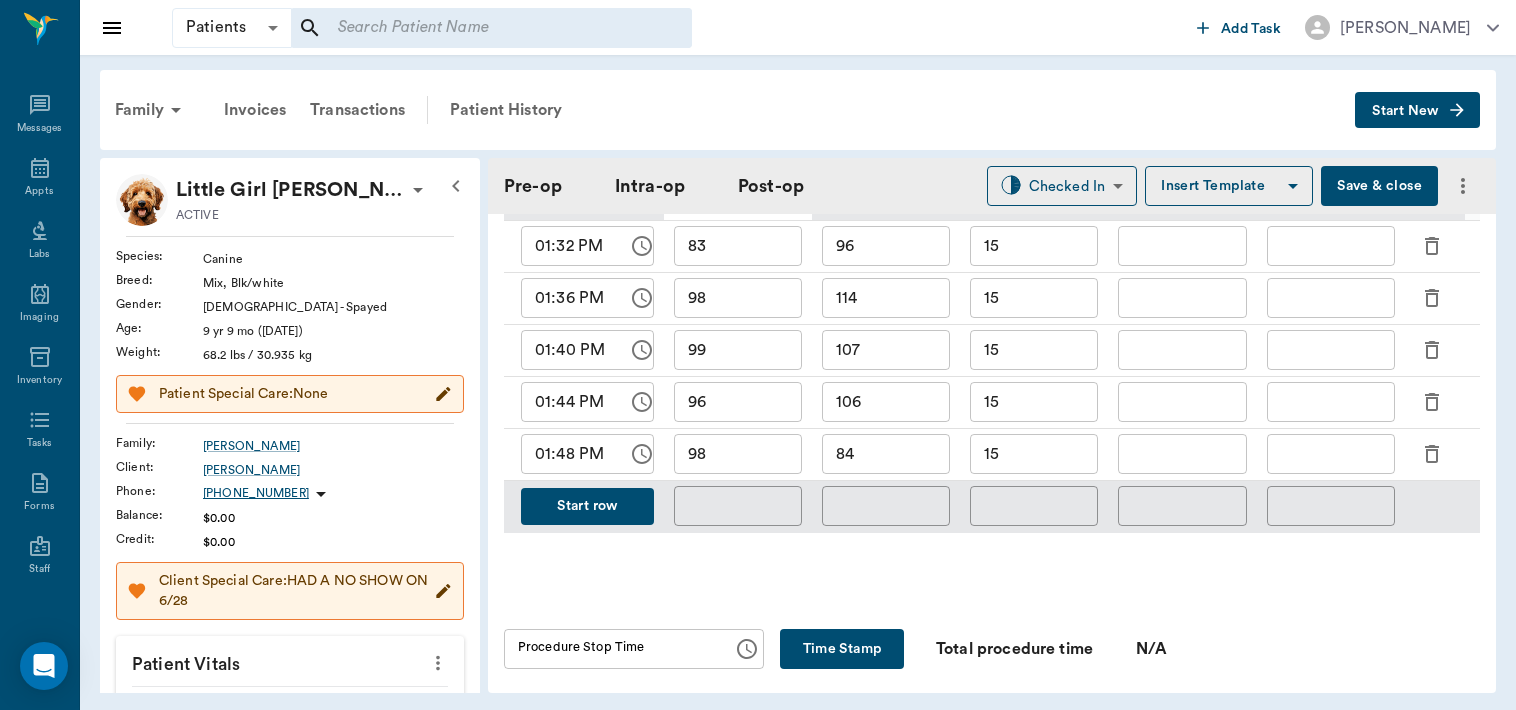 click on "Start row" at bounding box center [587, 506] 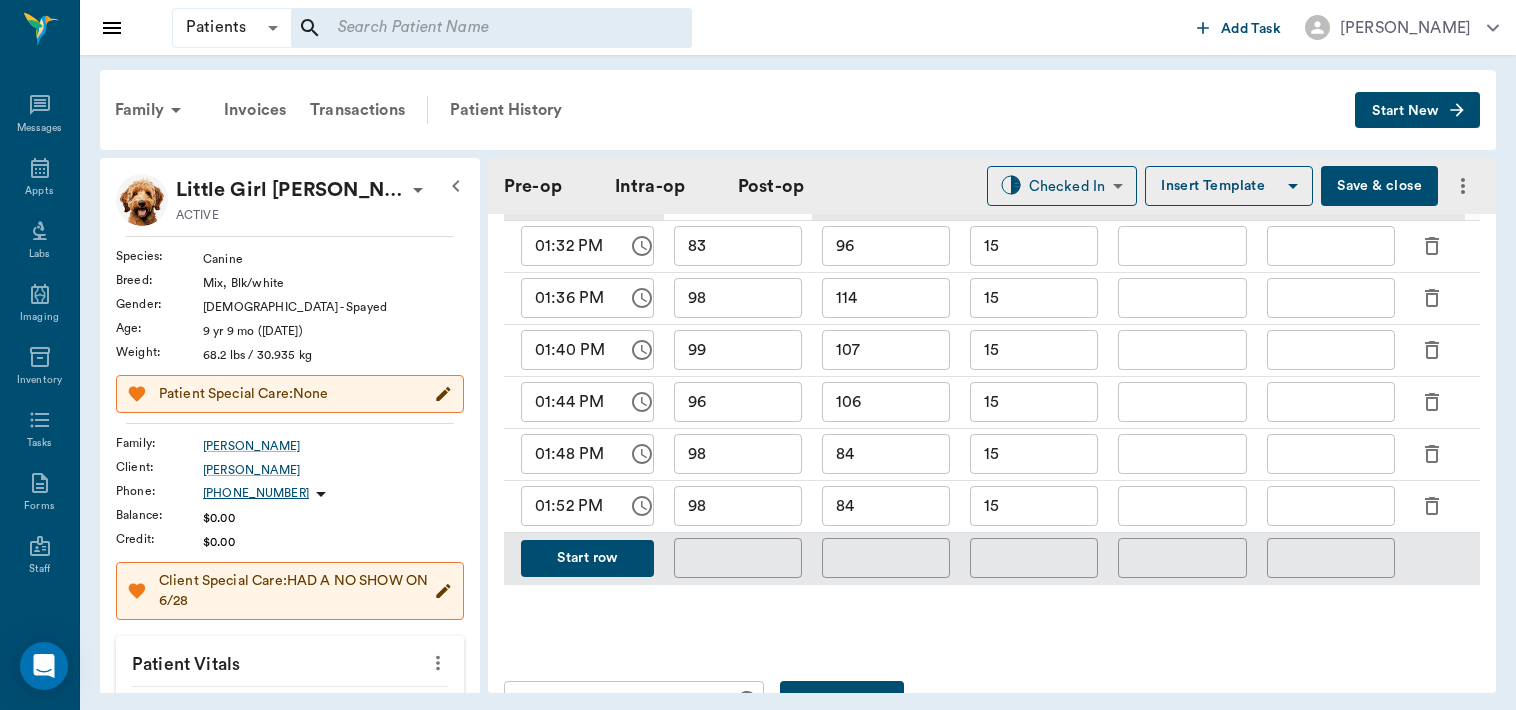 scroll, scrollTop: 1032, scrollLeft: 0, axis: vertical 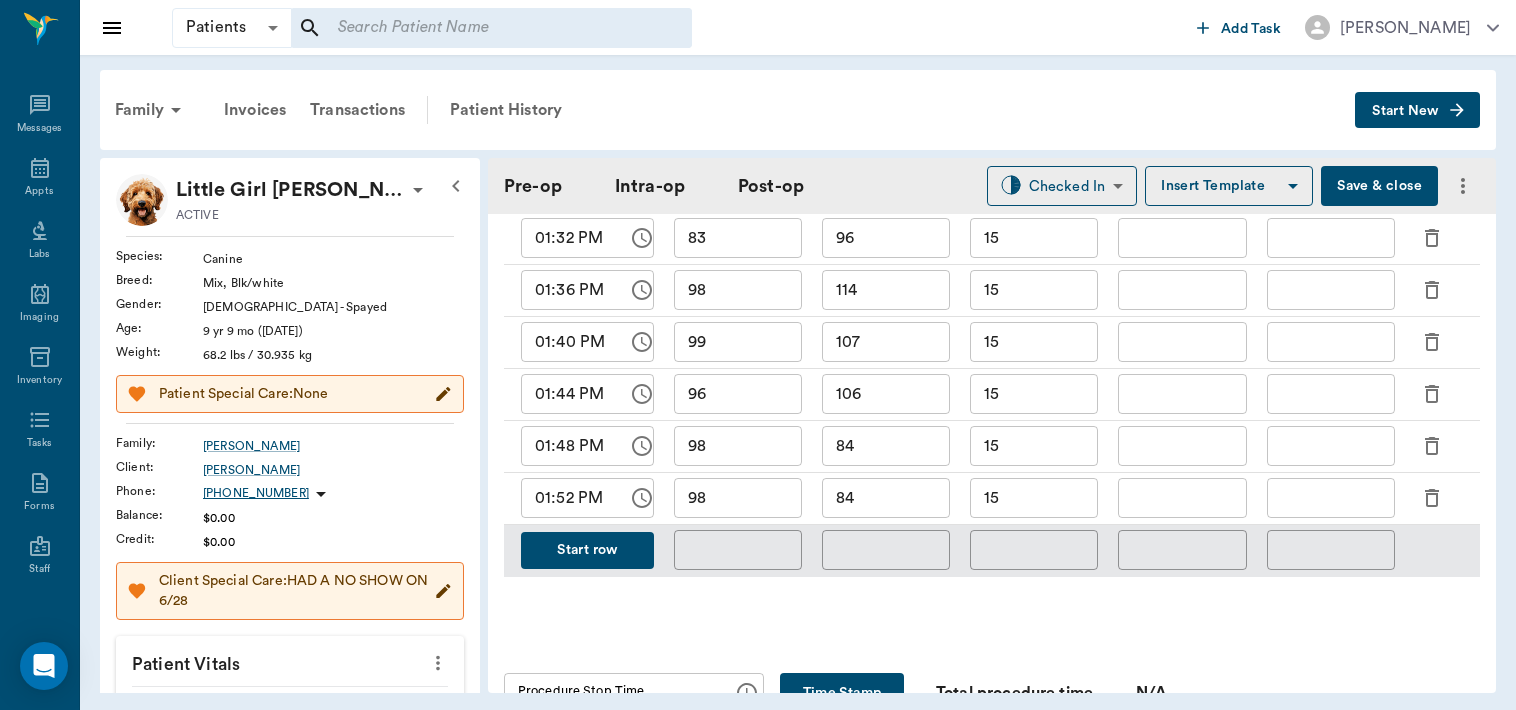 click on "98" at bounding box center (738, 498) 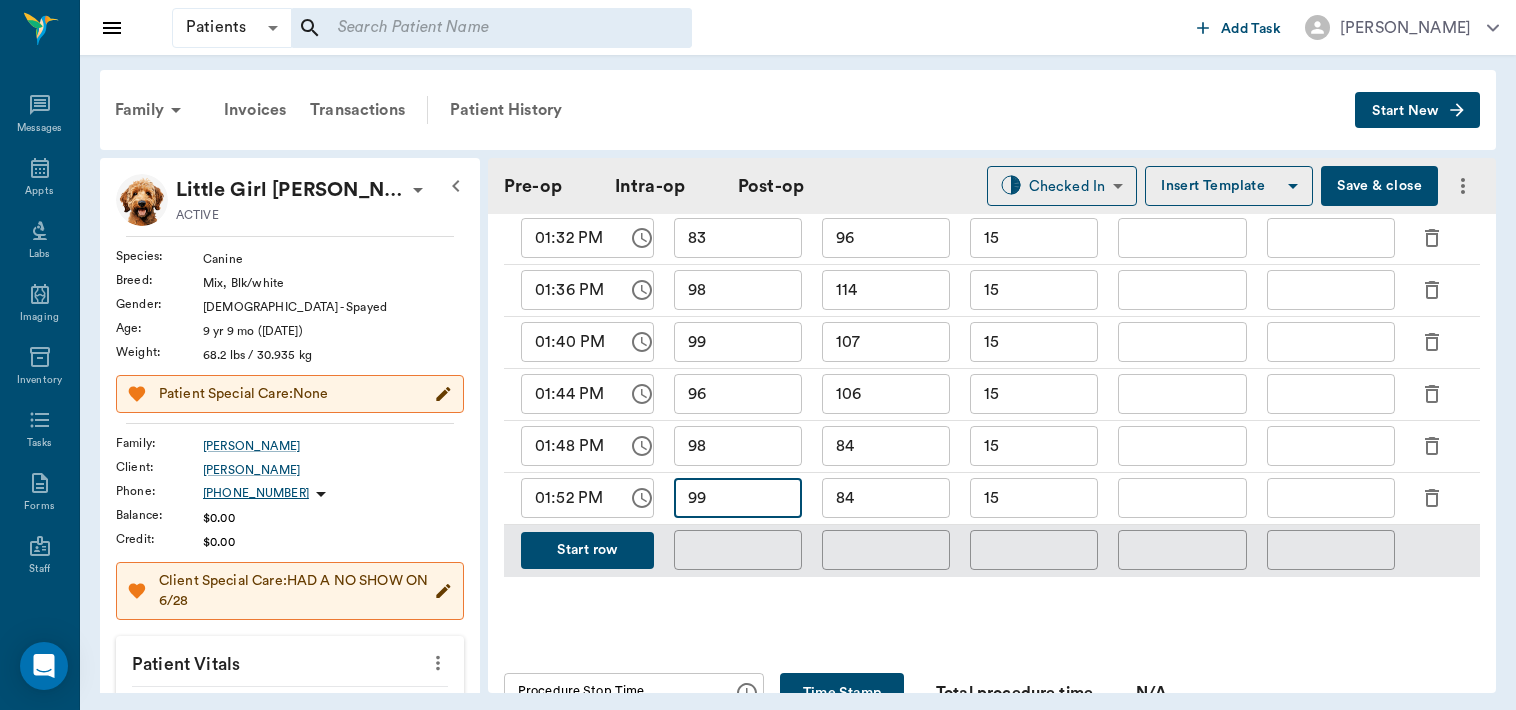 type on "99" 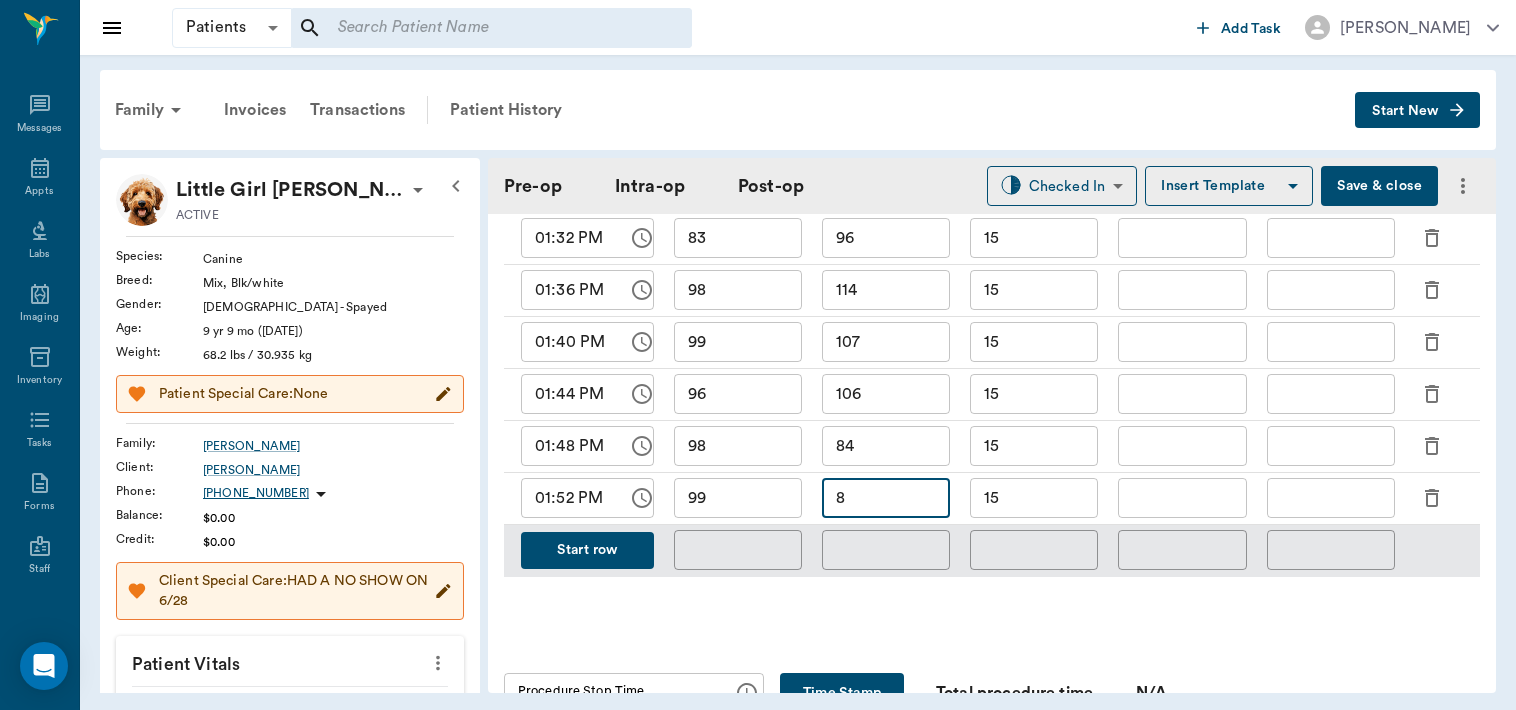 type on "8" 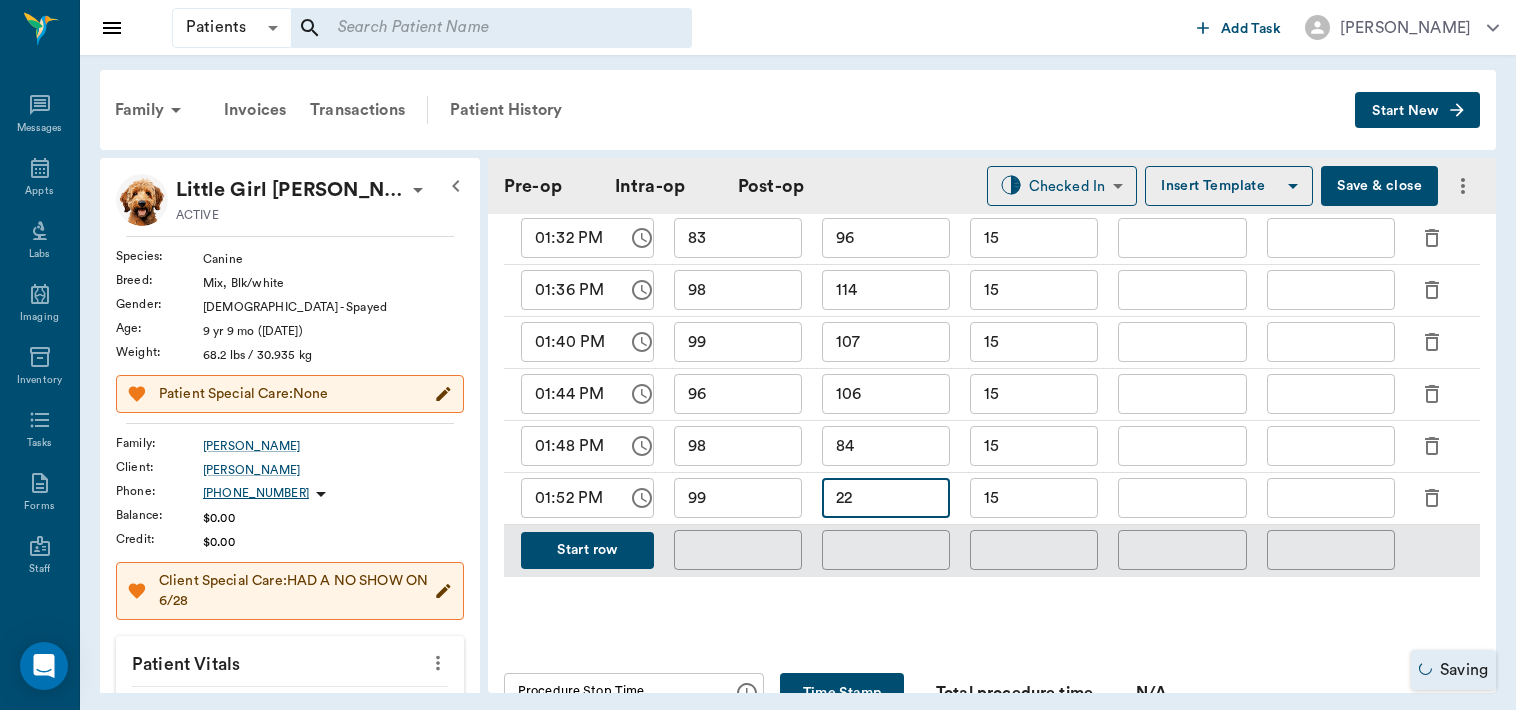 type on "2" 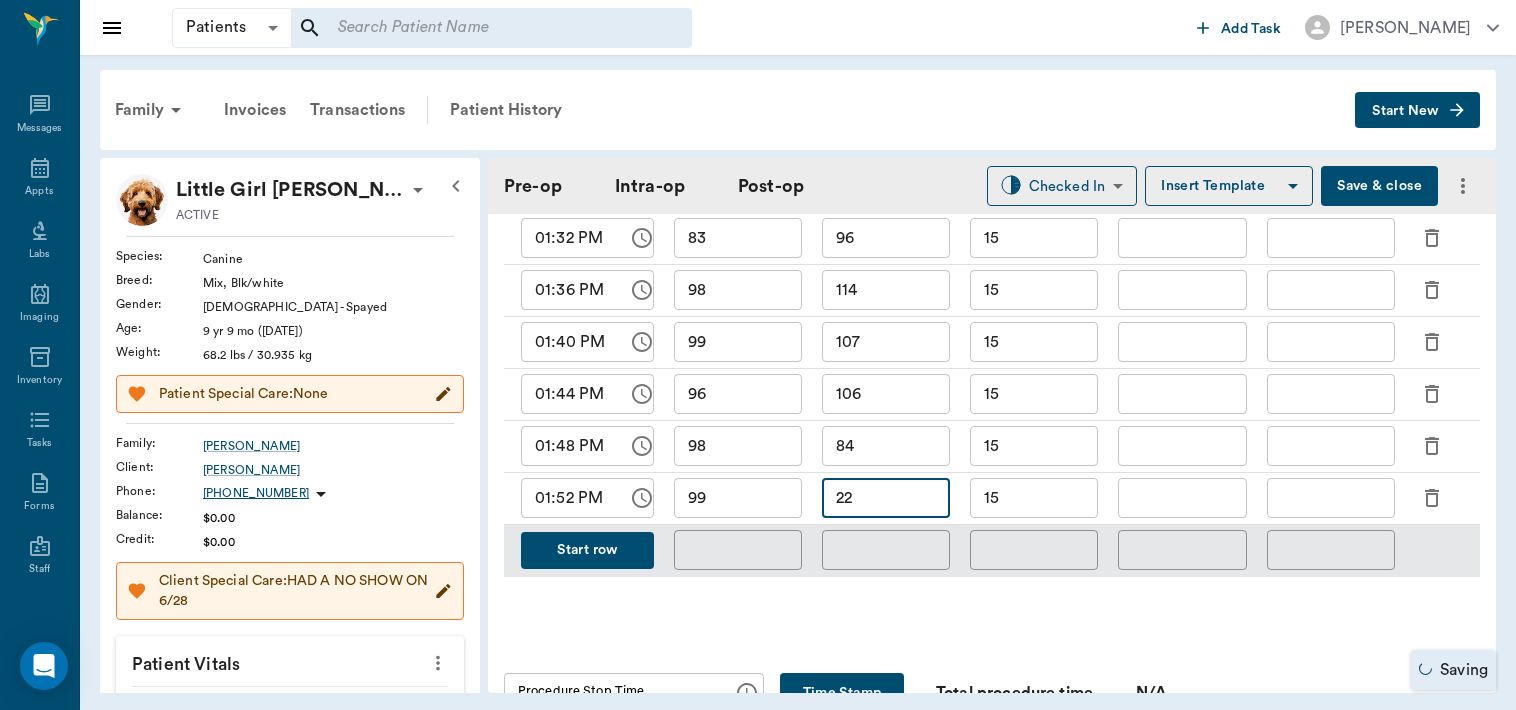 type on "2" 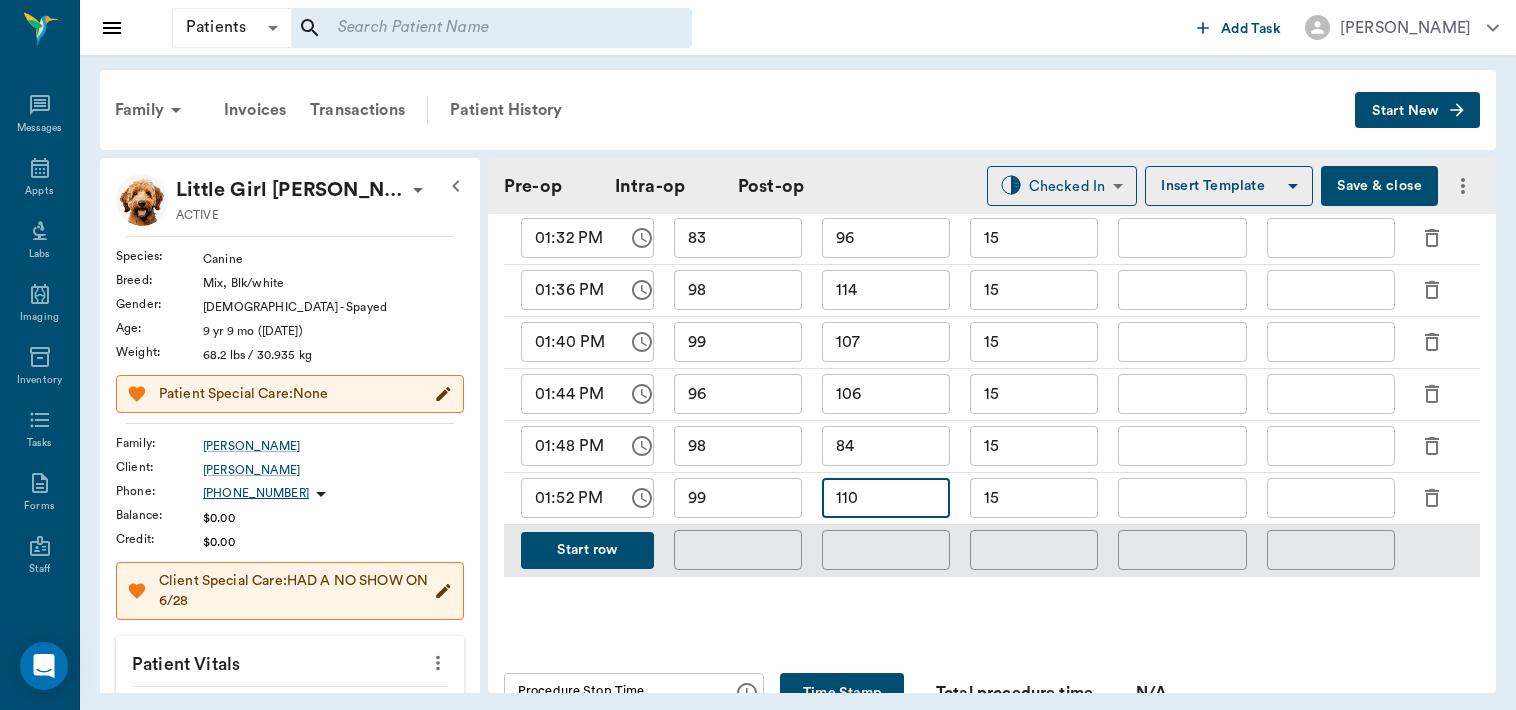 type on "110" 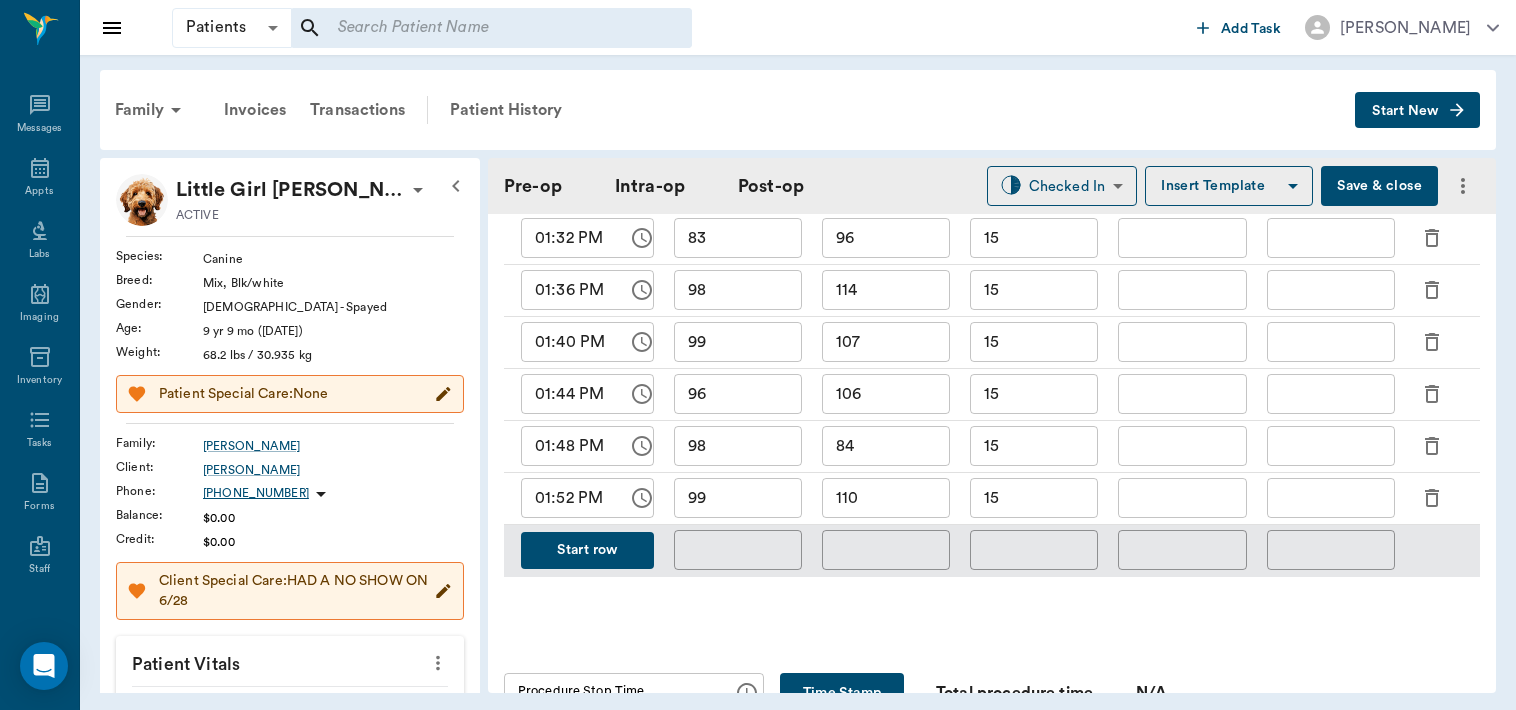click on "Start row" at bounding box center [587, 550] 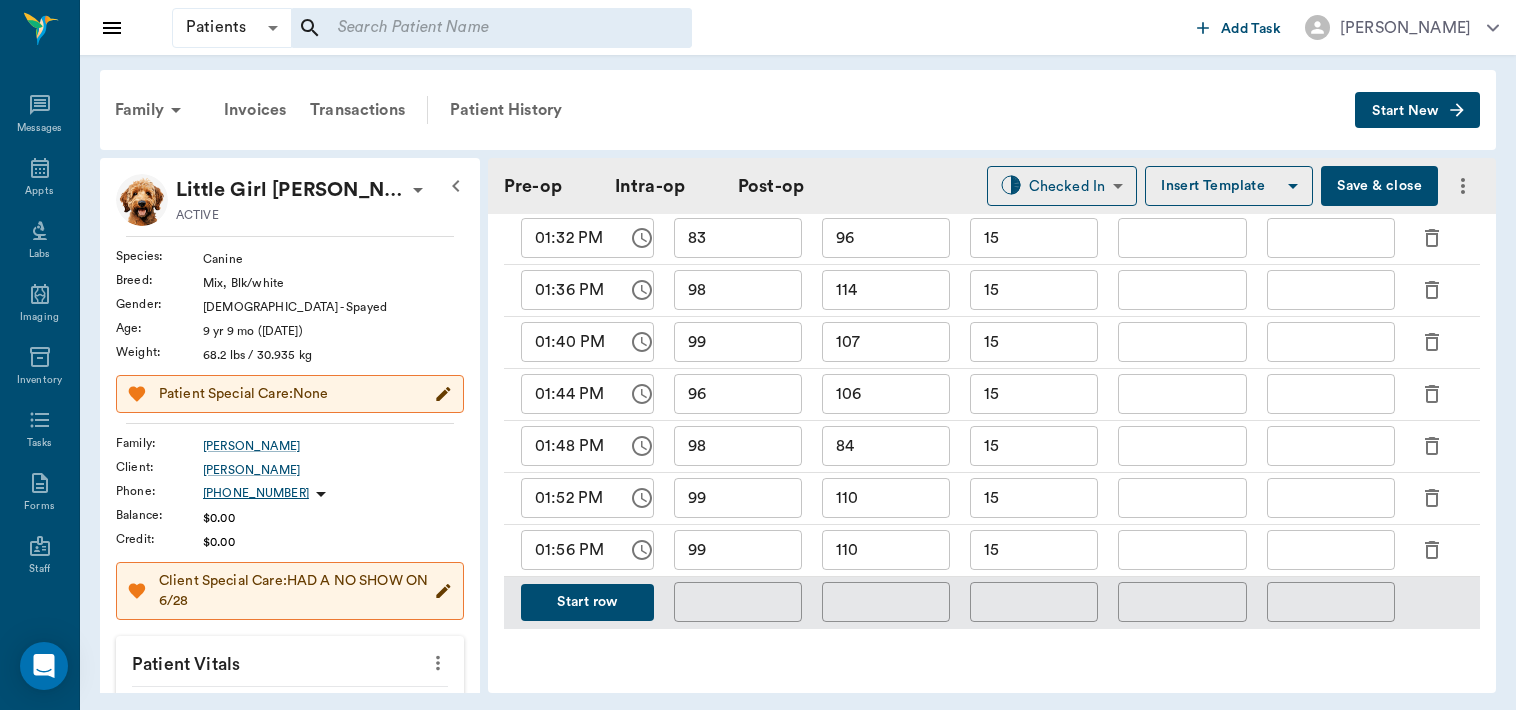 click on "99" at bounding box center [738, 550] 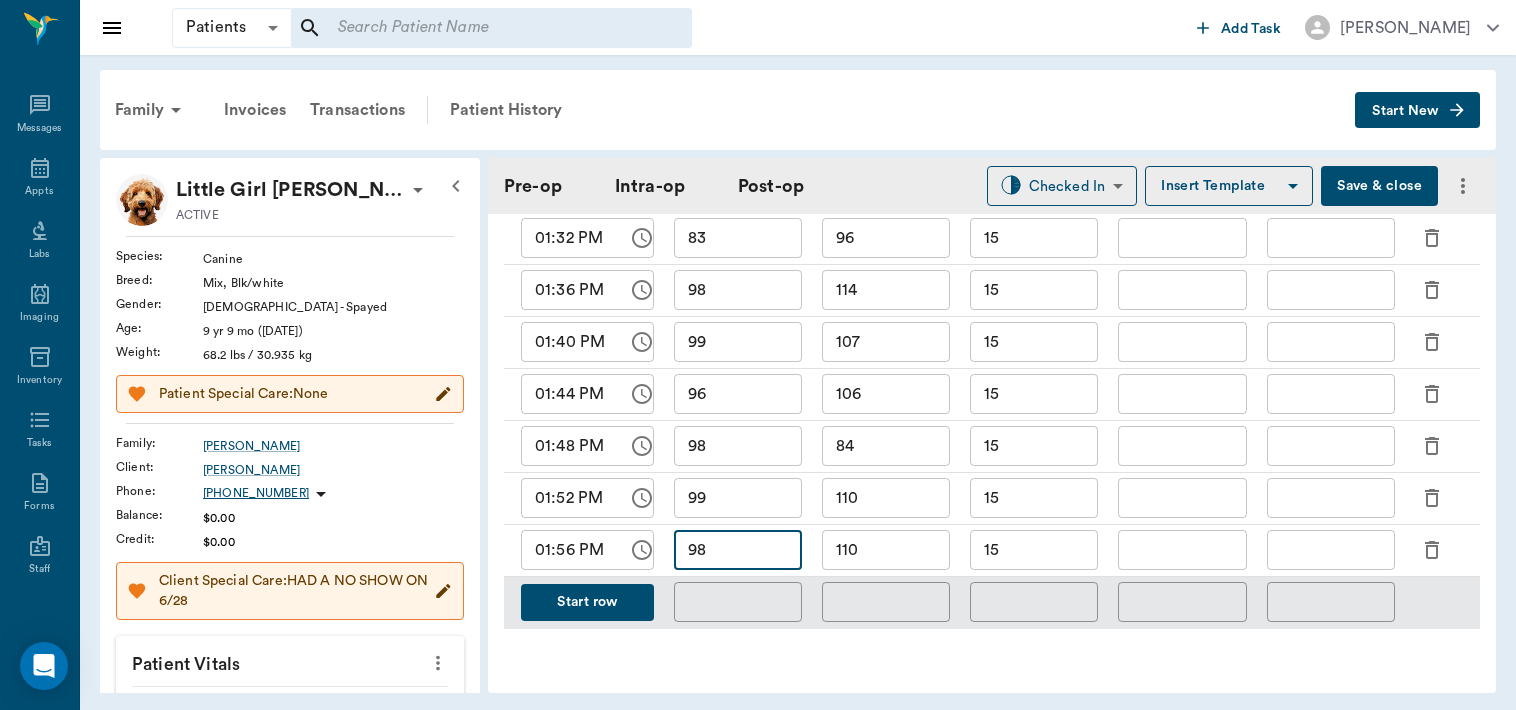 type on "98" 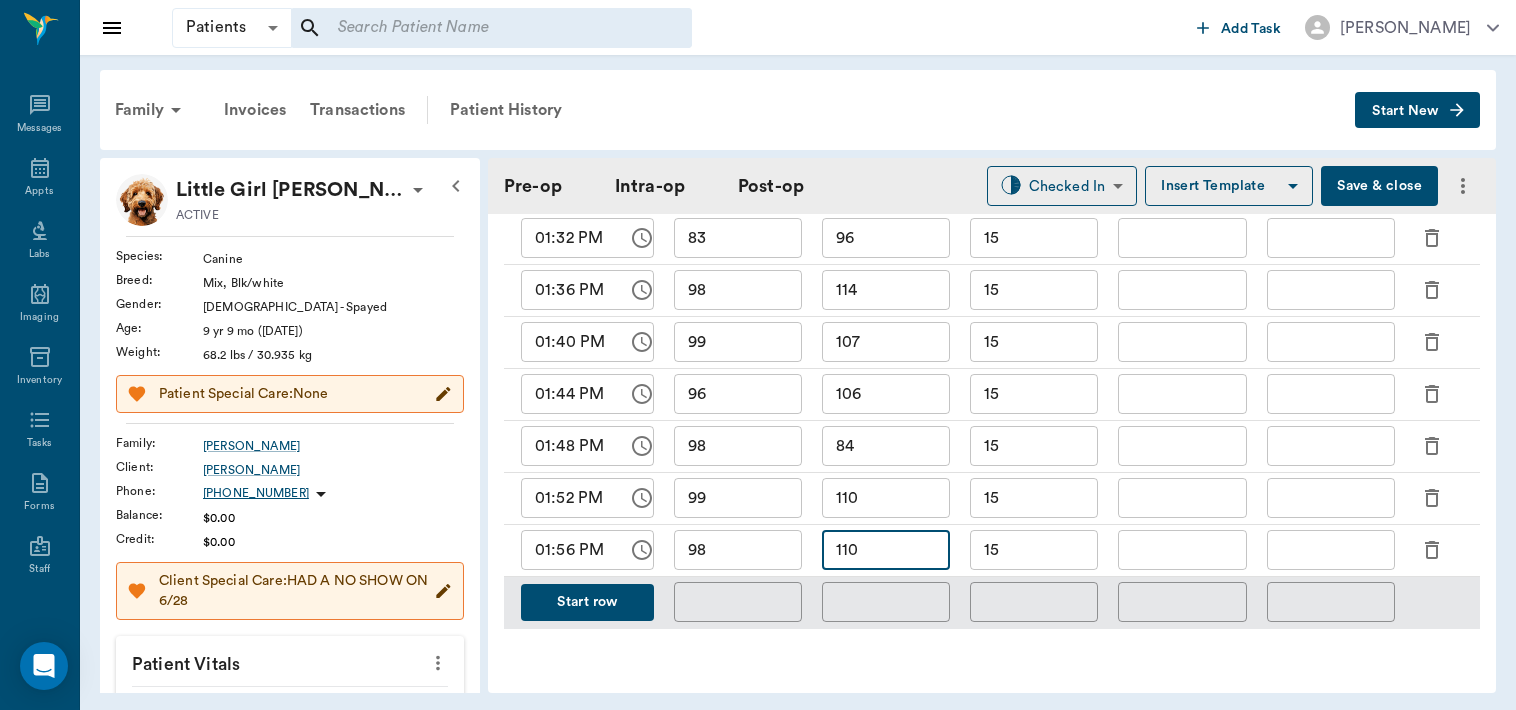 click on "110" at bounding box center (886, 550) 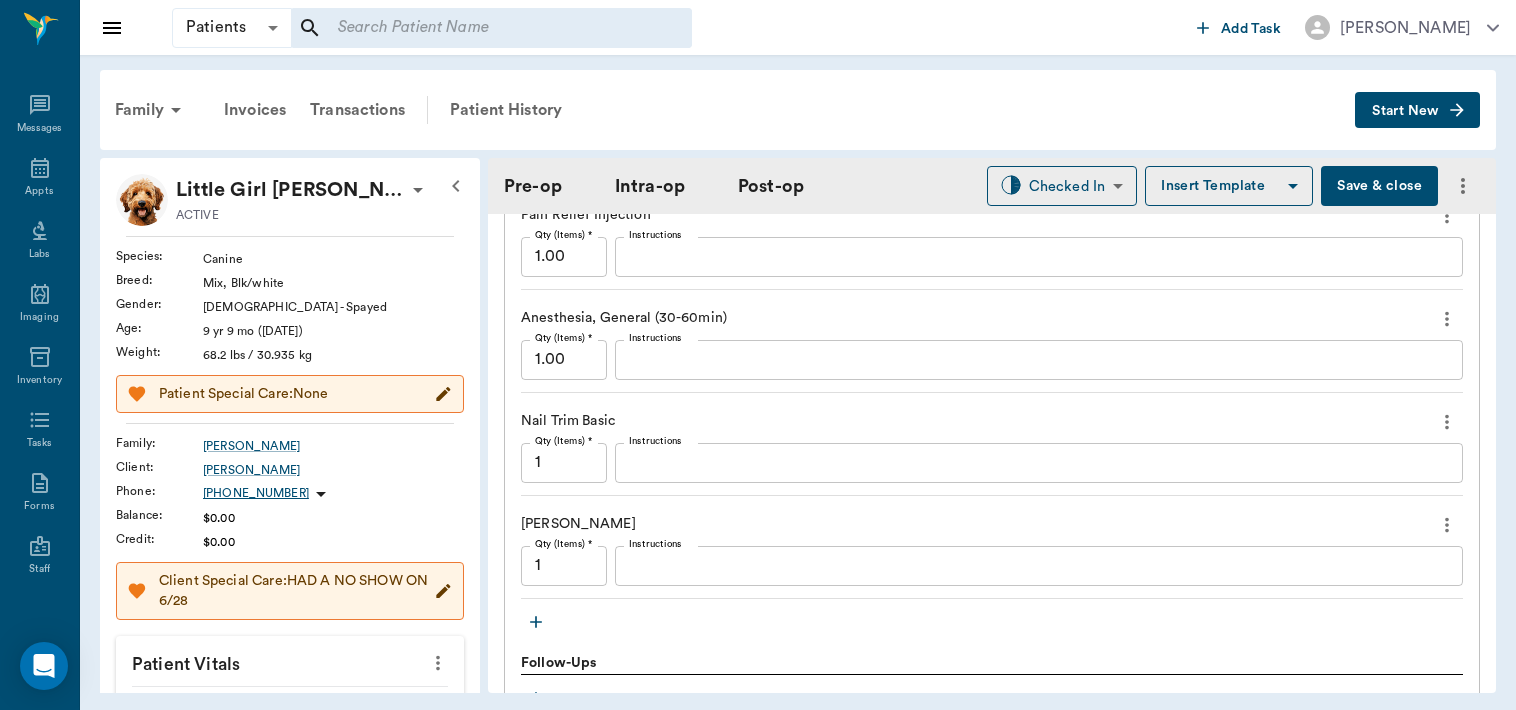 scroll, scrollTop: 2369, scrollLeft: 0, axis: vertical 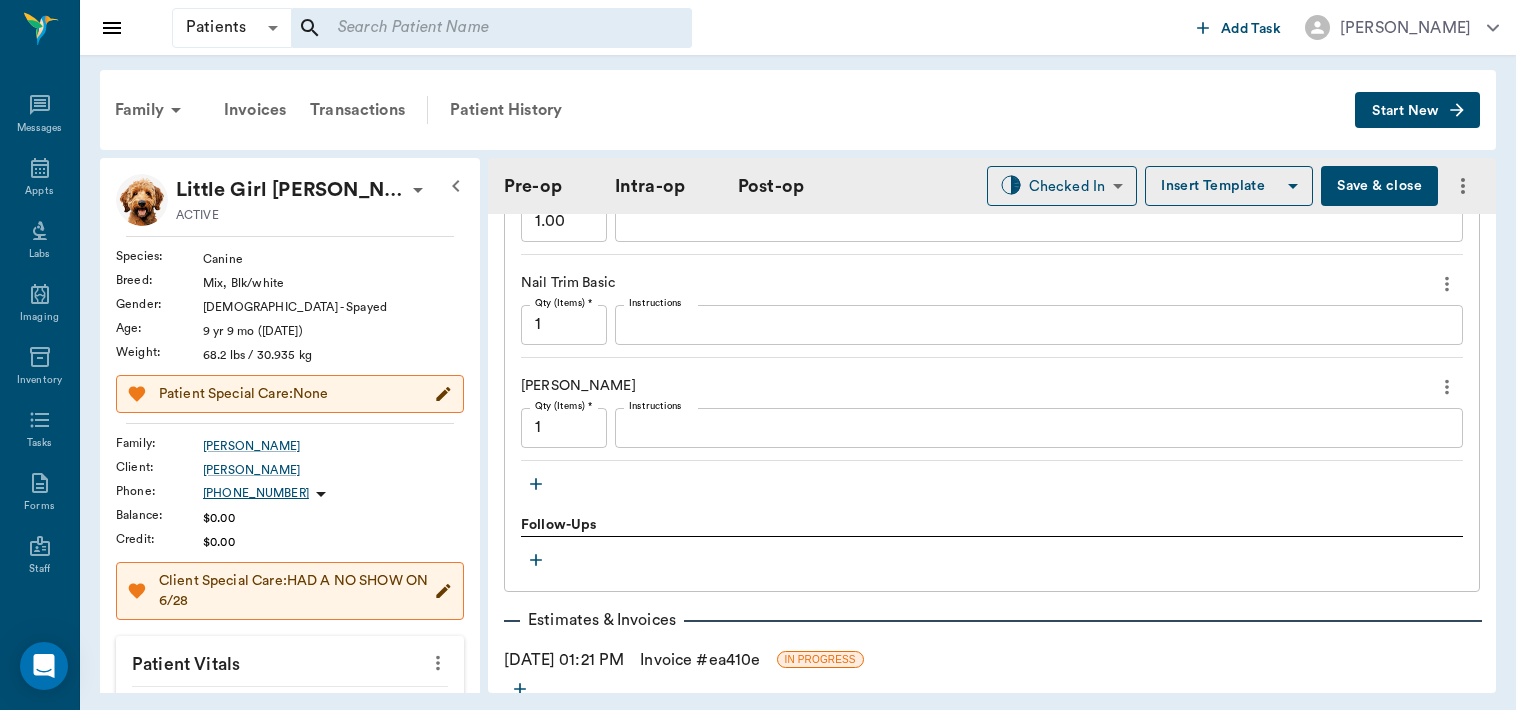 type on "126" 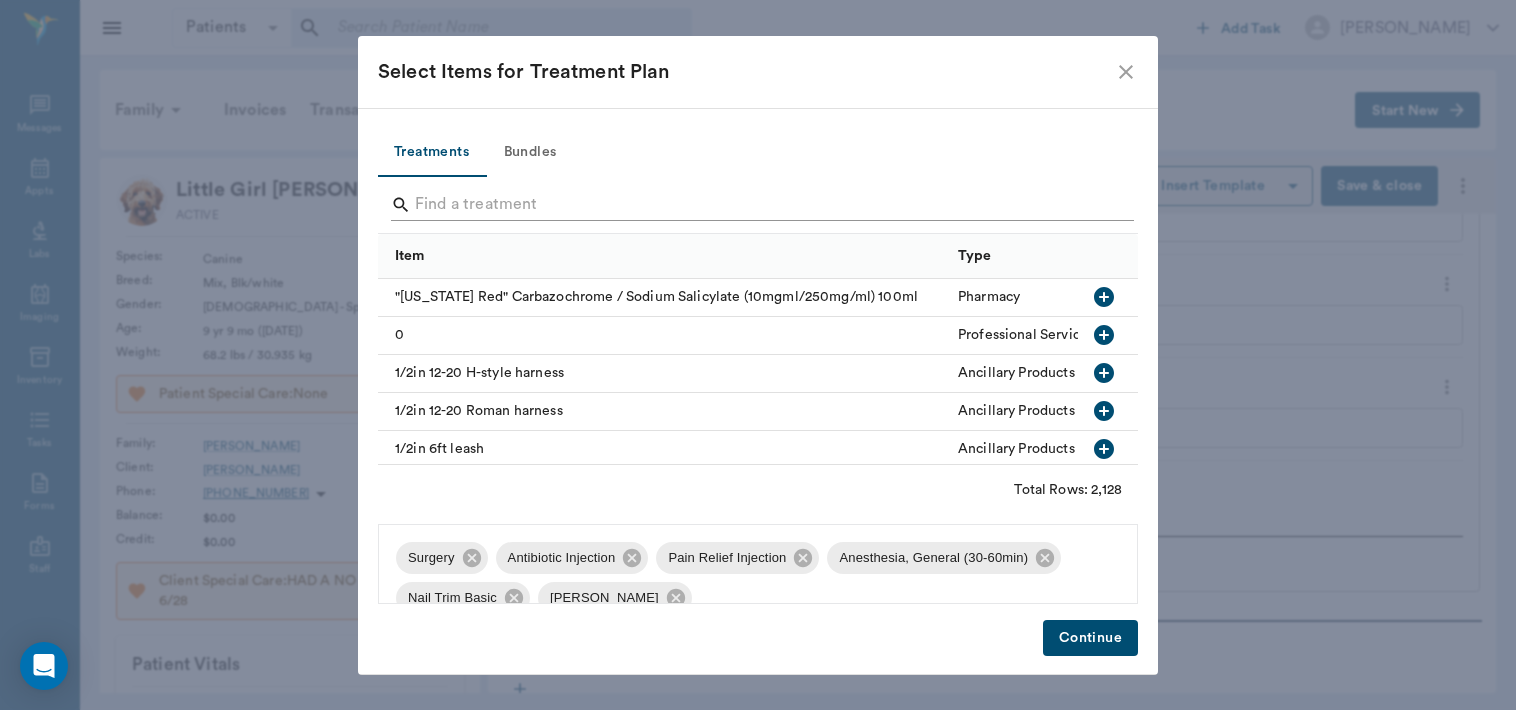 click at bounding box center [759, 205] 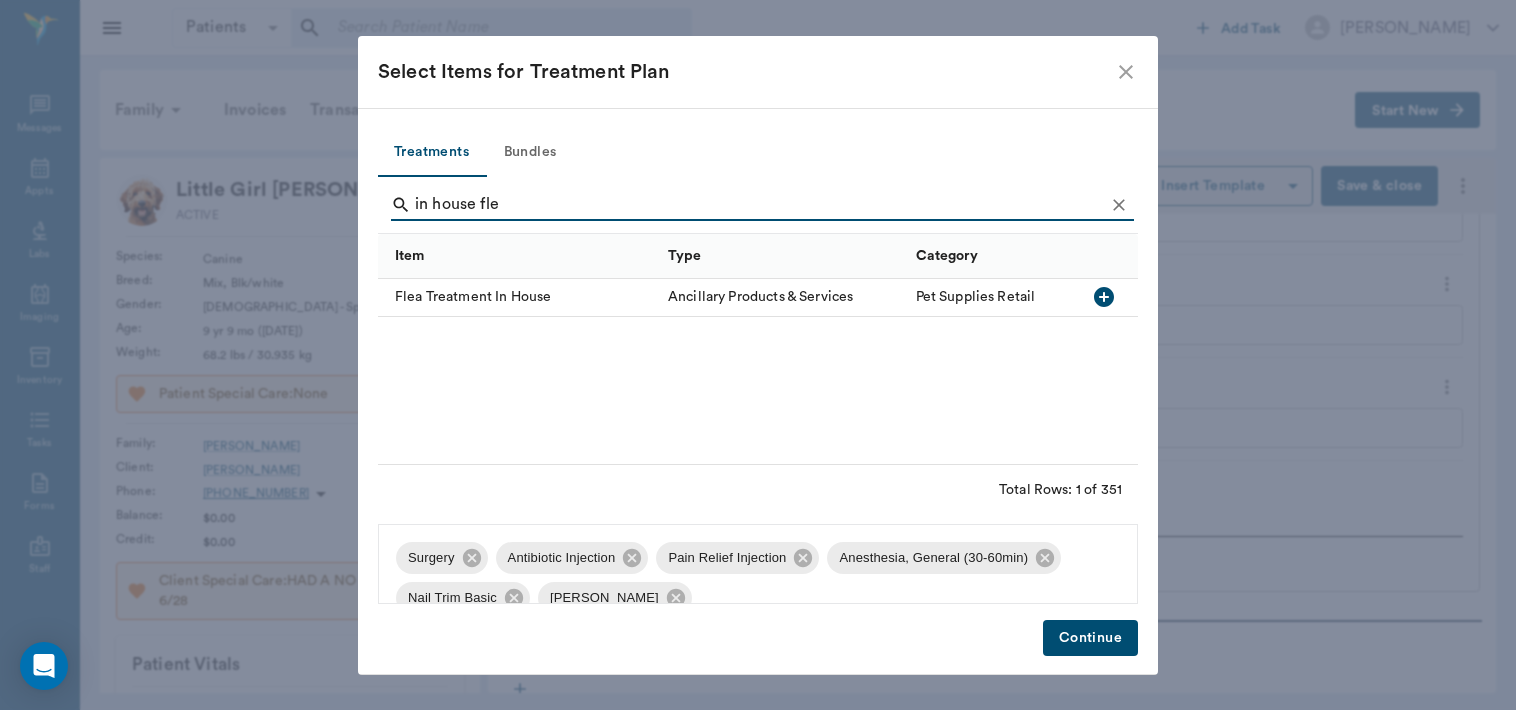 type on "in house fle" 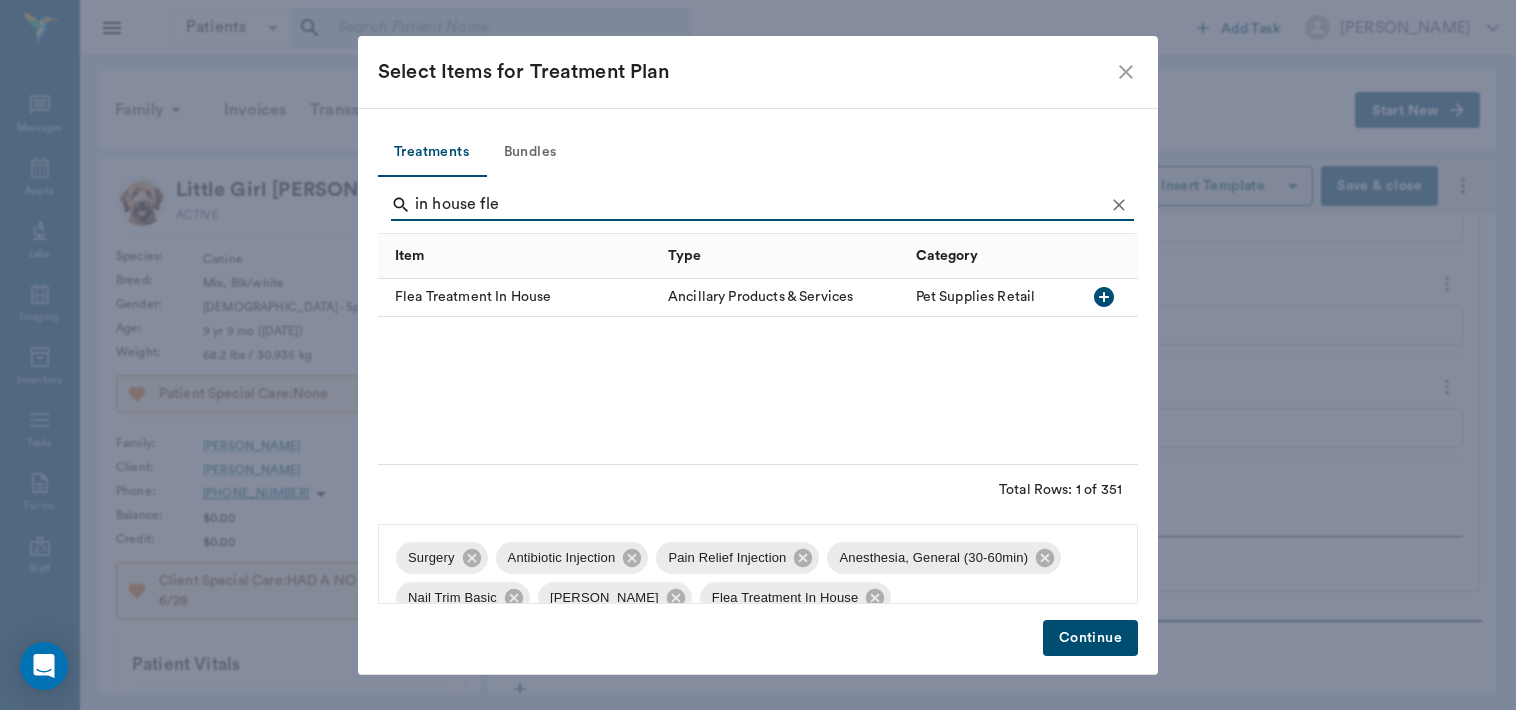 click on "Continue" at bounding box center (1090, 638) 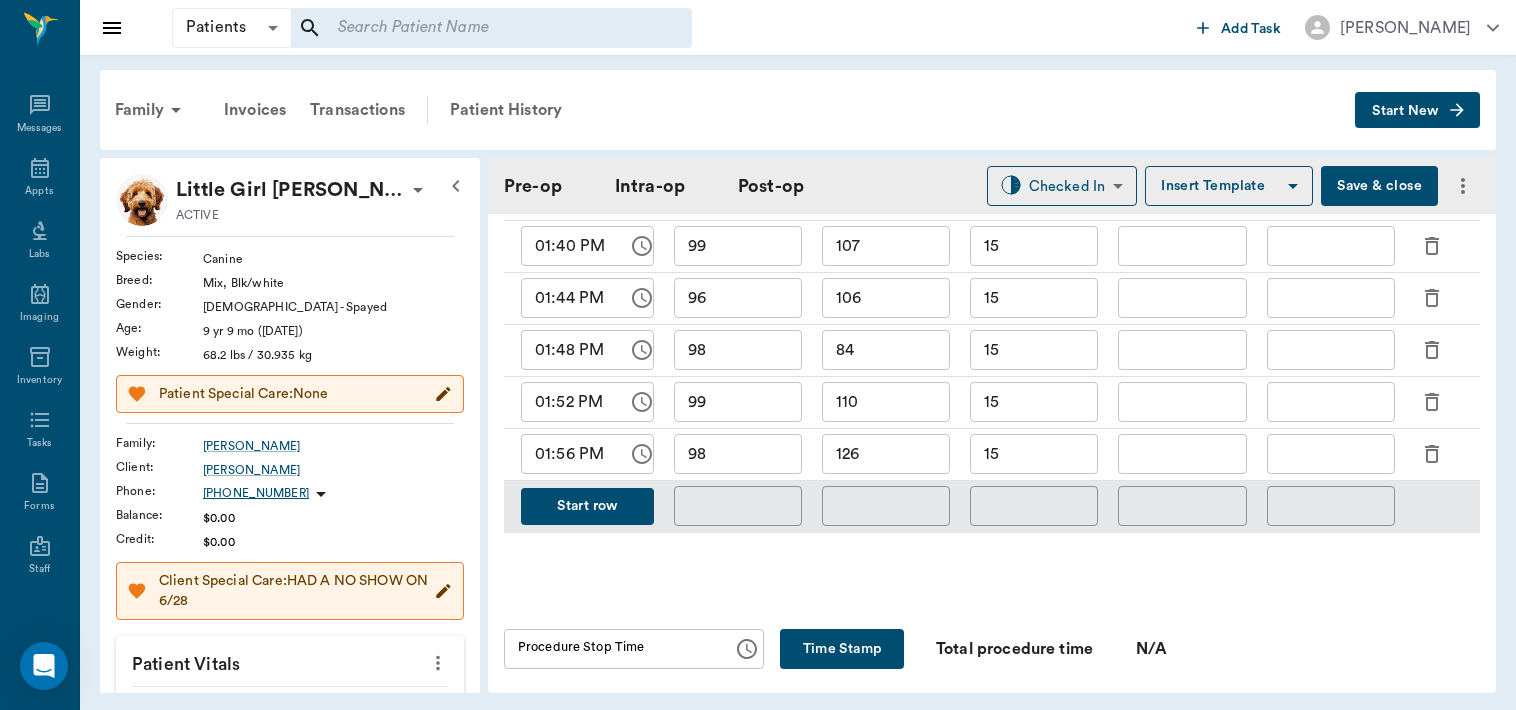 scroll, scrollTop: 1121, scrollLeft: 0, axis: vertical 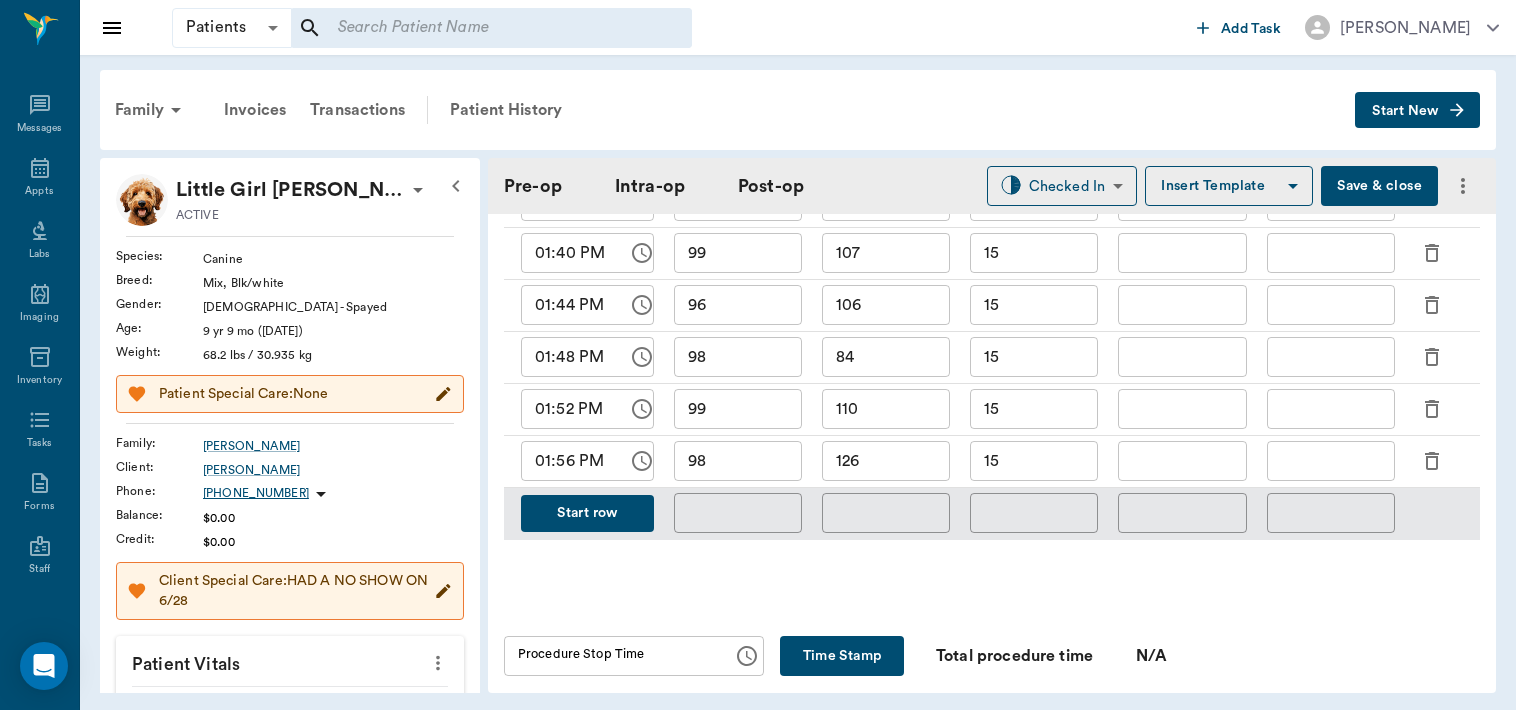 click on "Start row" at bounding box center (587, 513) 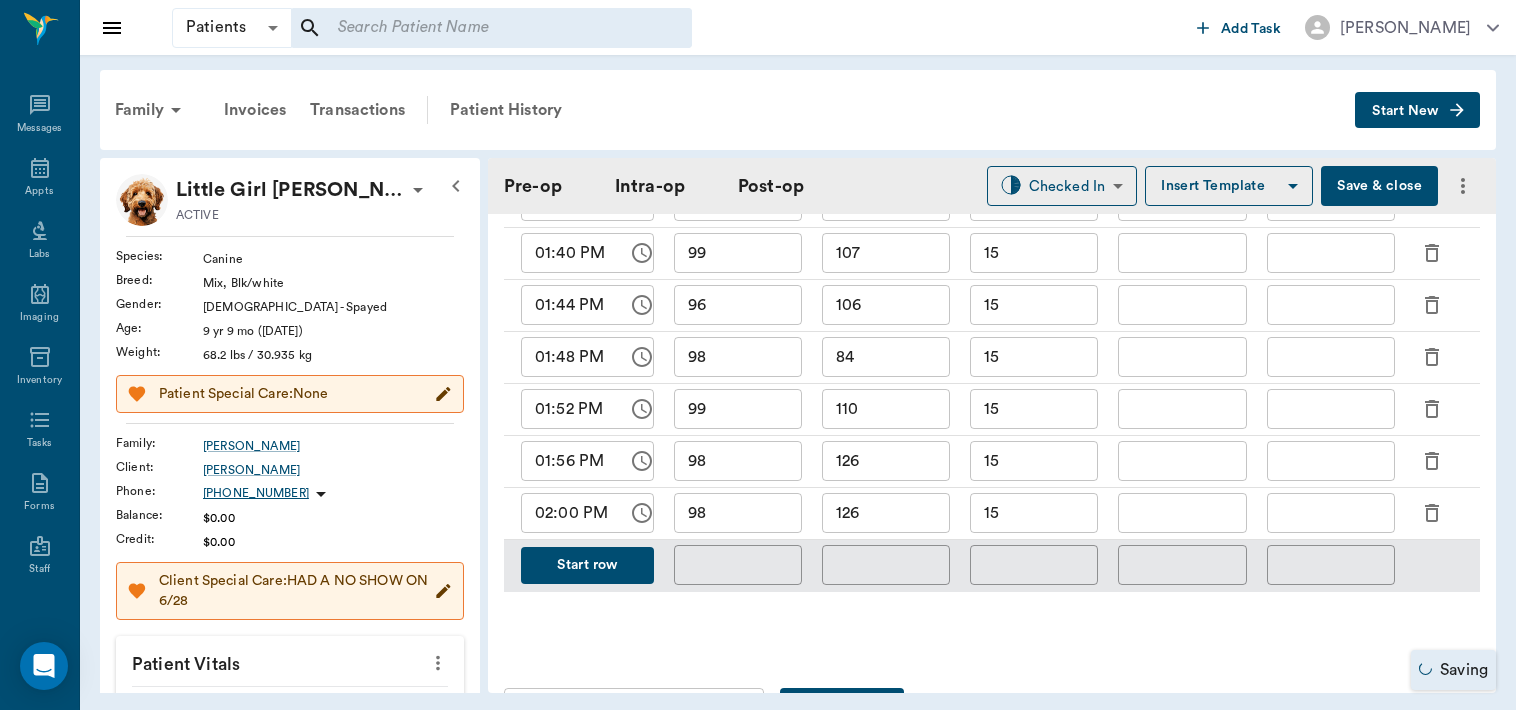 click on "98" at bounding box center [738, 513] 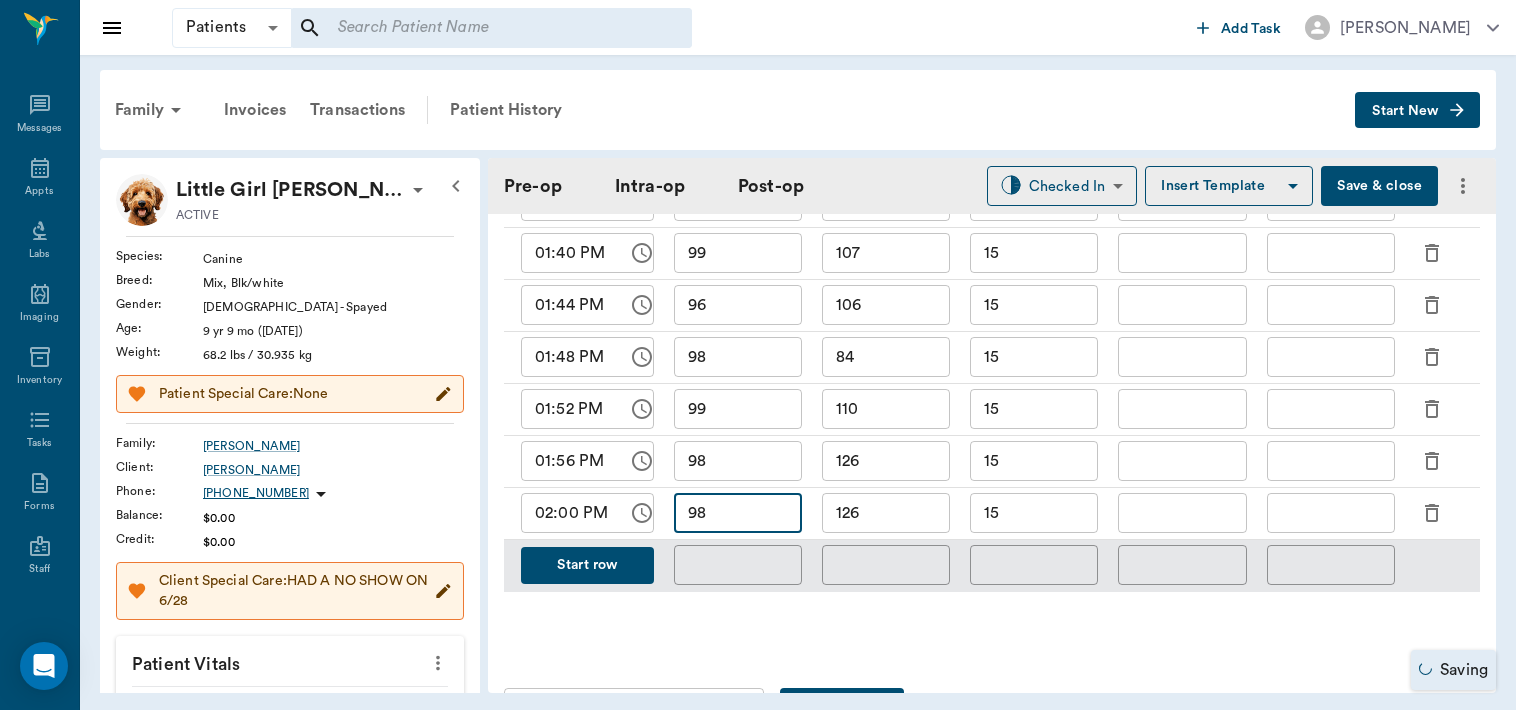 type on "9" 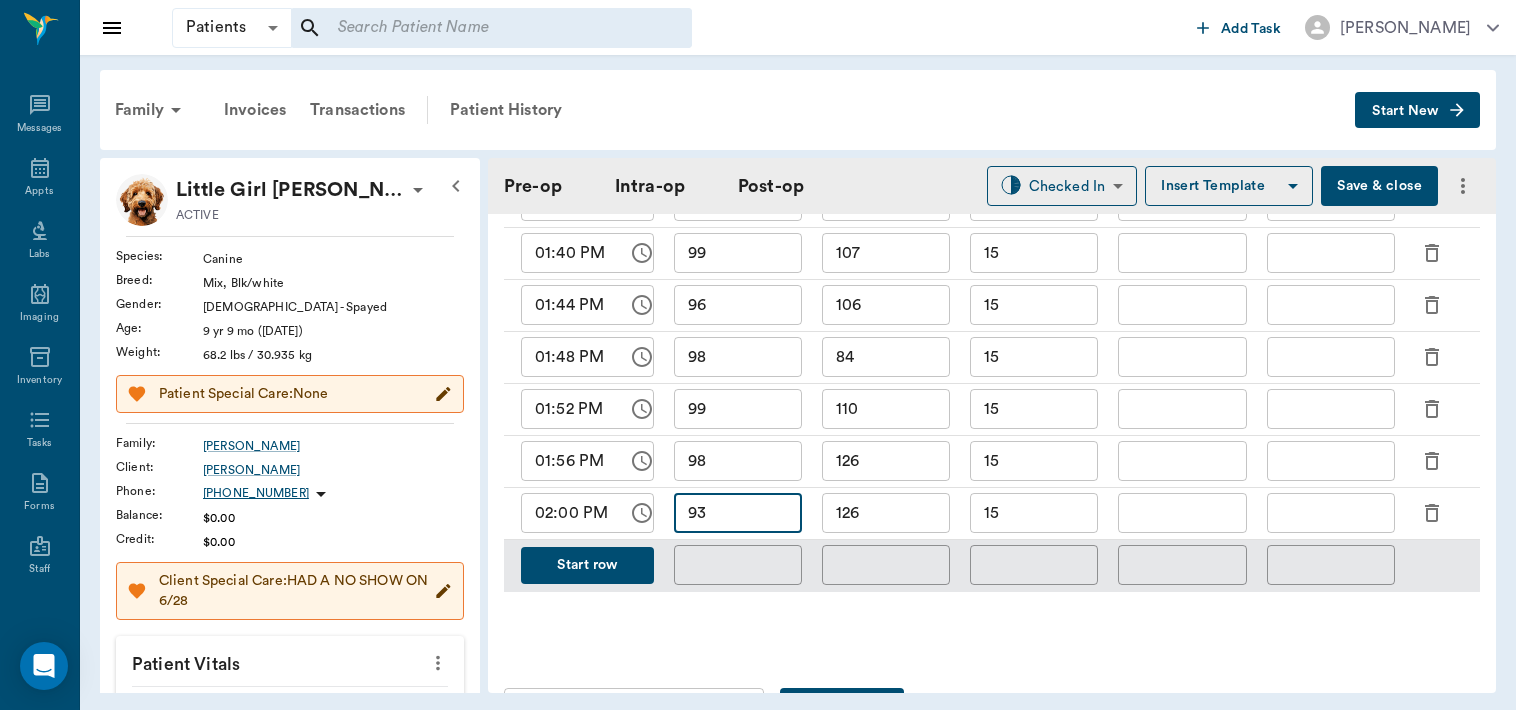 type on "93" 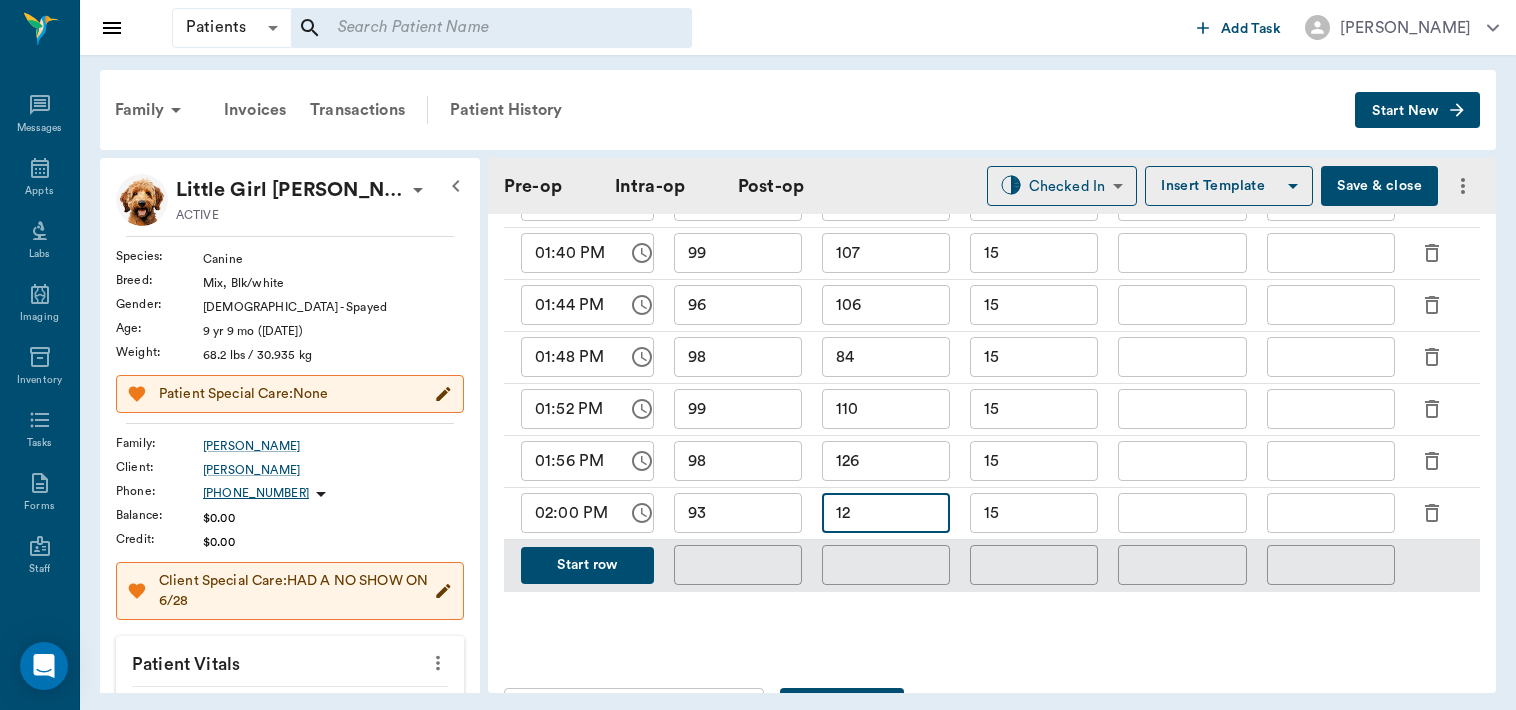 type on "1" 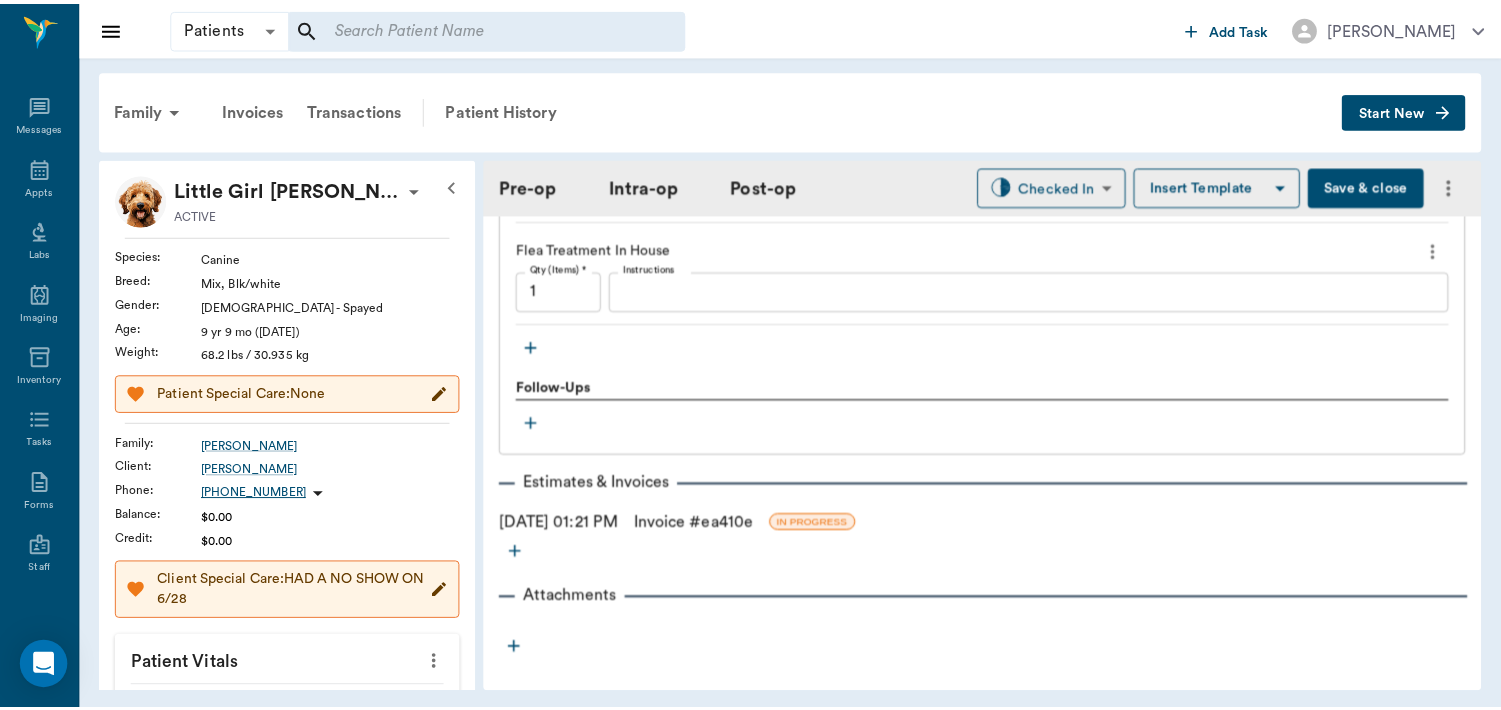 scroll, scrollTop: 2669, scrollLeft: 0, axis: vertical 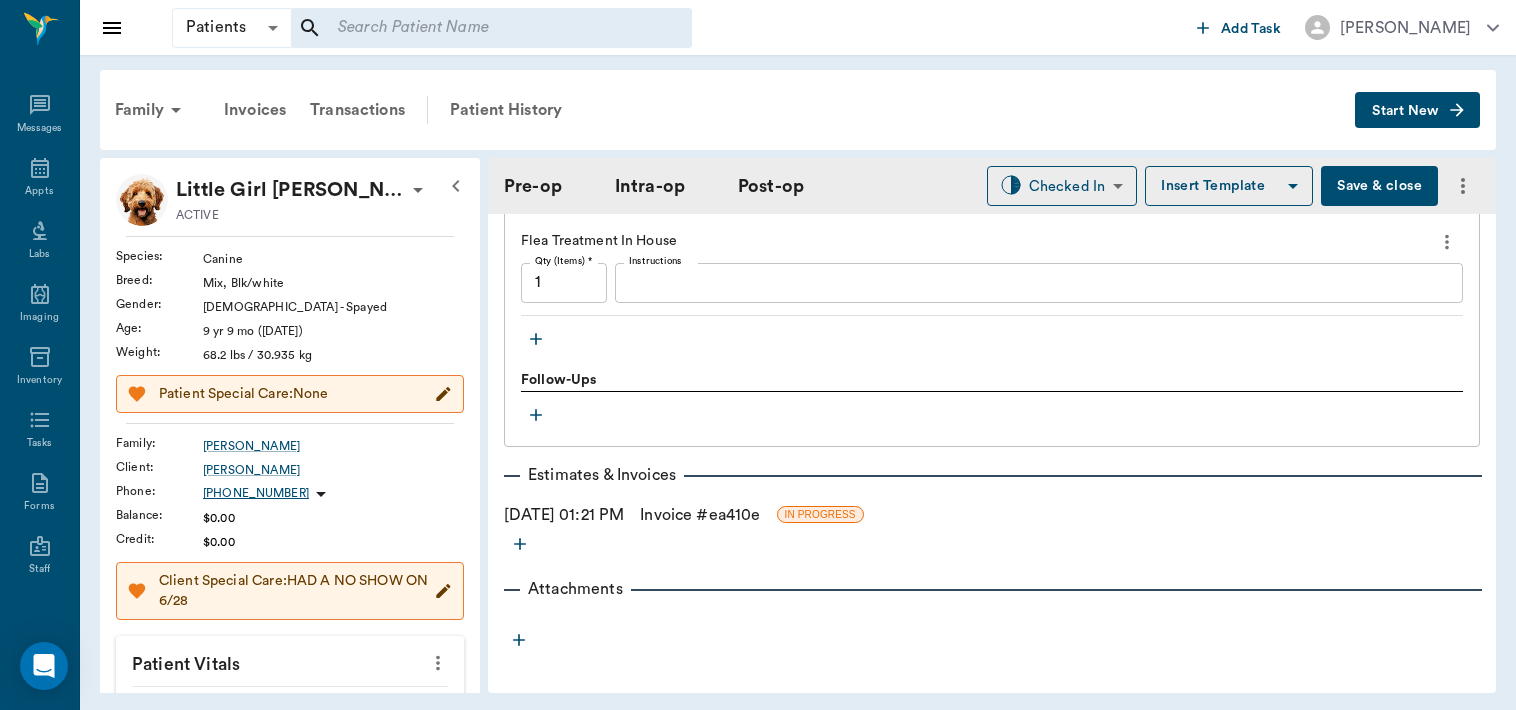 type on "76" 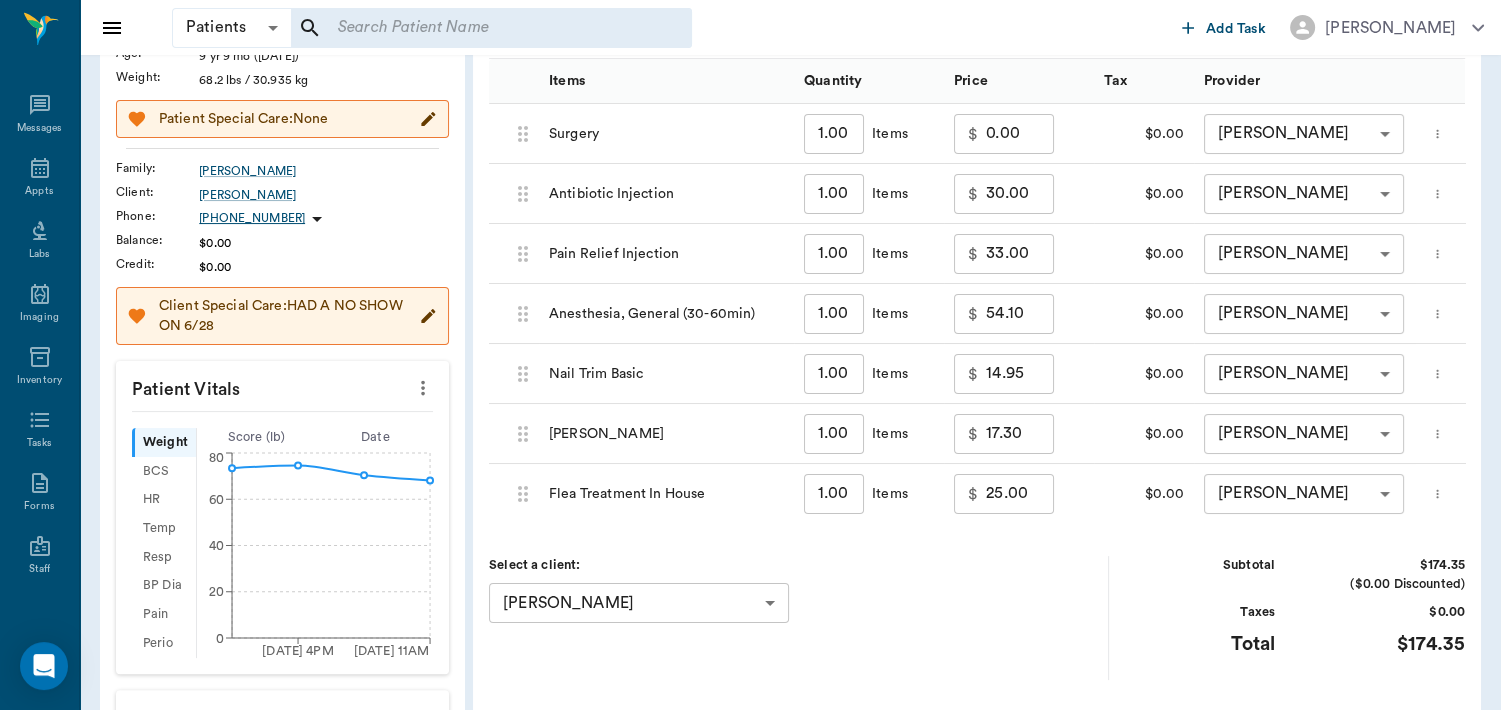 scroll, scrollTop: 276, scrollLeft: 0, axis: vertical 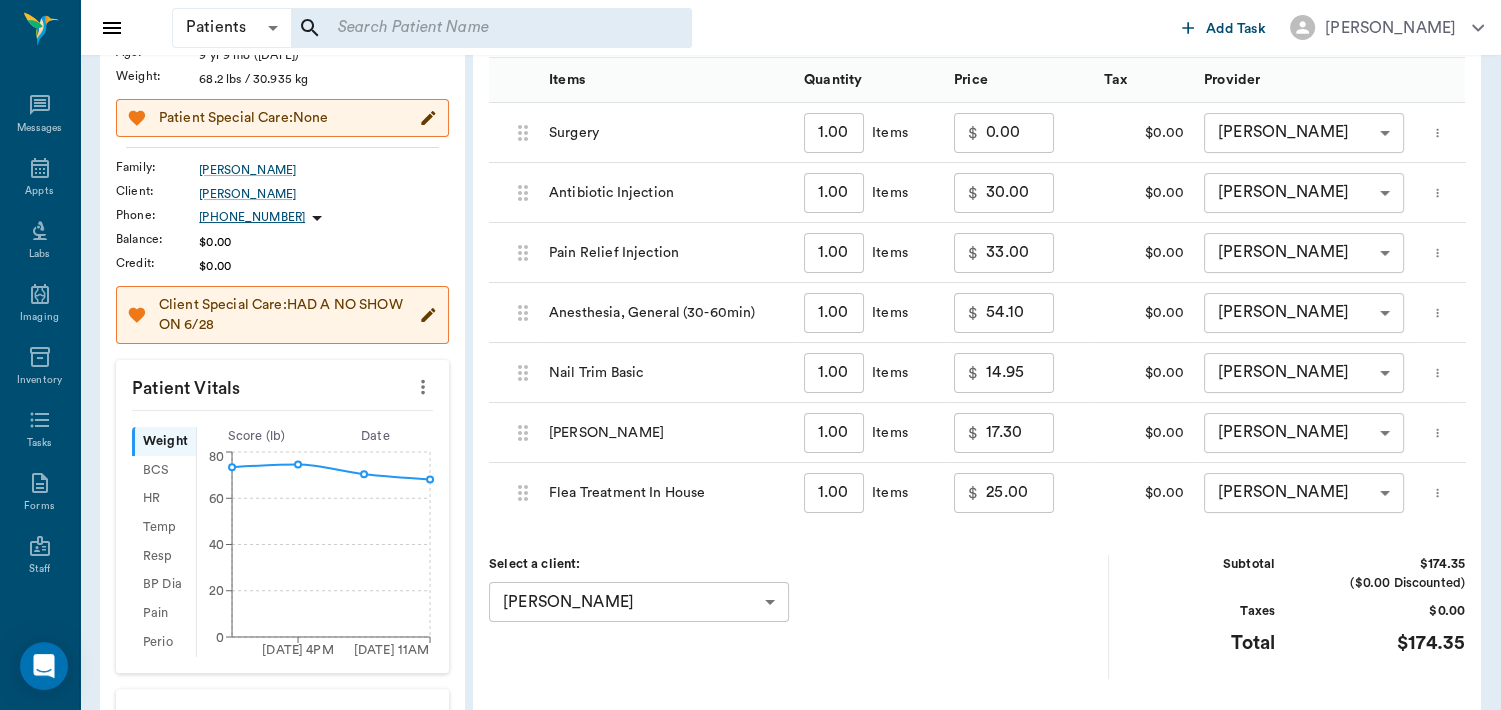 click on "0.00" at bounding box center (1020, 133) 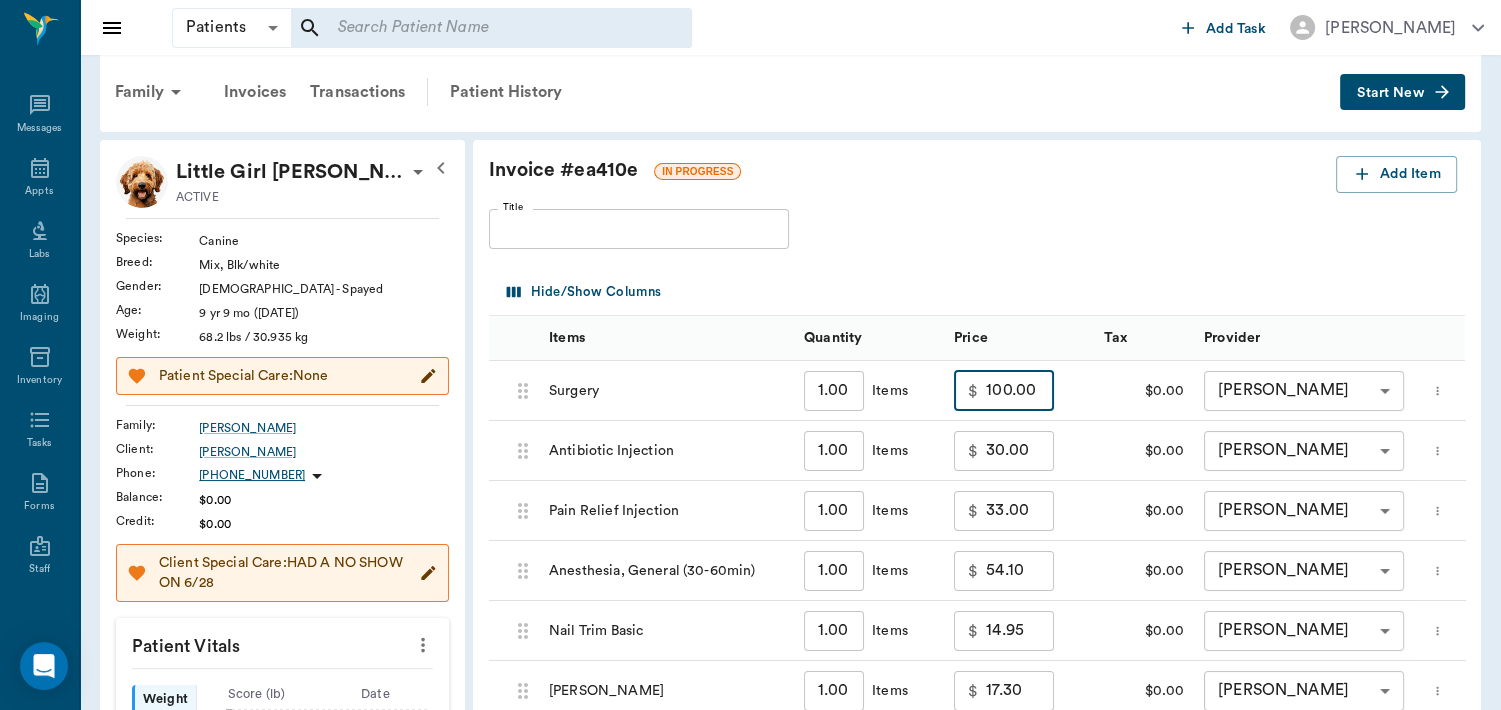scroll, scrollTop: 0, scrollLeft: 0, axis: both 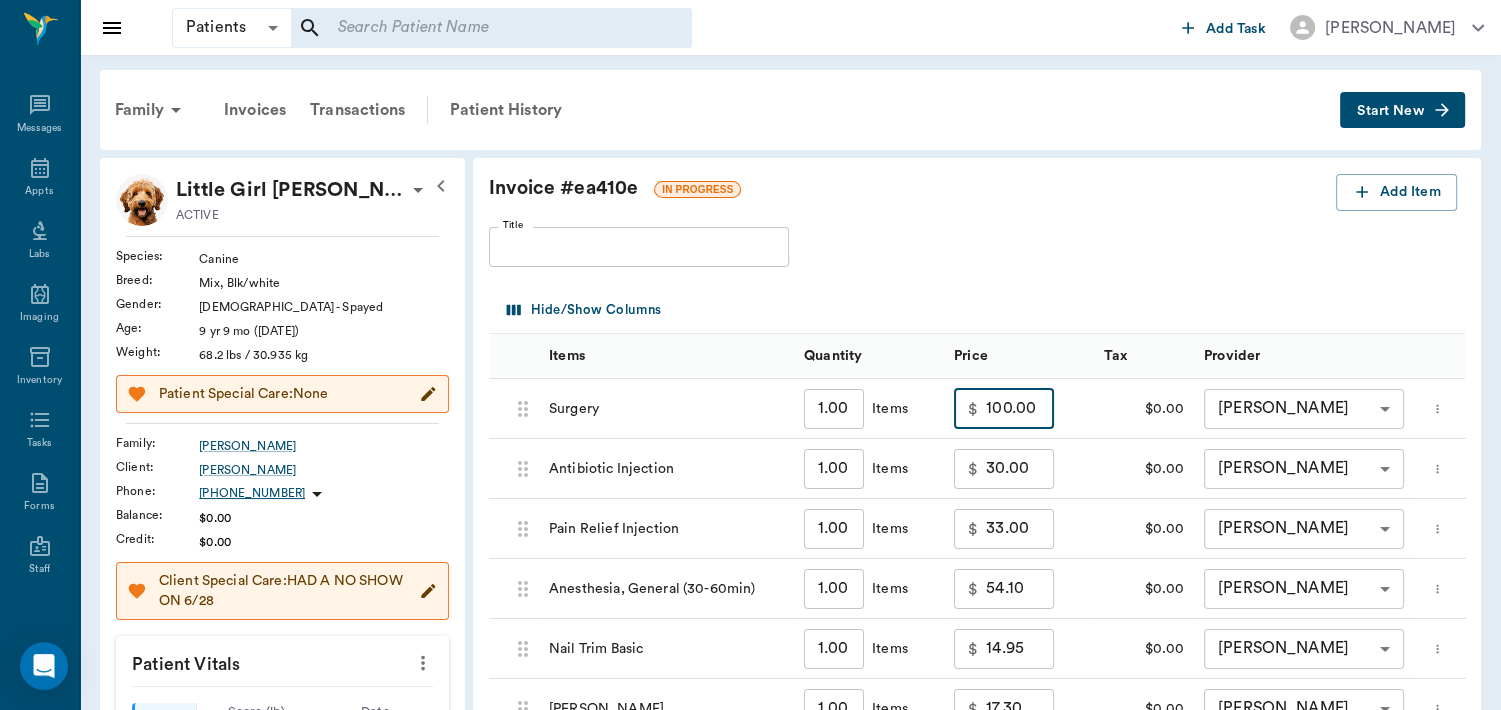type on "100.00" 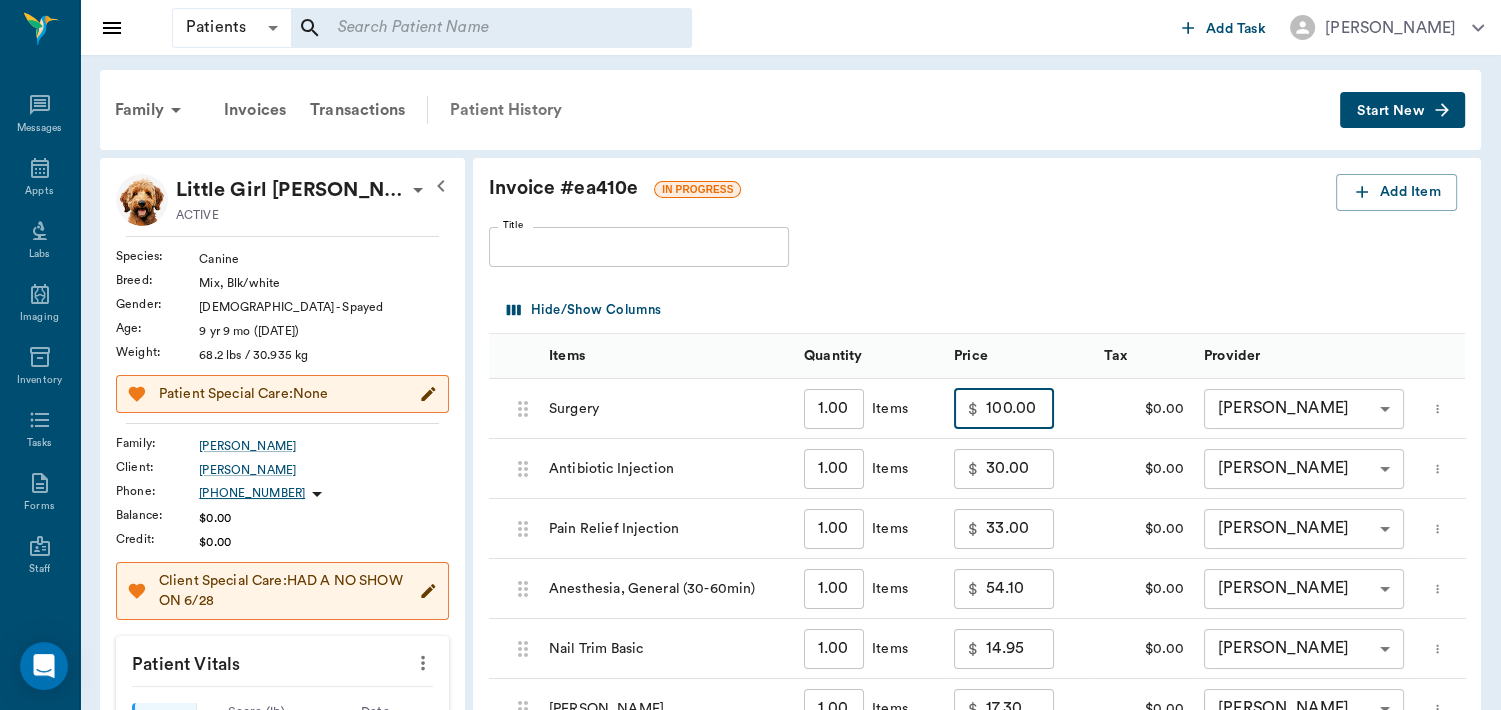 click on "Patient History" at bounding box center (506, 110) 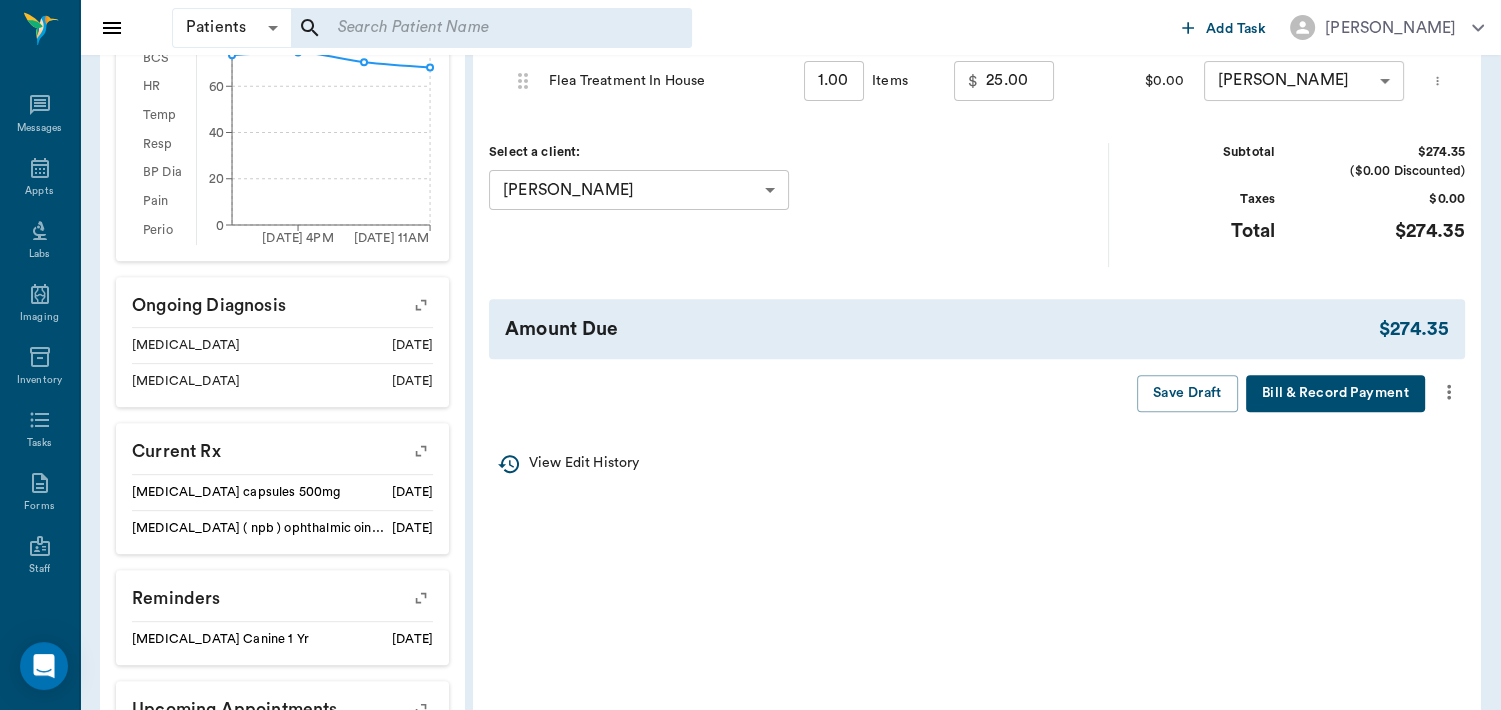 scroll, scrollTop: 694, scrollLeft: 0, axis: vertical 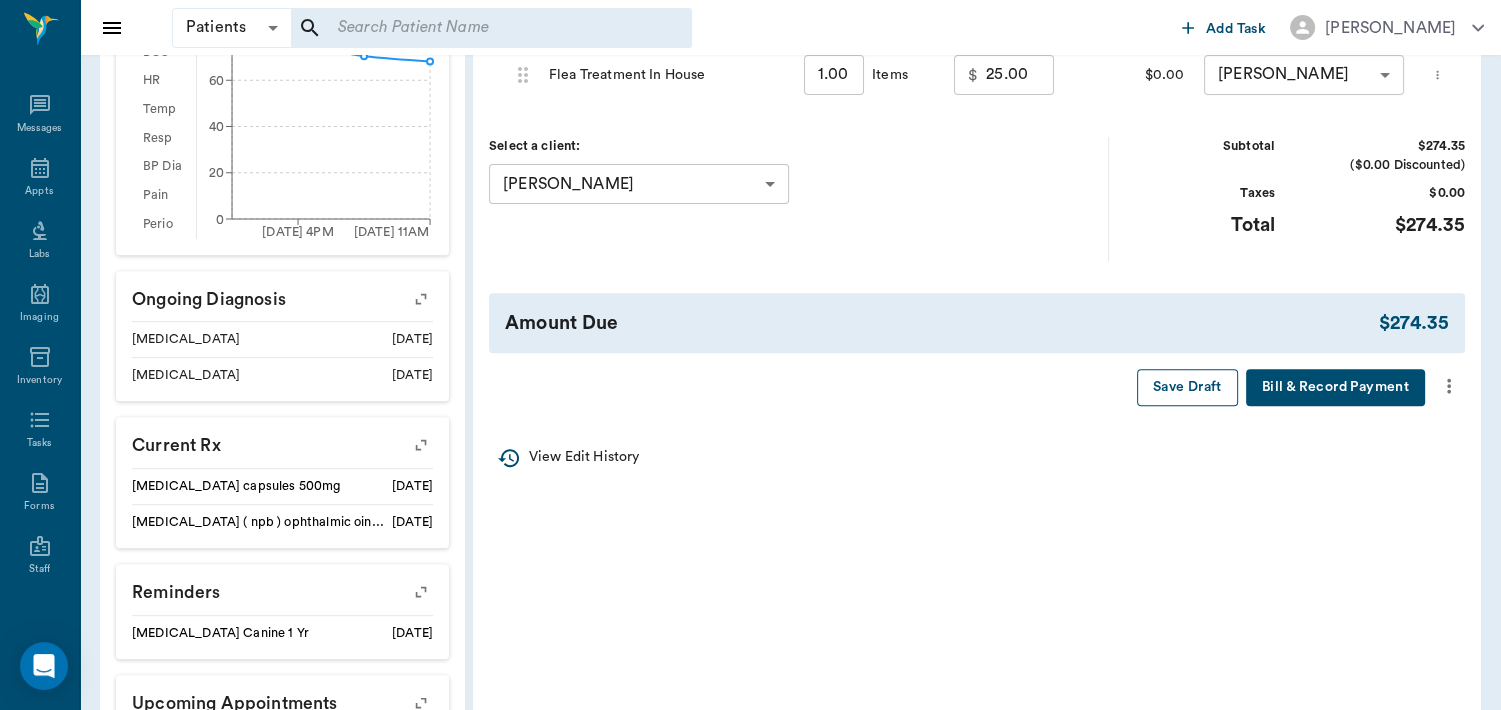 click on "Save Draft" at bounding box center [1187, 387] 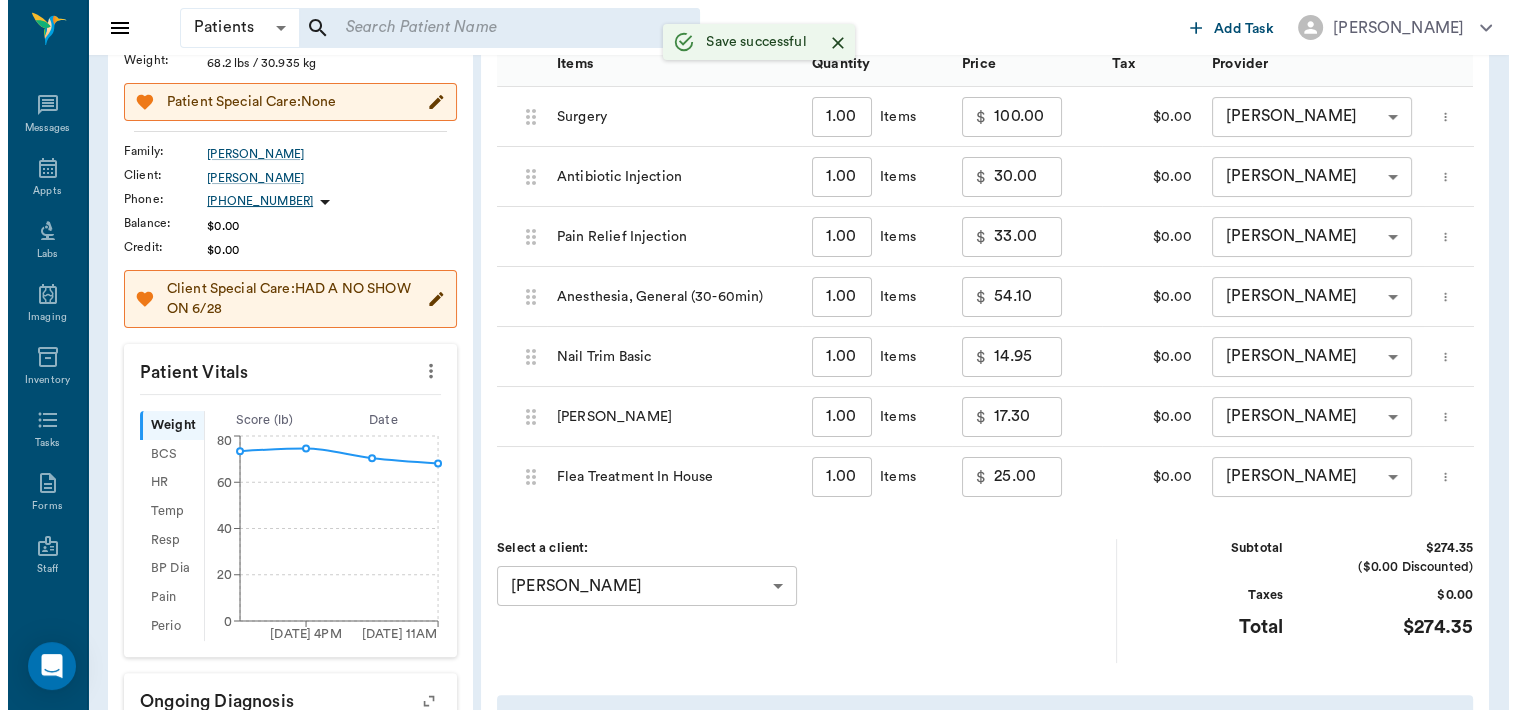scroll, scrollTop: 0, scrollLeft: 0, axis: both 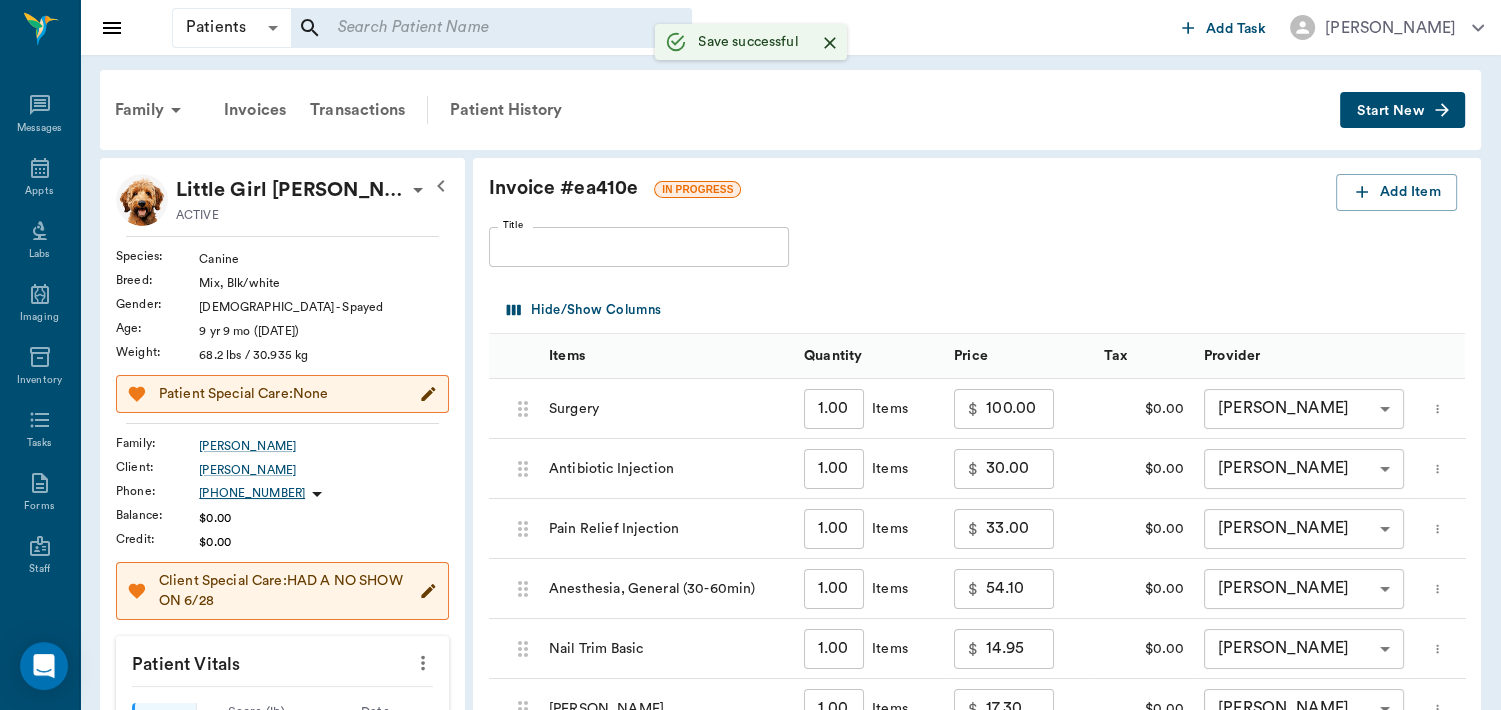 click on "Patient History" at bounding box center (506, 110) 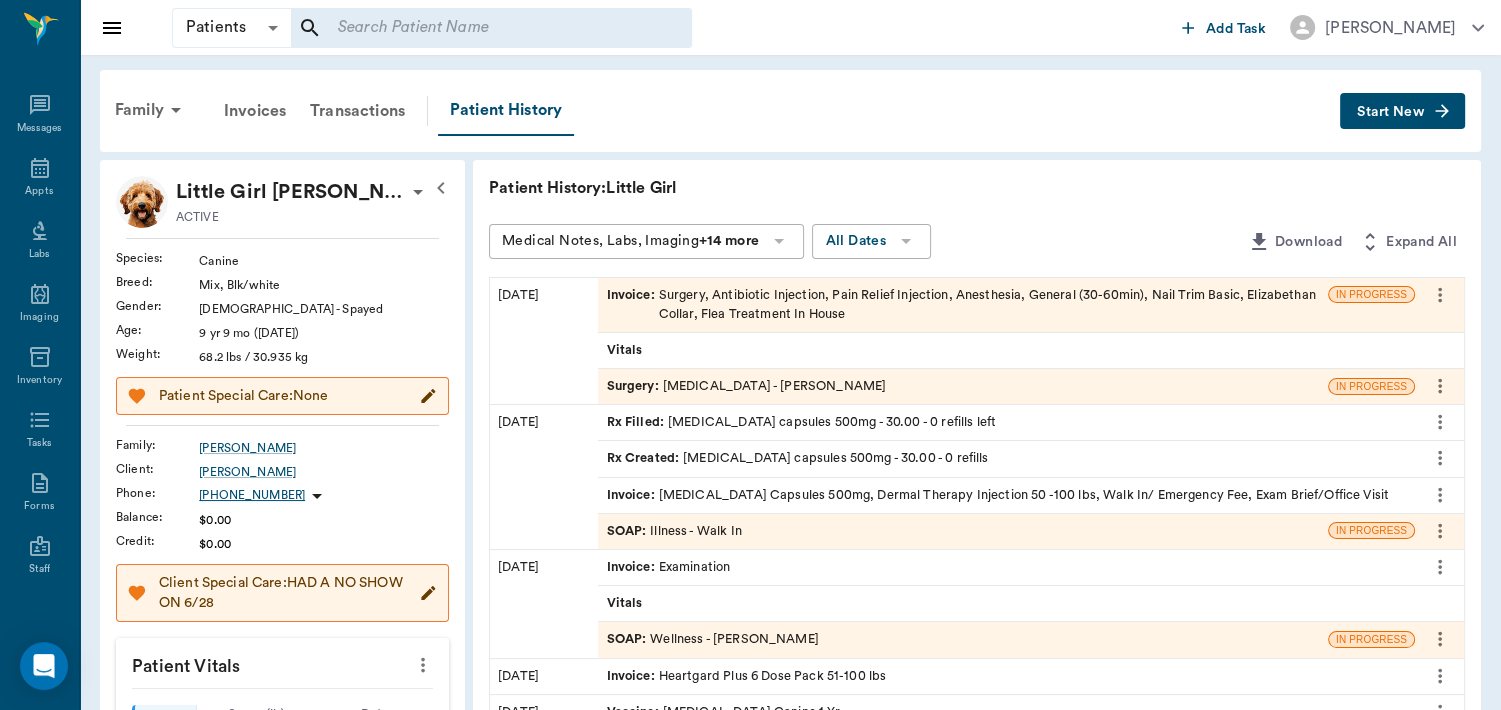 click on "SOAP :" at bounding box center [628, 531] 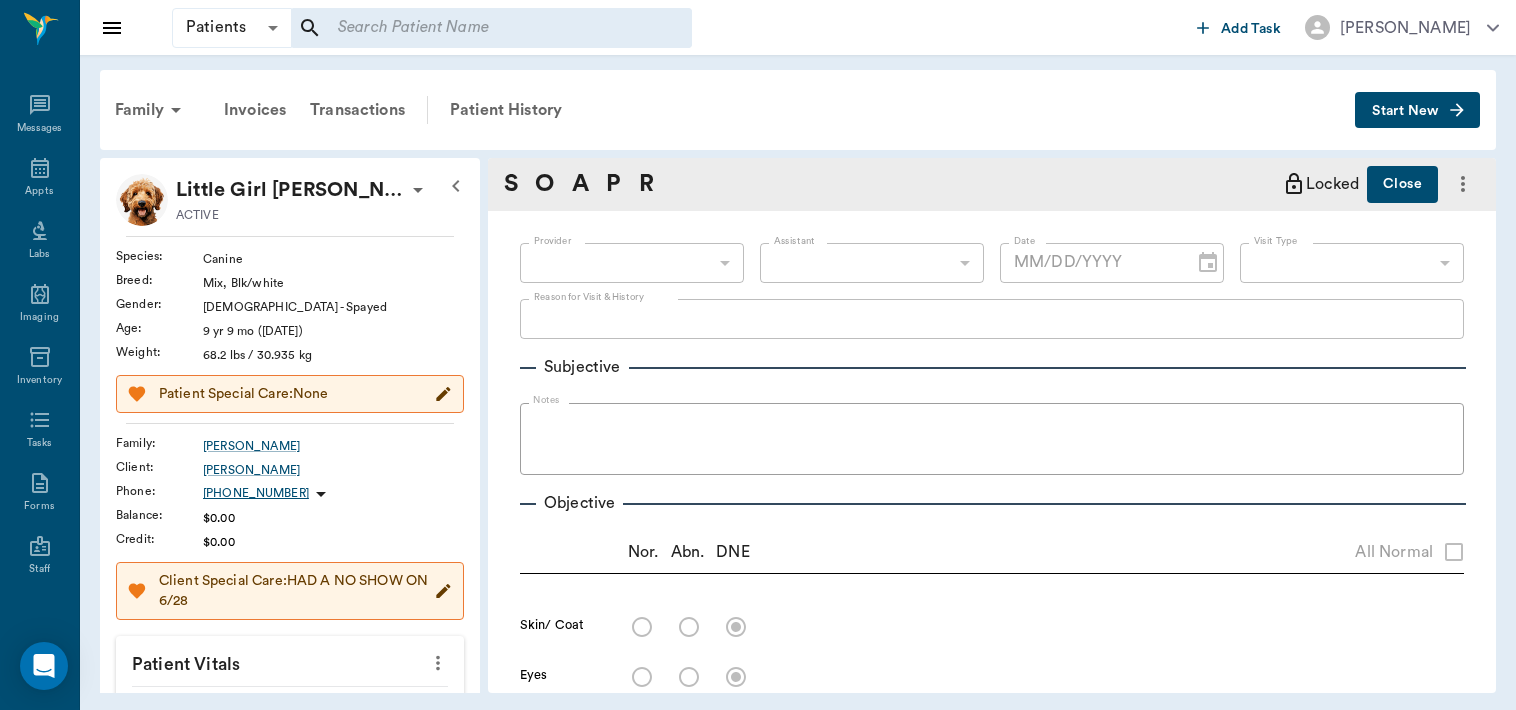 type on "63ee68728bdb516679580557" 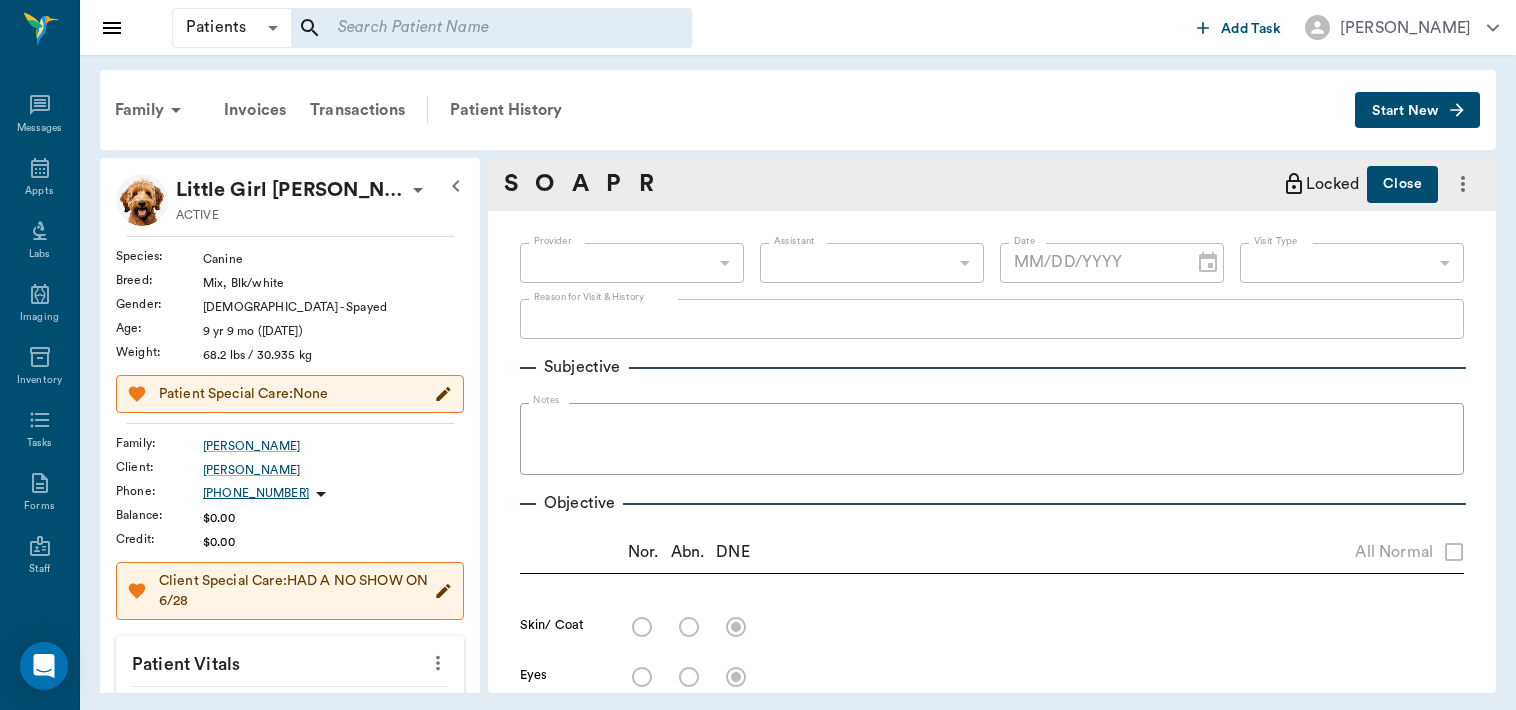 type on "65d2be4f46e3a538d89b8c15" 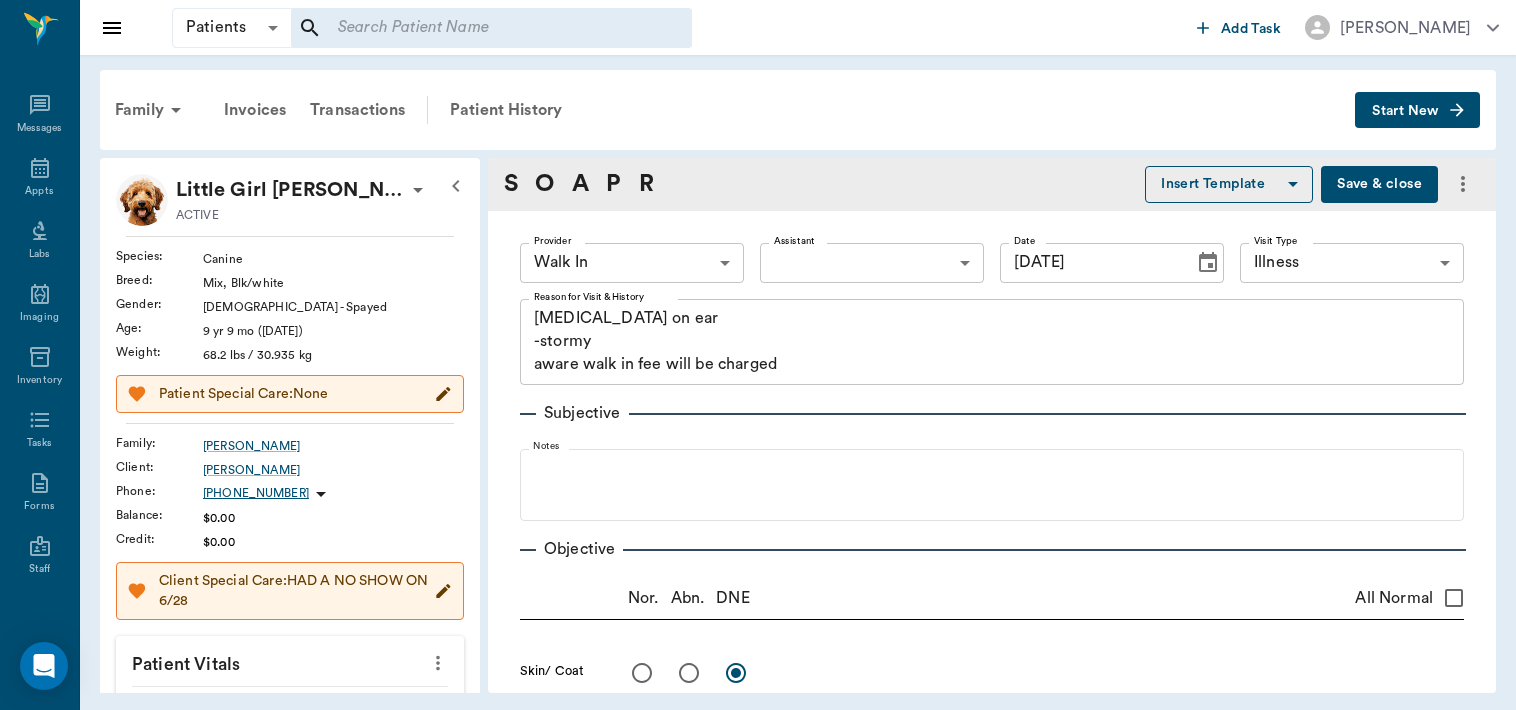 type on "07/25/2025" 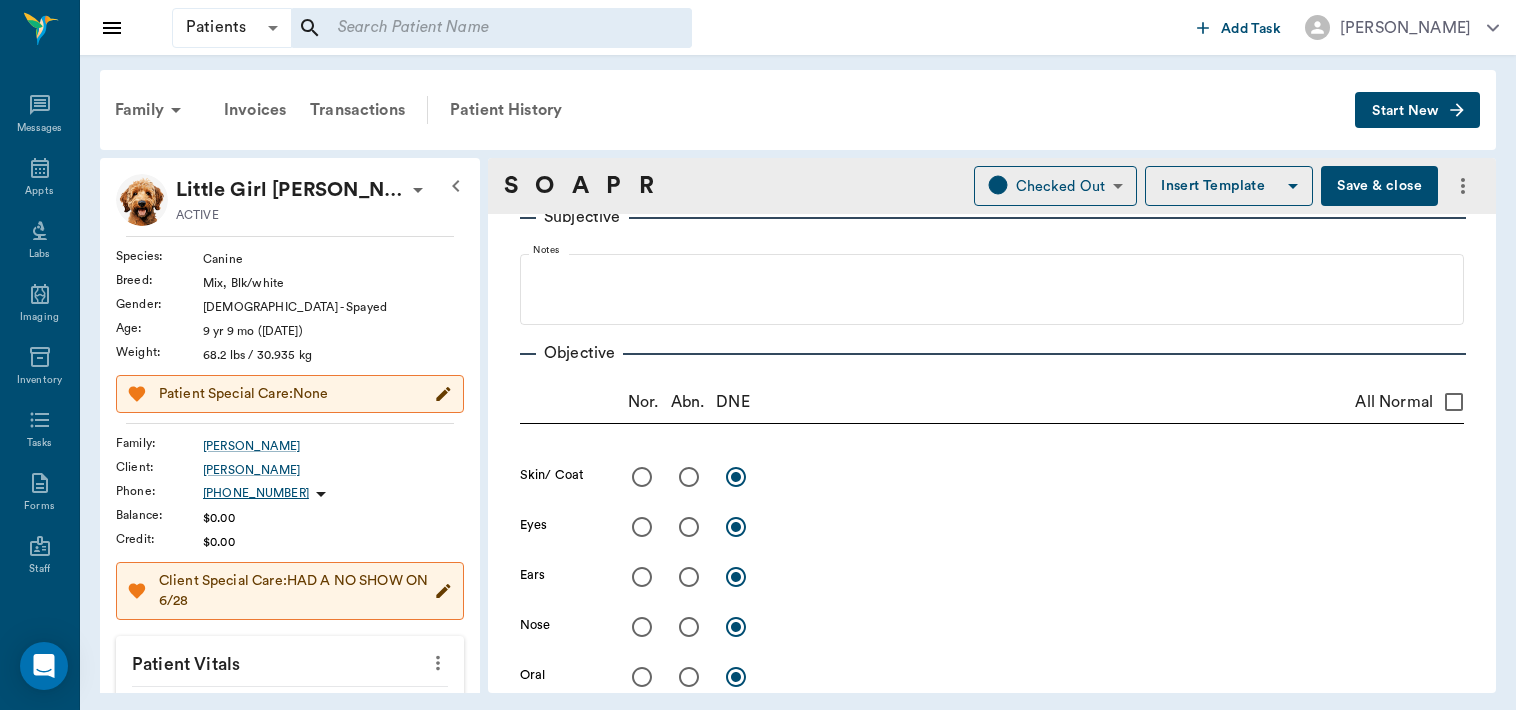 scroll, scrollTop: 0, scrollLeft: 0, axis: both 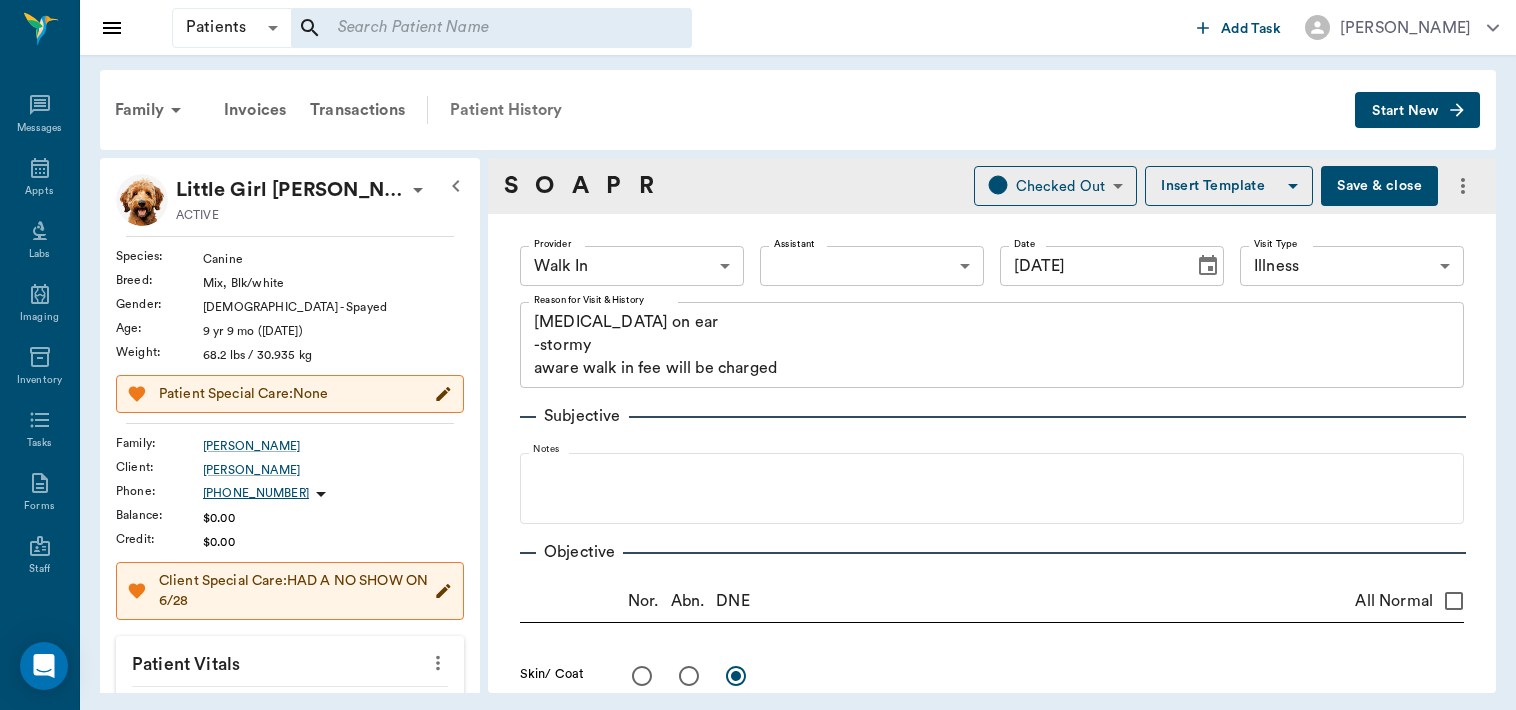click on "Patient History" at bounding box center (506, 110) 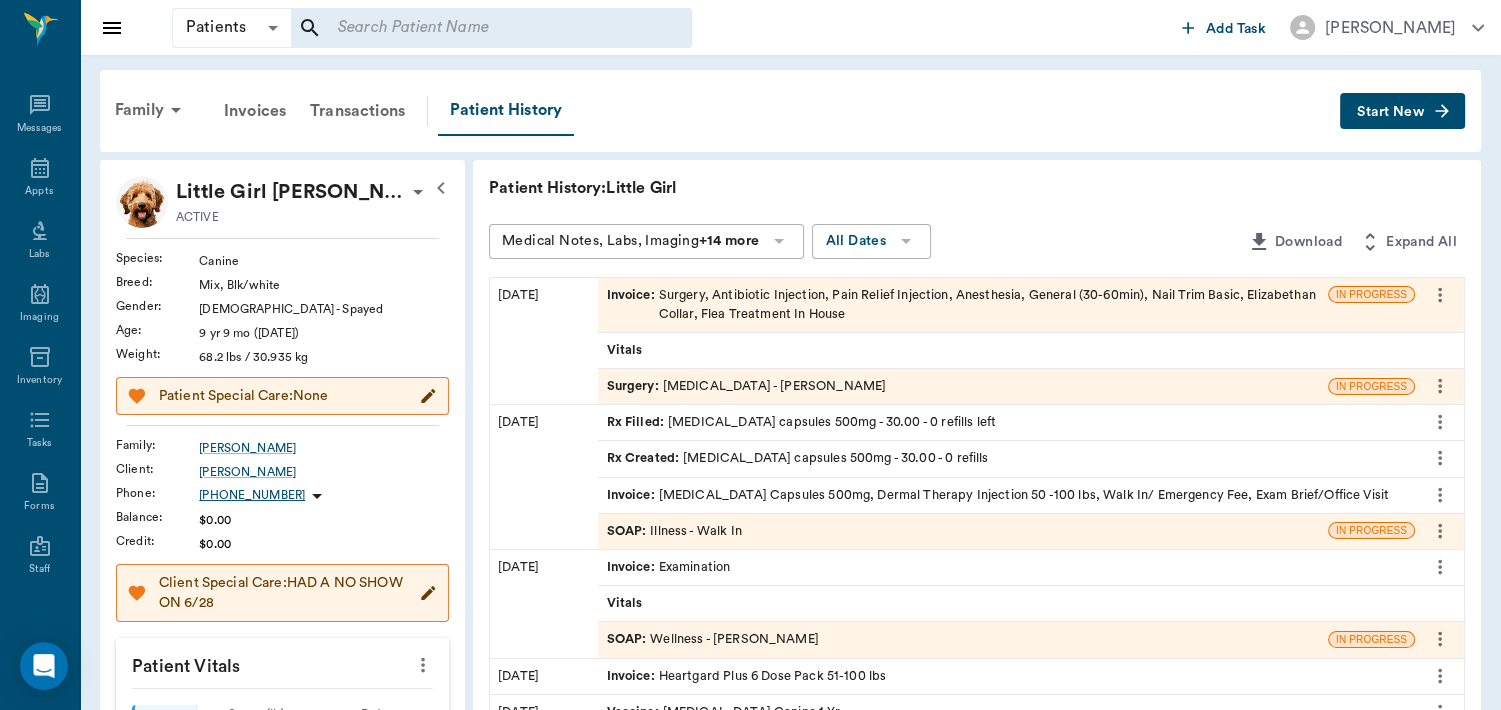 click on "Surgery :" at bounding box center [634, 386] 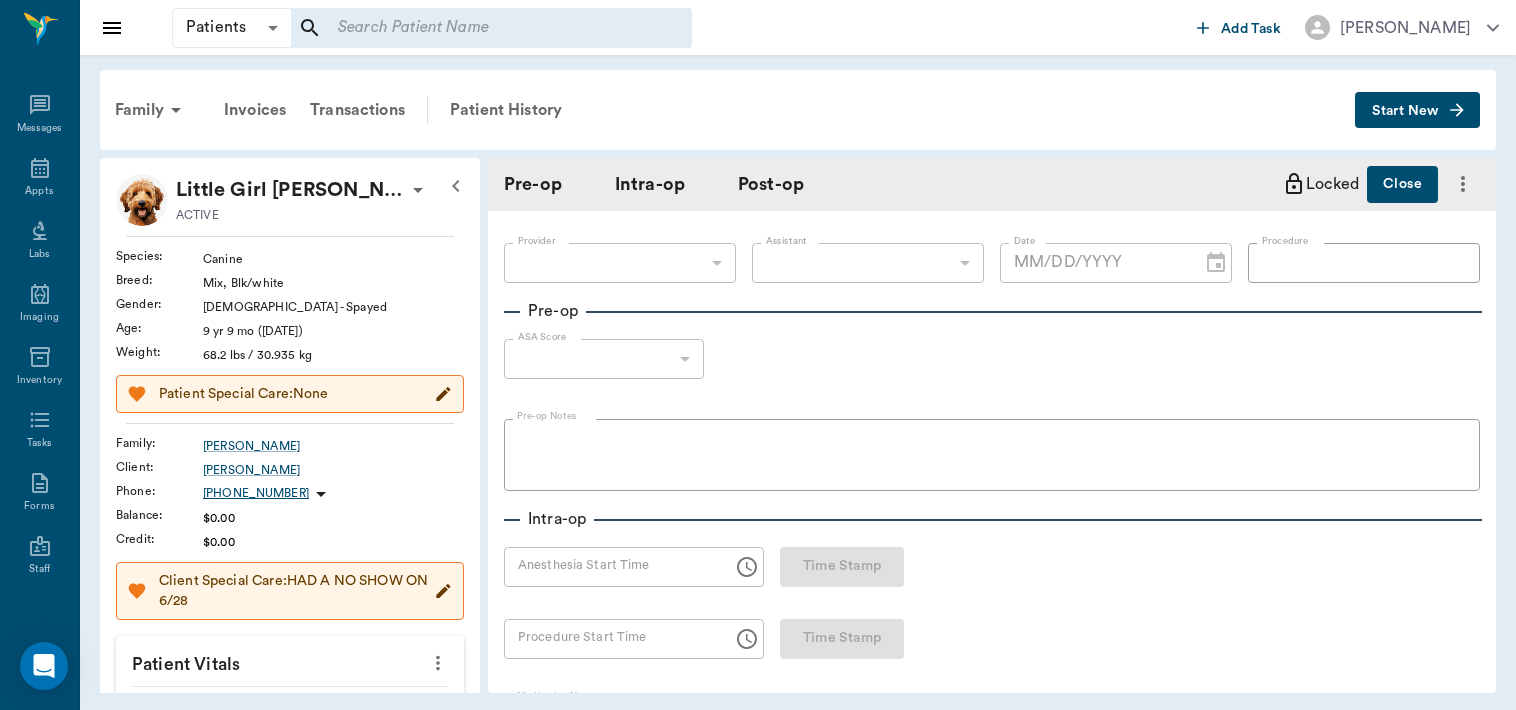 click on "Intra-op Anesthesia Start Time Anesthesia Start Time Time Stamp Procedure Start Time Procedure Start Time Time Stamp Medication Notes Procedure Notes Monitoring Chart Time SP O2 HR RR Temp Mean BP Start row ​ ​ ​ ​ ​ Procedure Stop Time Procedure Stop Time Time Stamp Total procedure time N/A Anesthesia Stop Time Anesthesia Stop Time Time Stamp Total anesthesia time N/A" at bounding box center (992, 1044) 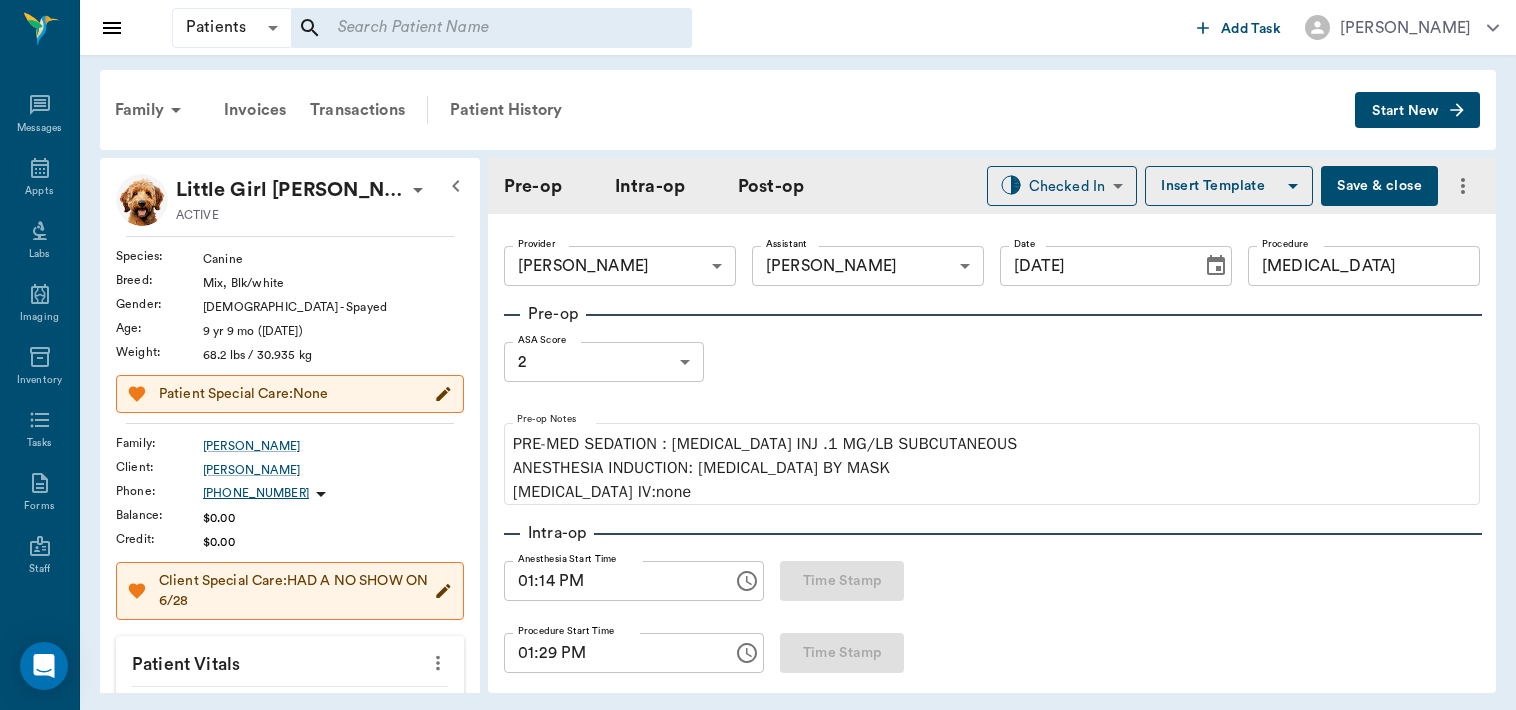 type on "[DATE]" 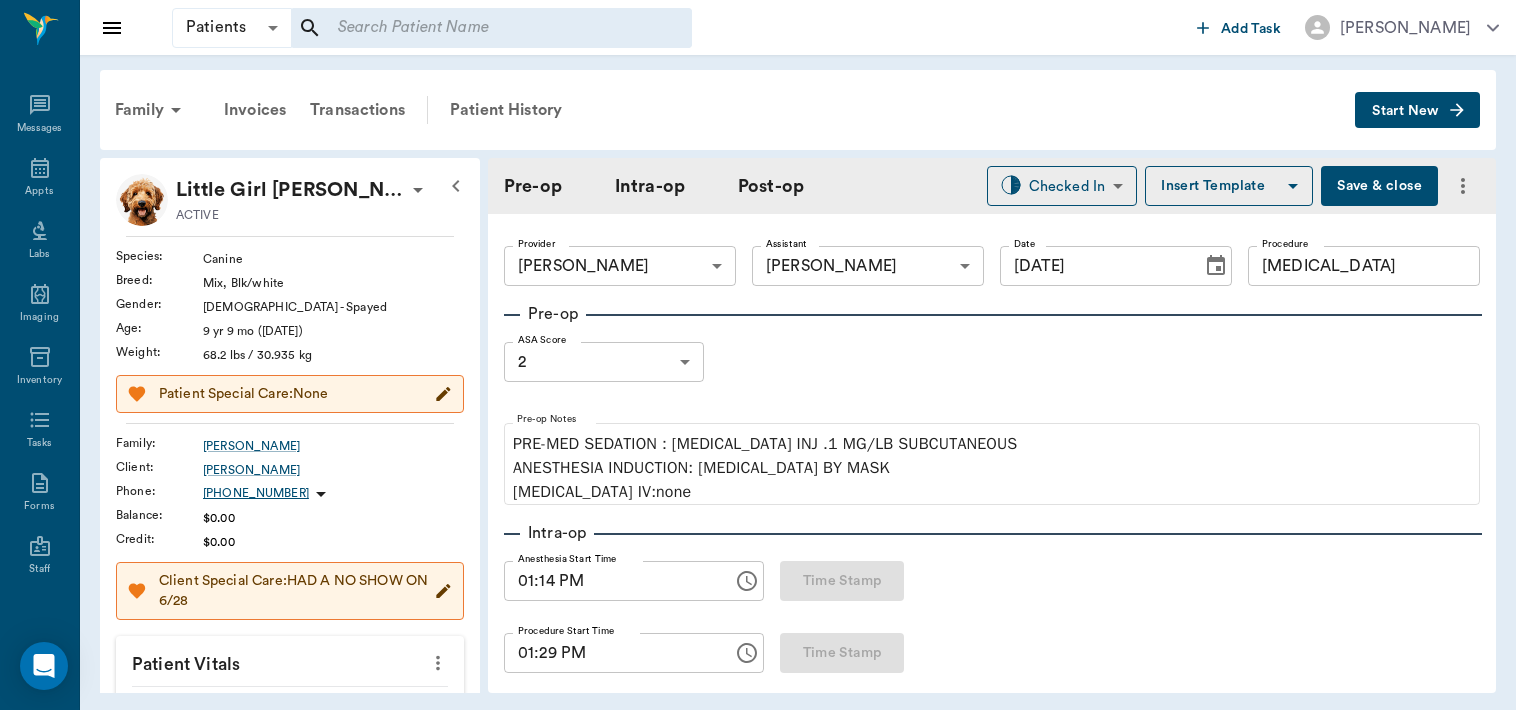 type on "01:14 PM" 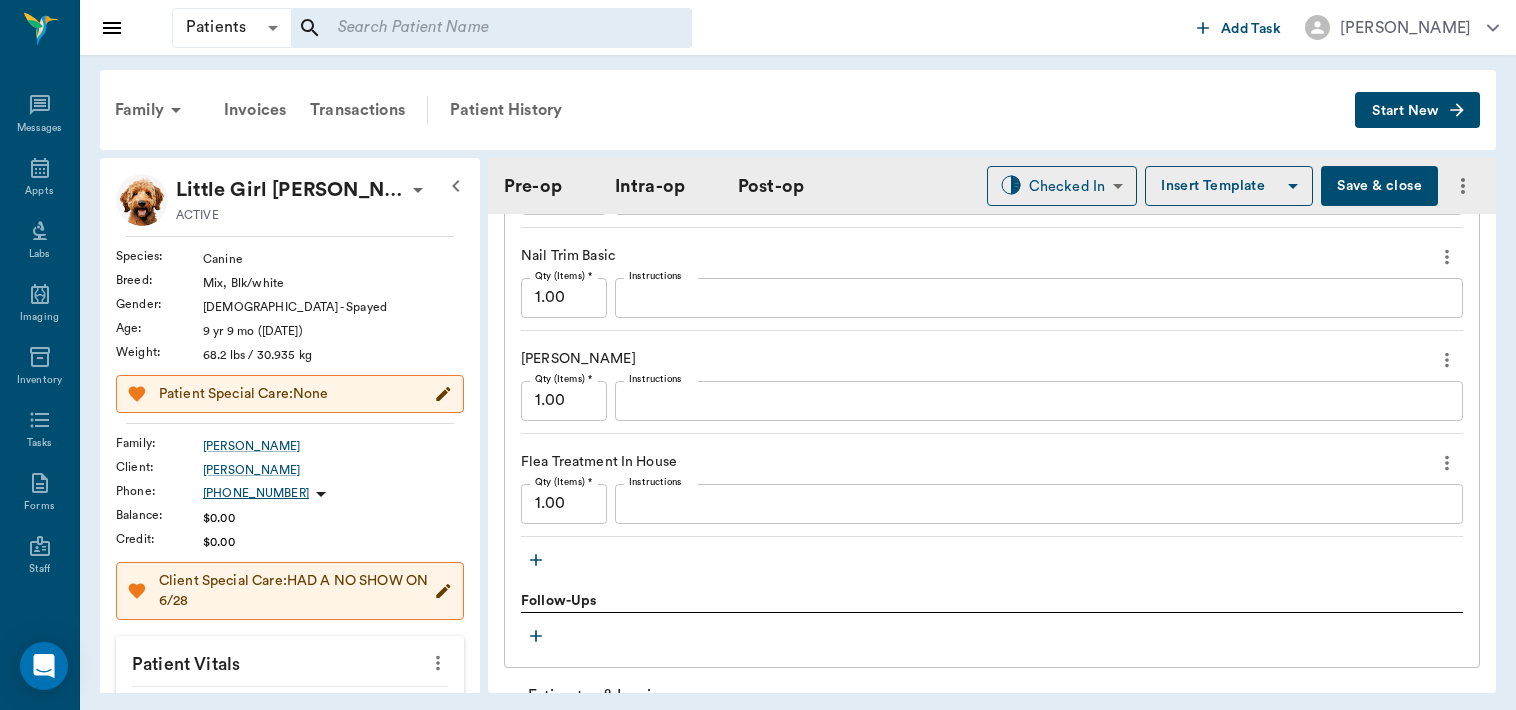 scroll, scrollTop: 2447, scrollLeft: 0, axis: vertical 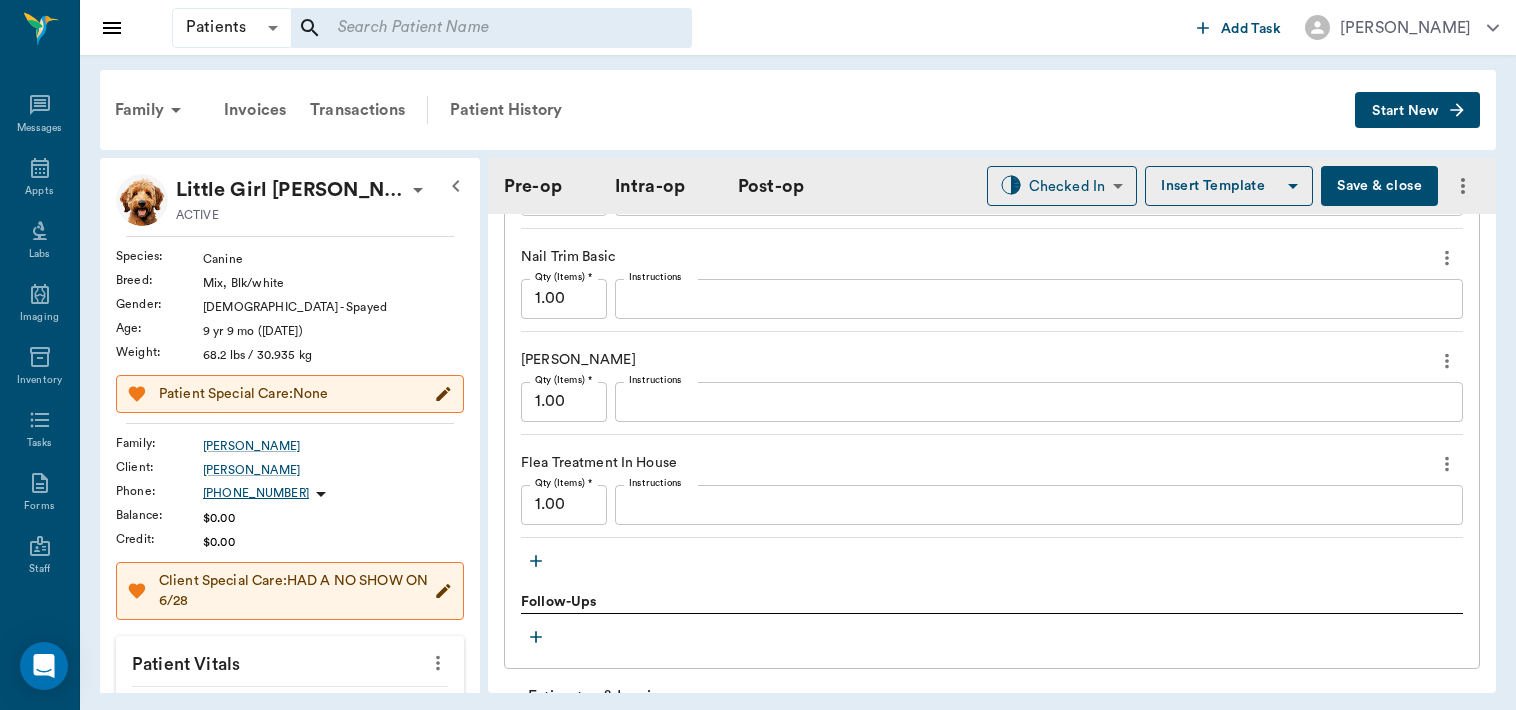 click 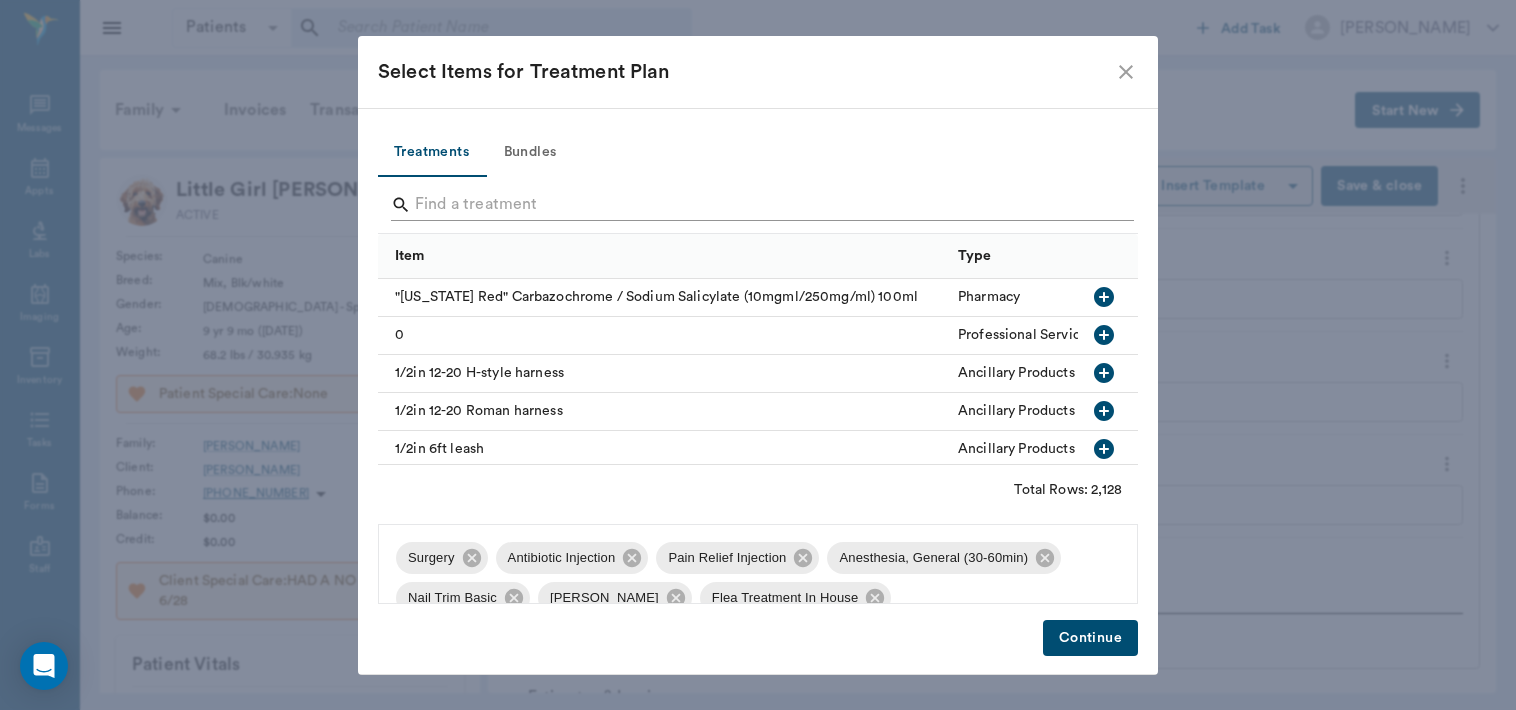 click at bounding box center [759, 205] 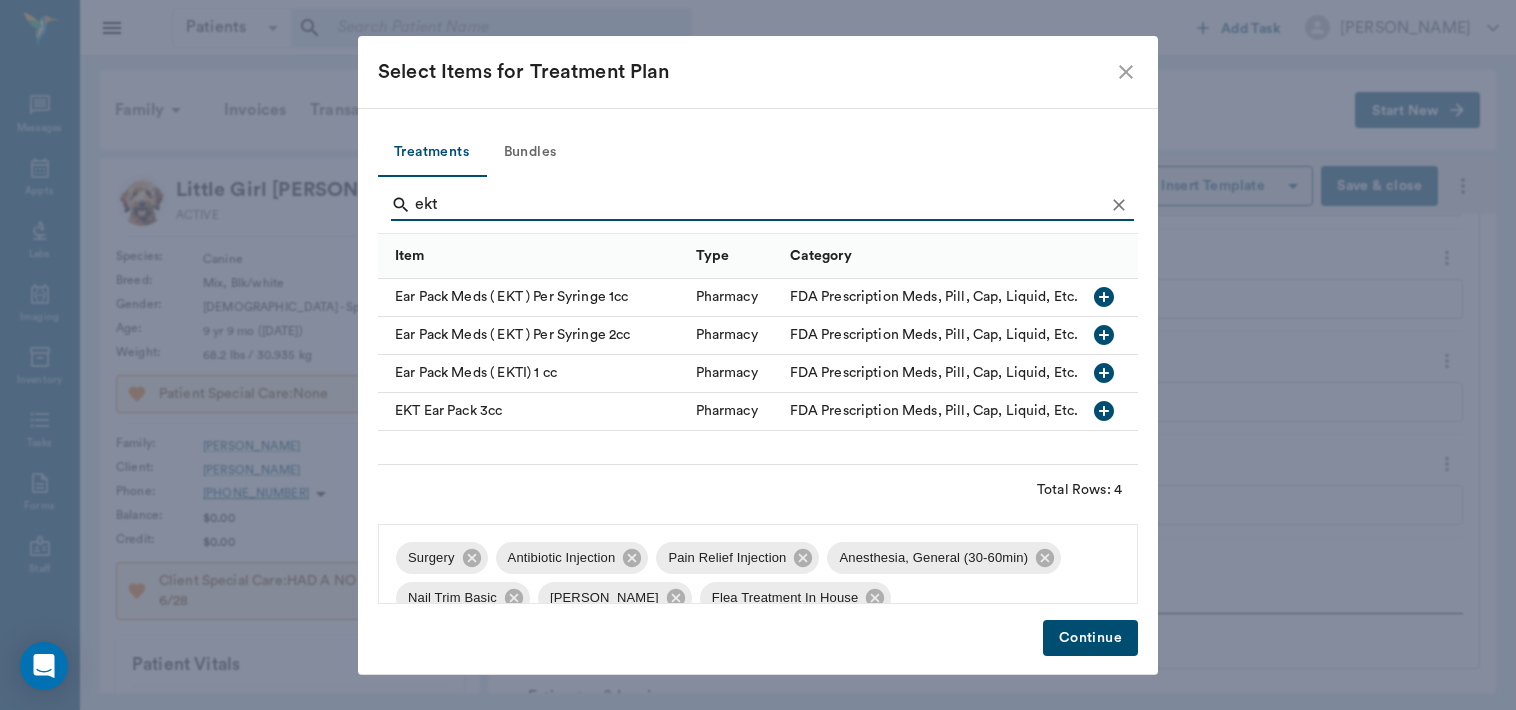 type on "ekt" 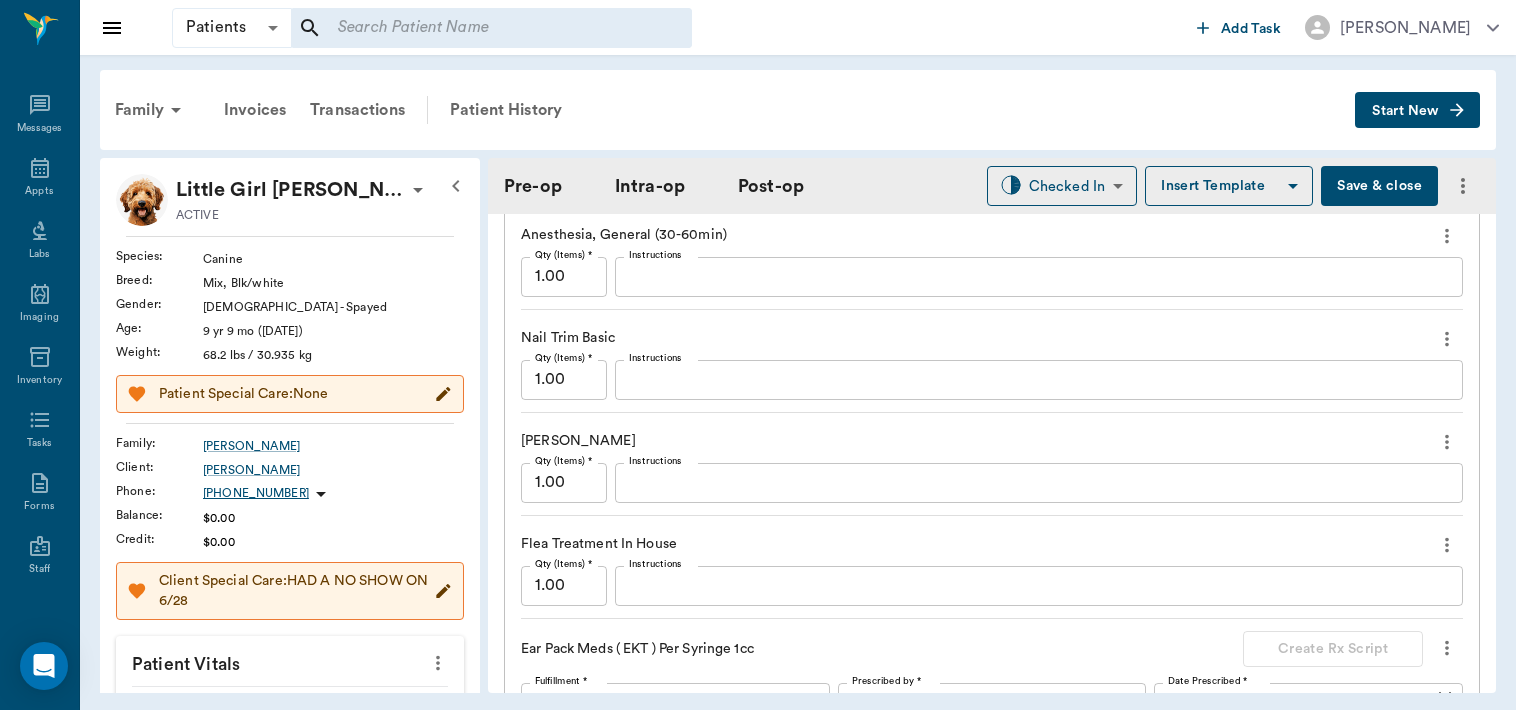 scroll, scrollTop: 2372, scrollLeft: 0, axis: vertical 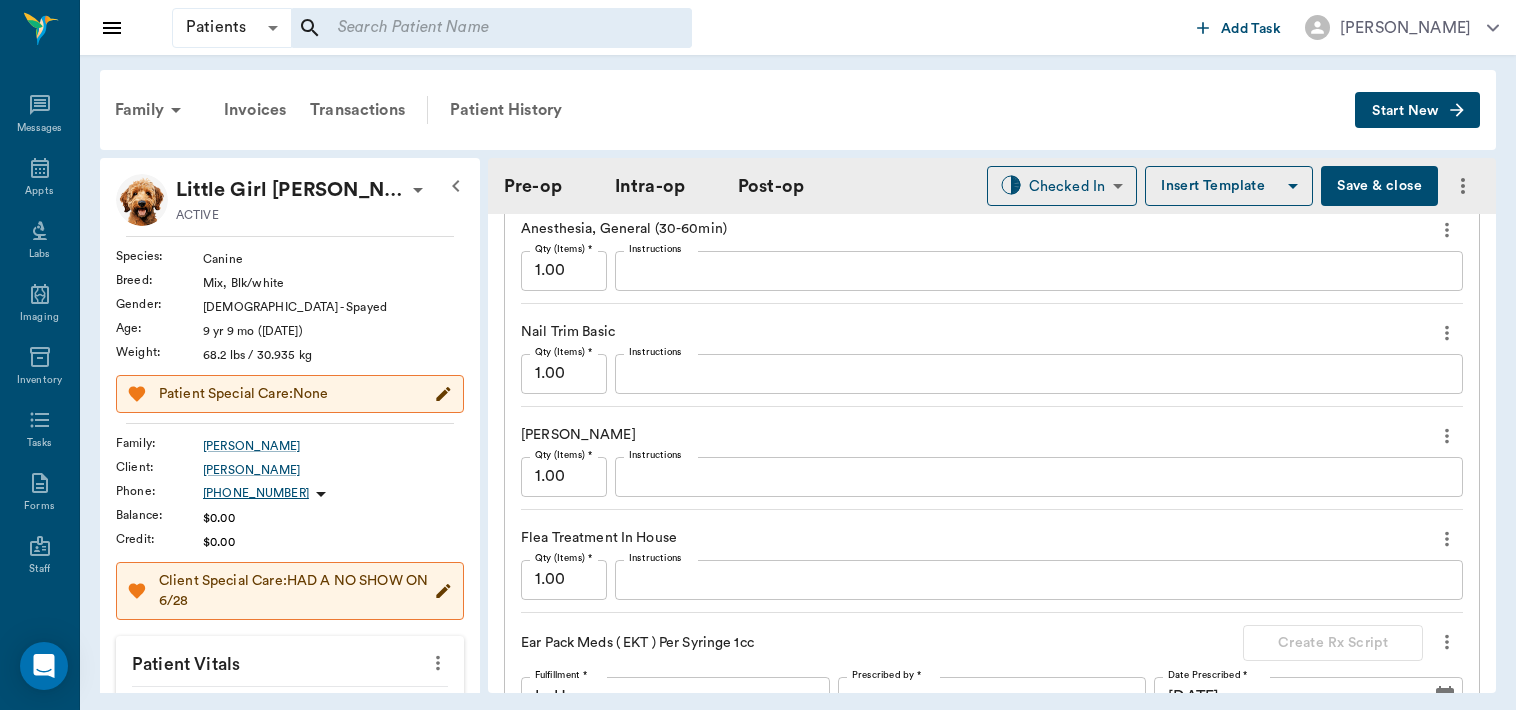 click on "Instructions" at bounding box center (1039, 579) 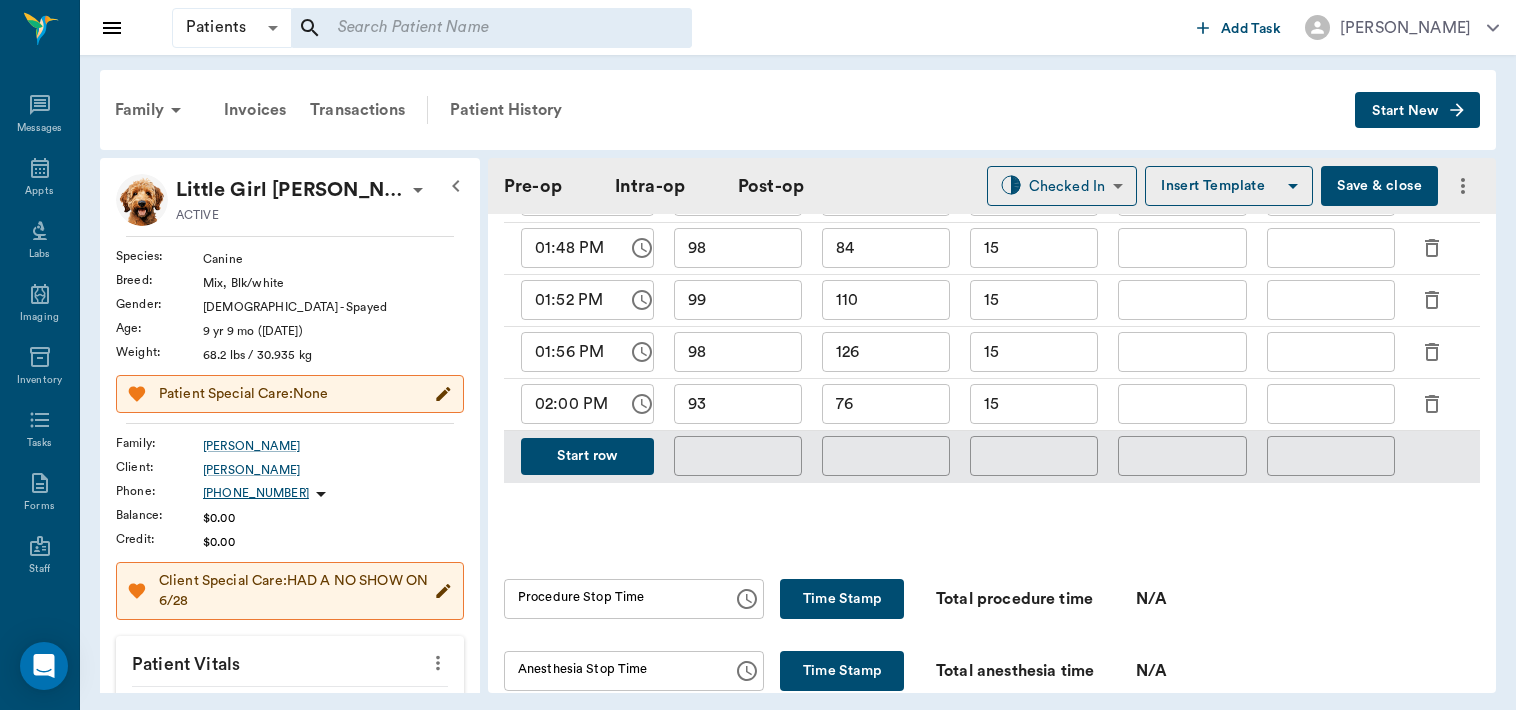 scroll, scrollTop: 1231, scrollLeft: 0, axis: vertical 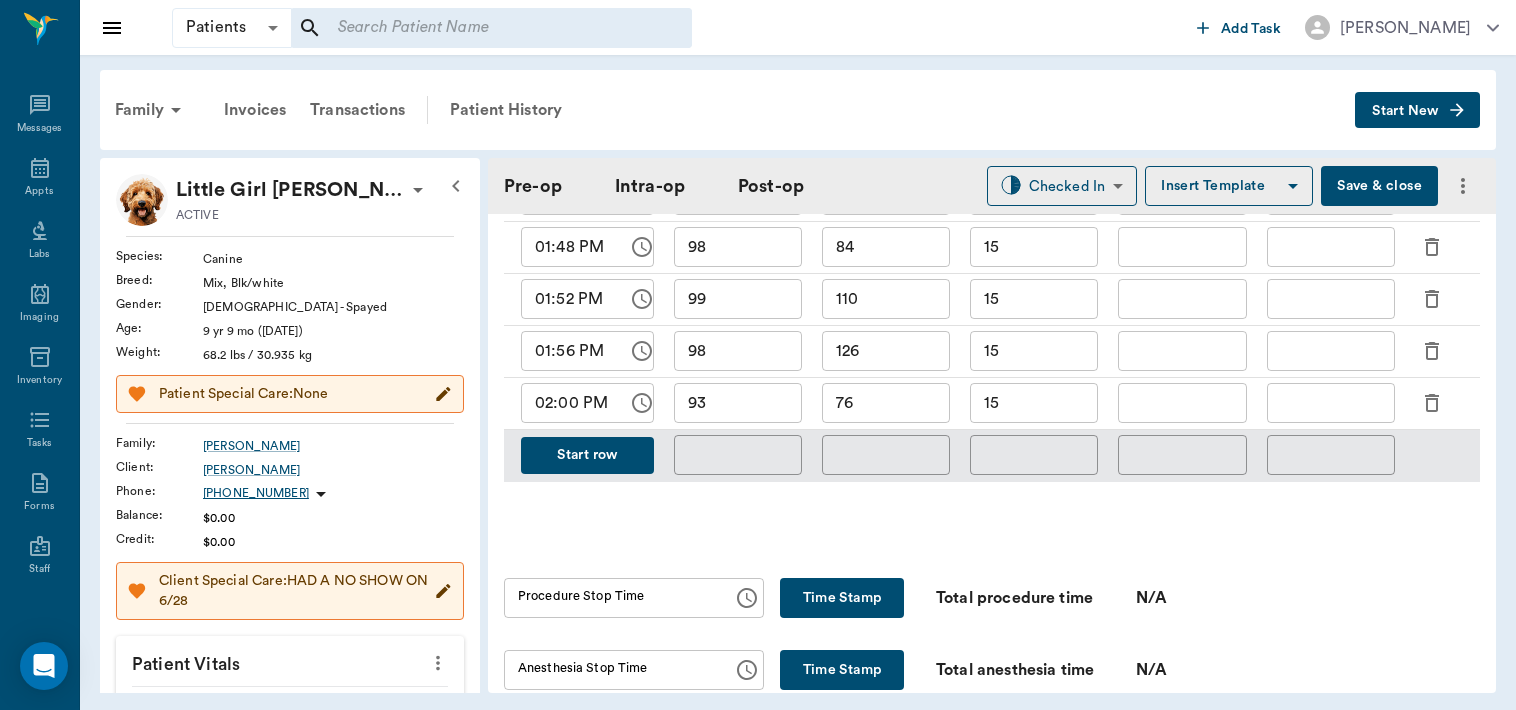 type on "covered in fleas" 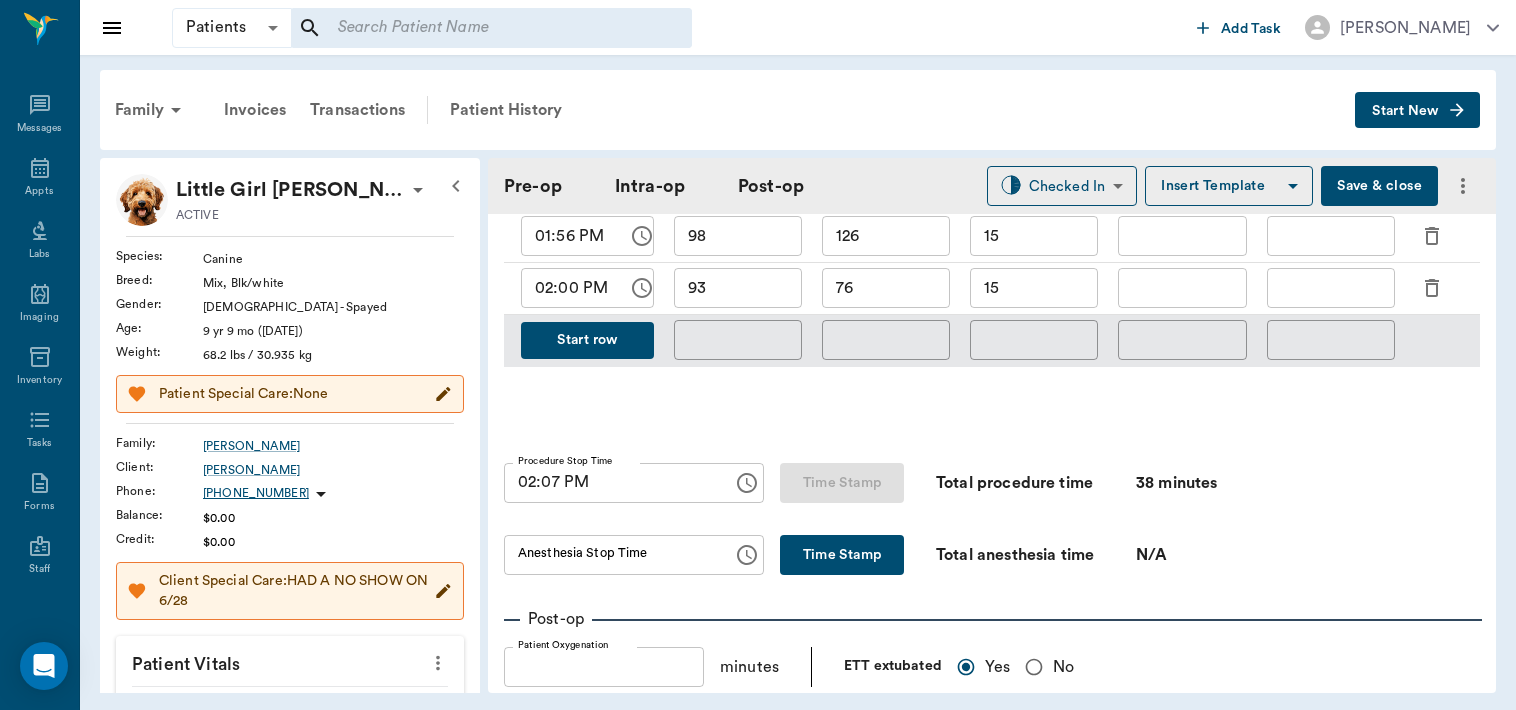 scroll, scrollTop: 1343, scrollLeft: 0, axis: vertical 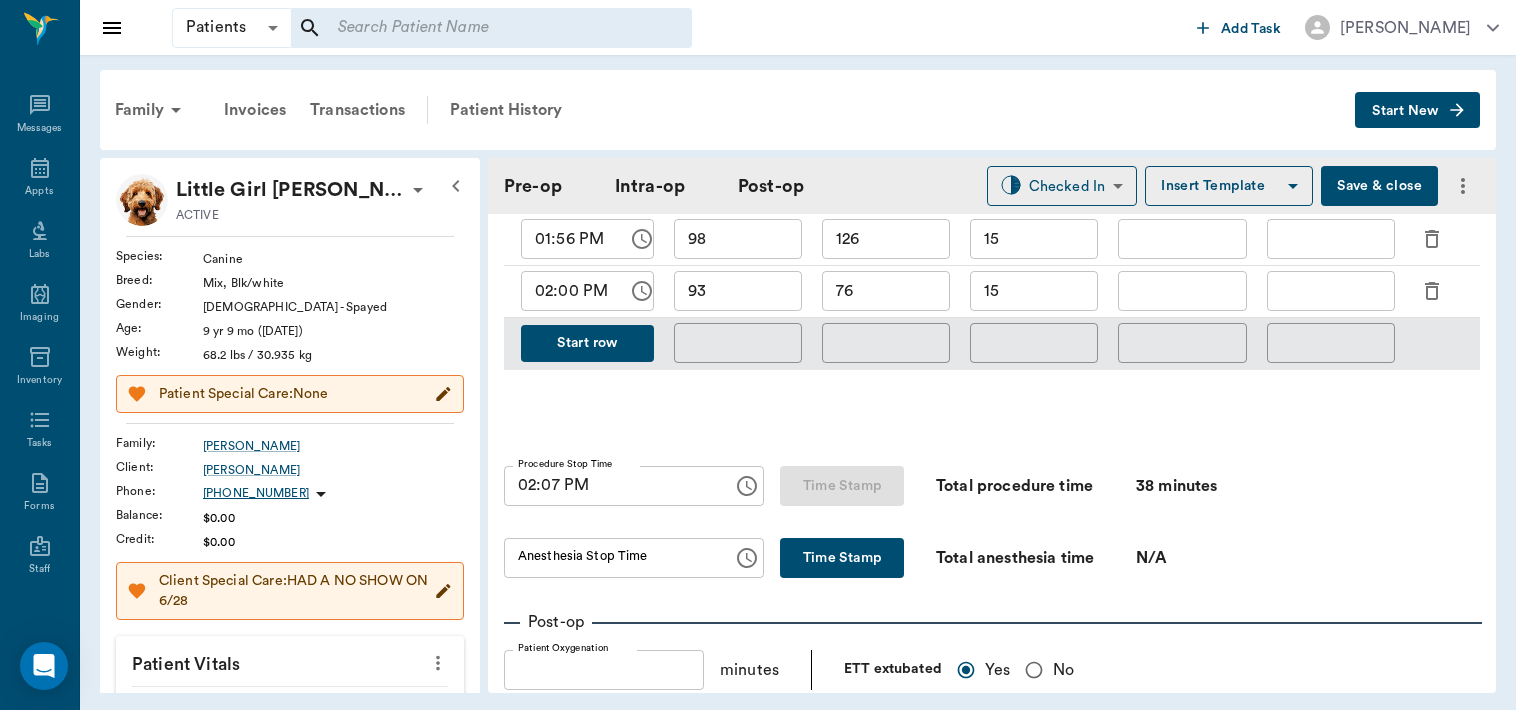 click on "Time Stamp" at bounding box center [842, 558] 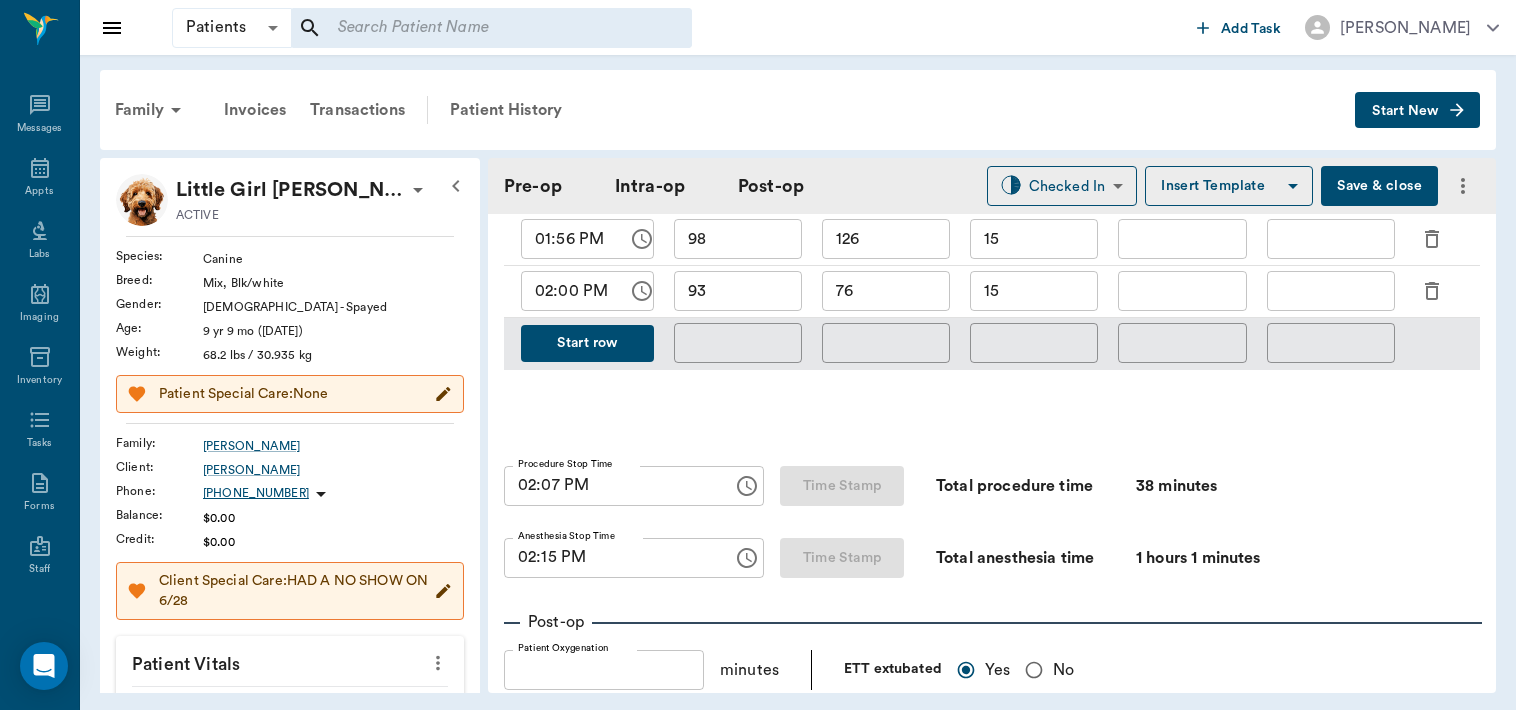type on "02:15 PM" 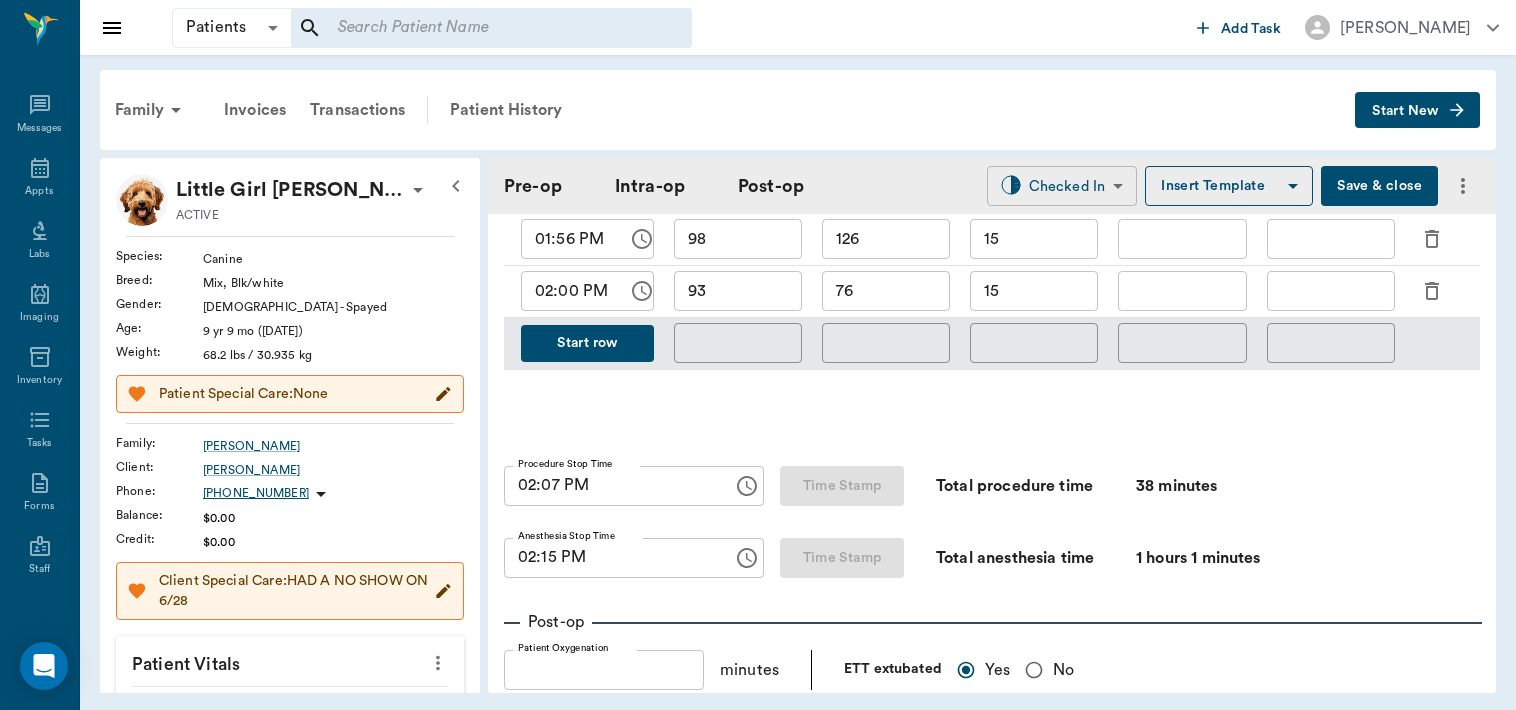 click on "Patients Patients ​ ​ Add Task Dr. Bert Ellsworth Nectar Messages Appts Labs Imaging Inventory Tasks Forms Staff Reports Lookup Settings Family Invoices Transactions Patient History Start New Little Girl Barnes     ACTIVE   Species : Canine Breed : Mix, Blk/white Gender : Female - Spayed Age : 9 yr 9 mo (10/07/2015) Weight : 68.2 lbs / 30.935 kg Patient Special Care:  None Family : Barnes Client : Marlen Barnes Phone : (903) 748-5979 Balance : $0.00 Credit : $0.00 Client Special Care:  HAD A NO SHOW ON 6/28 Patient Vitals Weight BCS HR Temp Resp BP Dia Pain Perio Score ( lb ) Date 11/05/24 4PM 07/28/25 11AM 0 20 40 60 80 Ongoing diagnosis Lipoma 07/11/25 Arthritis 07/11/25 Current Rx cephalexin capsules 500mg 07/25/26 neo poly bac ( npb ) ophthalmic ointment 5g 11/05/25 Reminders Rabies Vaccination Canine 1 Yr 11/04/25 Upcoming appointments Schedule Appointment Pre-op Intra-op Post-op Checked In CHECKED_IN ​ Insert Template  Save & close Provider Dr. Bert Ellsworth 63ec2f075fda476ae8351a4d Provider 2" at bounding box center (758, 355) 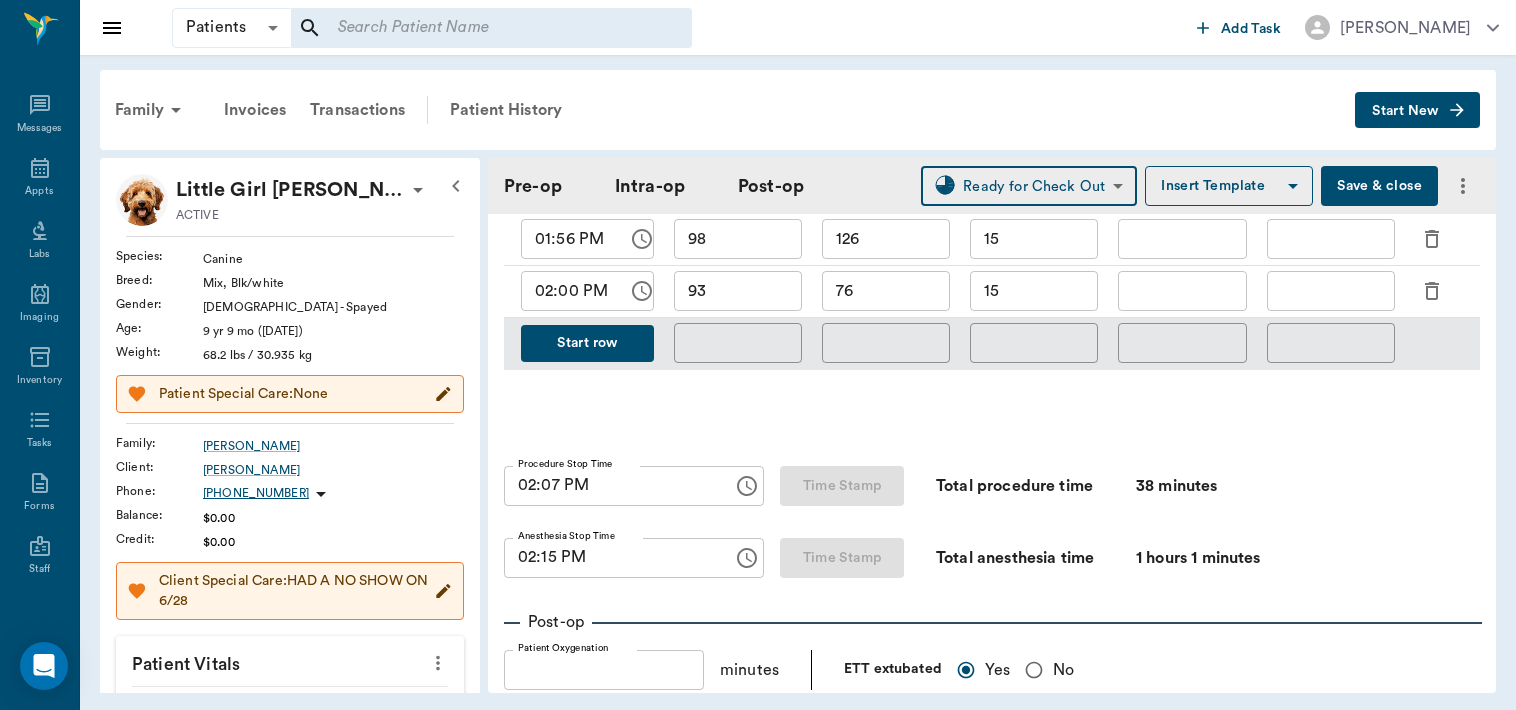 type on "READY_TO_CHECKOUT" 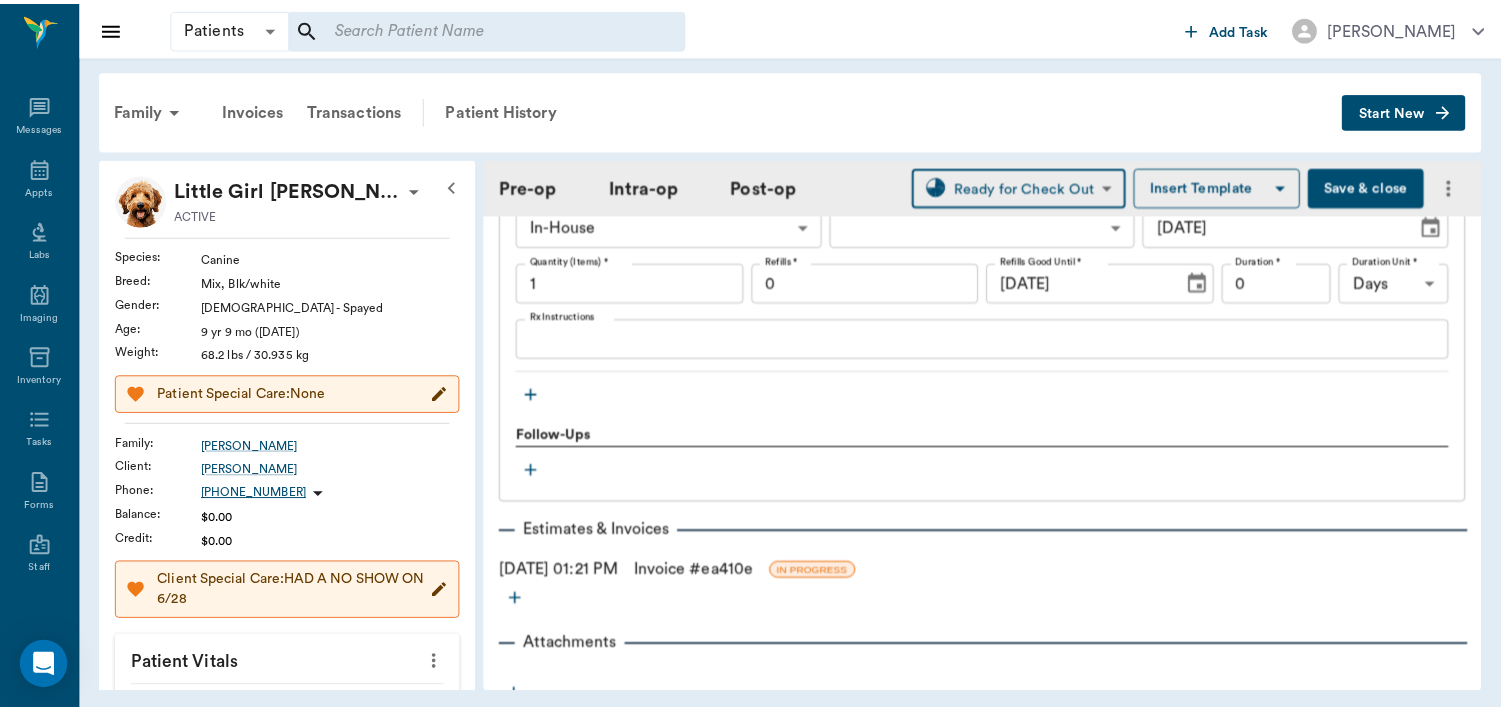 scroll, scrollTop: 2904, scrollLeft: 0, axis: vertical 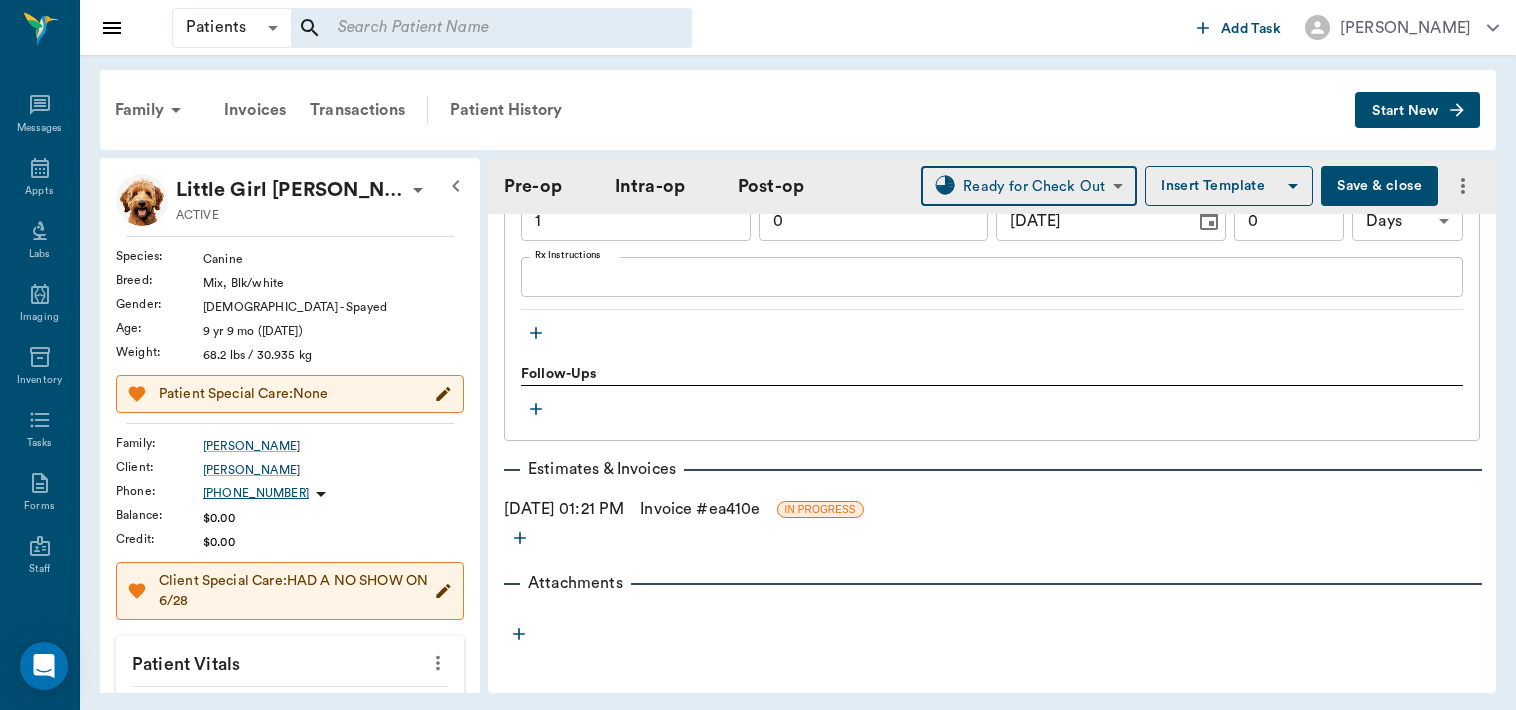 click on "Invoice # ea410e" at bounding box center (700, 509) 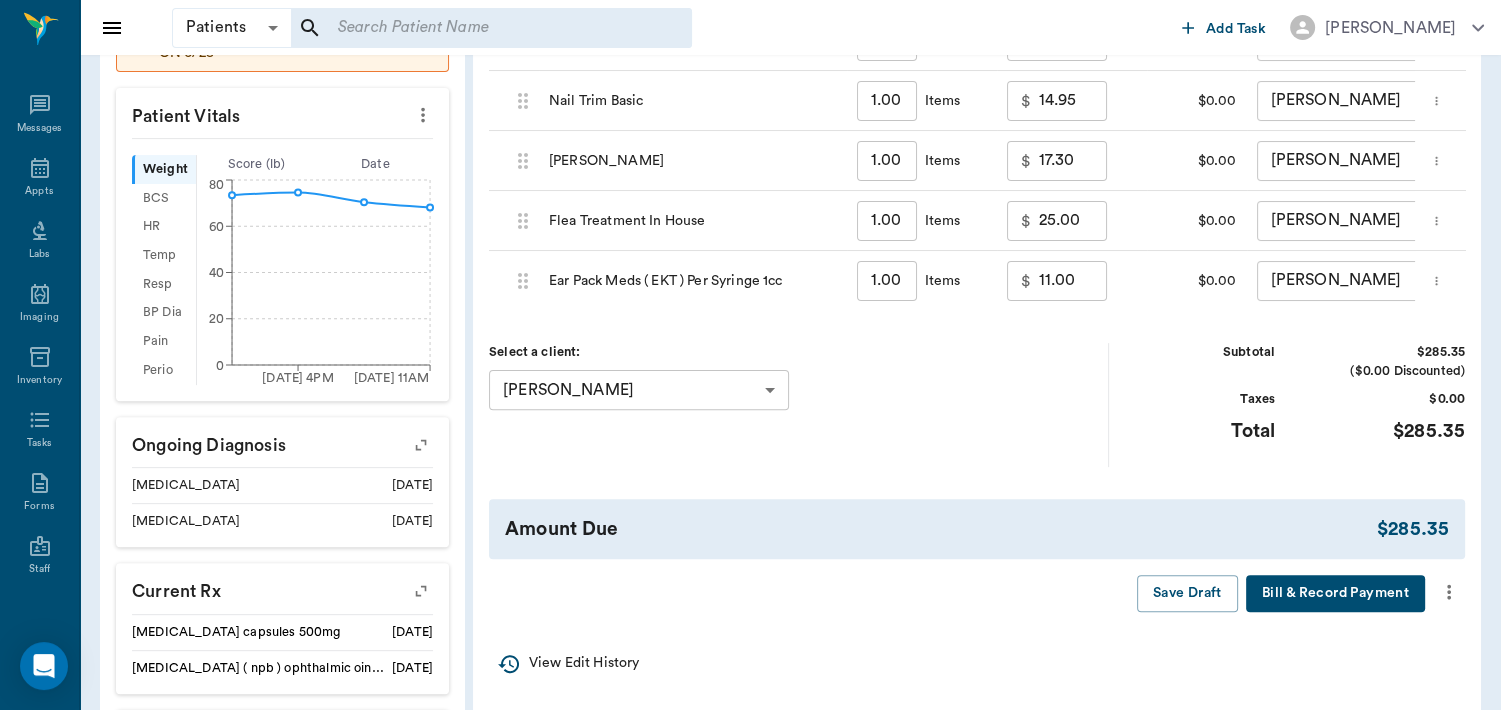 scroll, scrollTop: 555, scrollLeft: 0, axis: vertical 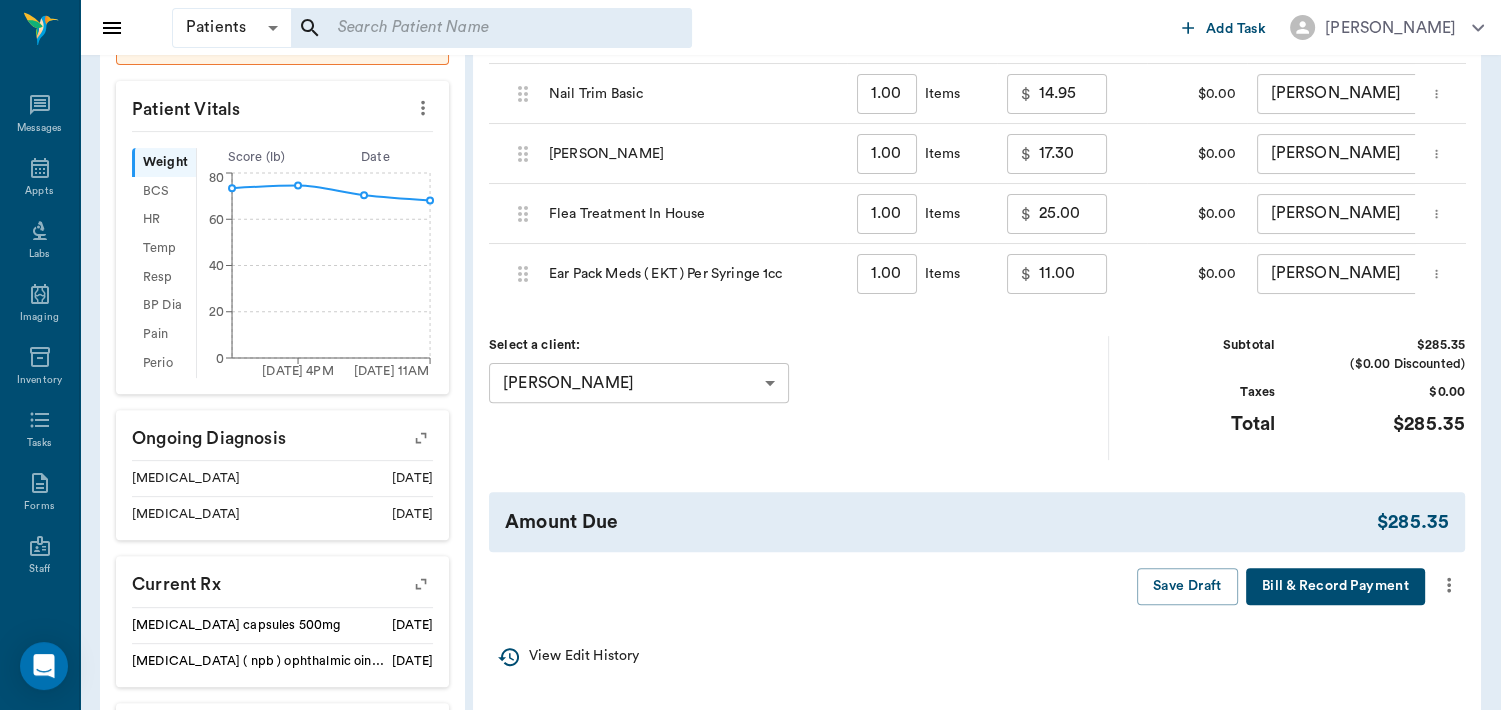 click 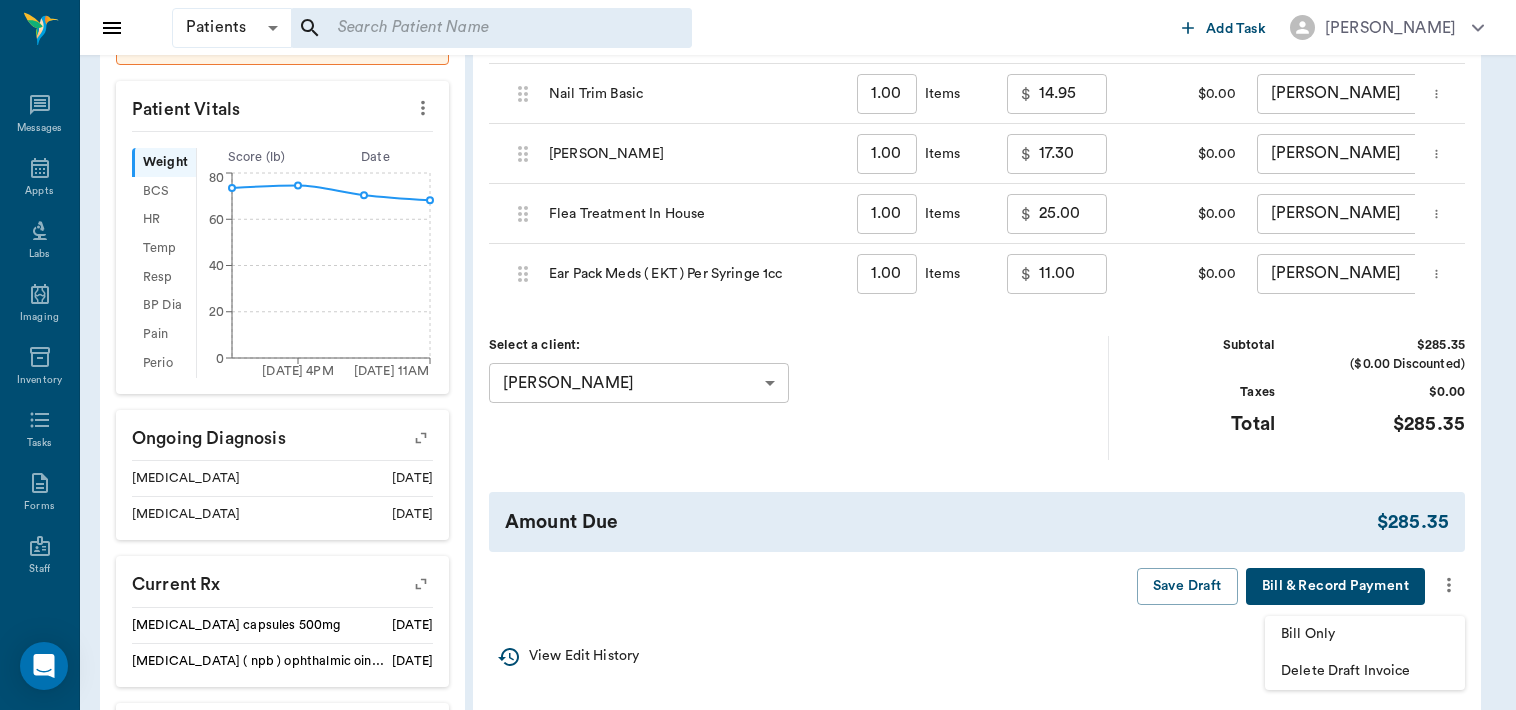 click on "Bill Only" at bounding box center [1365, 634] 